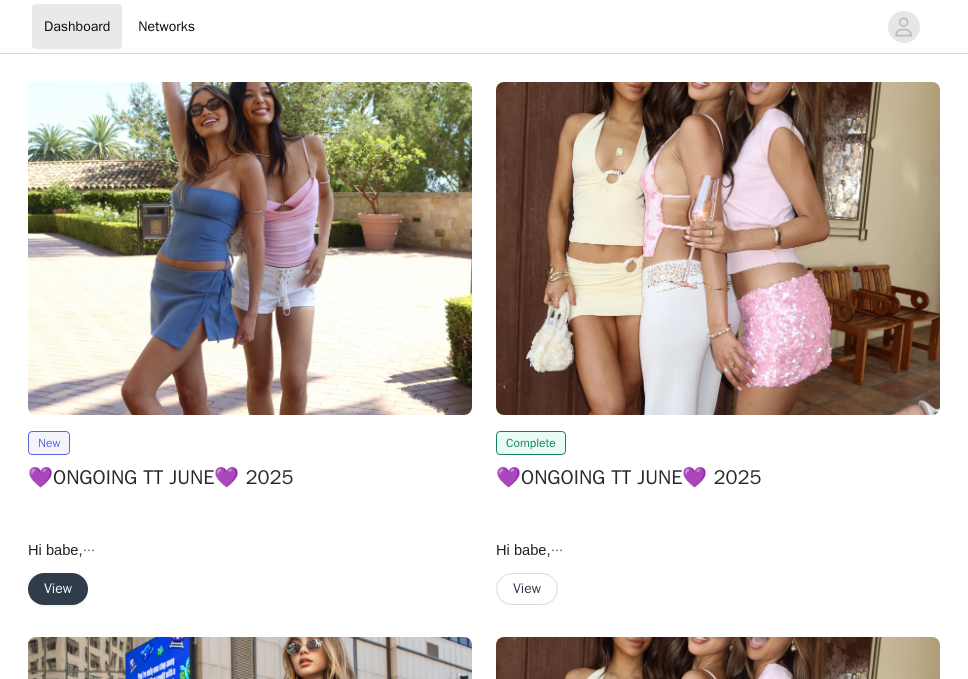 scroll, scrollTop: 0, scrollLeft: 0, axis: both 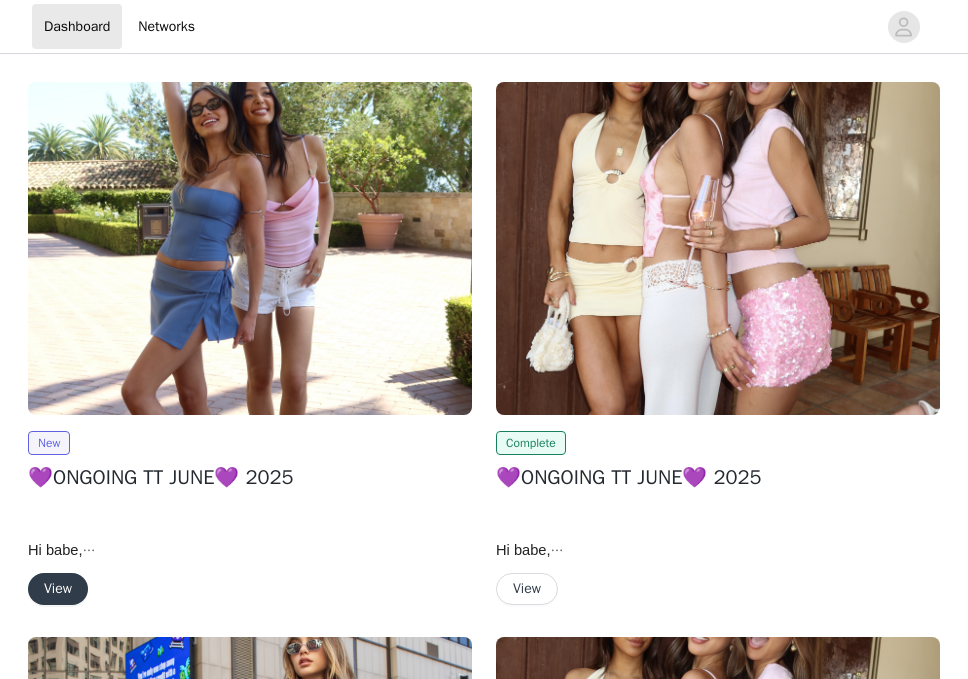 click on "View" at bounding box center [58, 589] 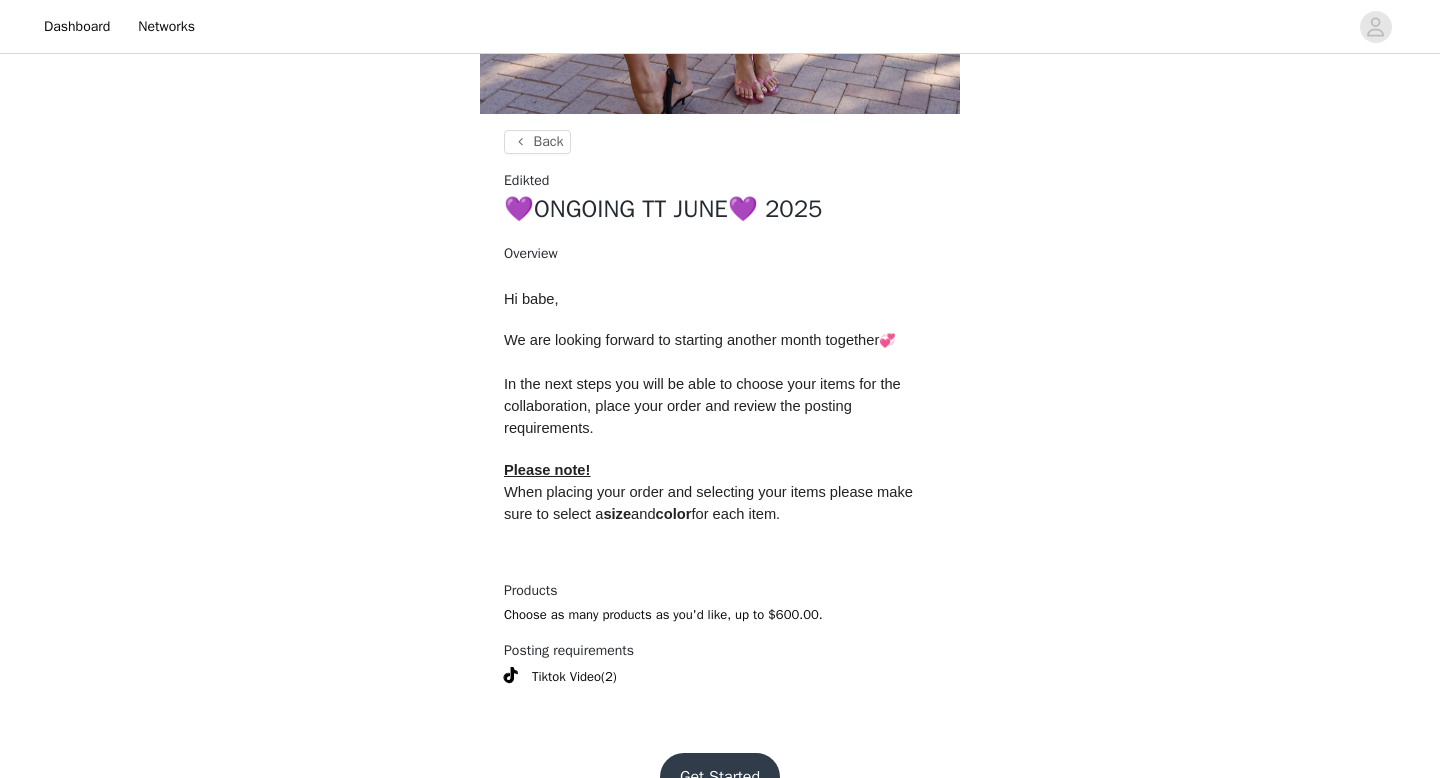 scroll, scrollTop: 591, scrollLeft: 0, axis: vertical 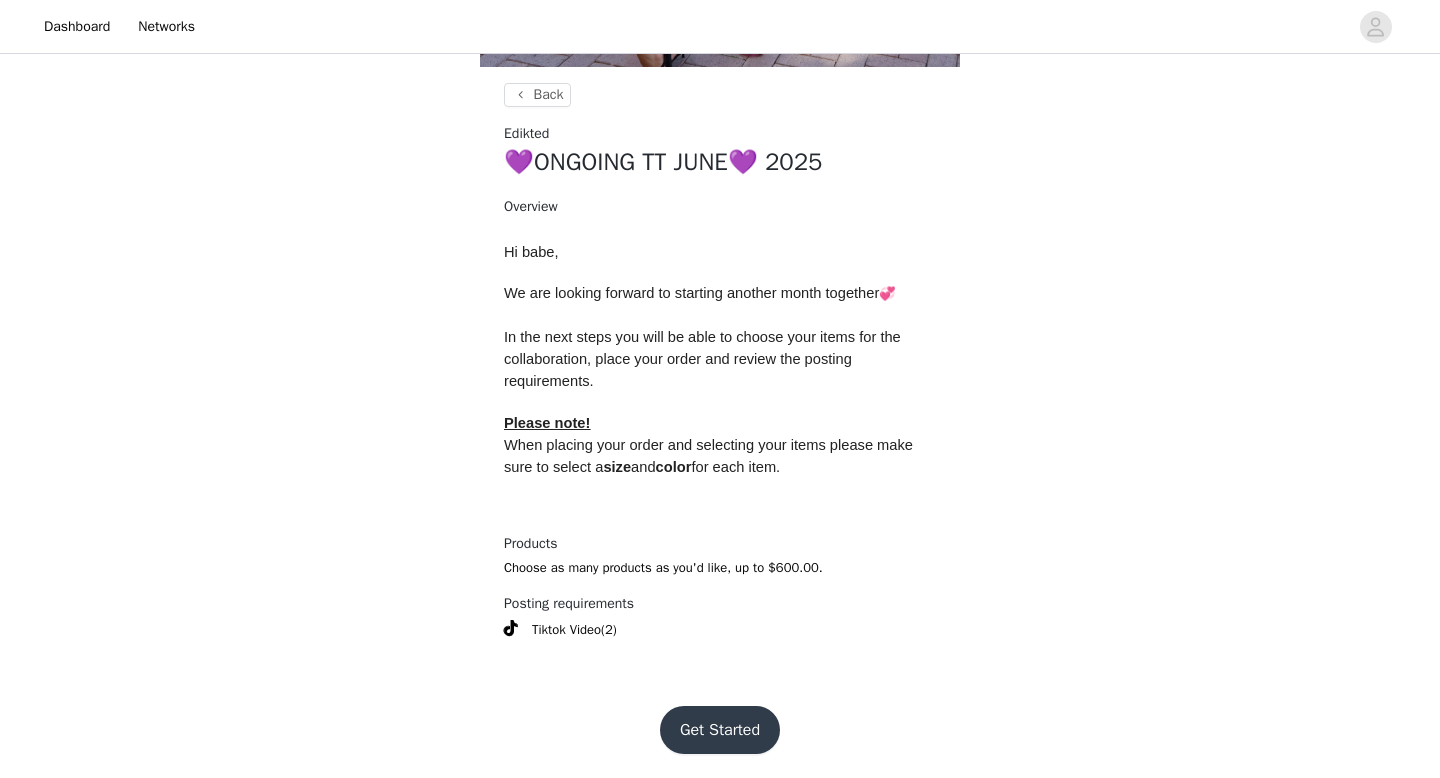 click on "Get Started" at bounding box center (720, 730) 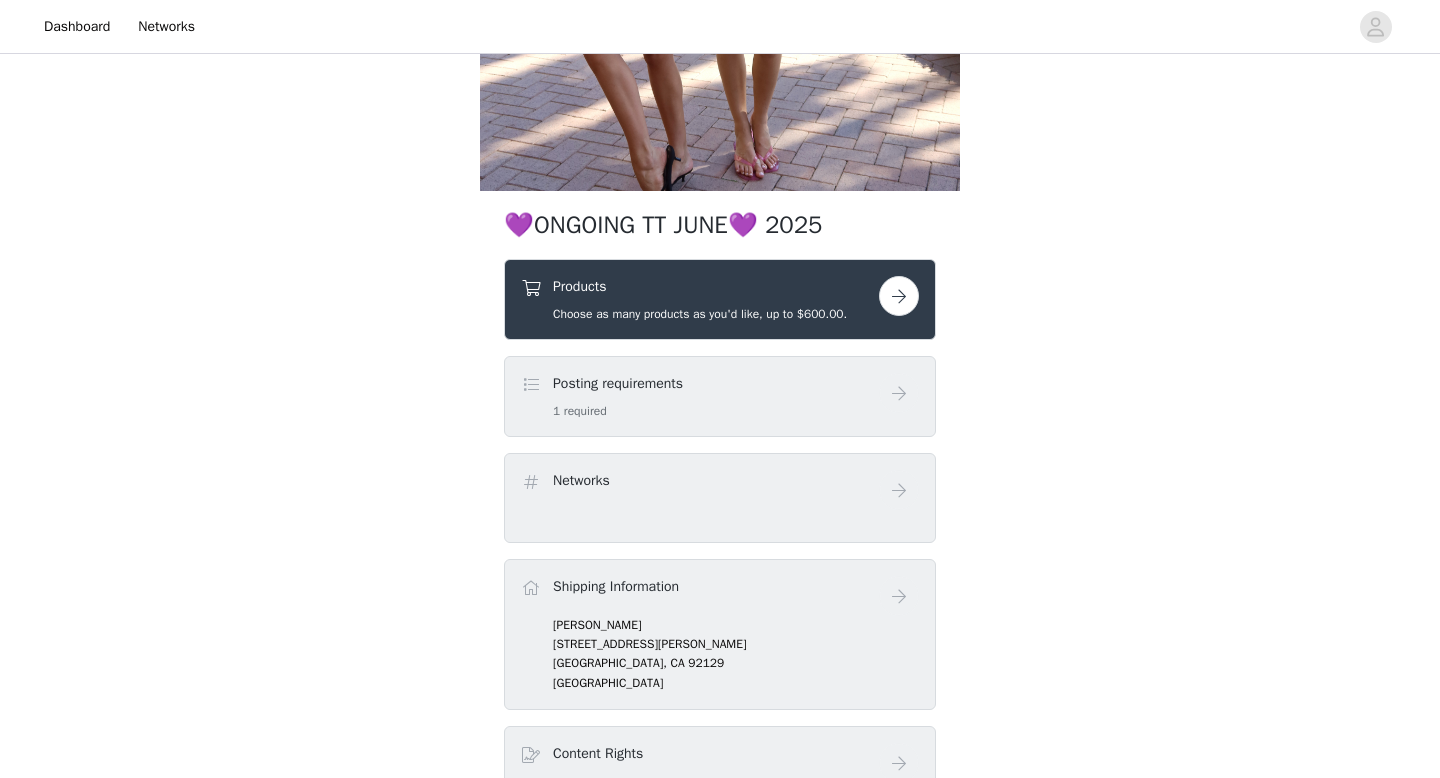 scroll, scrollTop: 490, scrollLeft: 0, axis: vertical 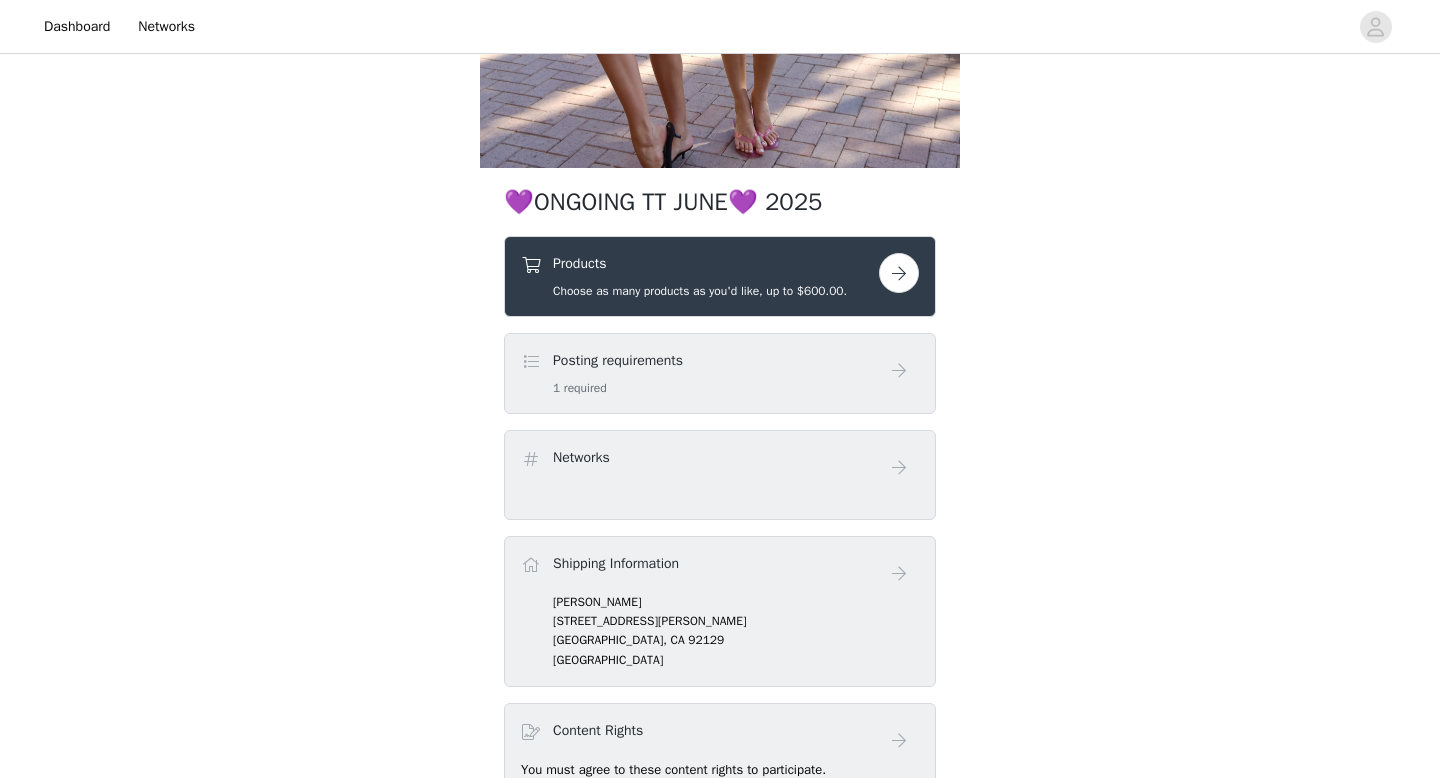 click on "Products" at bounding box center (700, 263) 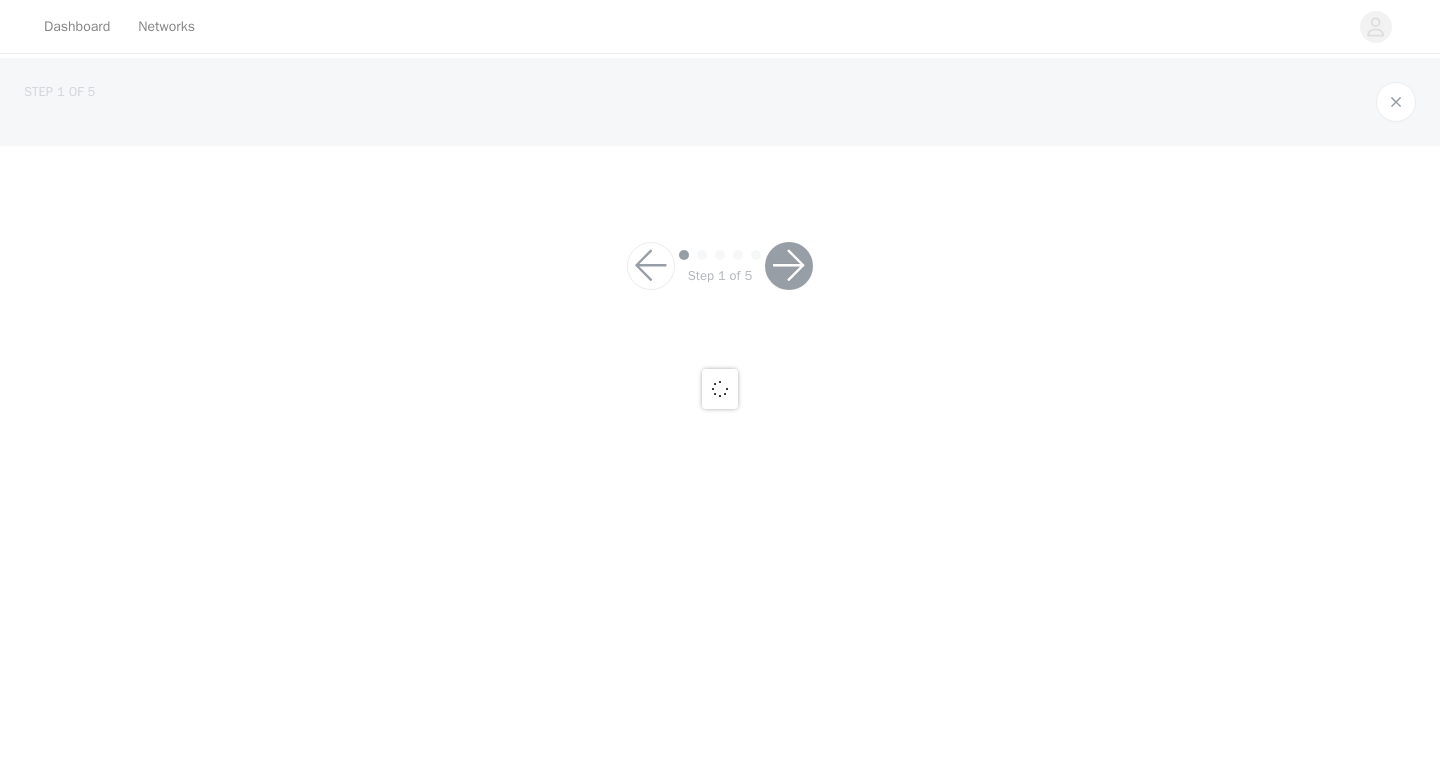 scroll, scrollTop: 0, scrollLeft: 0, axis: both 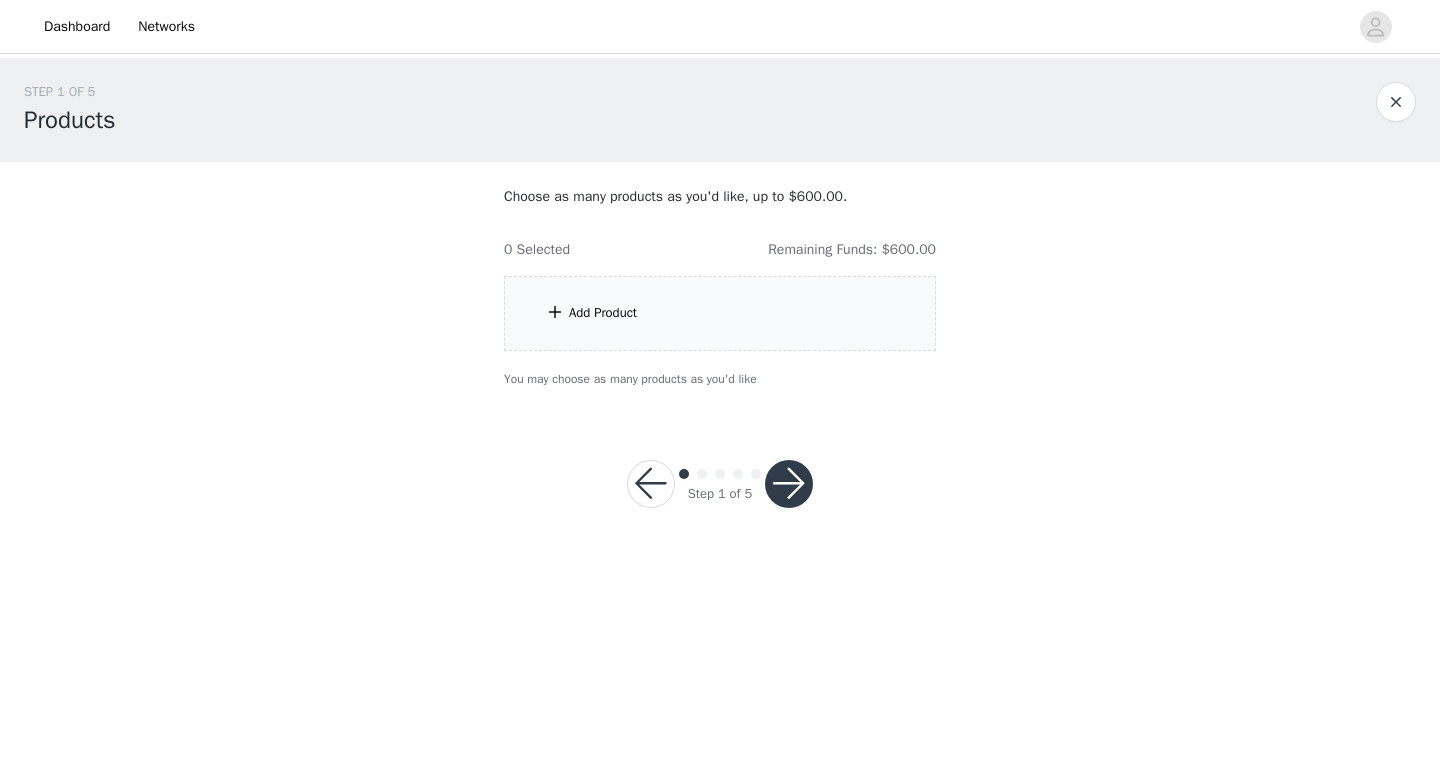 click on "Add Product" at bounding box center (720, 313) 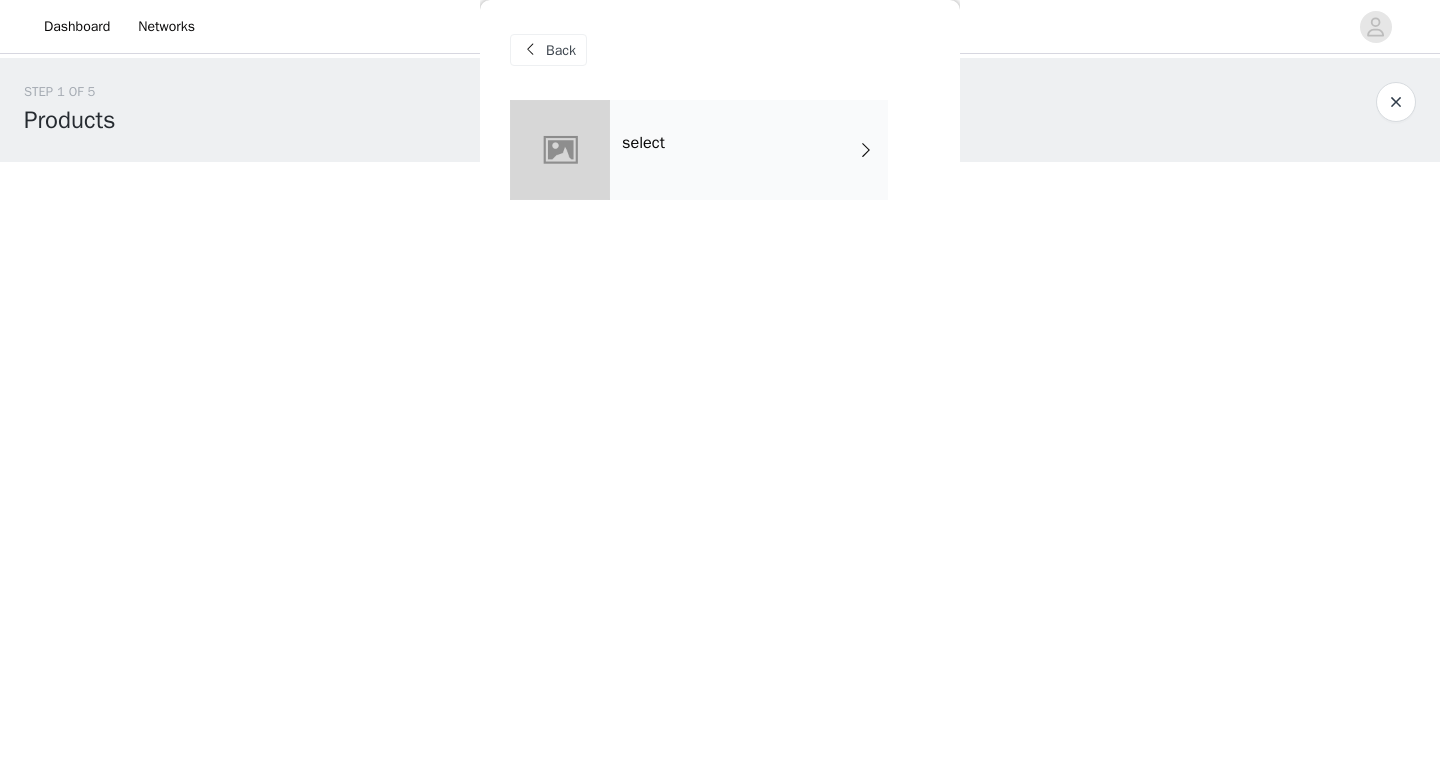 click on "select" at bounding box center [749, 150] 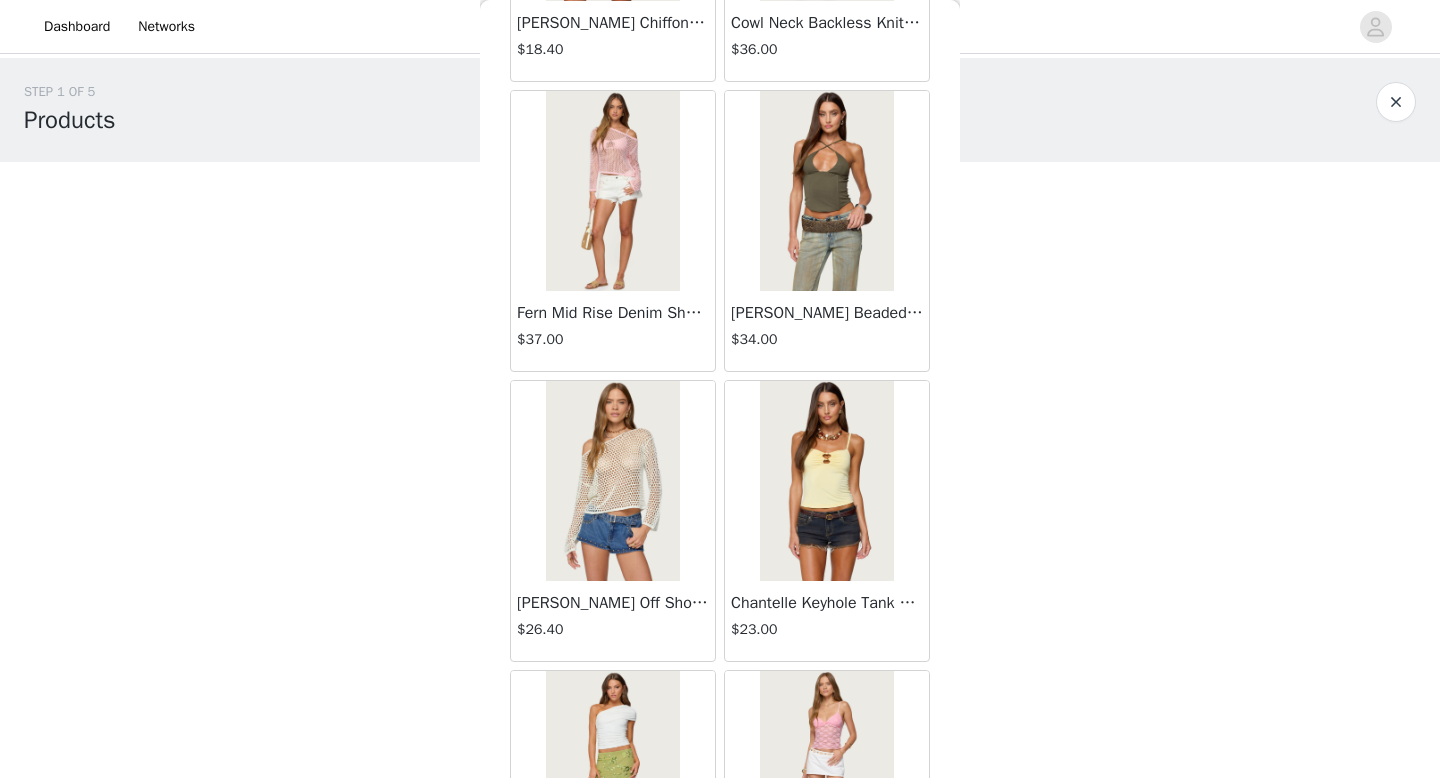 scroll, scrollTop: 2282, scrollLeft: 0, axis: vertical 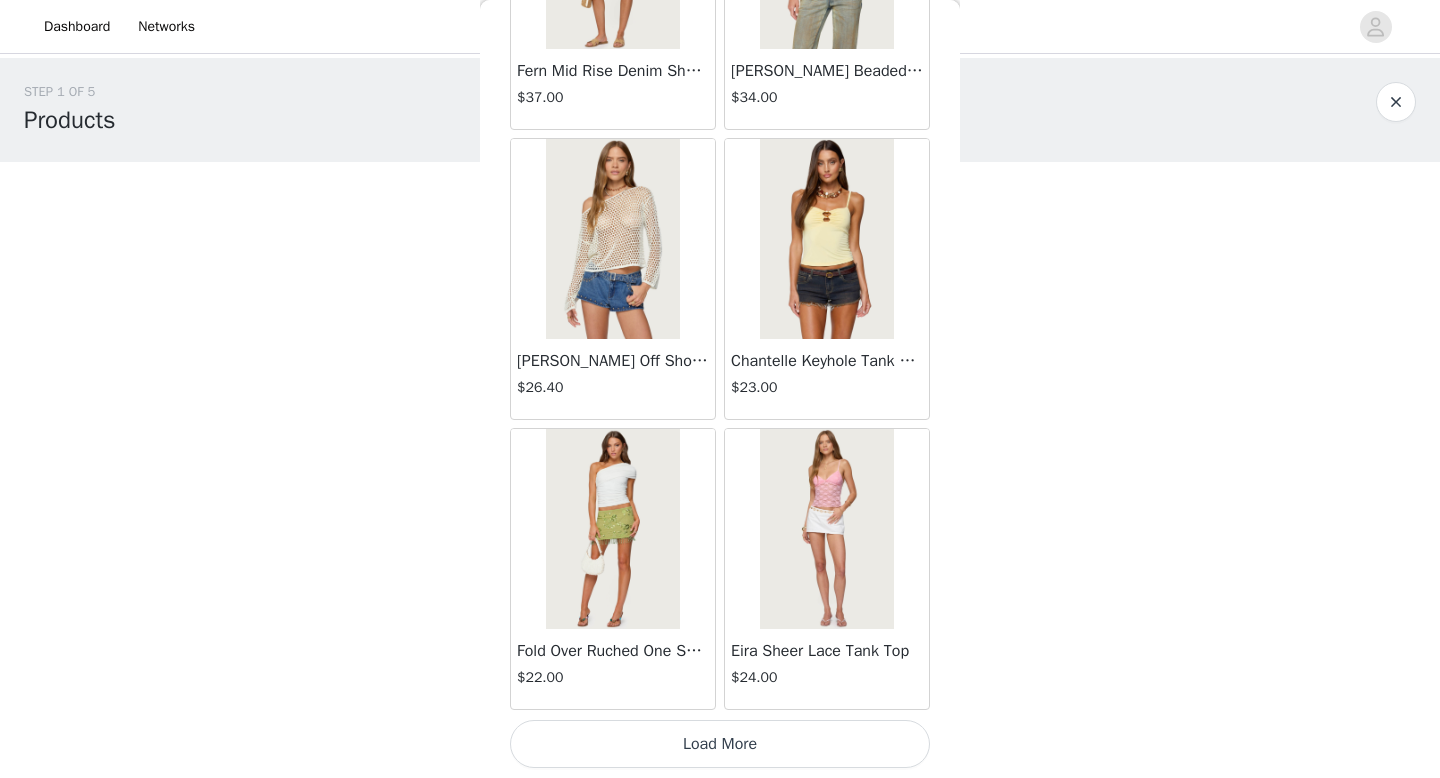 click on "Load More" at bounding box center [720, 744] 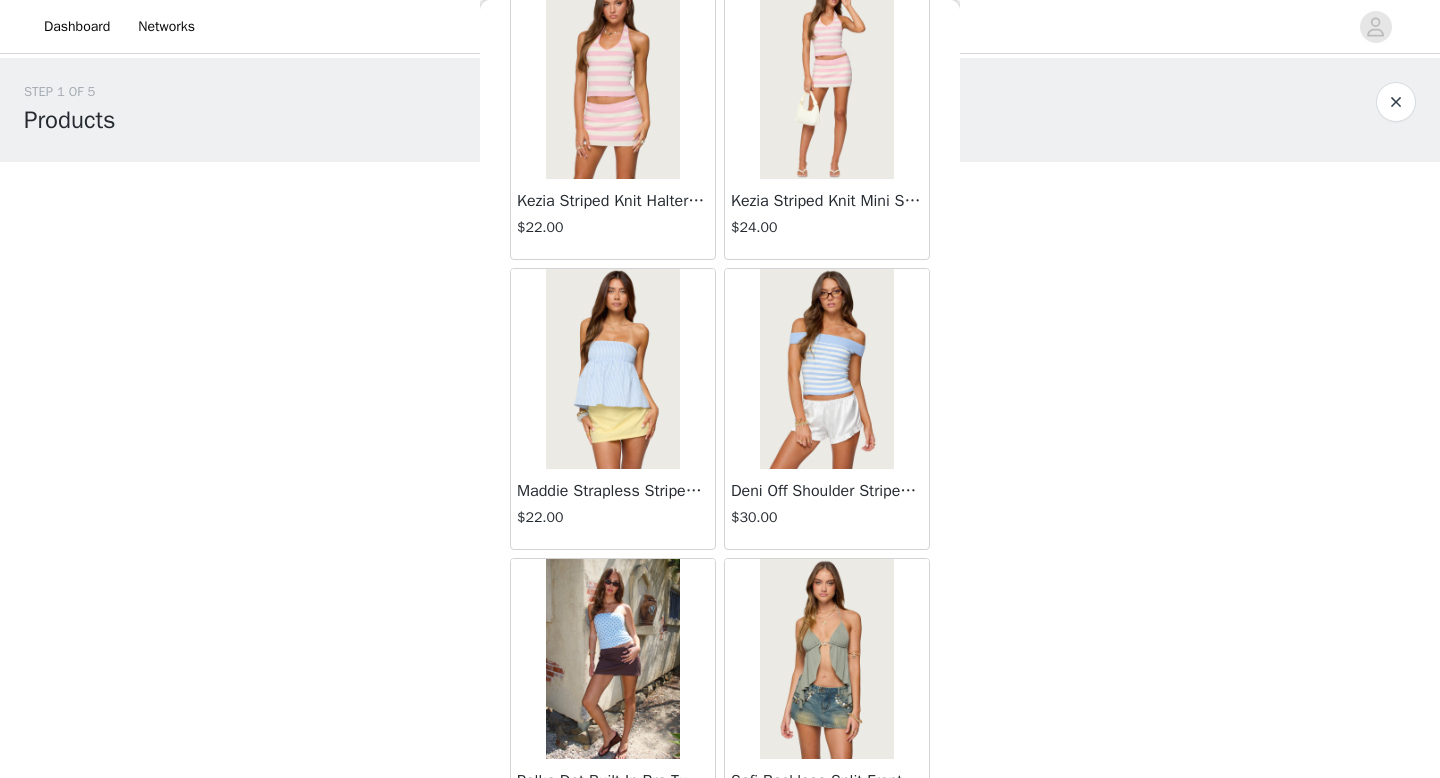 scroll, scrollTop: 5182, scrollLeft: 0, axis: vertical 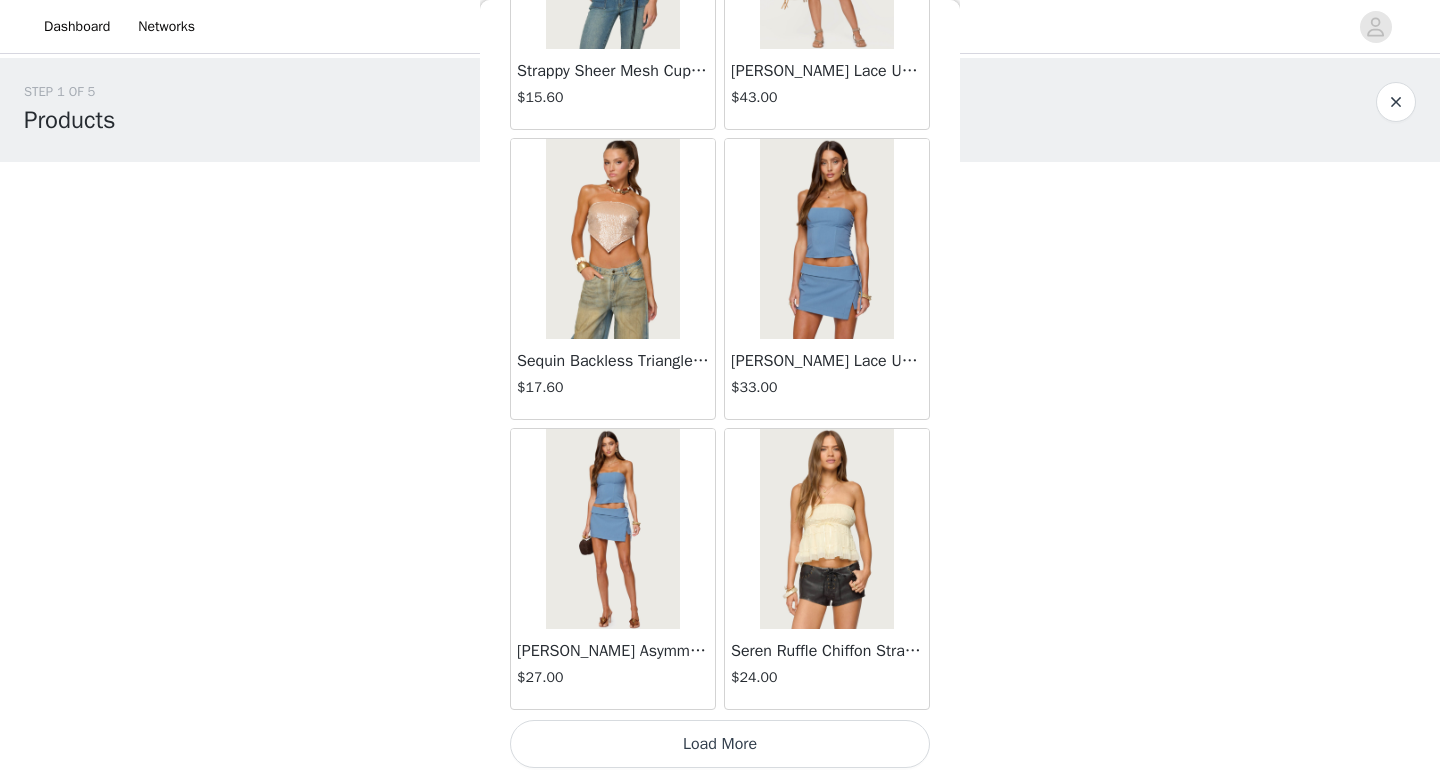 click on "Seren Ruffle Chiffon Strapless Top   $24.00" at bounding box center [827, 569] 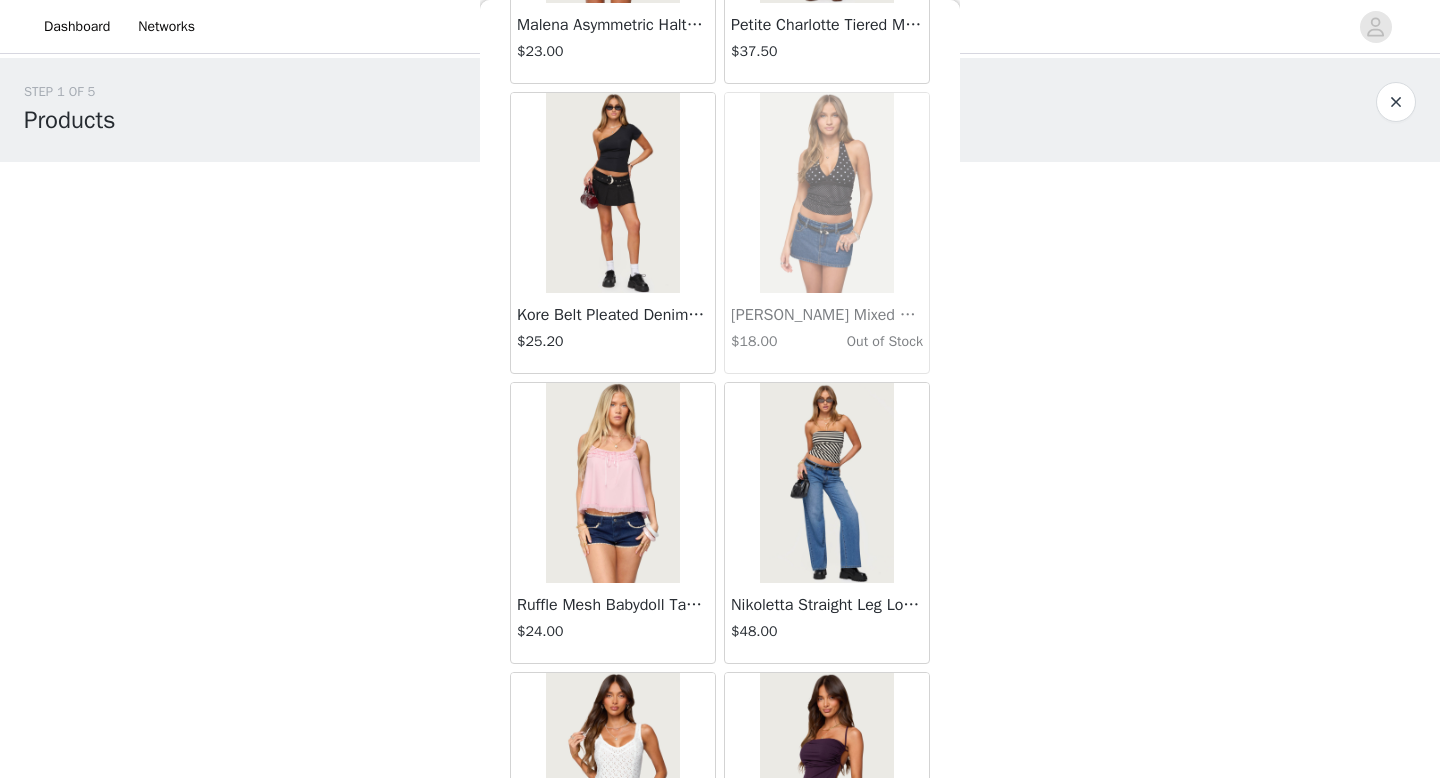 scroll, scrollTop: 8082, scrollLeft: 0, axis: vertical 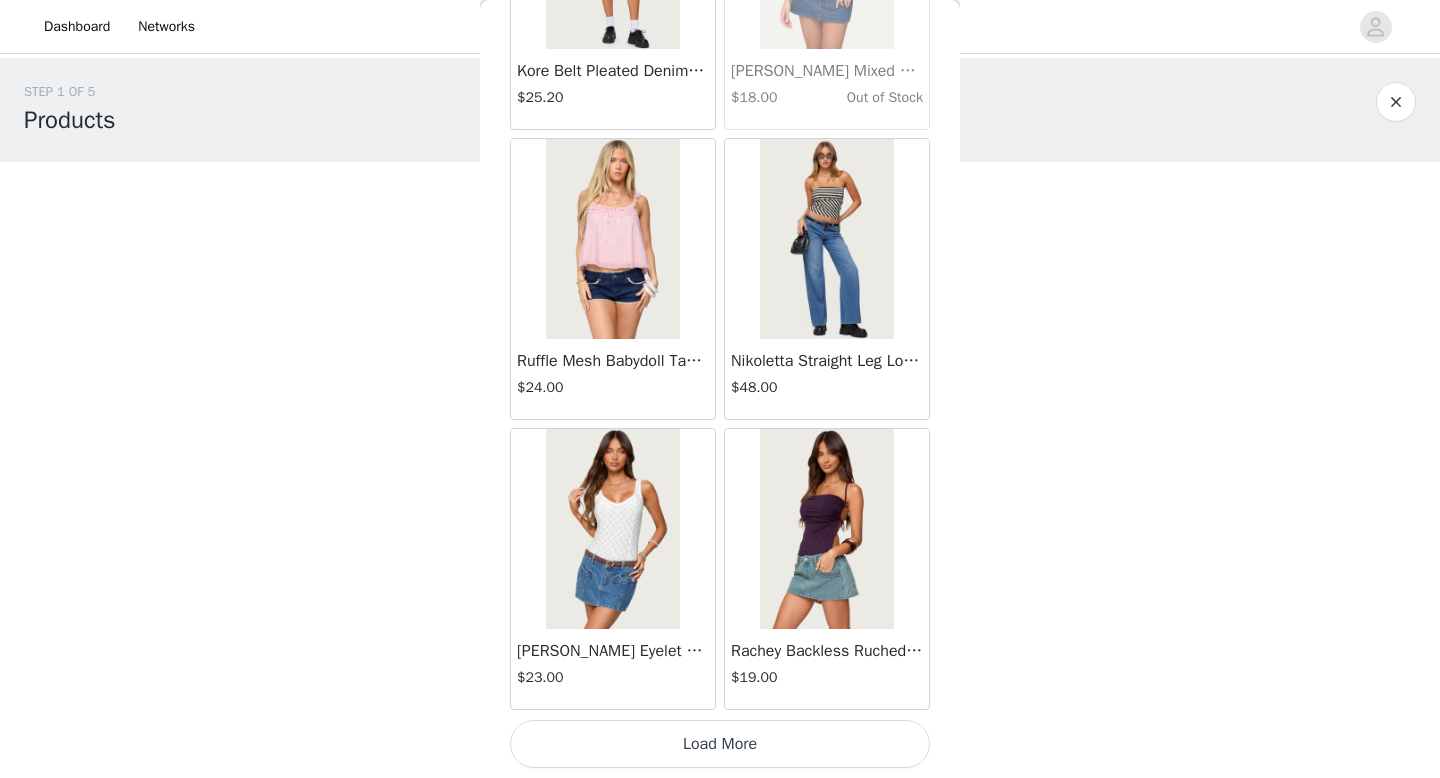 click on "Load More" at bounding box center [720, 744] 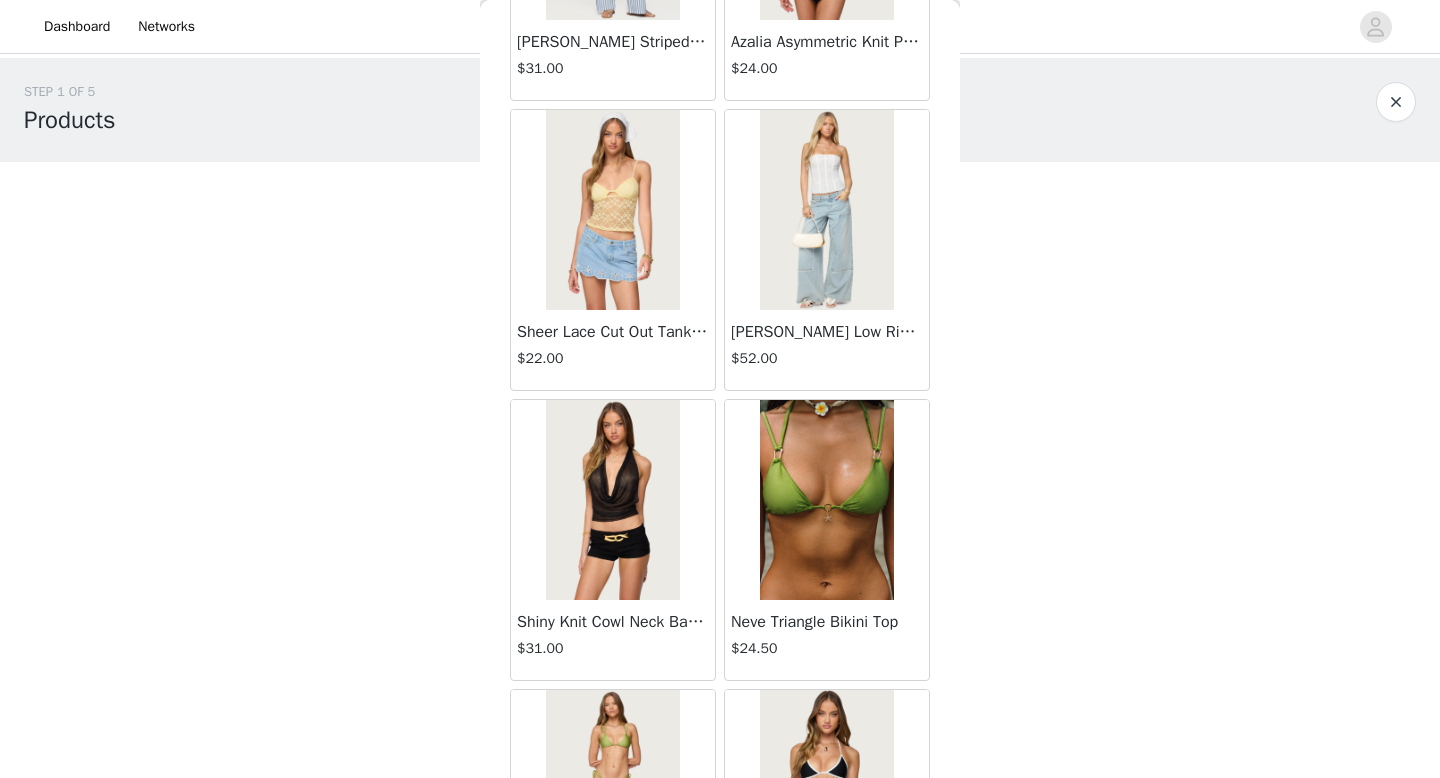 scroll, scrollTop: 10982, scrollLeft: 0, axis: vertical 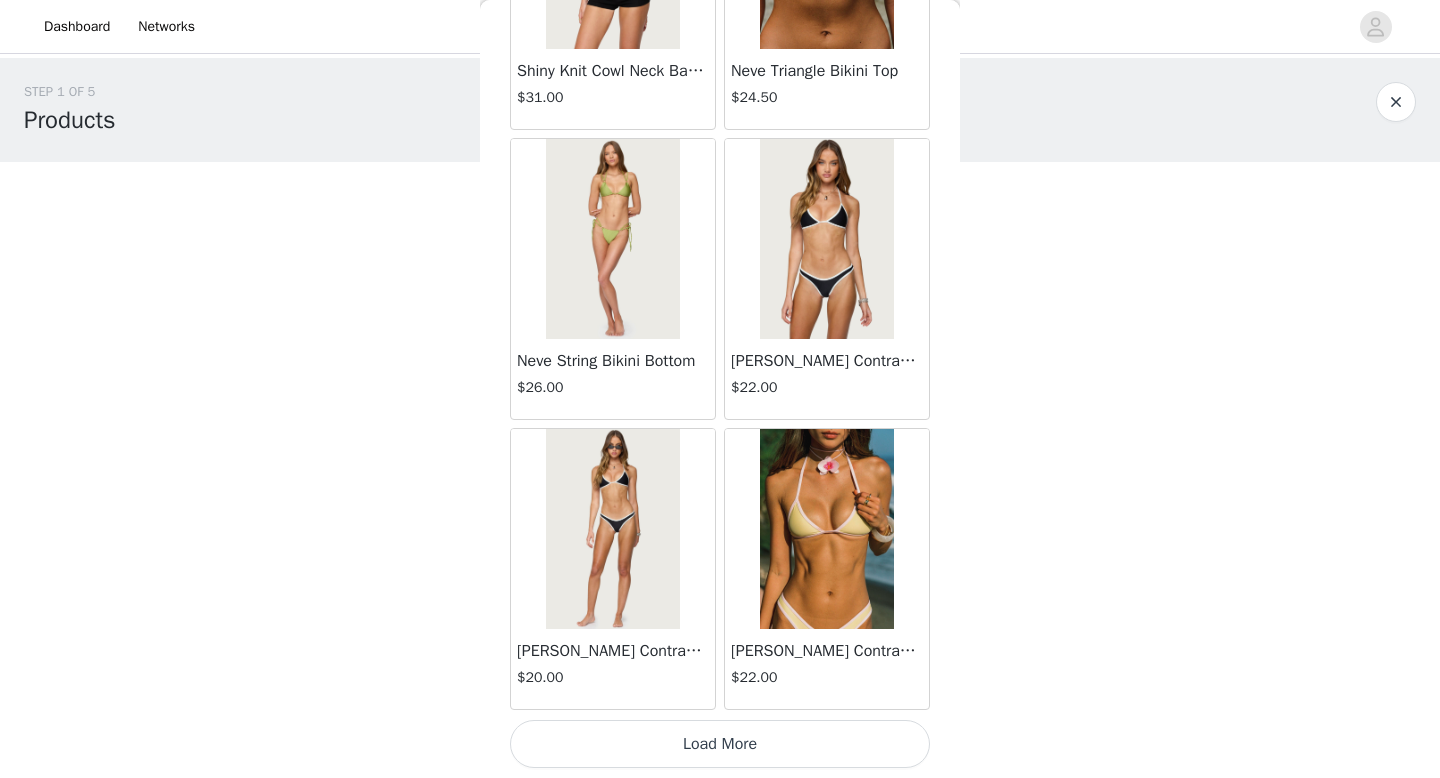 click on "Load More" at bounding box center (720, 744) 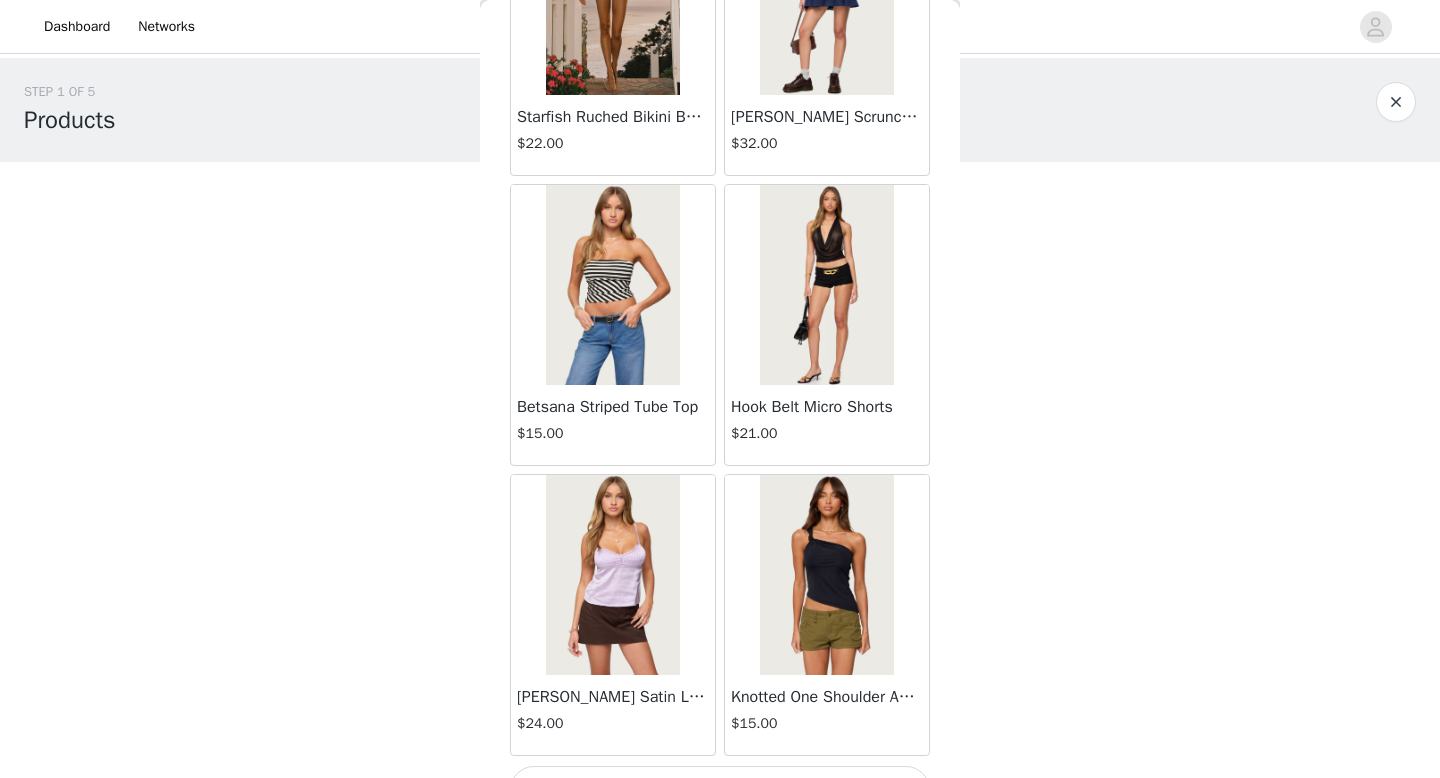 scroll, scrollTop: 13882, scrollLeft: 0, axis: vertical 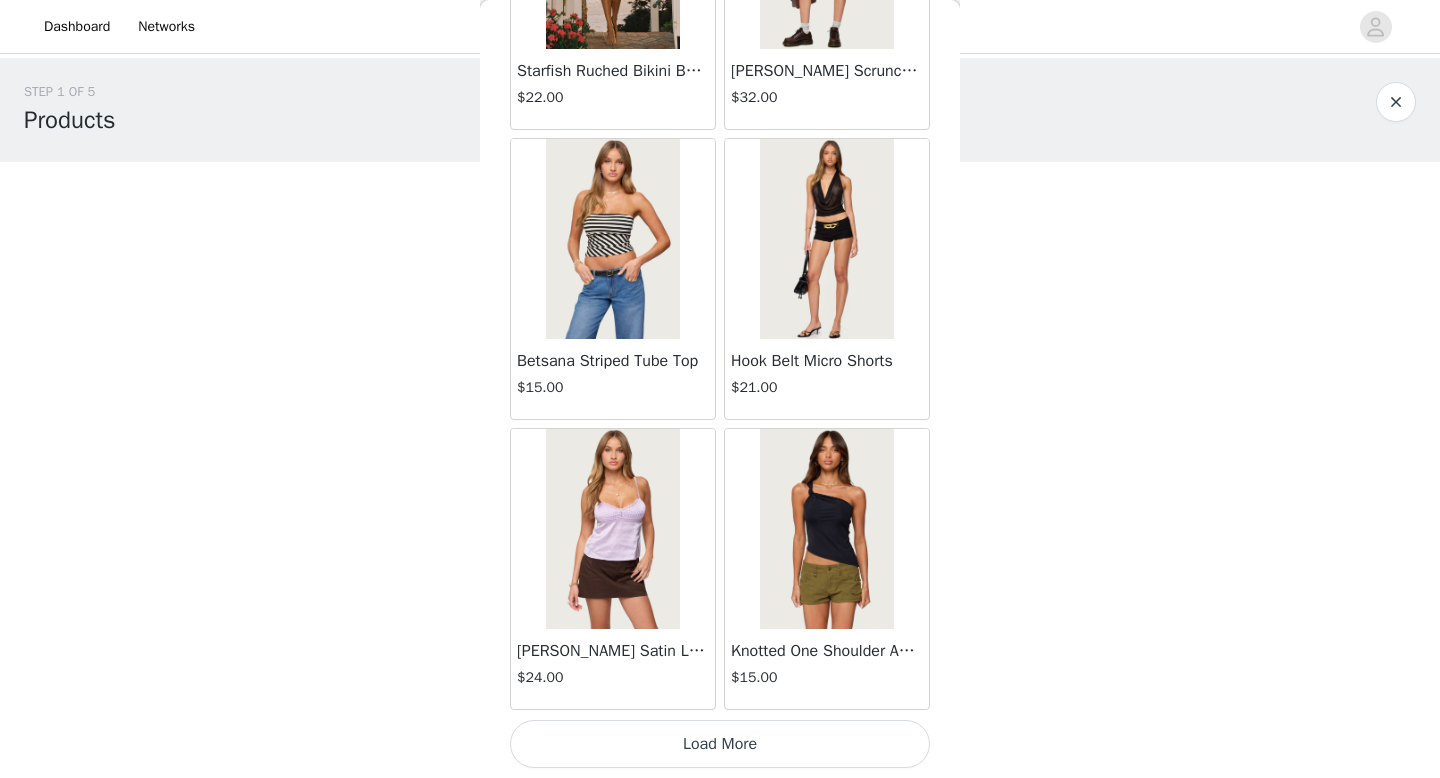 click on "Load More" at bounding box center [720, 744] 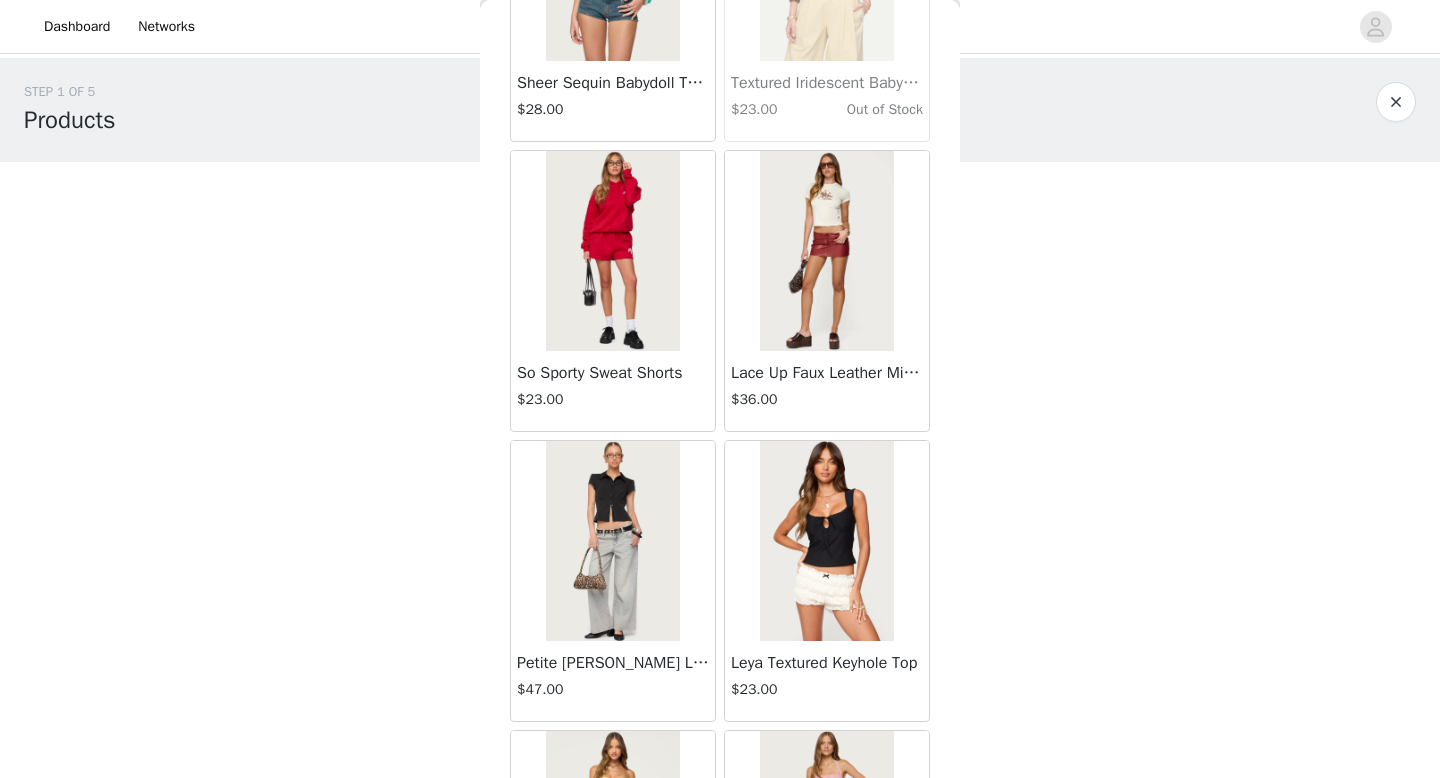 scroll, scrollTop: 16782, scrollLeft: 0, axis: vertical 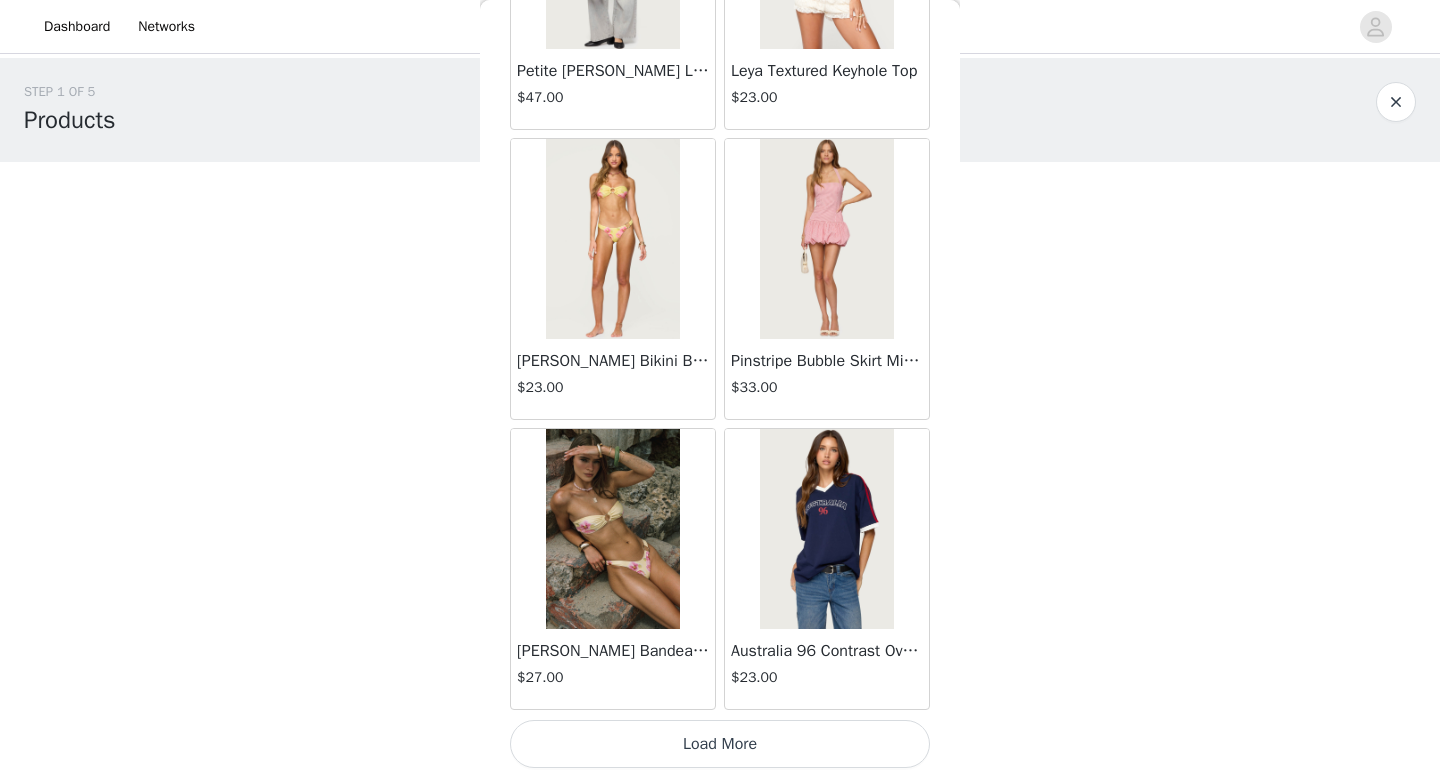 click on "Load More" at bounding box center [720, 744] 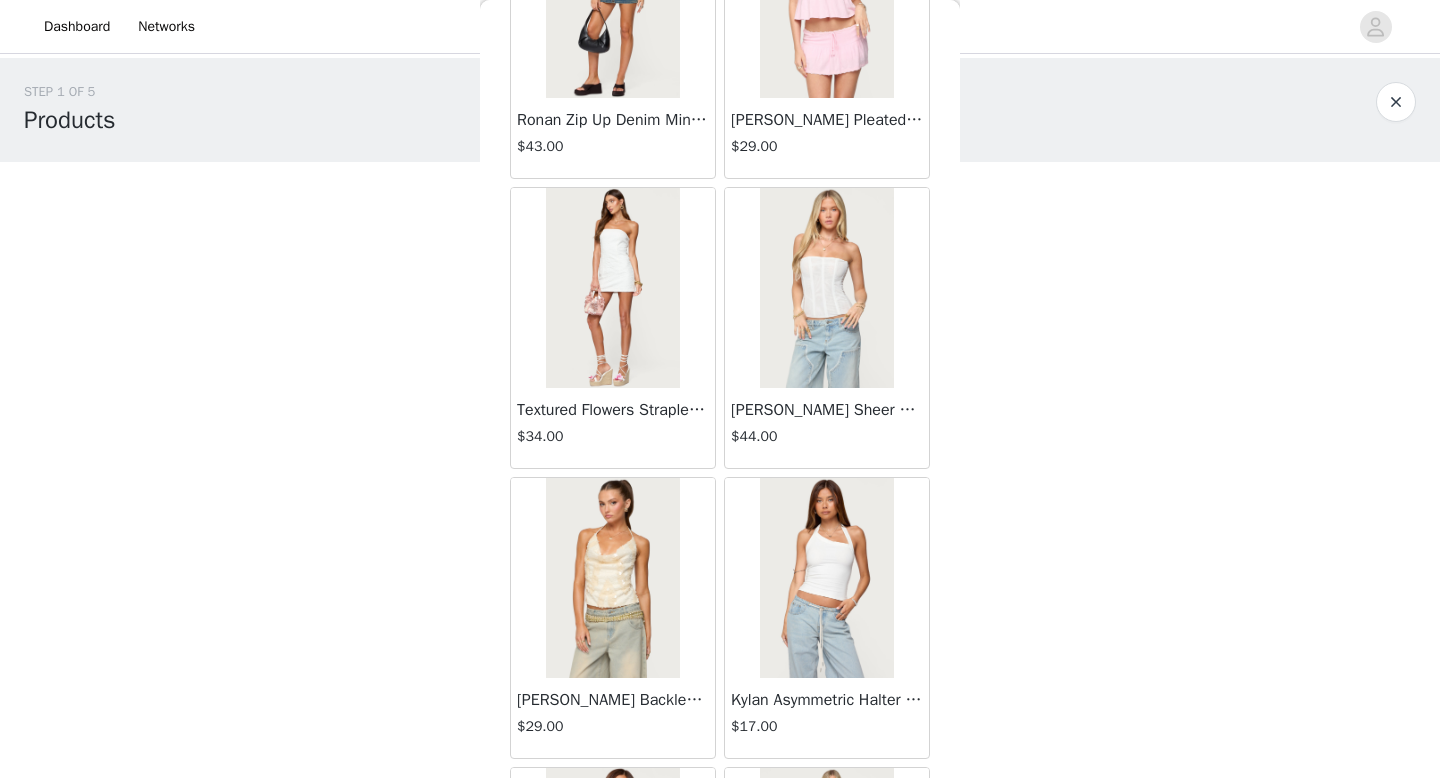 scroll, scrollTop: 19682, scrollLeft: 0, axis: vertical 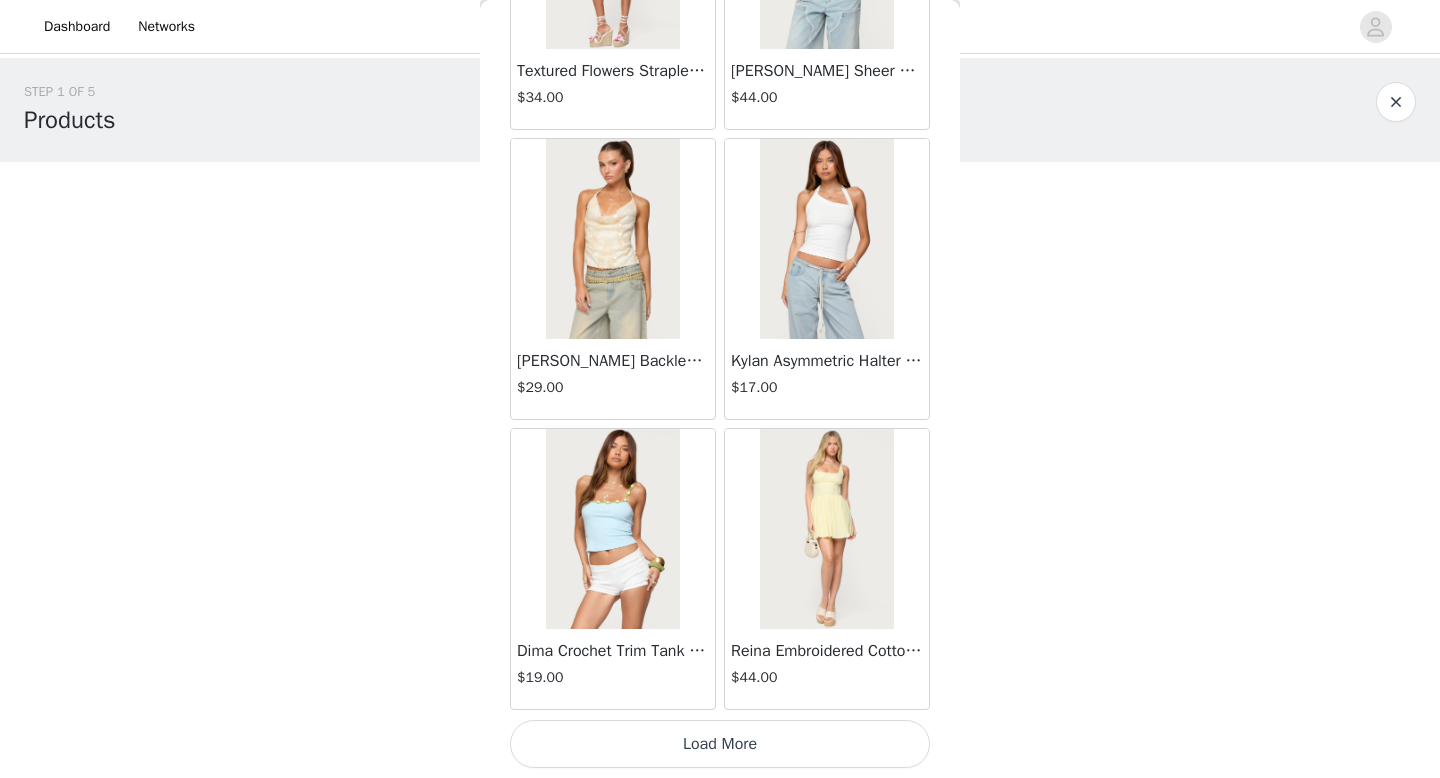 click on "Load More" at bounding box center [720, 744] 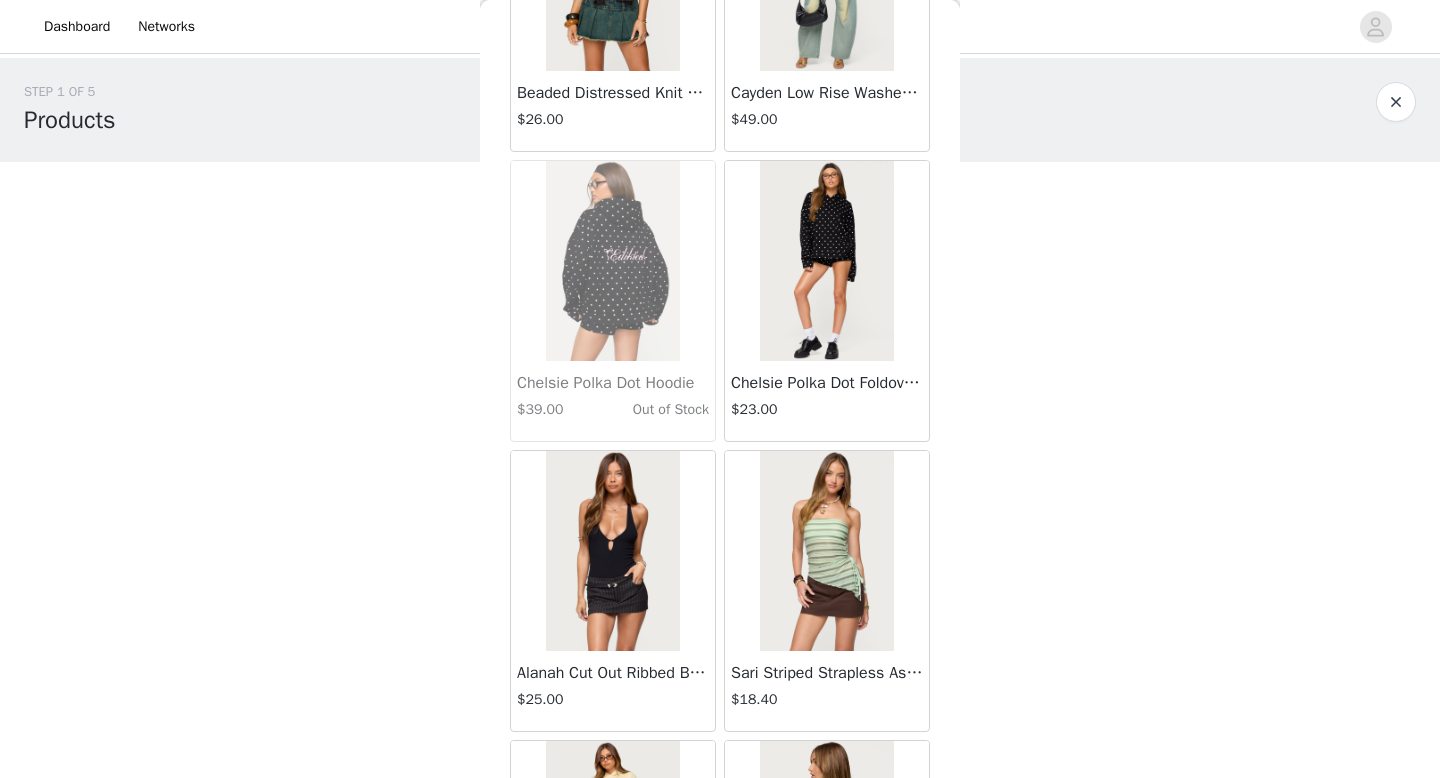 scroll, scrollTop: 22582, scrollLeft: 0, axis: vertical 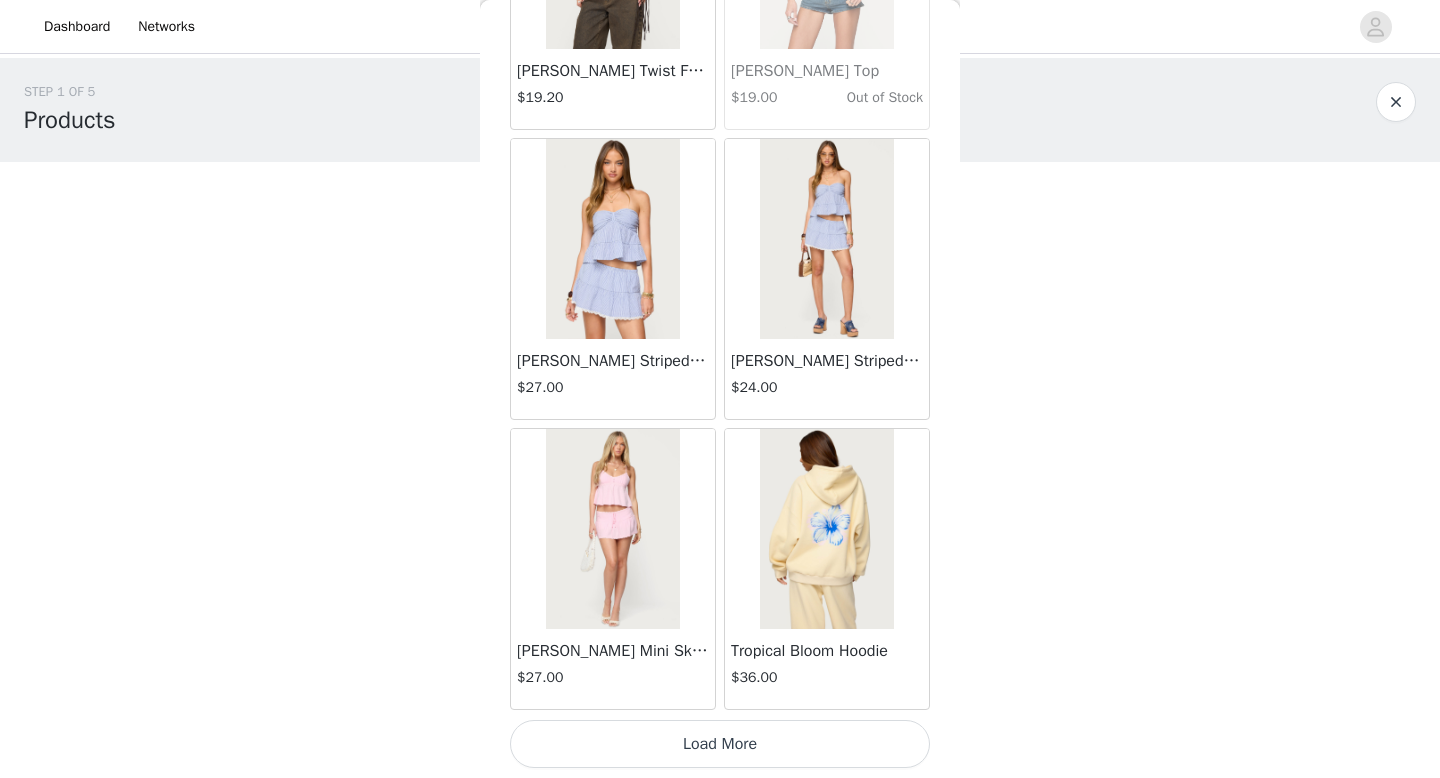 click on "Load More" at bounding box center (720, 744) 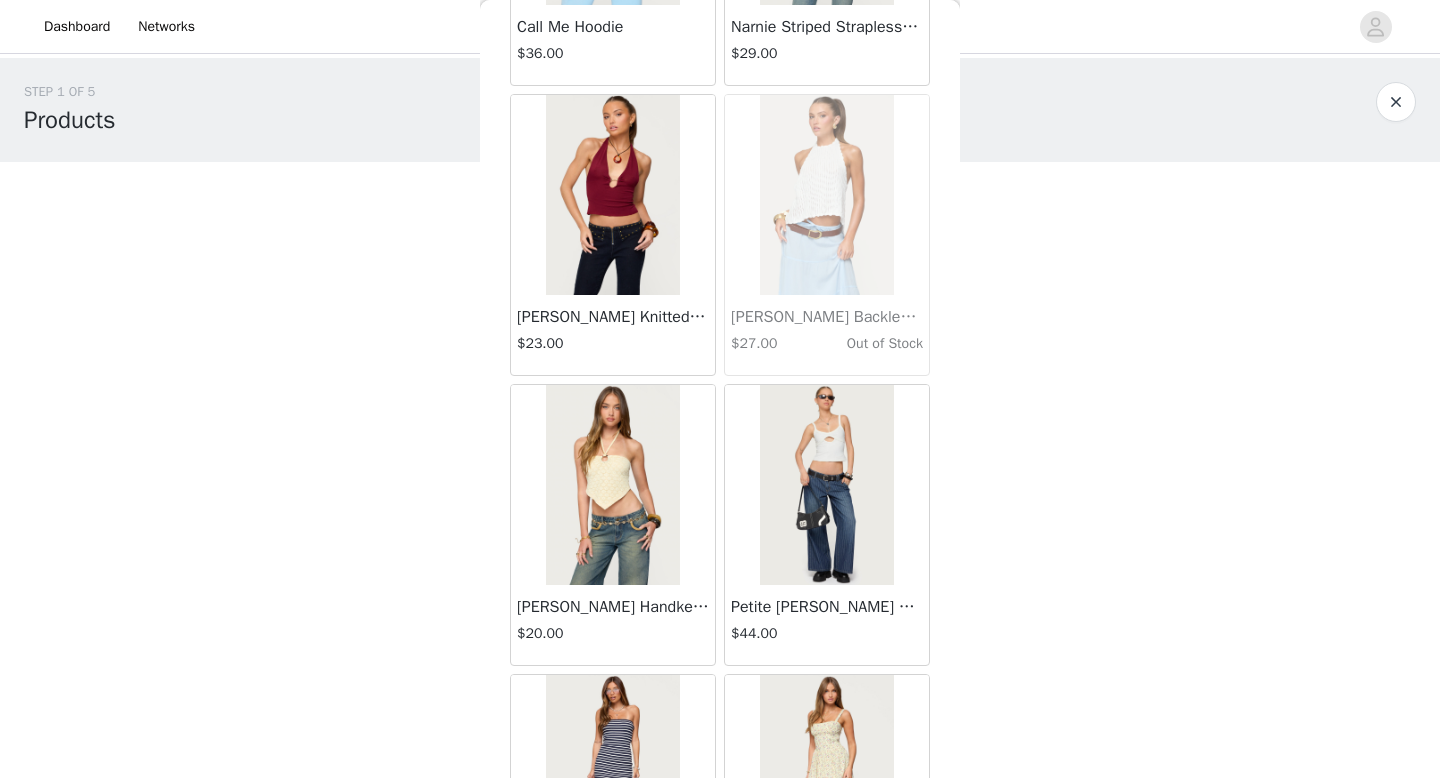 scroll, scrollTop: 25482, scrollLeft: 0, axis: vertical 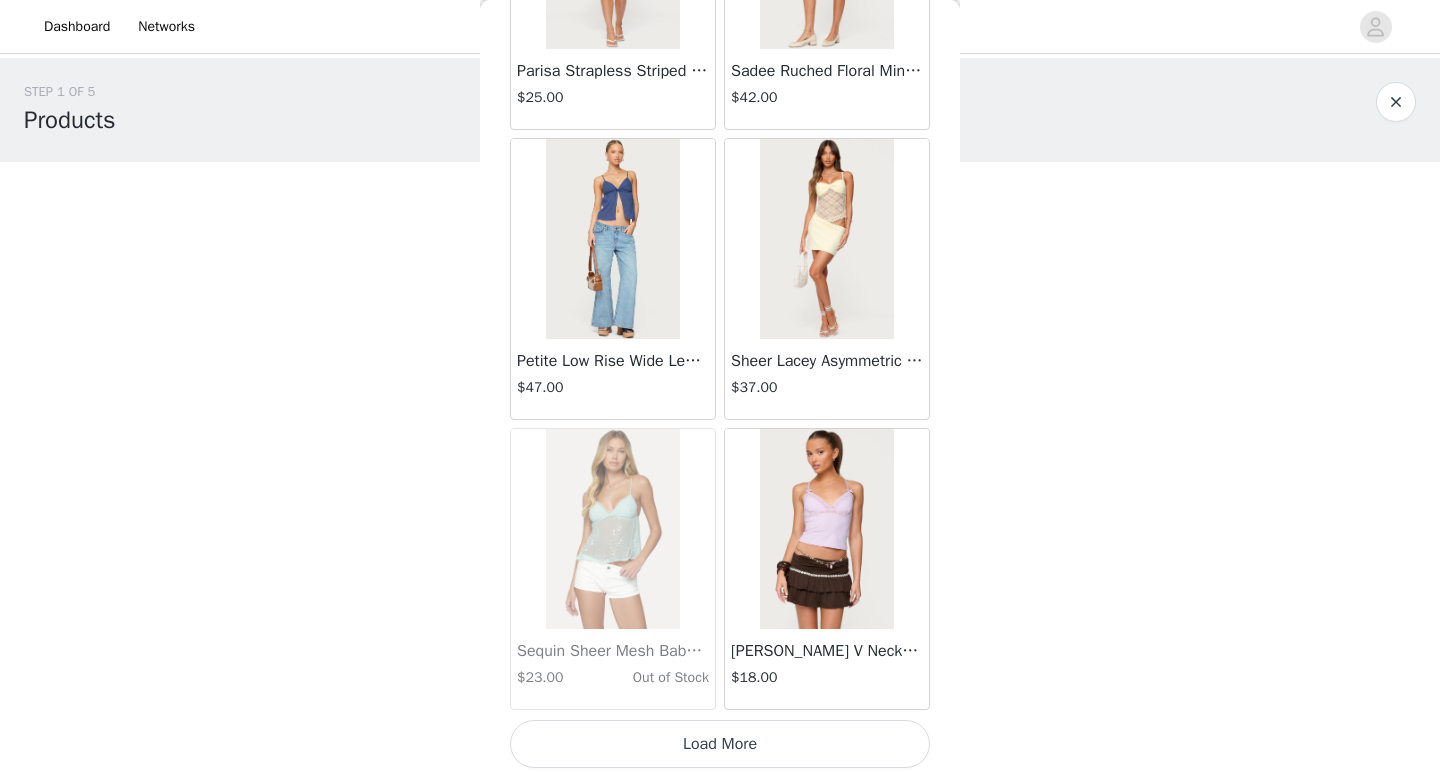 click on "Load More" at bounding box center (720, 744) 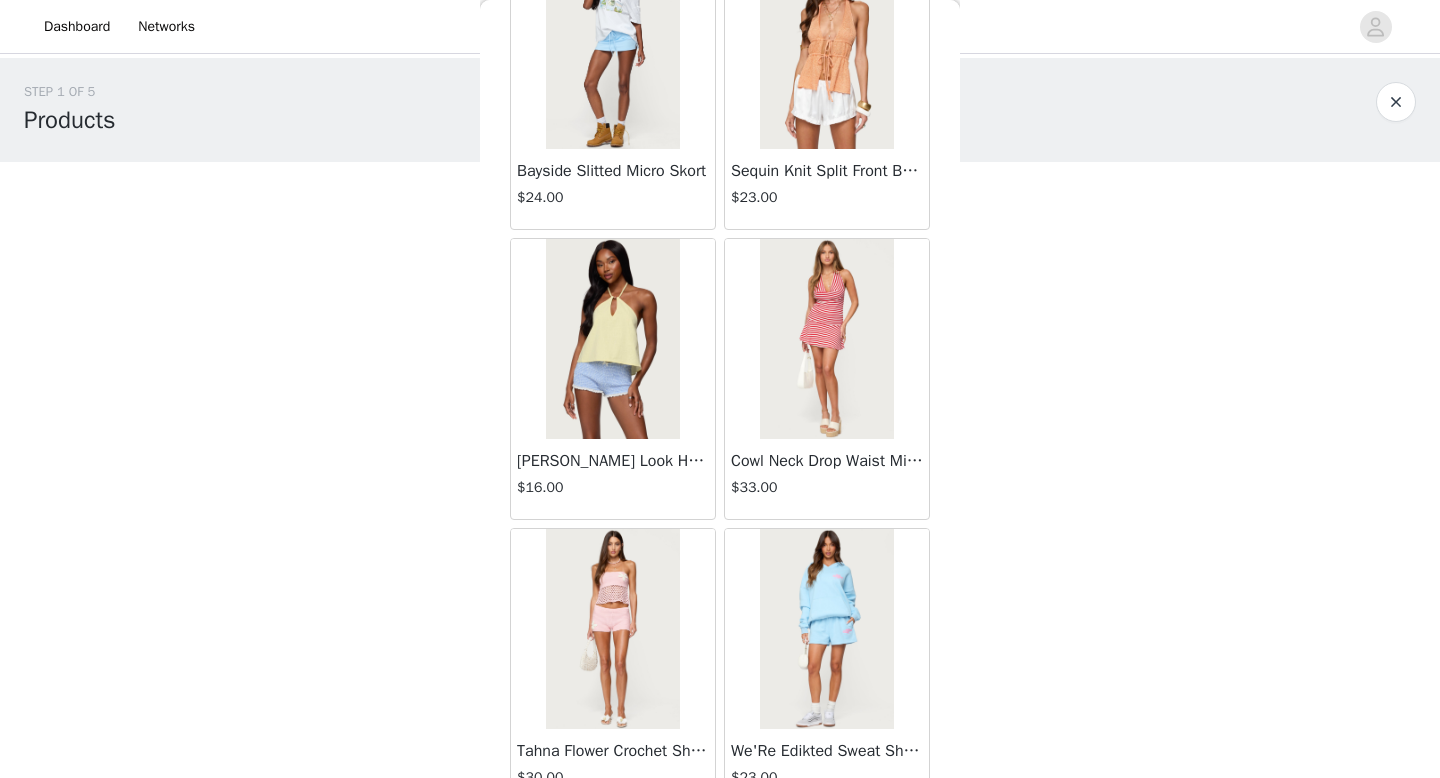 scroll, scrollTop: 28382, scrollLeft: 0, axis: vertical 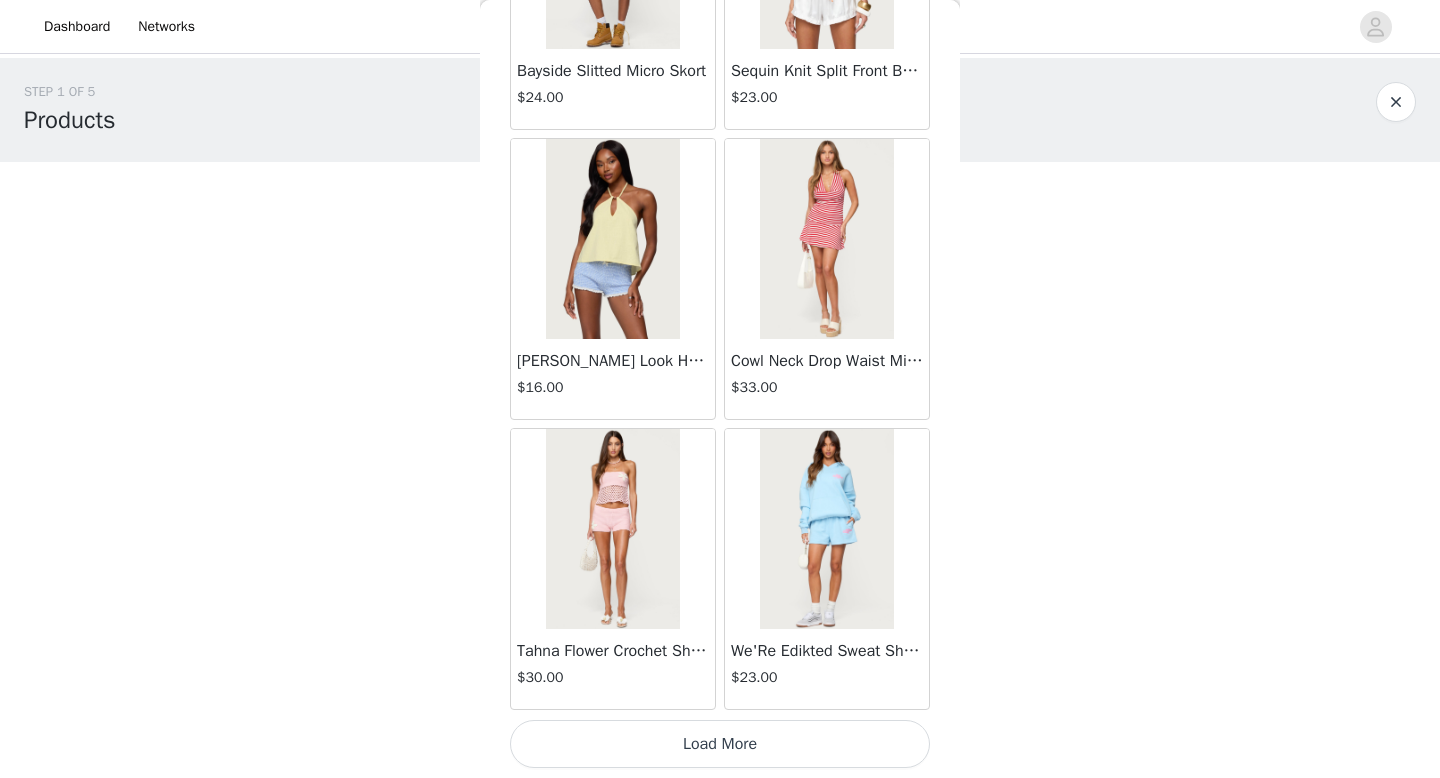 click on "Load More" at bounding box center [720, 744] 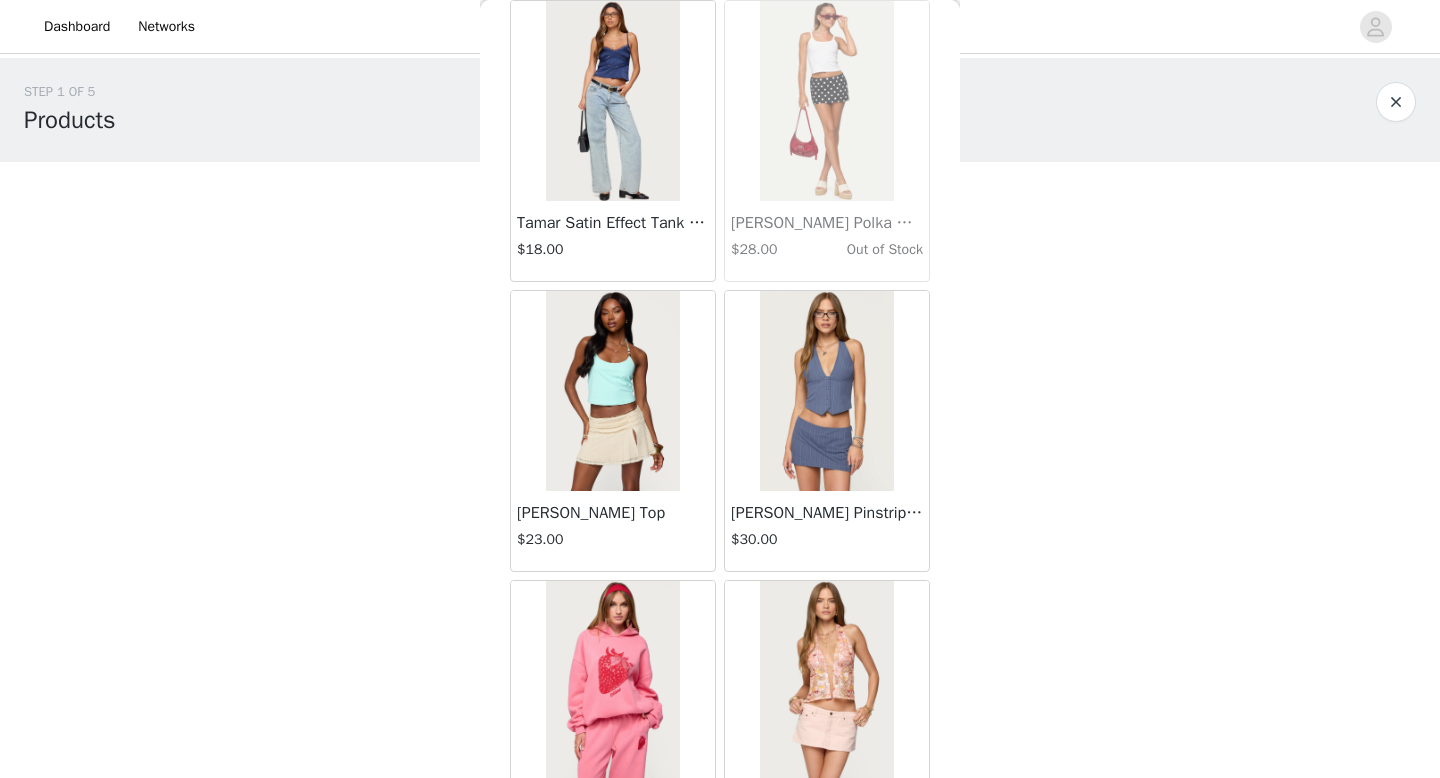 scroll, scrollTop: 31282, scrollLeft: 0, axis: vertical 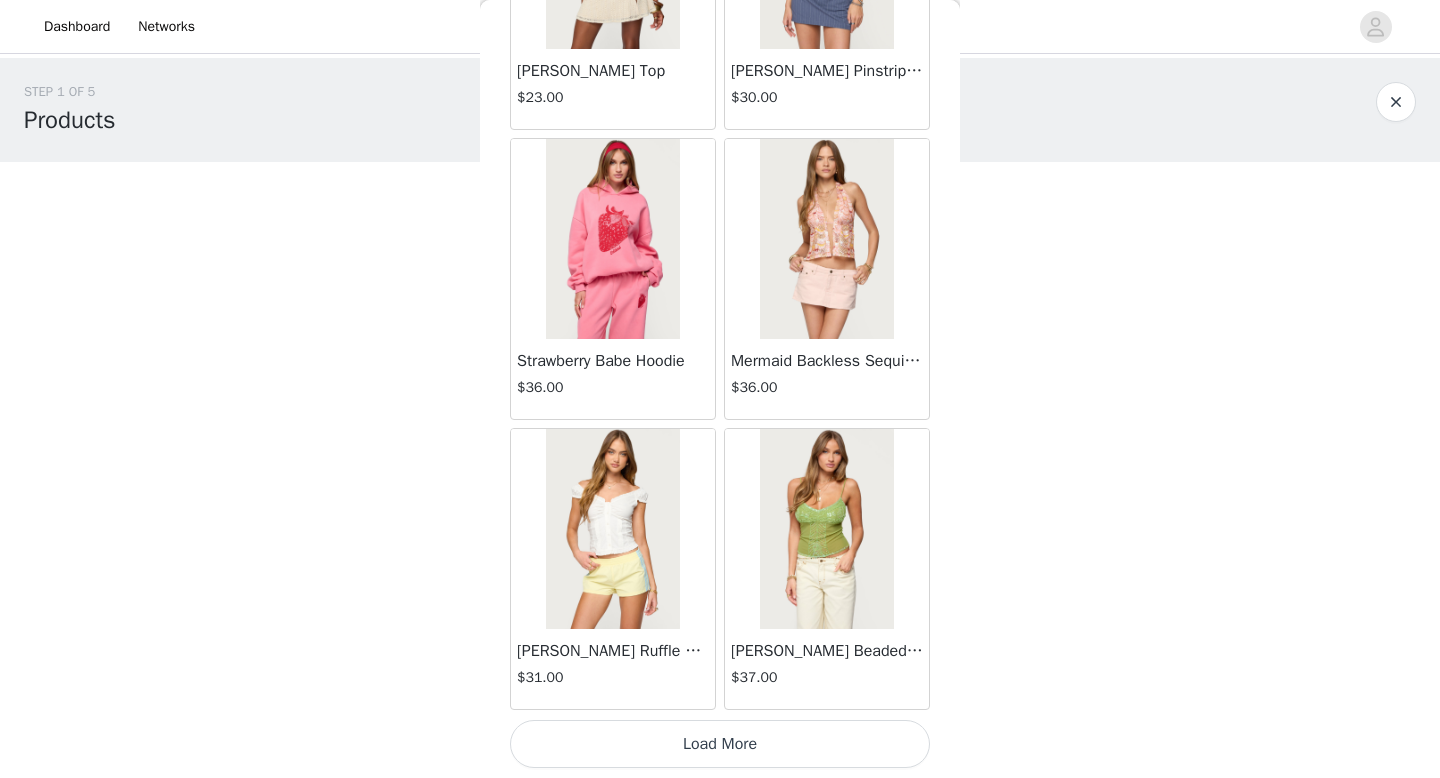 click on "Load More" at bounding box center (720, 744) 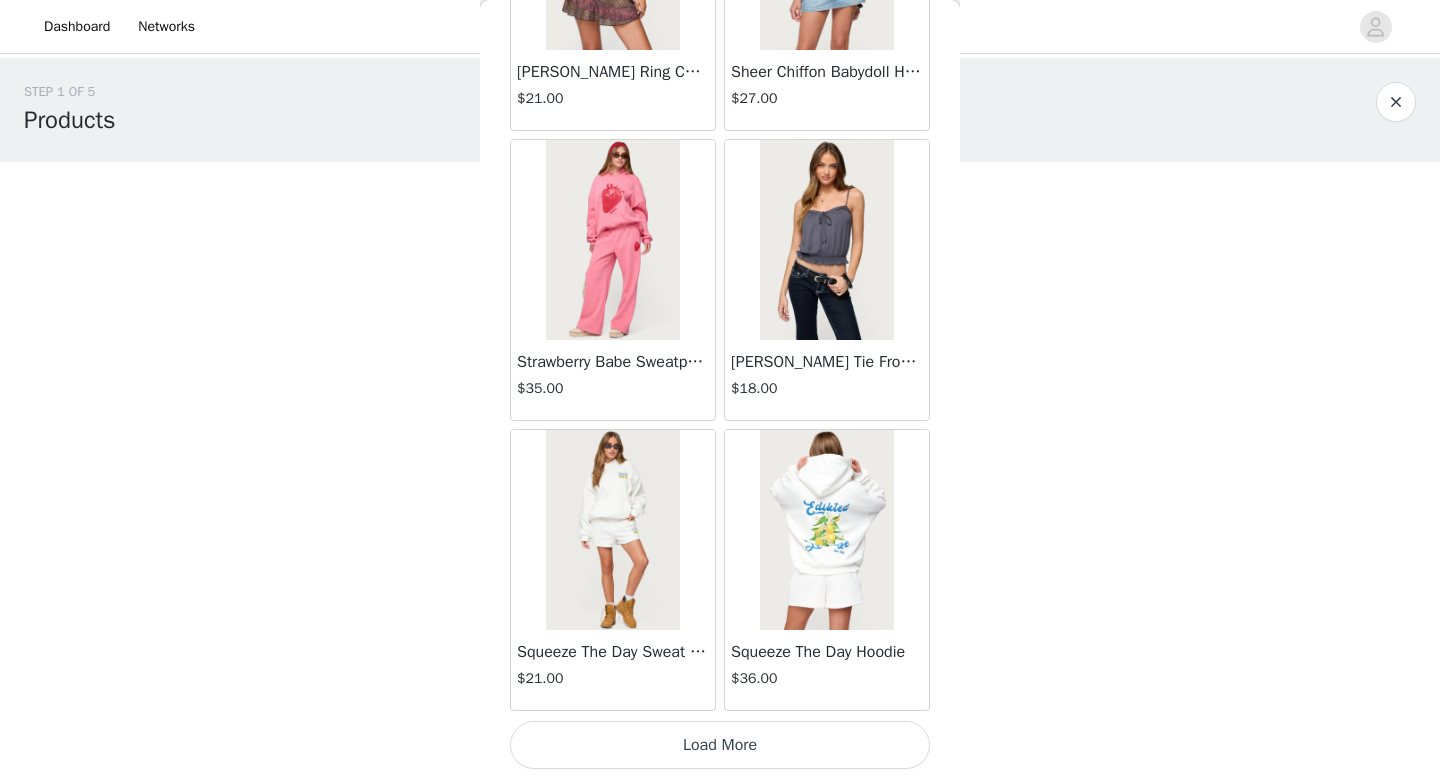 scroll, scrollTop: 34182, scrollLeft: 0, axis: vertical 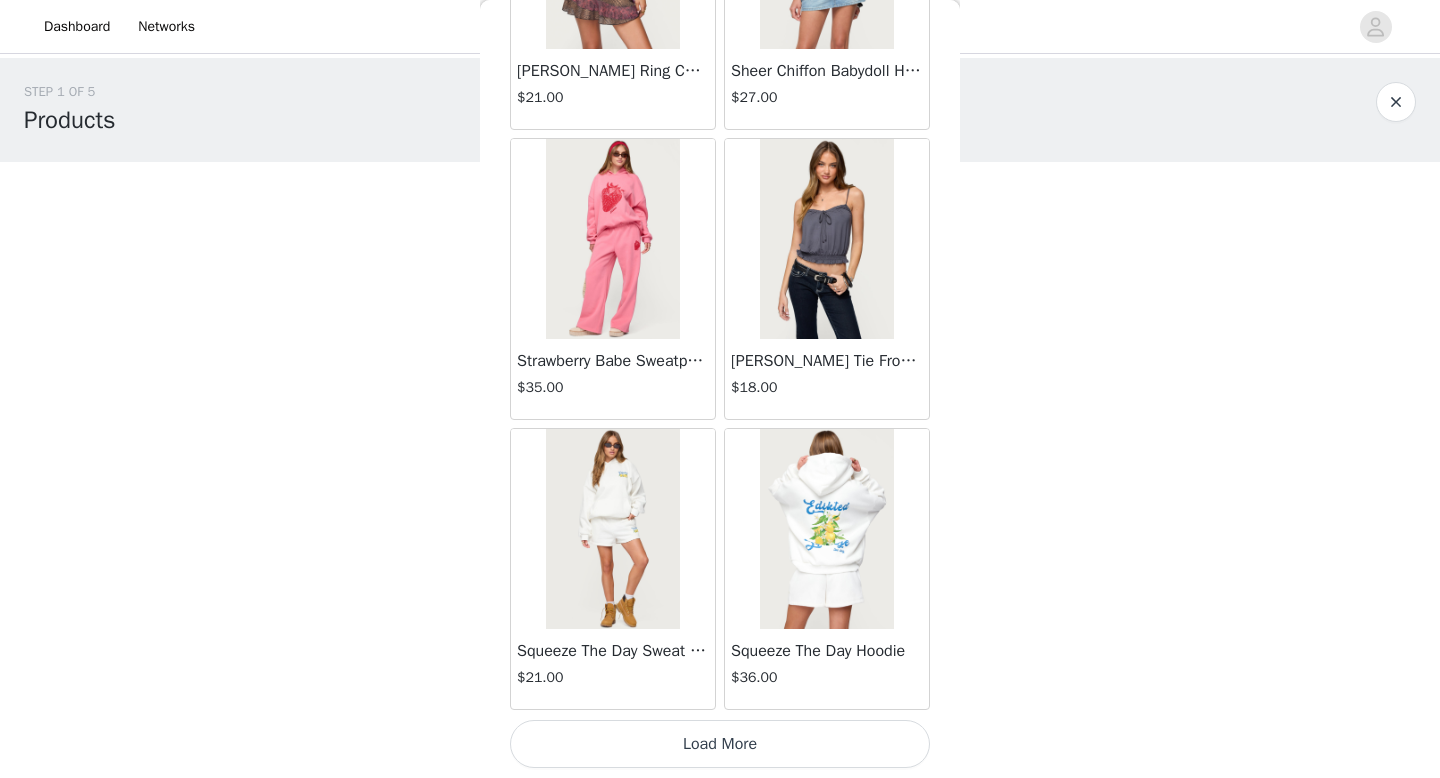 click on "Load More" at bounding box center [720, 744] 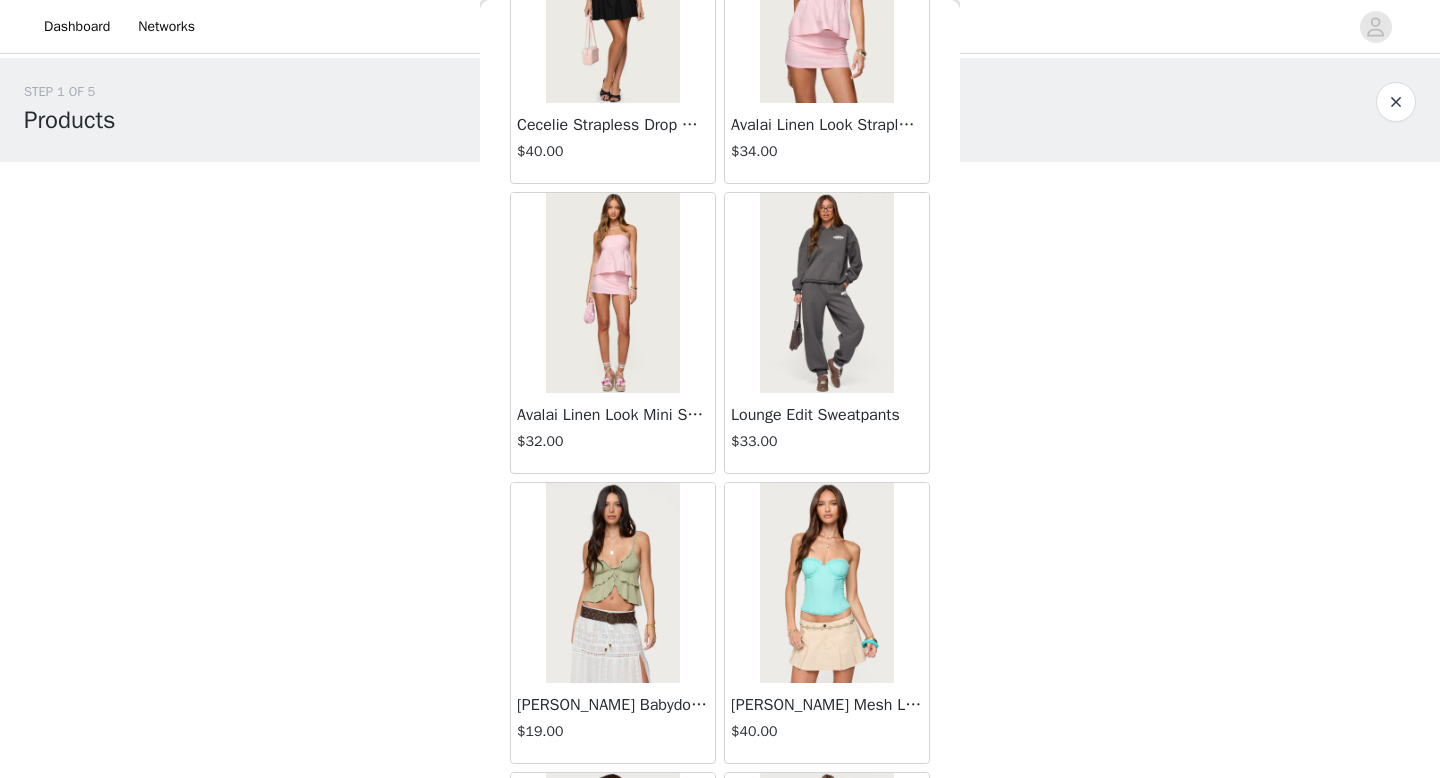 scroll, scrollTop: 37082, scrollLeft: 0, axis: vertical 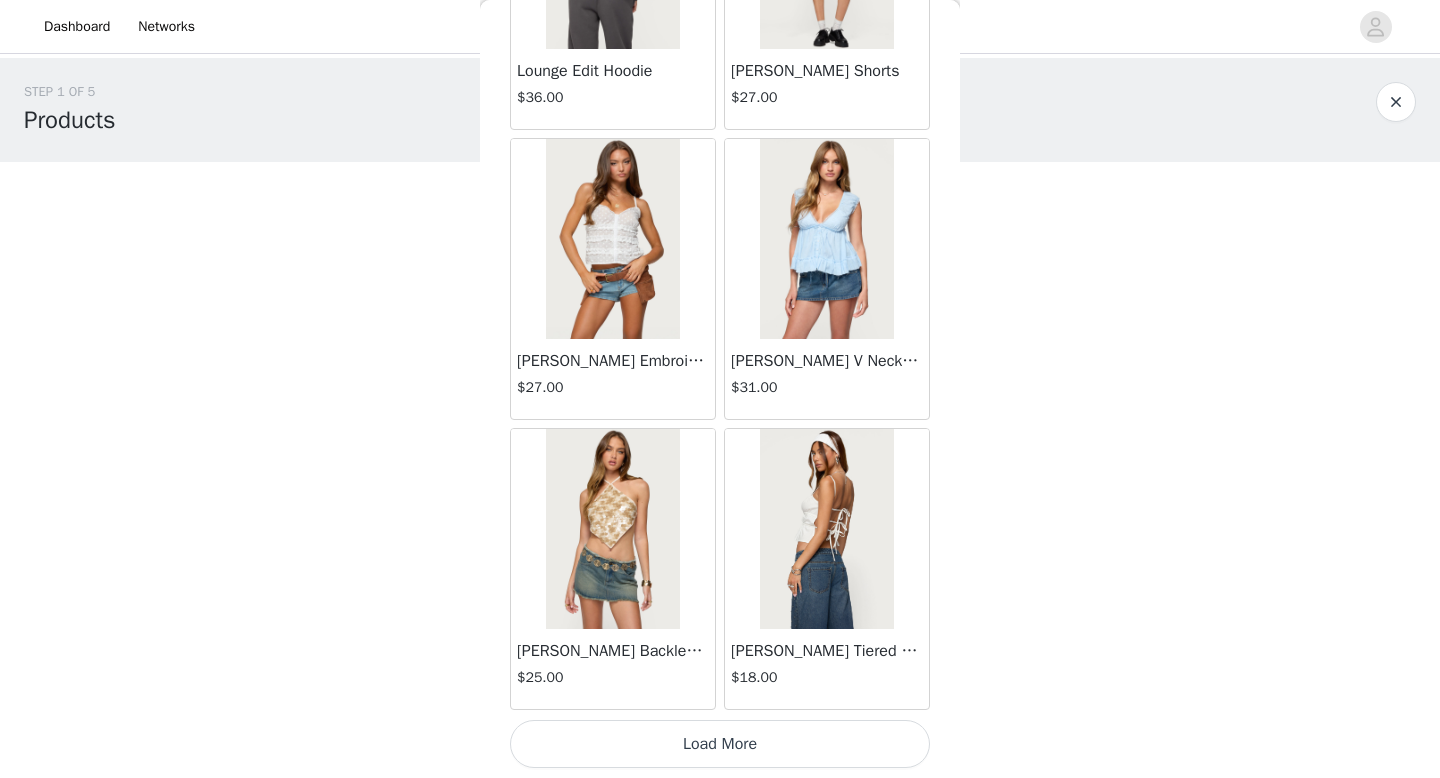 click on "Load More" at bounding box center (720, 744) 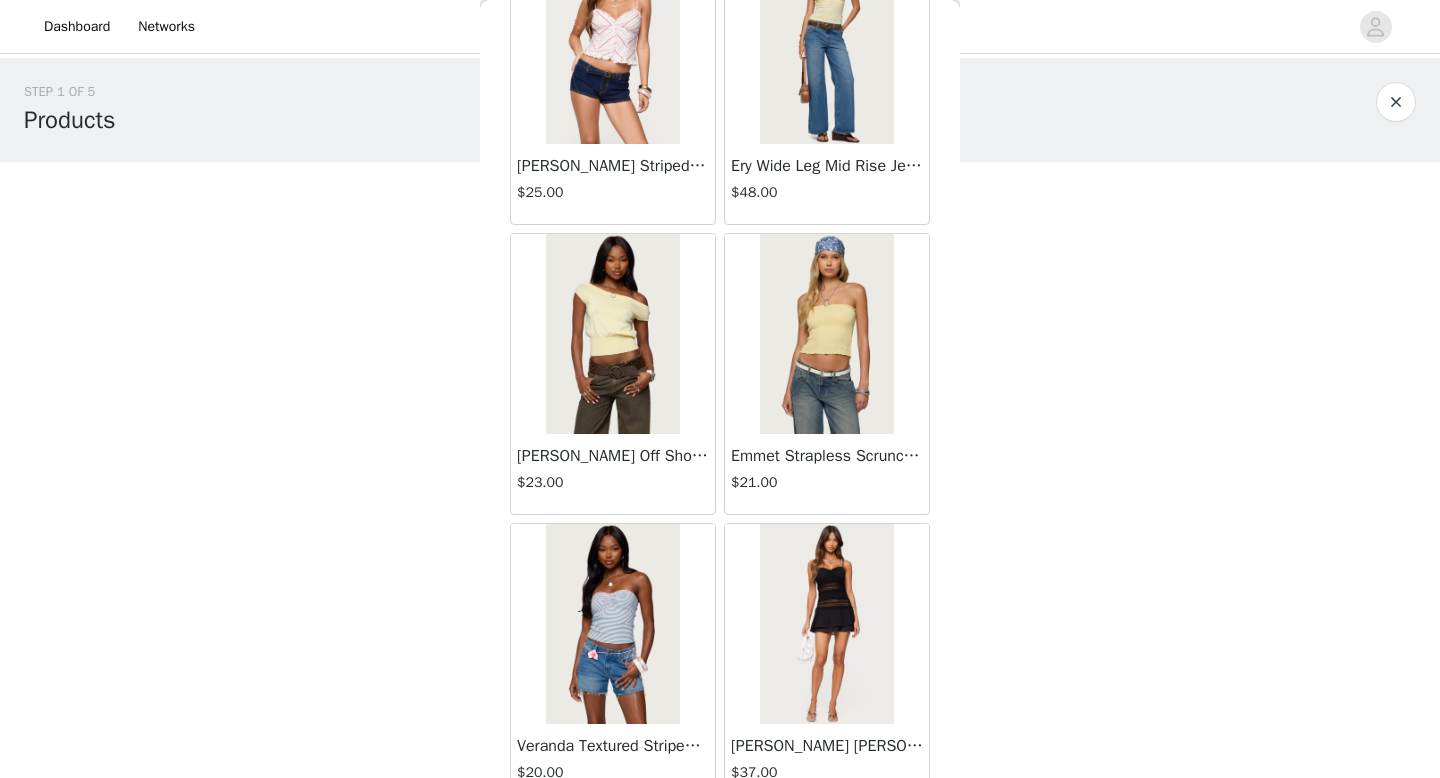 scroll, scrollTop: 39982, scrollLeft: 0, axis: vertical 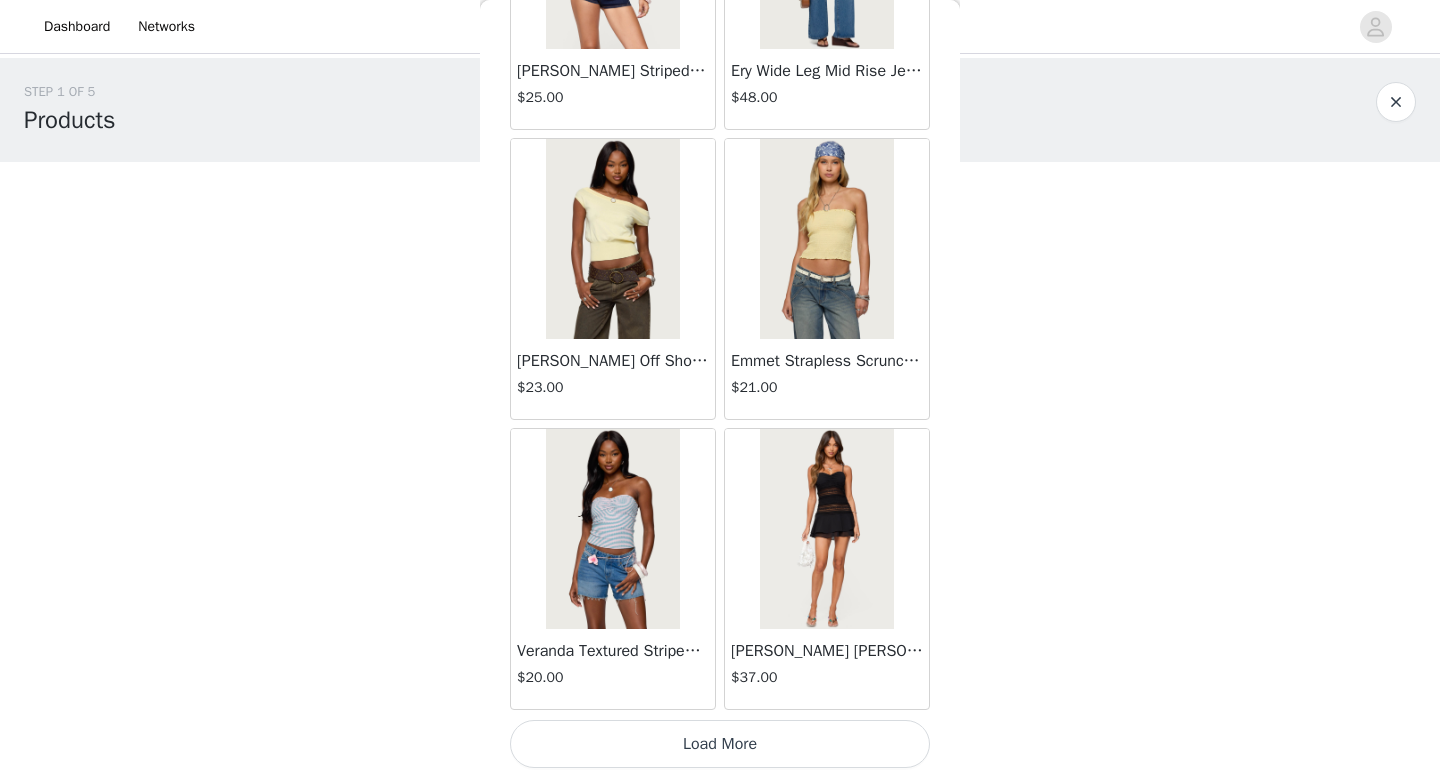 click on "Load More" at bounding box center [720, 744] 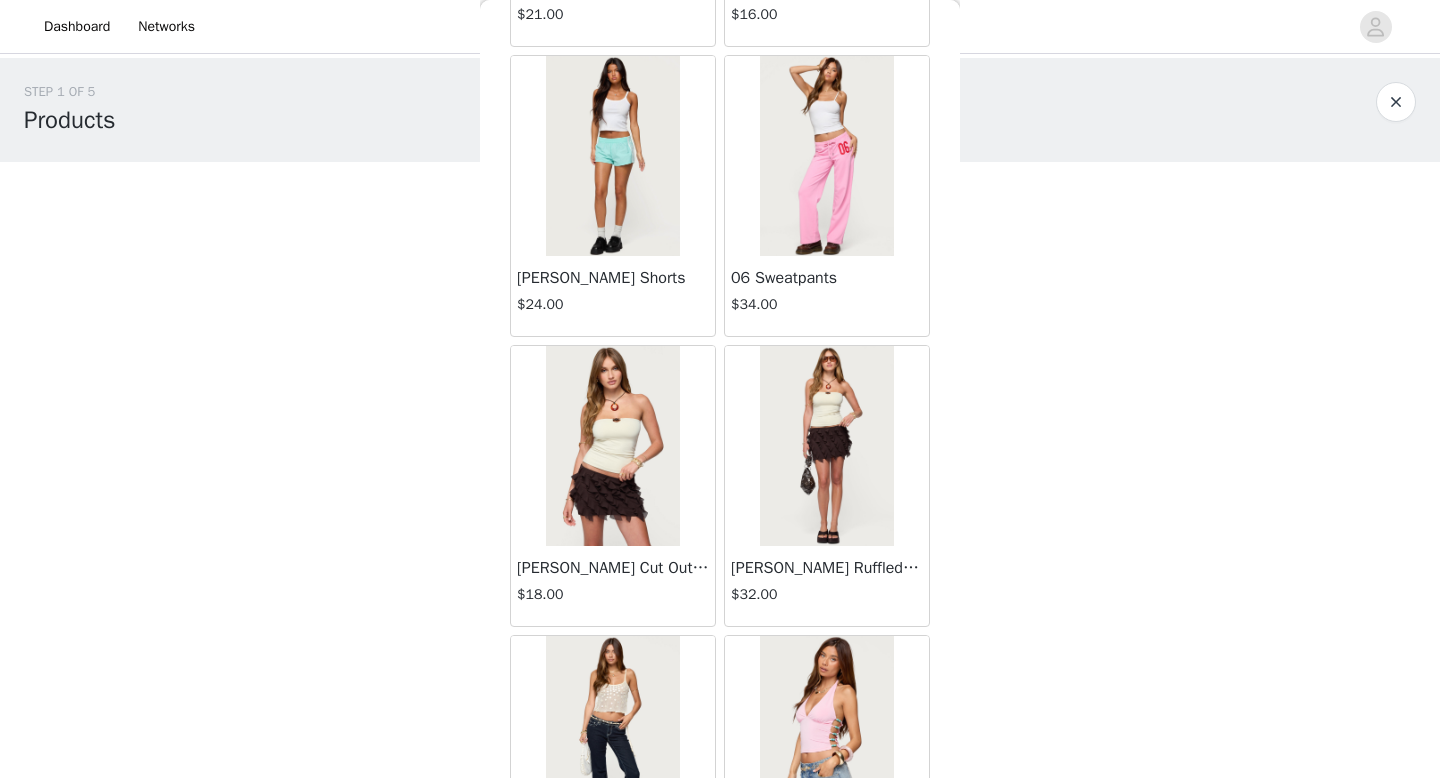 scroll, scrollTop: 42882, scrollLeft: 0, axis: vertical 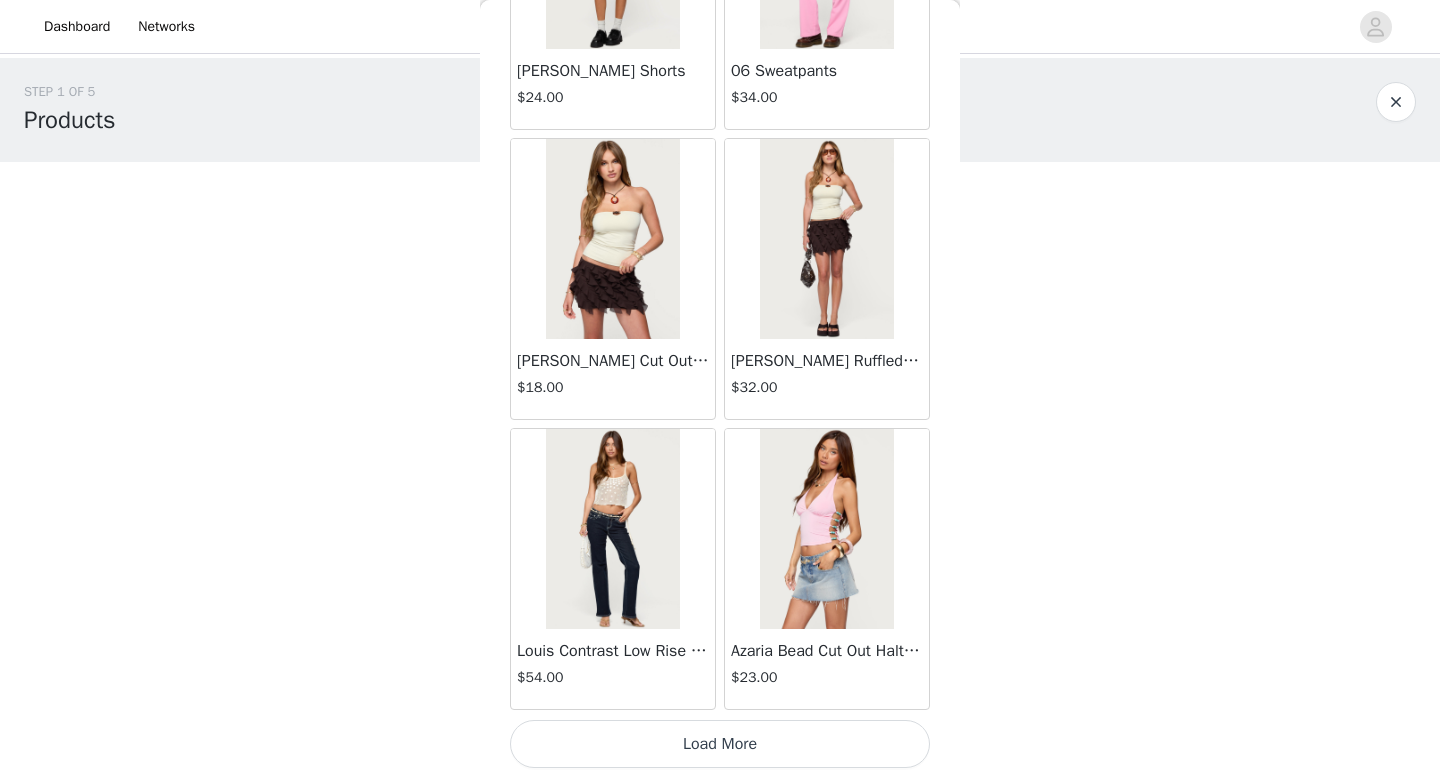 click on "Load More" at bounding box center (720, 744) 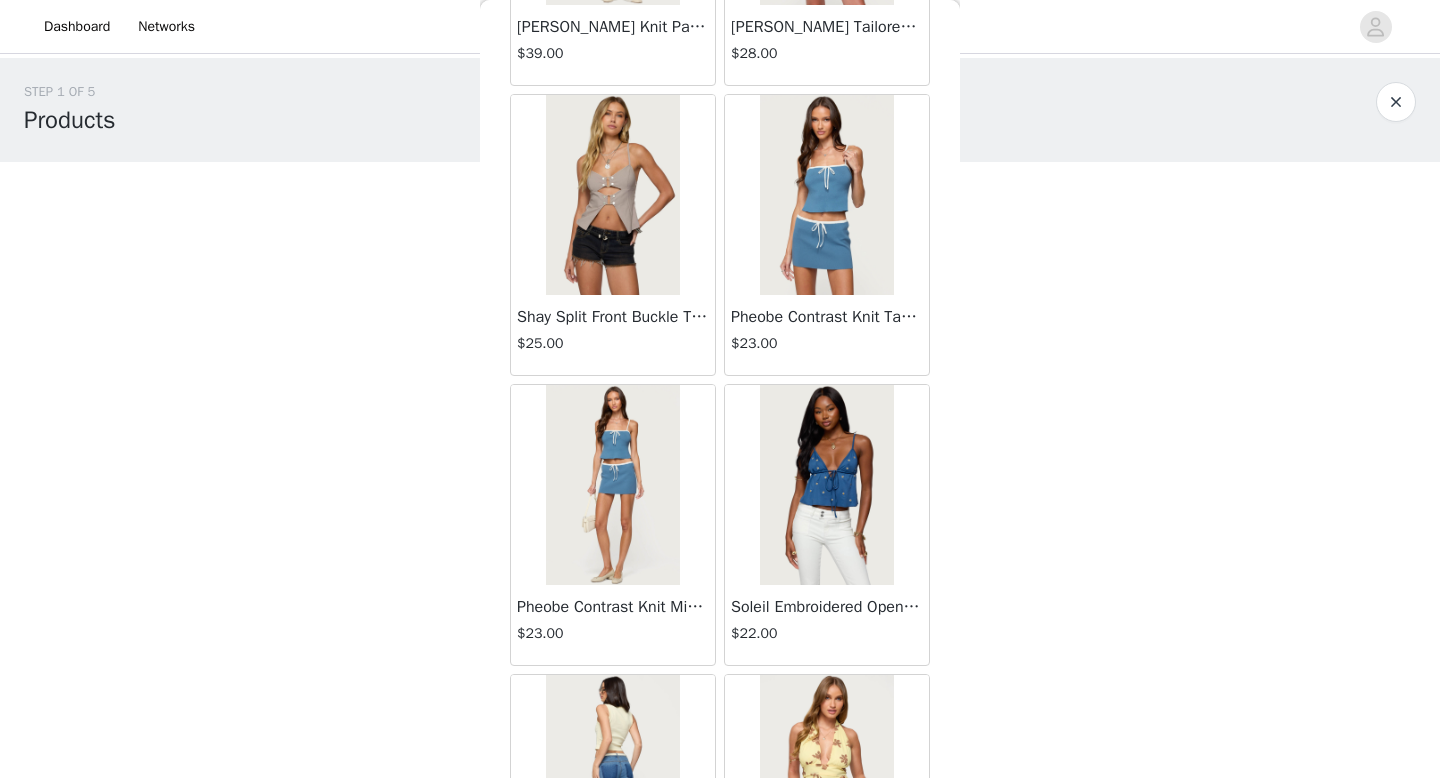 scroll, scrollTop: 45782, scrollLeft: 0, axis: vertical 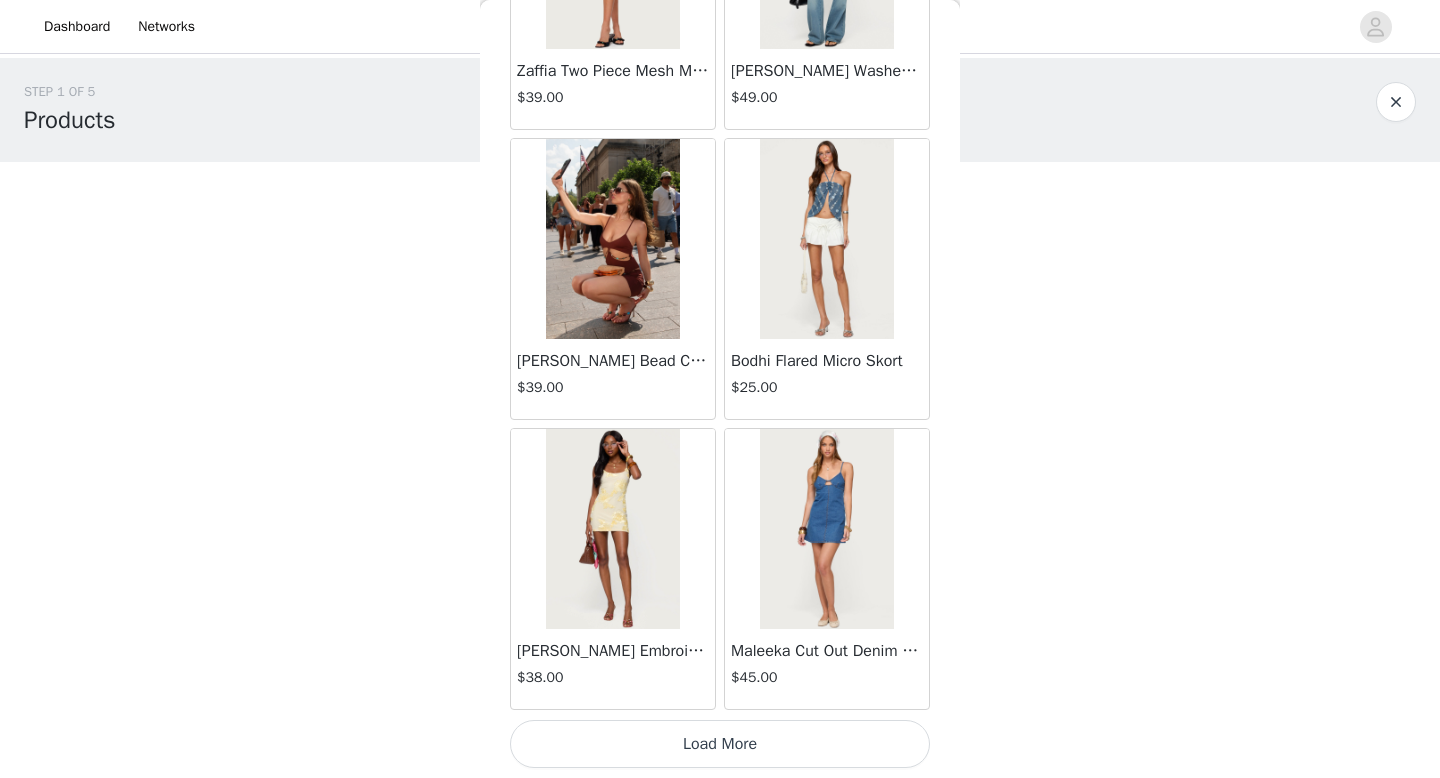 click on "Load More" at bounding box center (720, 744) 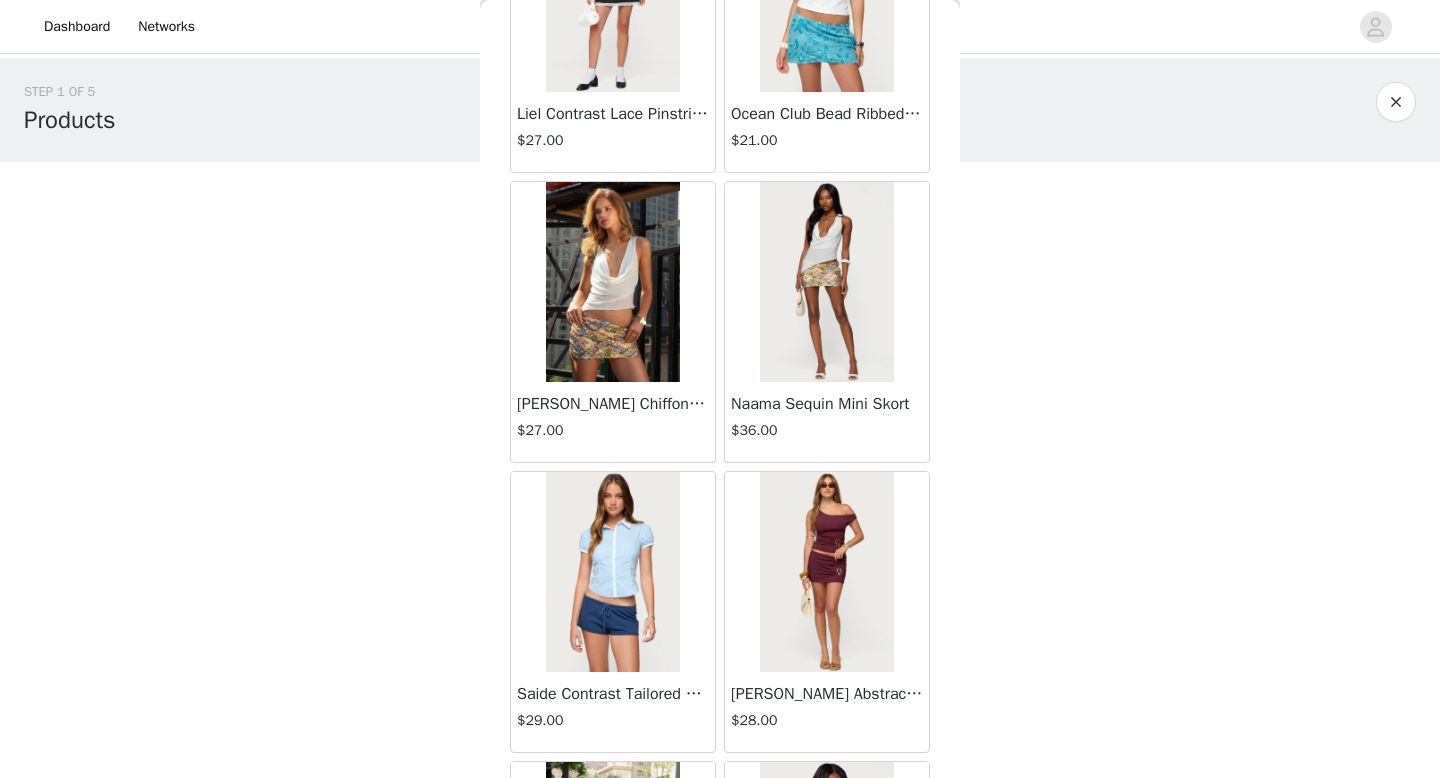 scroll, scrollTop: 46614, scrollLeft: 0, axis: vertical 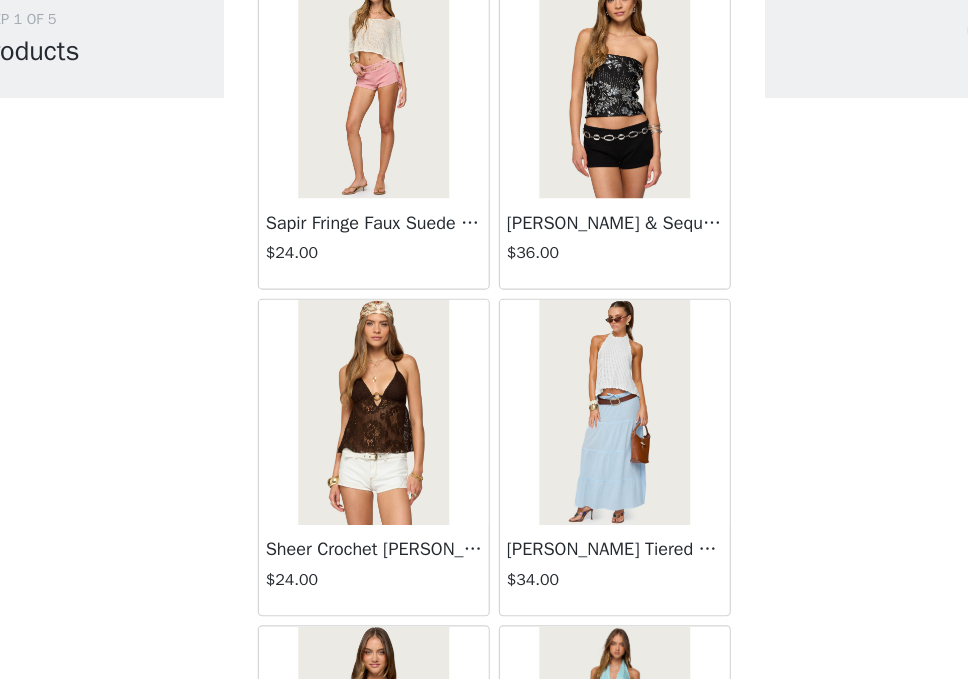click at bounding box center [376, 441] 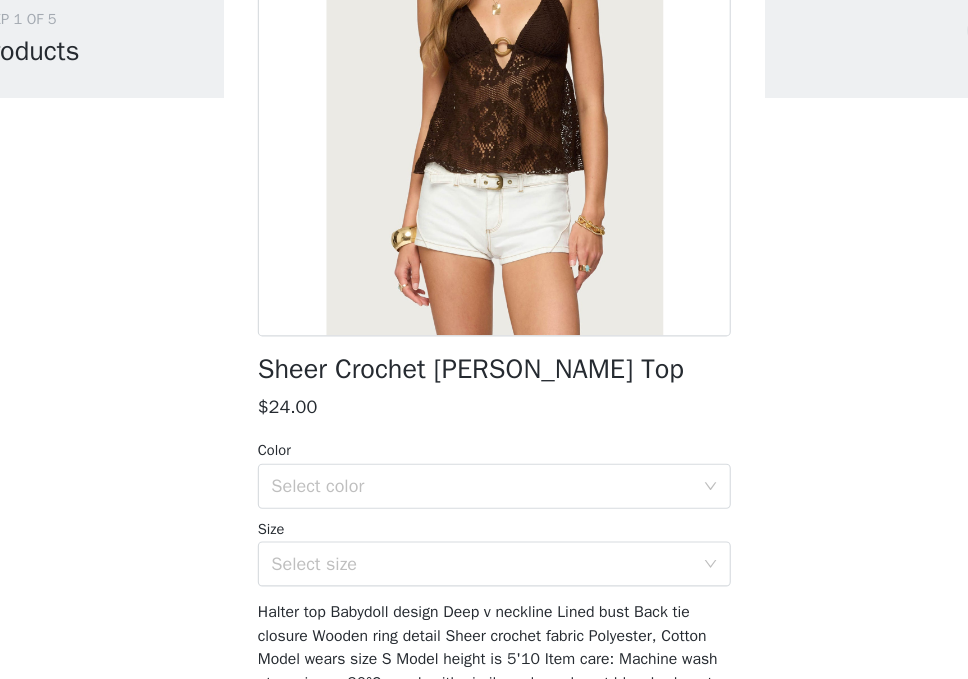 scroll, scrollTop: 315, scrollLeft: 0, axis: vertical 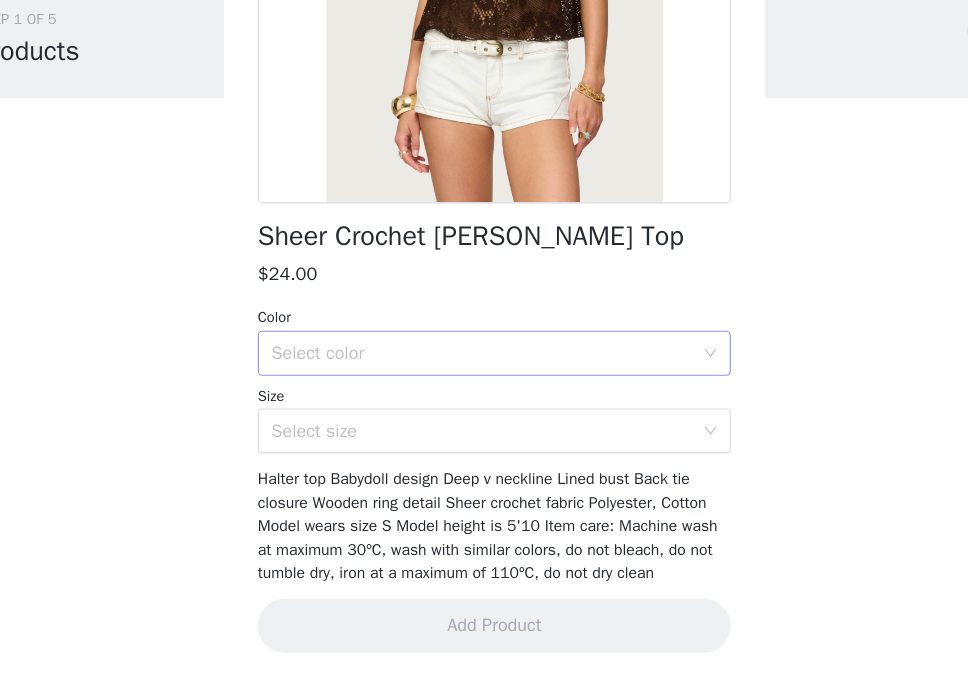 click on "Select color" at bounding box center (477, 389) 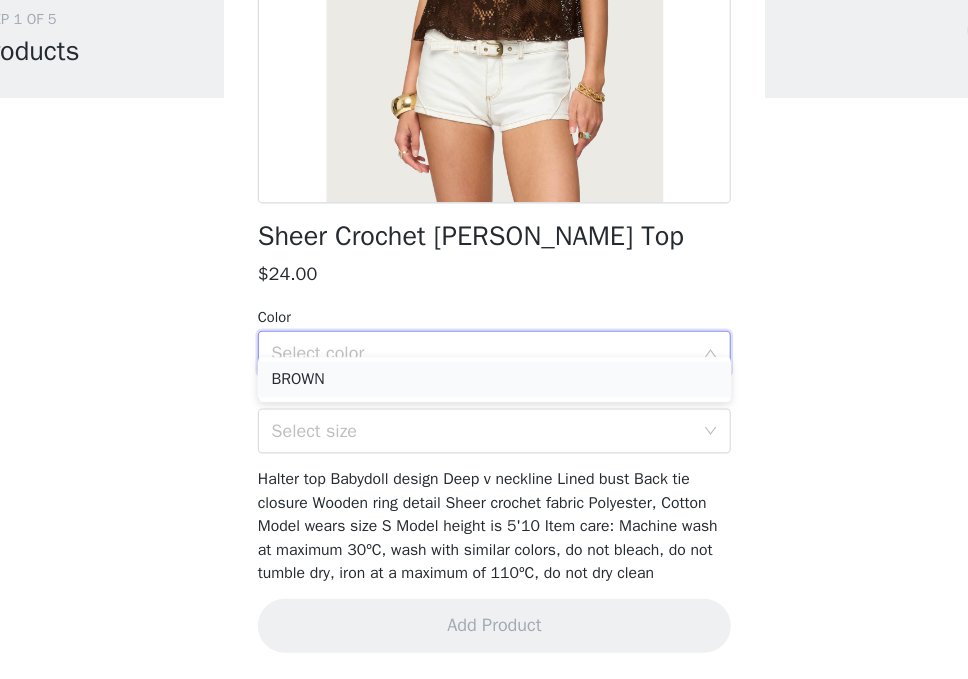 click on "BROWN" at bounding box center [484, 412] 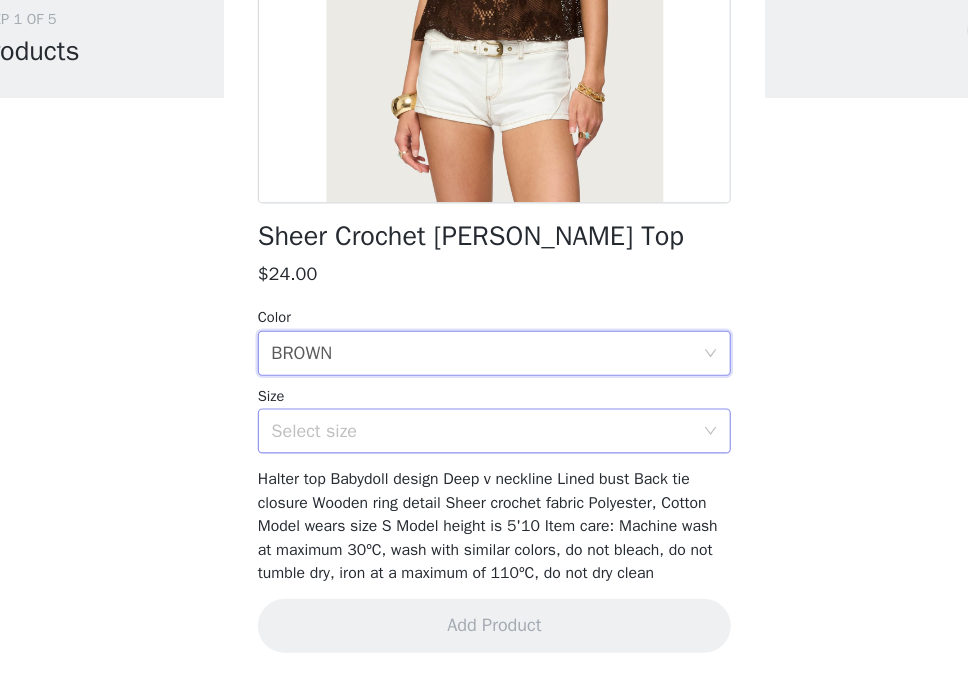 click on "Select size" at bounding box center [473, 458] 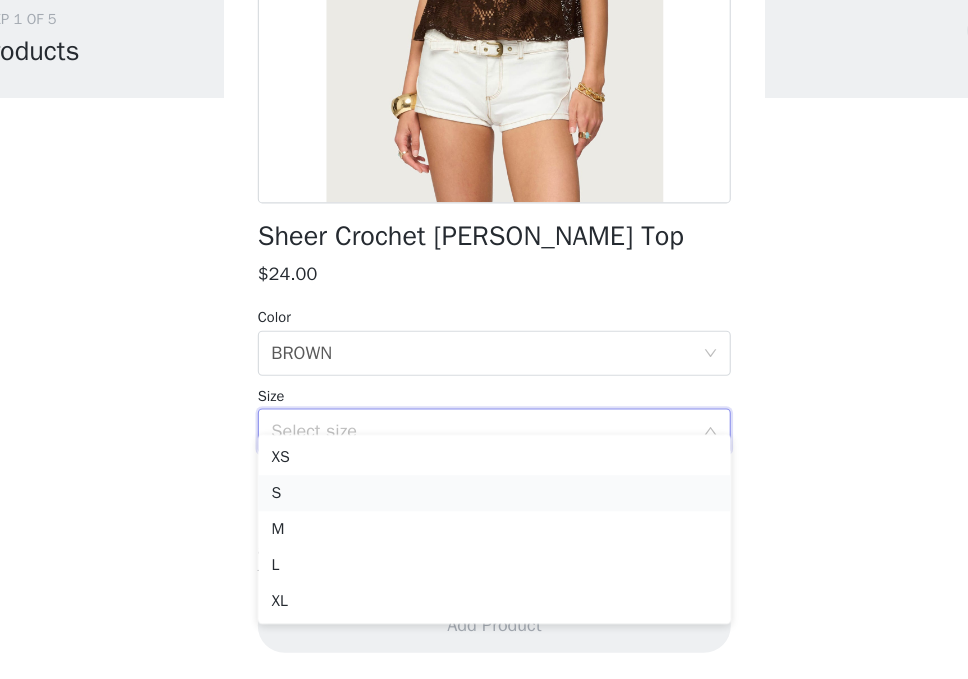 click on "S" at bounding box center [484, 513] 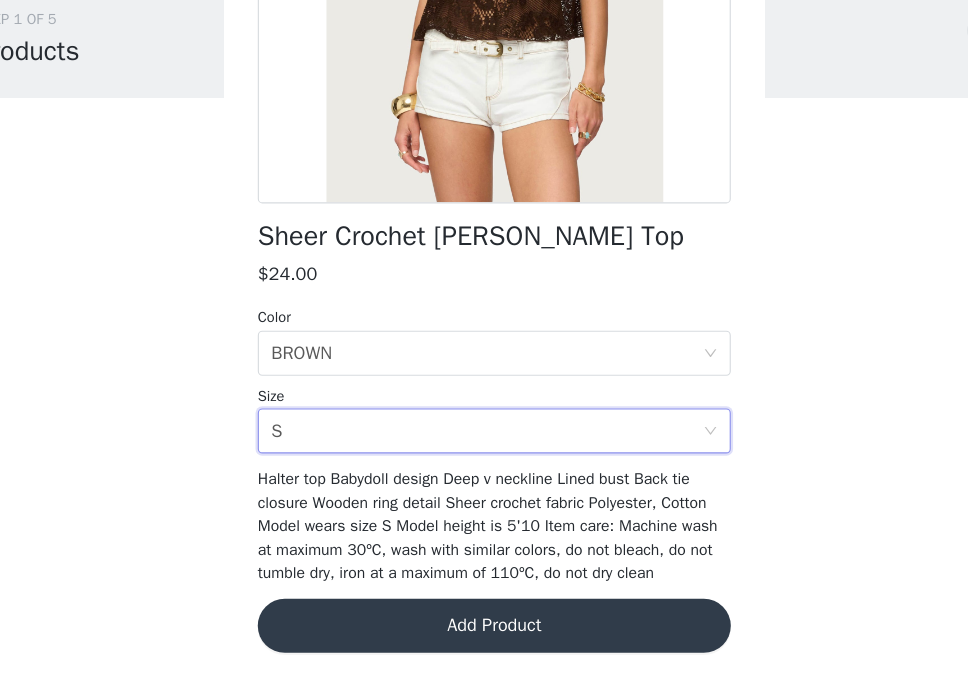 click on "Add Product" at bounding box center (484, 631) 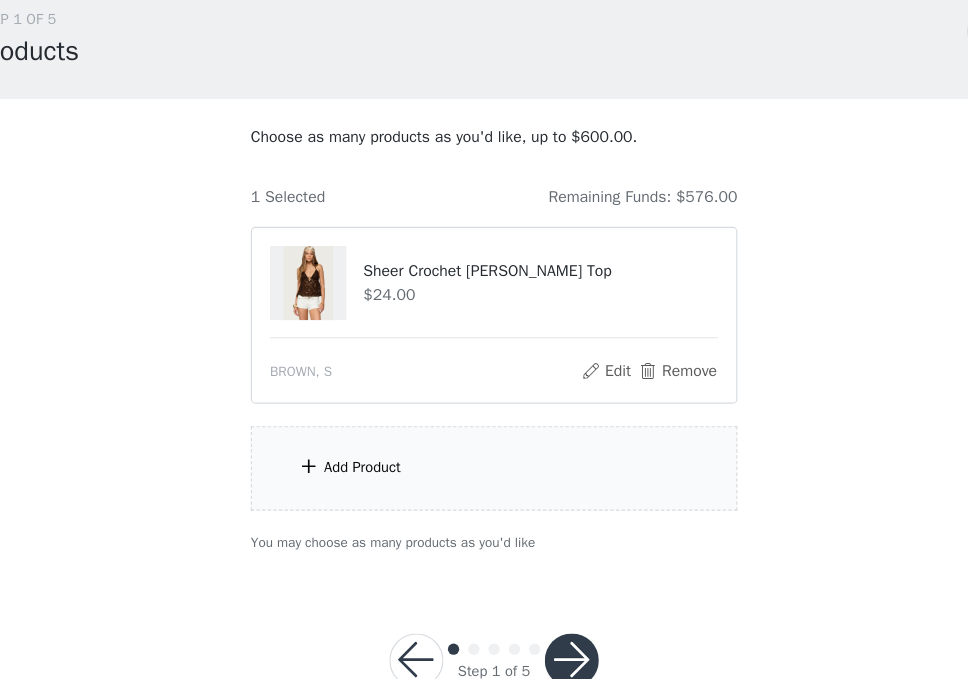 click on "Add Product" at bounding box center (367, 490) 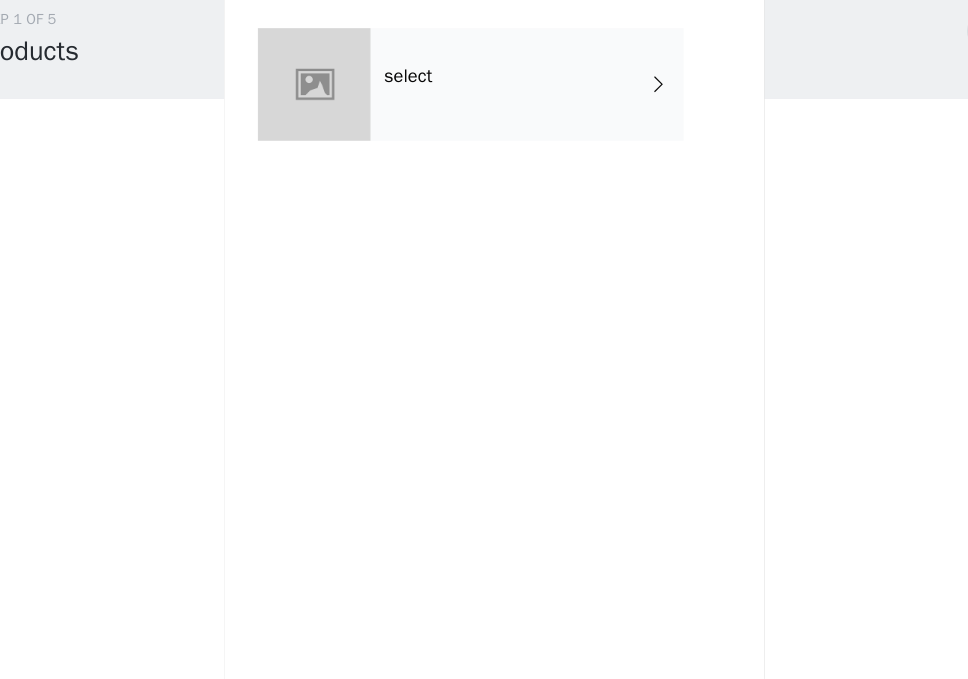 click on "select" at bounding box center [513, 150] 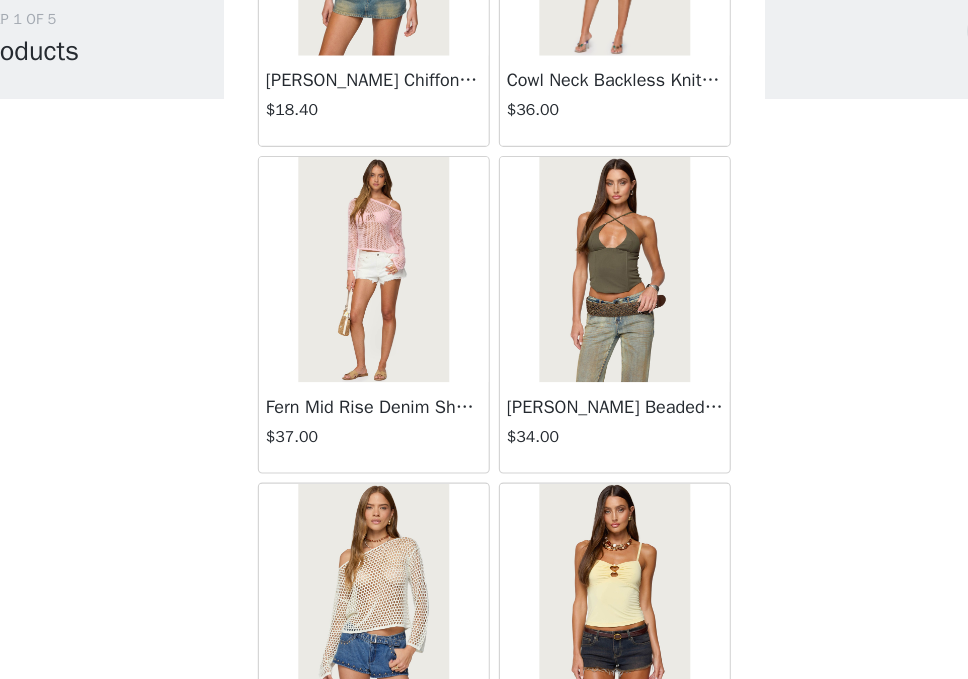 scroll, scrollTop: 1918, scrollLeft: 0, axis: vertical 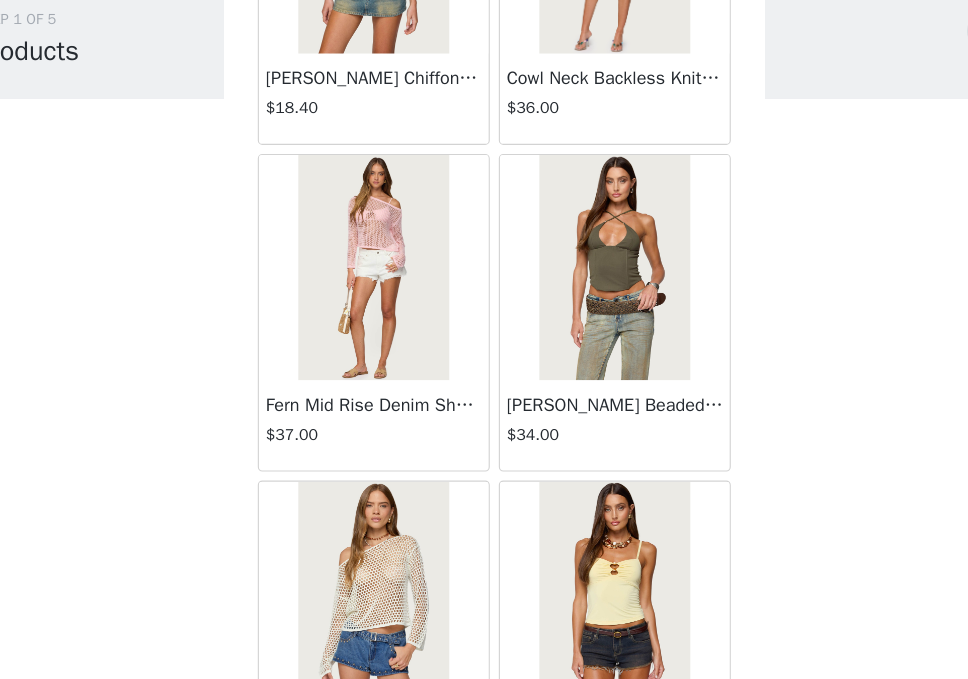 click at bounding box center [590, 313] 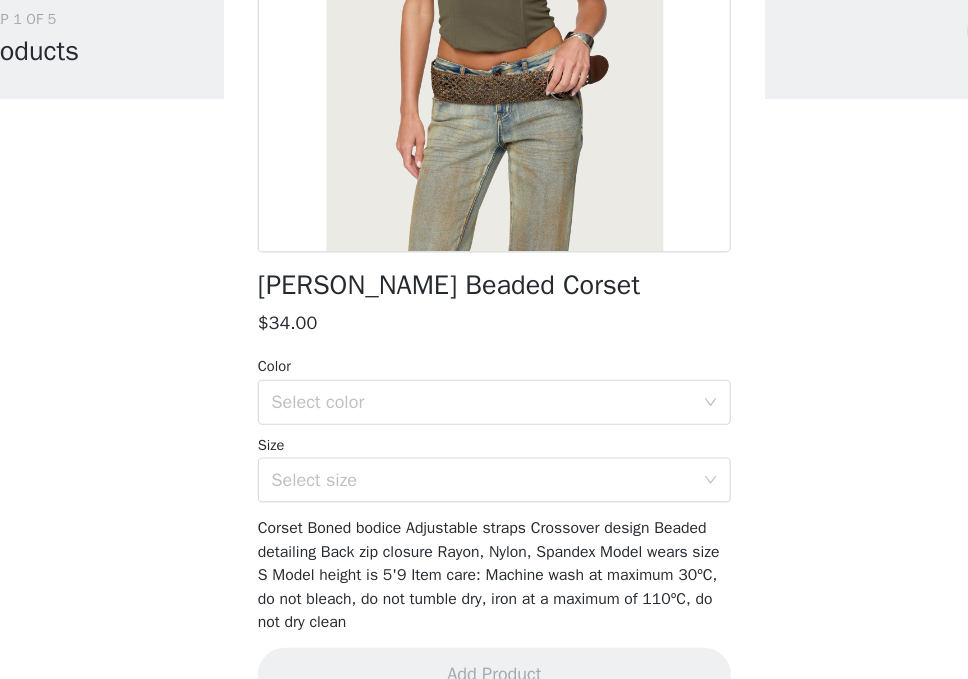 scroll, scrollTop: 294, scrollLeft: 0, axis: vertical 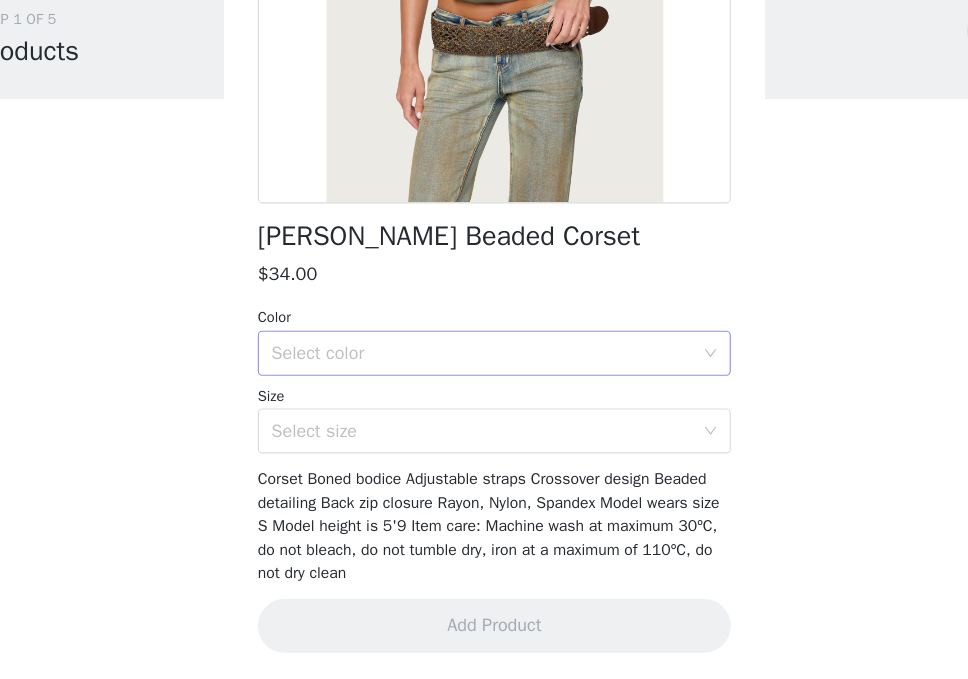 click on "Select color" at bounding box center [473, 389] 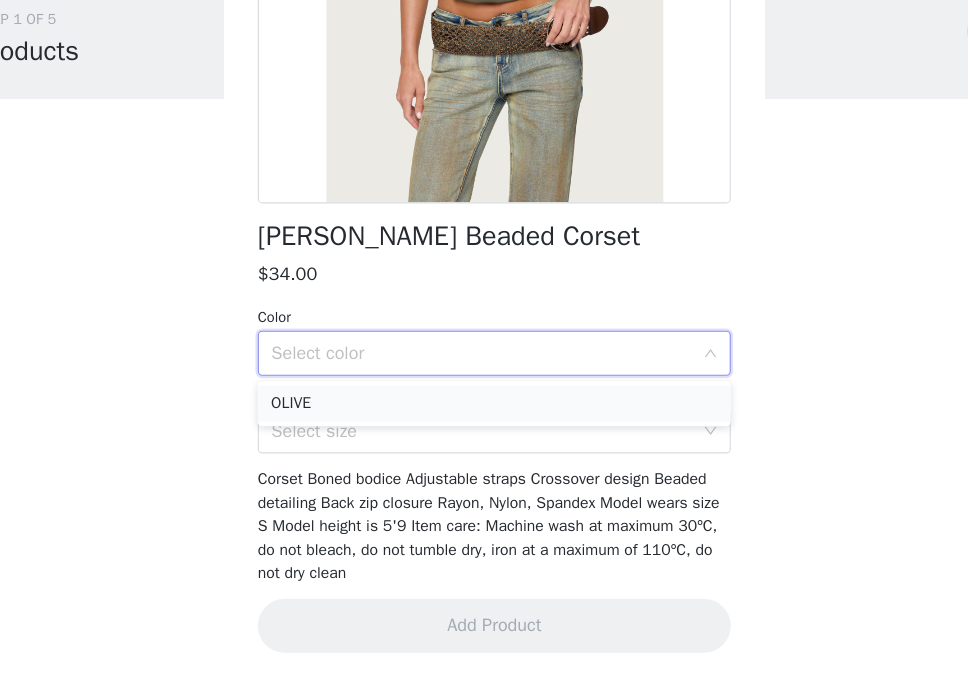 click on "OLIVE" at bounding box center (484, 433) 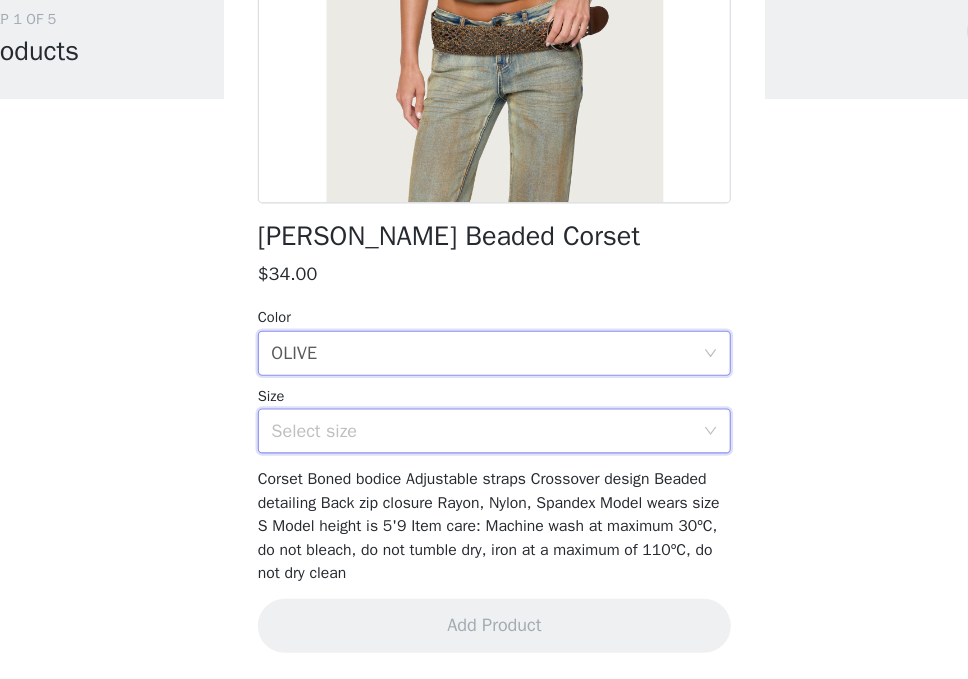 click on "Select size" at bounding box center [477, 458] 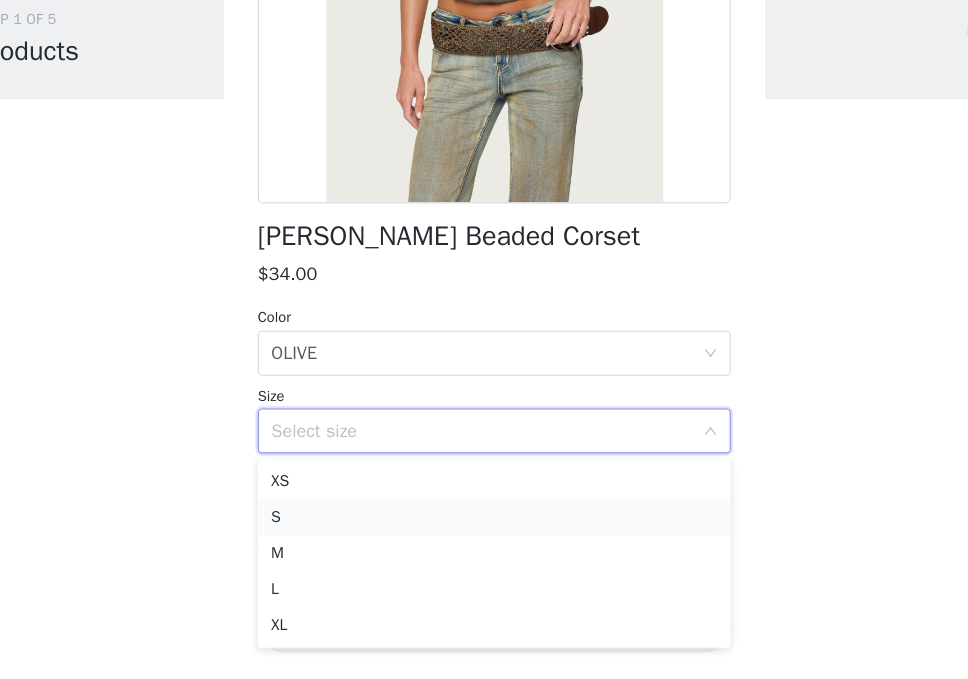 click on "S" at bounding box center (484, 534) 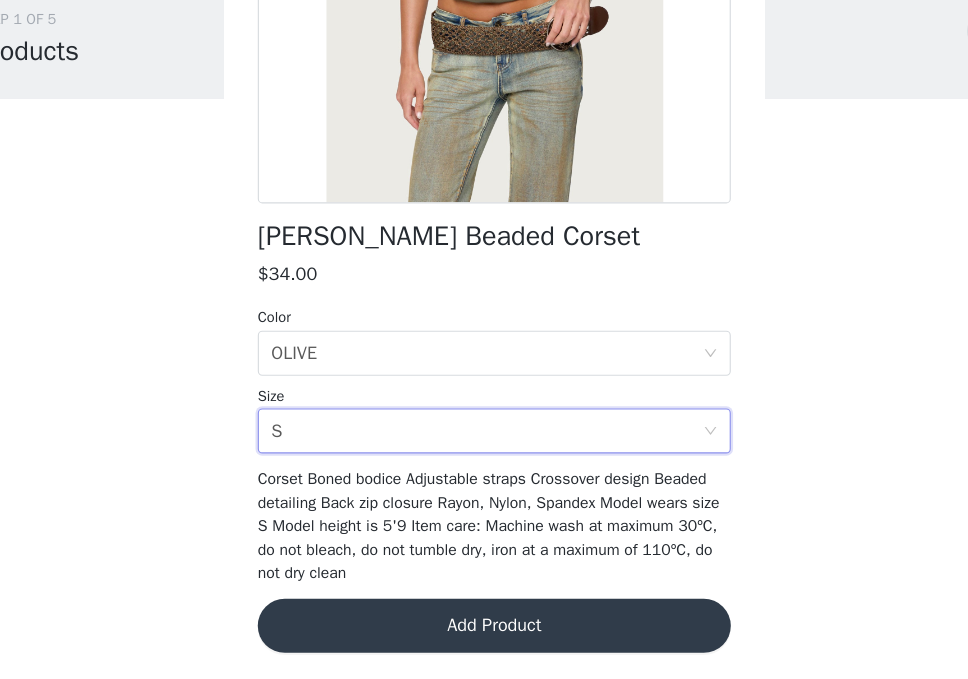 click on "Add Product" at bounding box center (484, 631) 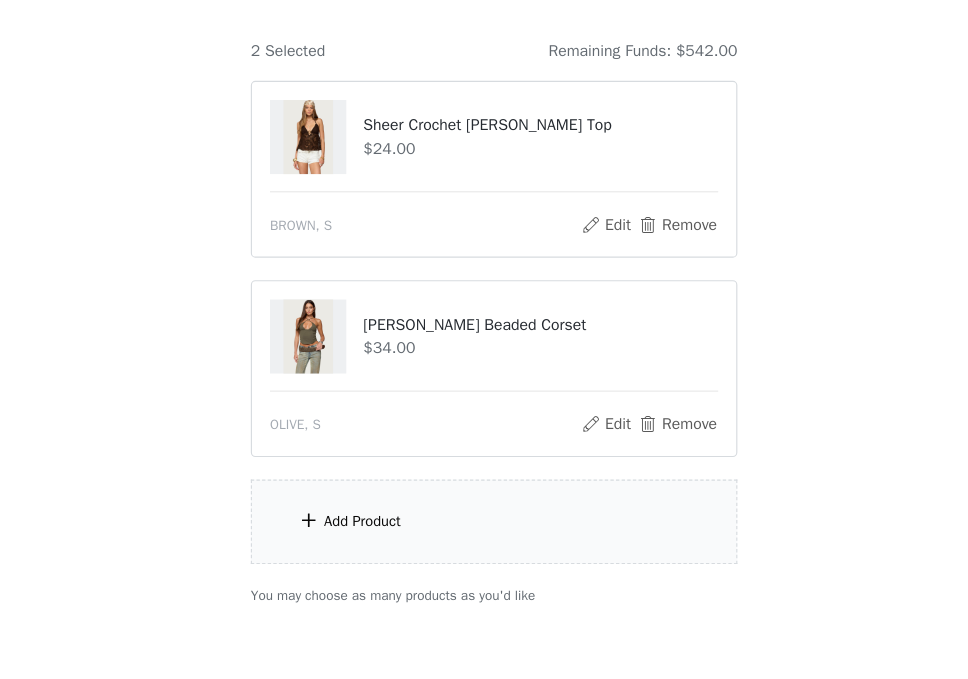 scroll, scrollTop: 128, scrollLeft: 0, axis: vertical 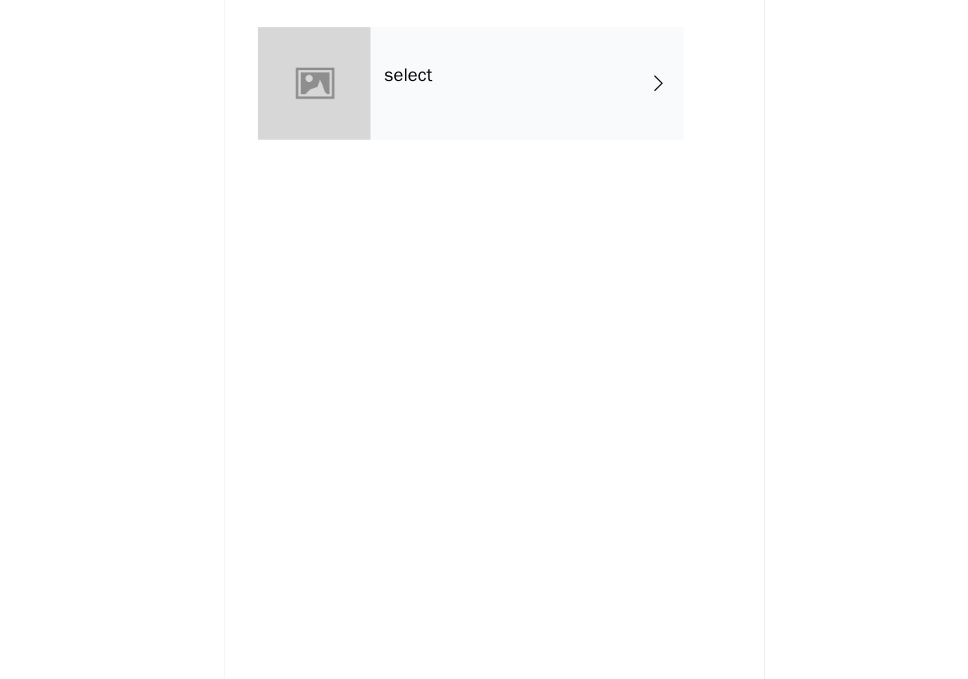 click on "select" at bounding box center (513, 150) 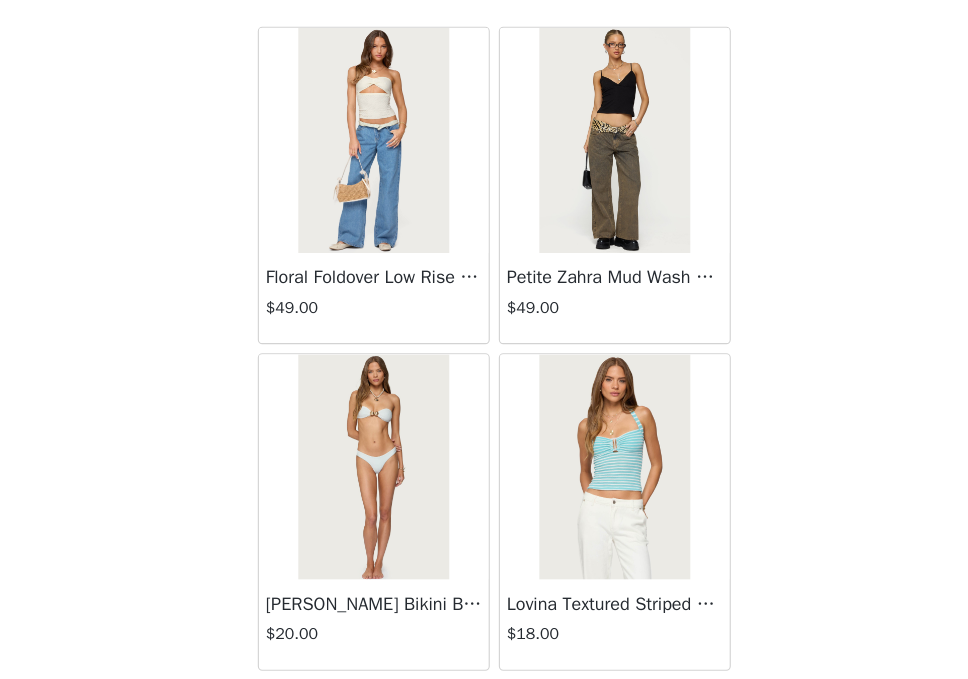 scroll, scrollTop: 152, scrollLeft: 0, axis: vertical 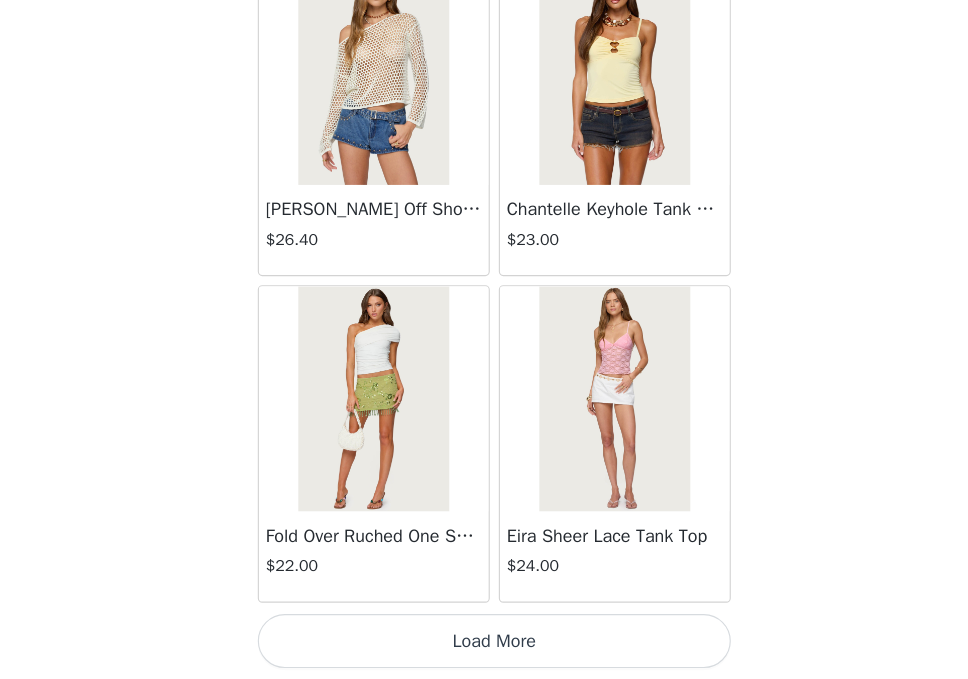 click on "Load More" at bounding box center [484, 645] 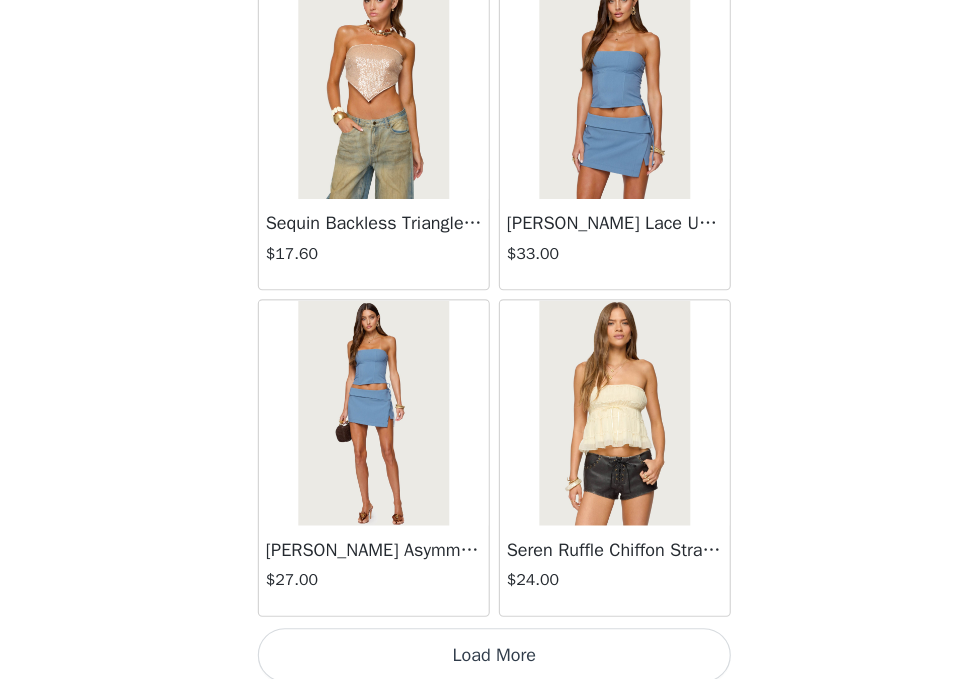 scroll, scrollTop: 5281, scrollLeft: 0, axis: vertical 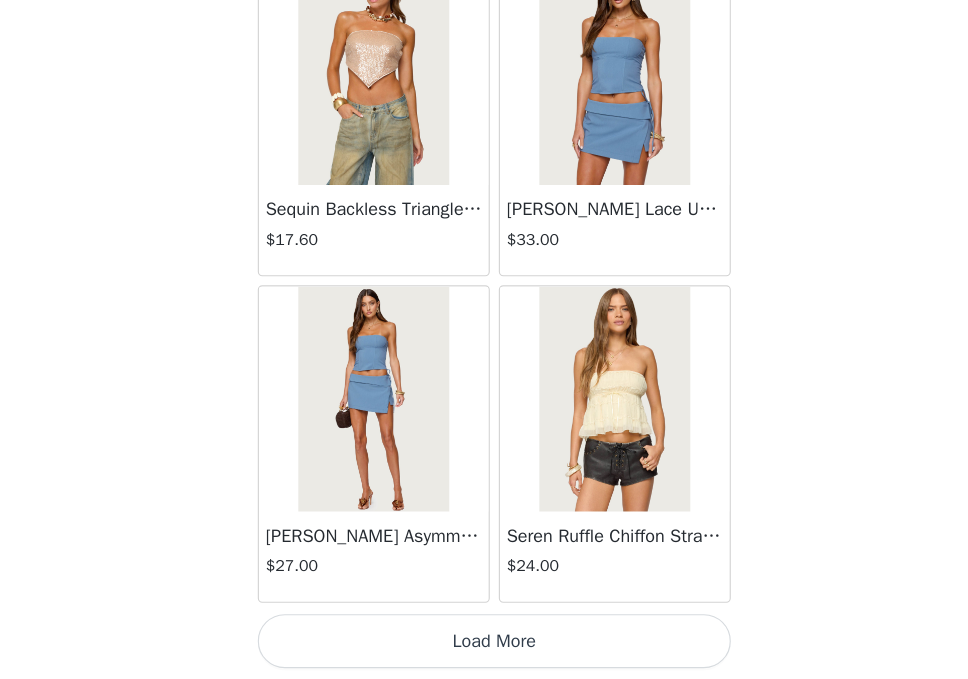 click on "Load More" at bounding box center [484, 645] 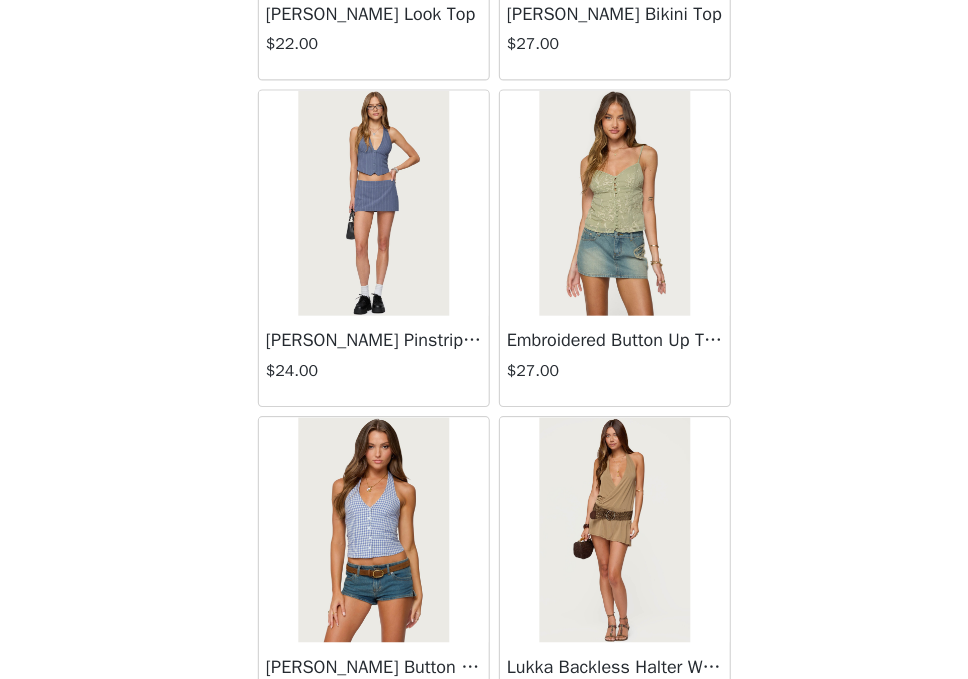 scroll, scrollTop: 6094, scrollLeft: 0, axis: vertical 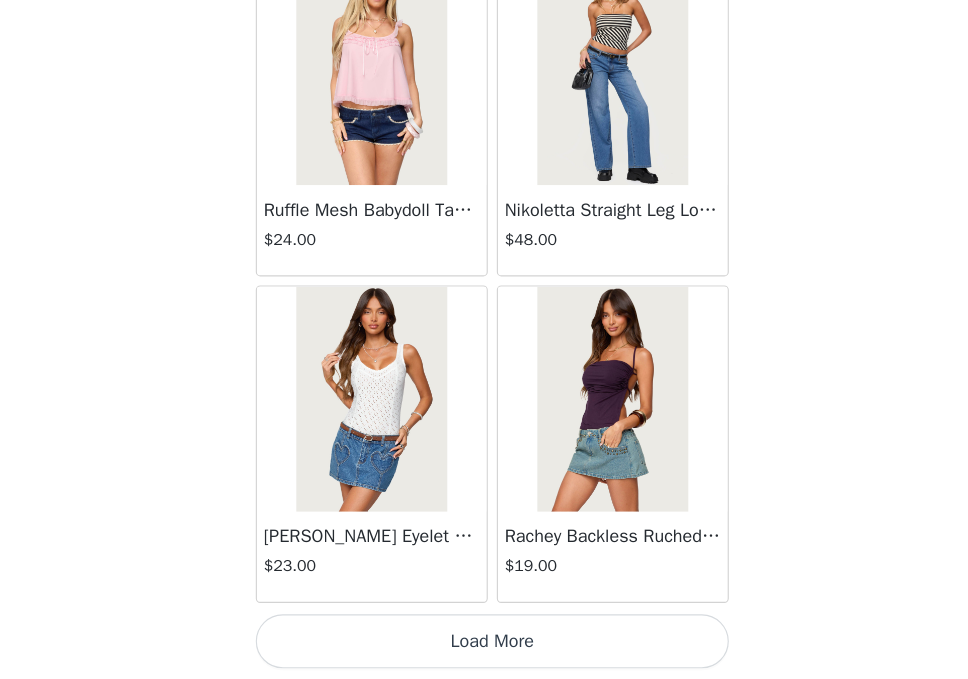 click on "Load More" at bounding box center [484, 645] 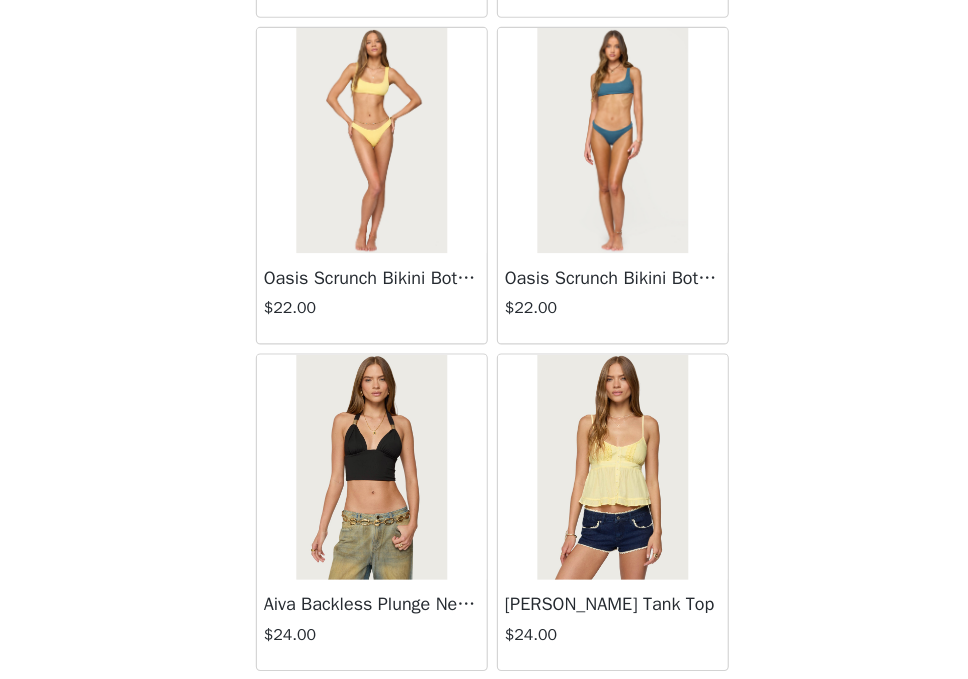 scroll, scrollTop: 9575, scrollLeft: 0, axis: vertical 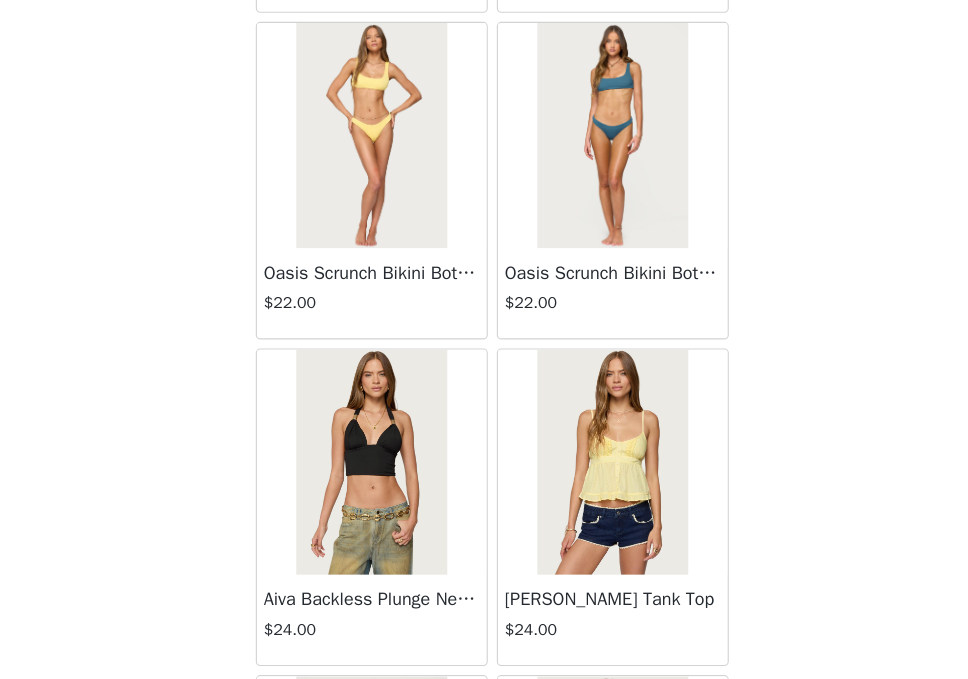 click at bounding box center [590, 196] 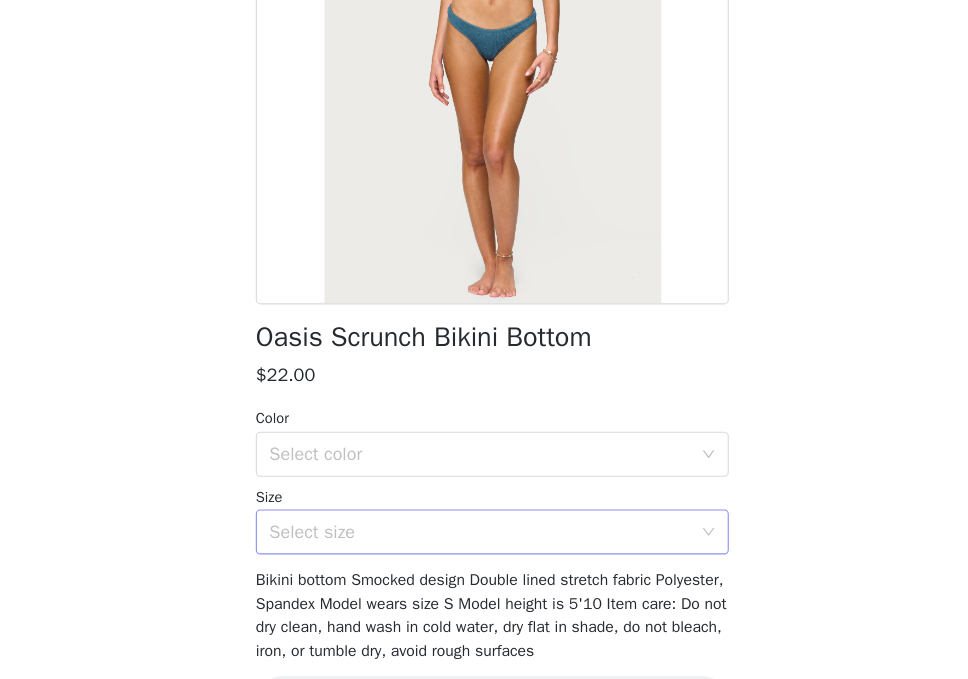 scroll, scrollTop: 206, scrollLeft: 0, axis: vertical 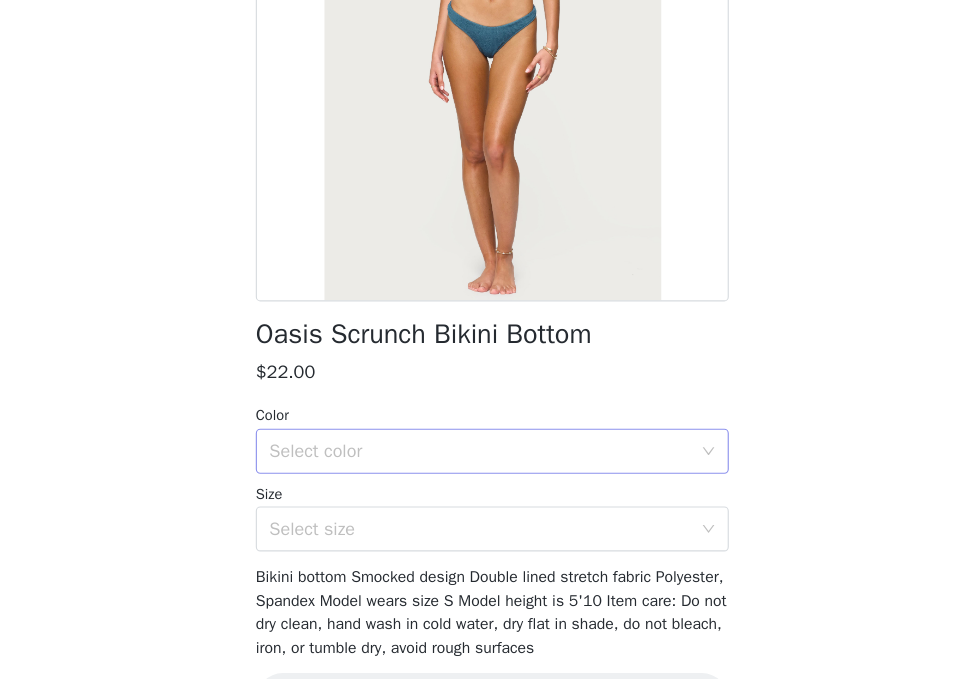 click on "Select color" at bounding box center [473, 477] 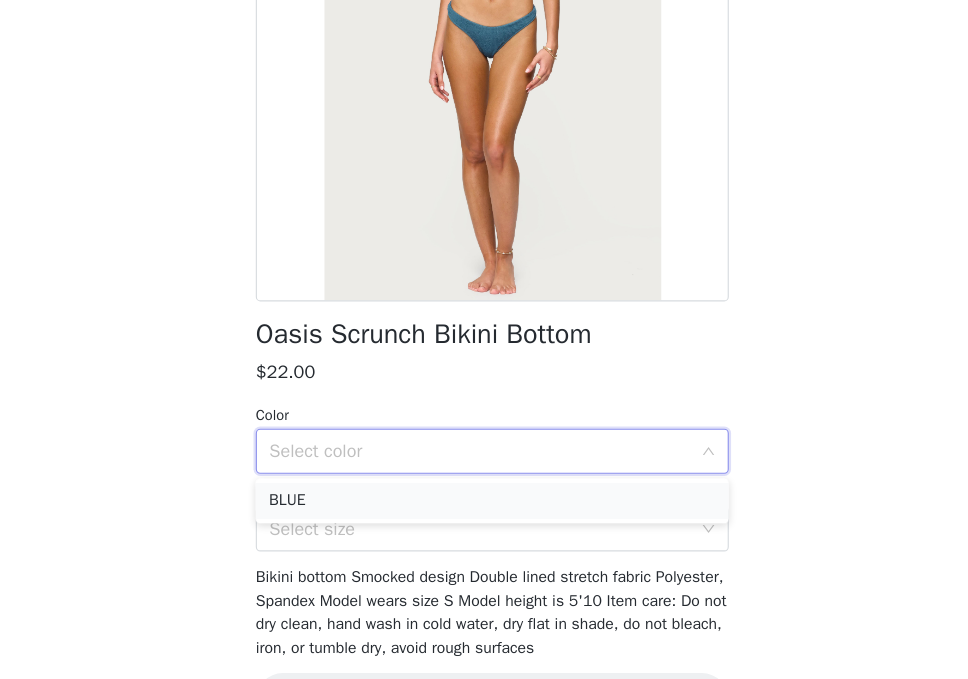 click on "BLUE" at bounding box center (484, 521) 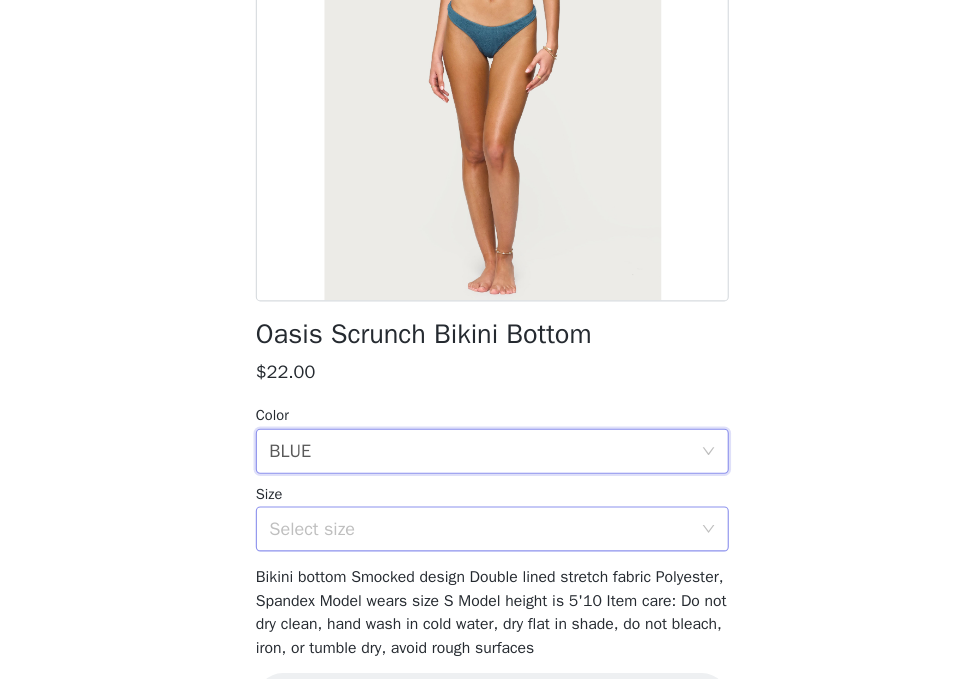 click on "Select size" at bounding box center (477, 546) 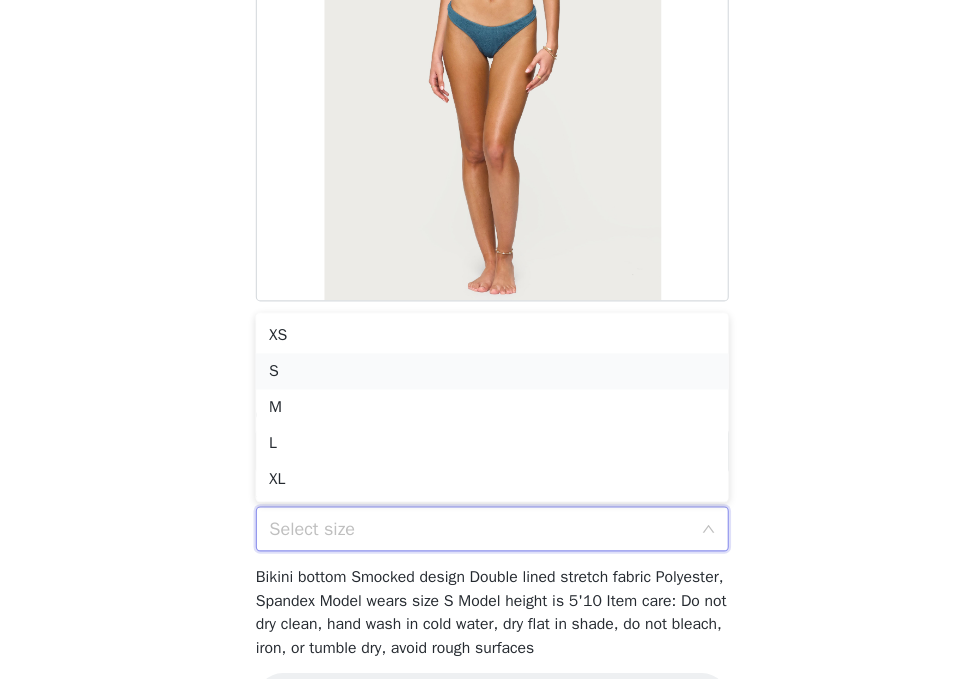 click on "S" at bounding box center [484, 406] 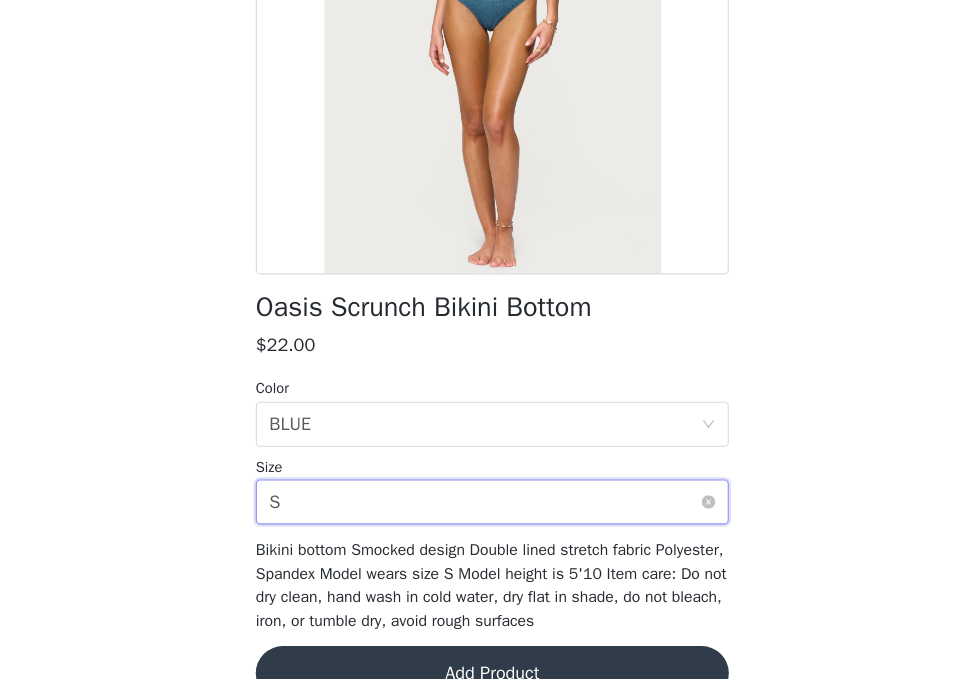scroll, scrollTop: 273, scrollLeft: 0, axis: vertical 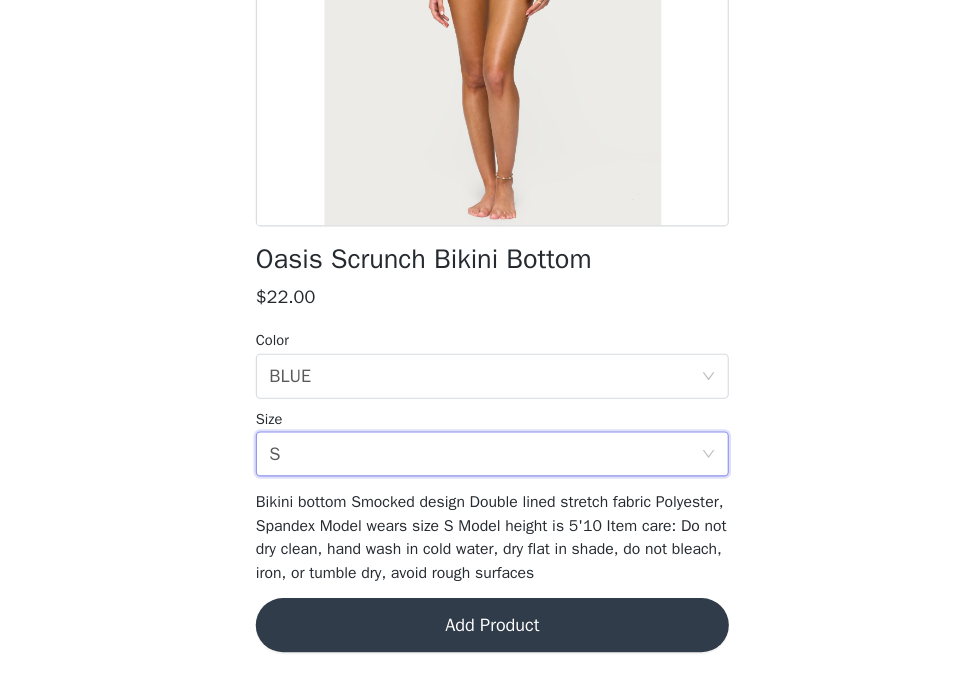 click on "Add Product" at bounding box center (484, 631) 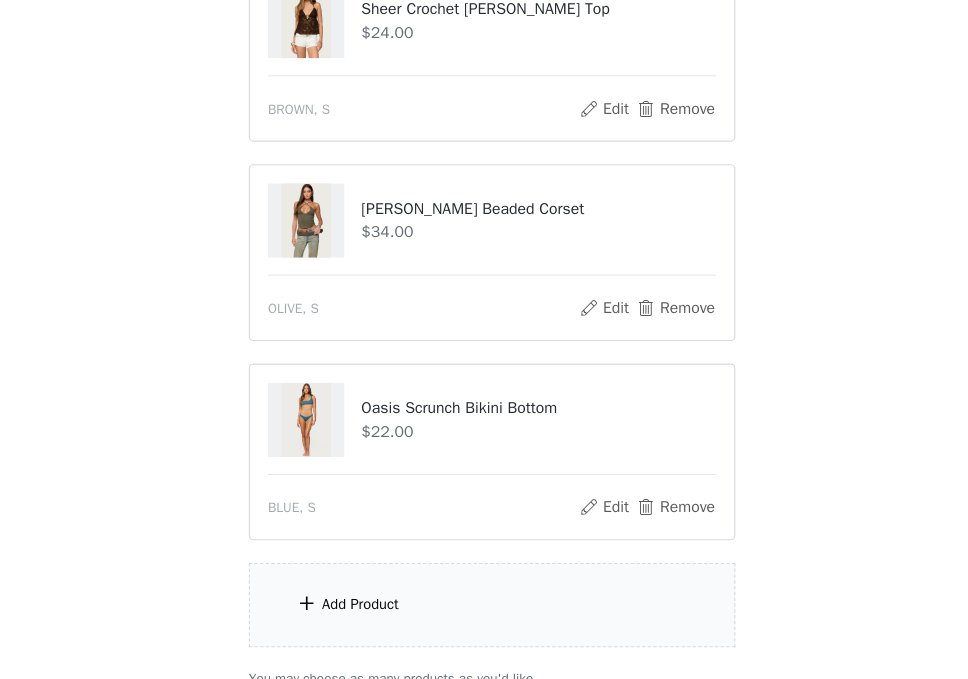 click on "Add Product" at bounding box center [484, 613] 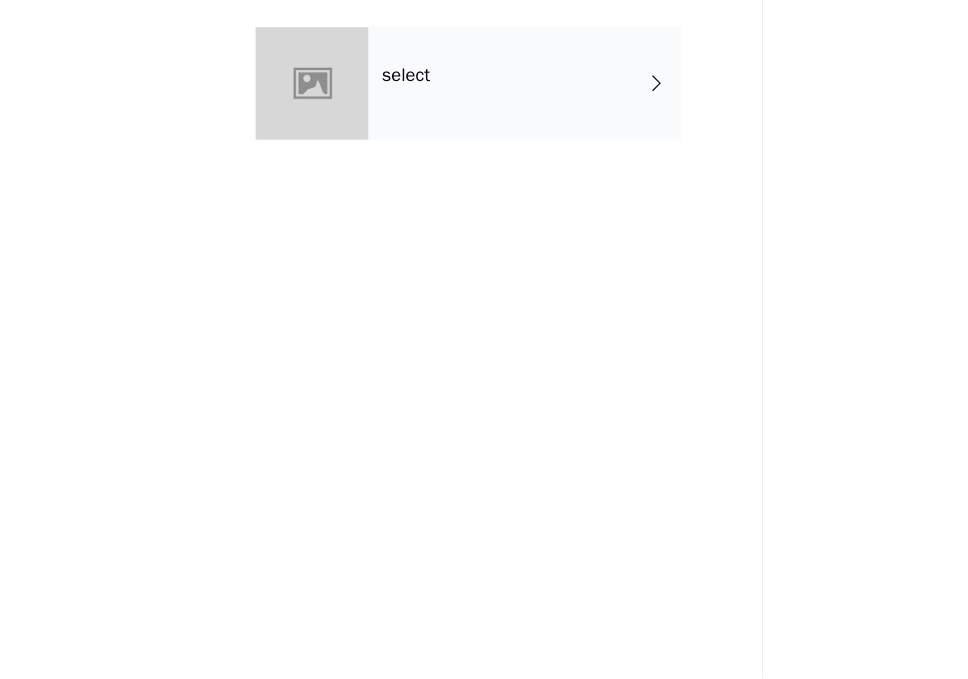 click on "select" at bounding box center (513, 150) 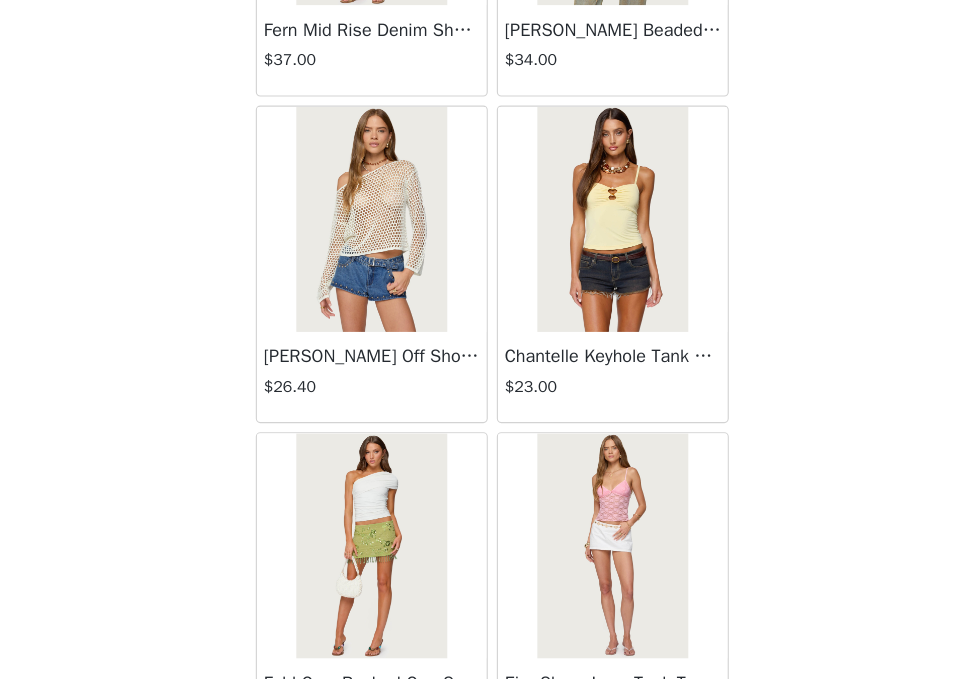 scroll, scrollTop: 2381, scrollLeft: 0, axis: vertical 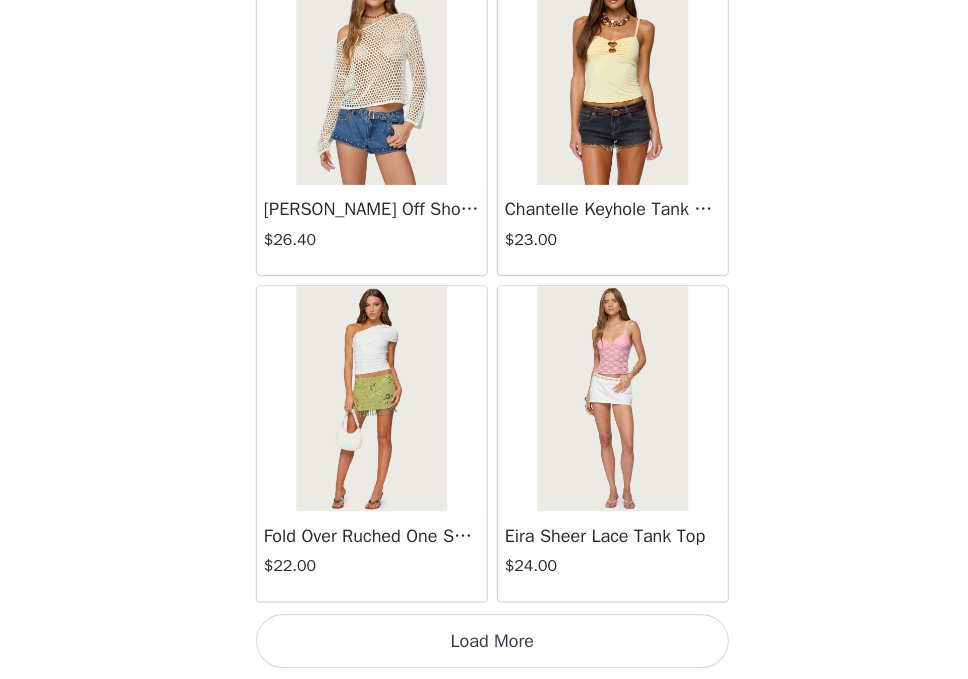 click on "Load More" at bounding box center [484, 645] 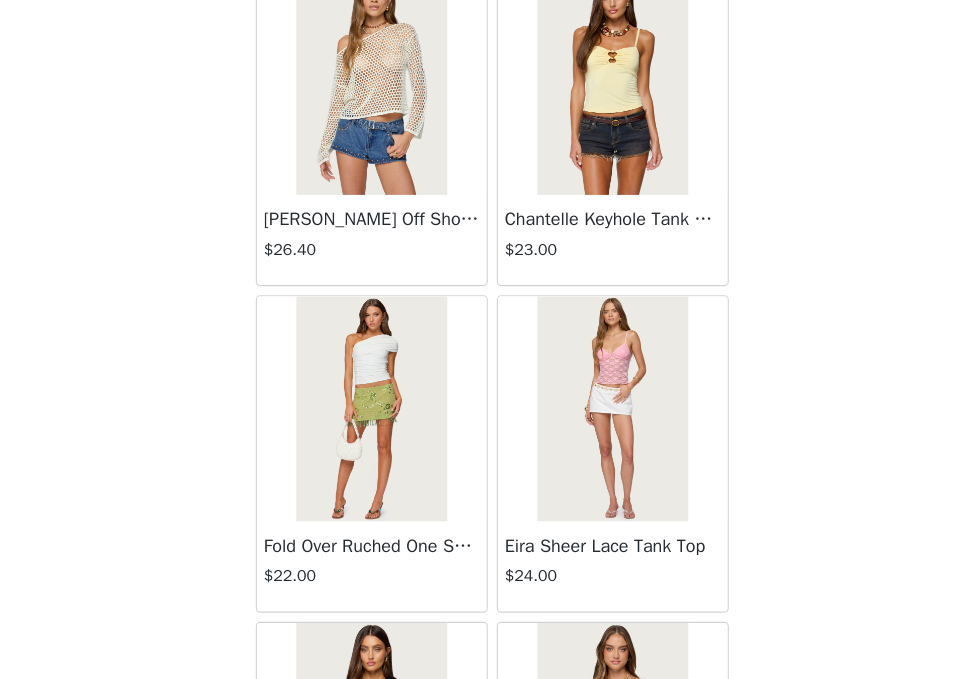 scroll, scrollTop: 408, scrollLeft: 0, axis: vertical 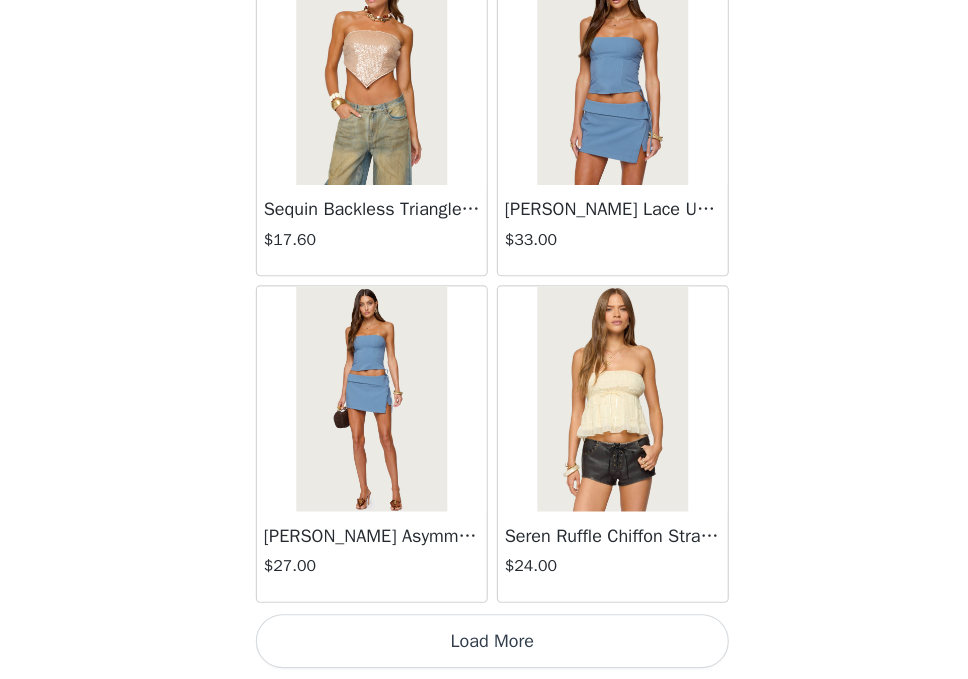 click on "Load More" at bounding box center (484, 645) 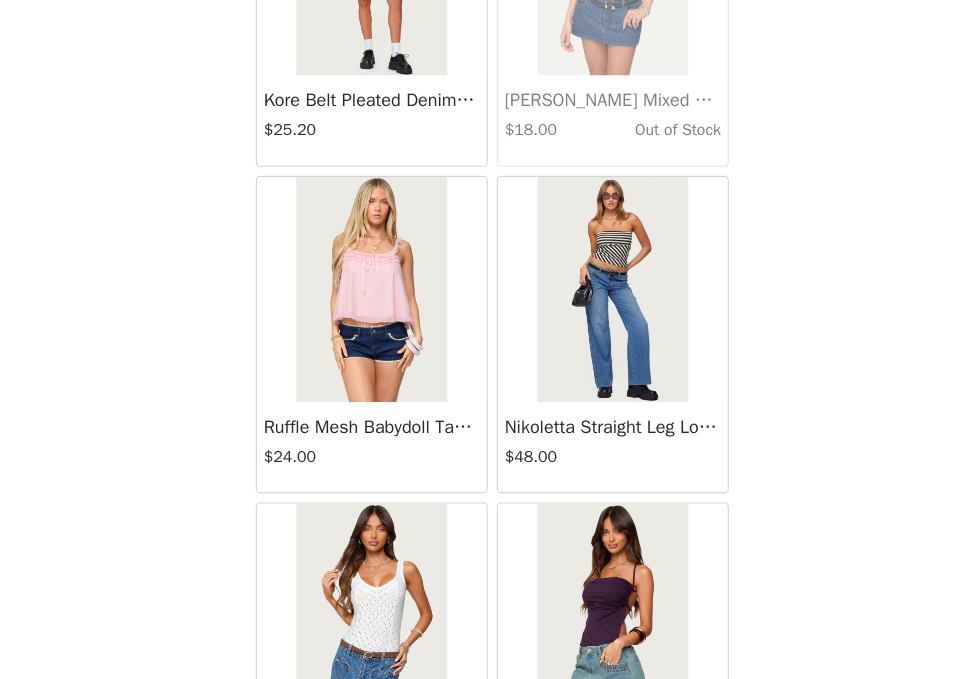 scroll, scrollTop: 8181, scrollLeft: 0, axis: vertical 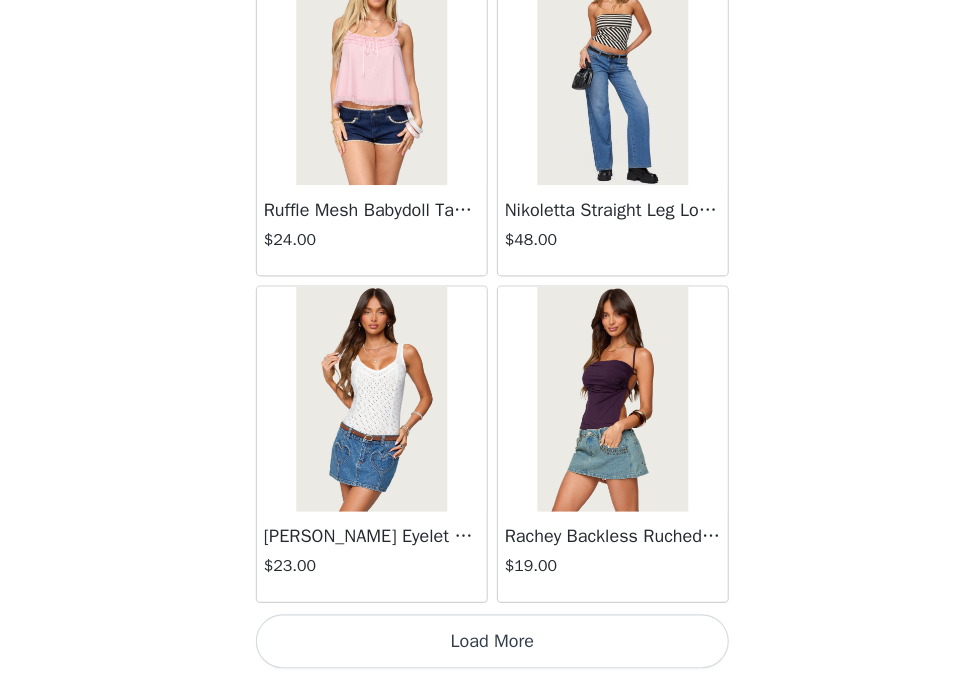 click on "Load More" at bounding box center (484, 645) 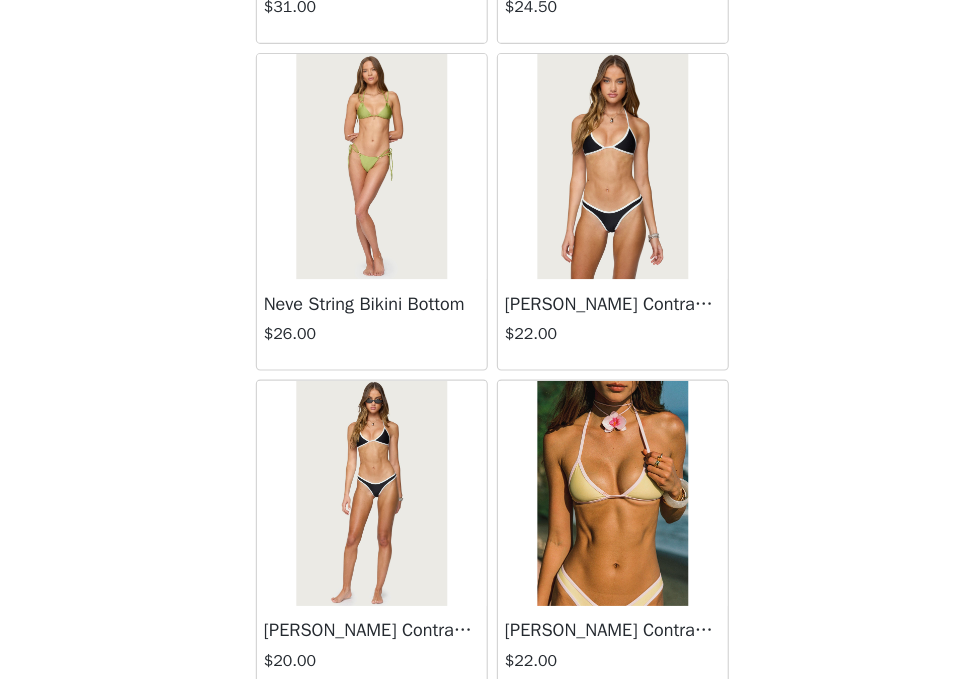 scroll, scrollTop: 11081, scrollLeft: 0, axis: vertical 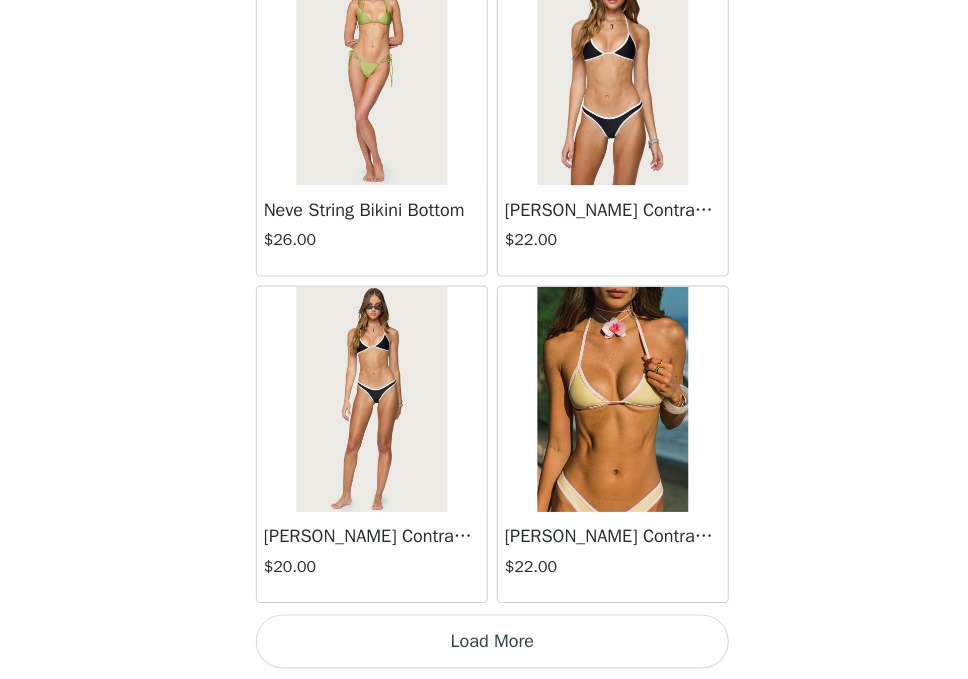 click on "Load More" at bounding box center [484, 645] 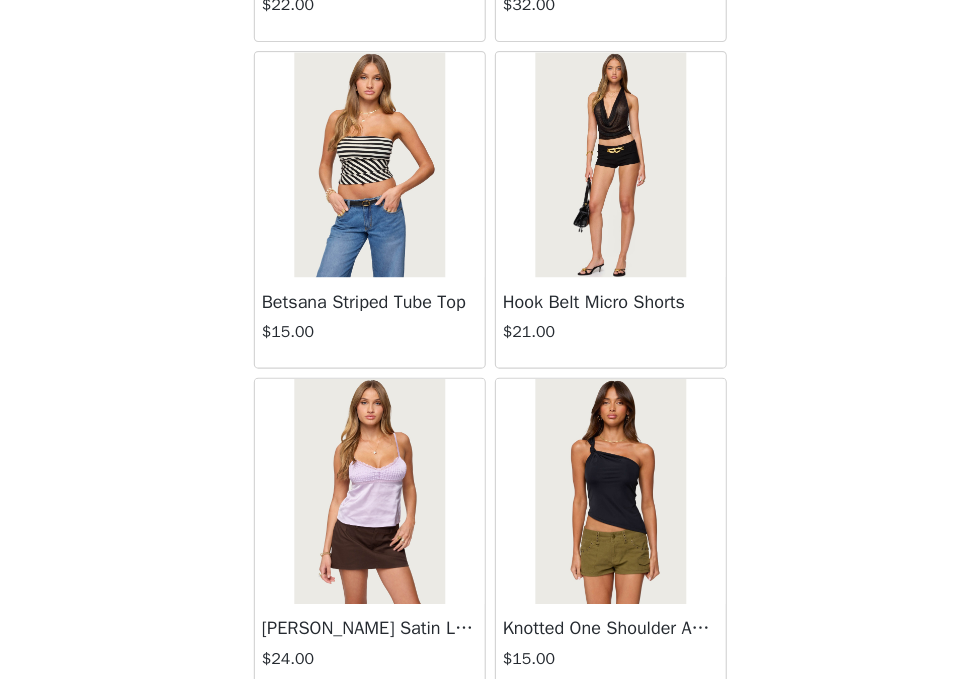 scroll, scrollTop: 13981, scrollLeft: 0, axis: vertical 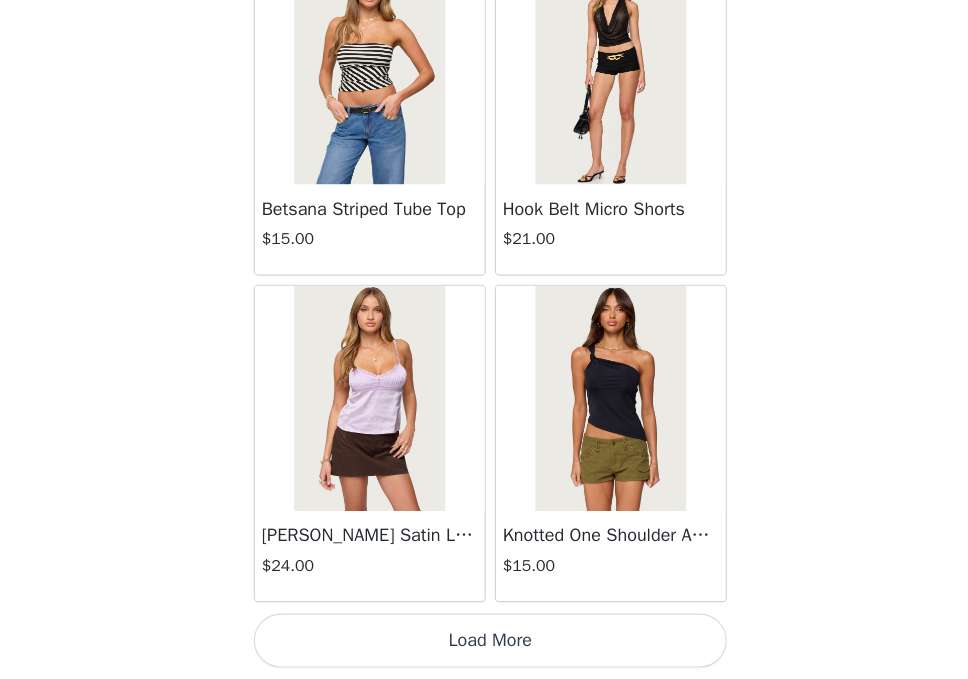 click on "Load More" at bounding box center [484, 645] 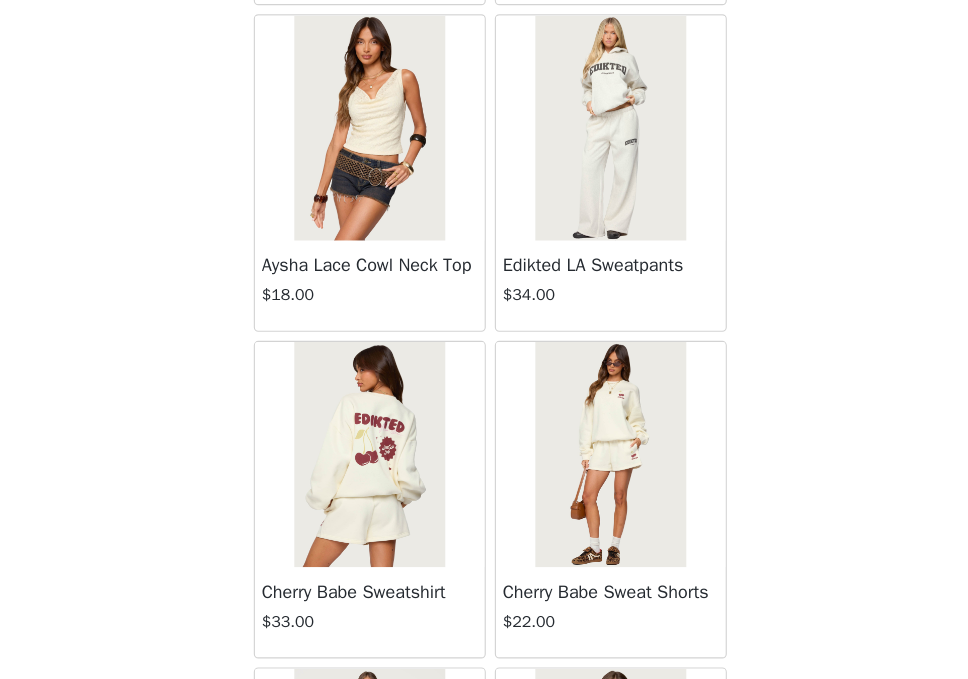 scroll, scrollTop: 14513, scrollLeft: 0, axis: vertical 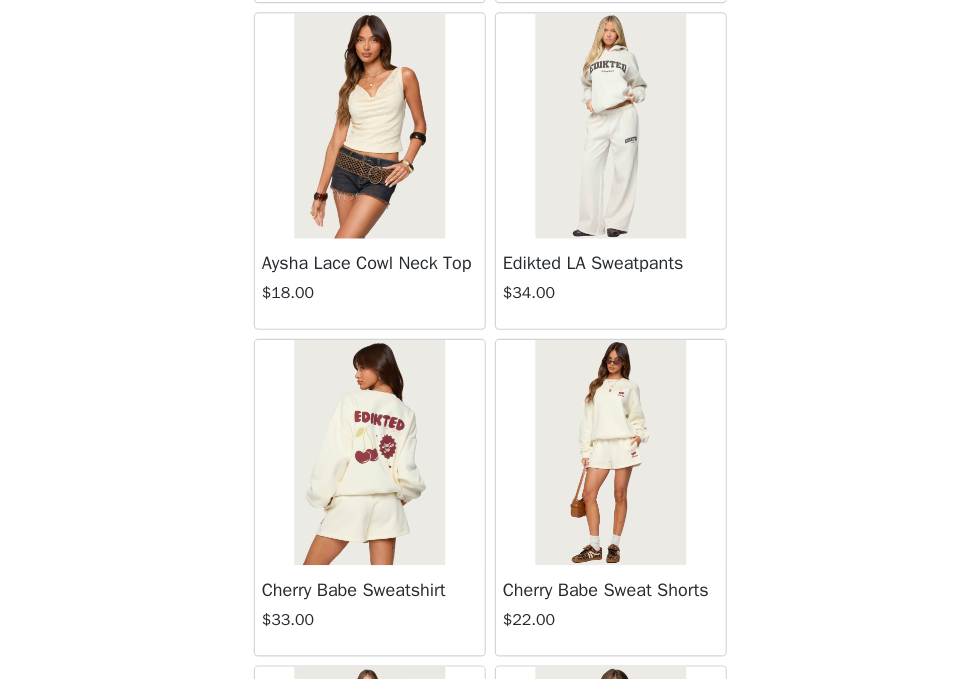 click on "Edikted LA Sweatpants   $34.00" at bounding box center (591, 328) 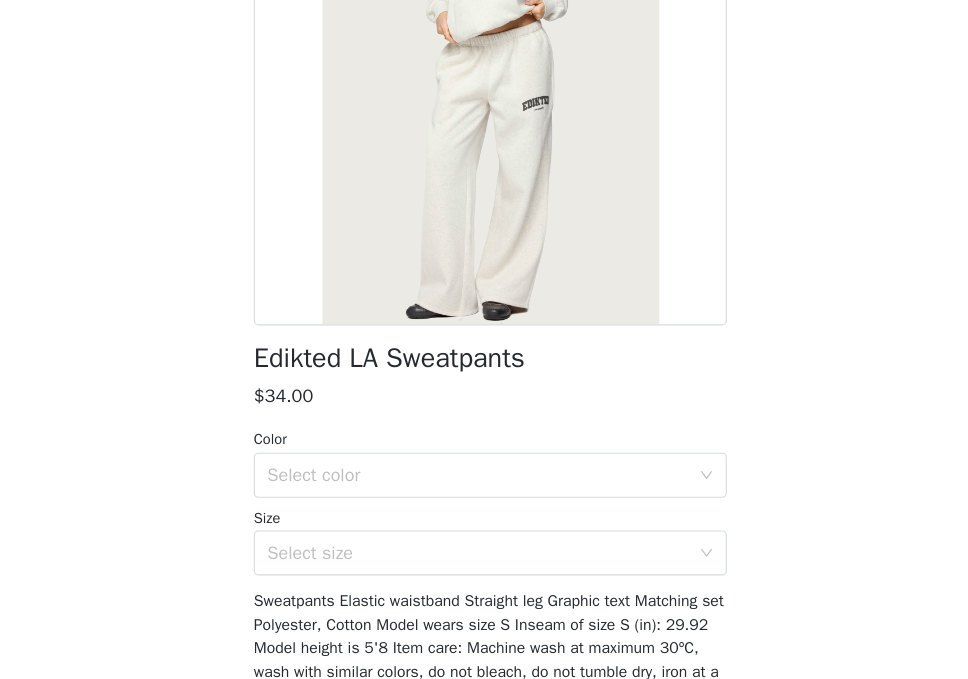 scroll, scrollTop: 187, scrollLeft: 0, axis: vertical 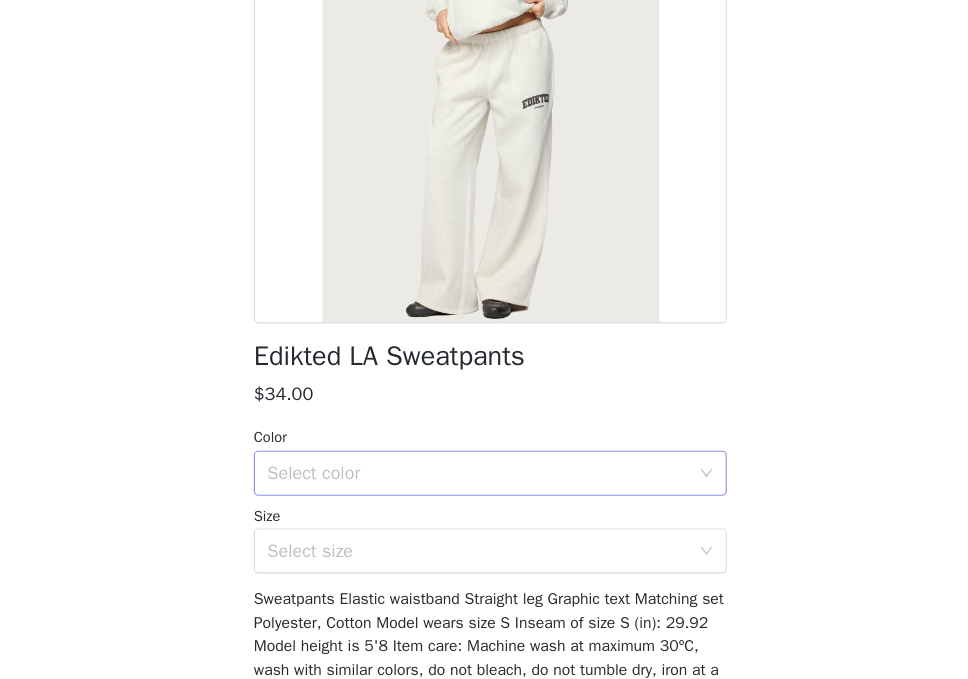 click on "Select color" at bounding box center [473, 496] 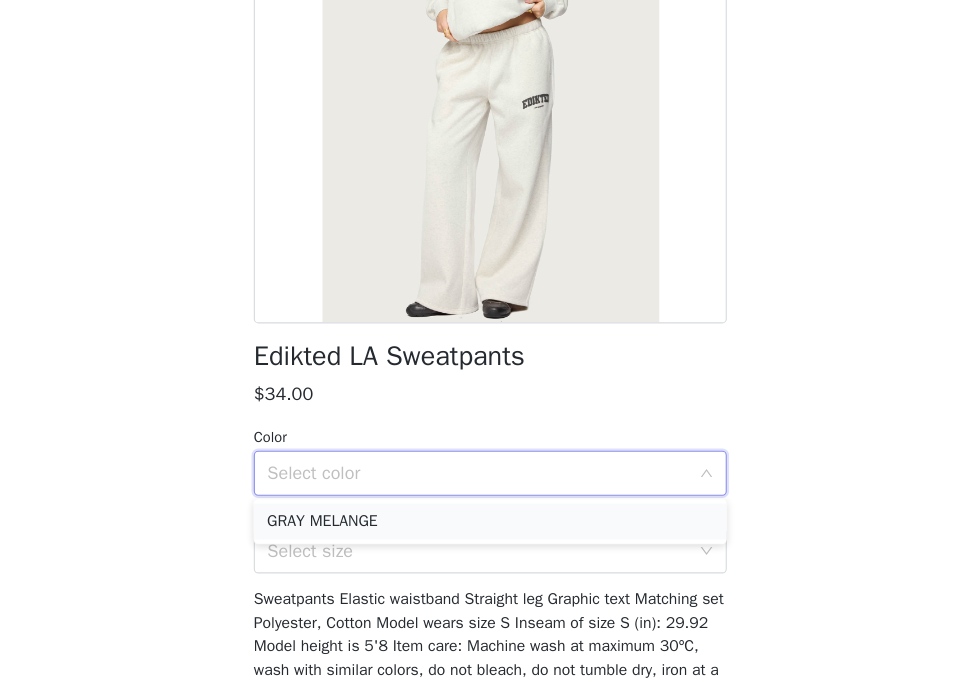 click on "GRAY MELANGE" at bounding box center [484, 539] 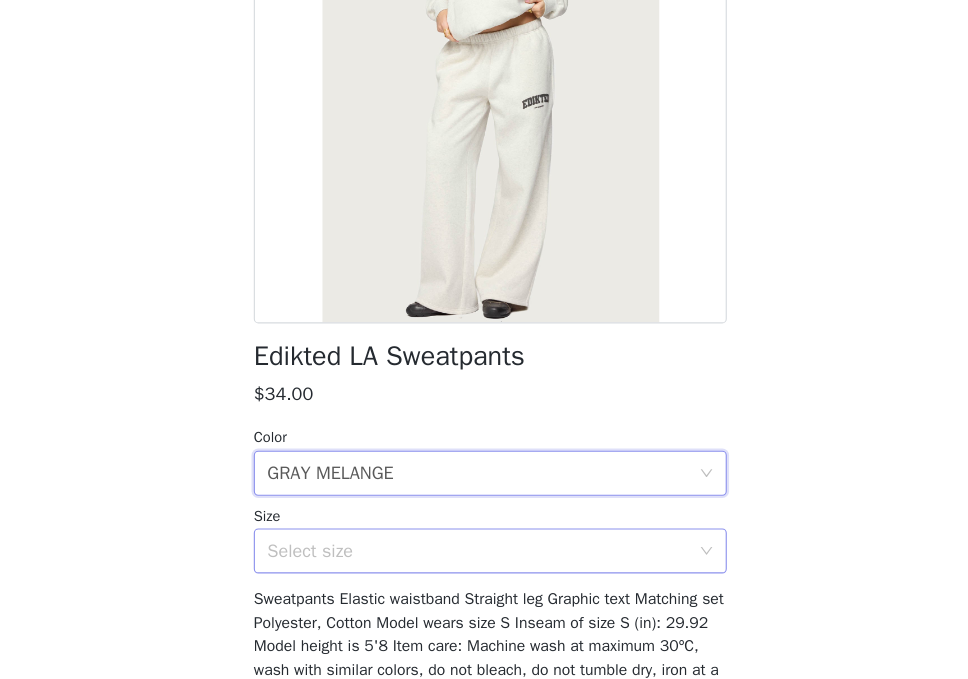 click on "Select size" at bounding box center [473, 565] 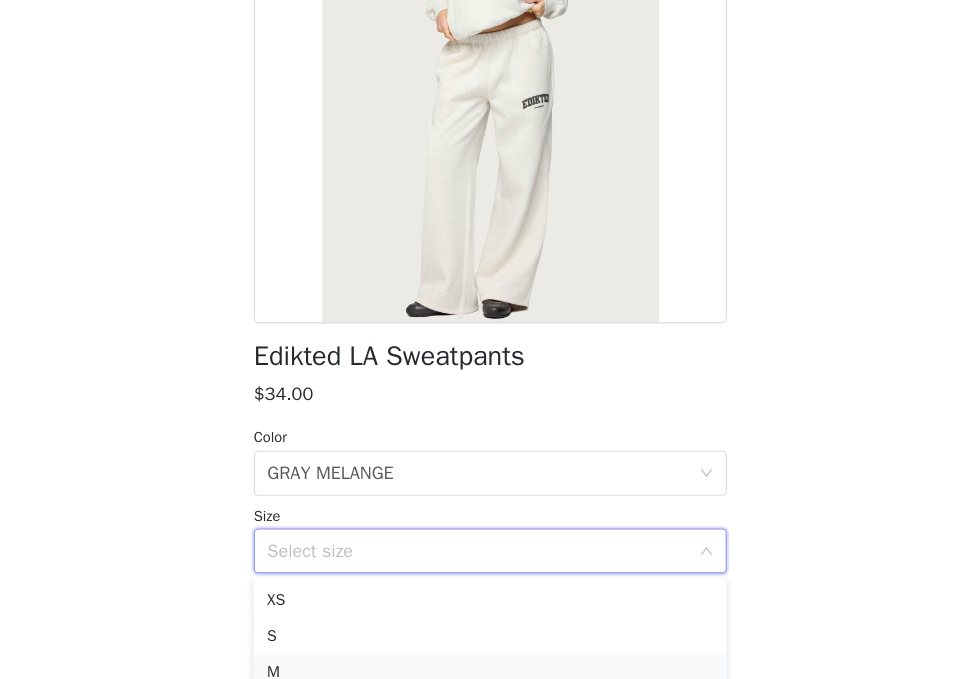 scroll, scrollTop: 486, scrollLeft: 0, axis: vertical 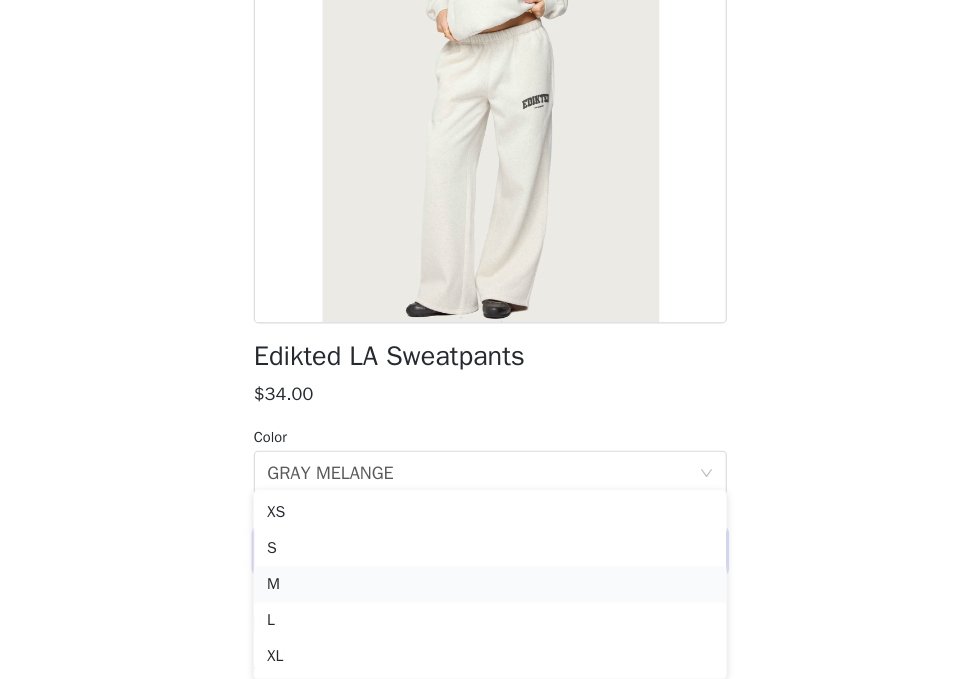 click on "M" at bounding box center (484, 595) 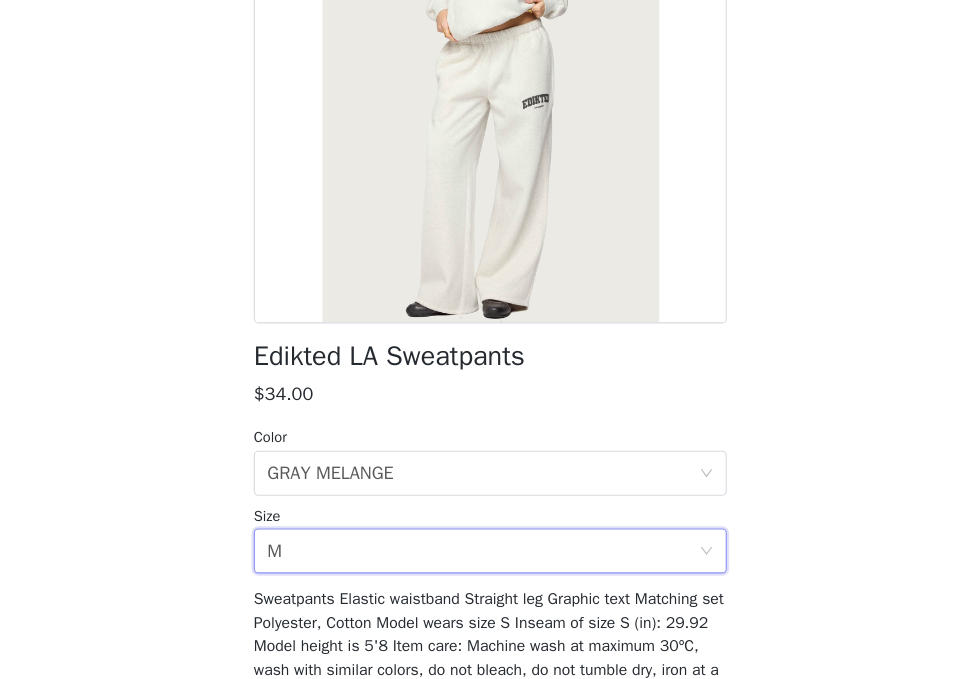scroll, scrollTop: 408, scrollLeft: 0, axis: vertical 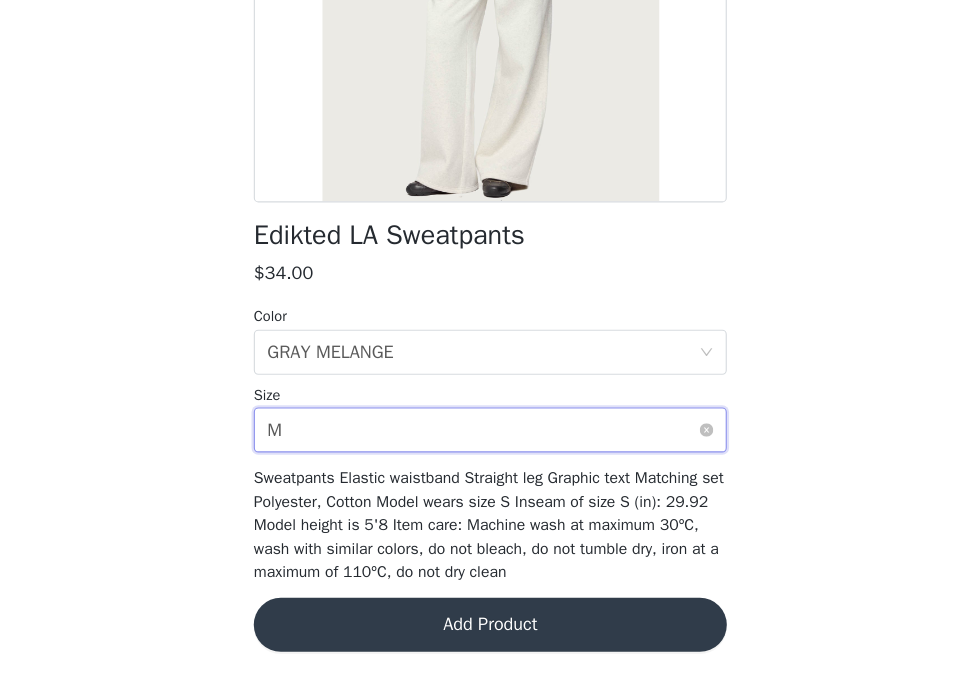 click on "Select size M" at bounding box center (477, 458) 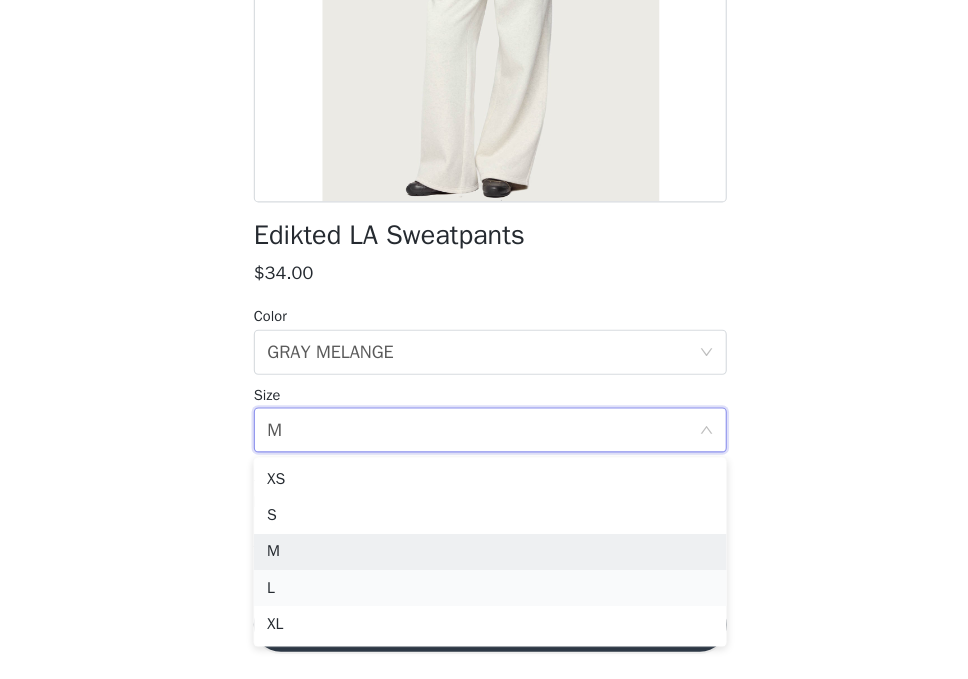 click on "L" at bounding box center [484, 598] 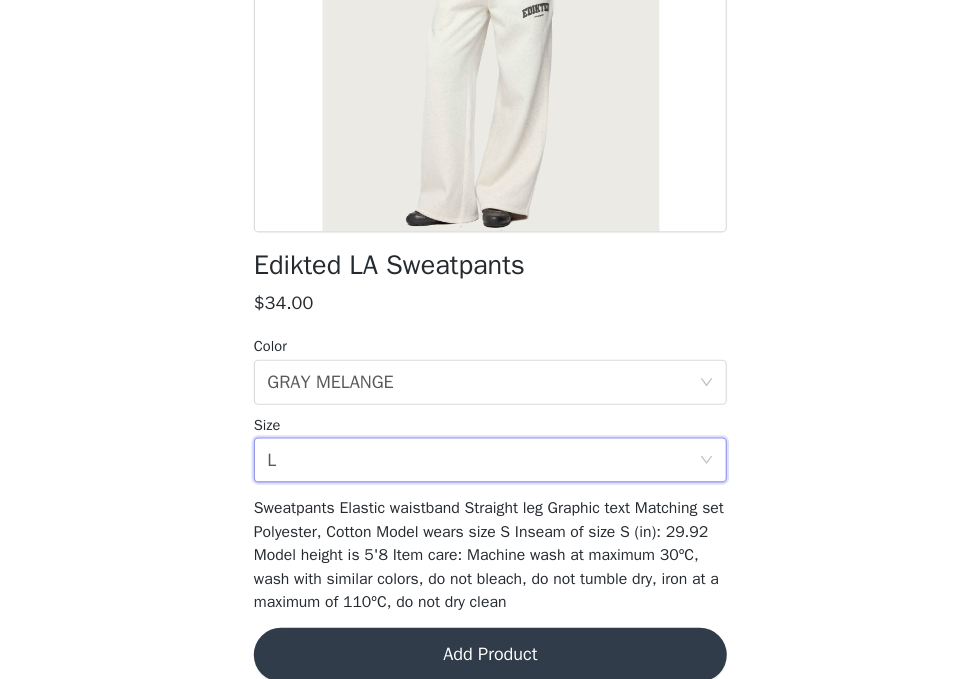 scroll, scrollTop: 294, scrollLeft: 0, axis: vertical 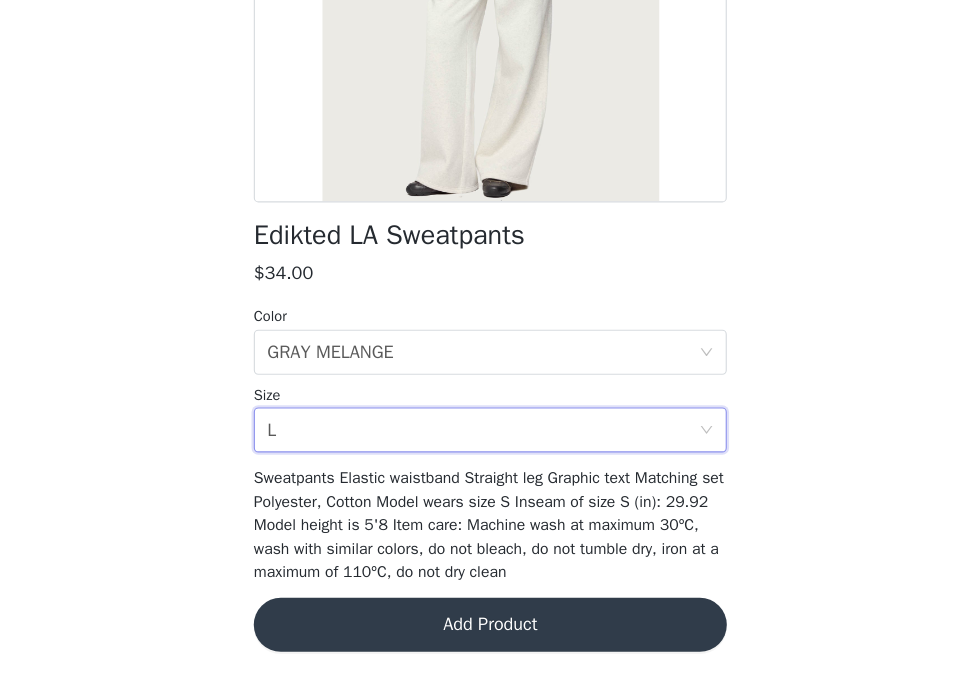 click on "Add Product" at bounding box center [484, 631] 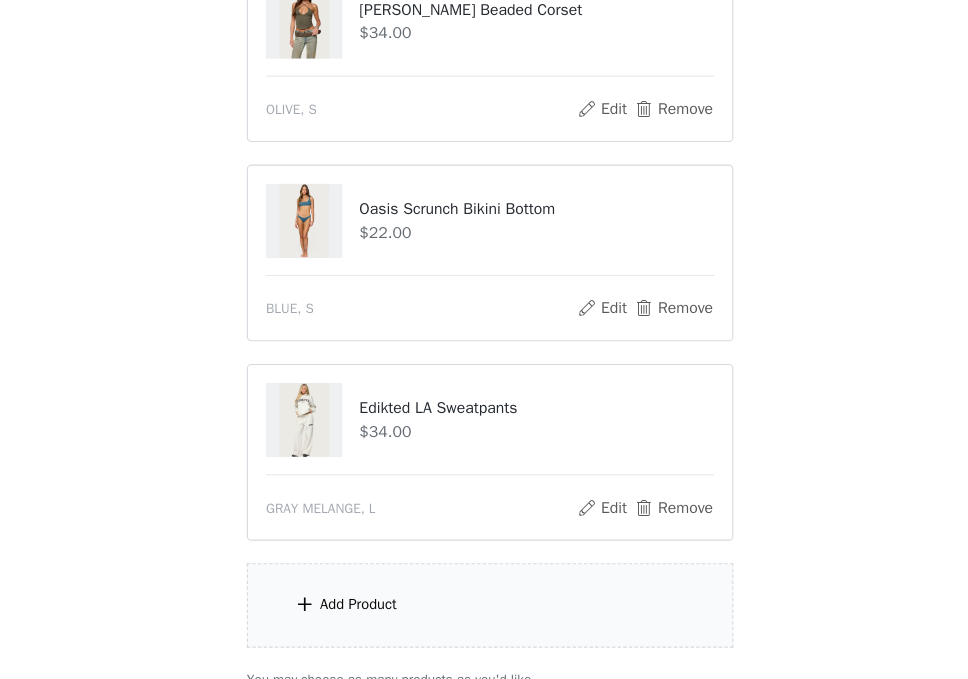 click on "Add Product" at bounding box center (484, 613) 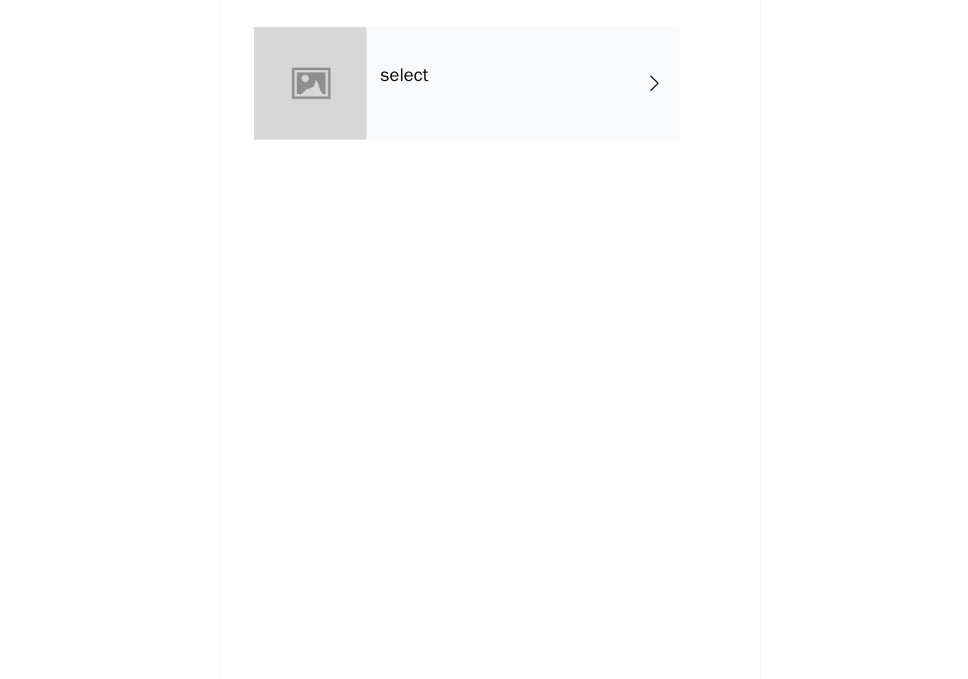 click on "select" at bounding box center [513, 150] 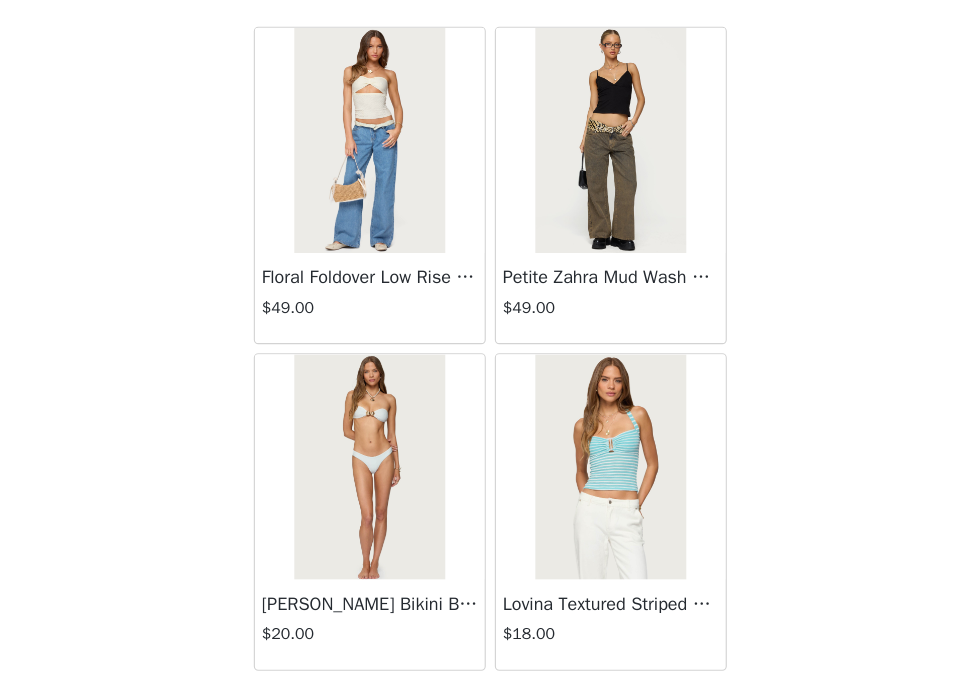 scroll, scrollTop: 585, scrollLeft: 0, axis: vertical 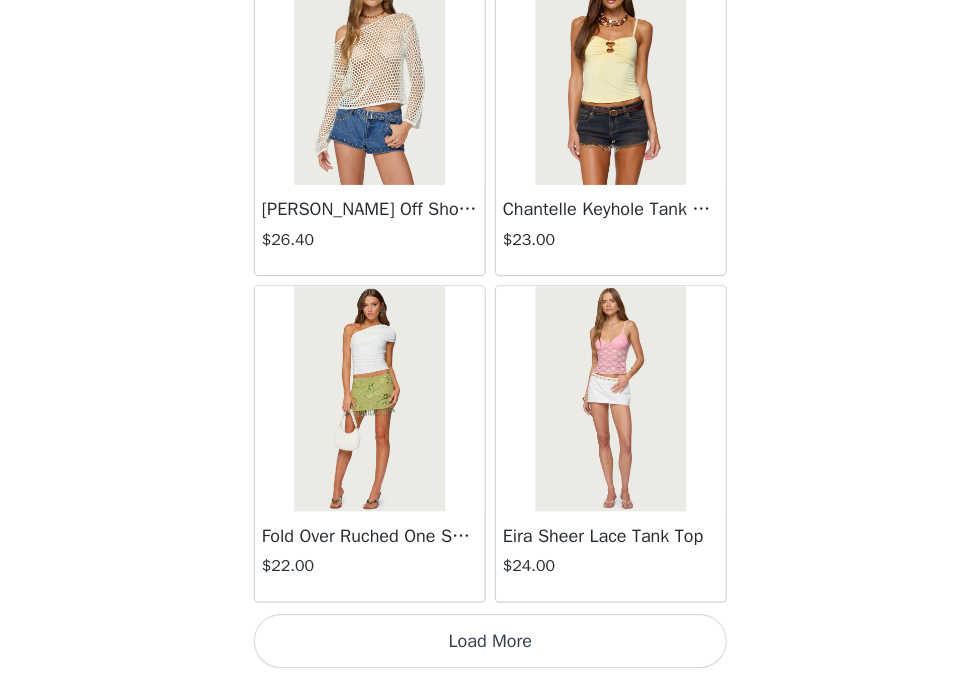 click on "Load More" at bounding box center [484, 645] 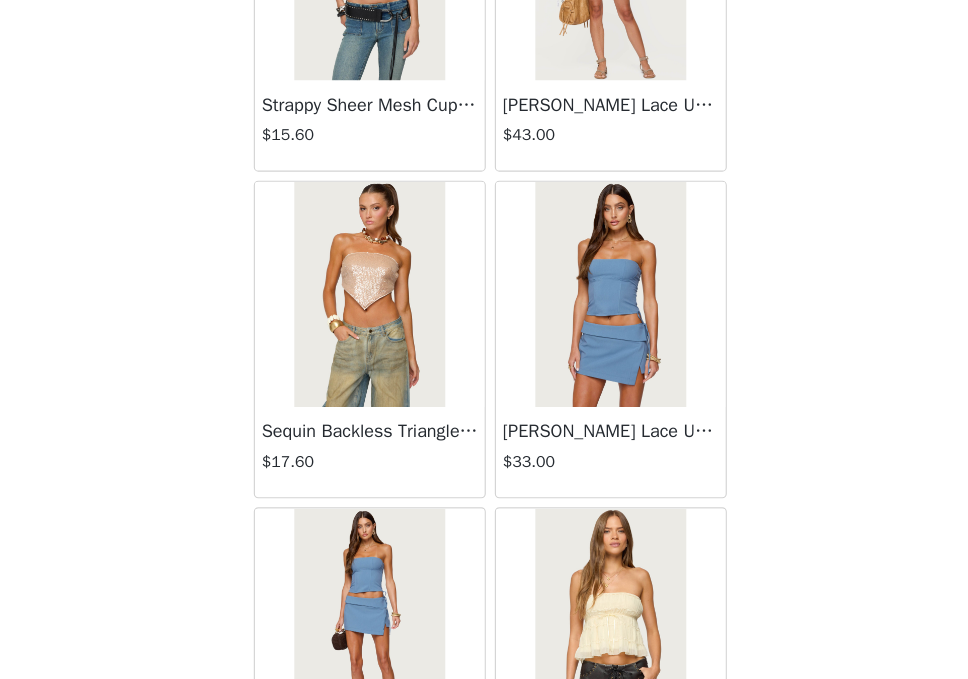 scroll, scrollTop: 5281, scrollLeft: 0, axis: vertical 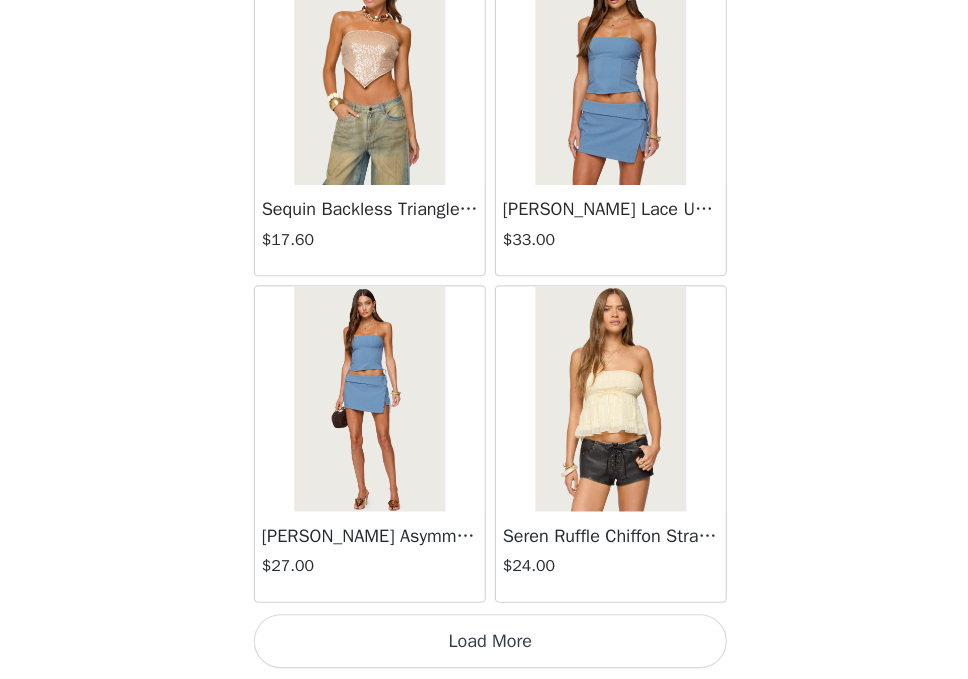 click on "Load More" at bounding box center (484, 645) 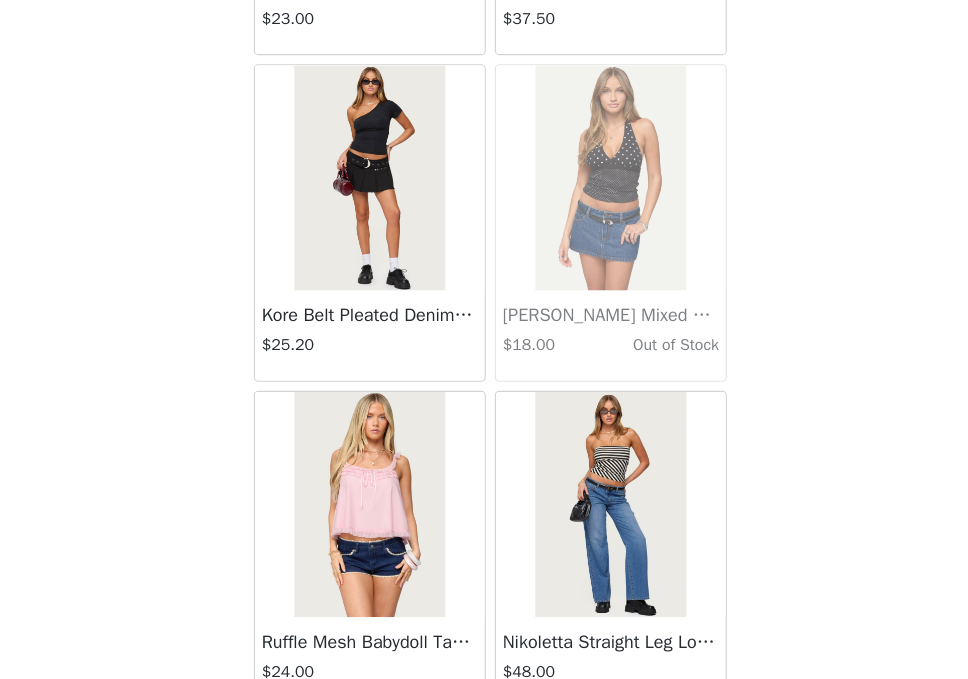 scroll, scrollTop: 8181, scrollLeft: 0, axis: vertical 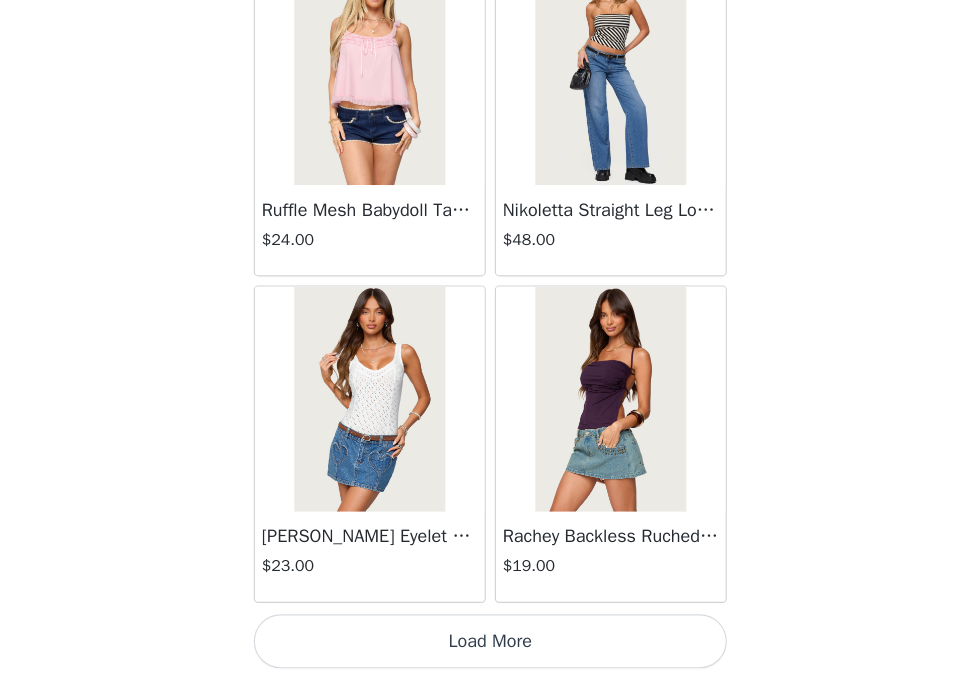 click on "Load More" at bounding box center [484, 645] 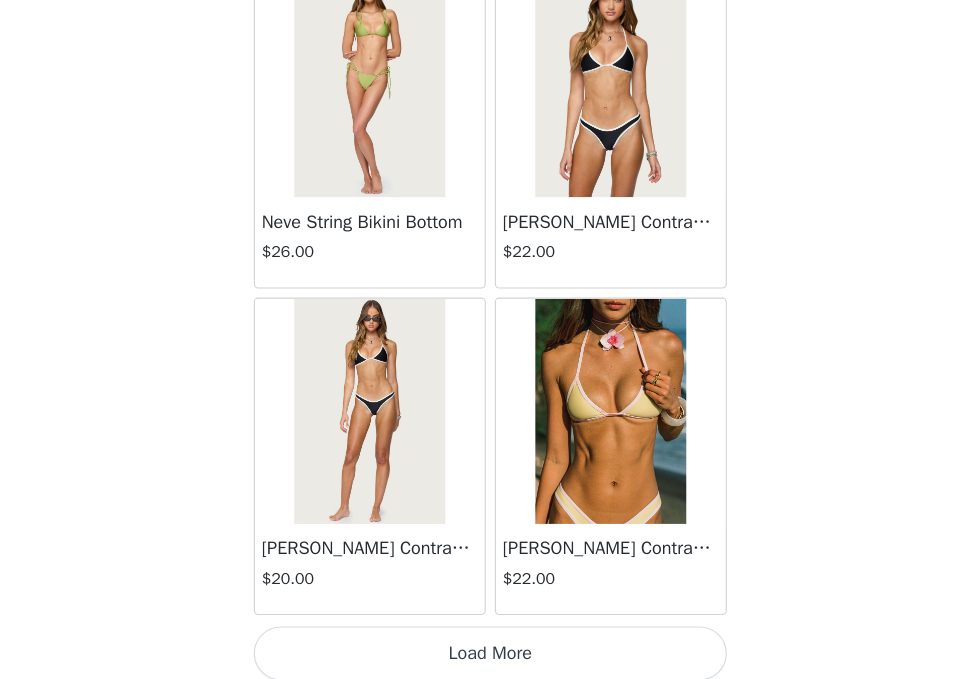 scroll, scrollTop: 11081, scrollLeft: 0, axis: vertical 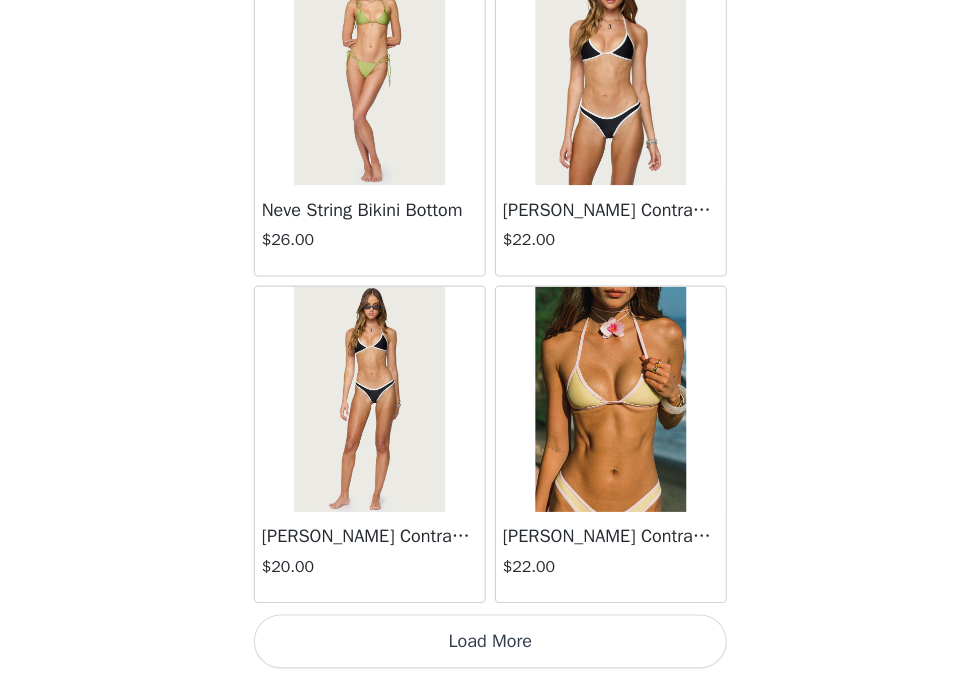 click on "Load More" at bounding box center (484, 645) 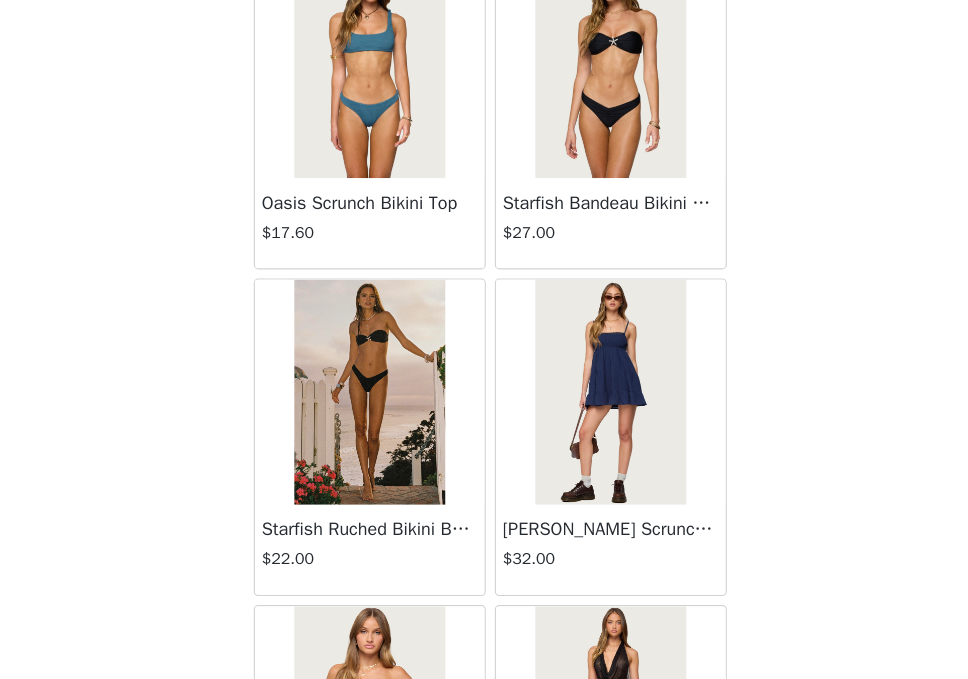 scroll, scrollTop: 13981, scrollLeft: 0, axis: vertical 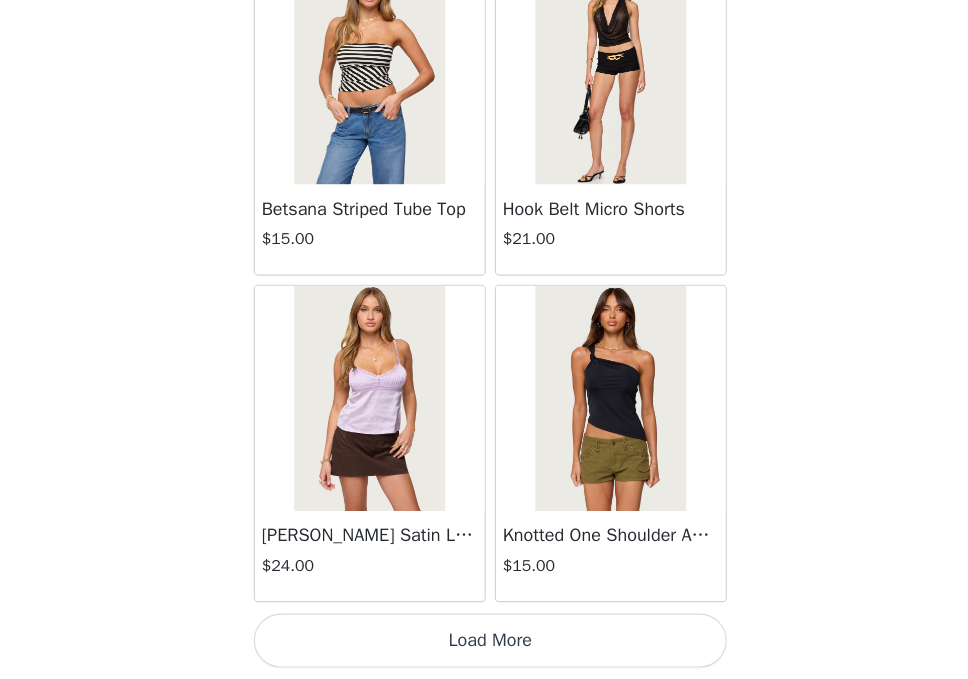 click on "Load More" at bounding box center (484, 645) 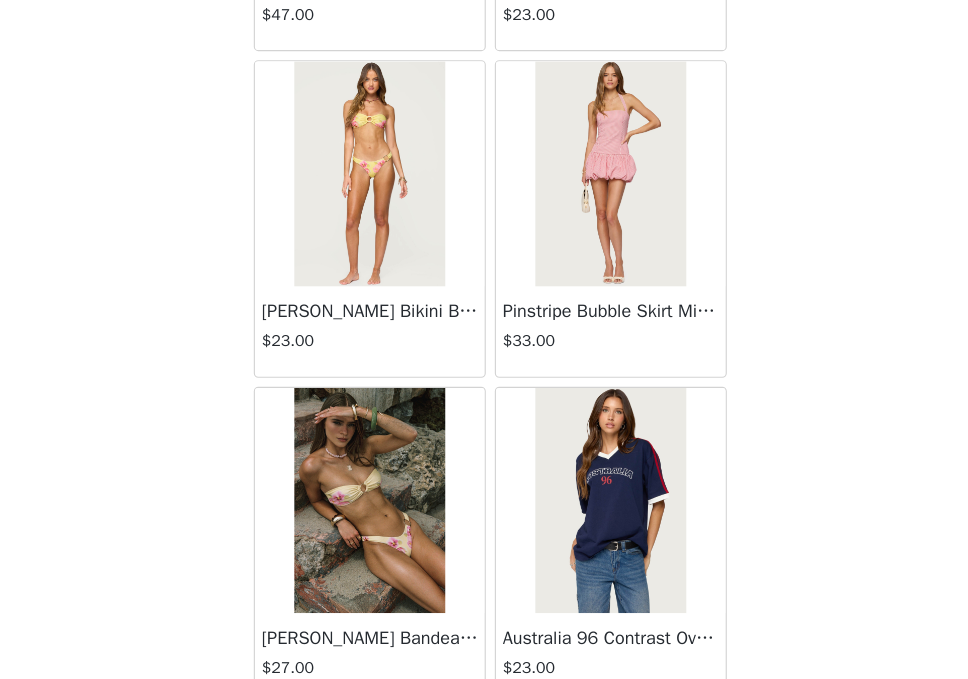 scroll, scrollTop: 16881, scrollLeft: 0, axis: vertical 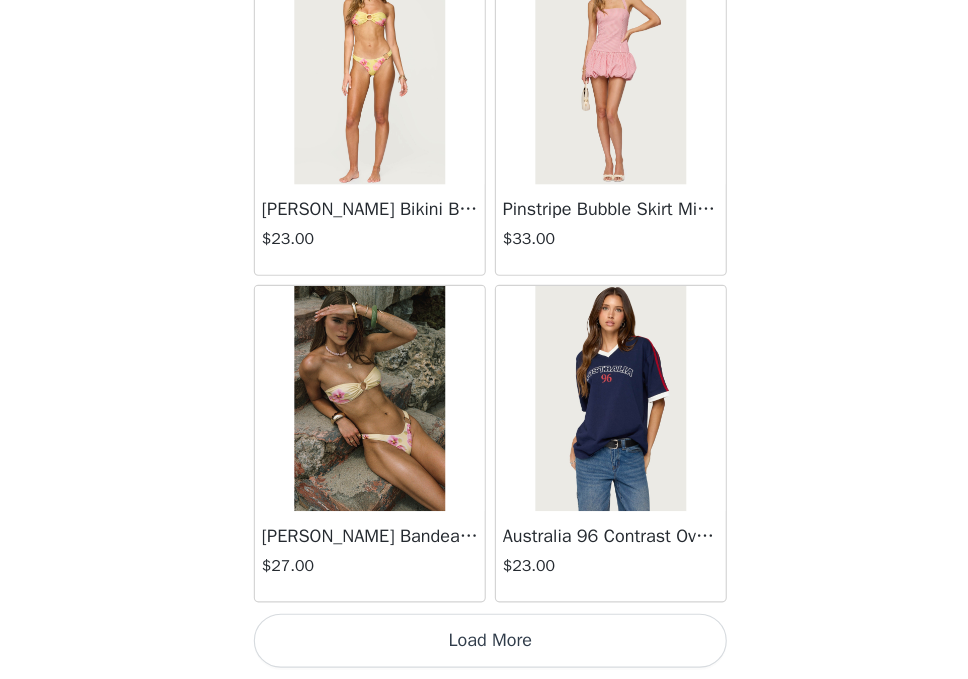click on "Load More" at bounding box center [484, 645] 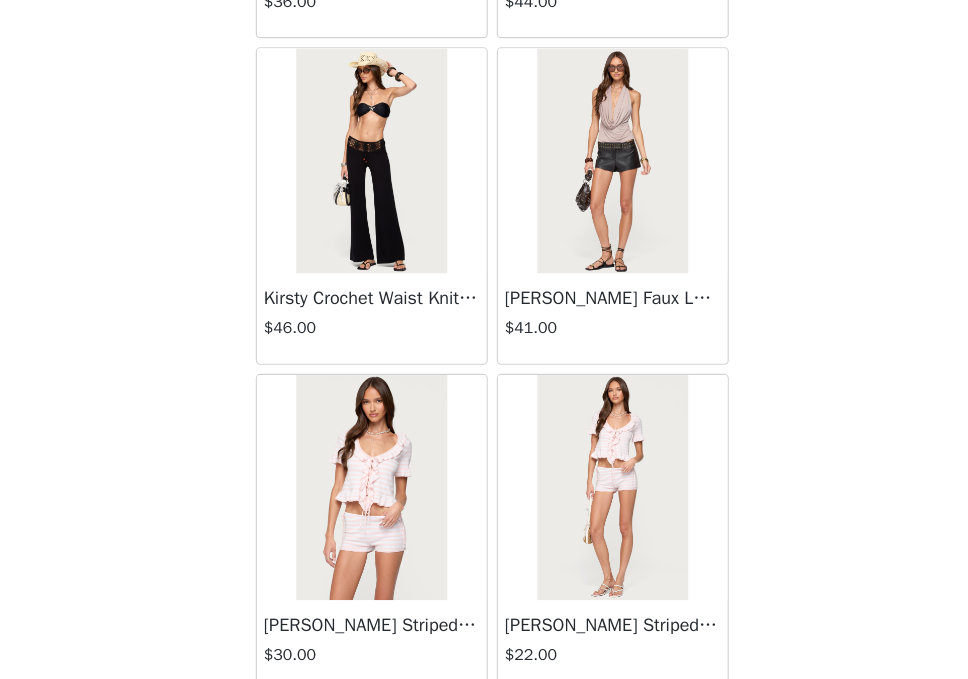 scroll, scrollTop: 18251, scrollLeft: 0, axis: vertical 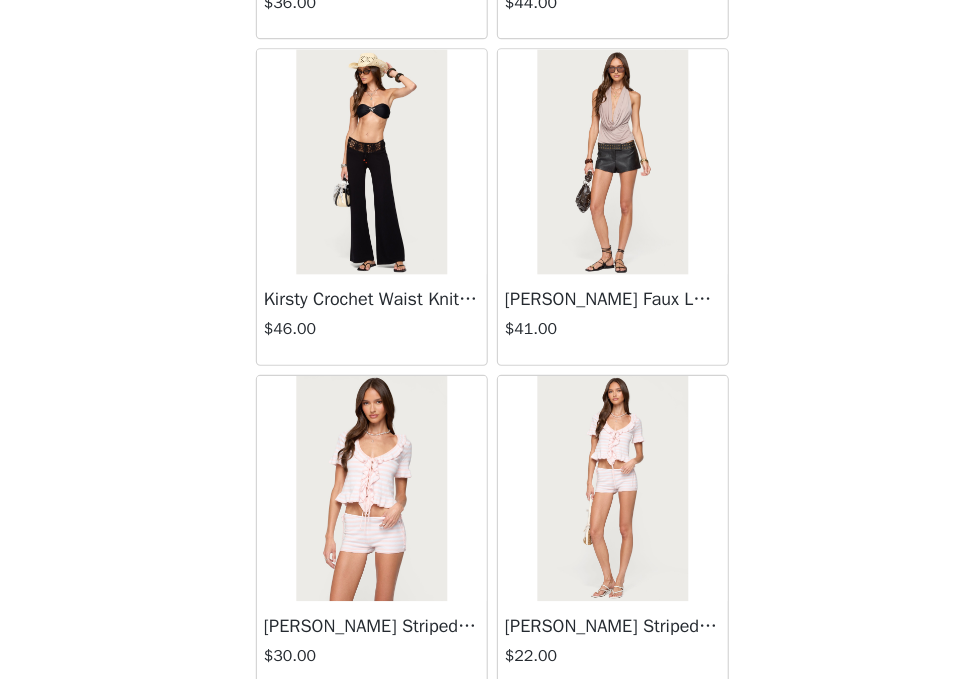 click at bounding box center (376, 220) 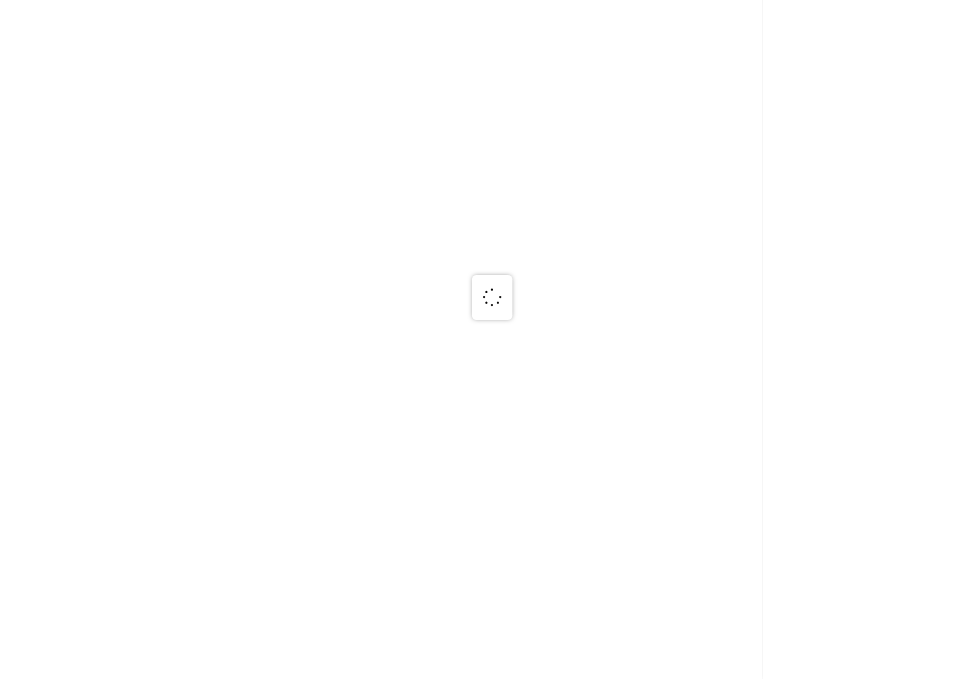 scroll, scrollTop: 0, scrollLeft: 0, axis: both 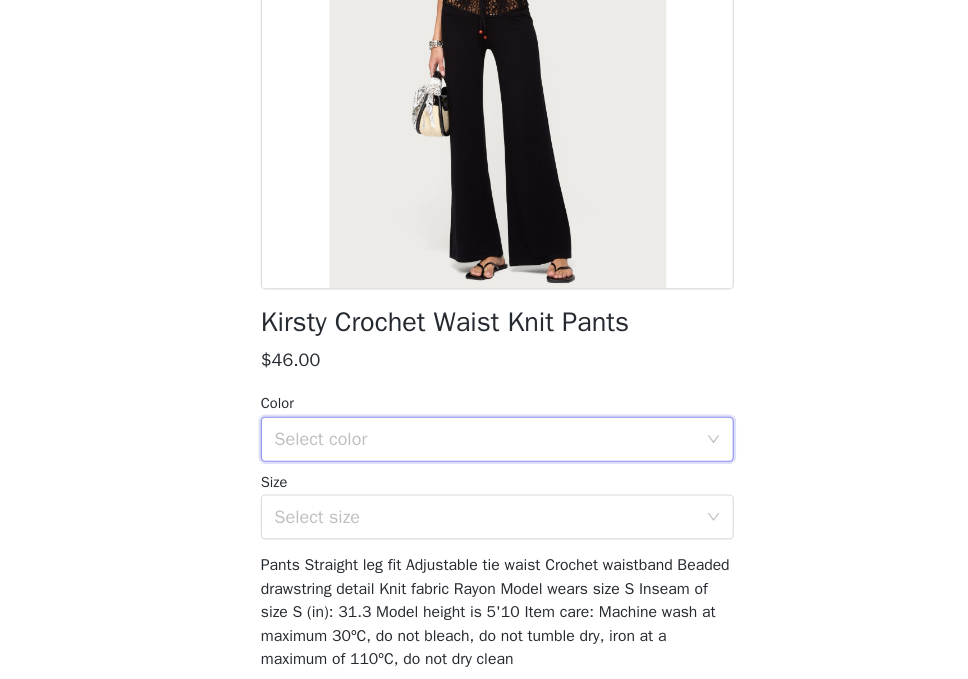 click on "Select color" at bounding box center [477, 466] 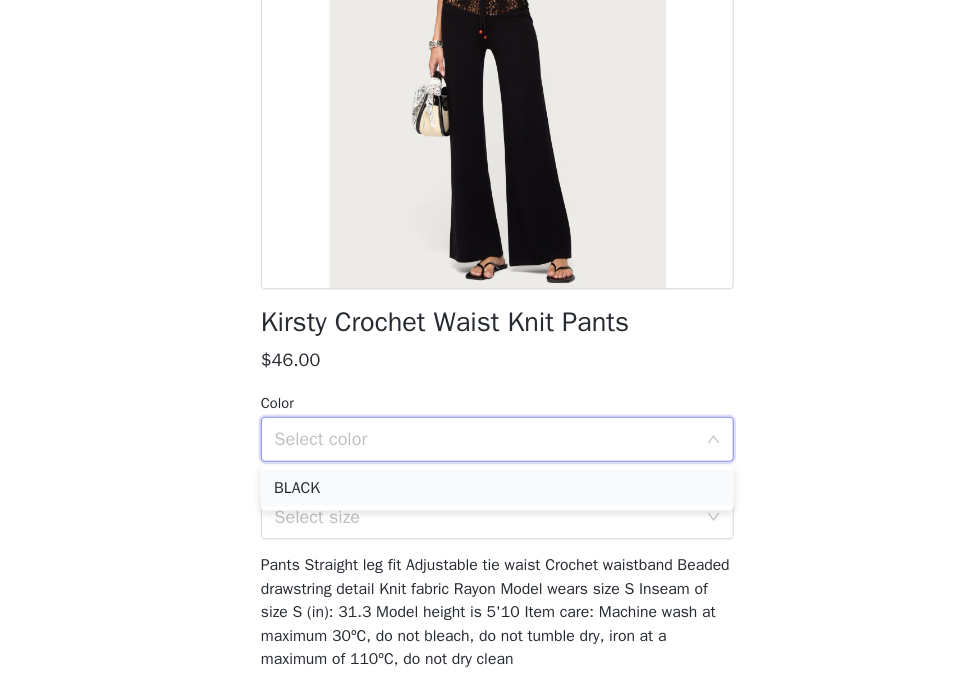 click on "BLACK" at bounding box center (484, 509) 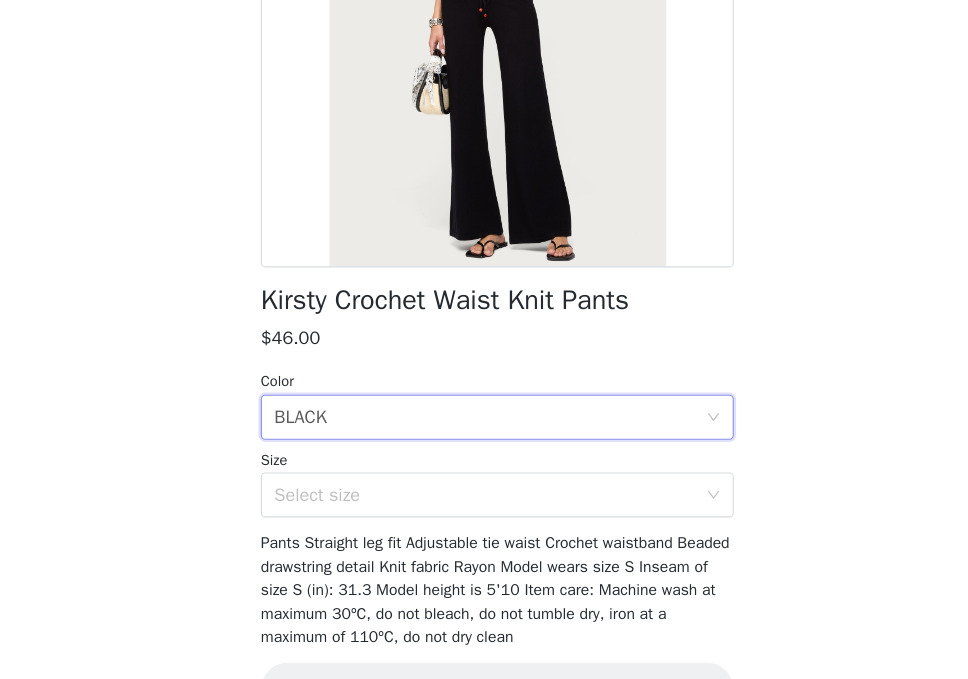 scroll, scrollTop: 282, scrollLeft: 0, axis: vertical 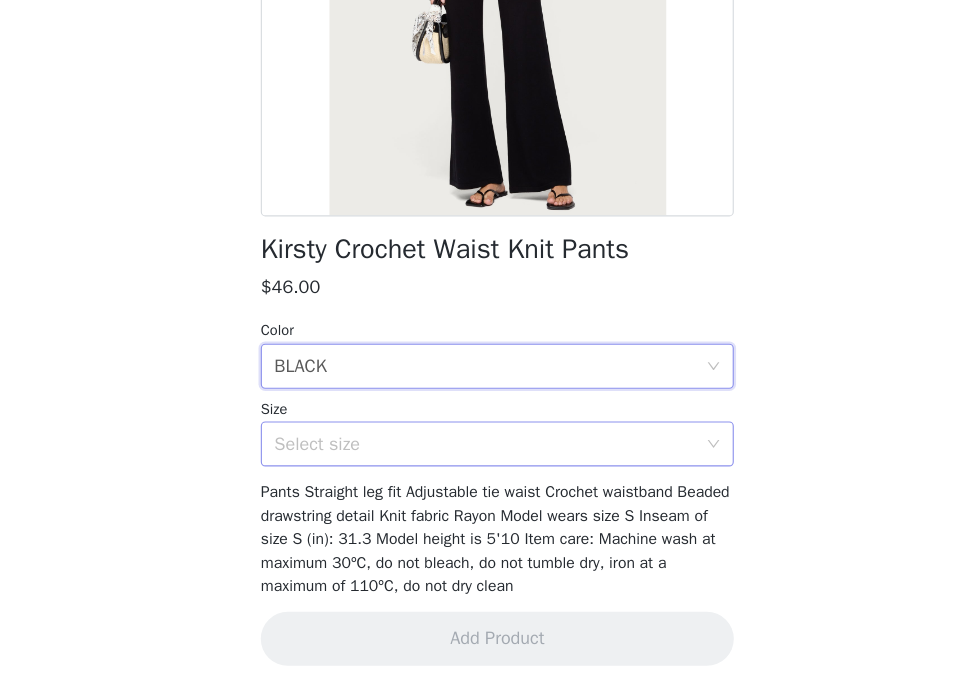 click on "Select size" at bounding box center [473, 470] 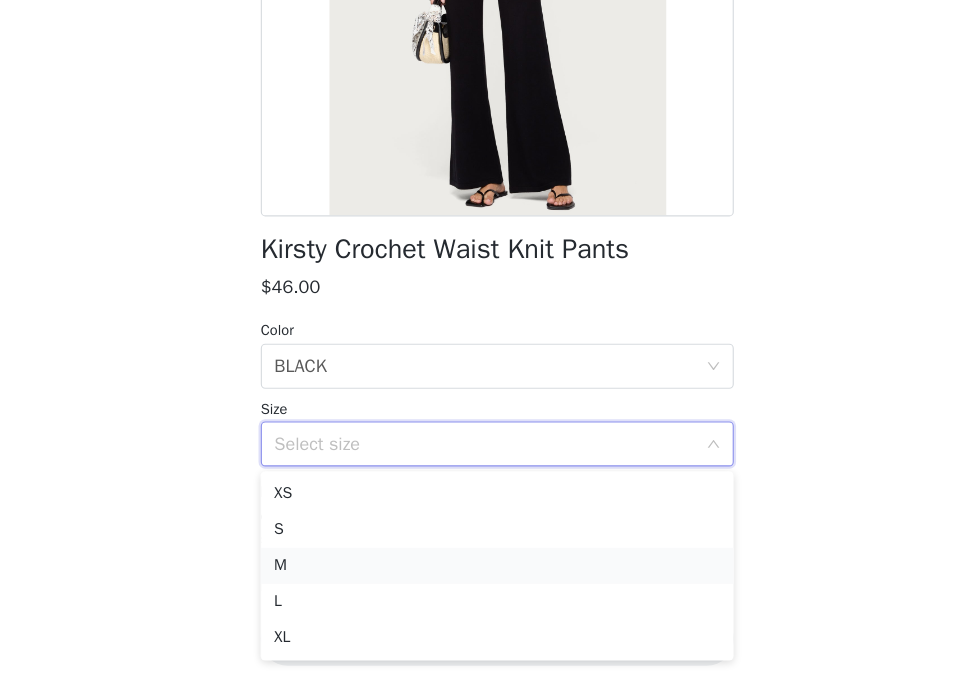 click on "M" at bounding box center (484, 578) 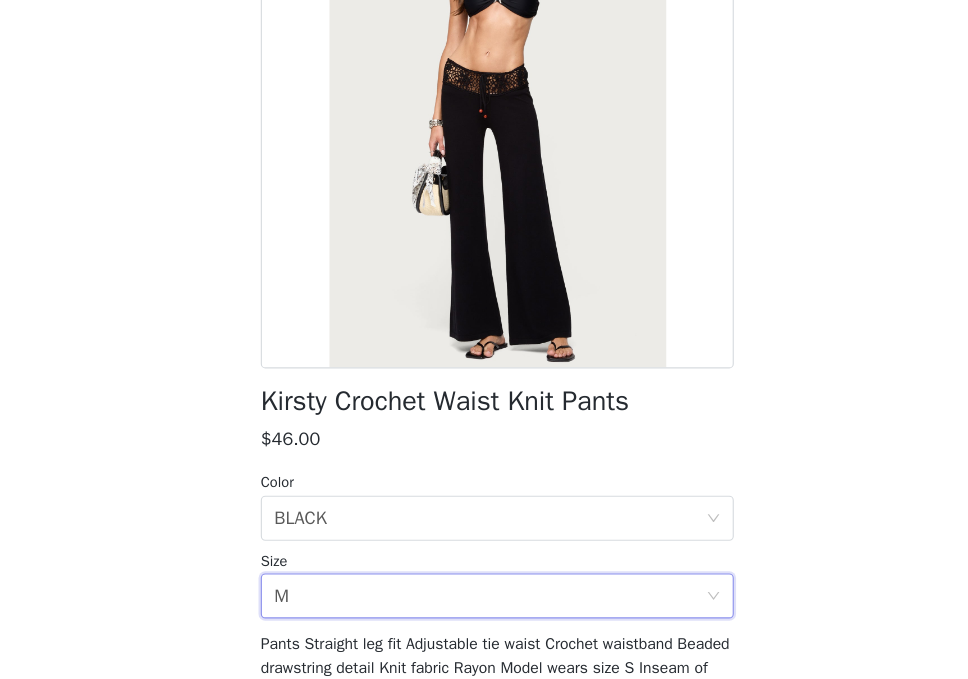 scroll, scrollTop: 294, scrollLeft: 0, axis: vertical 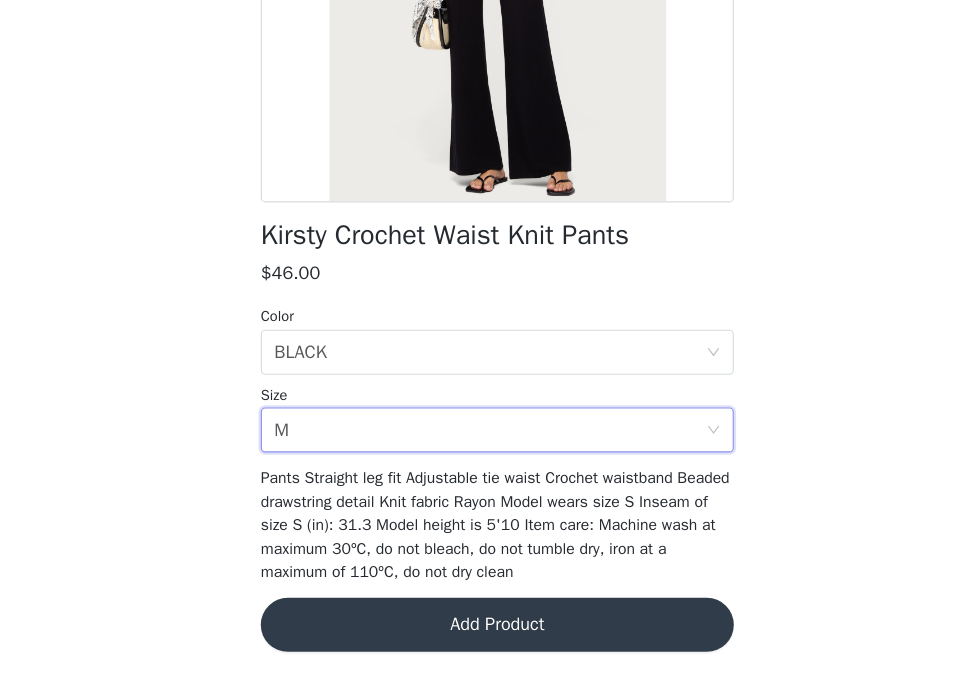 click on "Add Product" at bounding box center [484, 631] 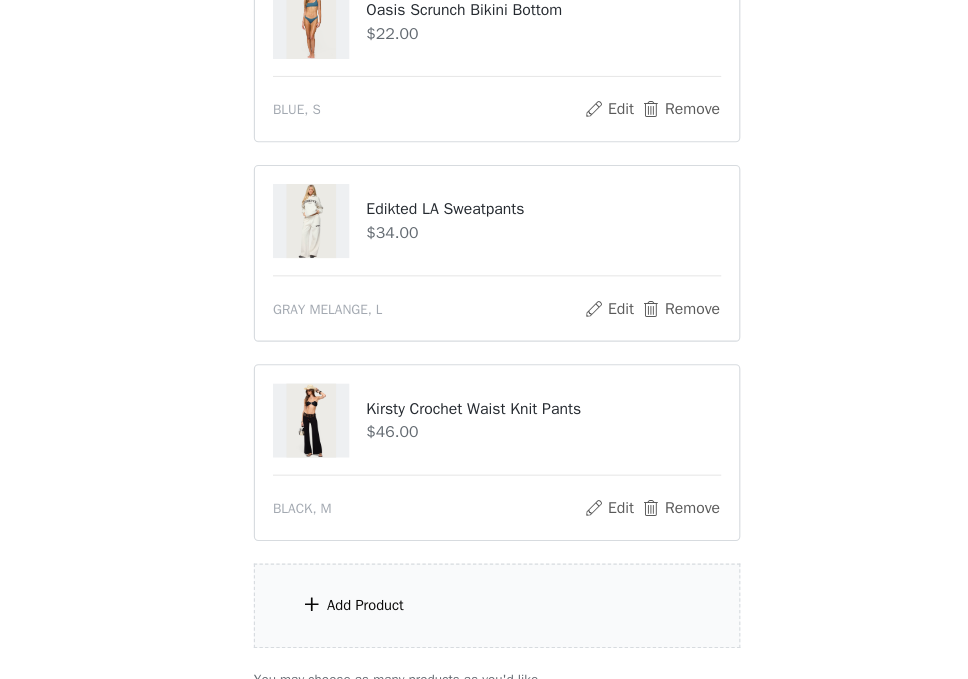 click on "Add Product" at bounding box center [484, 613] 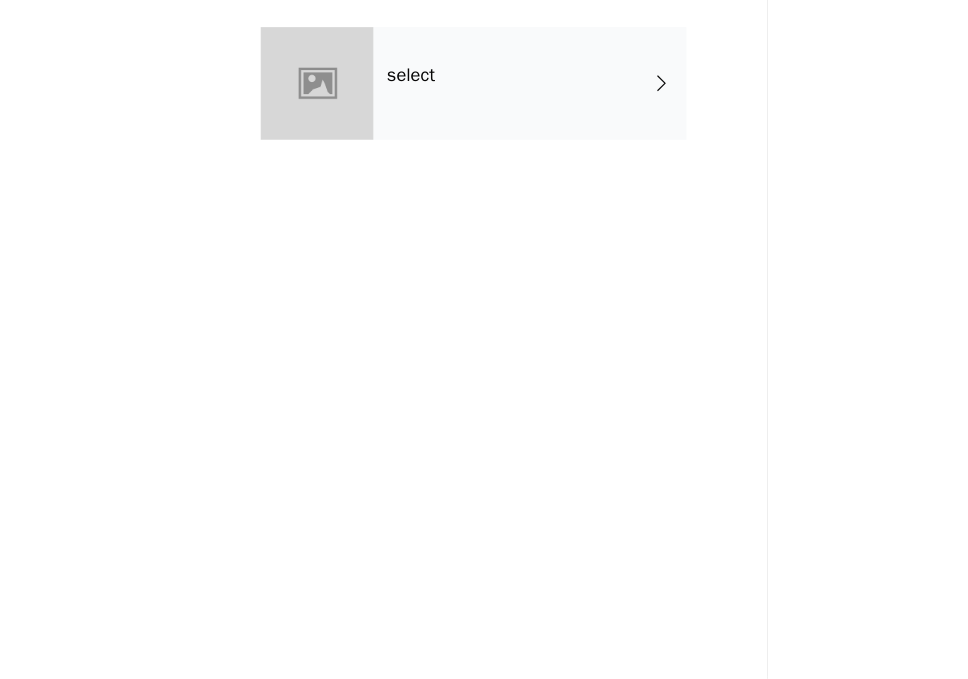 click on "select" at bounding box center [513, 150] 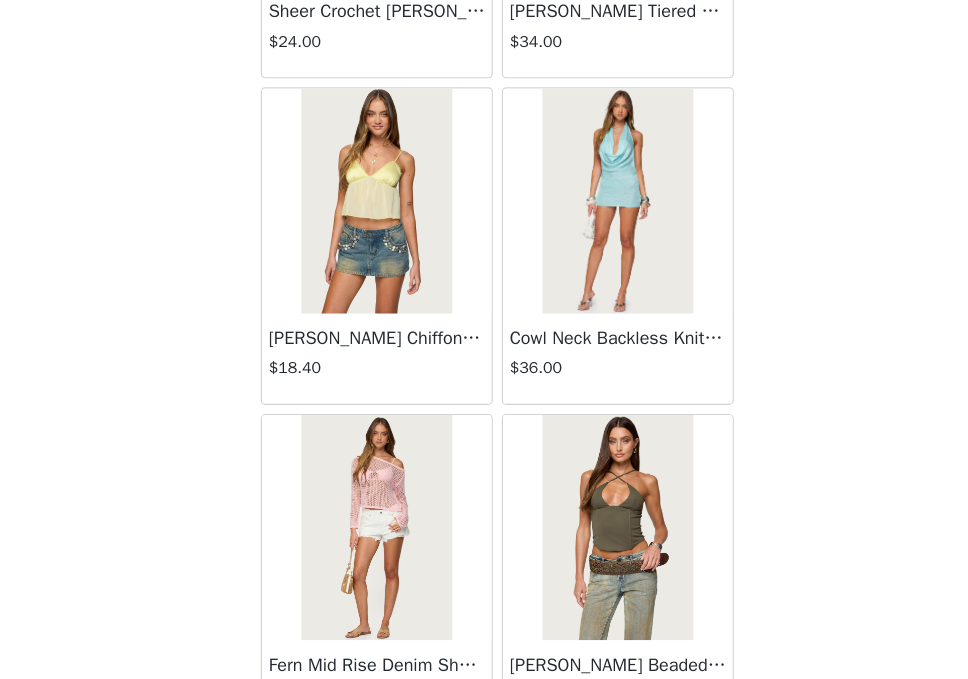 scroll, scrollTop: 2381, scrollLeft: 0, axis: vertical 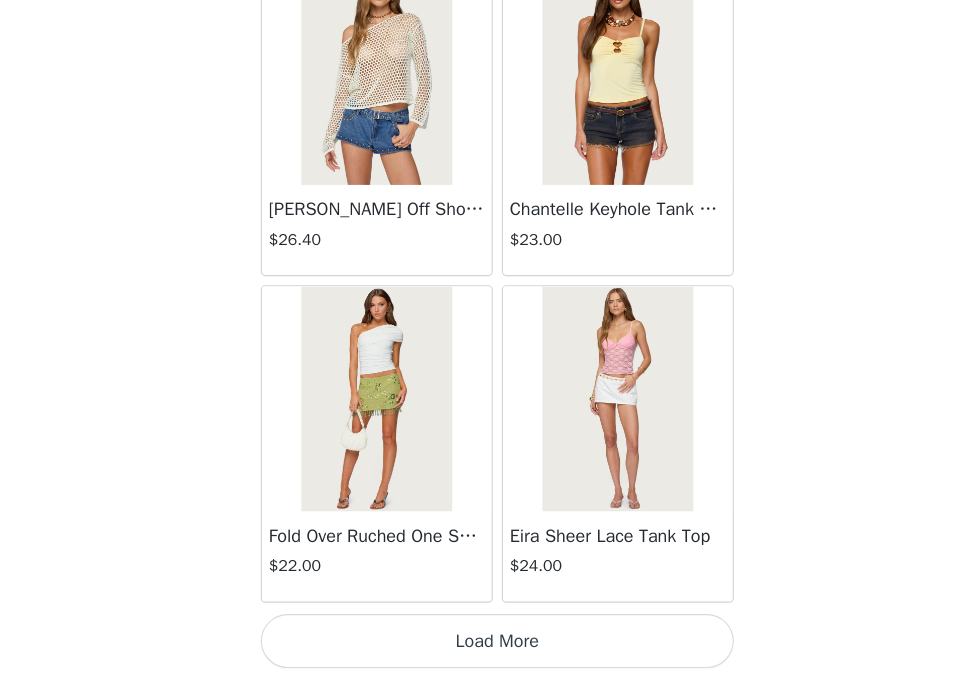 click on "Load More" at bounding box center [484, 645] 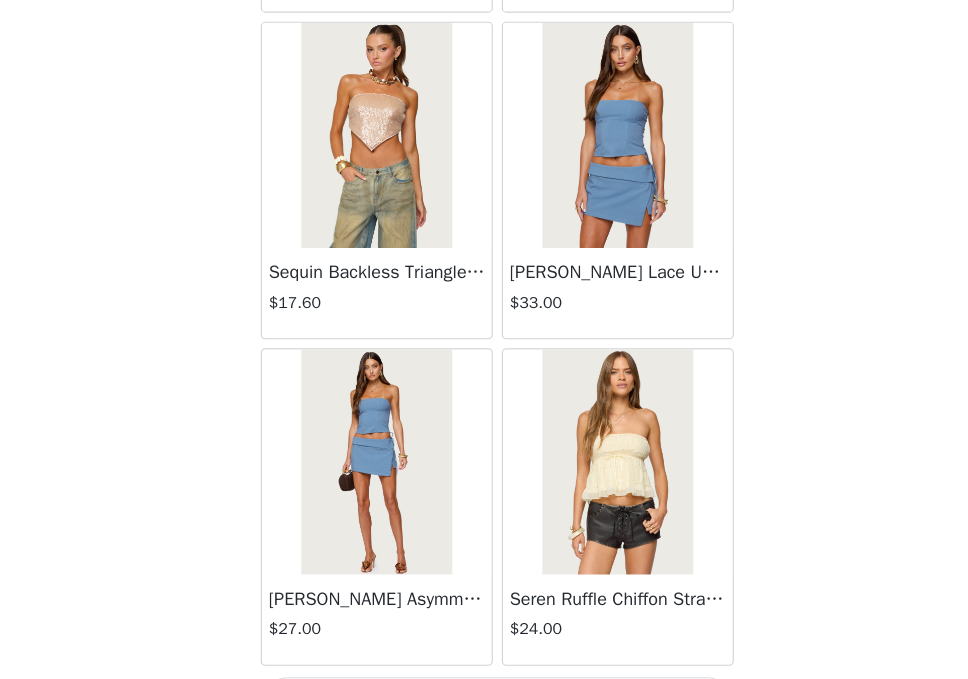 scroll, scrollTop: 5281, scrollLeft: 0, axis: vertical 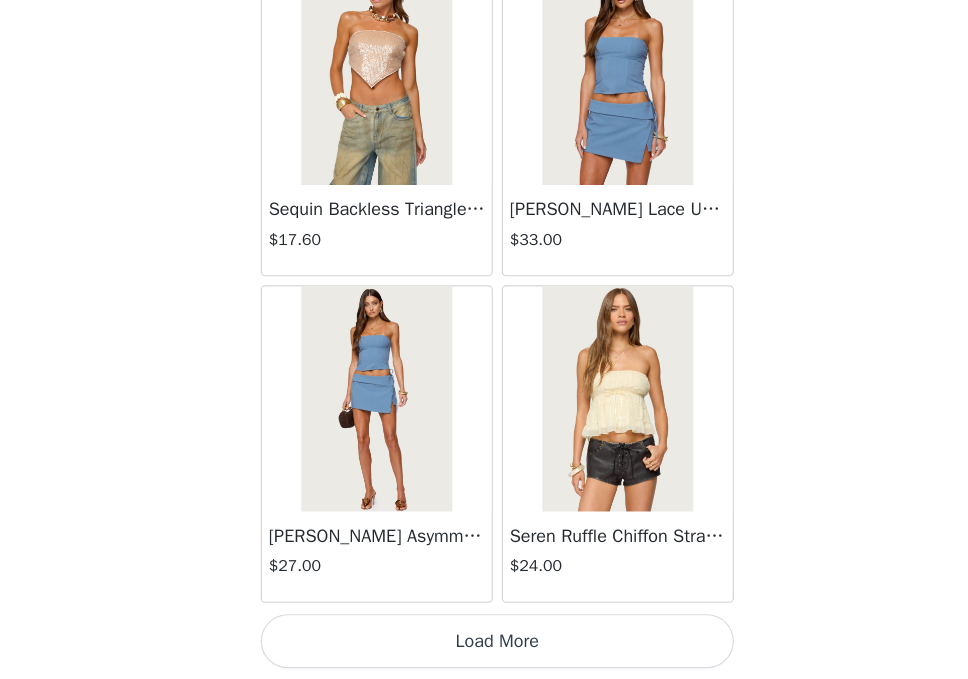 click on "Floral Foldover Low Rise Jeans   $49.00       Petite Zahra Mud Wash Low Rise Jeans   $49.00       [PERSON_NAME] Bikini Bottoms   $20.00       Lovina Textured Striped Halter Top   $18.00       Layered Bra Cowl Neck Top   $24.00       Blythe Ribbed Knit Fold Over Top   $22.40       [PERSON_NAME] Ruffled Chiffon Top   $22.00       [PERSON_NAME] Ruffle Chiffon Tie Front Top   $16.80       Sapir Fringe Faux Suede Shorts   $24.00       Zelda Bead & Sequin Strapless Top   $36.00       Sheer Crochet Babydoll Halter Top   $24.00       [PERSON_NAME] Tiered Maxi Skirt   $34.00       Krisa Sheer Chiffon Babydoll Top   $18.40       Cowl Neck Backless Knit Mini Dress   $36.00       Fern Mid Rise Denim Shorts   $37.00       [PERSON_NAME] Crossover Beaded Corset   $34.00       Kalley Off Shoulder Crochet Top   $26.40       Chantelle Keyhole Tank Top   $23.00       Fold Over Ruched One Shoulder Top   $22.00       Eira Sheer Lace Tank Top   $24.00       [PERSON_NAME] Eyelet Tailored Button Up Shirt   $32.00       Jinx Open-Back Top   $18.00         $24.00" at bounding box center (484, -2253) 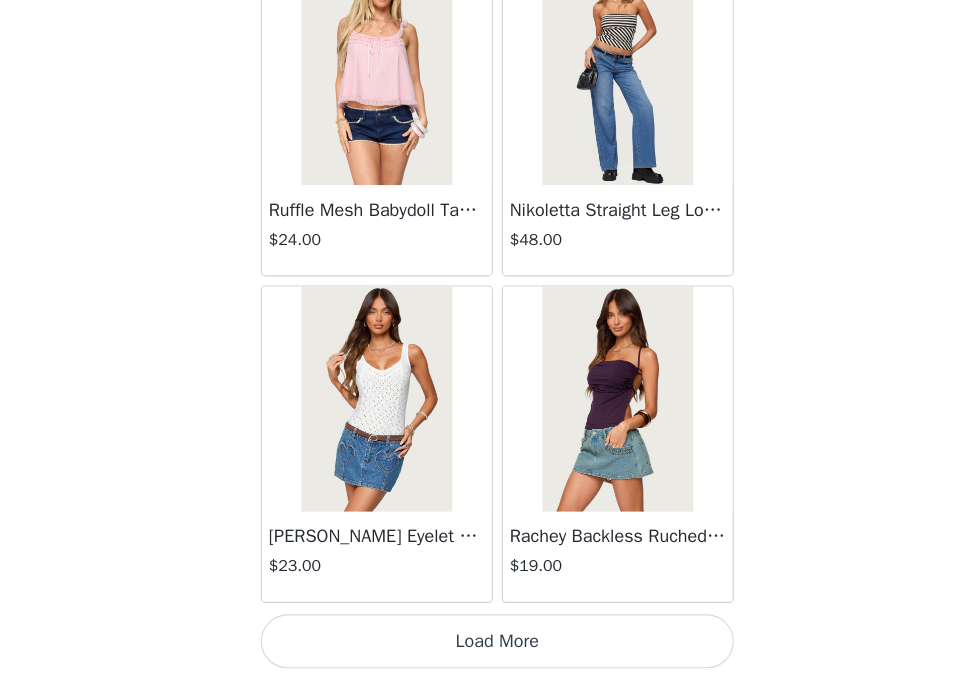 click on "Load More" at bounding box center (484, 645) 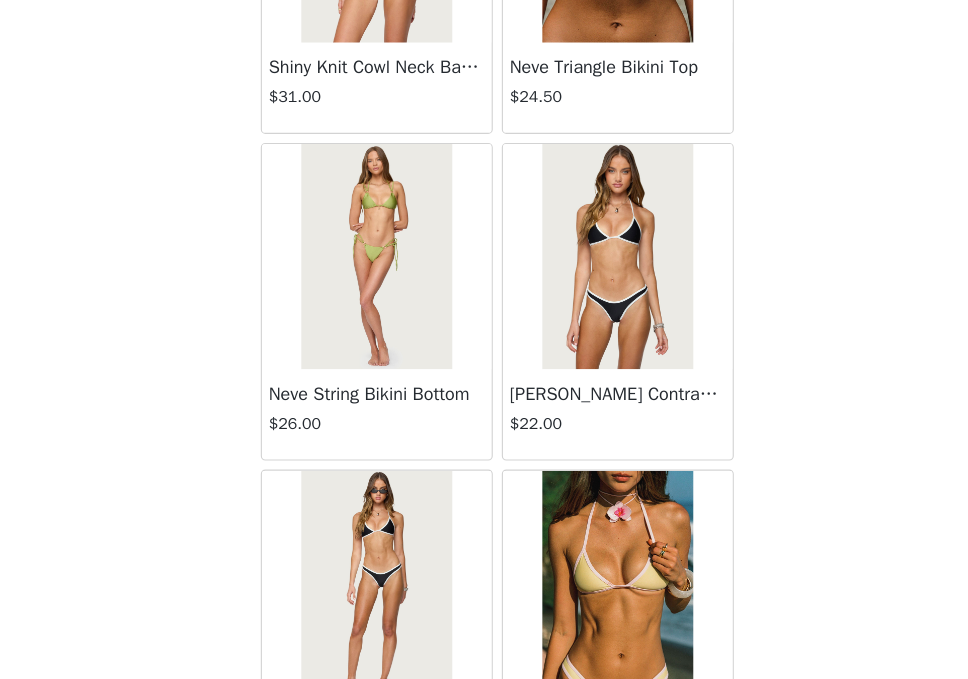 scroll, scrollTop: 11081, scrollLeft: 0, axis: vertical 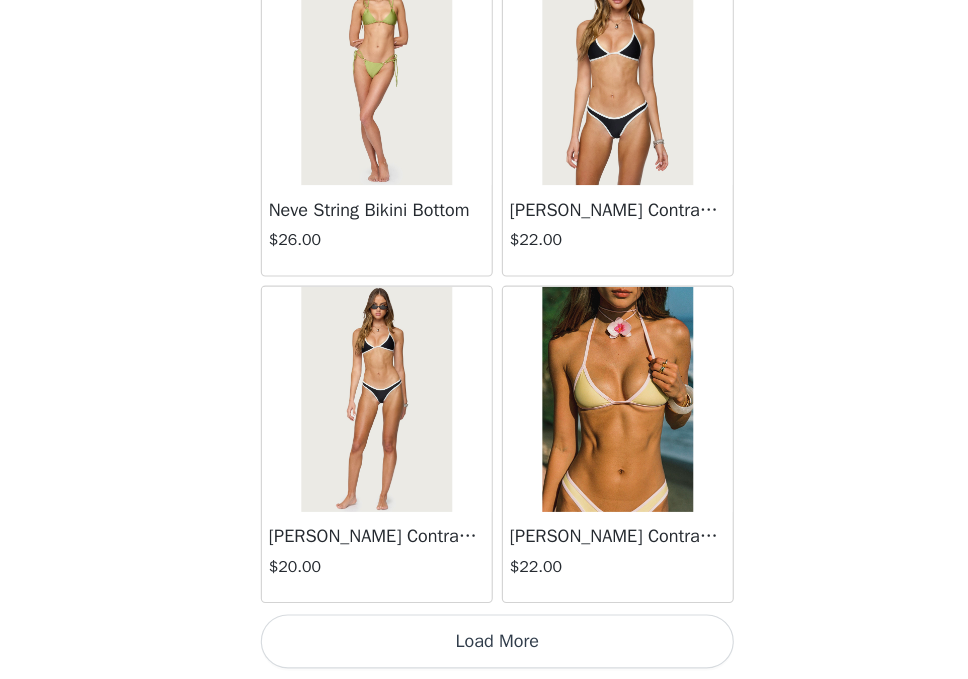 click on "Load More" at bounding box center [484, 645] 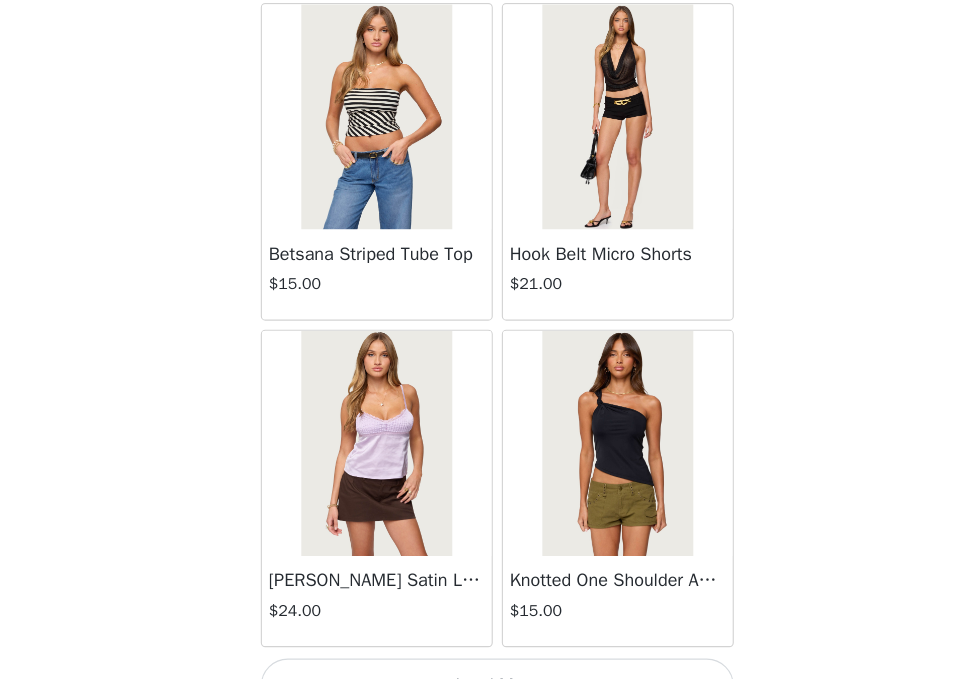 scroll, scrollTop: 13981, scrollLeft: 0, axis: vertical 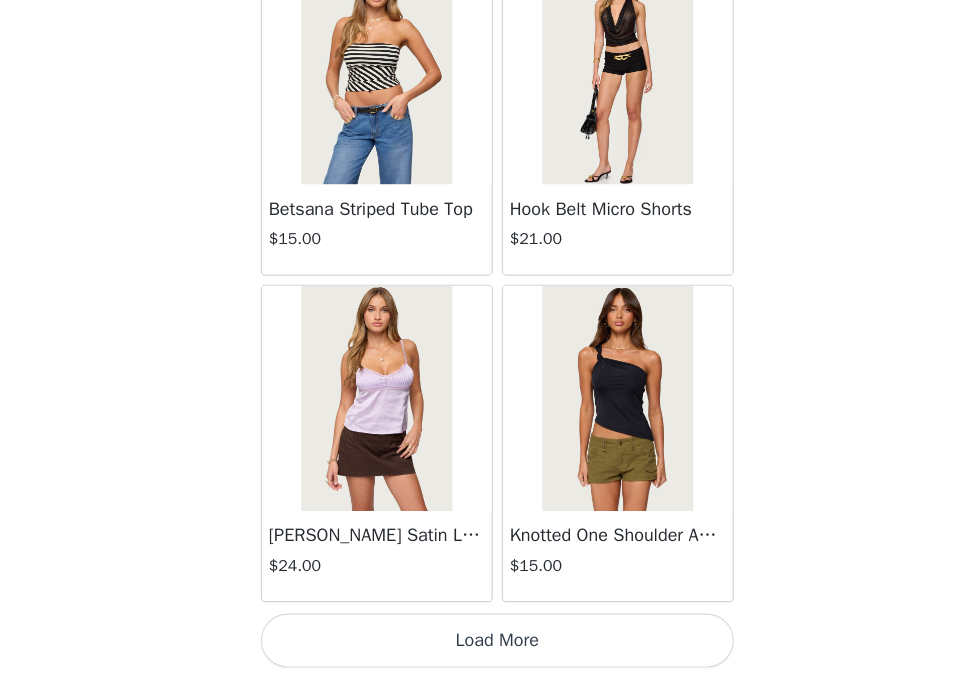 click on "Load More" at bounding box center (484, 645) 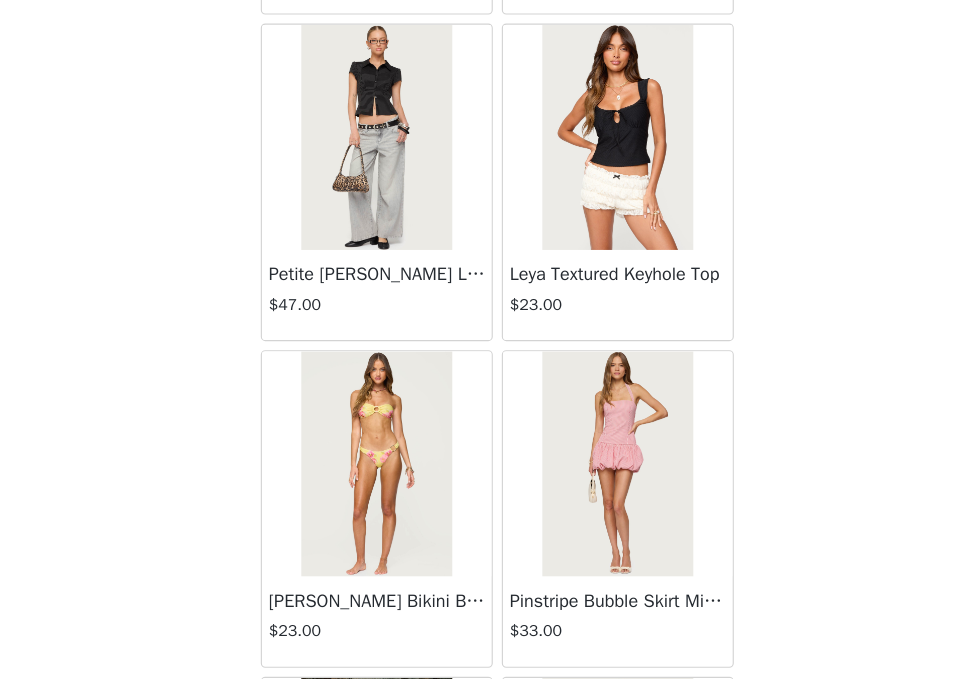 scroll, scrollTop: 16881, scrollLeft: 0, axis: vertical 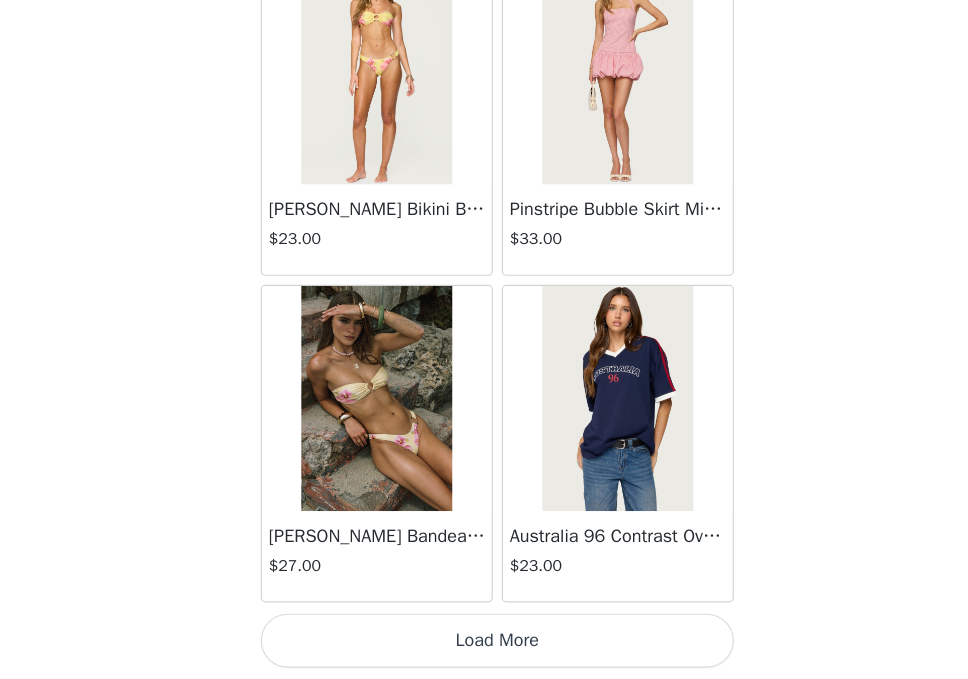 click on "Load More" at bounding box center [484, 645] 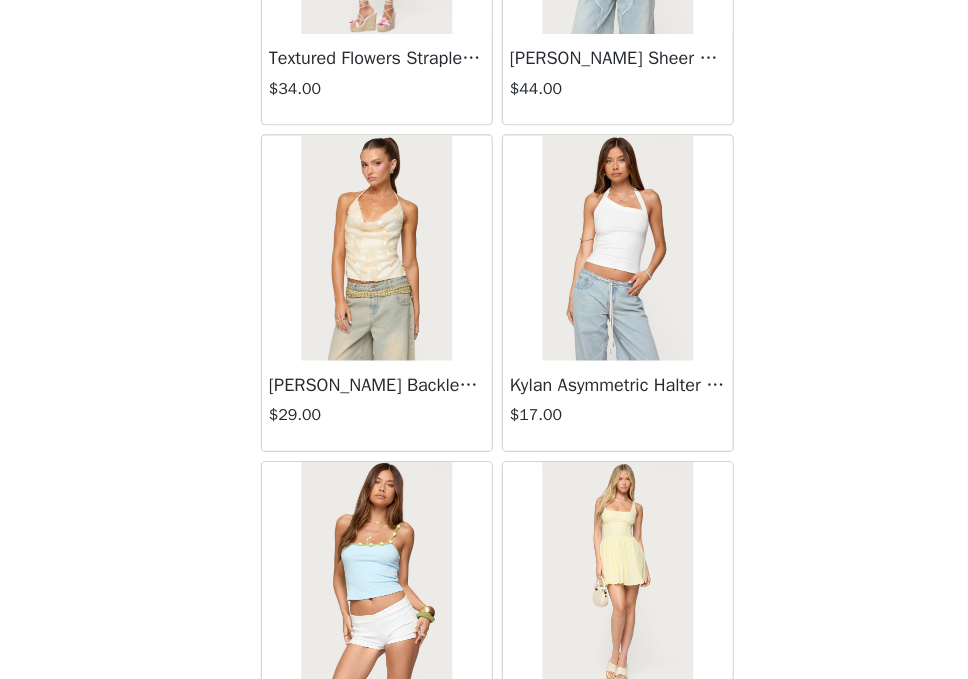scroll, scrollTop: 19781, scrollLeft: 0, axis: vertical 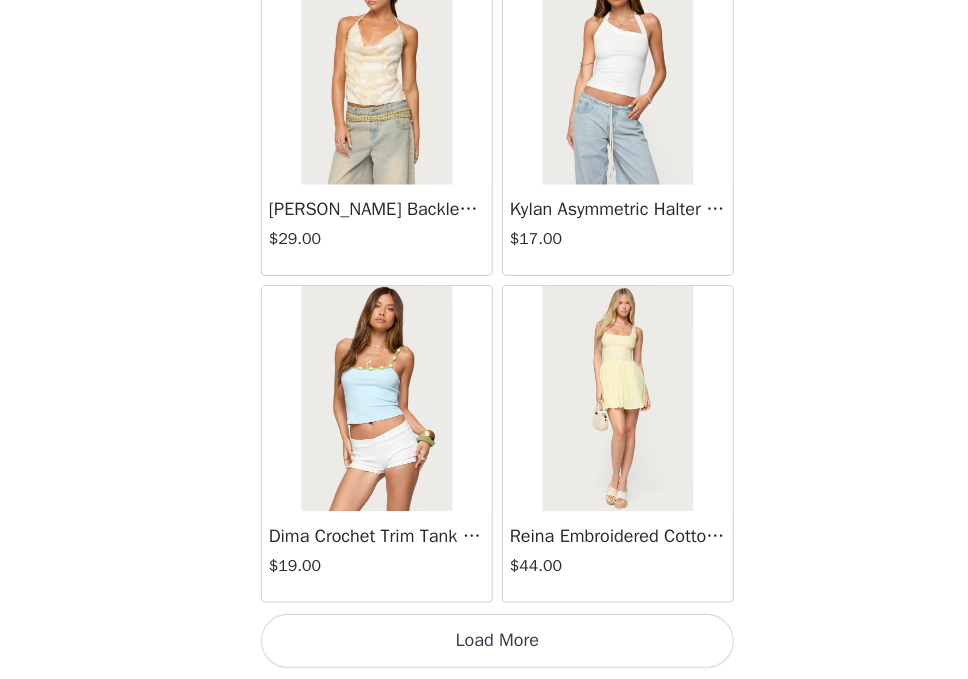 click on "Load More" at bounding box center (484, 645) 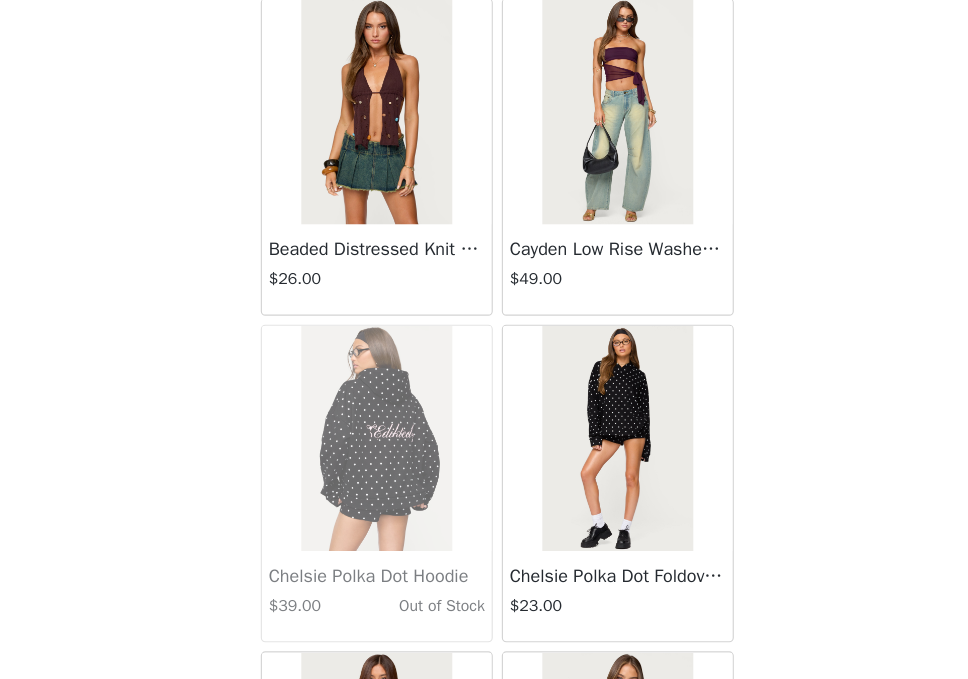 scroll, scrollTop: 20618, scrollLeft: 0, axis: vertical 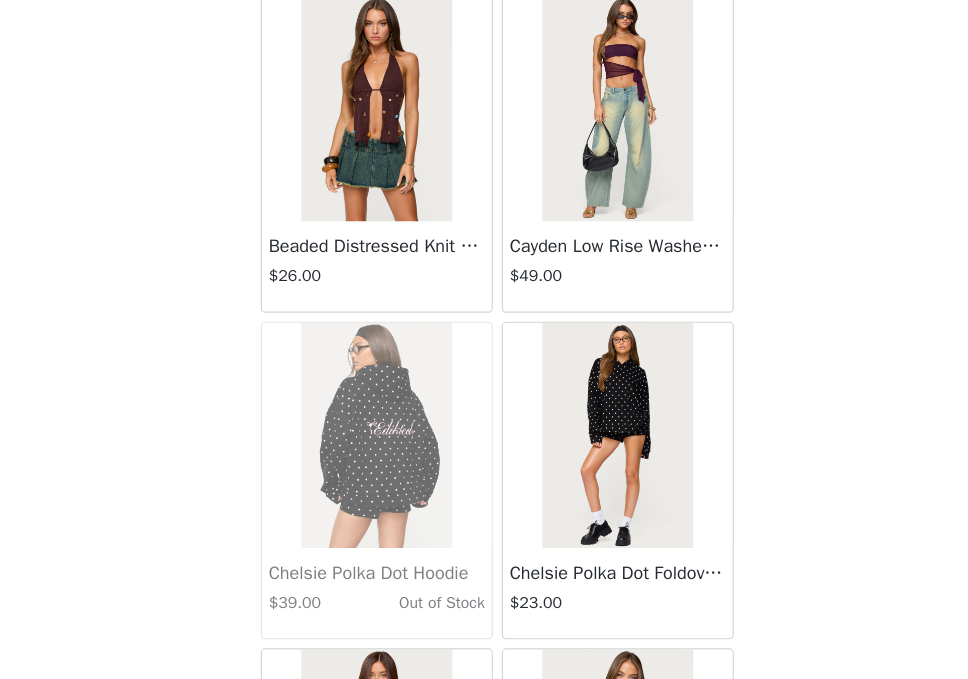 click at bounding box center (590, 463) 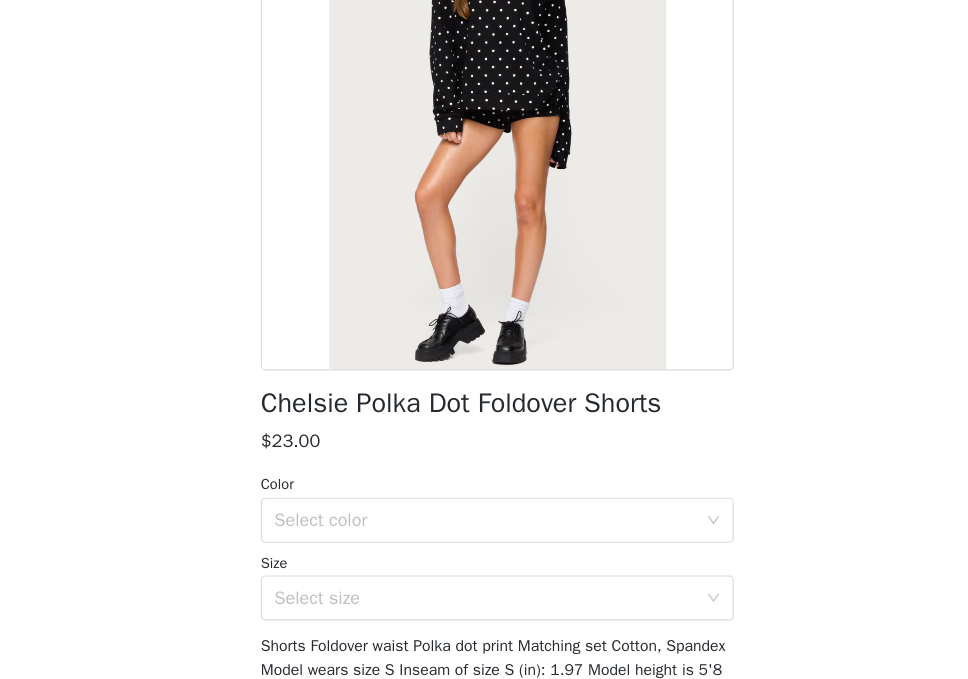 scroll, scrollTop: 155, scrollLeft: 0, axis: vertical 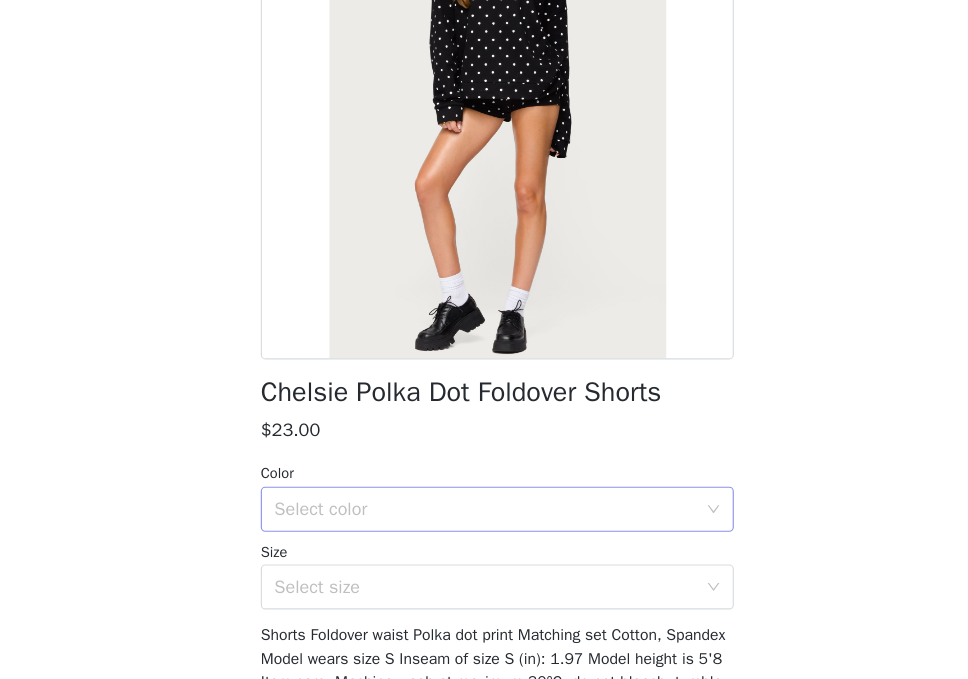 click on "Select color" at bounding box center (473, 528) 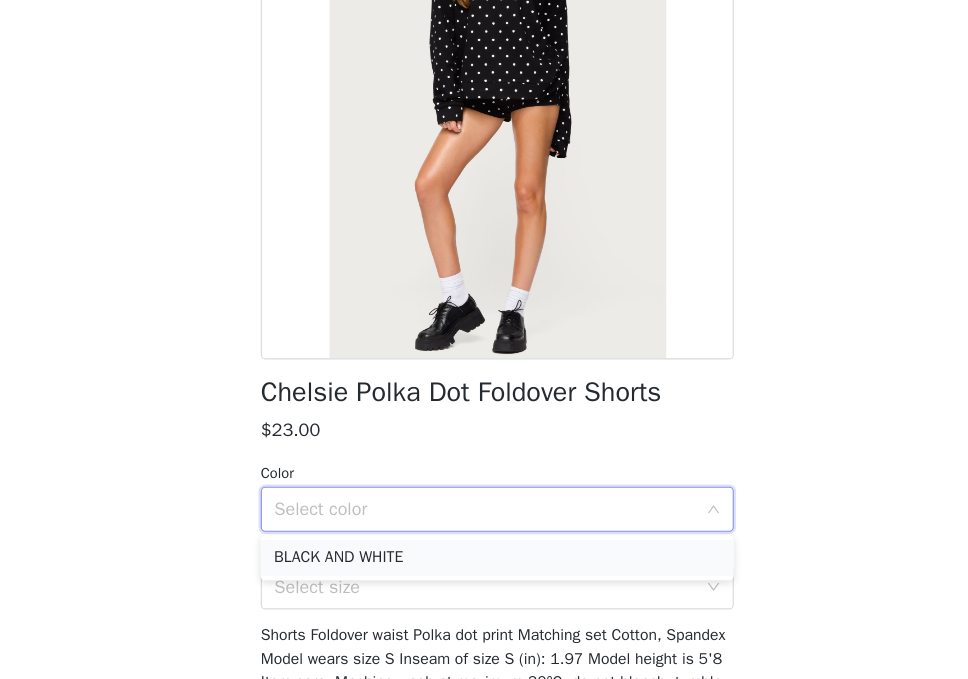 click on "BLACK AND WHITE" at bounding box center [484, 571] 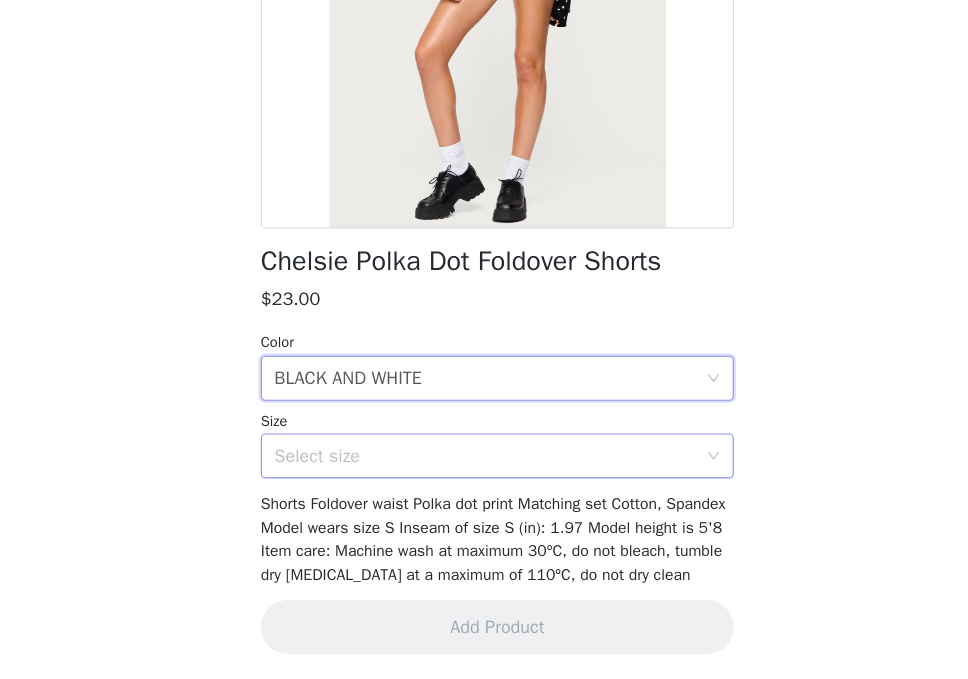 scroll, scrollTop: 276, scrollLeft: 0, axis: vertical 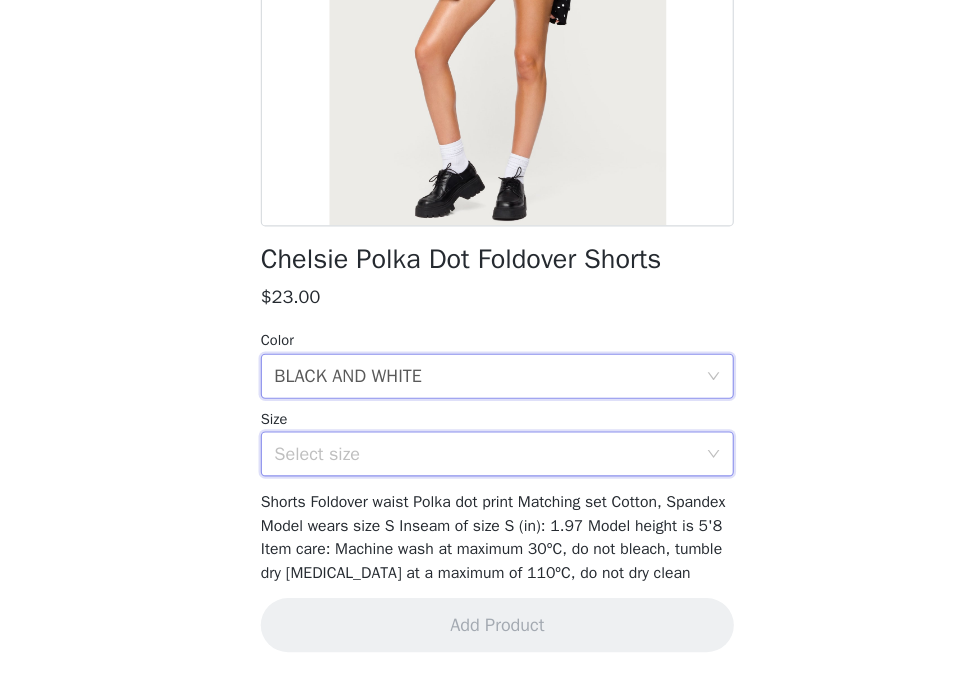 click on "Select size" at bounding box center [477, 479] 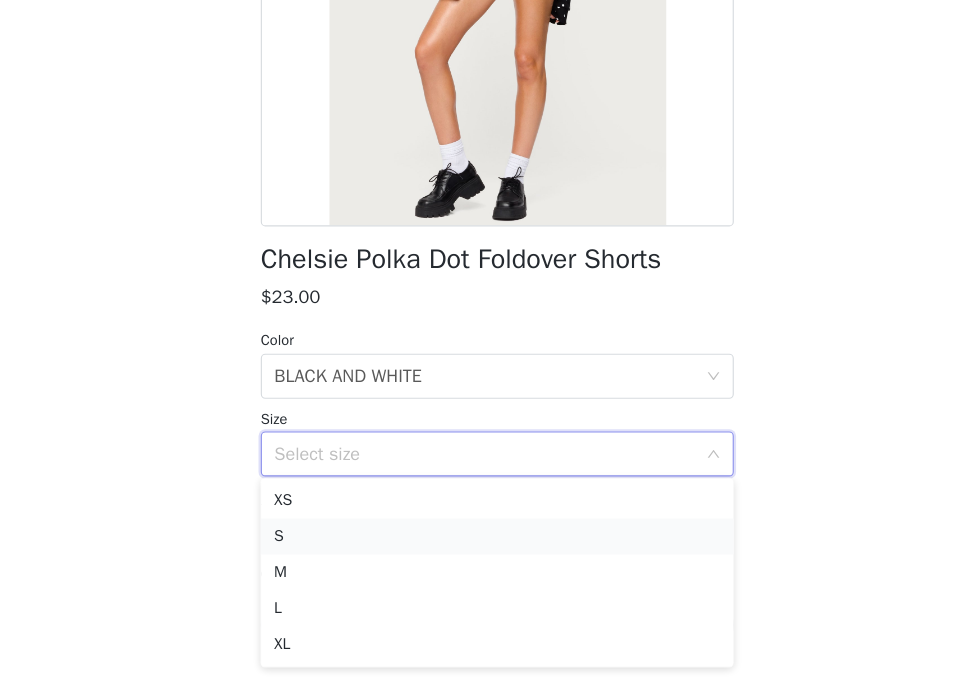 click on "S" at bounding box center [484, 552] 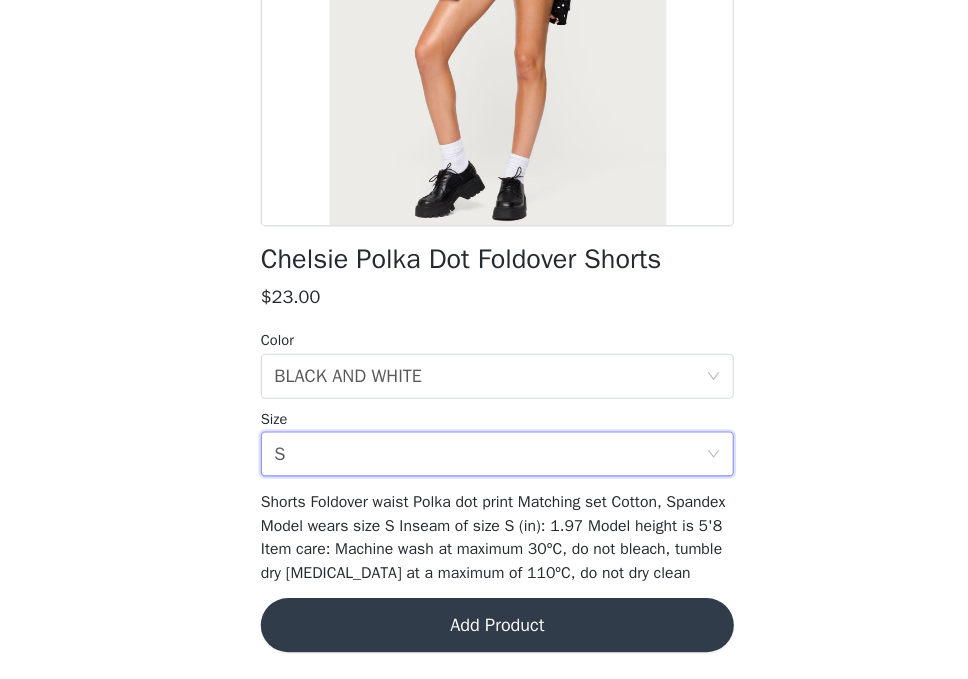 click on "Add Product" at bounding box center [484, 631] 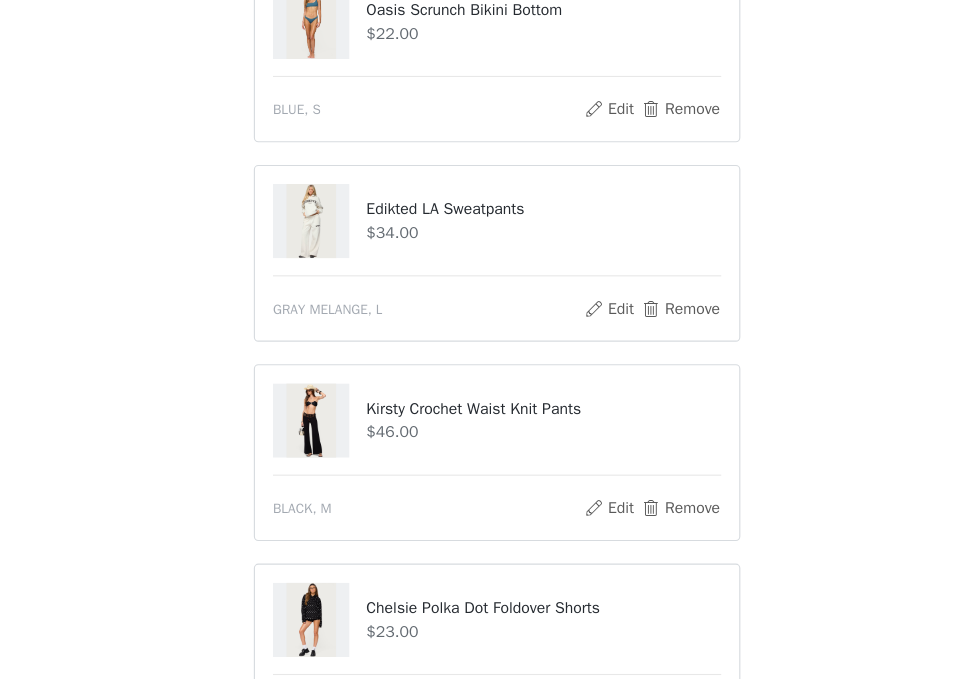 scroll, scrollTop: 939, scrollLeft: 0, axis: vertical 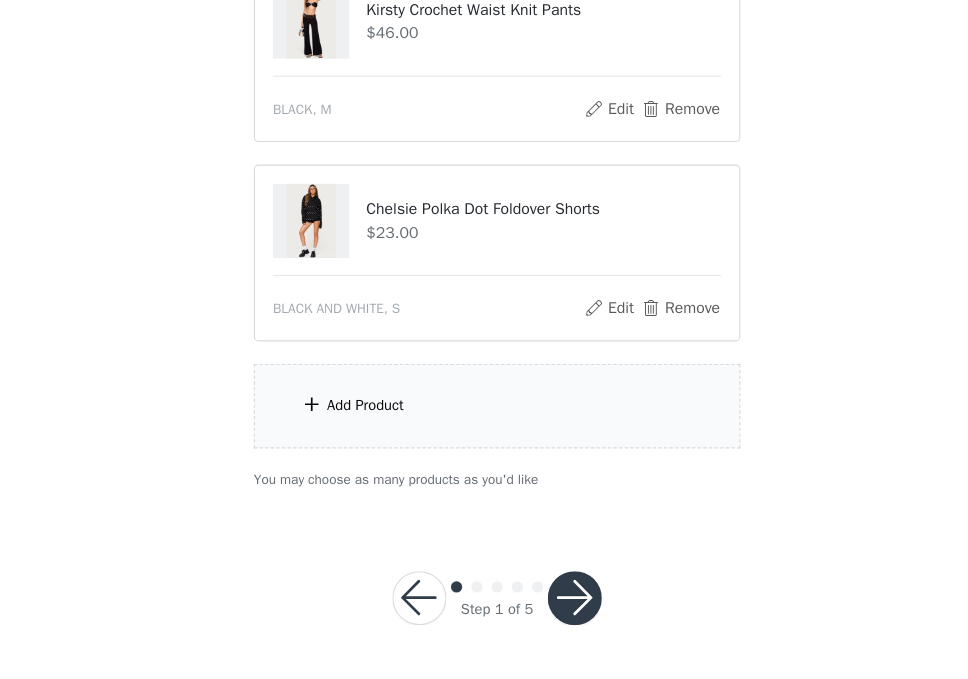 click on "Add Product" at bounding box center (484, 436) 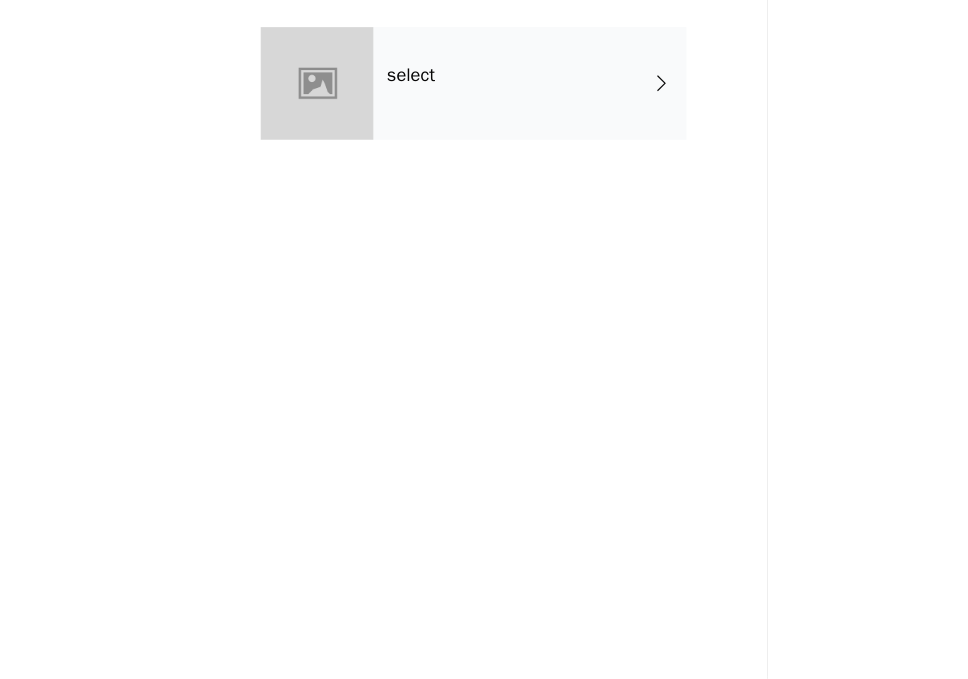 click on "select" at bounding box center (513, 150) 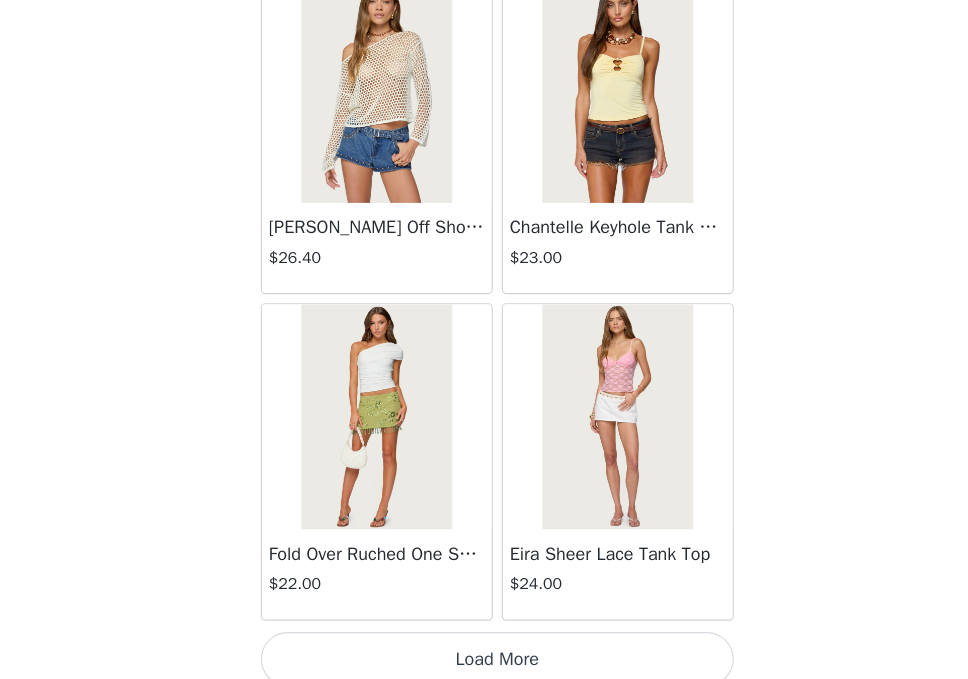 scroll, scrollTop: 2381, scrollLeft: 0, axis: vertical 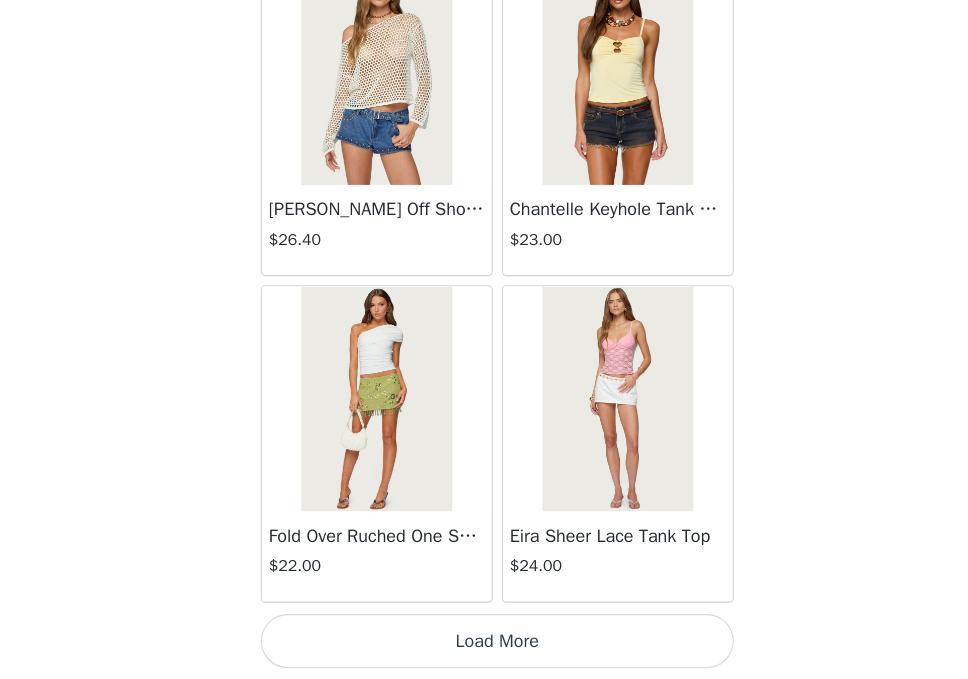 click on "Load More" at bounding box center (484, 645) 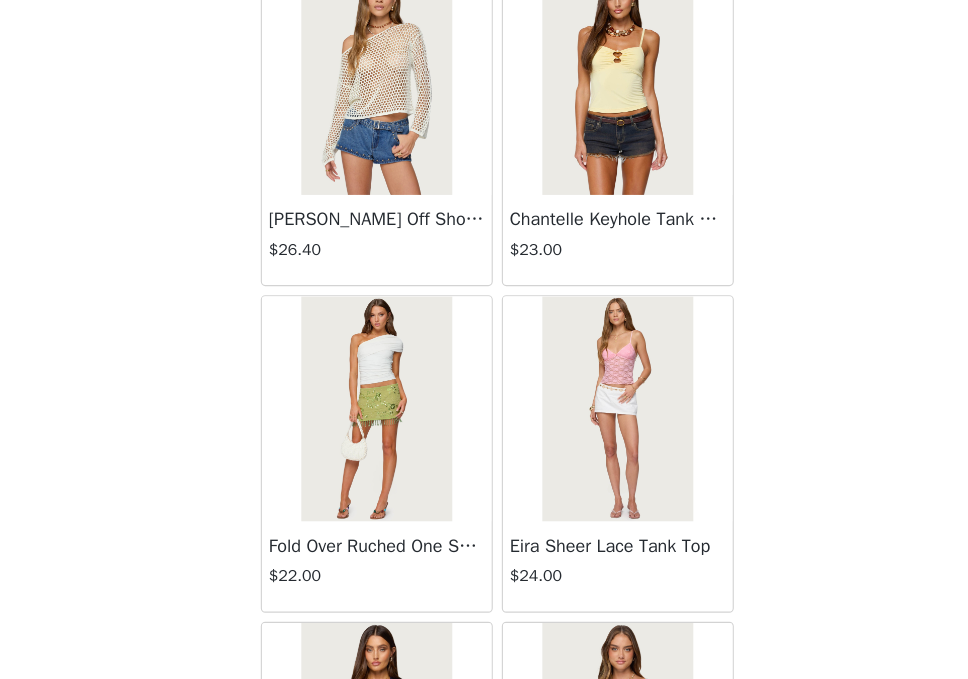 scroll, scrollTop: 2381, scrollLeft: 0, axis: vertical 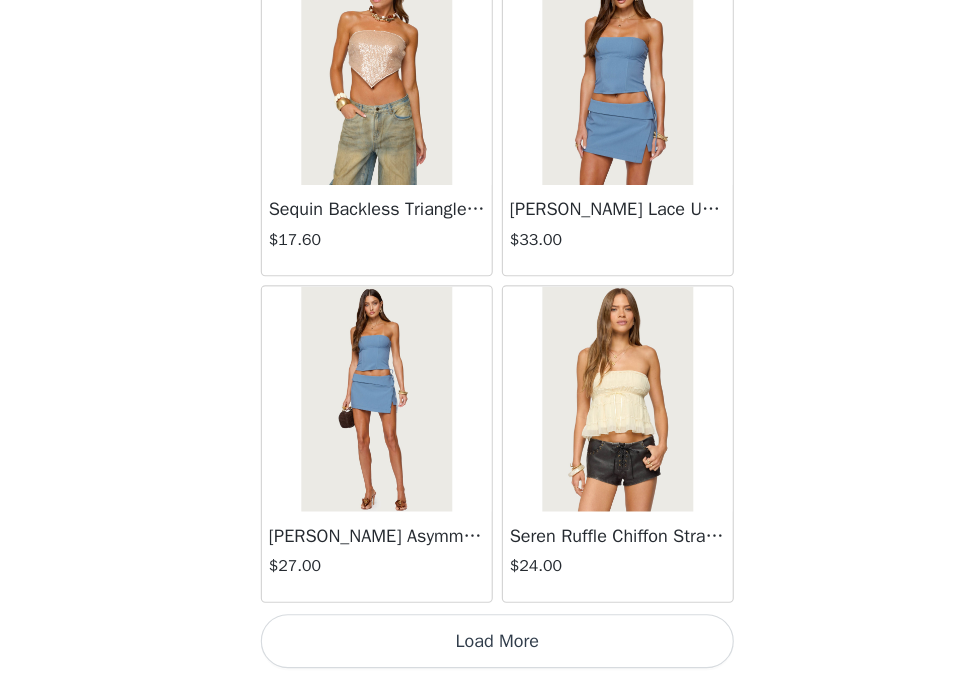click on "Load More" at bounding box center [484, 645] 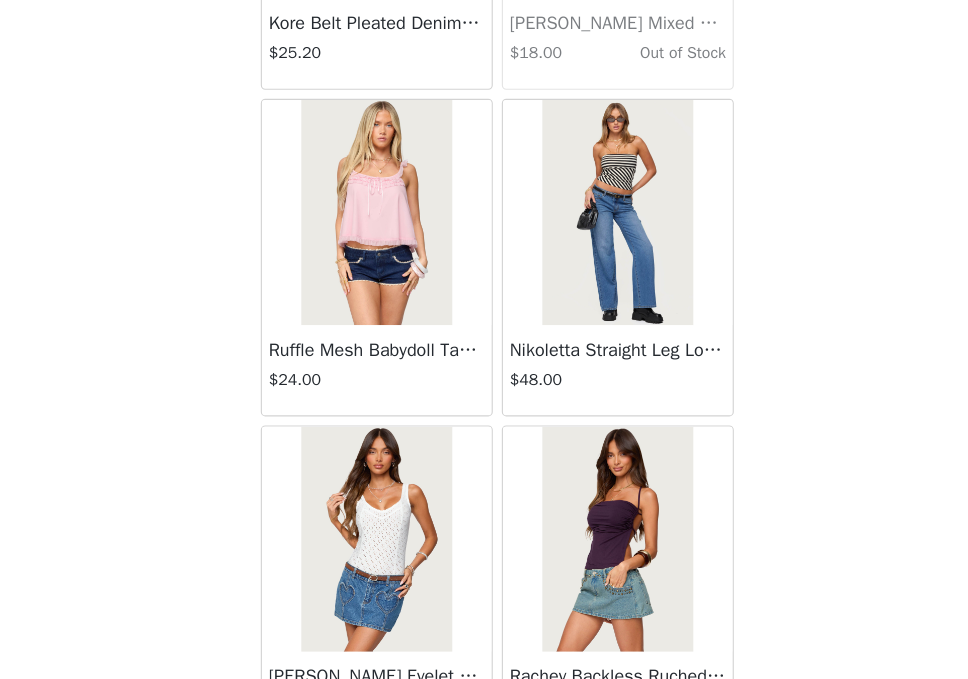 scroll, scrollTop: 8181, scrollLeft: 0, axis: vertical 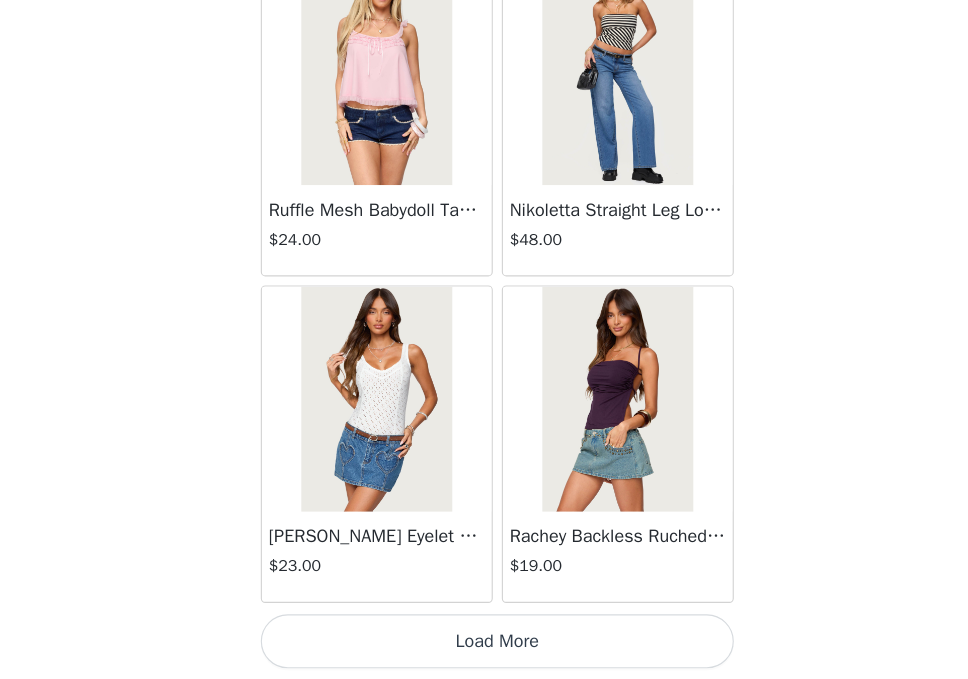 click on "Load More" at bounding box center [484, 645] 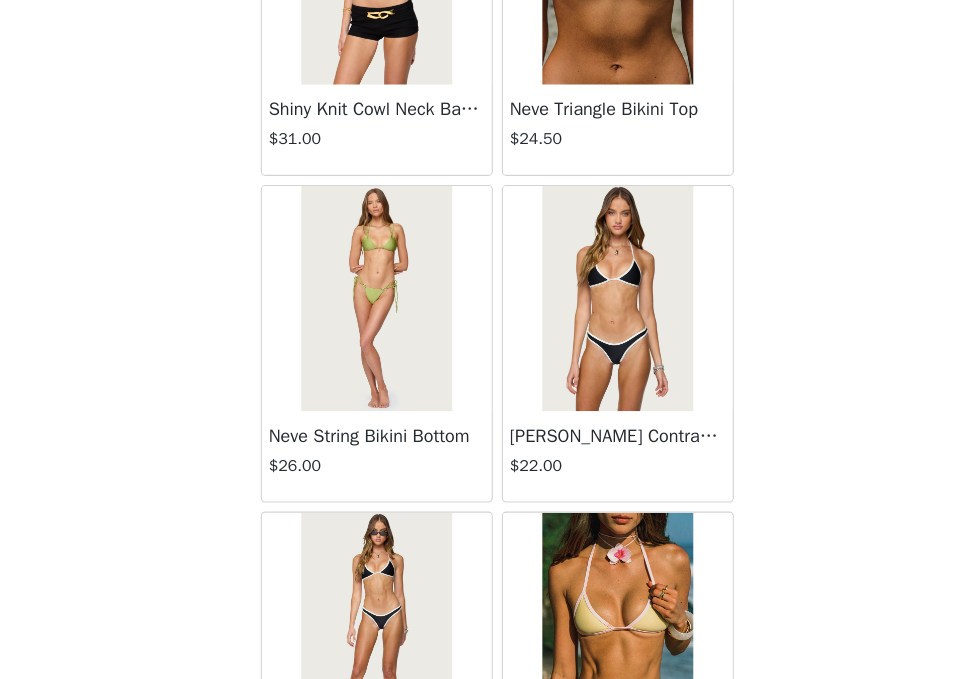 scroll, scrollTop: 11081, scrollLeft: 0, axis: vertical 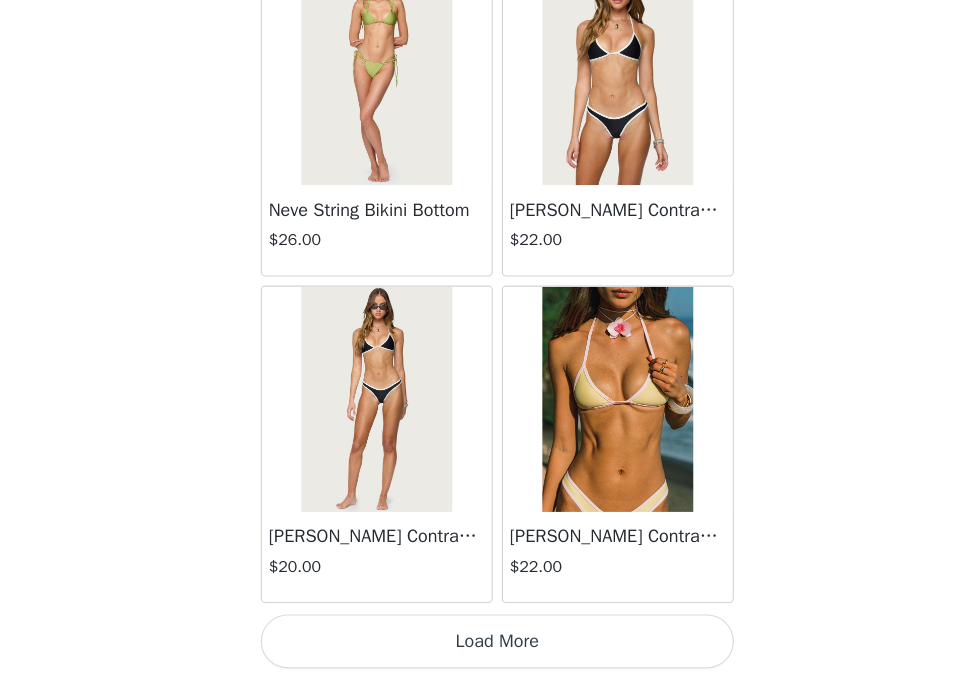 click on "Load More" at bounding box center [484, 645] 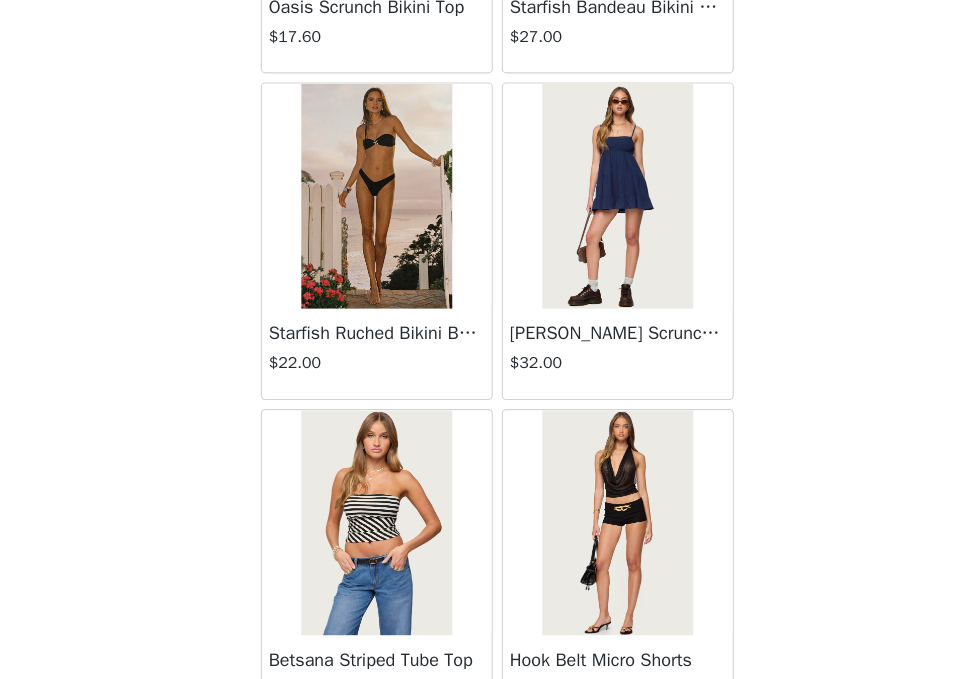 scroll, scrollTop: 13981, scrollLeft: 0, axis: vertical 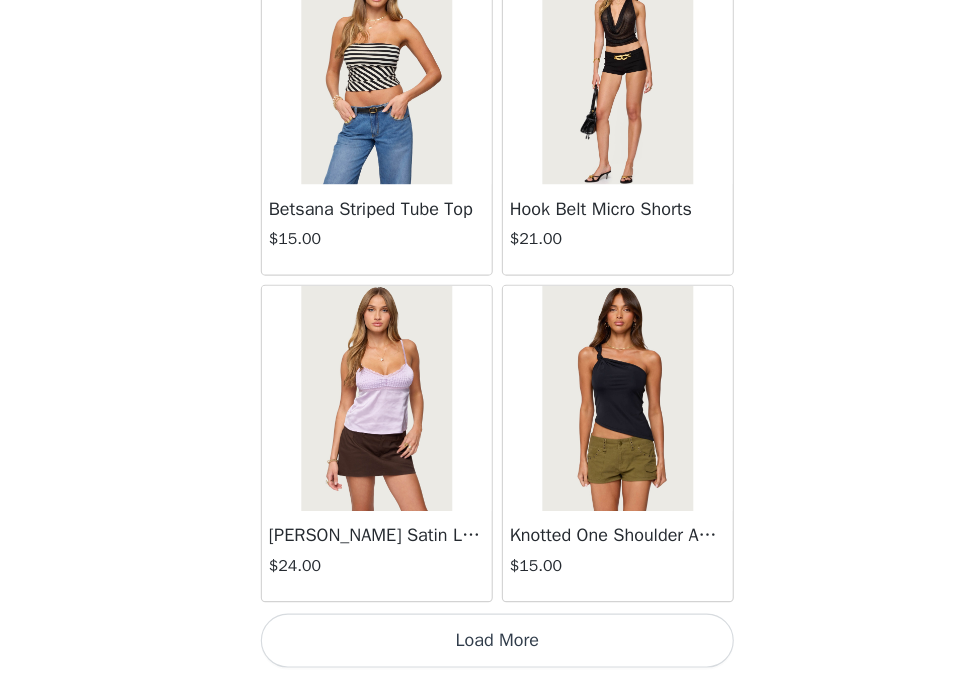 click on "Load More" at bounding box center (484, 645) 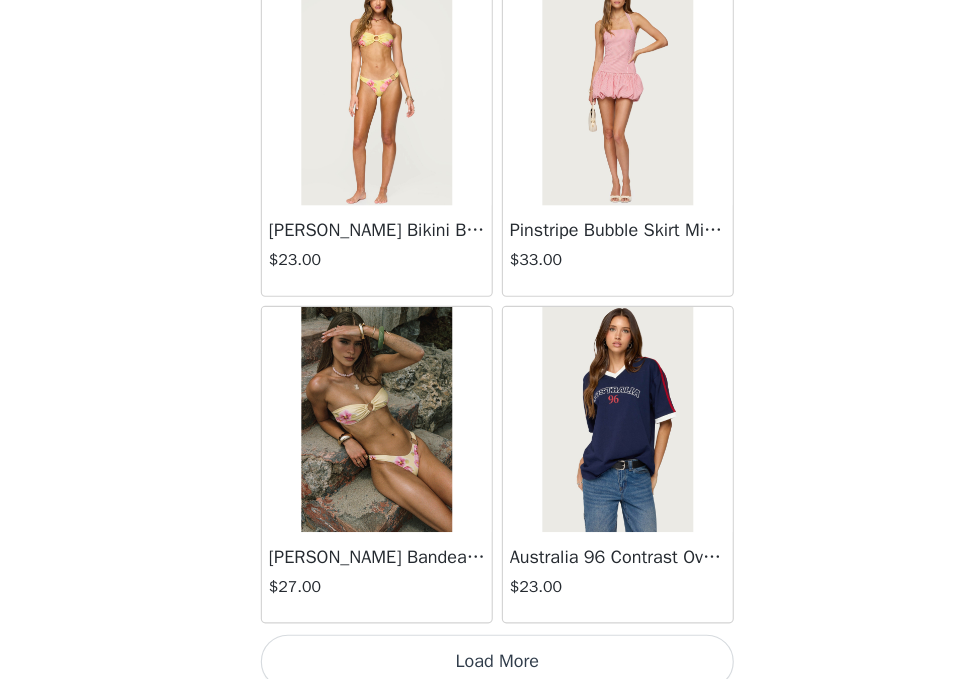 scroll, scrollTop: 16881, scrollLeft: 0, axis: vertical 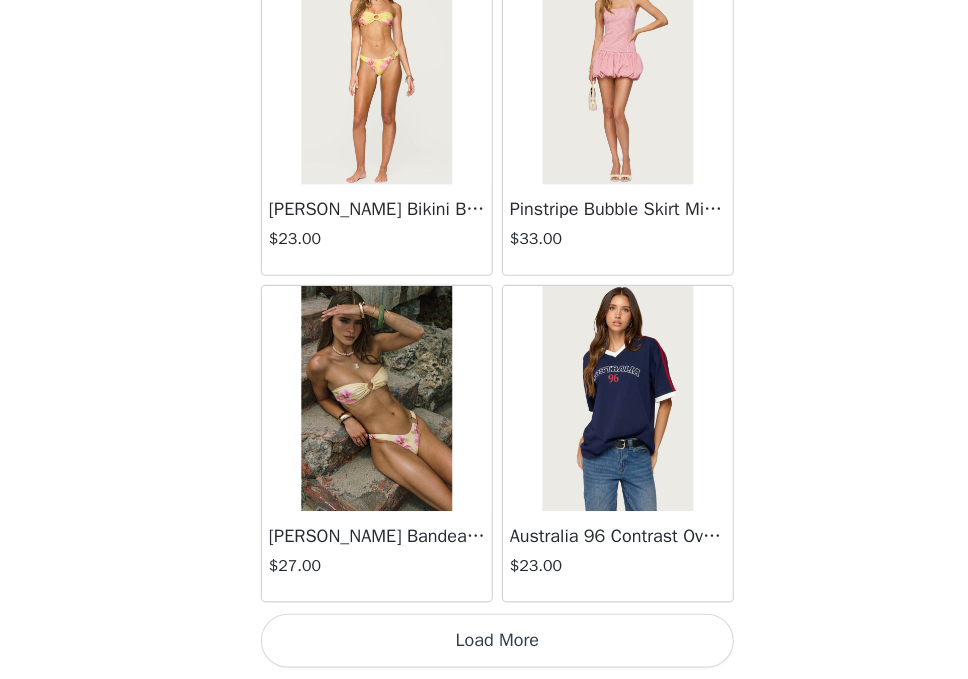 click on "Load More" at bounding box center [484, 645] 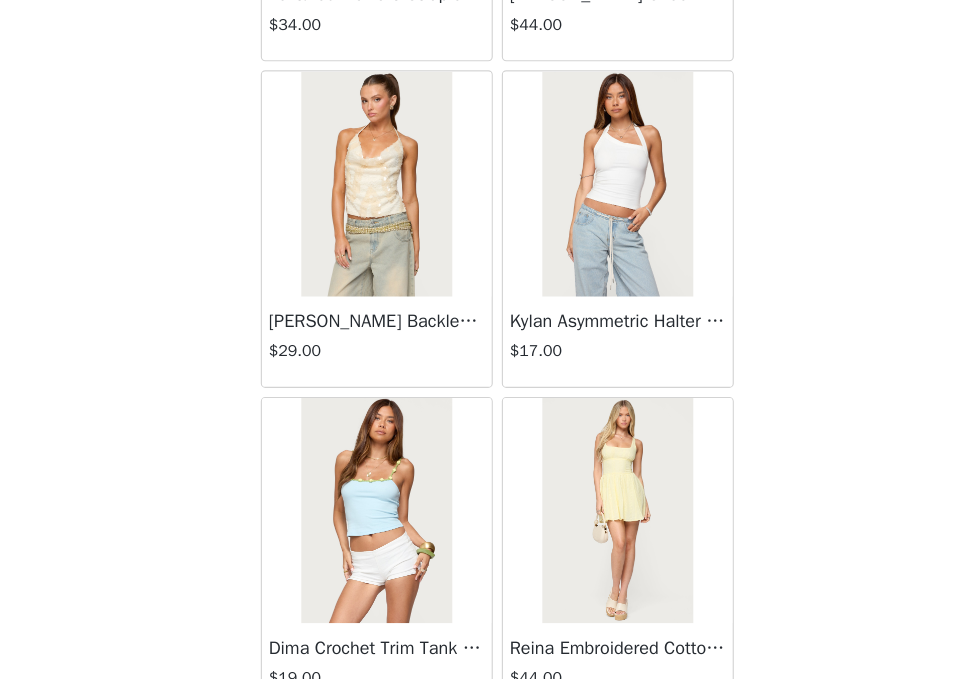 scroll, scrollTop: 19781, scrollLeft: 0, axis: vertical 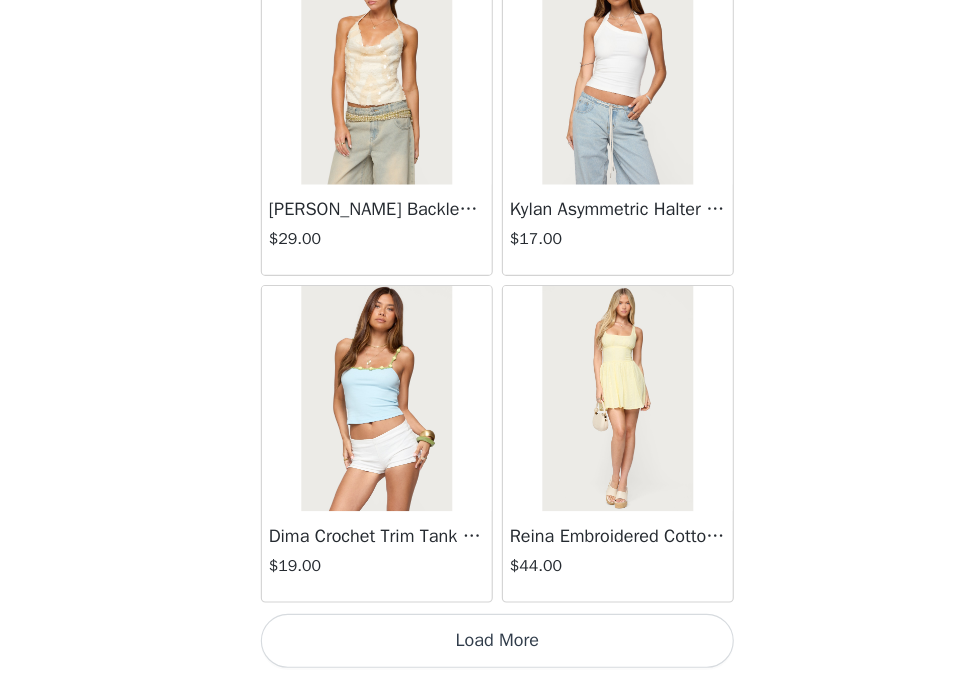 click on "Load More" at bounding box center (484, 645) 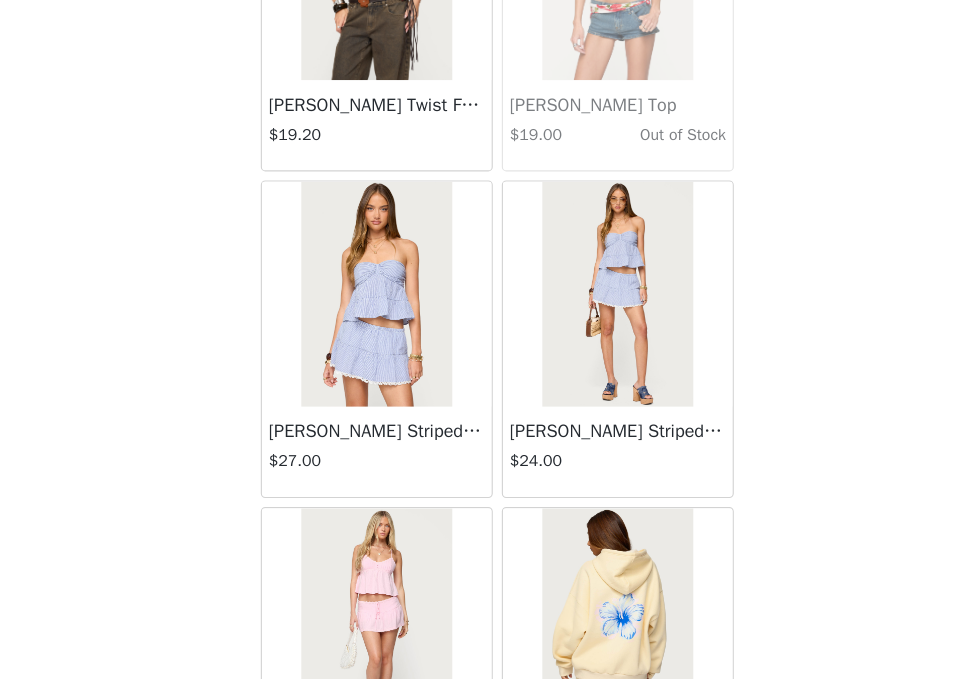 scroll, scrollTop: 22681, scrollLeft: 0, axis: vertical 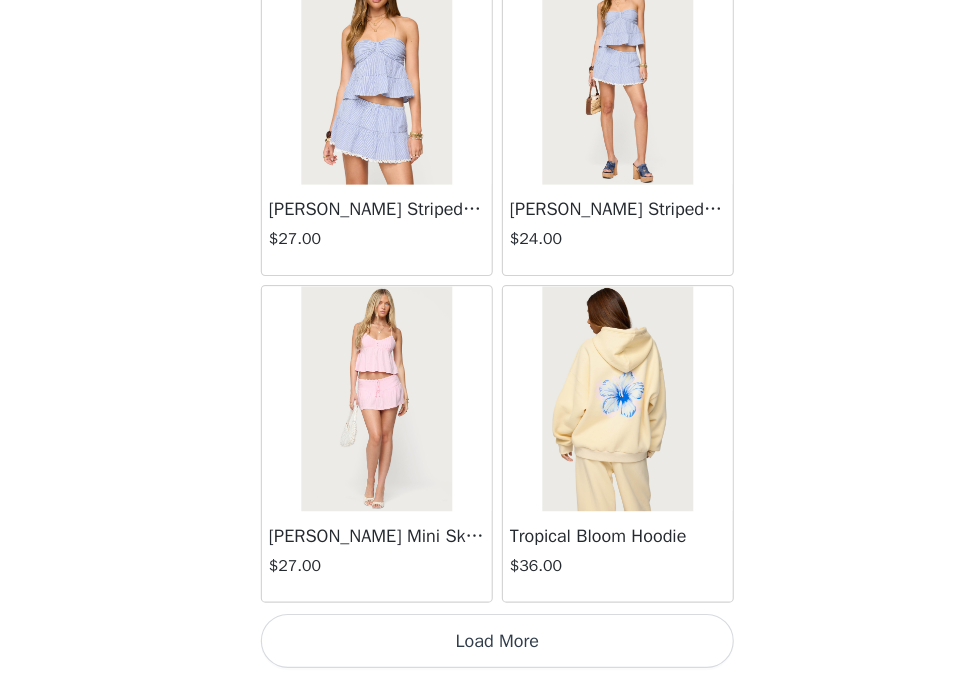 click on "Load More" at bounding box center [484, 645] 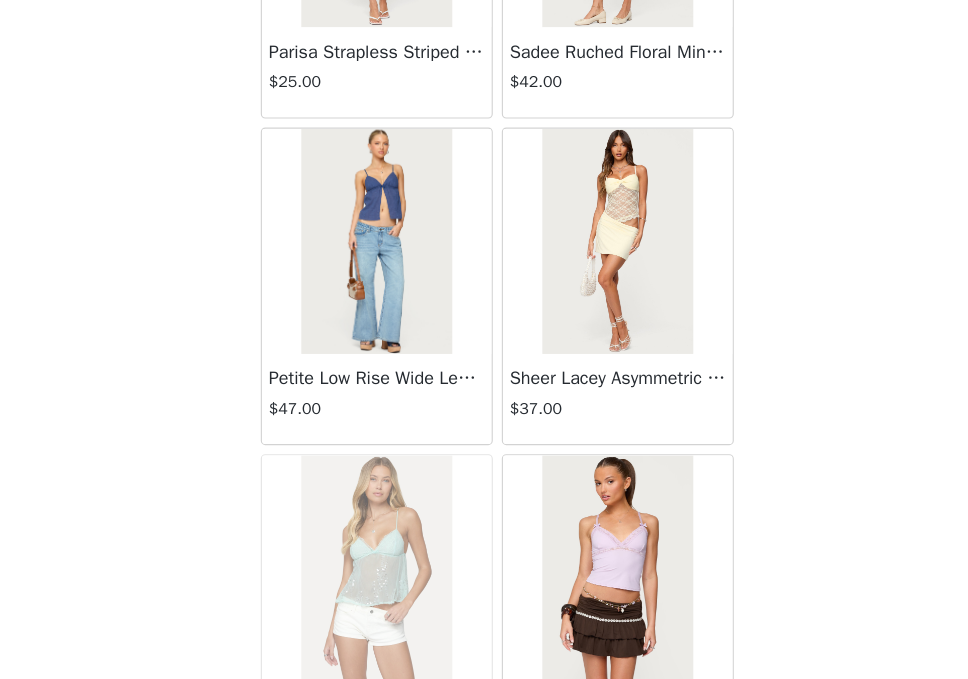 scroll, scrollTop: 25581, scrollLeft: 0, axis: vertical 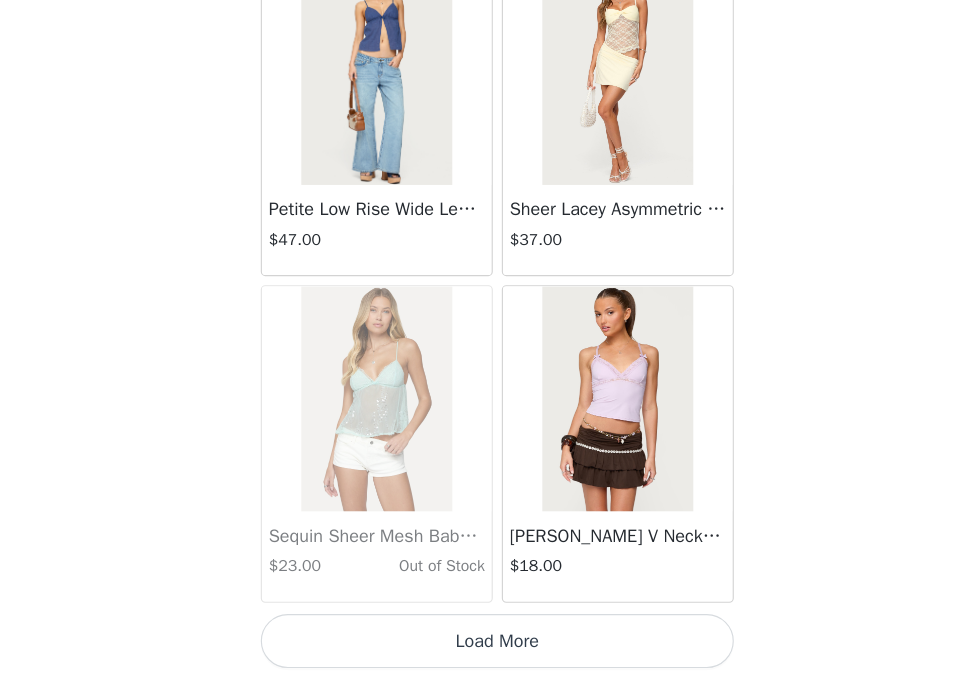 click on "Load More" at bounding box center [484, 645] 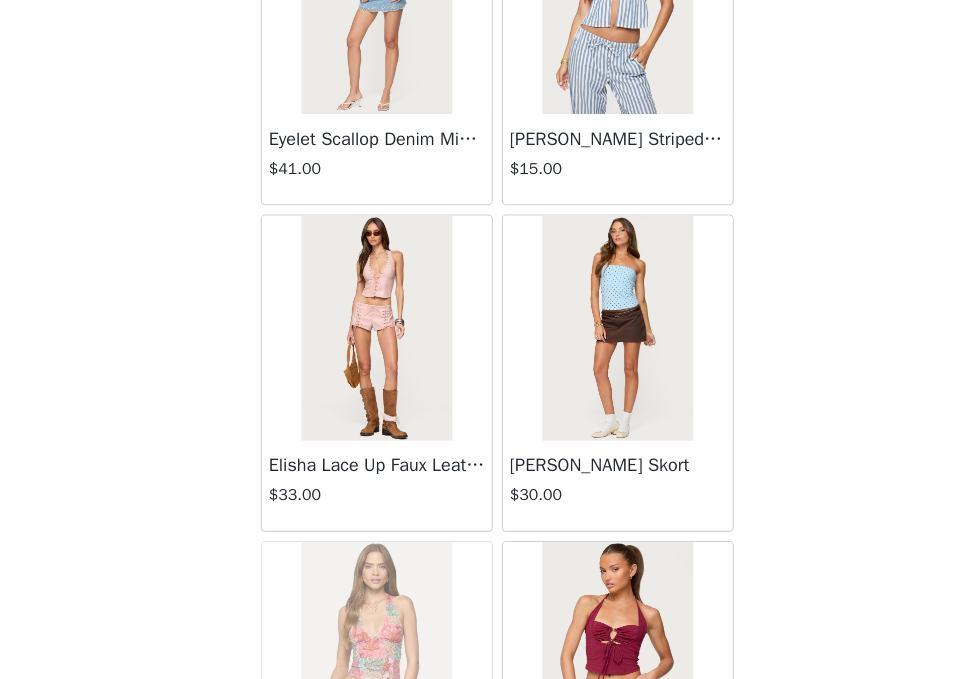 scroll, scrollTop: 26227, scrollLeft: 0, axis: vertical 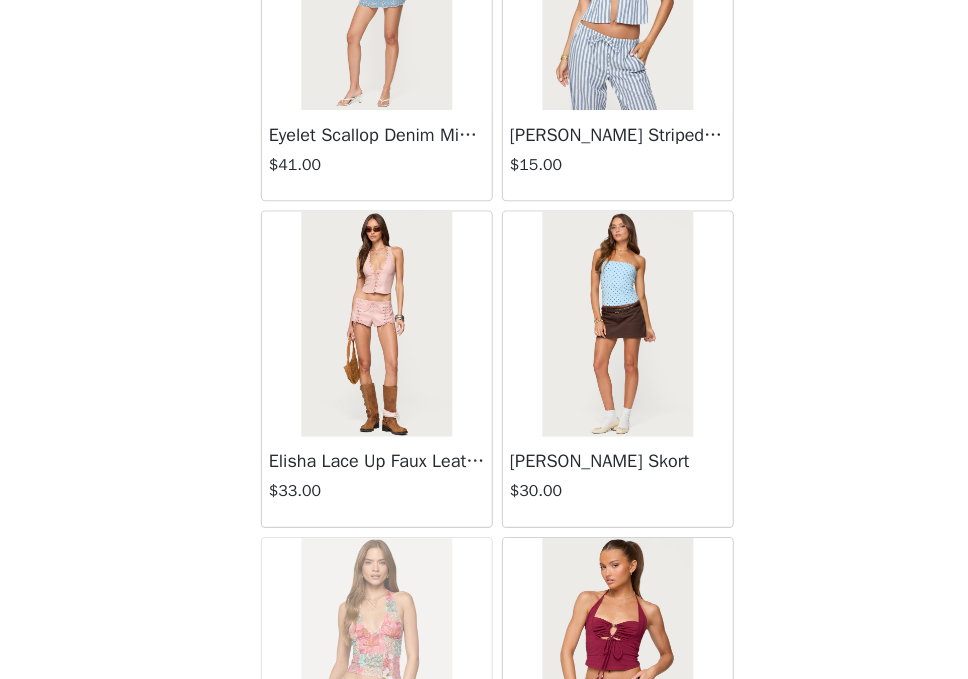 click at bounding box center (590, 364) 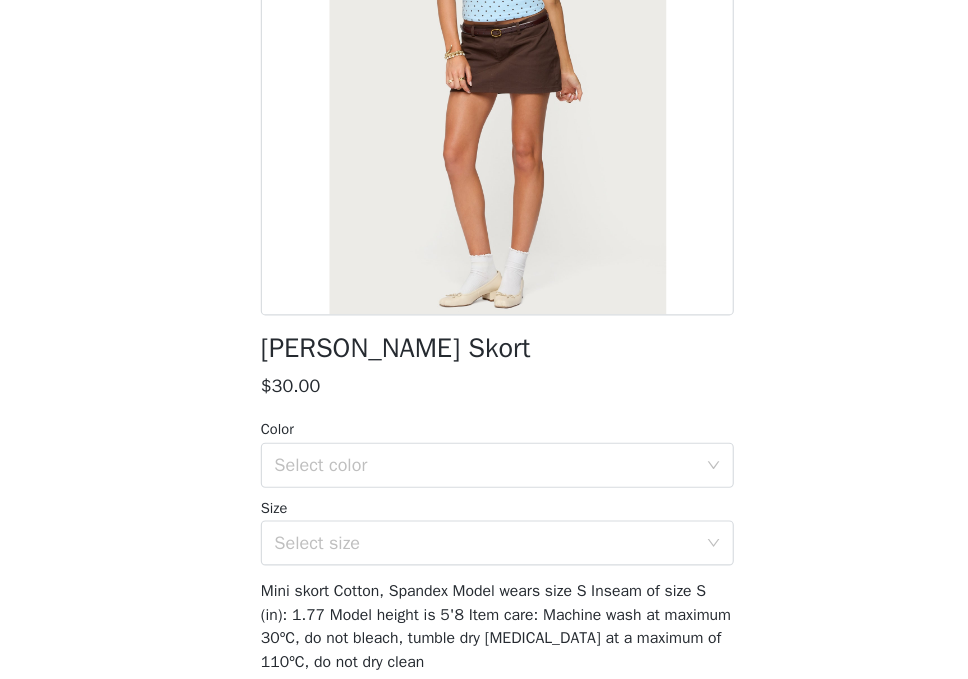scroll, scrollTop: 214, scrollLeft: 0, axis: vertical 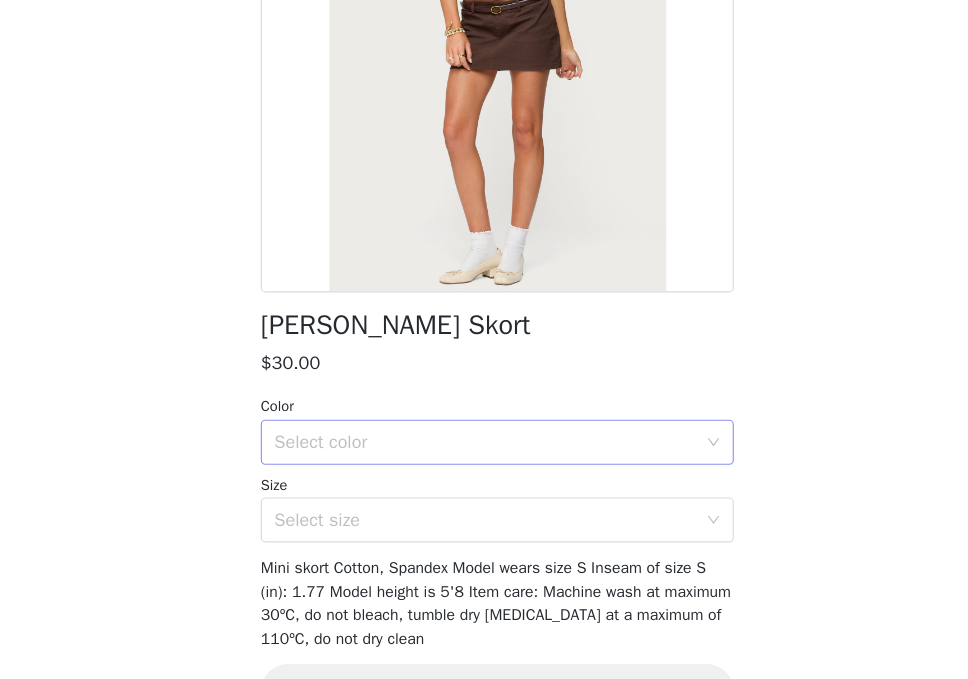 click on "Select color" at bounding box center (473, 469) 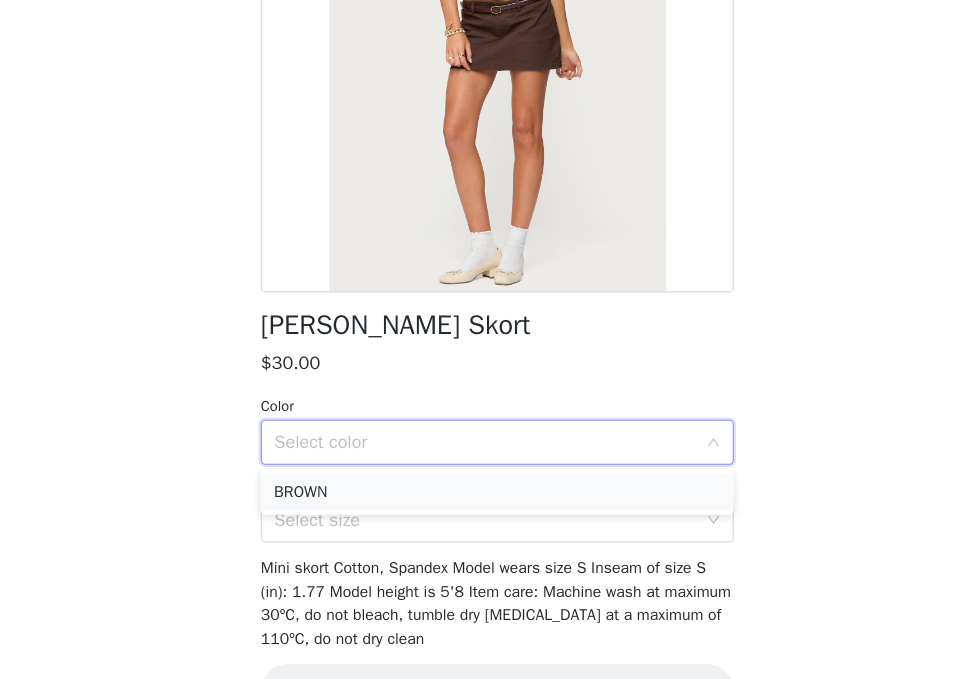 click on "BROWN" at bounding box center (484, 513) 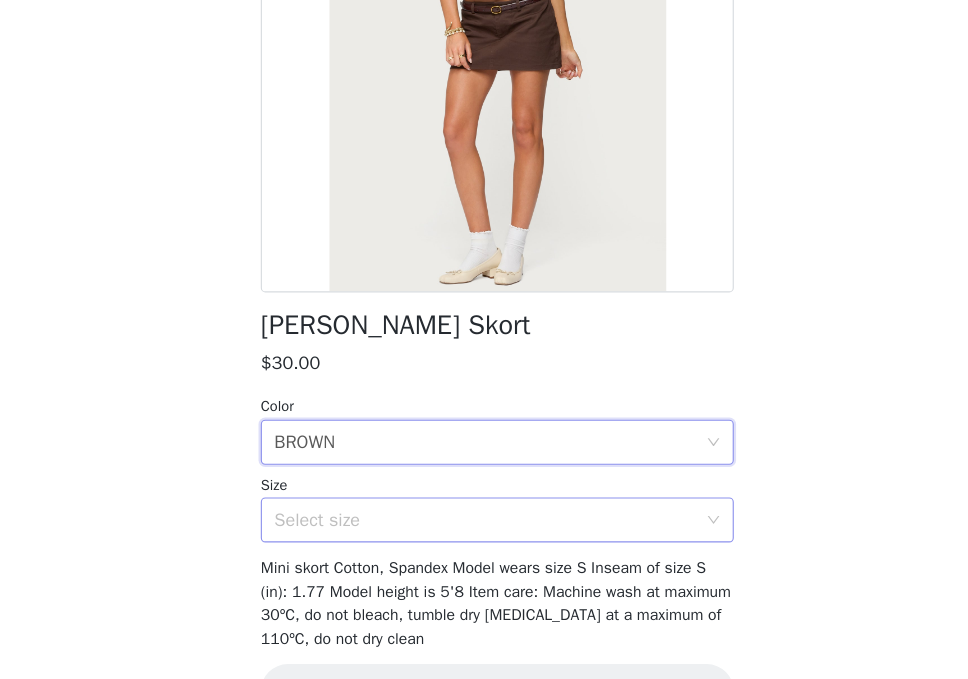 click on "Select size" at bounding box center (473, 538) 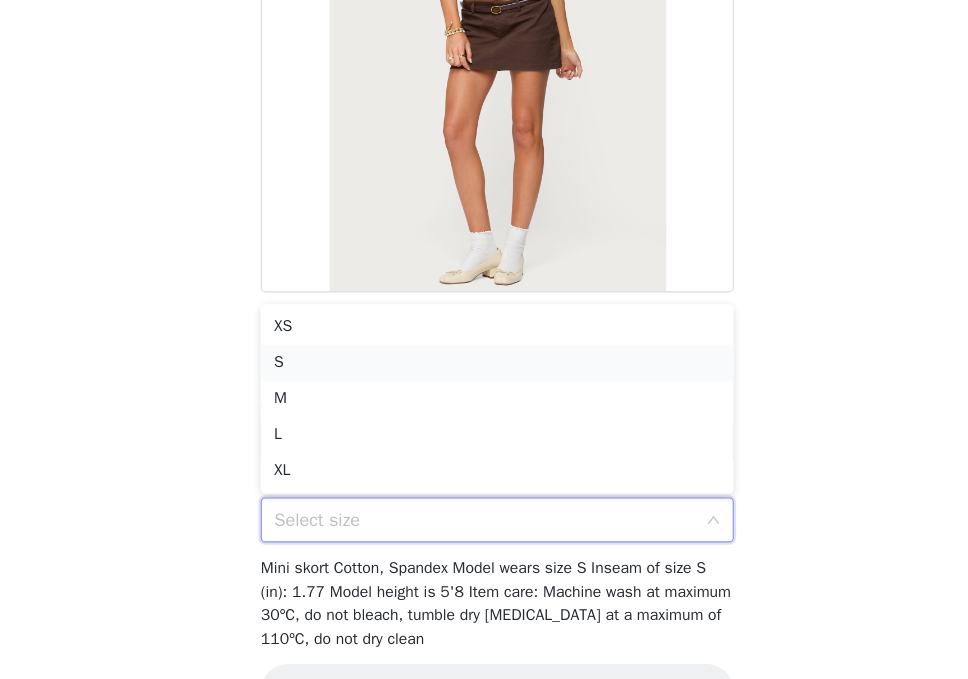 click on "S" at bounding box center [484, 398] 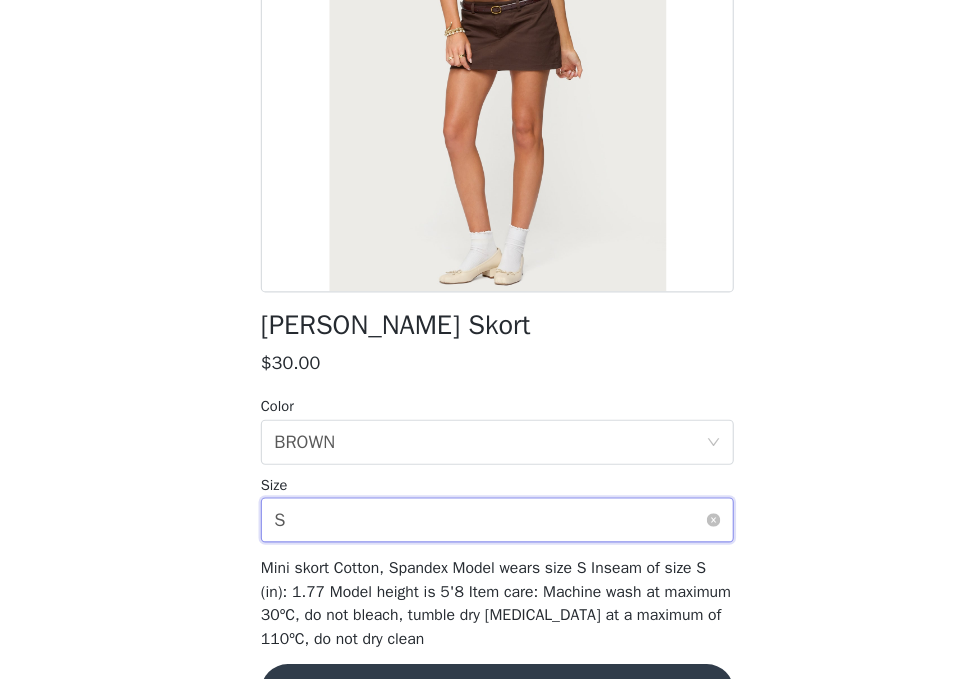 scroll, scrollTop: 273, scrollLeft: 0, axis: vertical 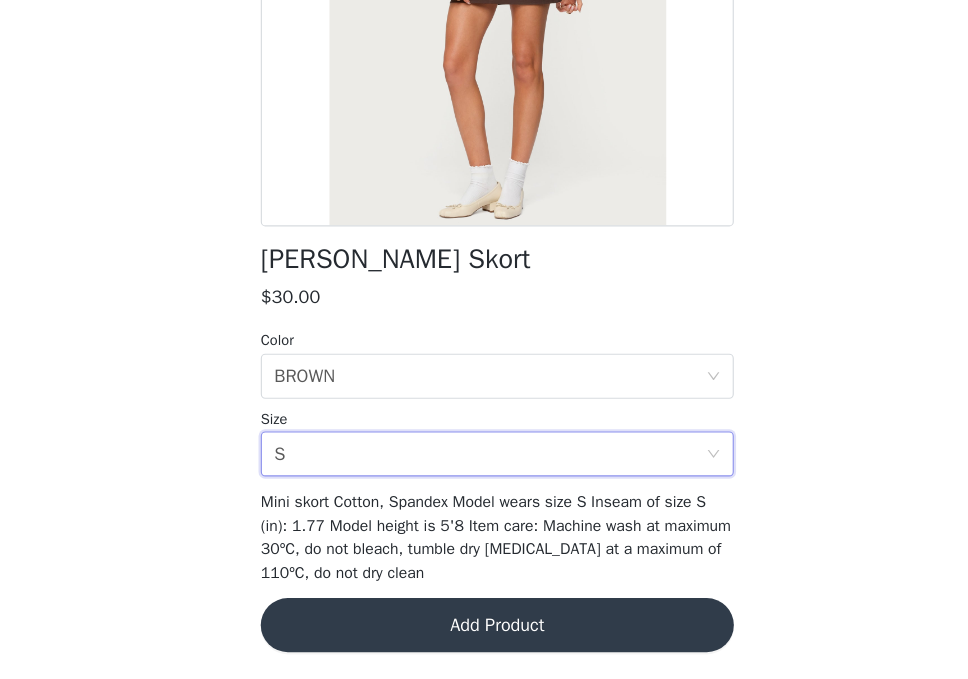 click on "Add Product" at bounding box center (484, 631) 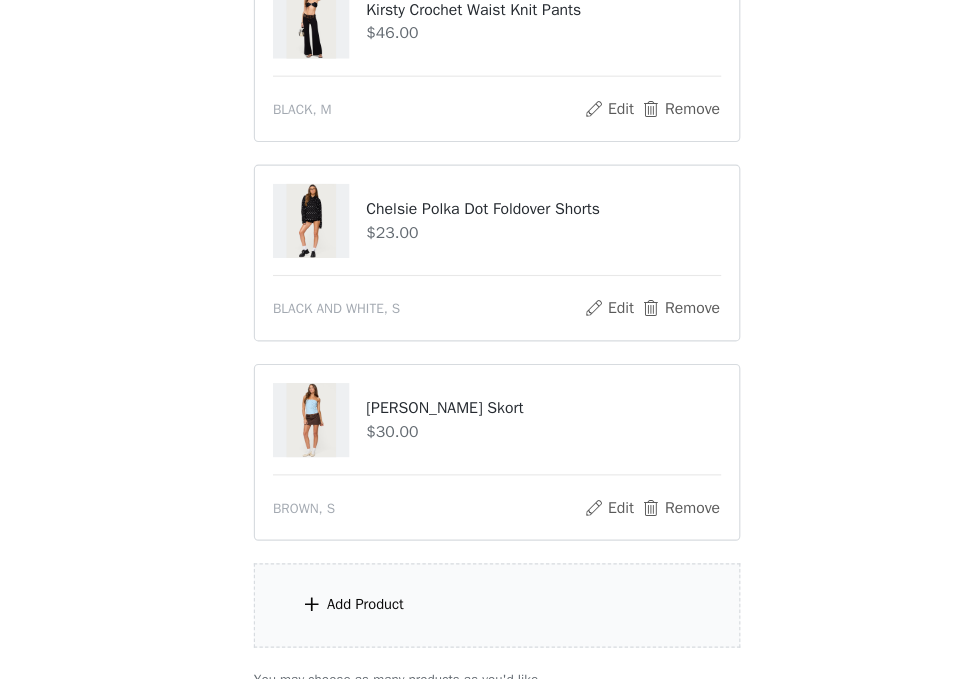 click on "Add Product" at bounding box center [484, 613] 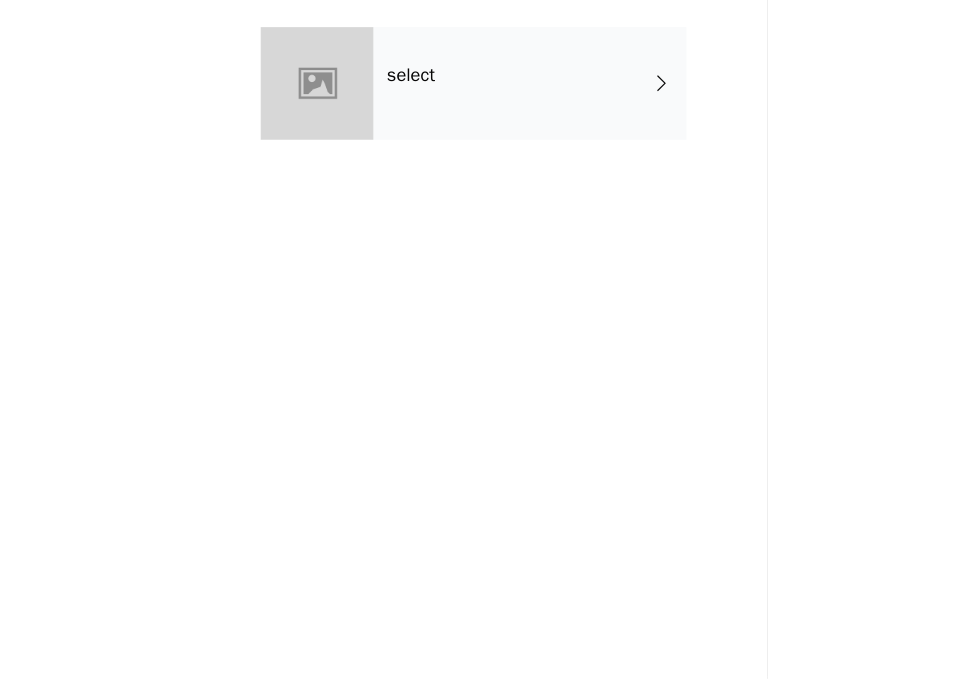 click on "select" at bounding box center (513, 150) 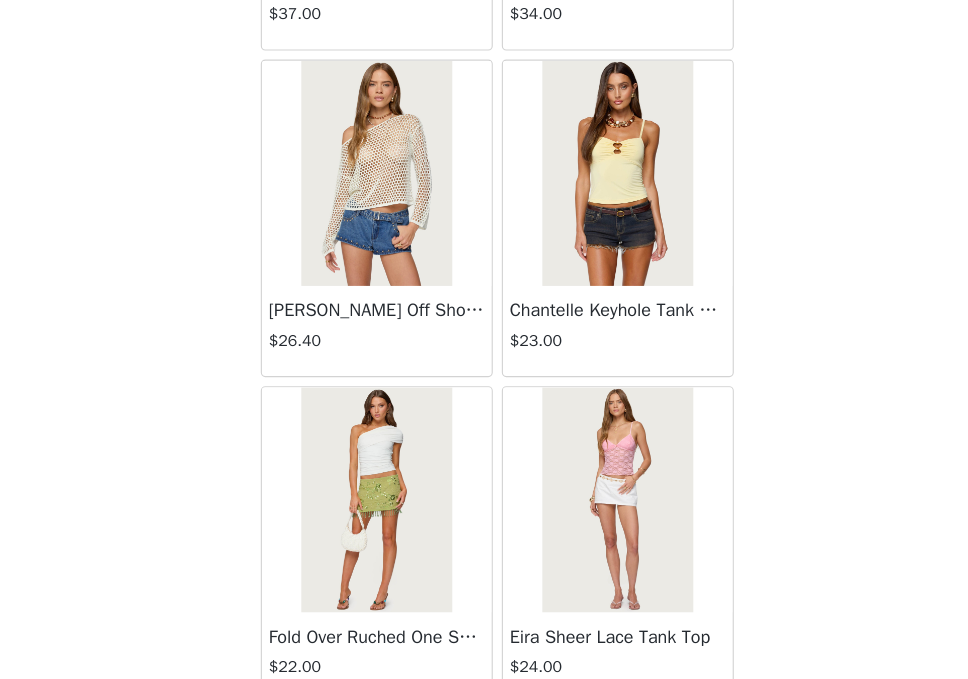 scroll, scrollTop: 2381, scrollLeft: 0, axis: vertical 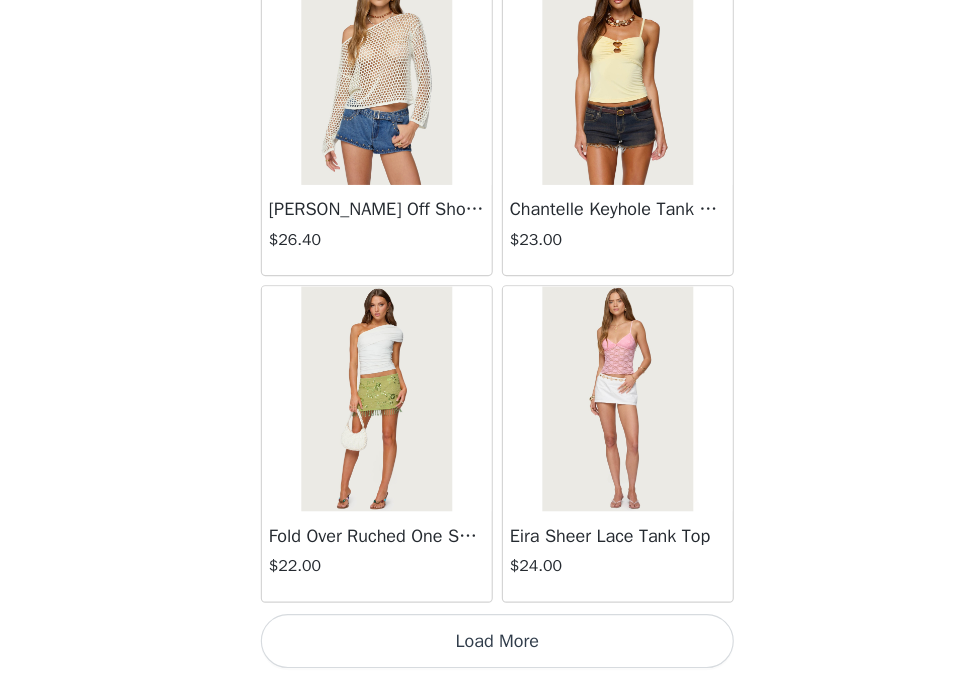 click on "Load More" at bounding box center (484, 645) 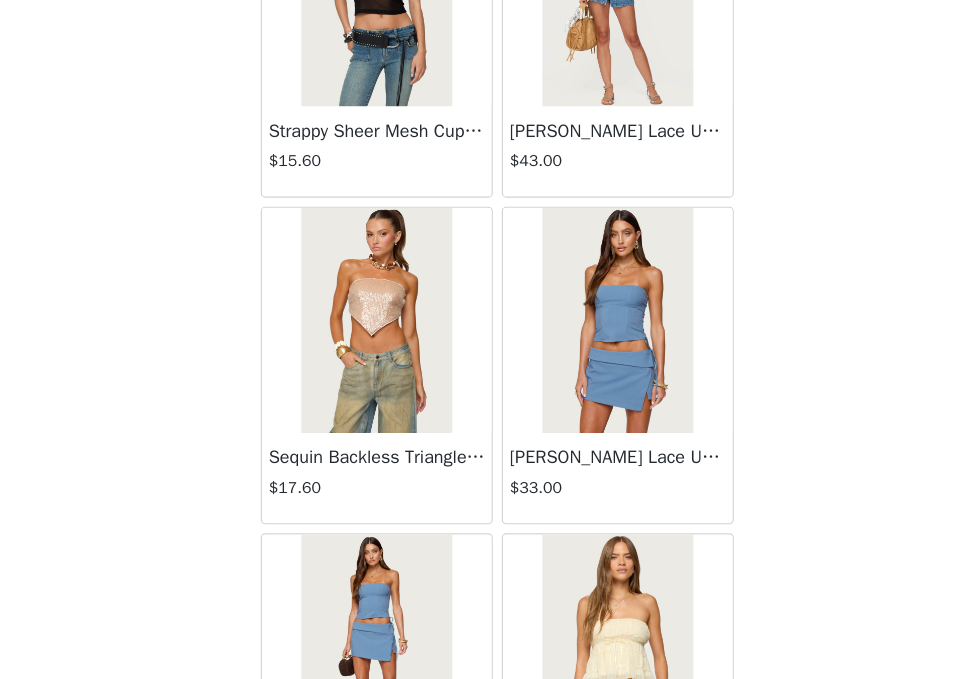 scroll, scrollTop: 5281, scrollLeft: 0, axis: vertical 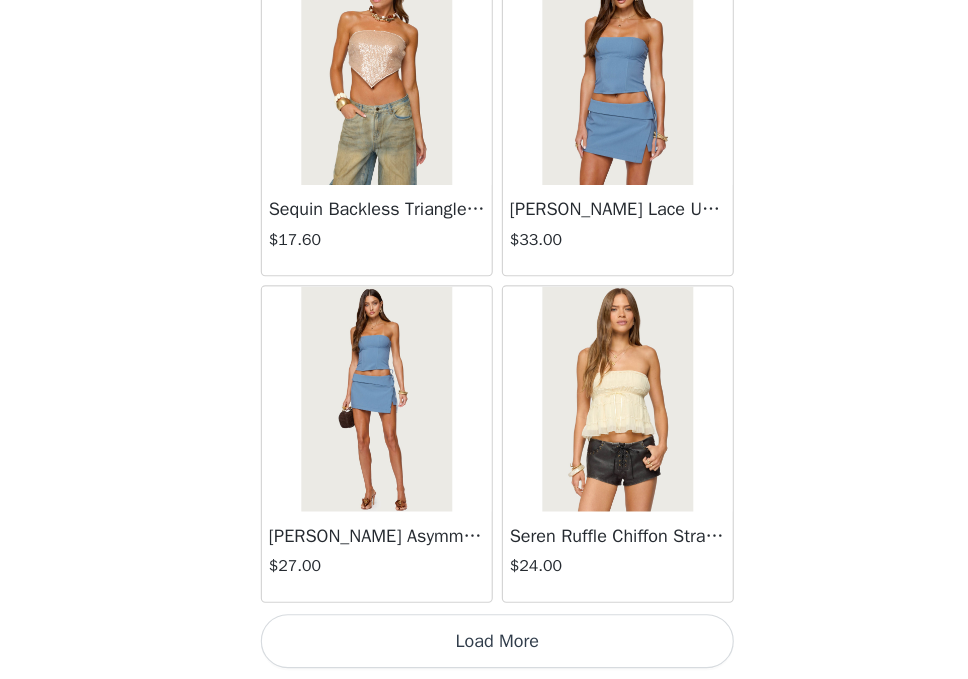 click on "Load More" at bounding box center (484, 645) 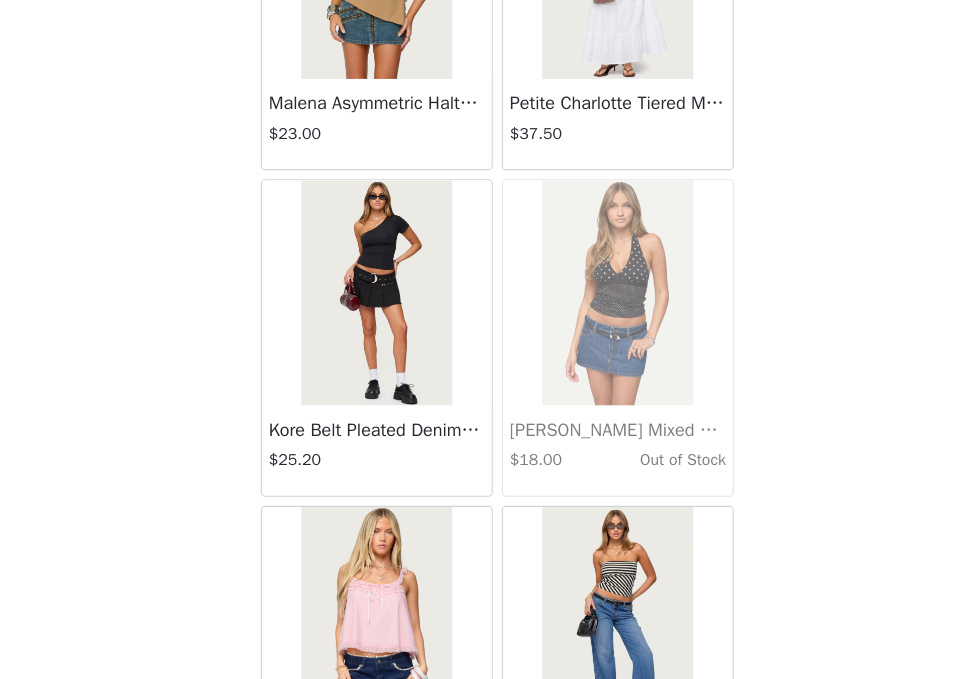 scroll, scrollTop: 8181, scrollLeft: 0, axis: vertical 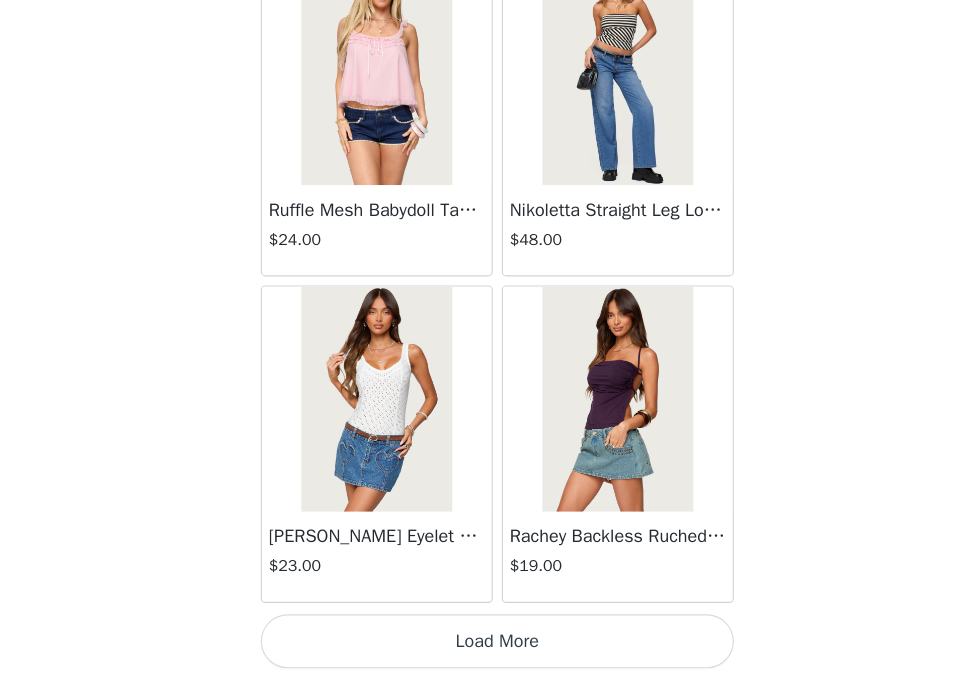 click on "Load More" at bounding box center (484, 645) 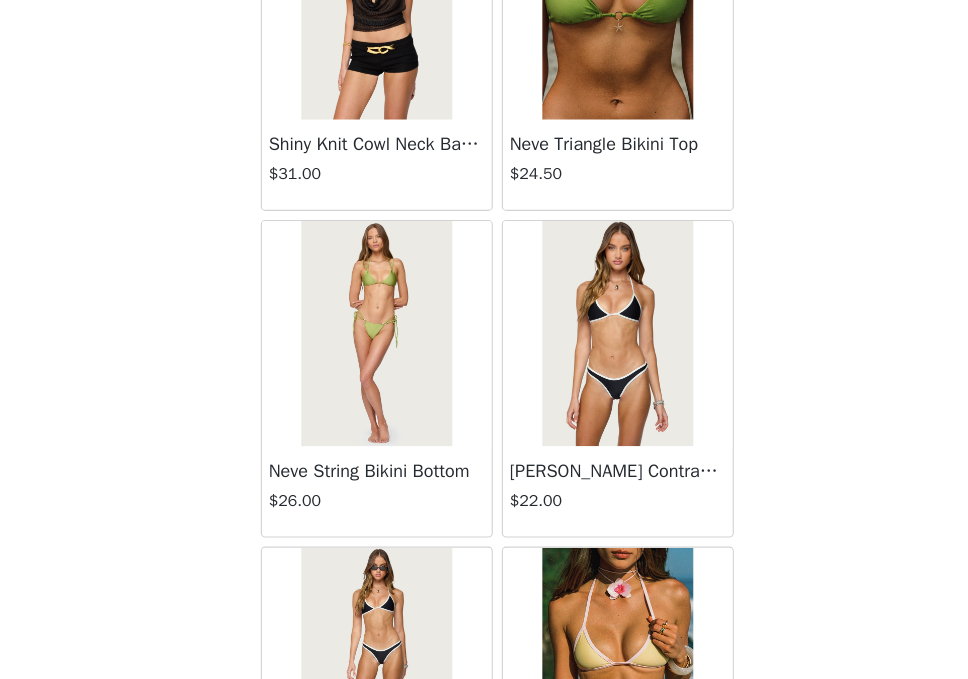 scroll, scrollTop: 11081, scrollLeft: 0, axis: vertical 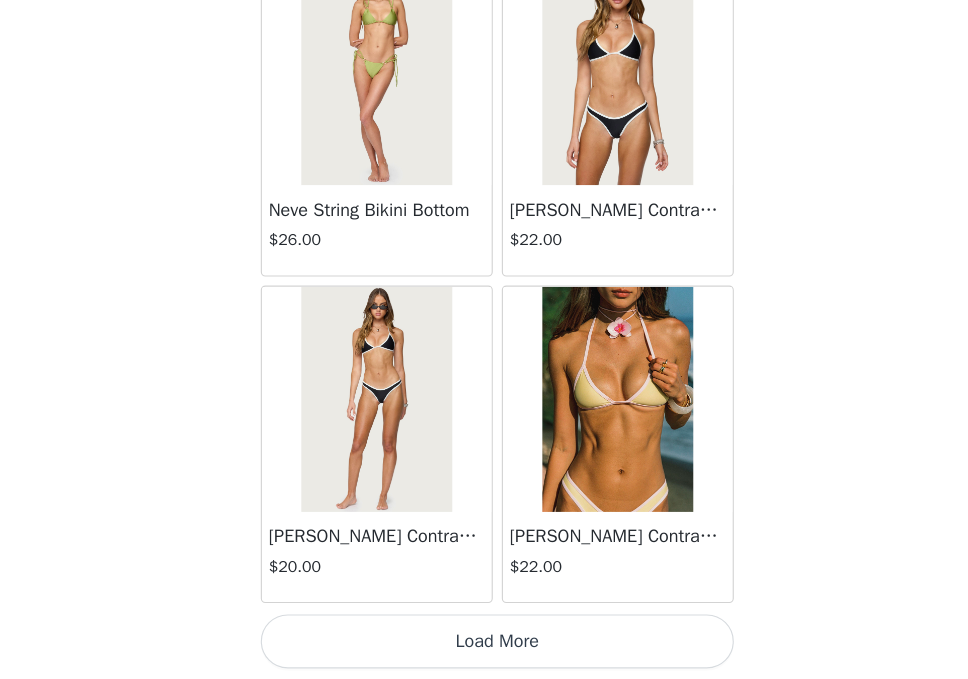 click on "Load More" at bounding box center [484, 645] 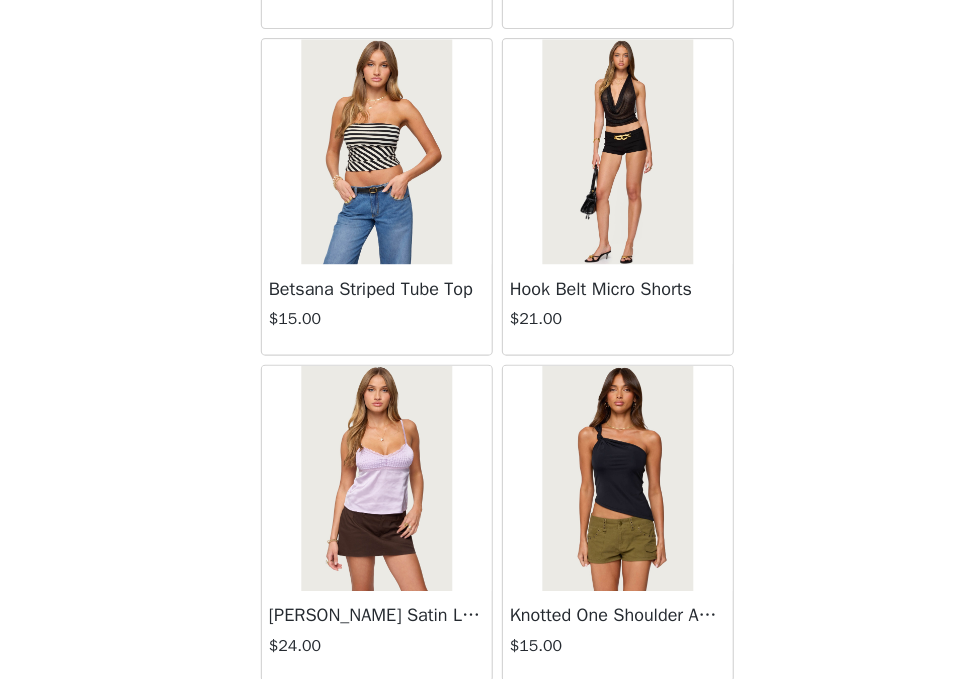 scroll, scrollTop: 13981, scrollLeft: 0, axis: vertical 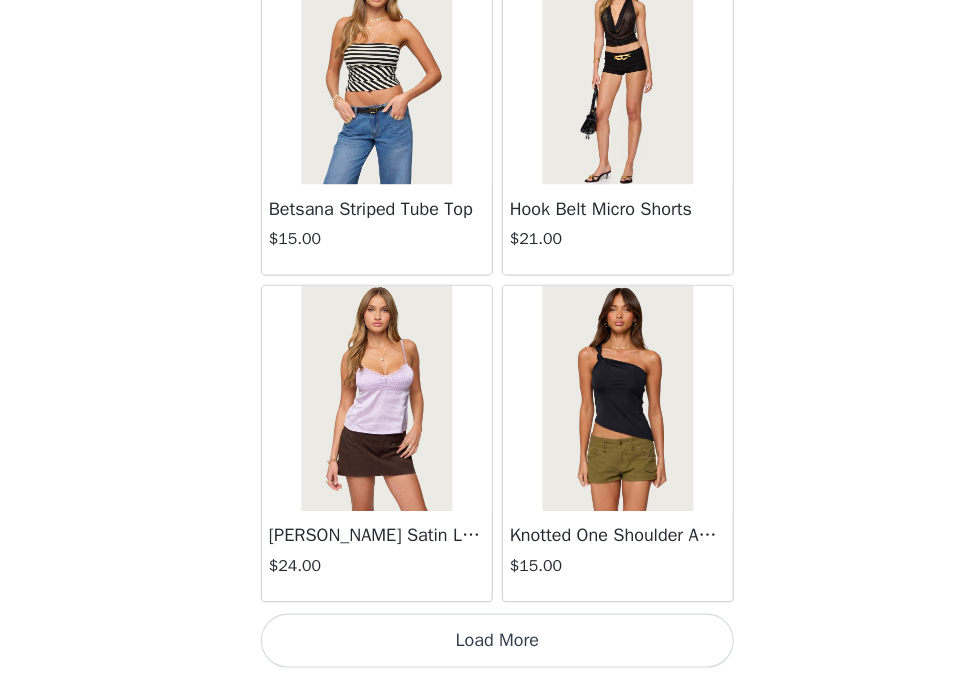click on "Load More" at bounding box center (484, 645) 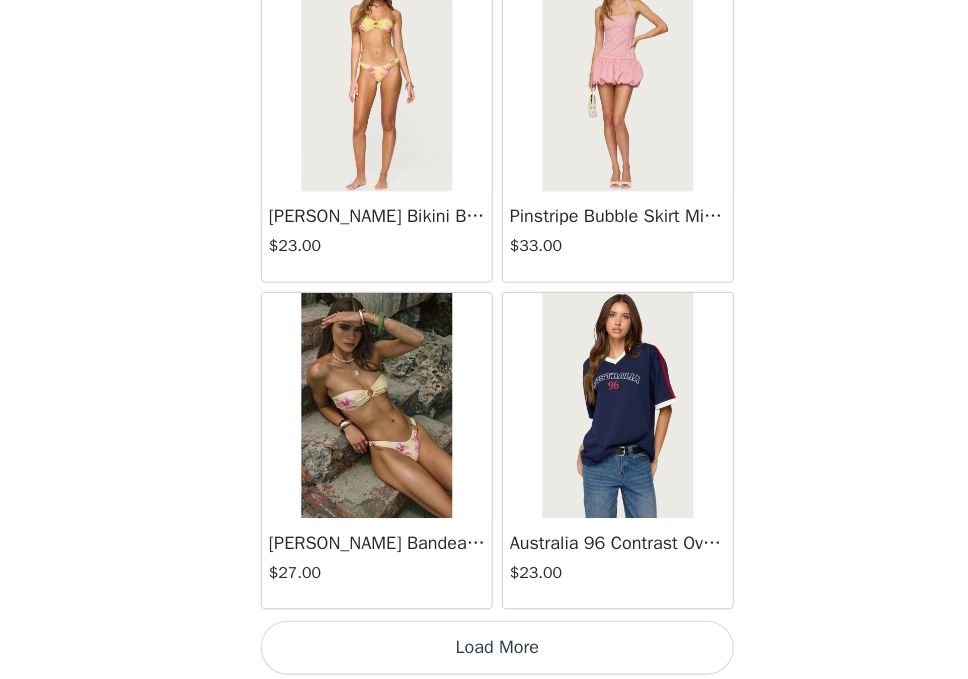 scroll, scrollTop: 16881, scrollLeft: 0, axis: vertical 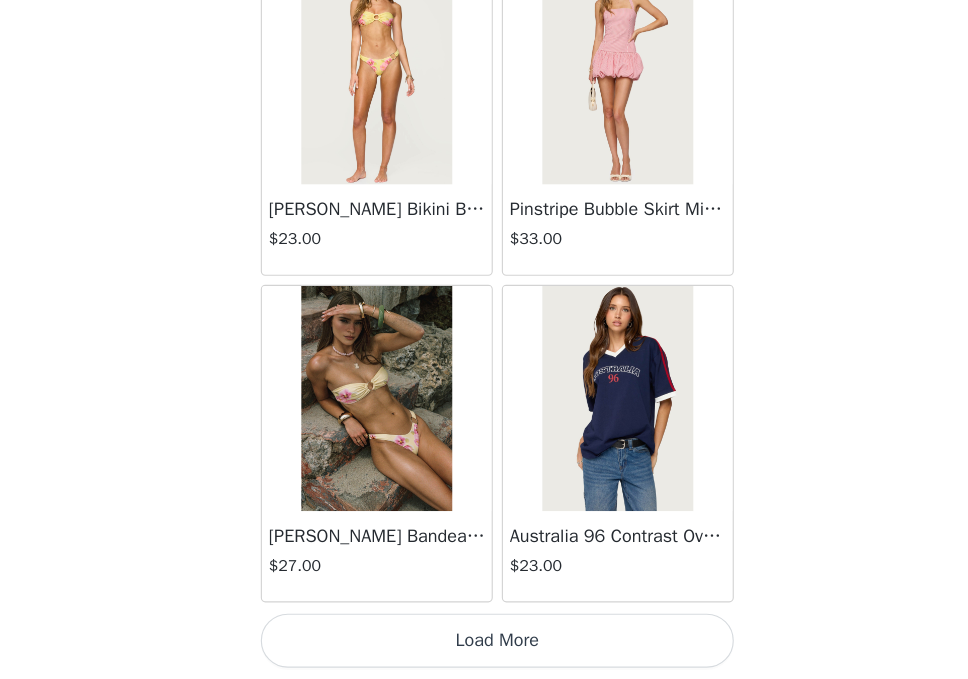 click on "Load More" at bounding box center (484, 645) 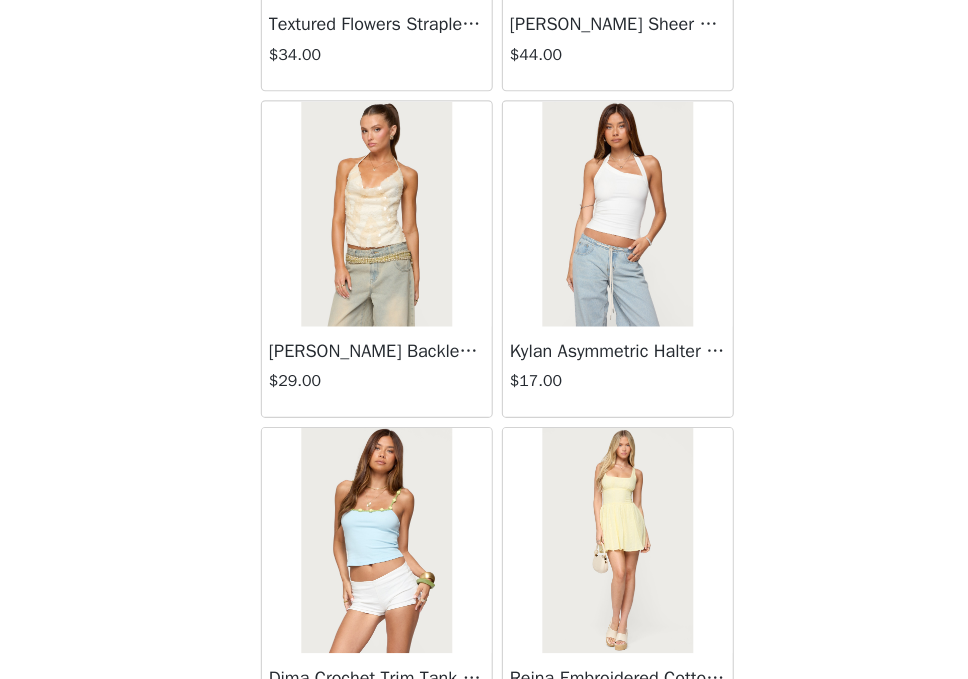 scroll, scrollTop: 19781, scrollLeft: 0, axis: vertical 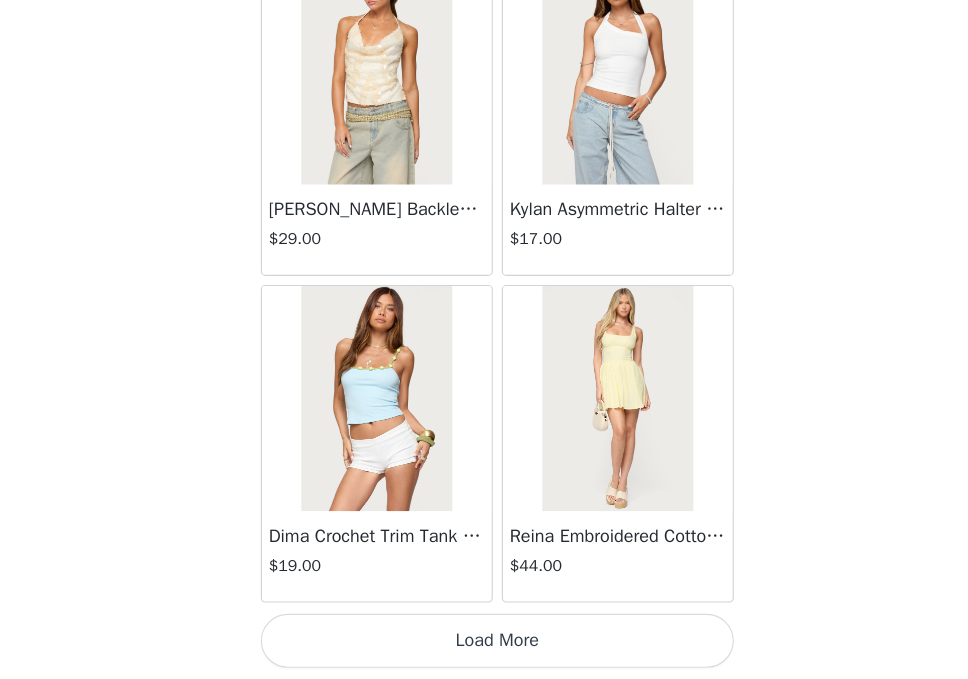 click on "Load More" at bounding box center [484, 645] 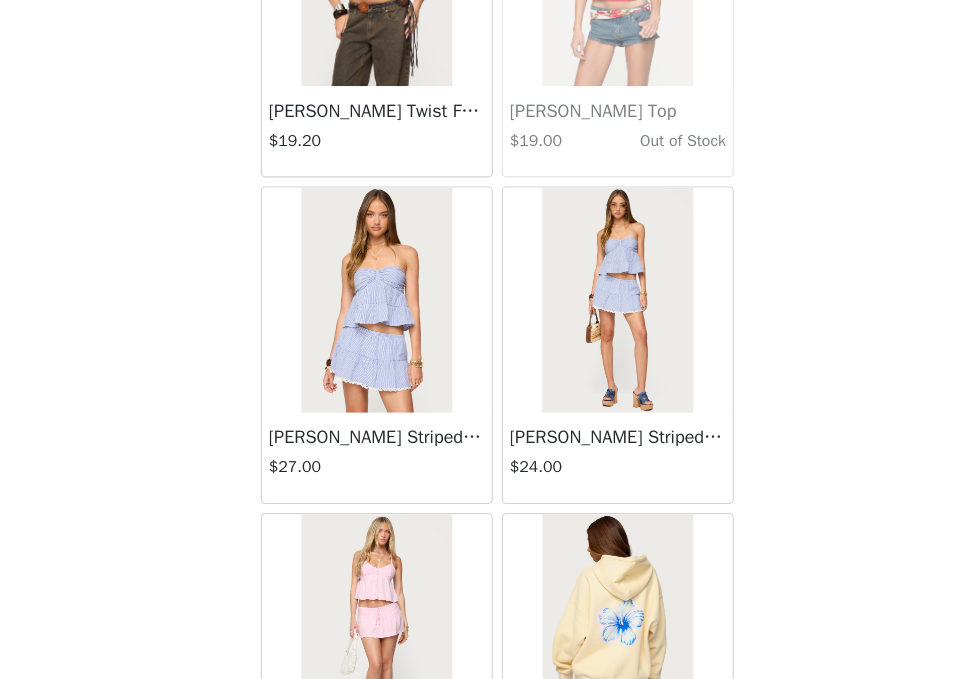 scroll, scrollTop: 22681, scrollLeft: 0, axis: vertical 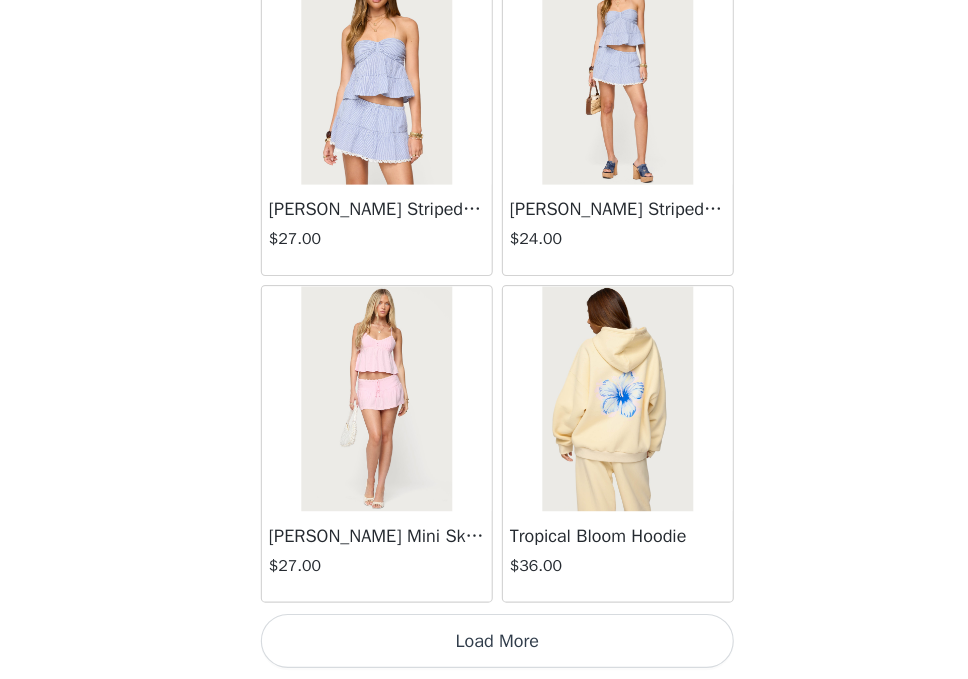 click on "Load More" at bounding box center (484, 645) 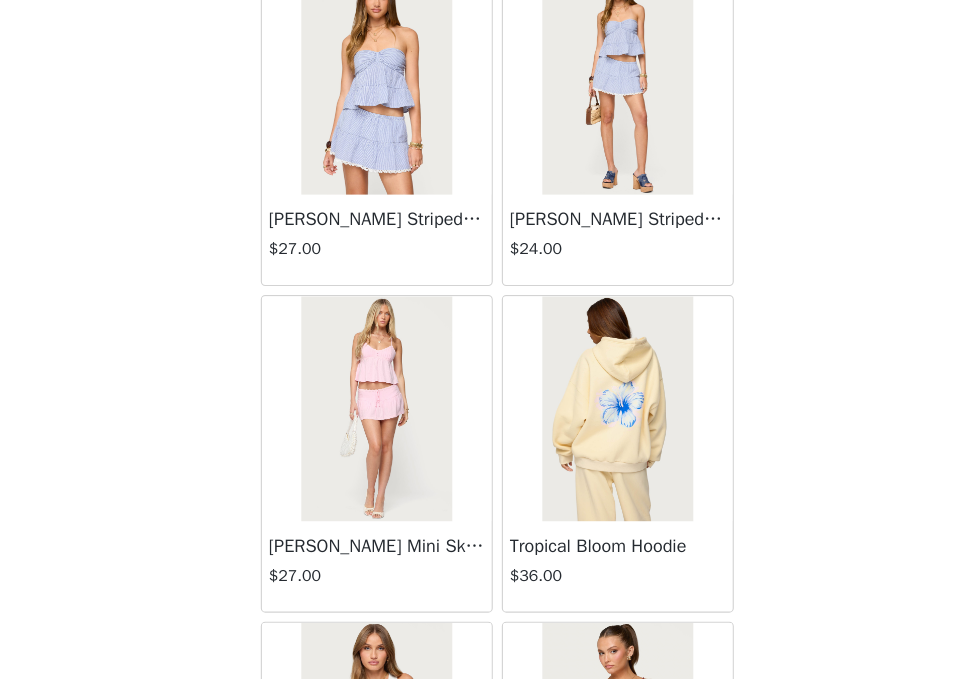 scroll, scrollTop: 22681, scrollLeft: 0, axis: vertical 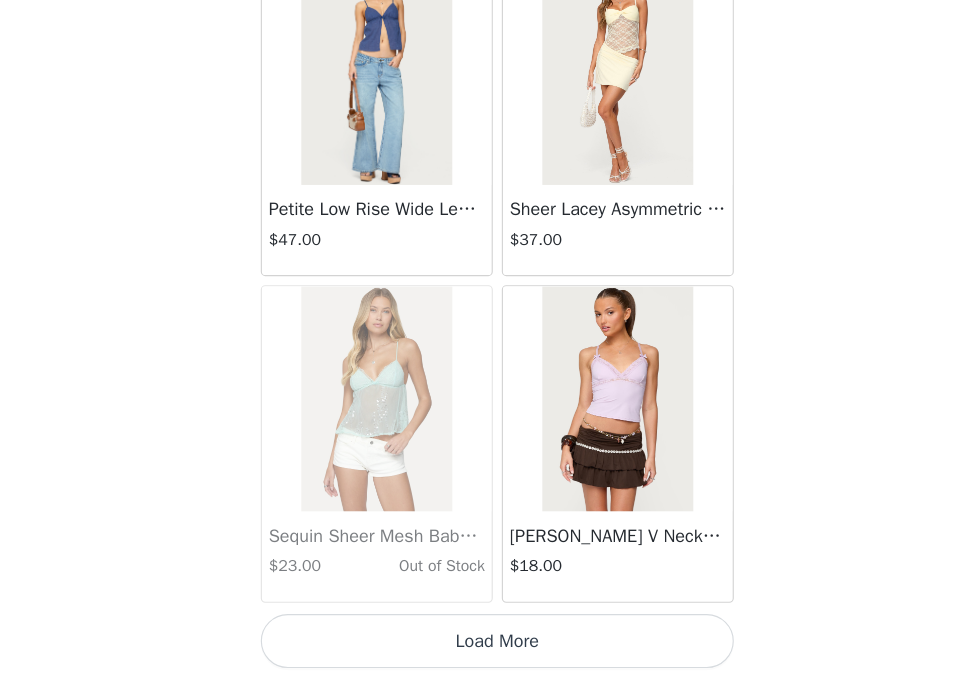 click on "Load More" at bounding box center (484, 645) 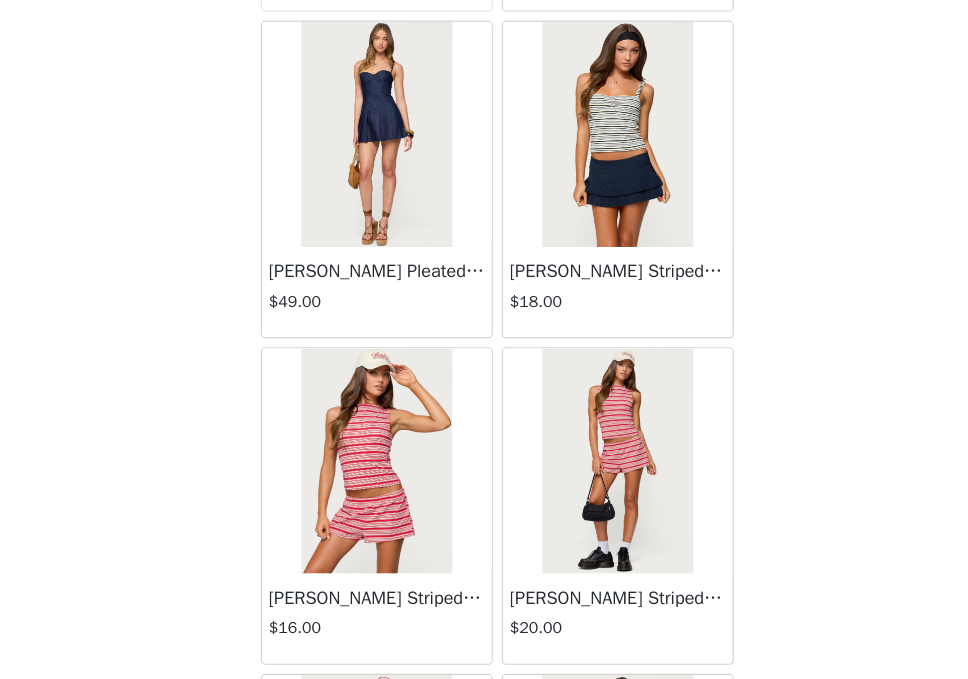 scroll, scrollTop: 26949, scrollLeft: 0, axis: vertical 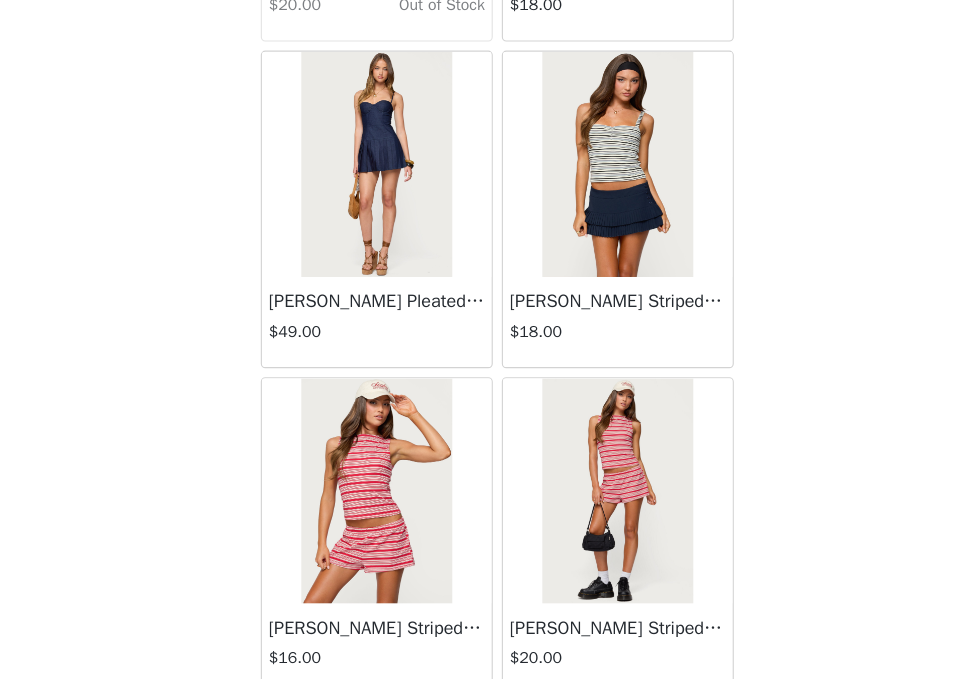 click at bounding box center (590, 222) 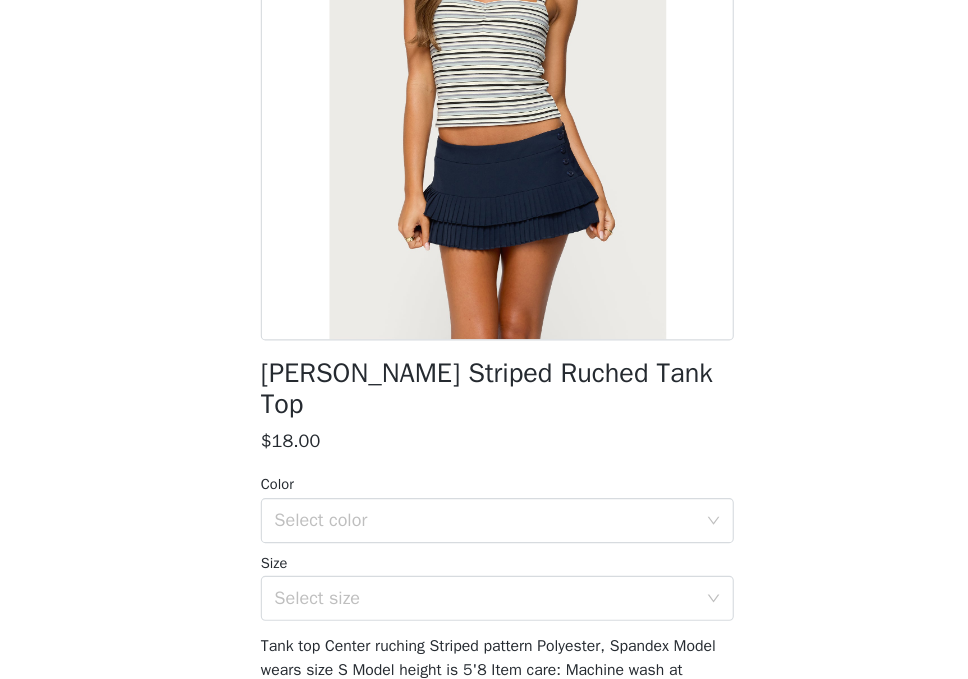 scroll, scrollTop: 273, scrollLeft: 0, axis: vertical 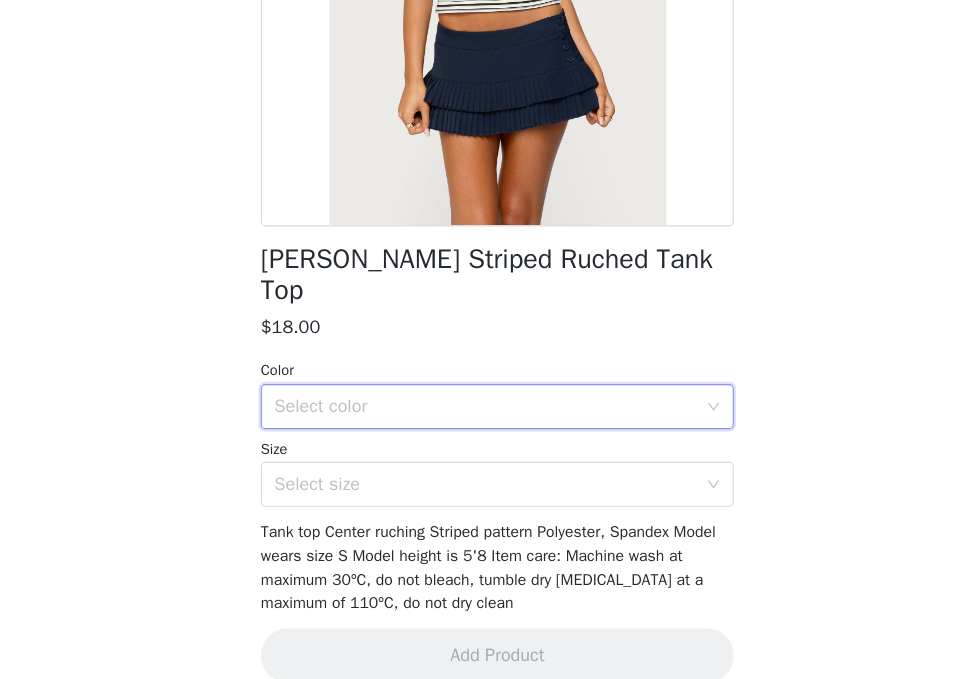 click on "Select color" at bounding box center (477, 437) 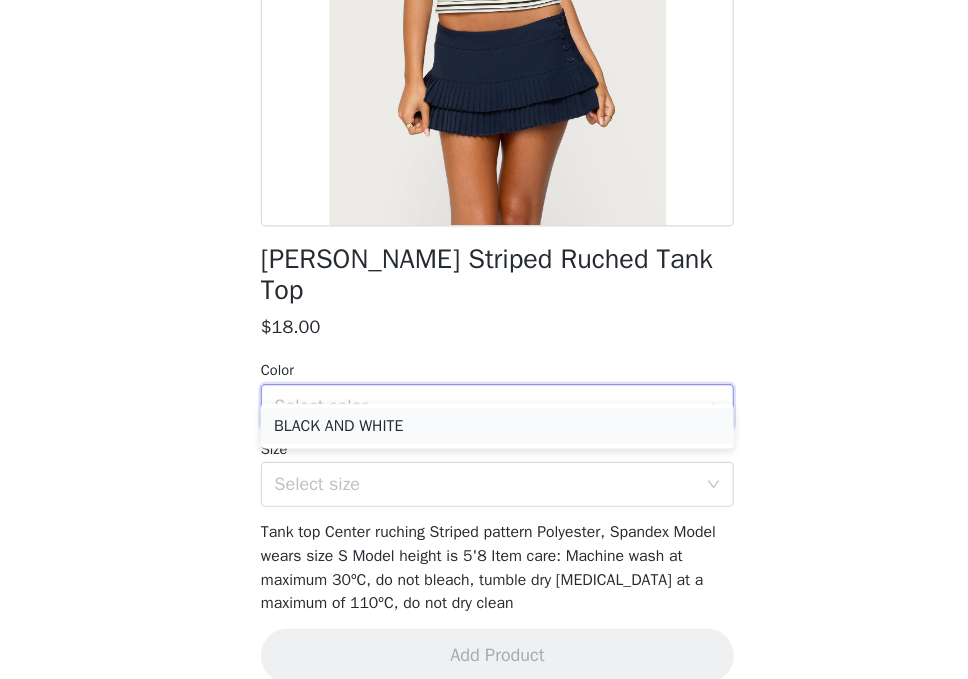 click on "BLACK AND WHITE" at bounding box center [484, 454] 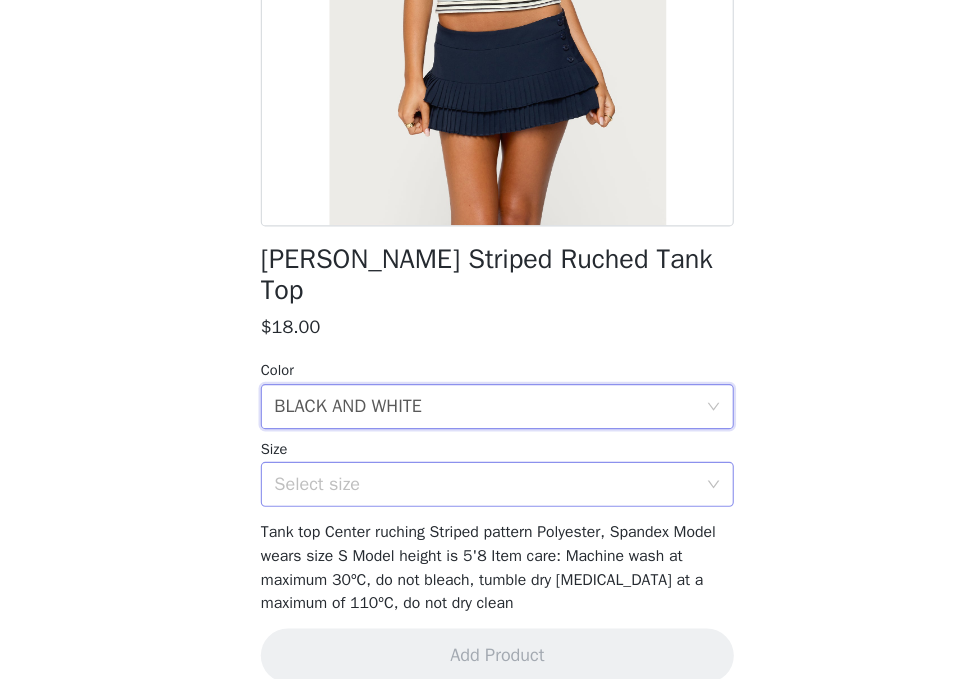 click on "Select size" at bounding box center [473, 506] 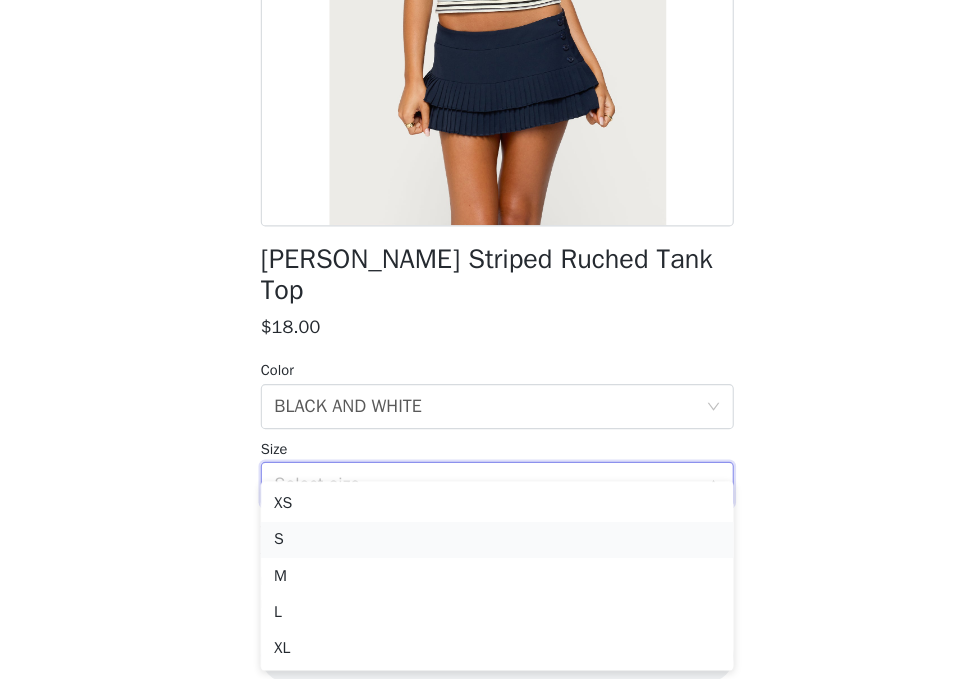 click on "S" at bounding box center [484, 555] 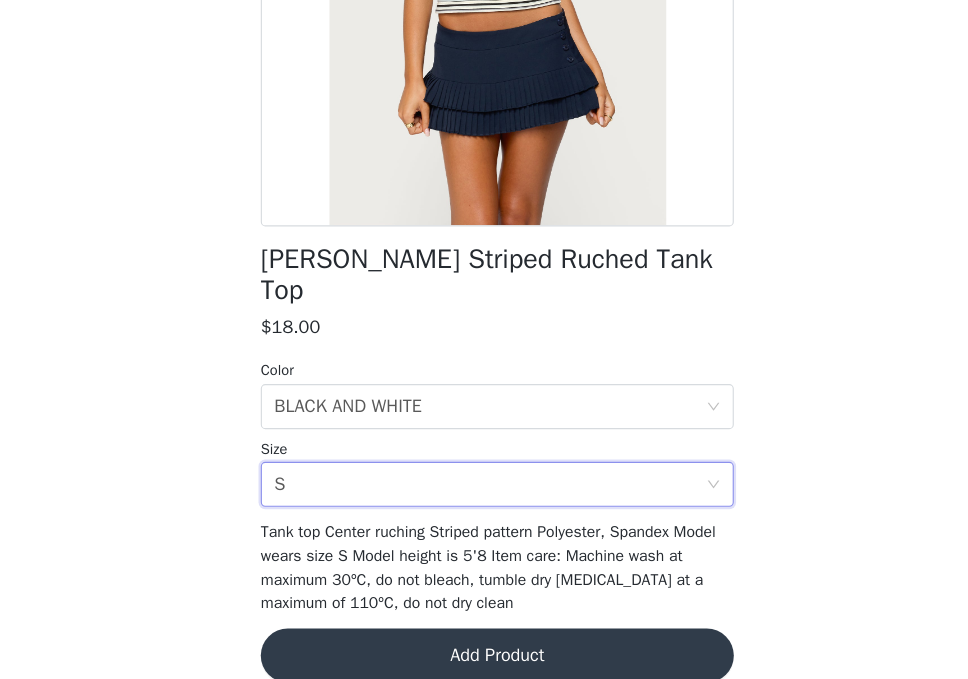 click on "Add Product" at bounding box center [484, 658] 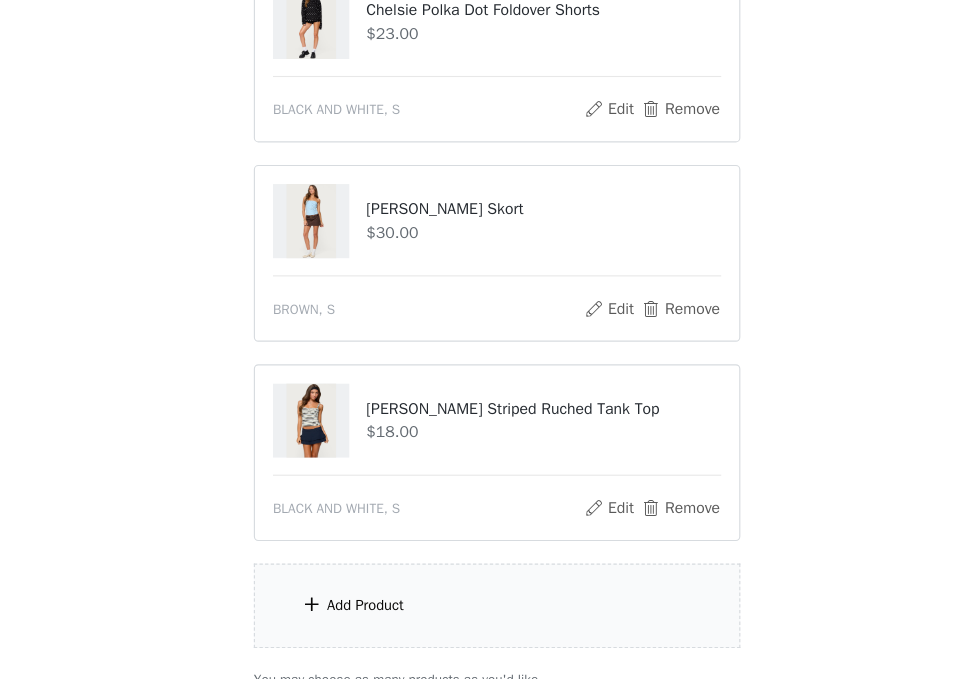 click on "Add Product" at bounding box center (484, 613) 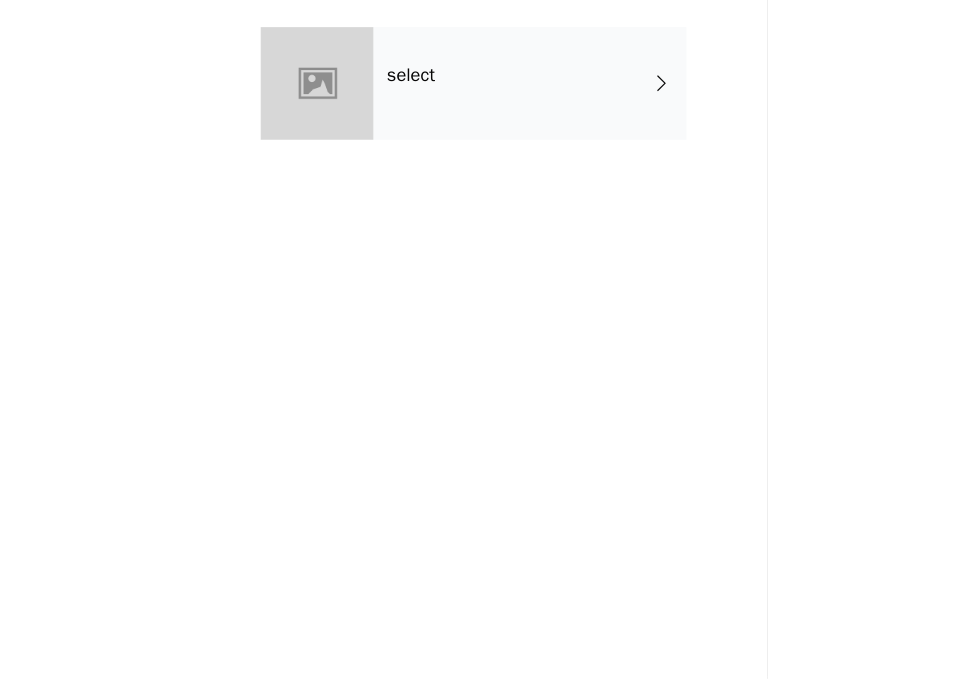 click on "select" at bounding box center (513, 150) 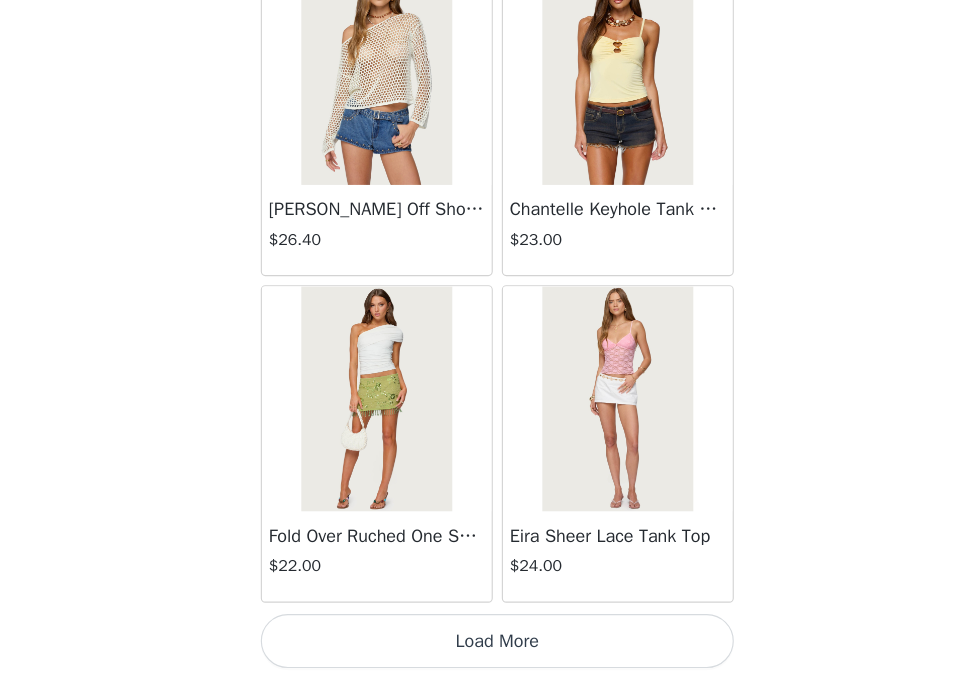 click on "Load More" at bounding box center [484, 645] 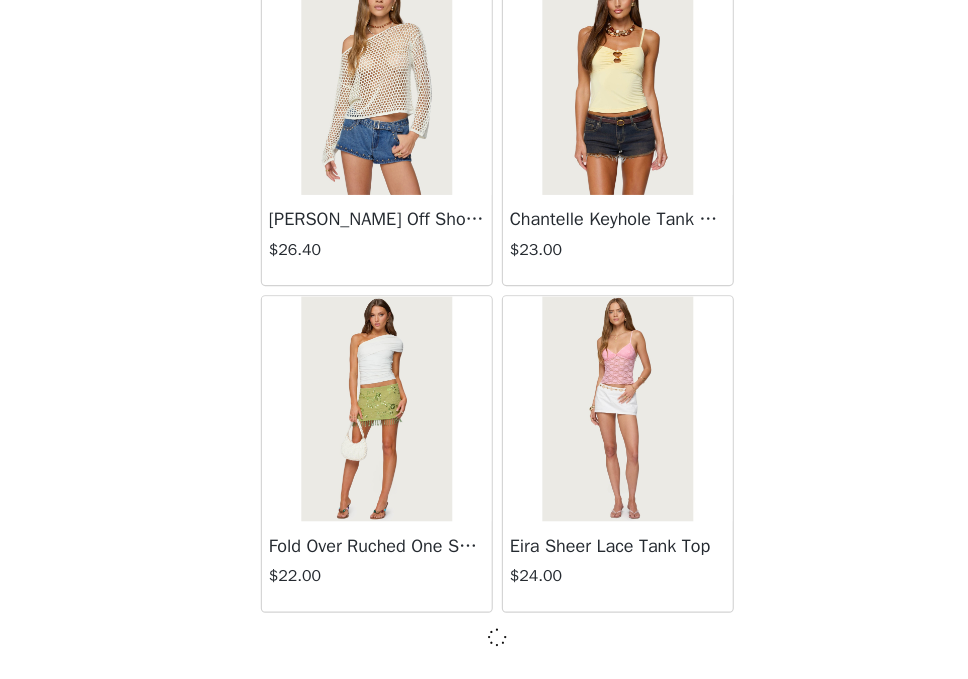 scroll, scrollTop: 2381, scrollLeft: 0, axis: vertical 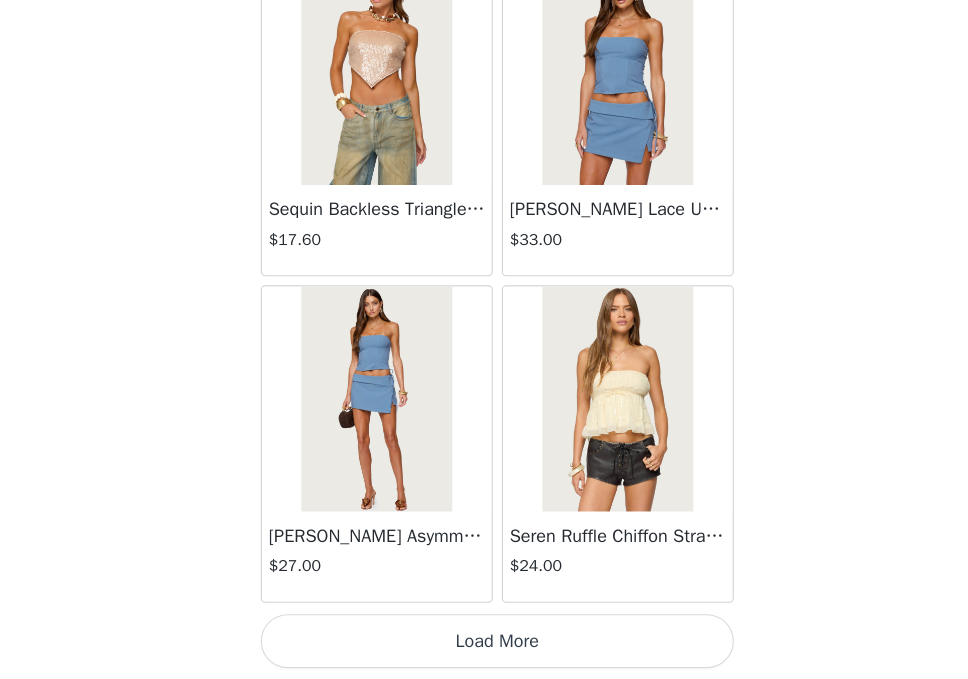 click on "Load More" at bounding box center [484, 645] 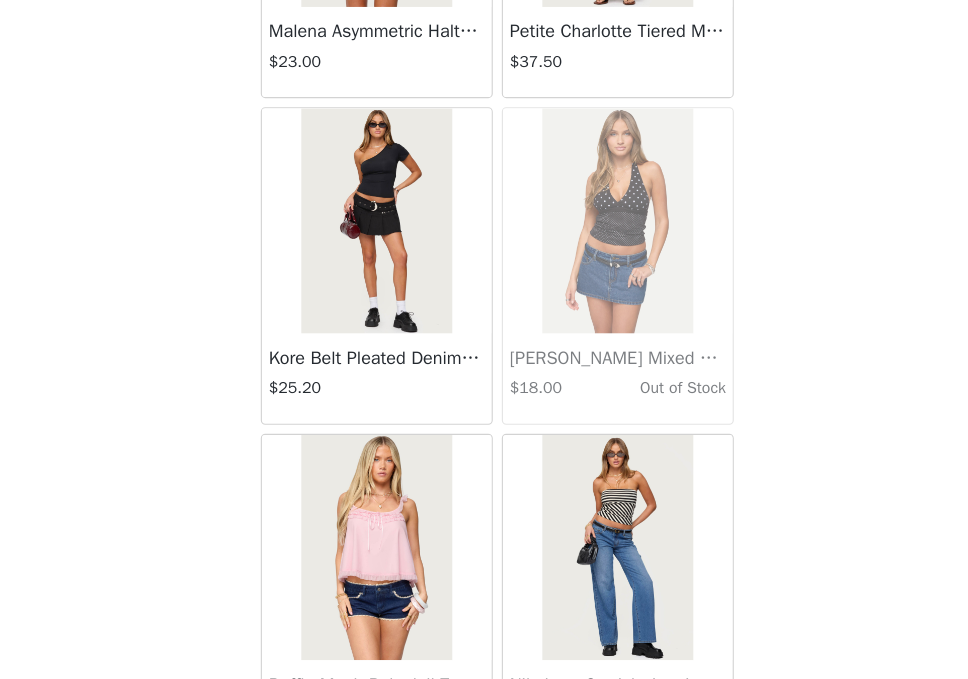 scroll, scrollTop: 8181, scrollLeft: 0, axis: vertical 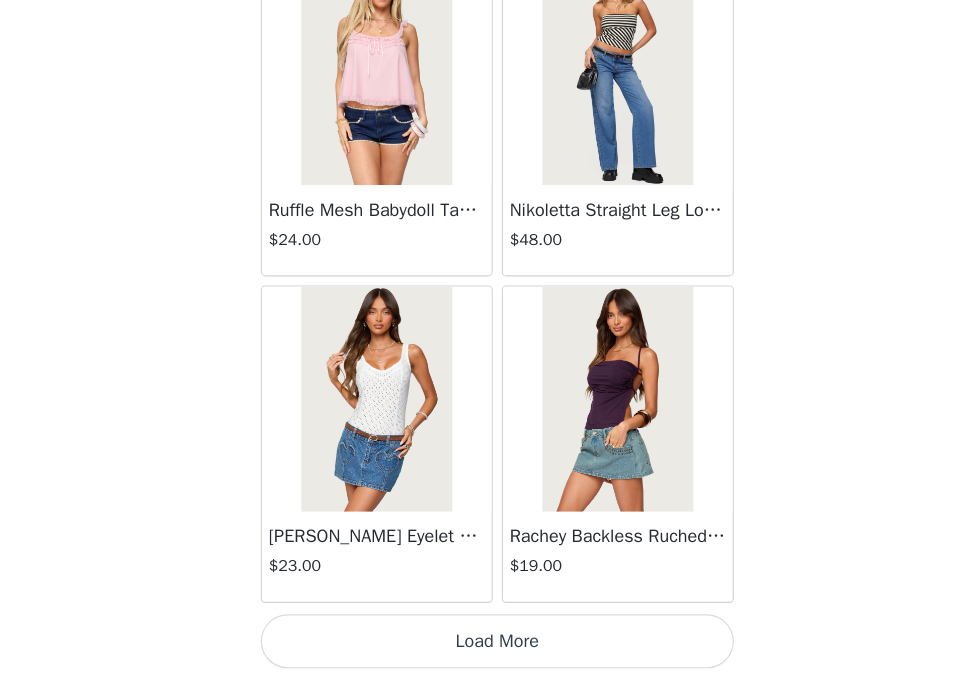 click on "Load More" at bounding box center (484, 645) 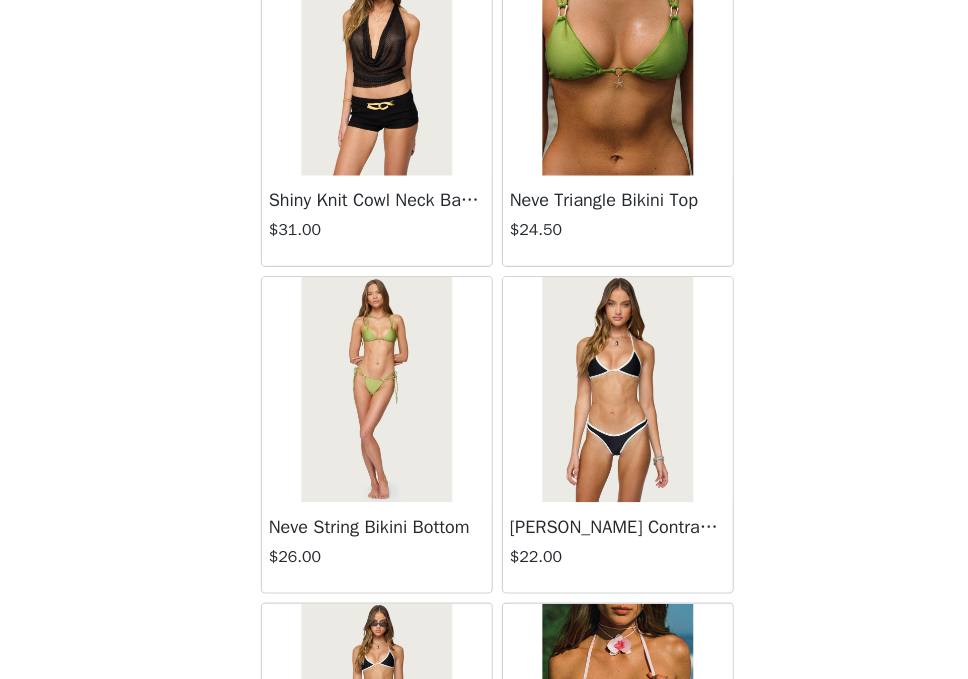 scroll, scrollTop: 11081, scrollLeft: 0, axis: vertical 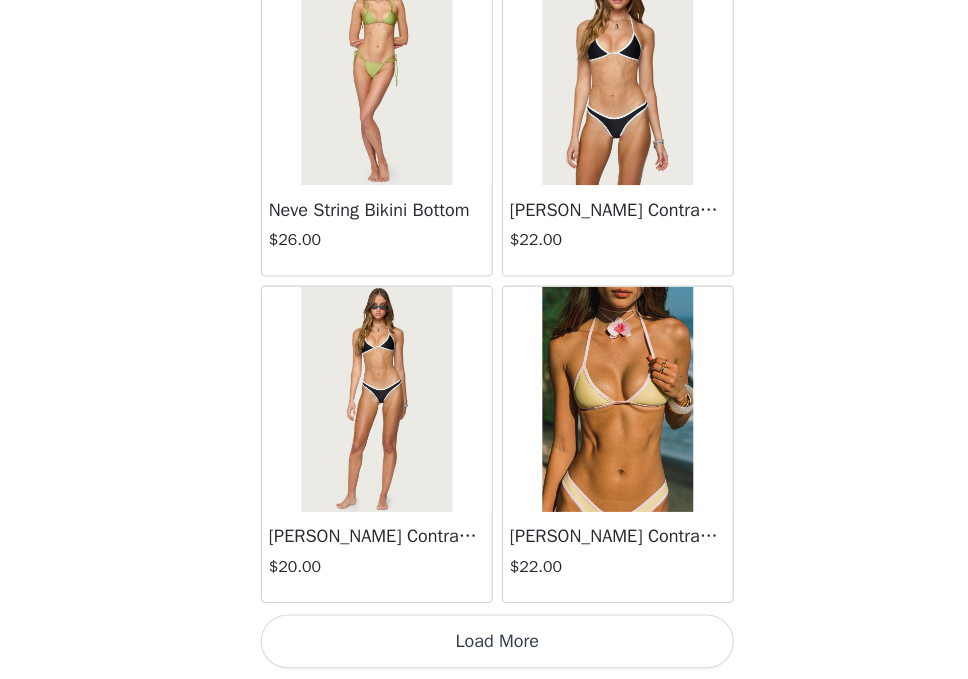 click on "Load More" at bounding box center (484, 645) 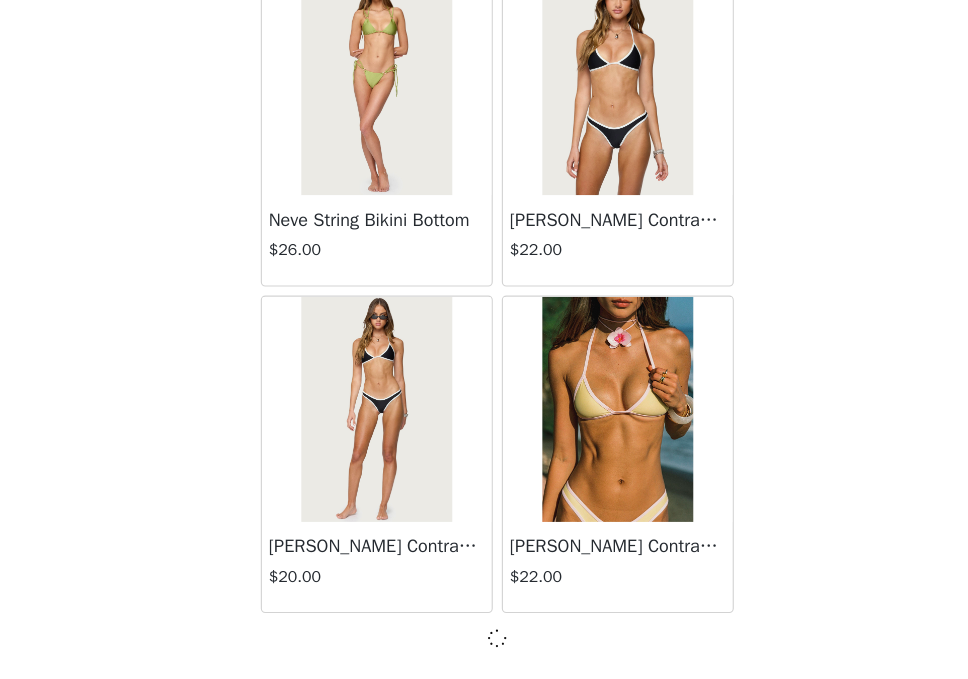 scroll, scrollTop: 11072, scrollLeft: 0, axis: vertical 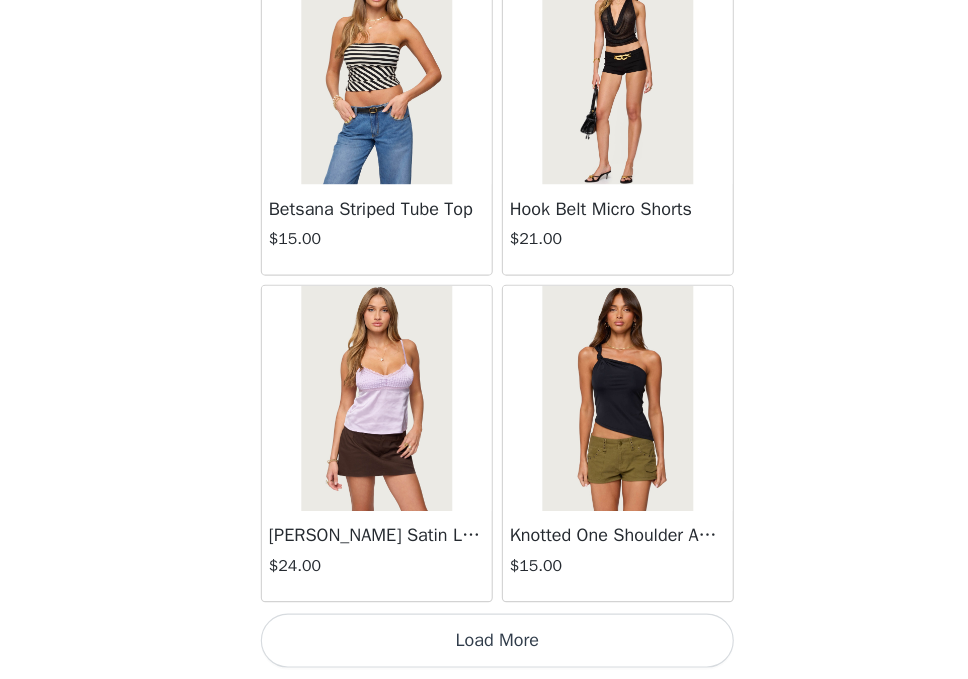 click on "Load More" at bounding box center [484, 645] 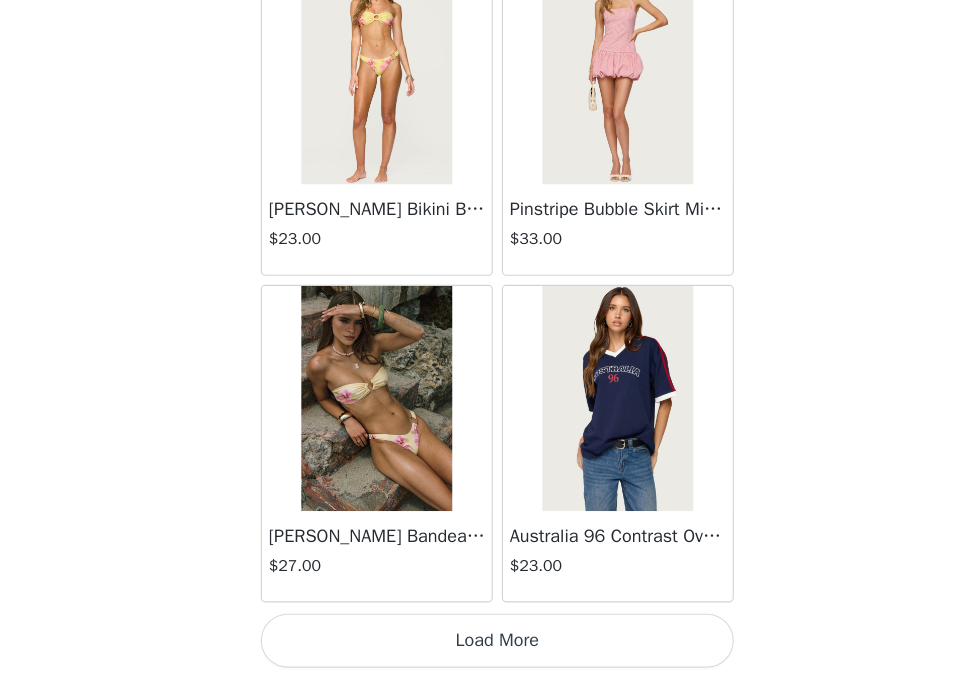 click on "Load More" at bounding box center [484, 645] 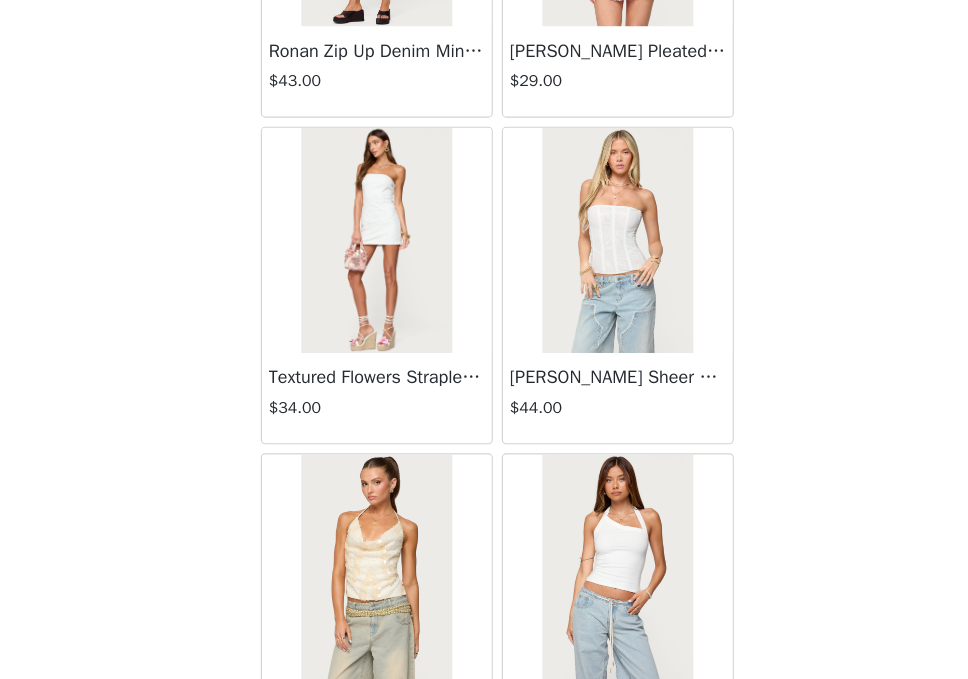 scroll, scrollTop: 19781, scrollLeft: 0, axis: vertical 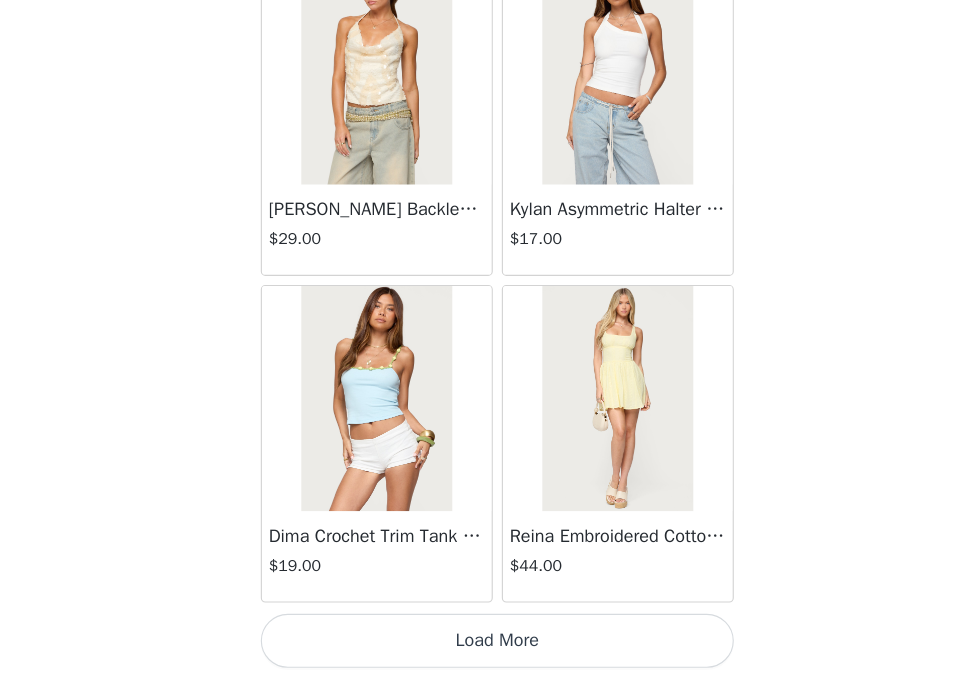 click on "Load More" at bounding box center (484, 645) 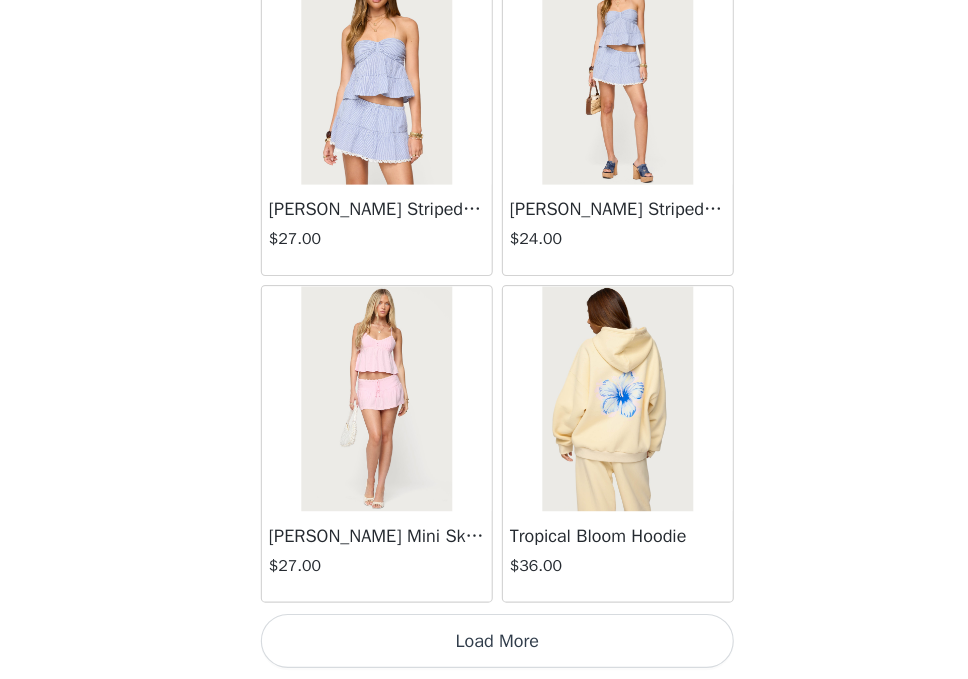 click on "Load More" at bounding box center (484, 645) 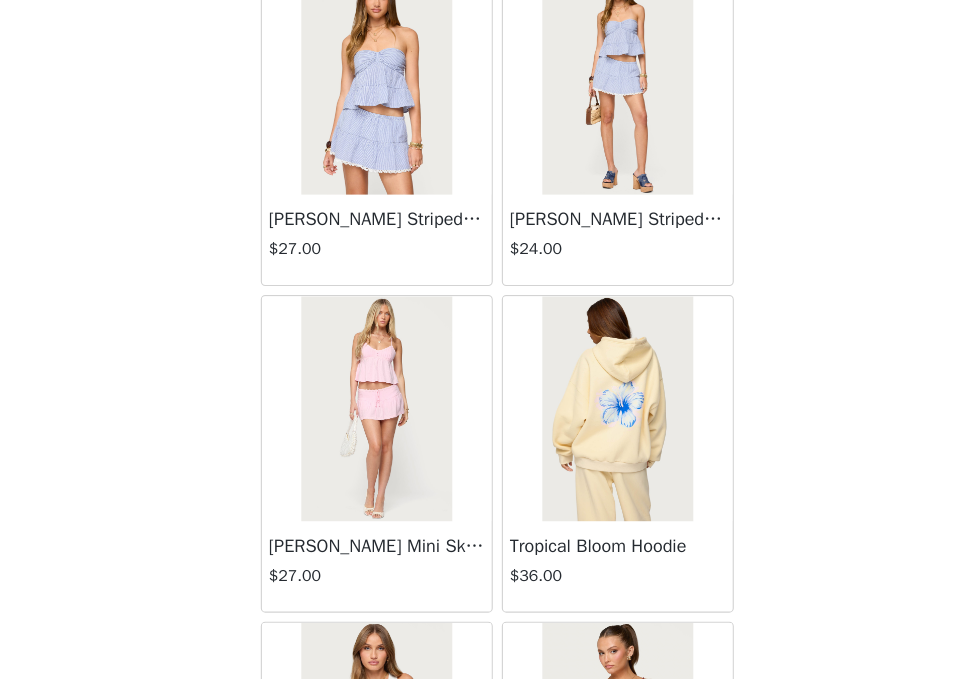 scroll, scrollTop: 22681, scrollLeft: 0, axis: vertical 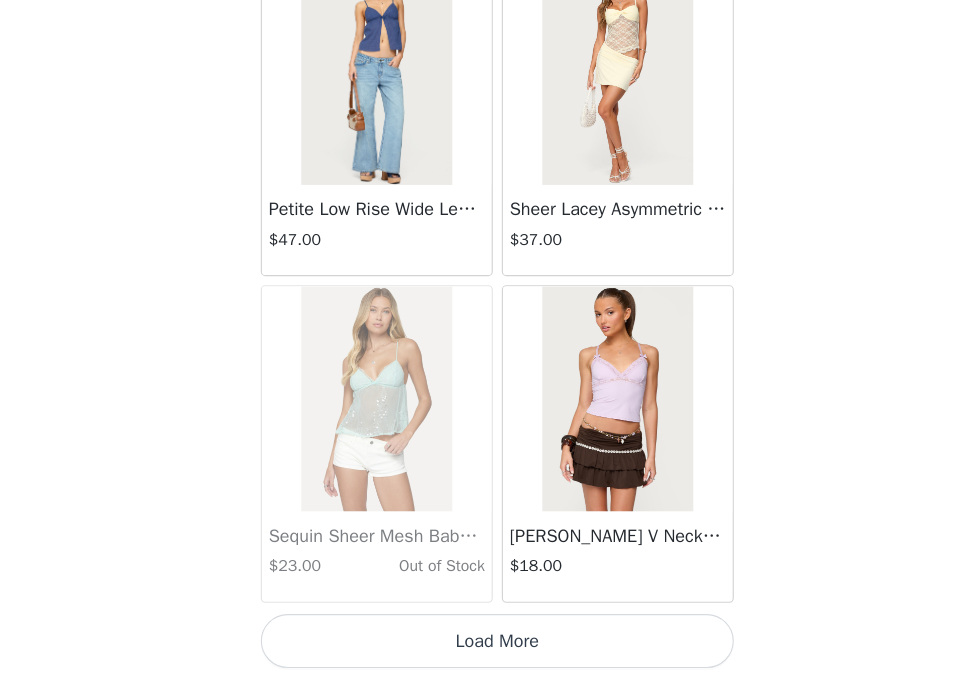 click on "Load More" at bounding box center (484, 645) 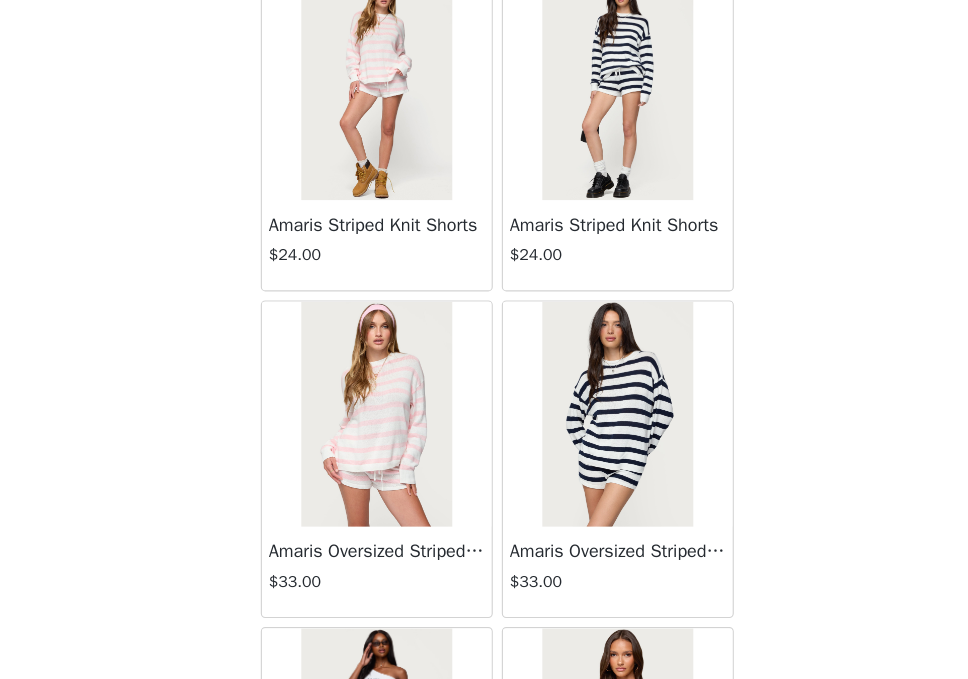 scroll, scrollTop: 28481, scrollLeft: 0, axis: vertical 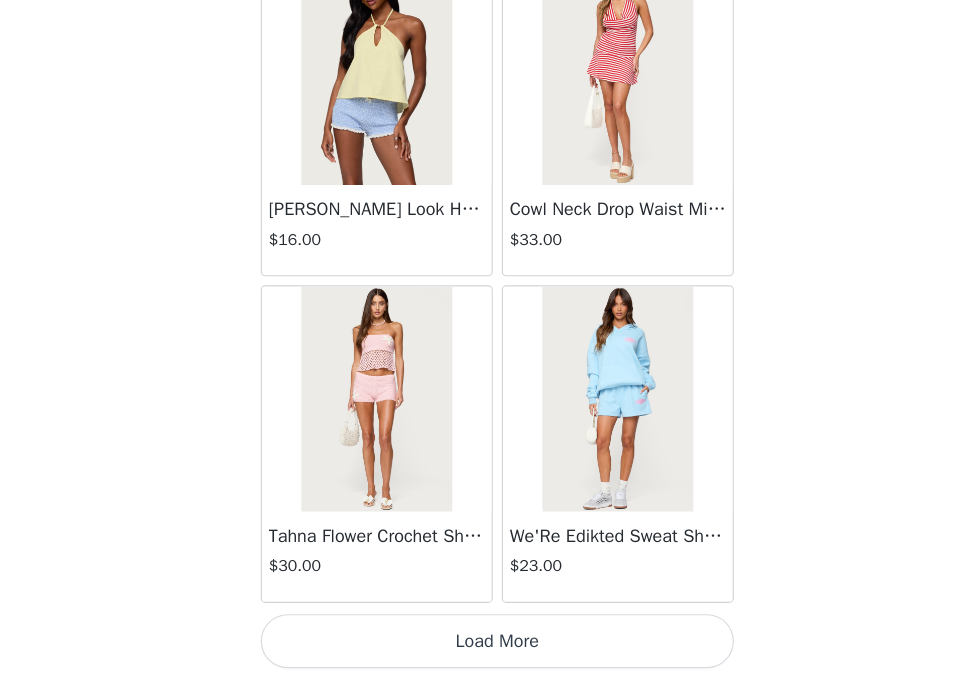 click on "Load More" at bounding box center [484, 645] 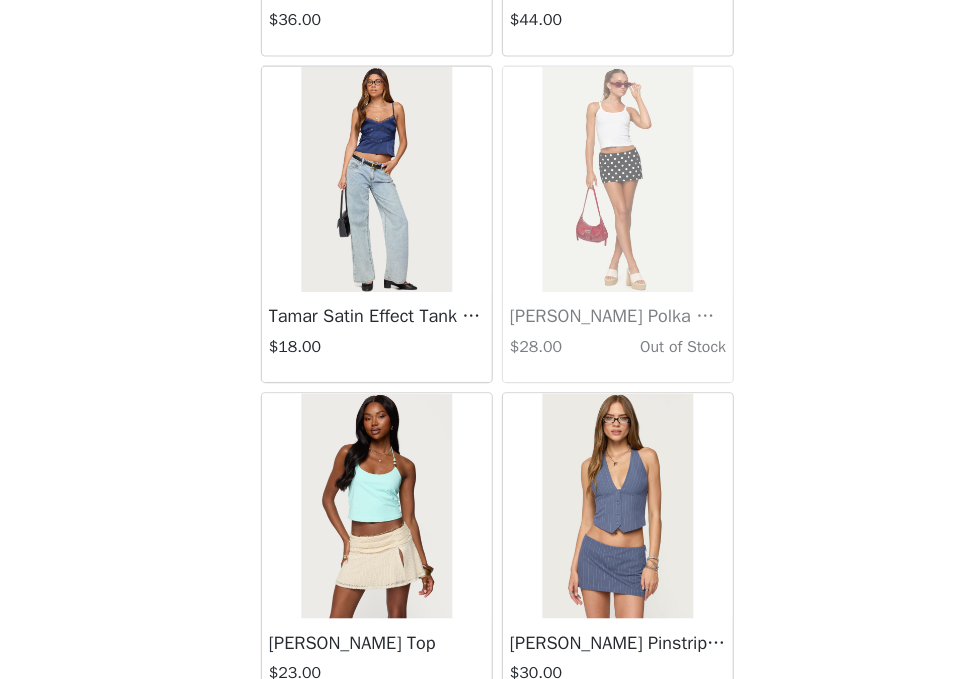 scroll, scrollTop: 31381, scrollLeft: 0, axis: vertical 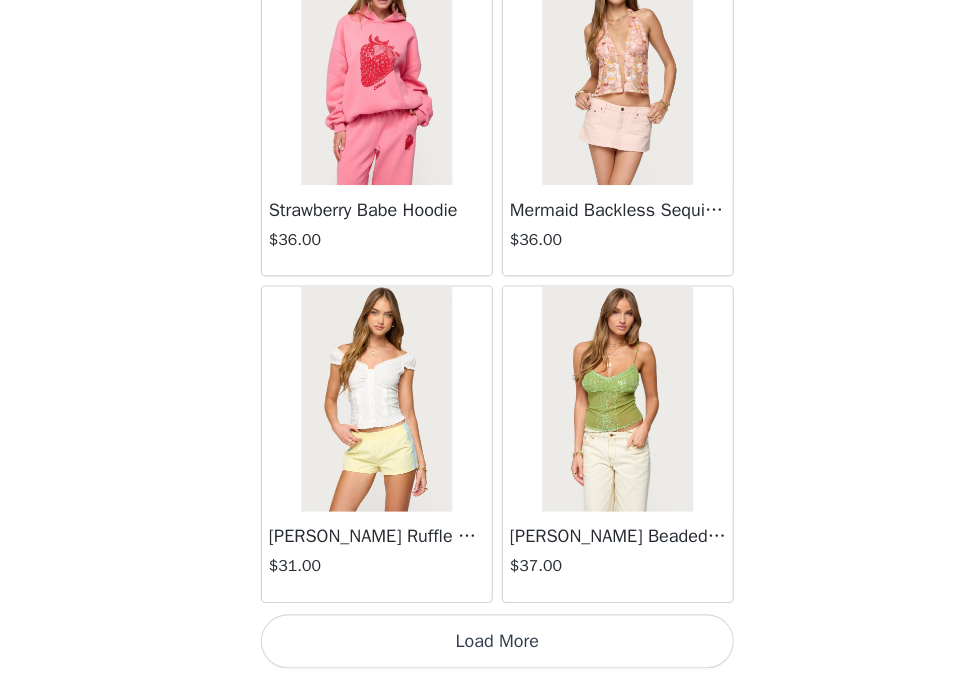 click on "Load More" at bounding box center [484, 645] 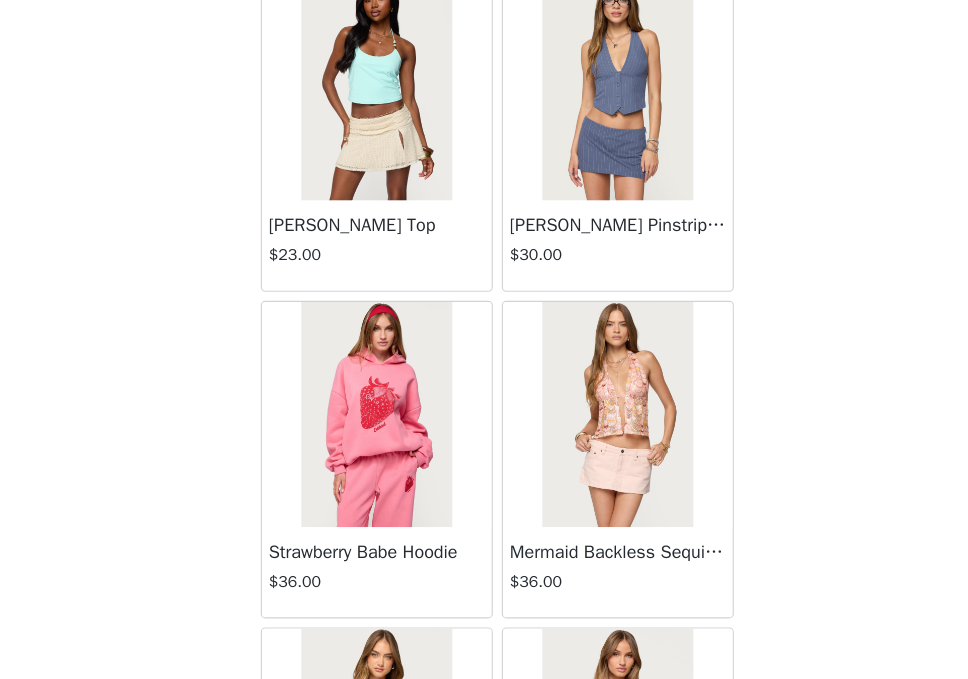 scroll, scrollTop: 31078, scrollLeft: 0, axis: vertical 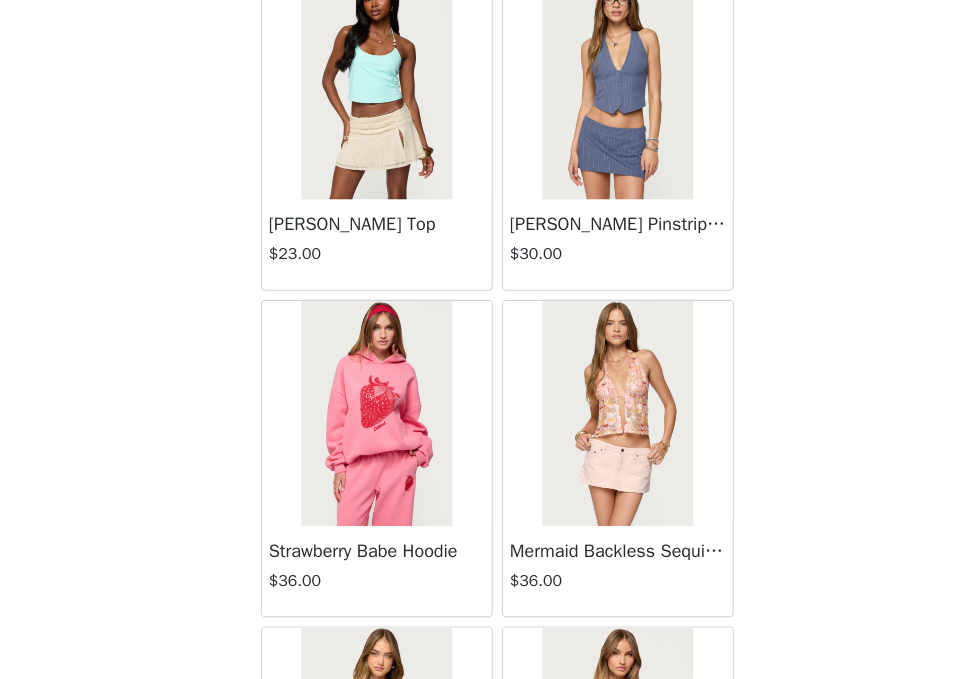 click at bounding box center (376, 443) 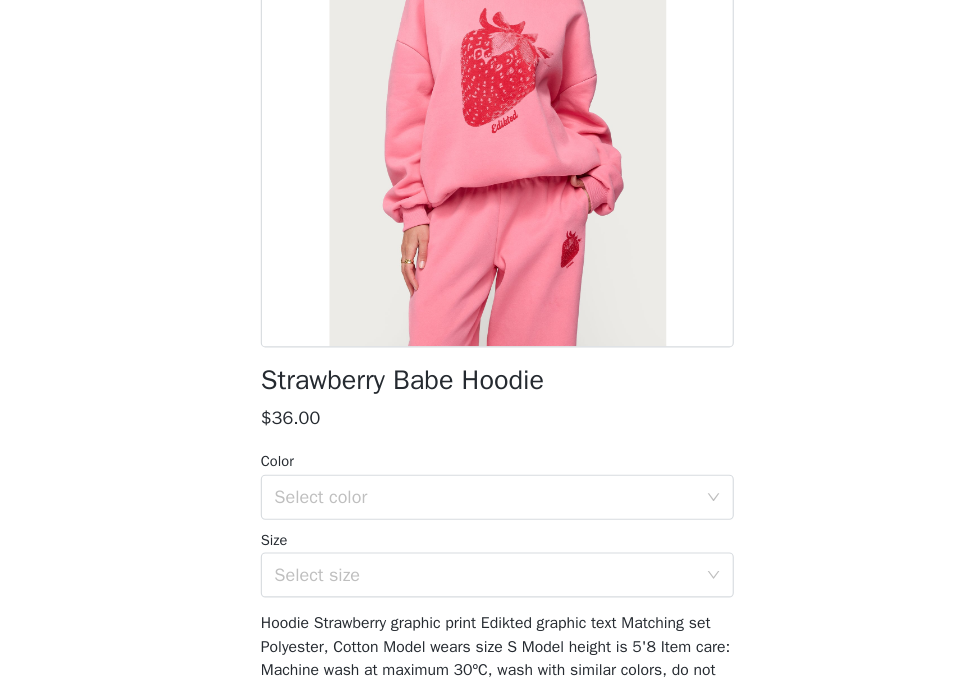 scroll, scrollTop: 294, scrollLeft: 0, axis: vertical 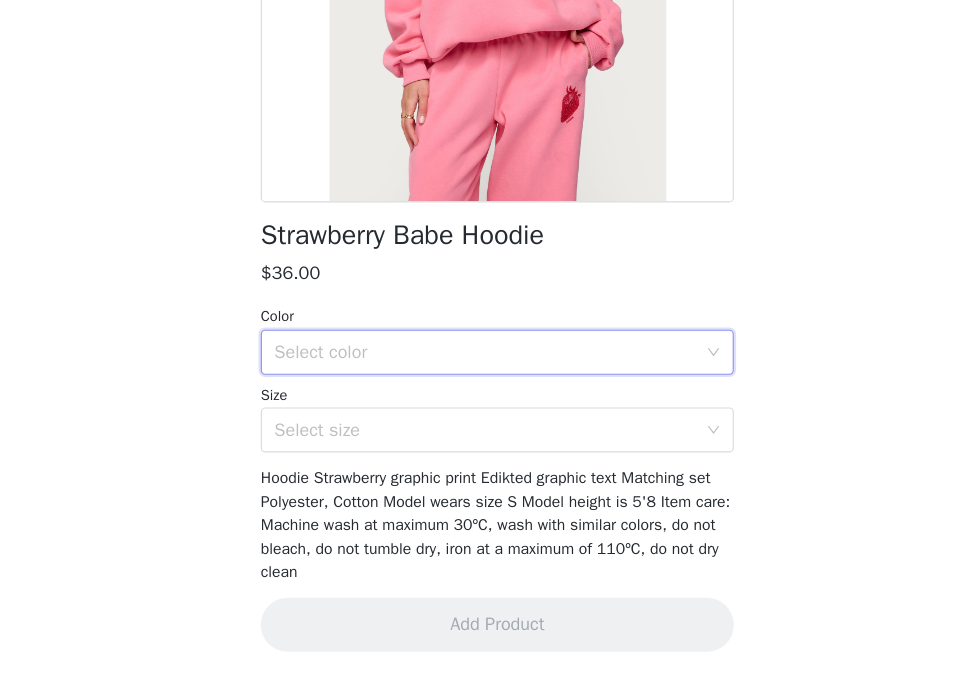 click on "Select color" at bounding box center [477, 389] 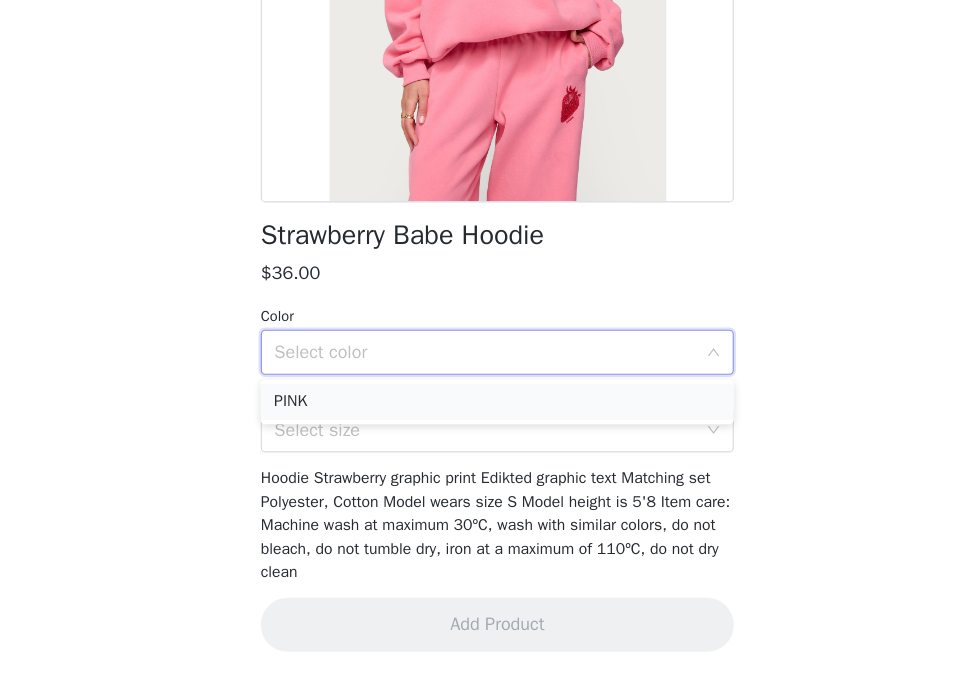 click on "PINK" at bounding box center [484, 433] 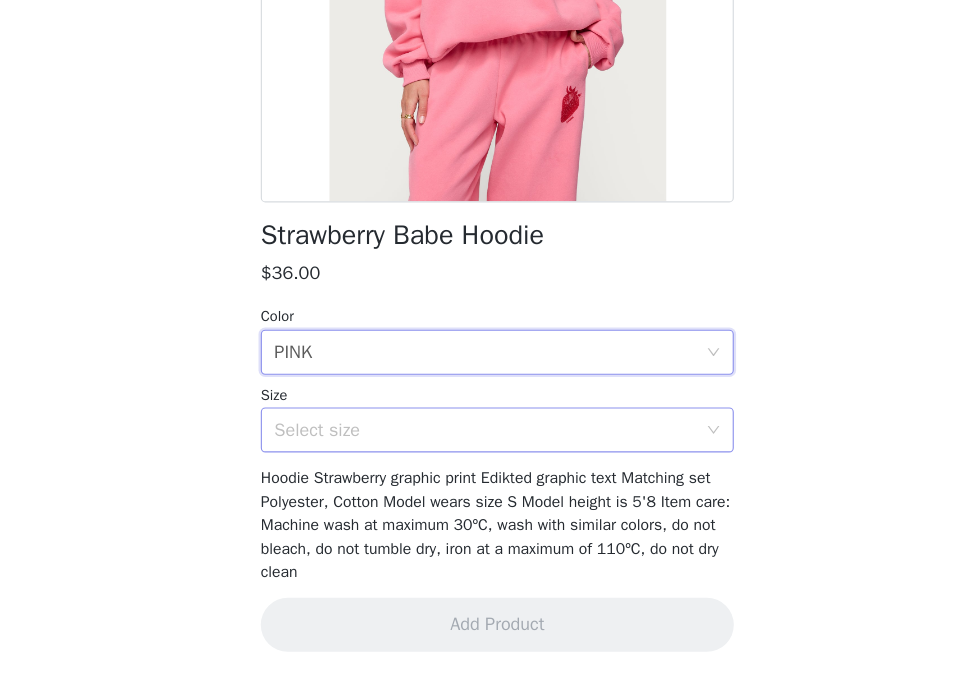 click on "Select size" at bounding box center [473, 458] 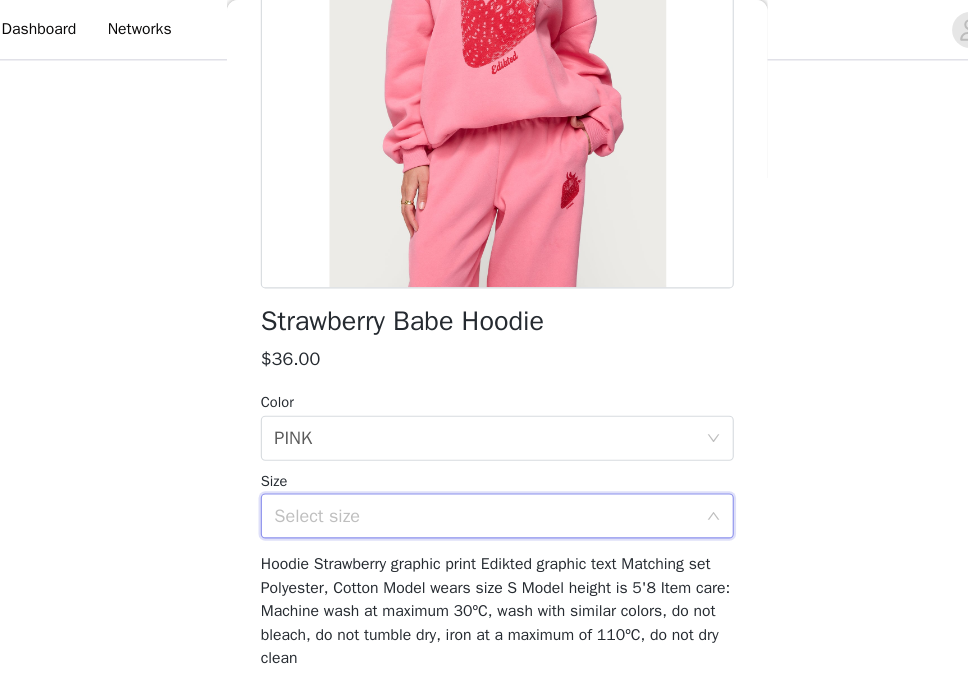 scroll, scrollTop: 1157, scrollLeft: 0, axis: vertical 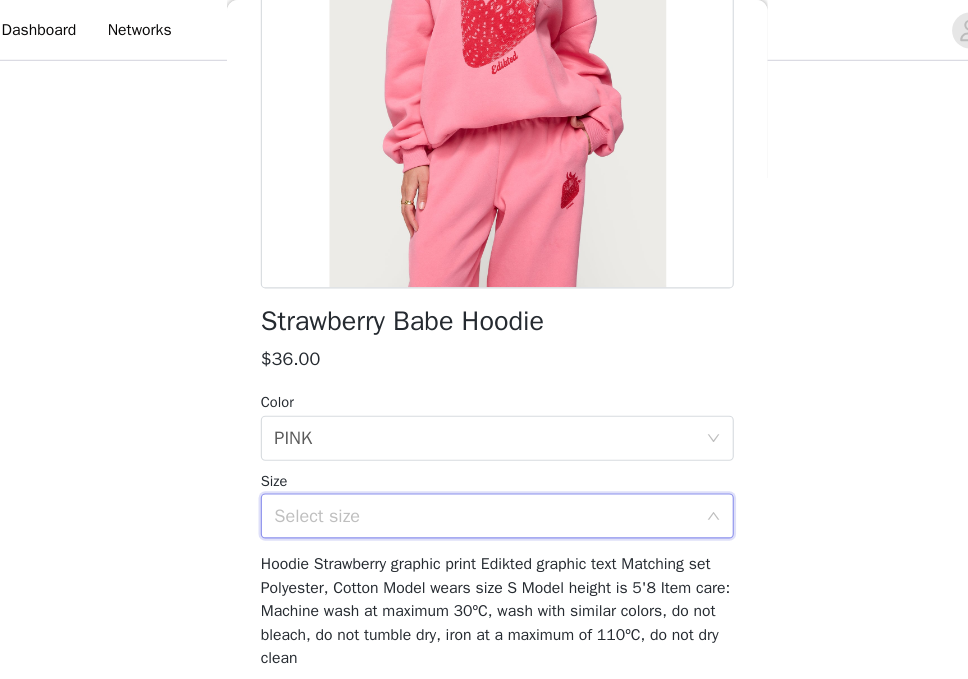click on "Select size" at bounding box center (473, 458) 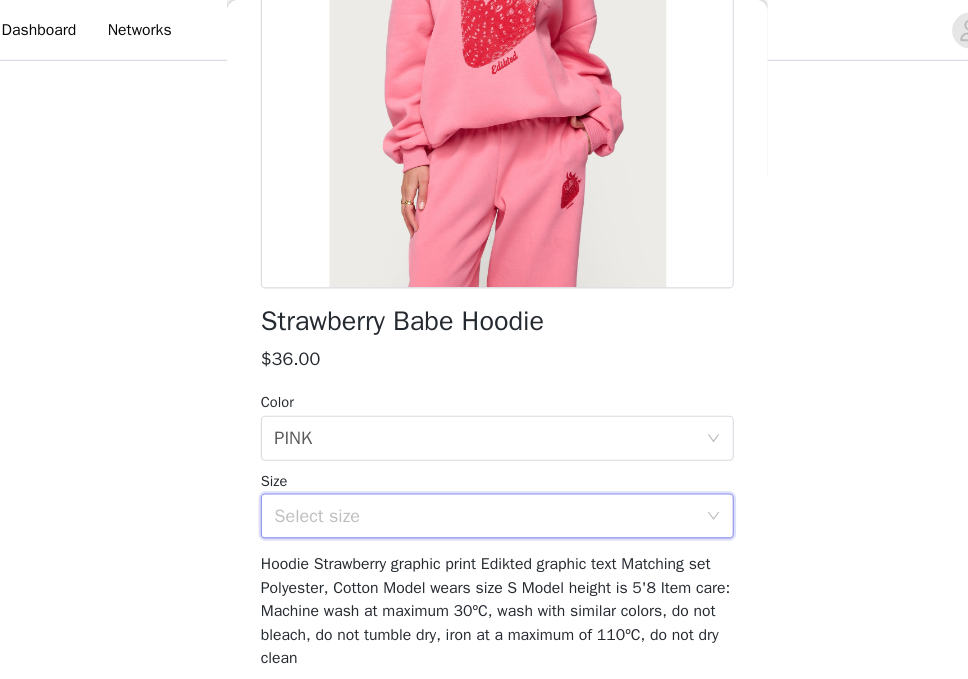 click on "Select size" at bounding box center (473, 458) 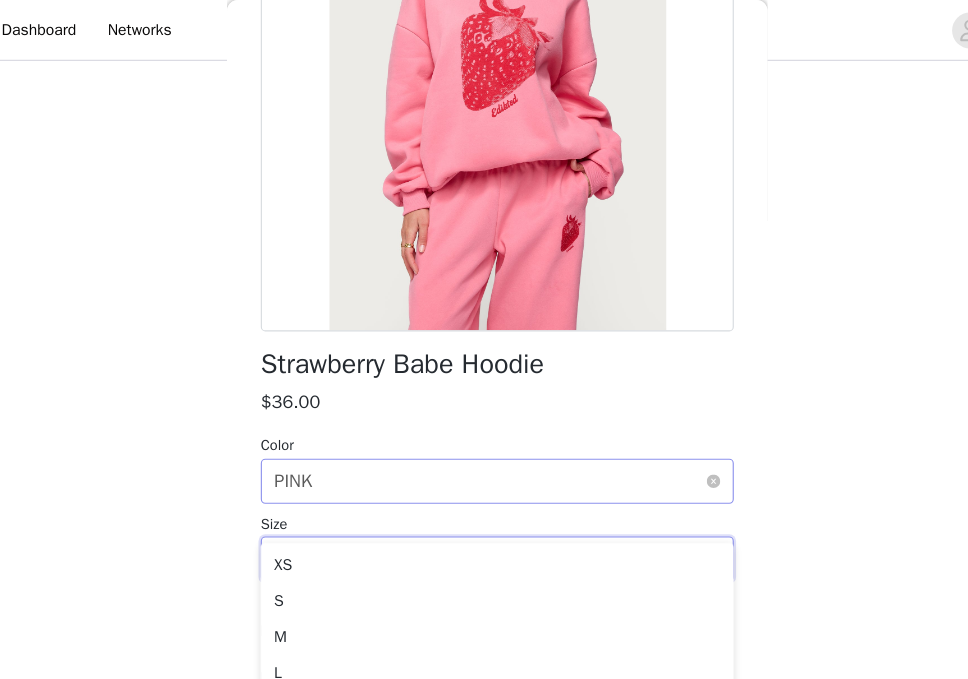 scroll, scrollTop: 294, scrollLeft: 0, axis: vertical 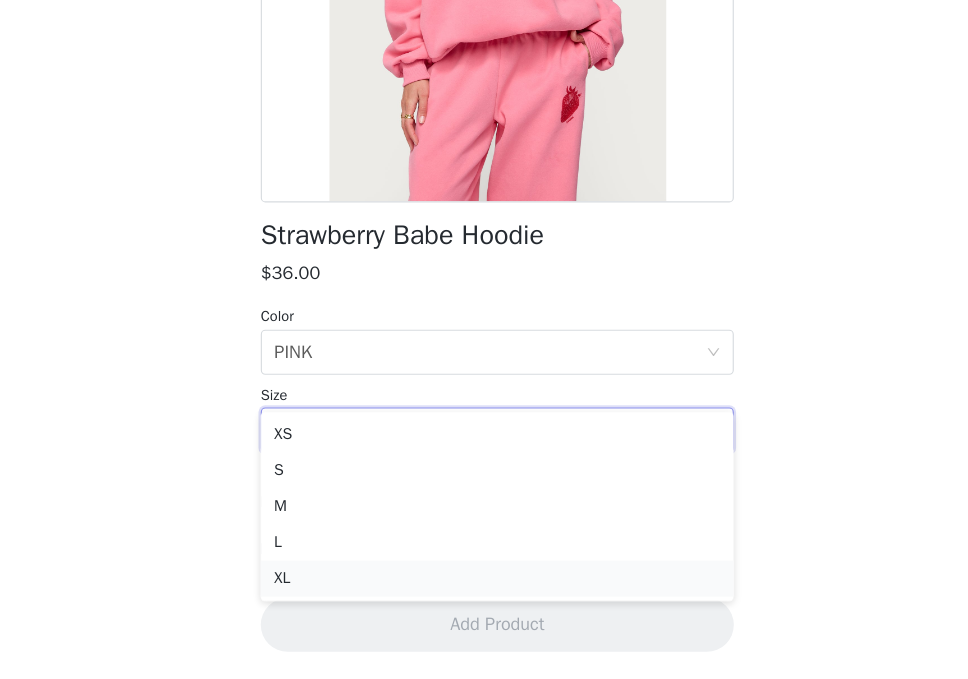 click on "XL" at bounding box center [484, 590] 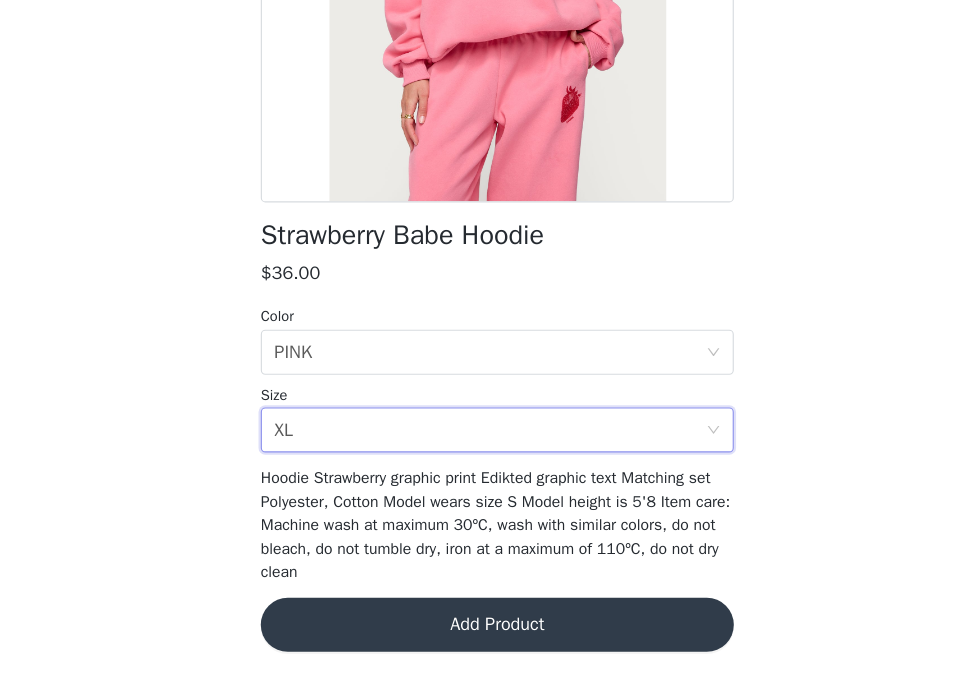 click on "Add Product" at bounding box center (484, 631) 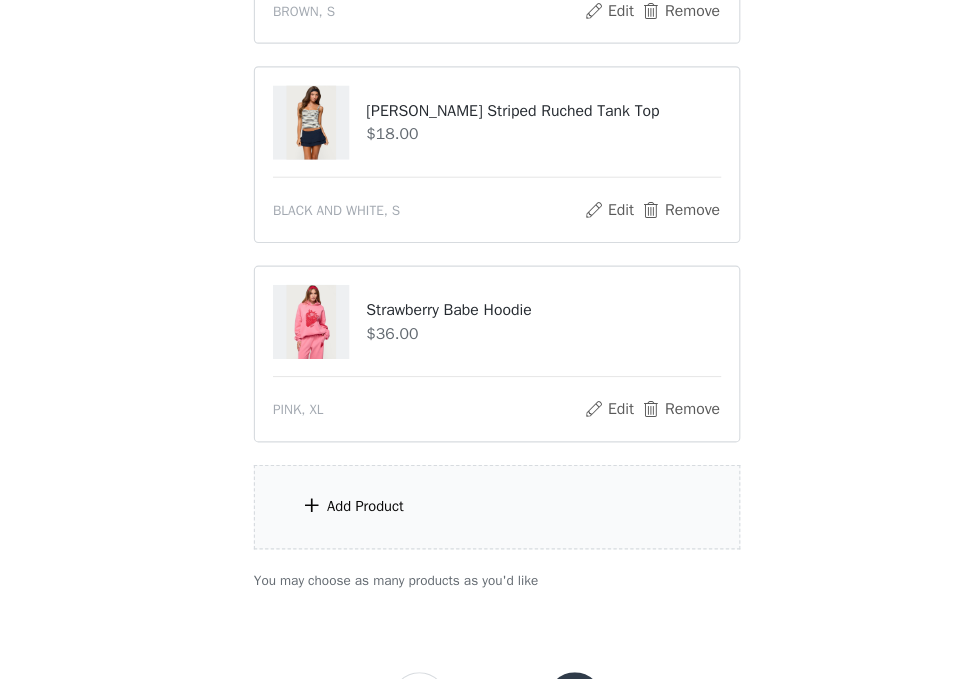 scroll, scrollTop: 1382, scrollLeft: 0, axis: vertical 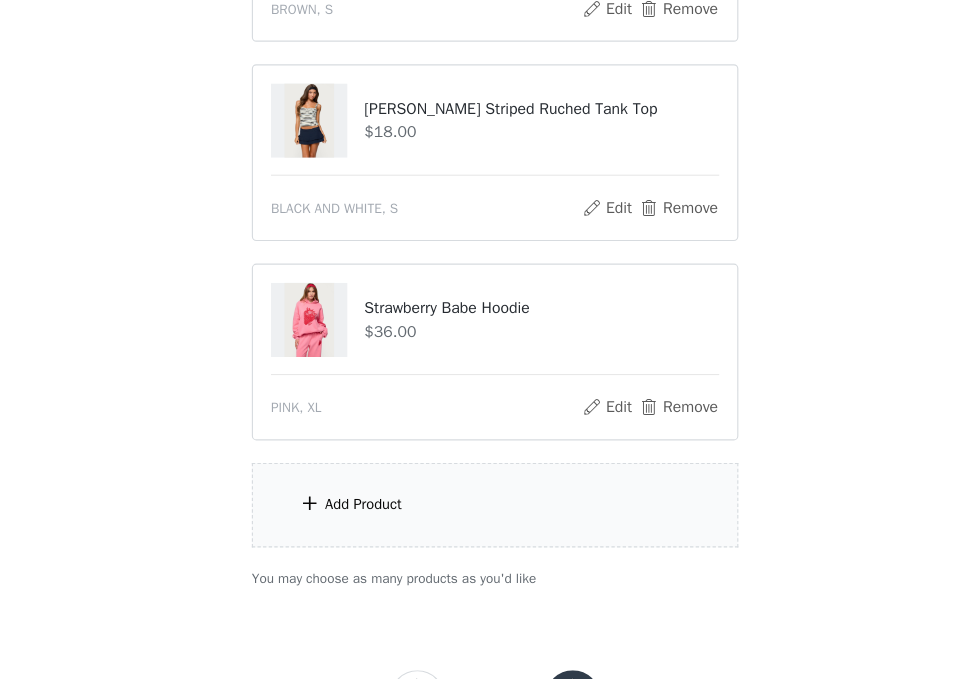 click on "Add Product" at bounding box center [484, 524] 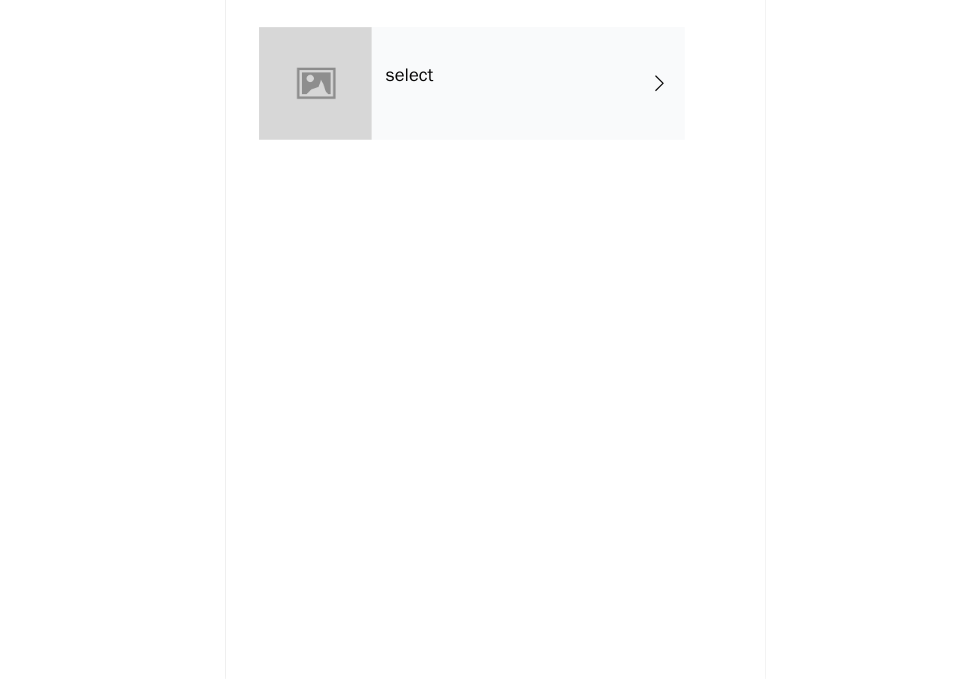 click on "select" at bounding box center [513, 150] 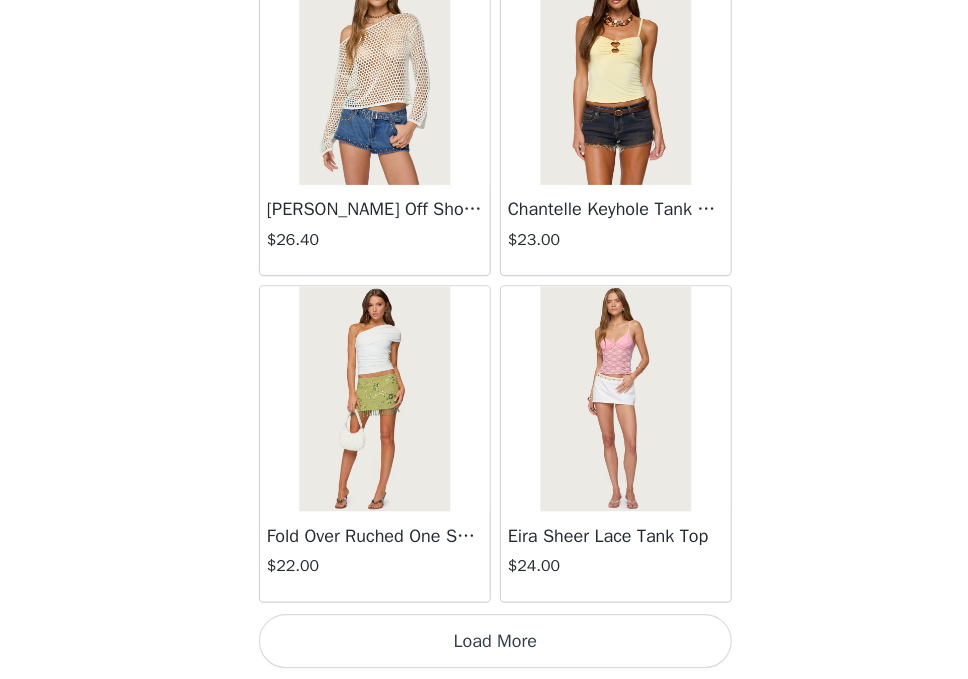 click on "Load More" at bounding box center [484, 645] 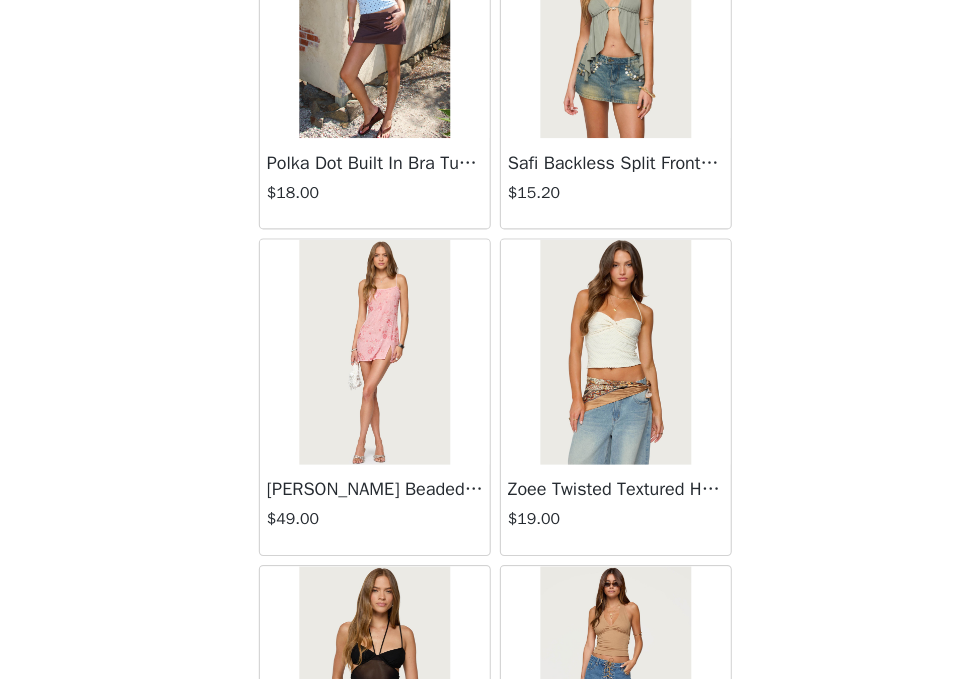 scroll, scrollTop: 5281, scrollLeft: 0, axis: vertical 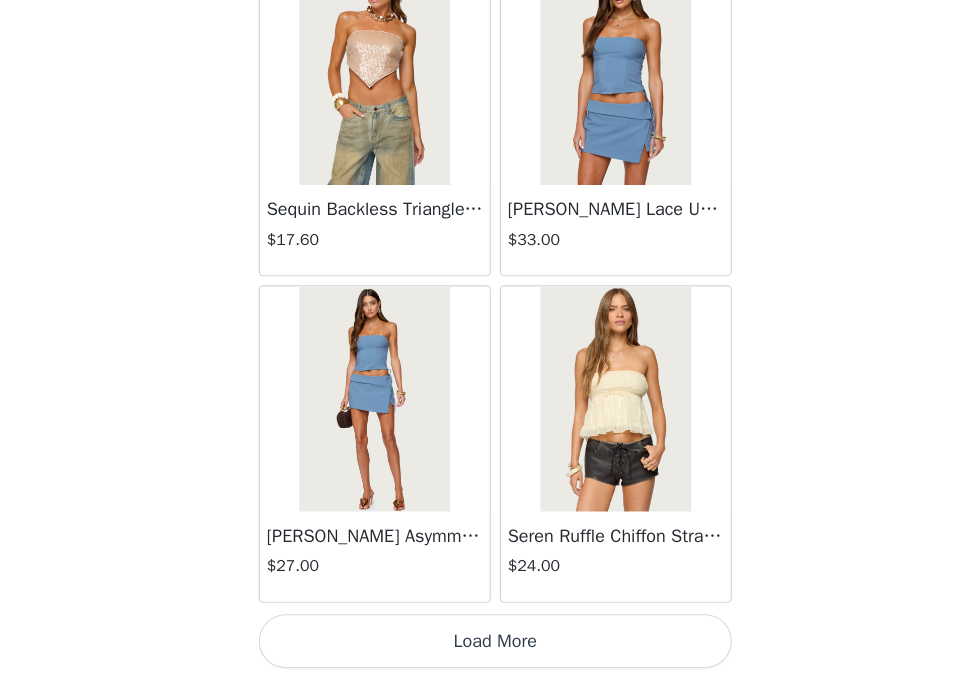 click on "Load More" at bounding box center [484, 645] 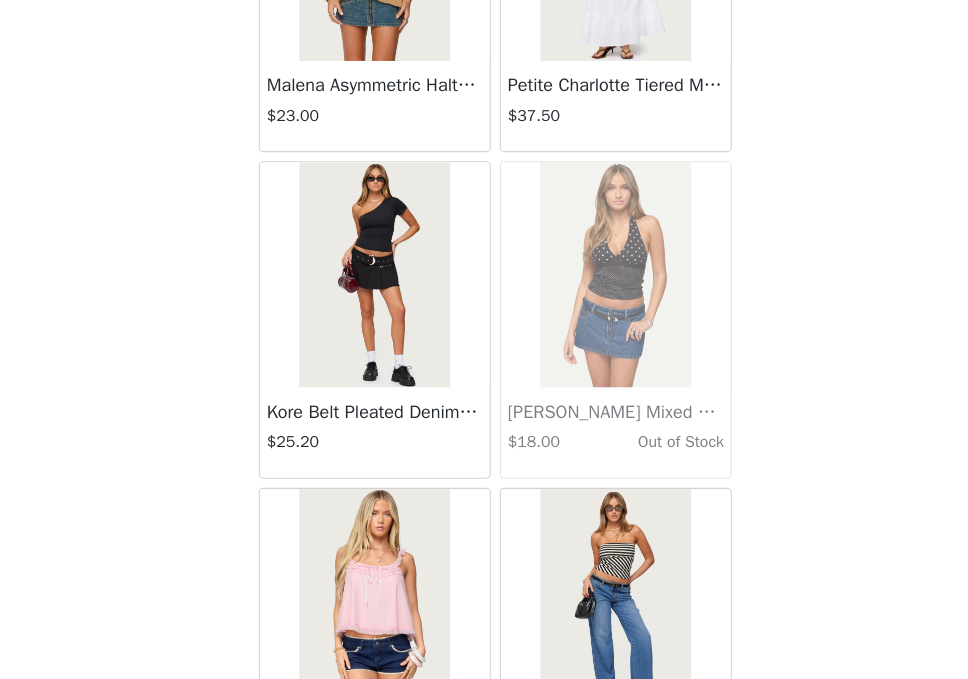 scroll, scrollTop: 8181, scrollLeft: 0, axis: vertical 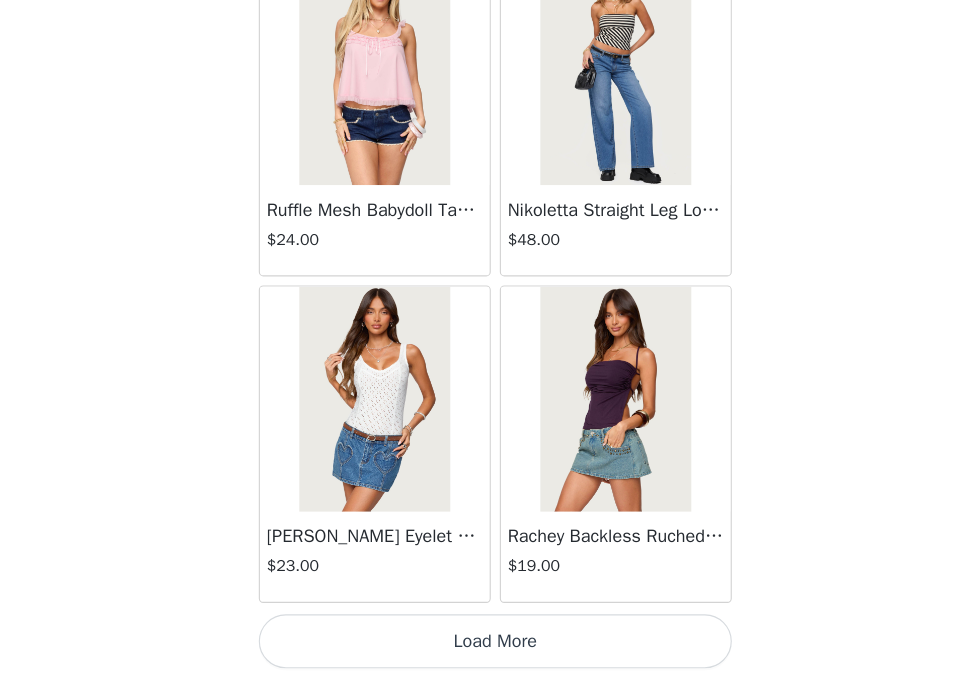 click on "Load More" at bounding box center [484, 645] 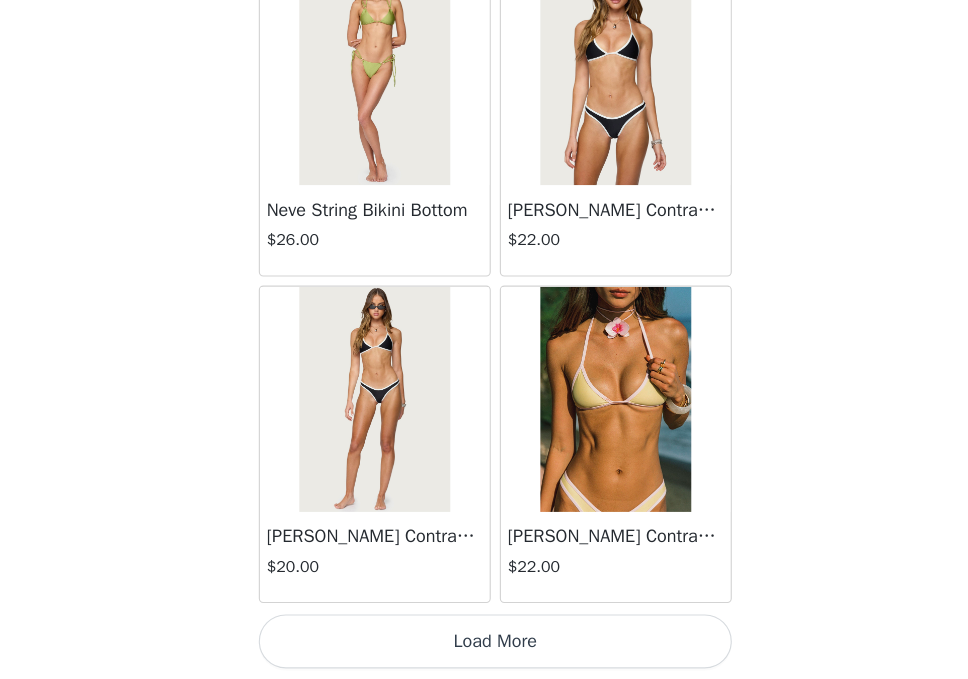 click on "Load More" at bounding box center (484, 645) 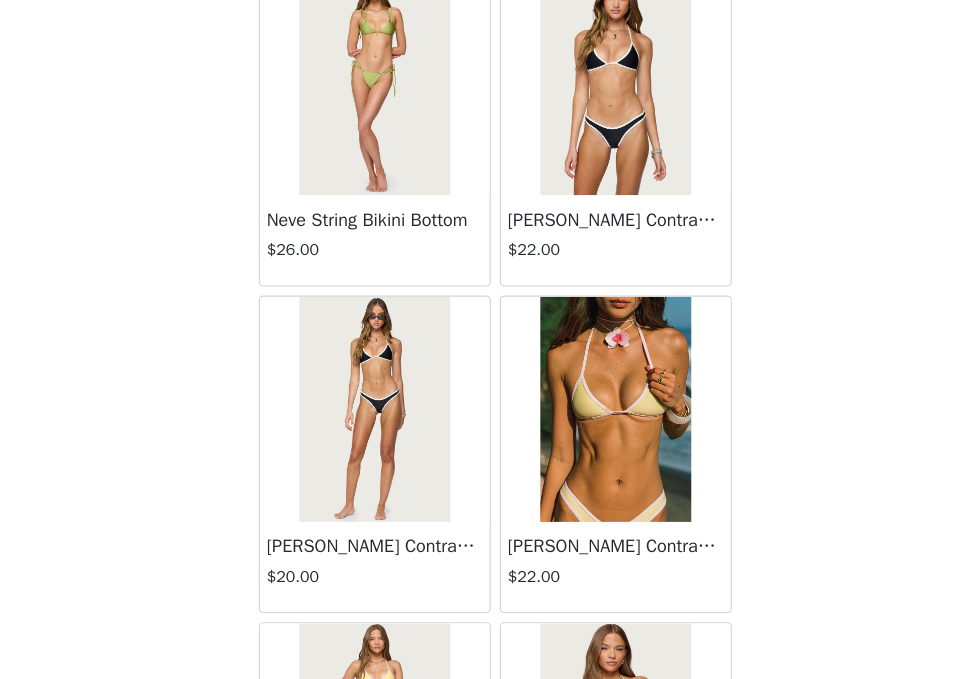 scroll, scrollTop: 1470, scrollLeft: 0, axis: vertical 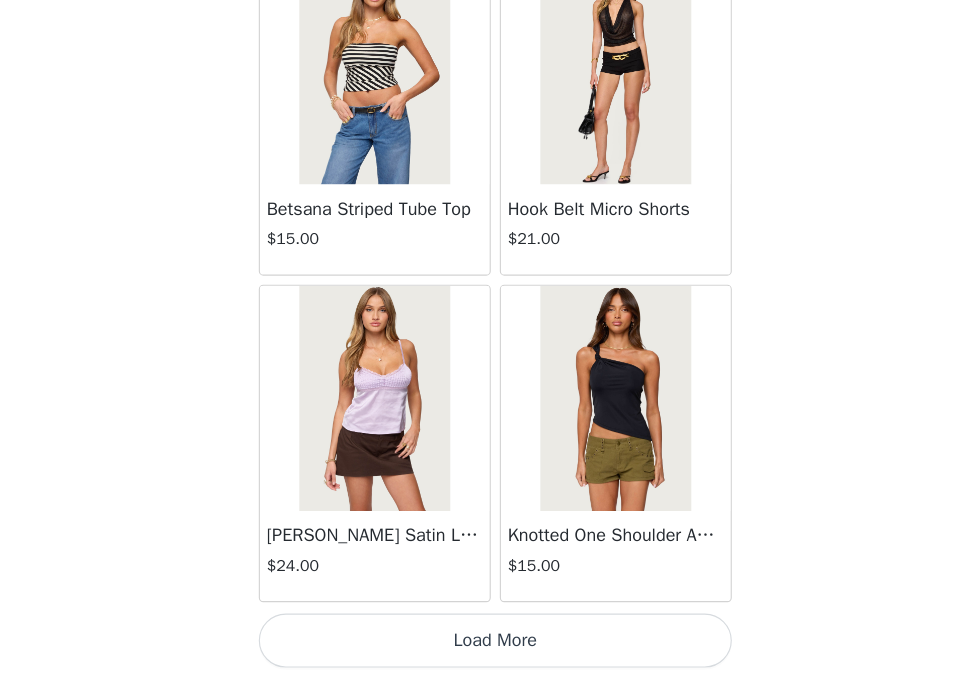 click on "Load More" at bounding box center (484, 645) 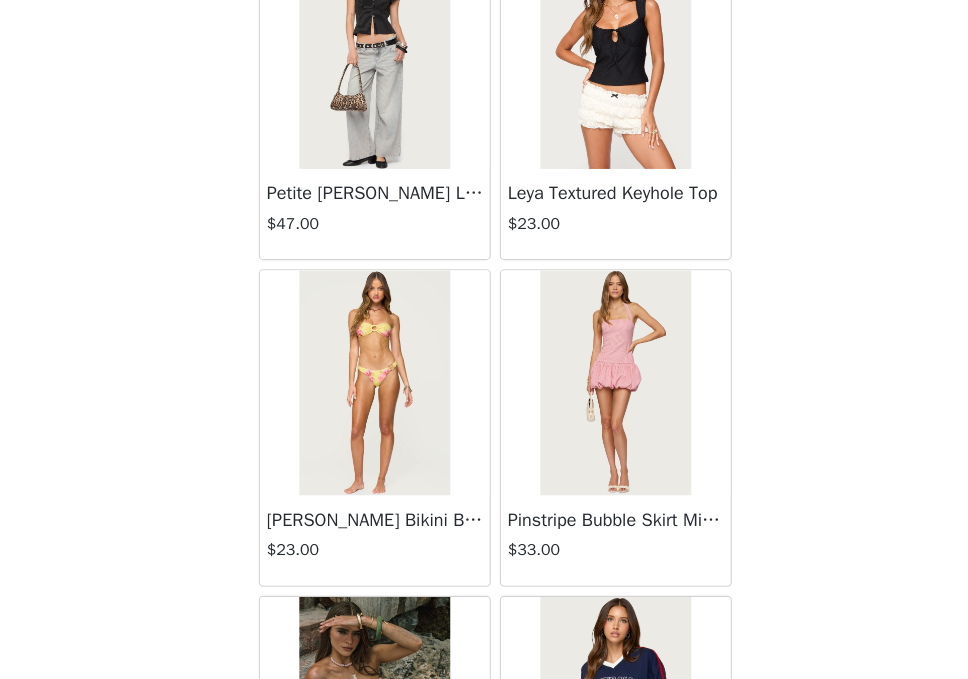 scroll, scrollTop: 16881, scrollLeft: 0, axis: vertical 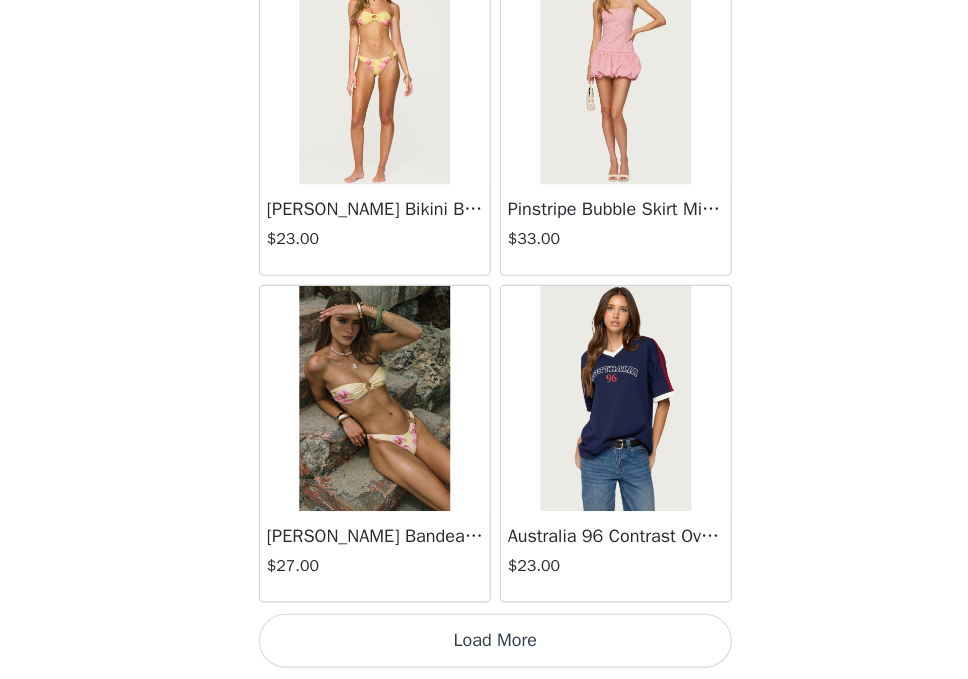 click on "Load More" at bounding box center [484, 645] 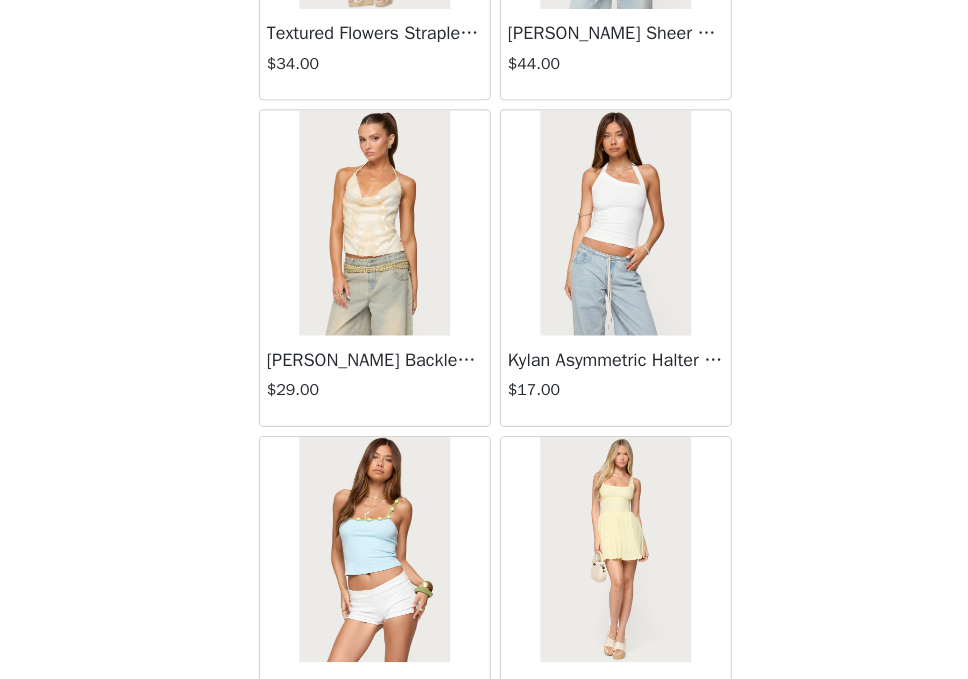 scroll, scrollTop: 19781, scrollLeft: 0, axis: vertical 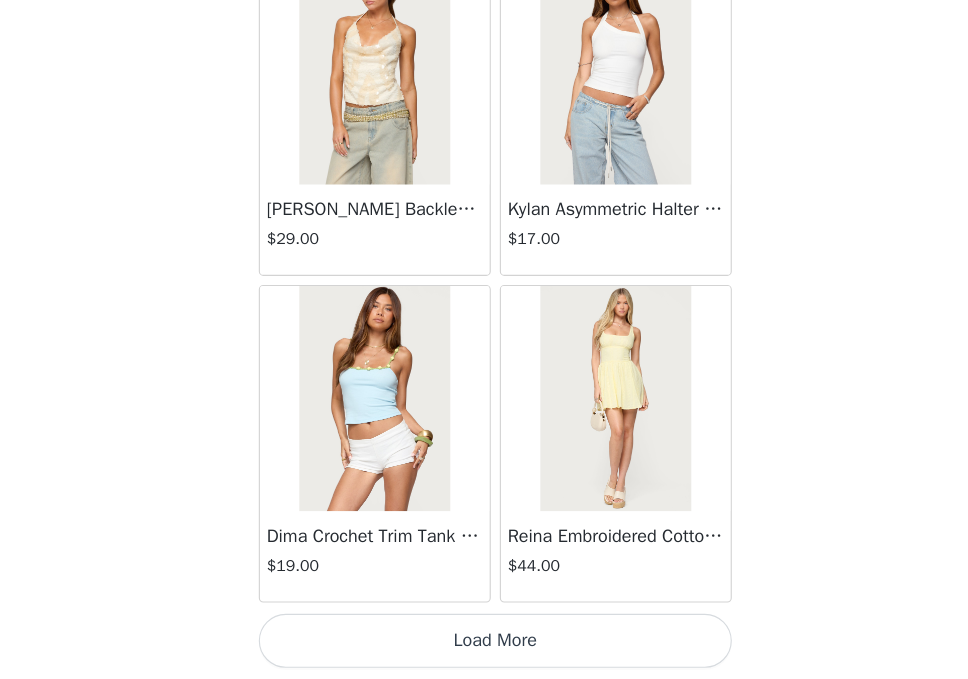 click on "Load More" at bounding box center (484, 645) 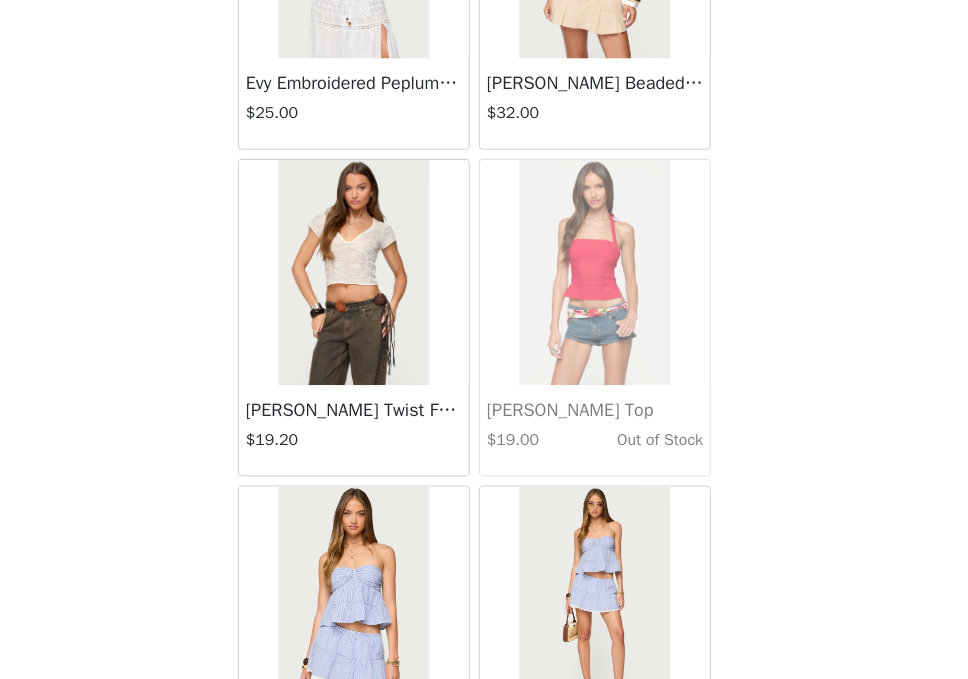 scroll, scrollTop: 22681, scrollLeft: 0, axis: vertical 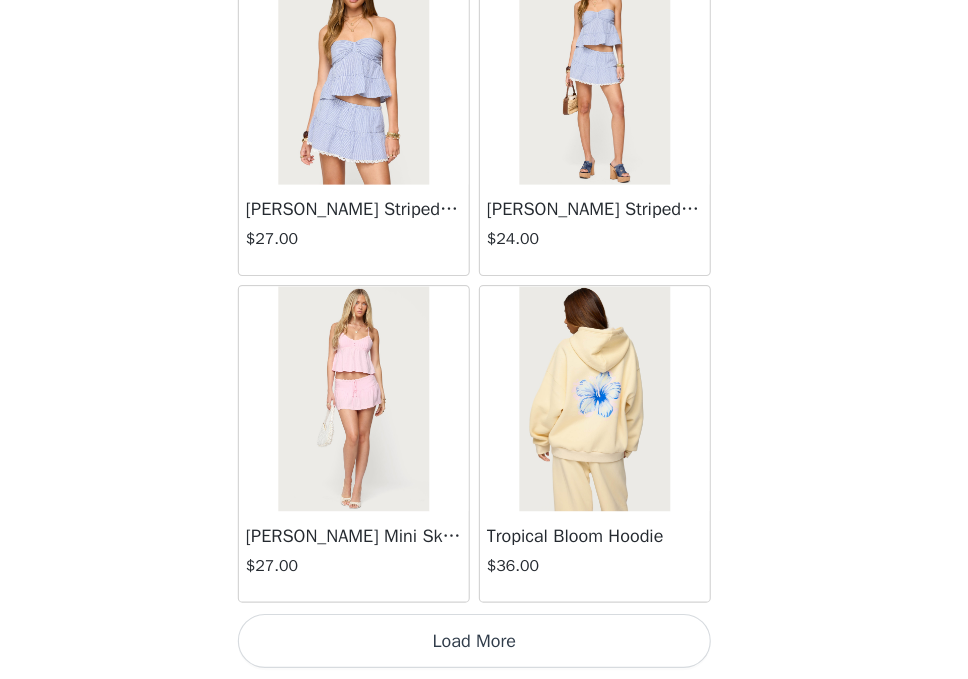 click on "Load More" at bounding box center (484, 645) 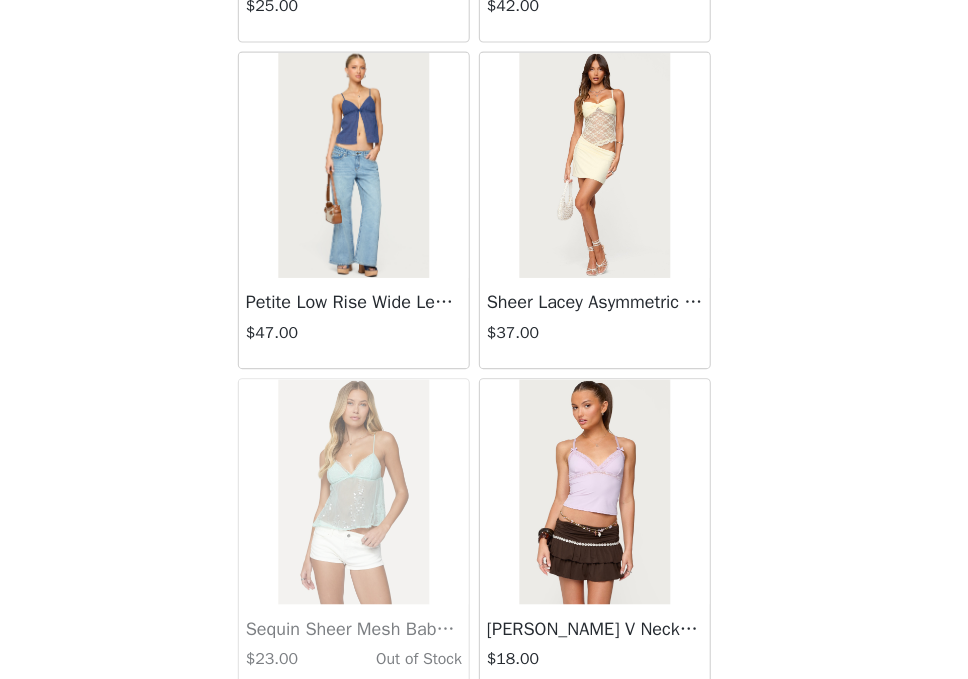scroll, scrollTop: 25581, scrollLeft: 0, axis: vertical 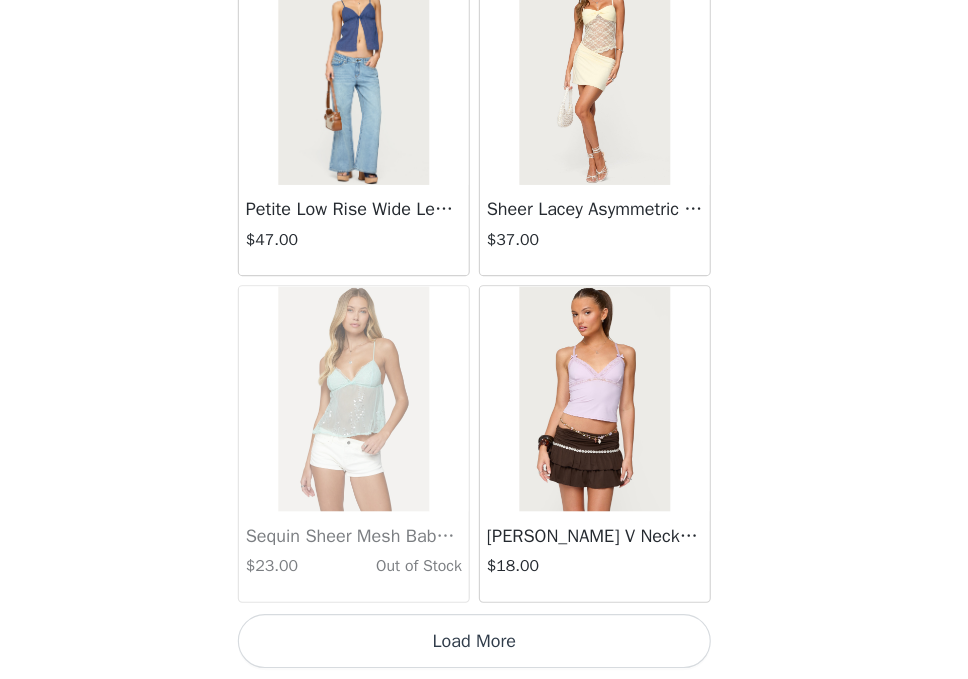 click on "Load More" at bounding box center (484, 645) 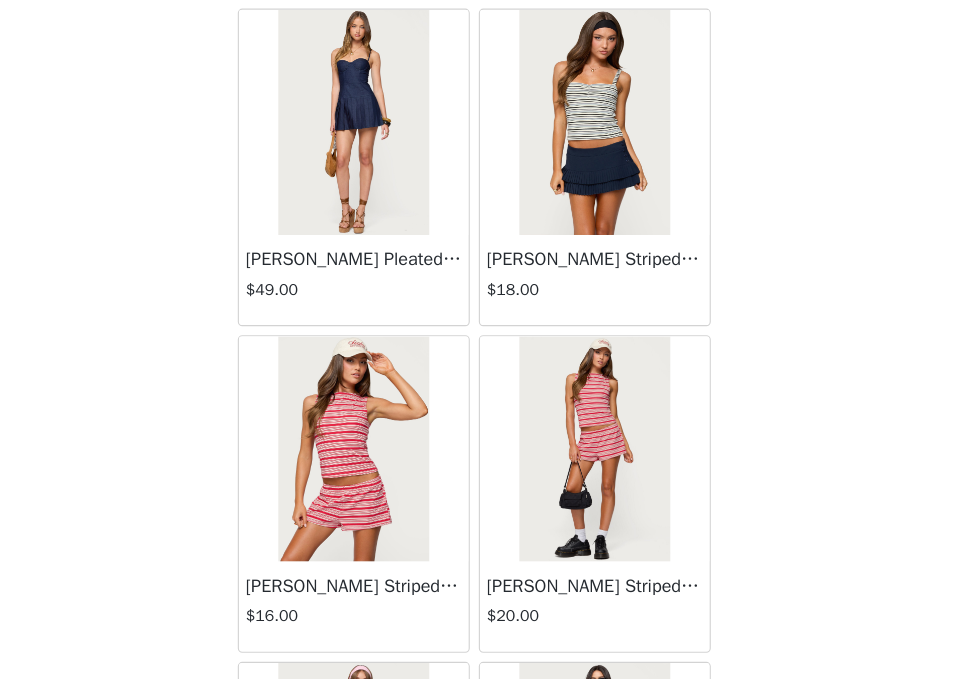 scroll, scrollTop: 26993, scrollLeft: 0, axis: vertical 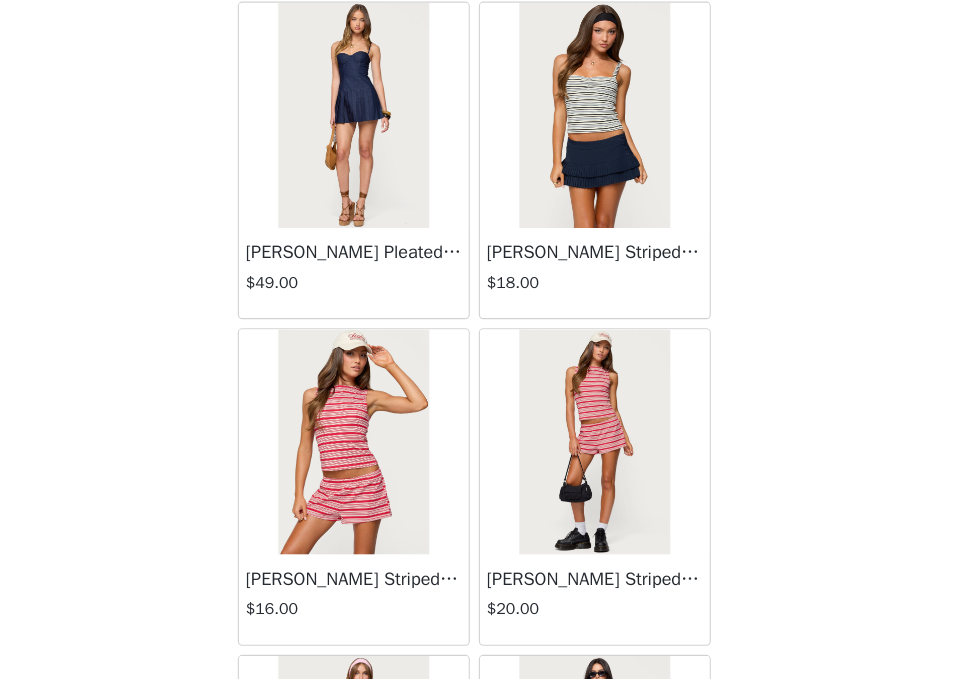 click at bounding box center (376, 468) 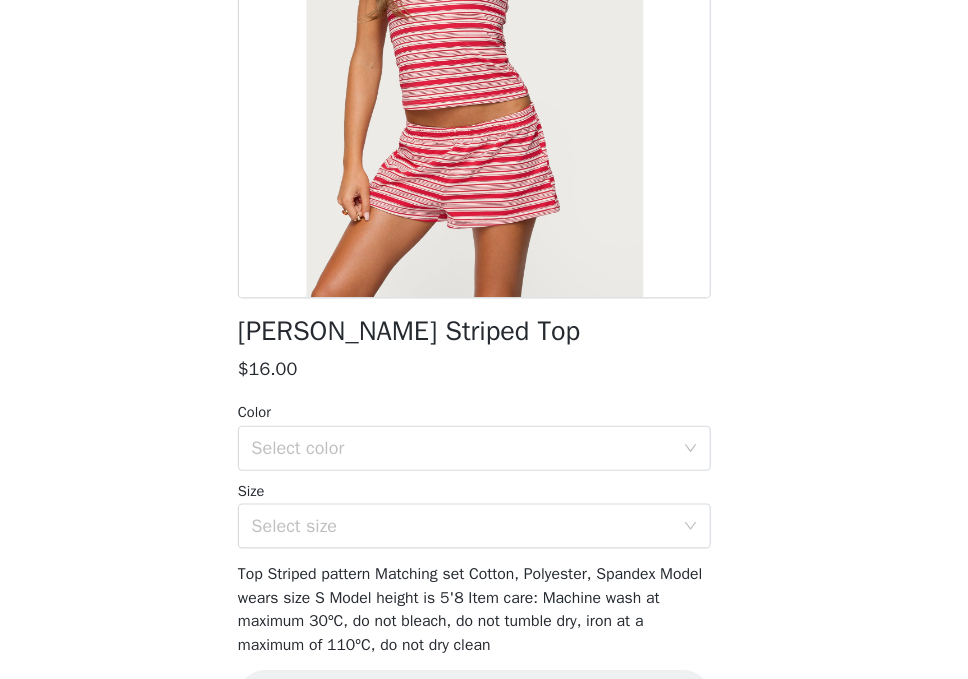 scroll, scrollTop: 273, scrollLeft: 0, axis: vertical 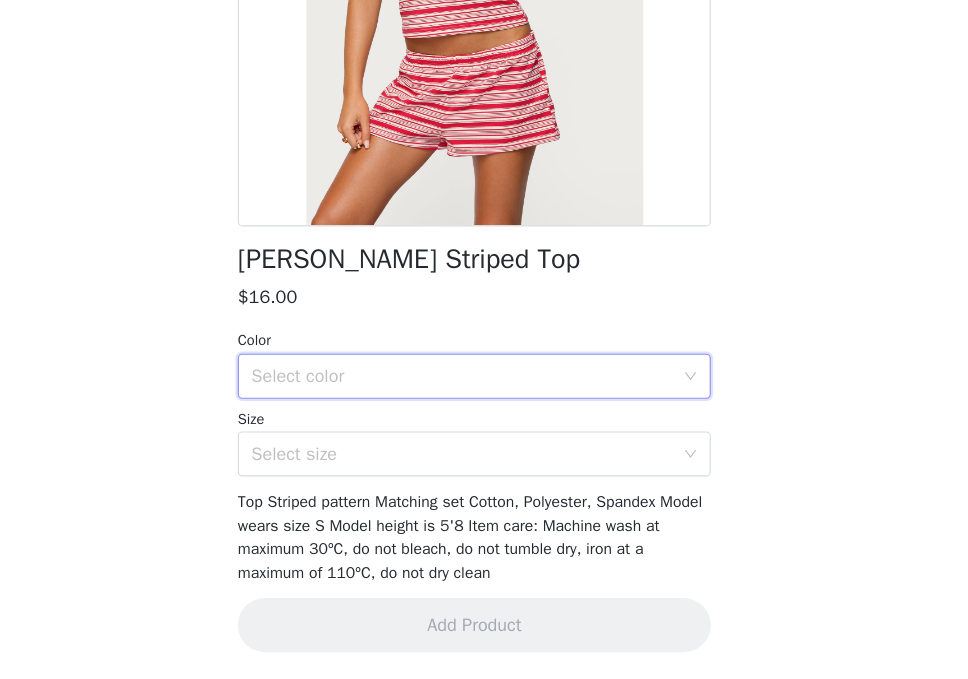 click on "Select color" at bounding box center (477, 410) 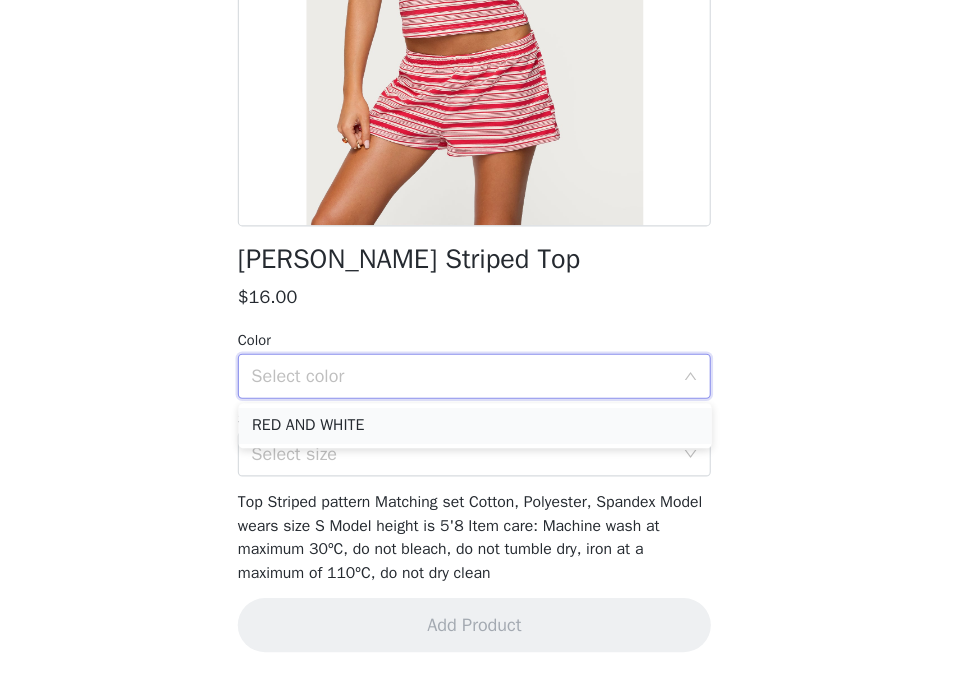 click on "RED AND WHITE" at bounding box center [484, 454] 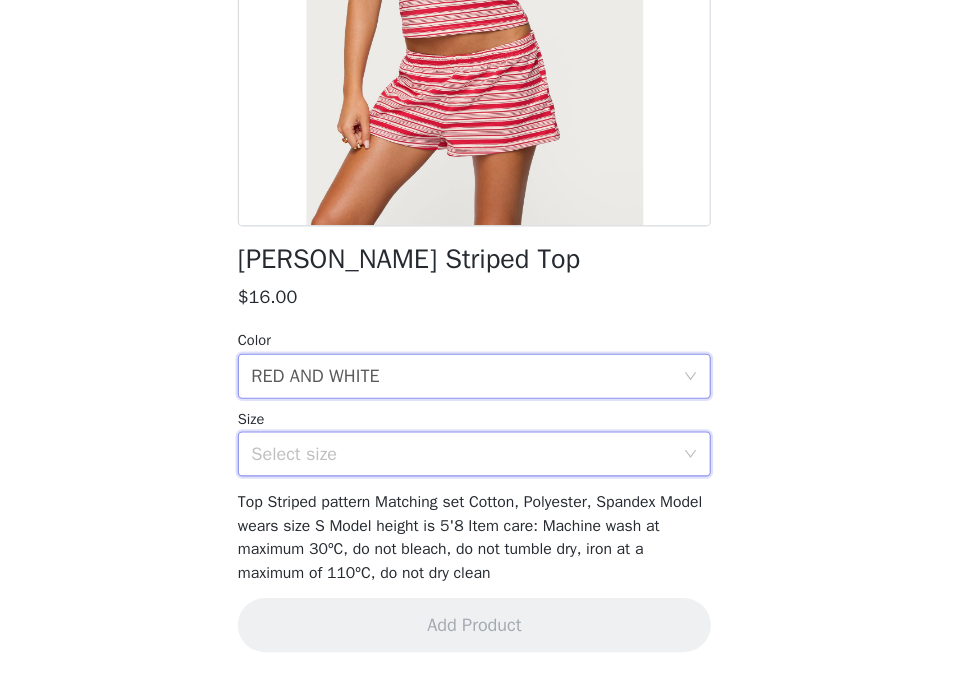 click on "Select size" at bounding box center (477, 479) 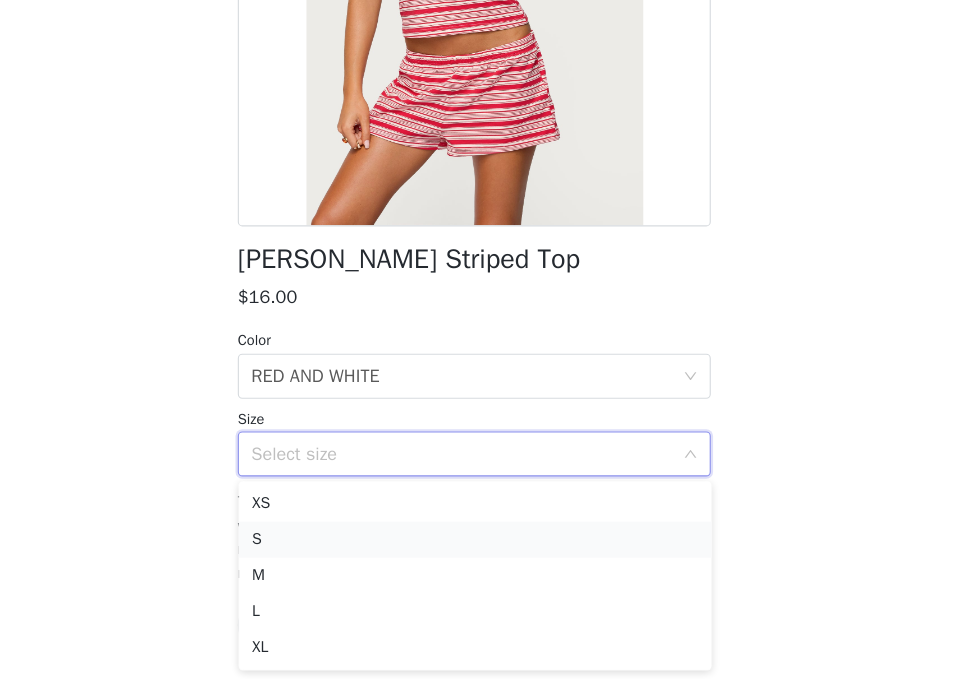 click on "S" at bounding box center [484, 555] 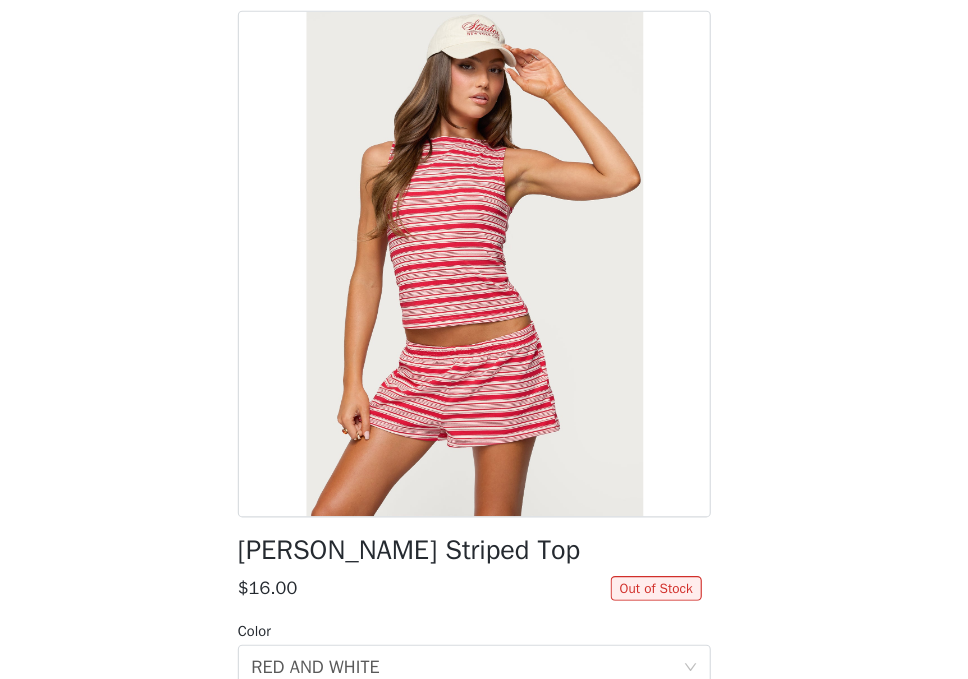 scroll, scrollTop: 21, scrollLeft: 0, axis: vertical 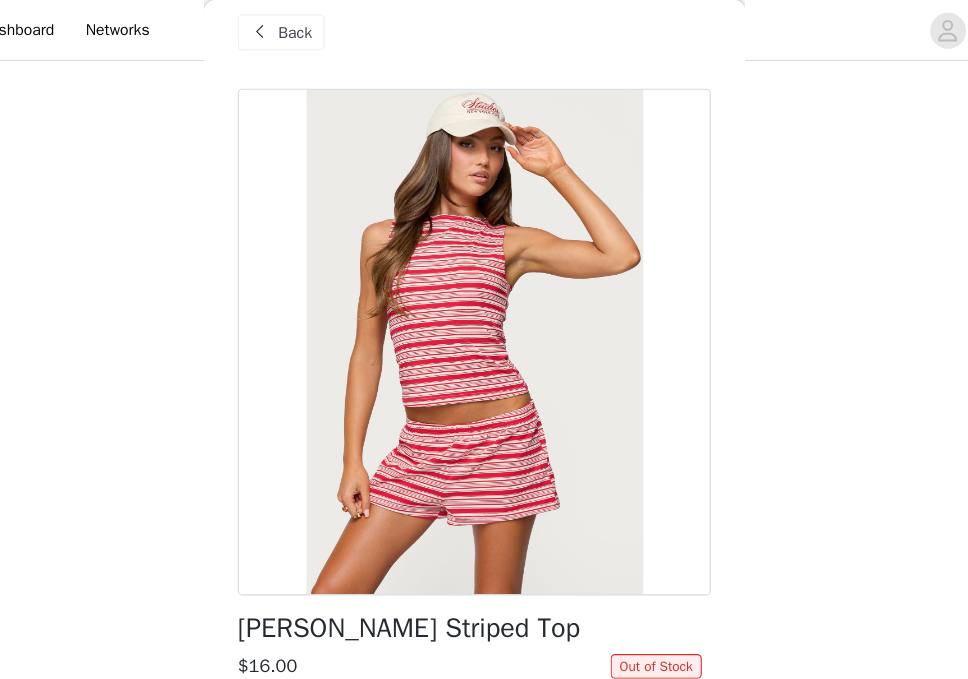 click at bounding box center [294, 29] 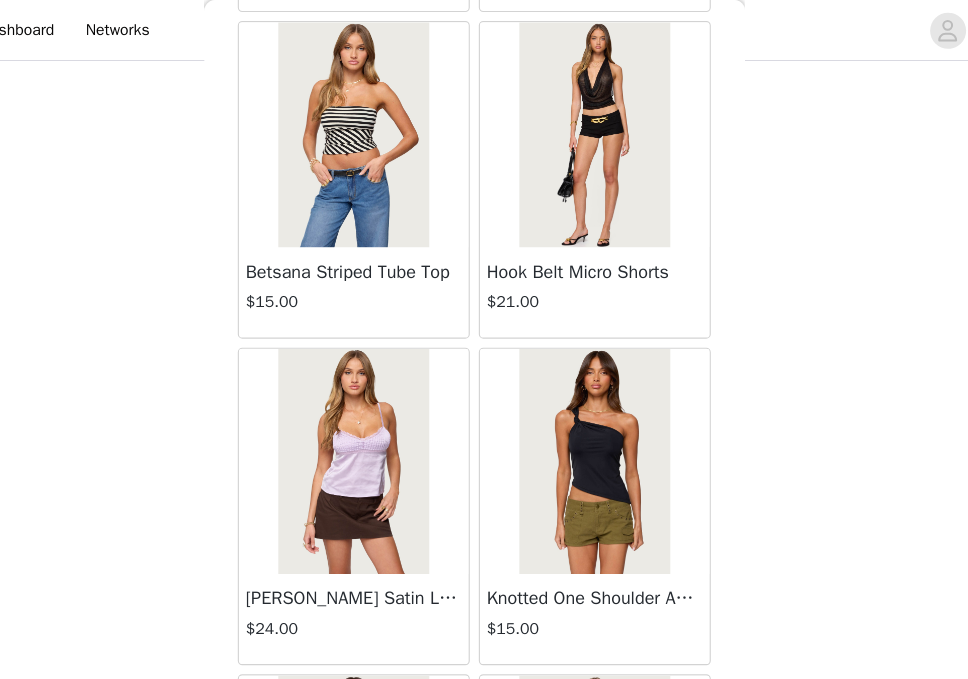 scroll, scrollTop: 14851, scrollLeft: 0, axis: vertical 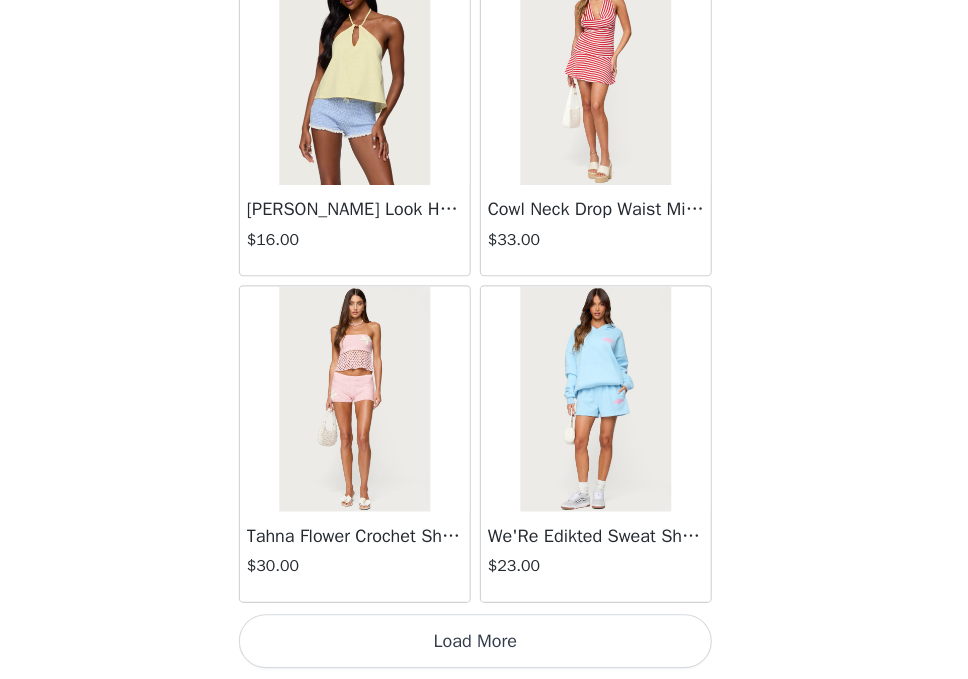 click on "Load More" at bounding box center [484, 645] 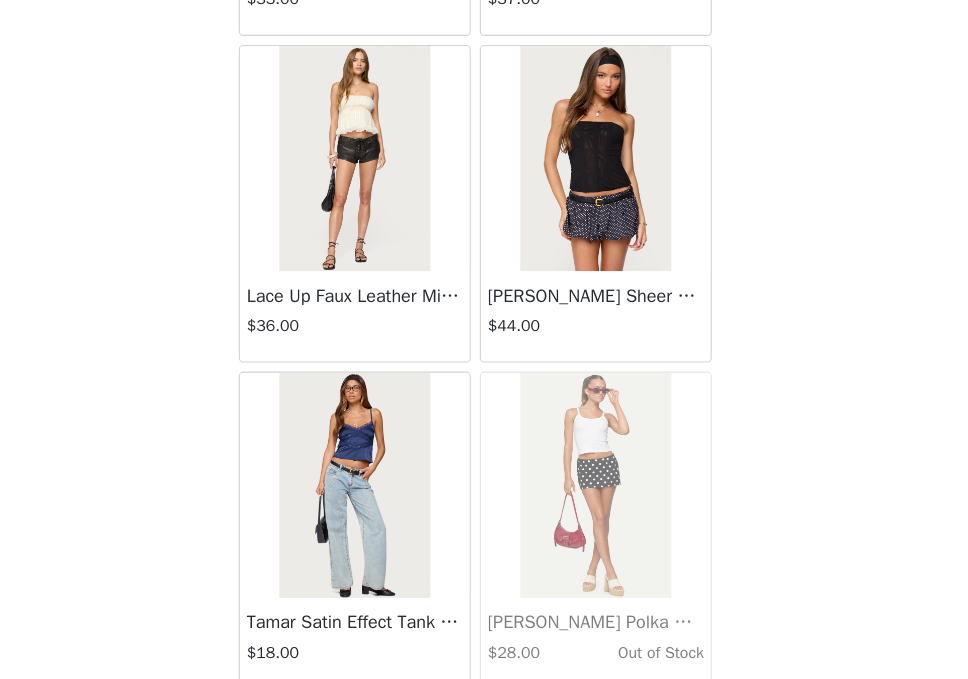 scroll, scrollTop: 30438, scrollLeft: 0, axis: vertical 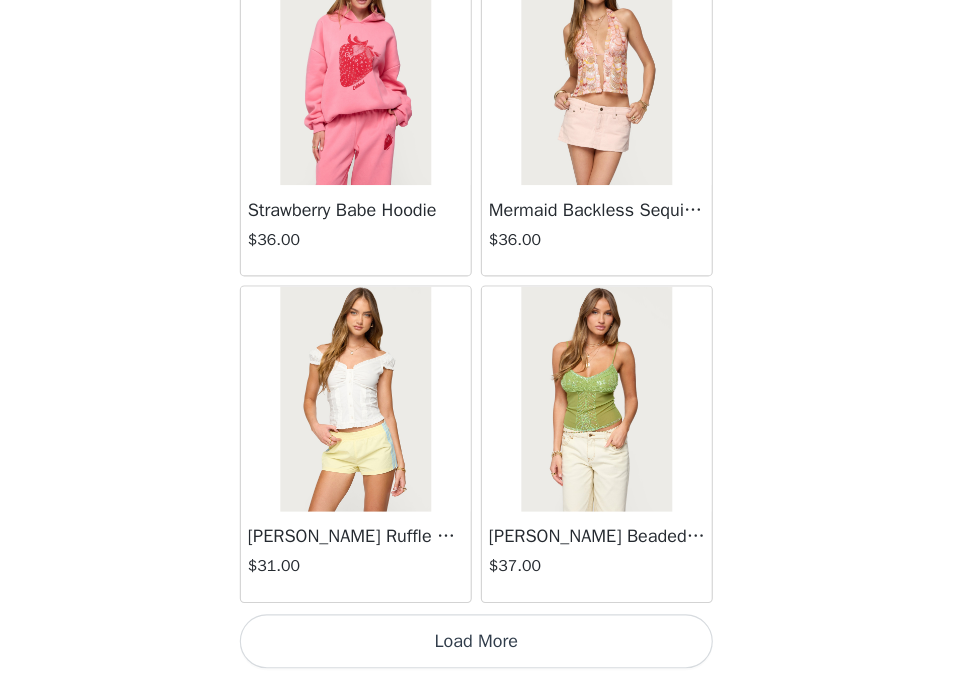 click on "Load More" at bounding box center [484, 645] 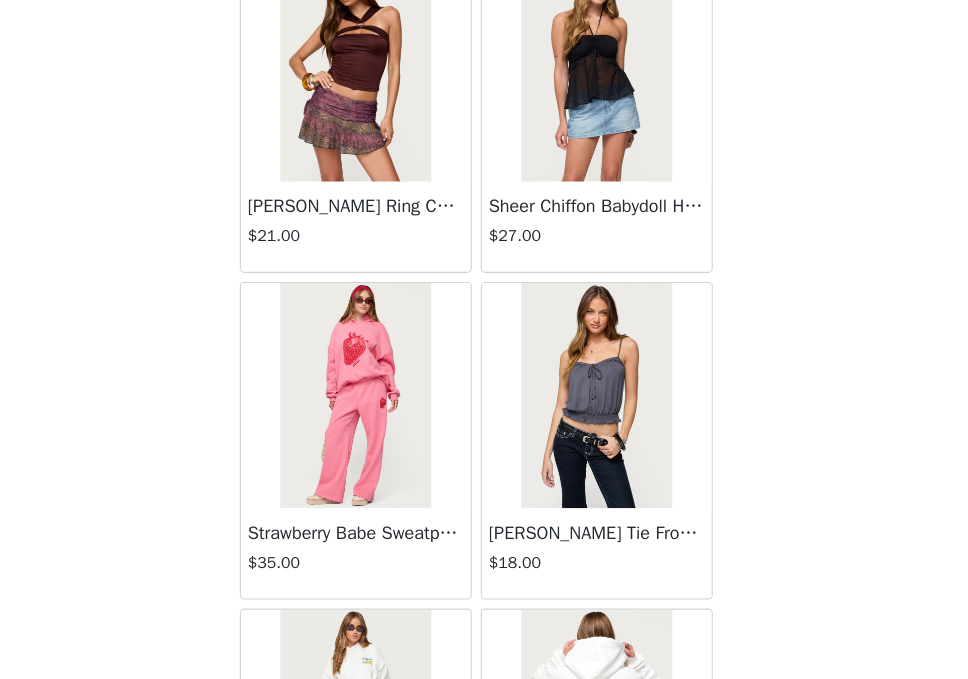 scroll, scrollTop: 33990, scrollLeft: 0, axis: vertical 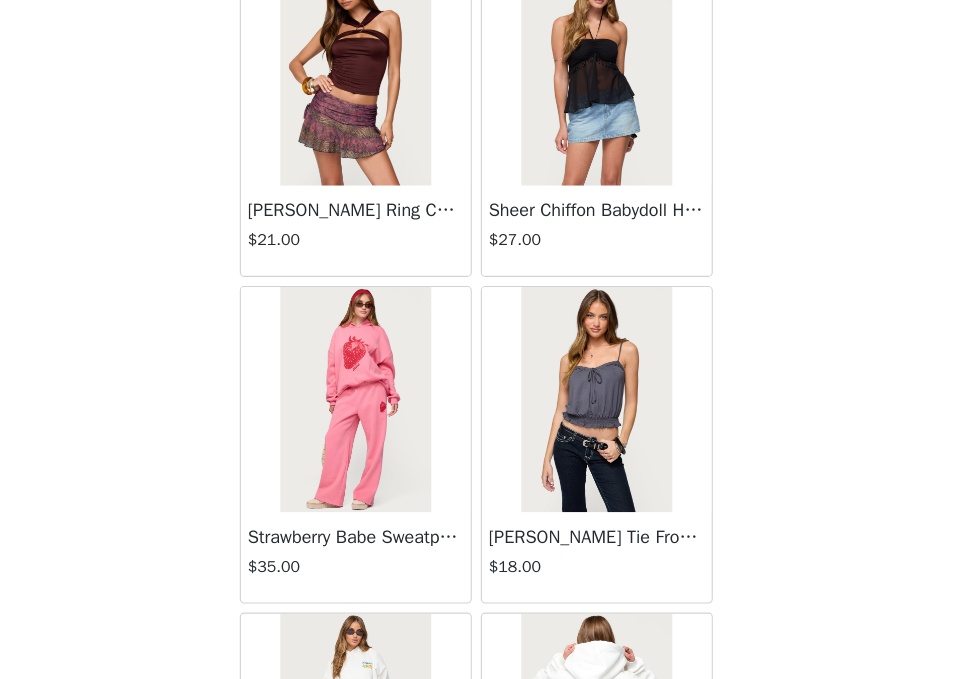 click at bounding box center (376, 431) 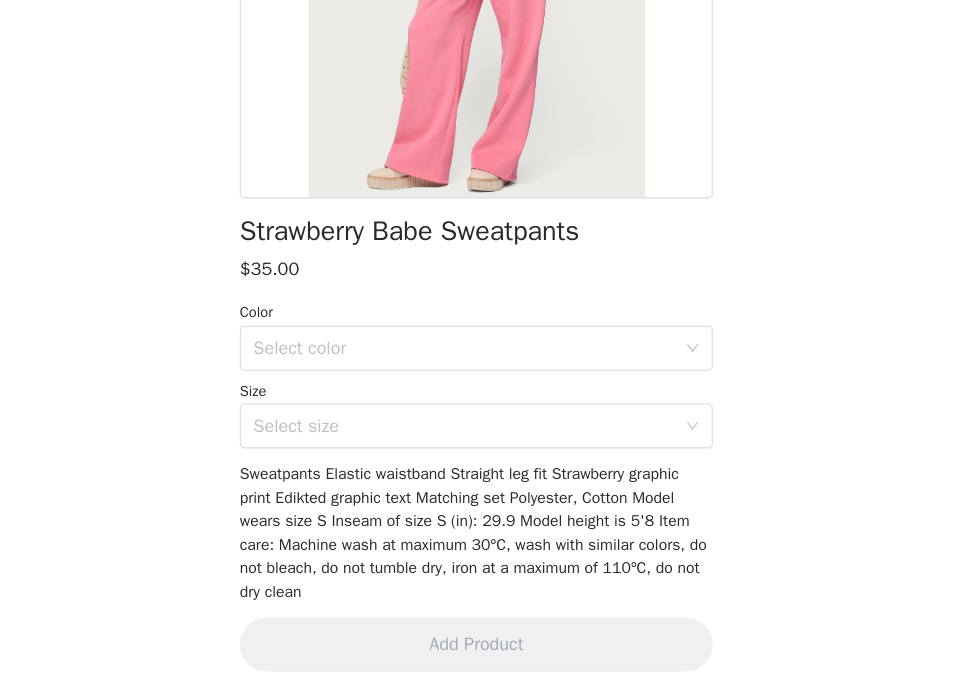 scroll, scrollTop: 302, scrollLeft: 0, axis: vertical 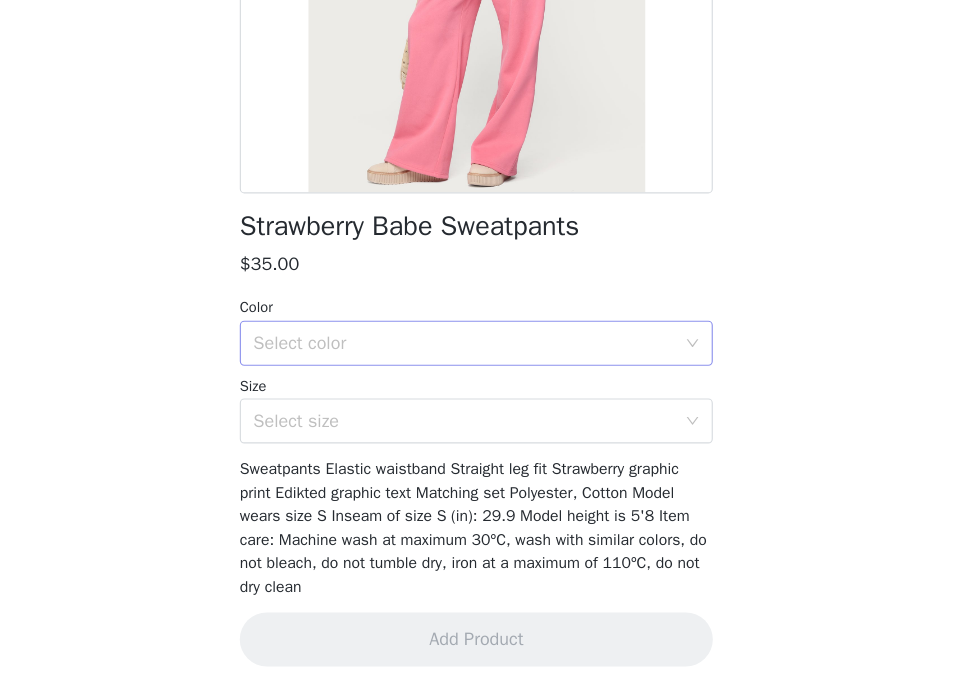 click on "Select color" at bounding box center (473, 381) 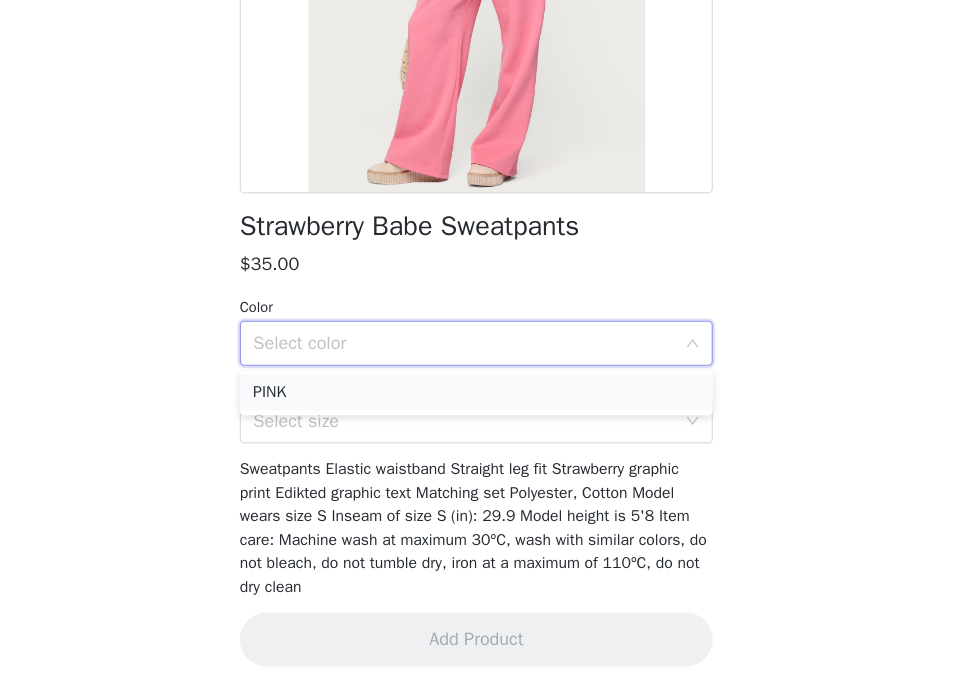 click on "PINK" at bounding box center (484, 425) 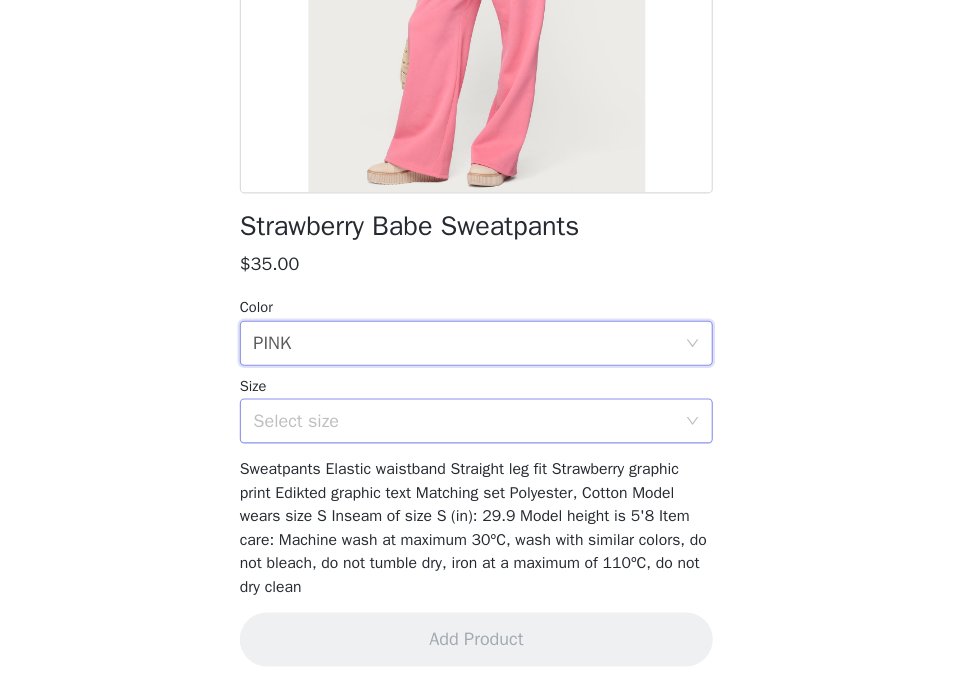 click on "Select size" at bounding box center (473, 450) 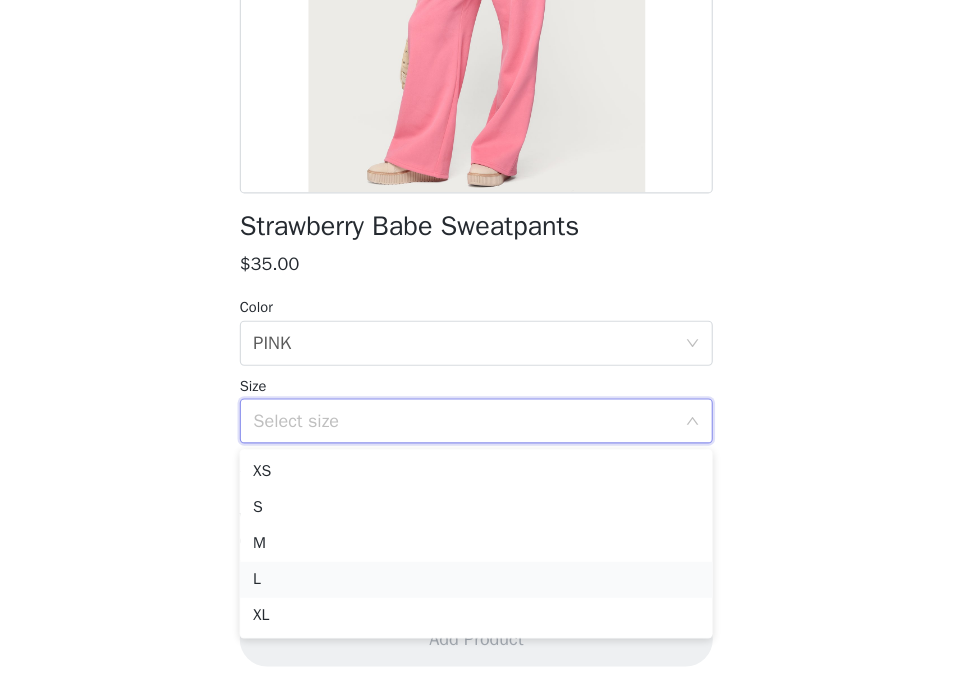 click on "L" at bounding box center (484, 591) 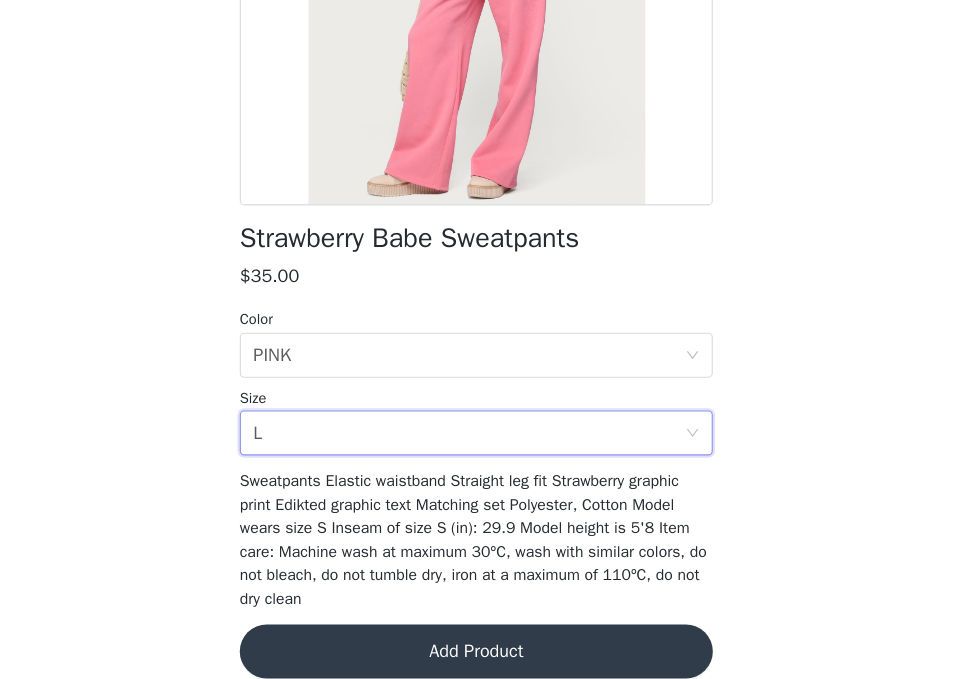 scroll, scrollTop: 285, scrollLeft: 0, axis: vertical 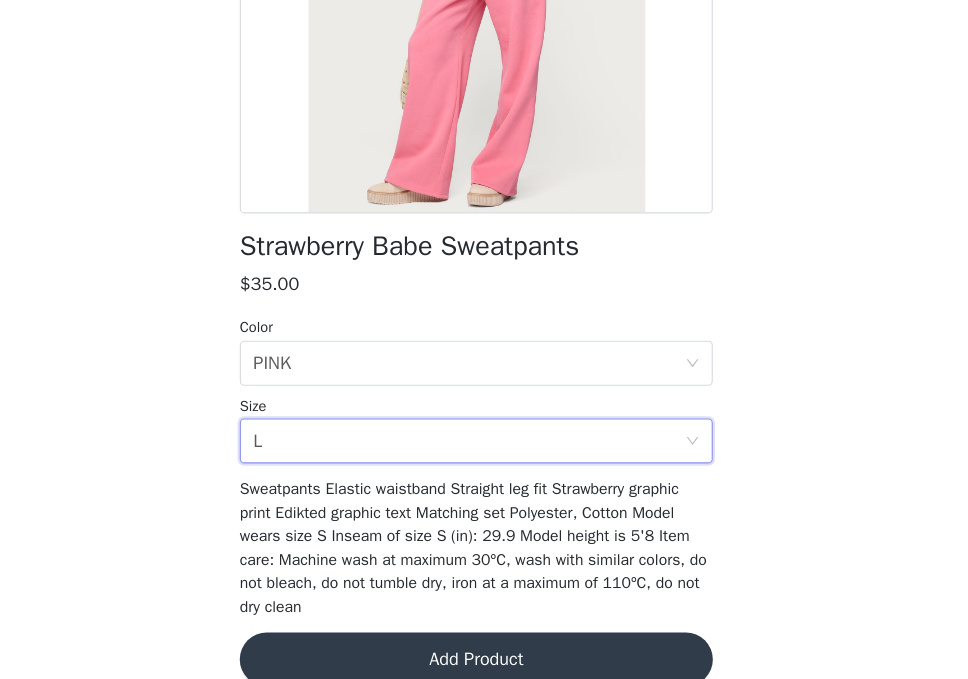 click on "Add Product" at bounding box center (484, 661) 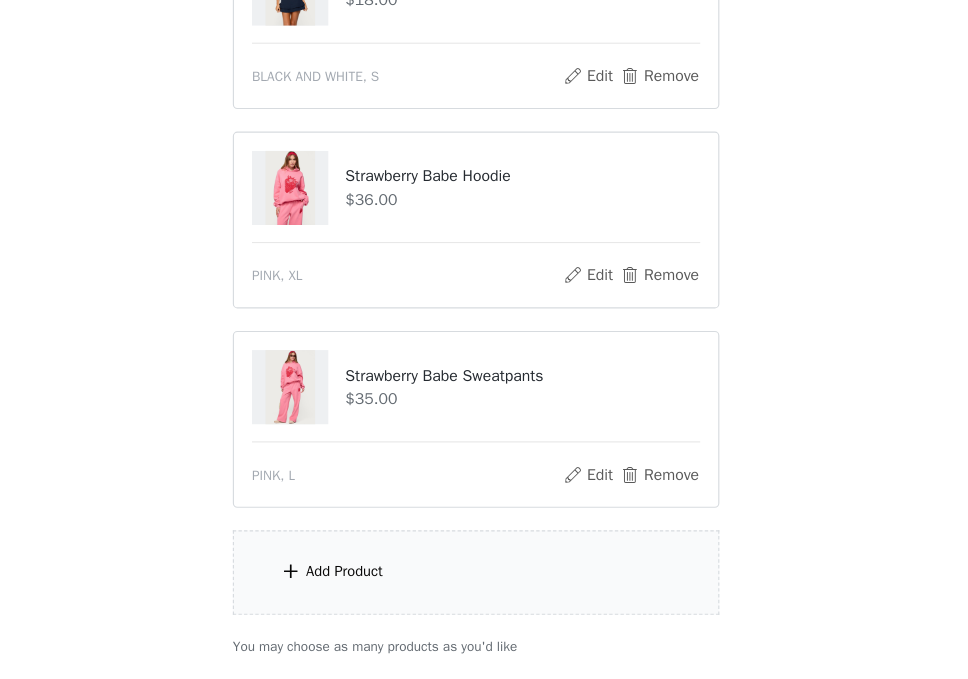 scroll, scrollTop: 1647, scrollLeft: 0, axis: vertical 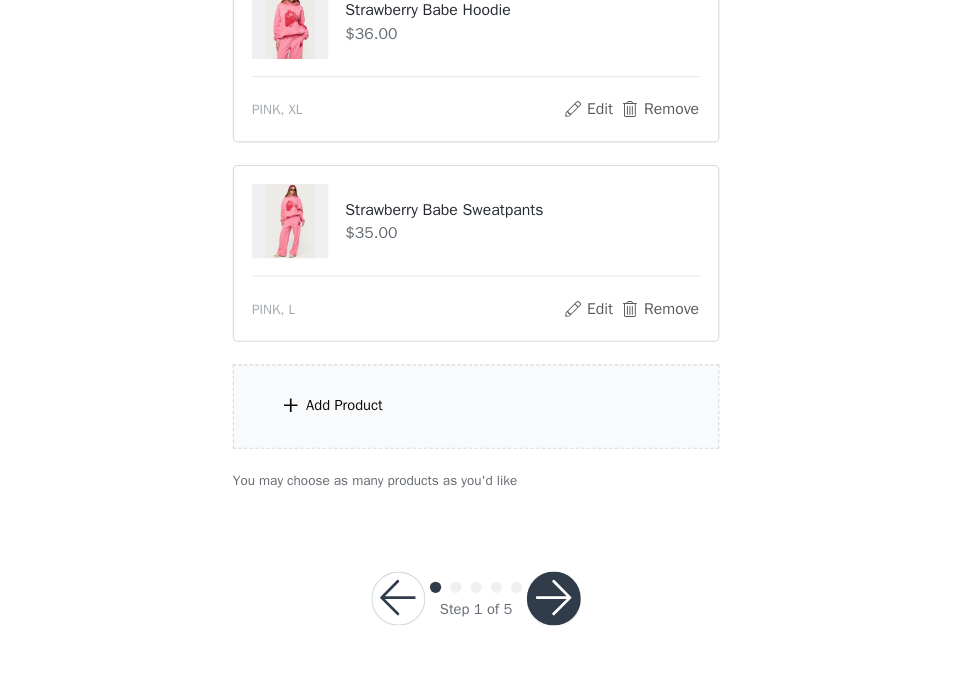 click on "Add Product" at bounding box center (484, 436) 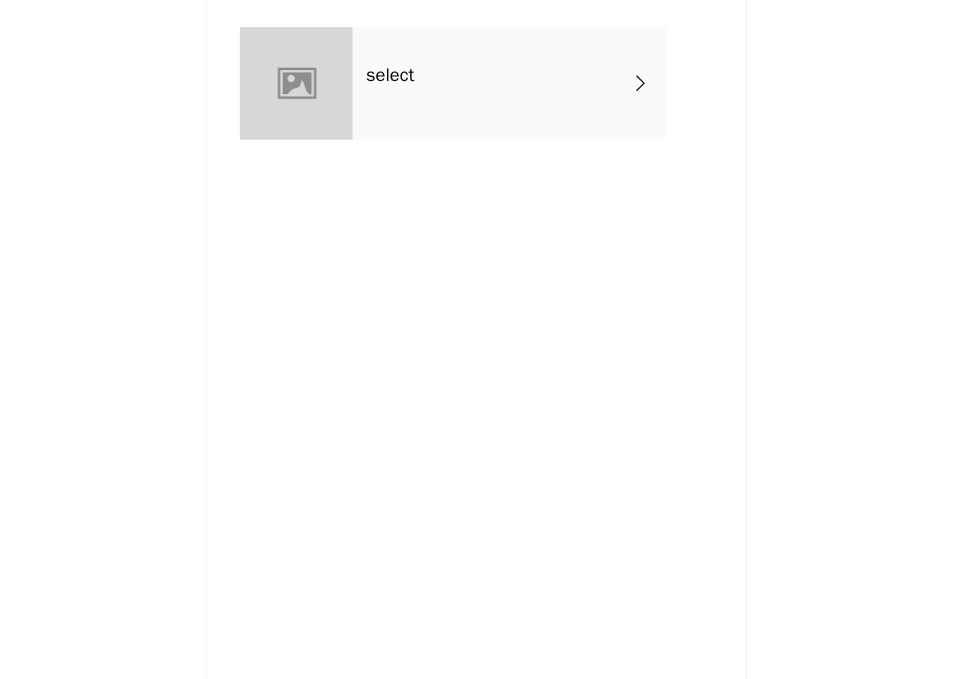 click on "select" at bounding box center [513, 150] 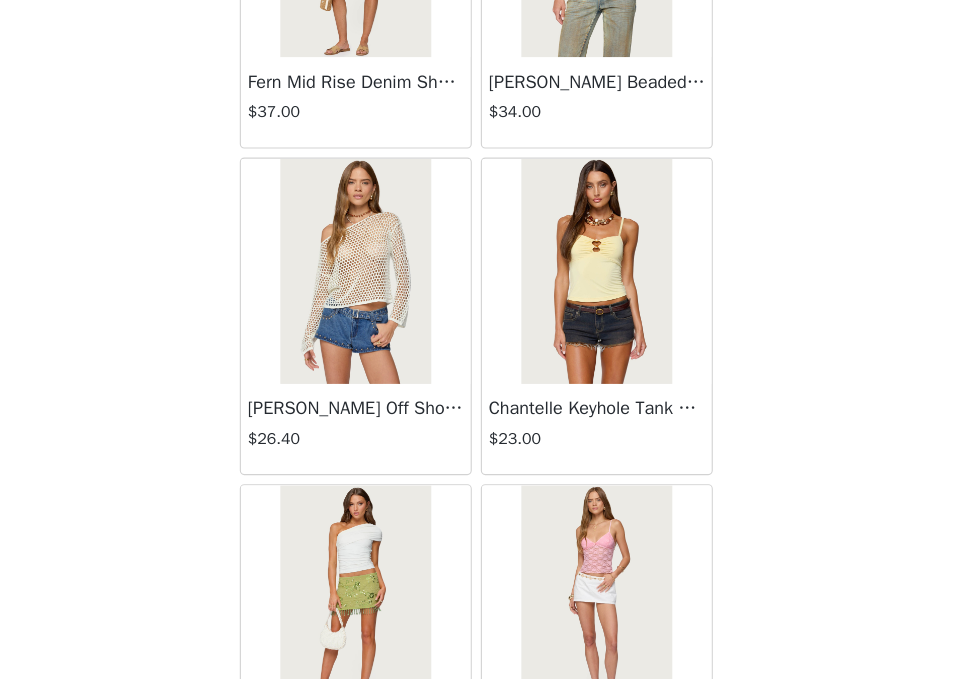 scroll, scrollTop: 2381, scrollLeft: 0, axis: vertical 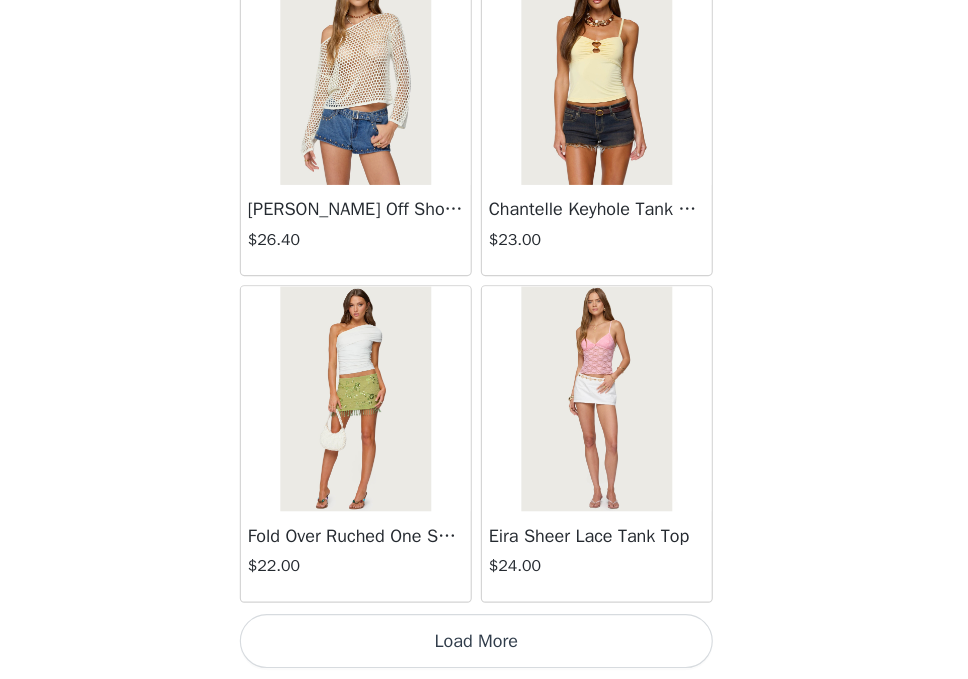 click on "Load More" at bounding box center [484, 645] 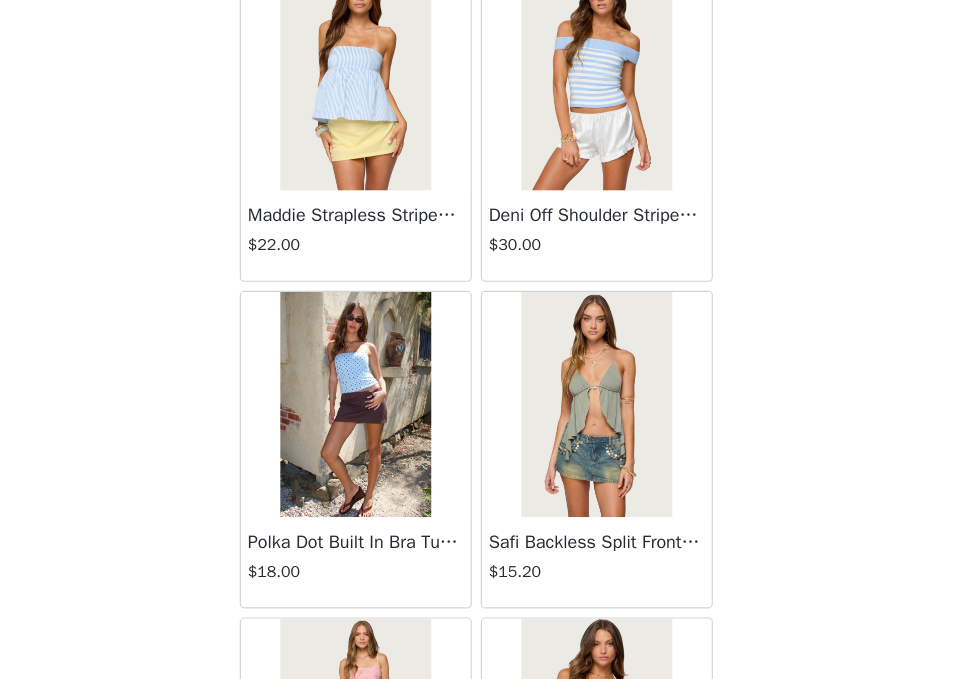 scroll, scrollTop: 5271, scrollLeft: 0, axis: vertical 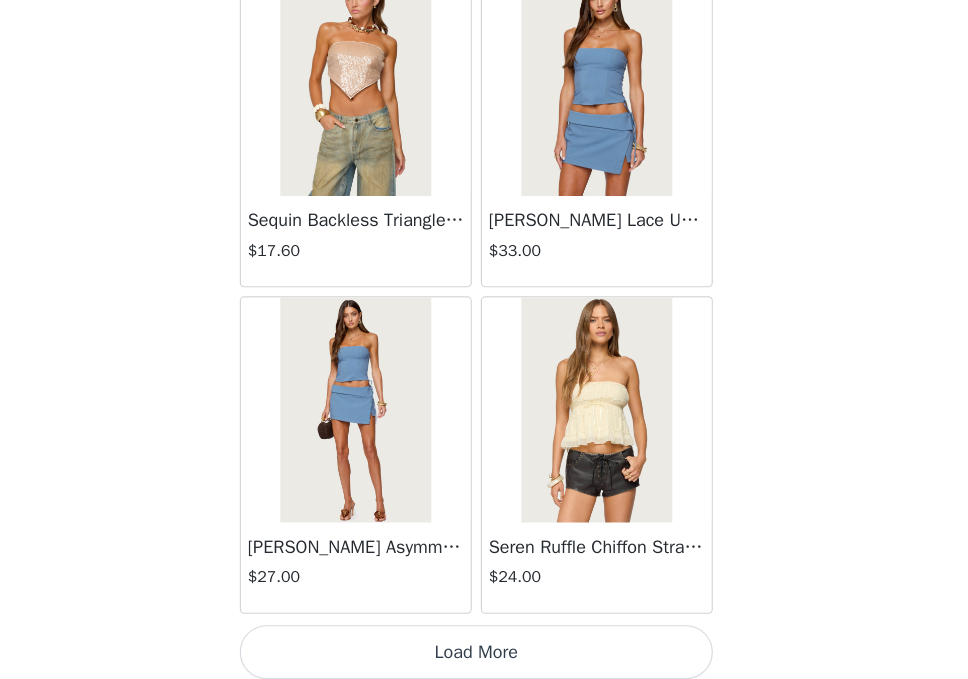 click on "Load More" at bounding box center (484, 655) 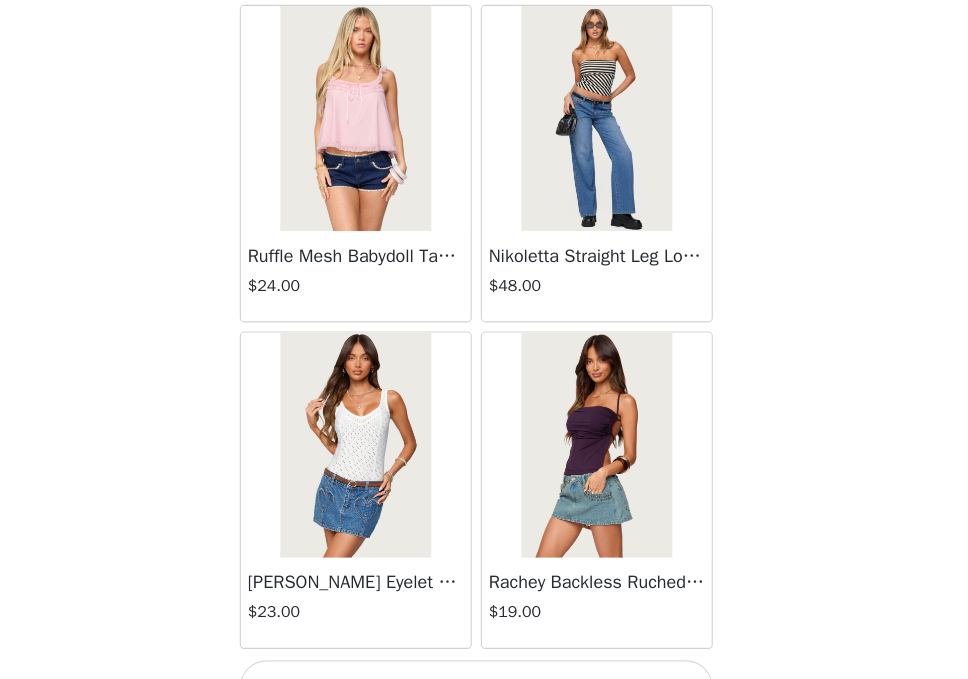 scroll, scrollTop: 8181, scrollLeft: 0, axis: vertical 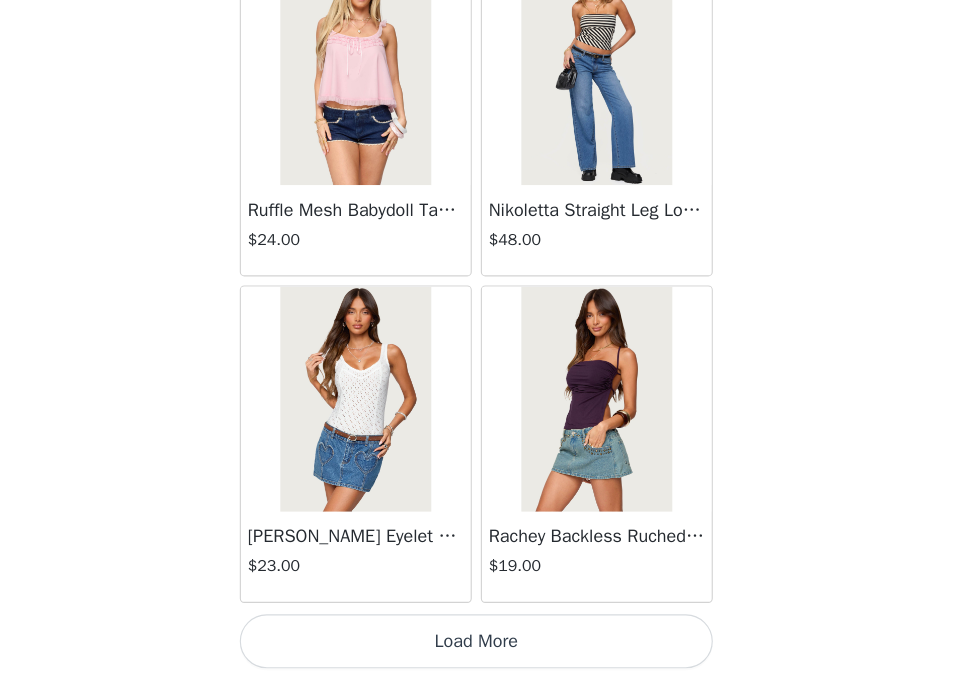 click on "Load More" at bounding box center (484, 645) 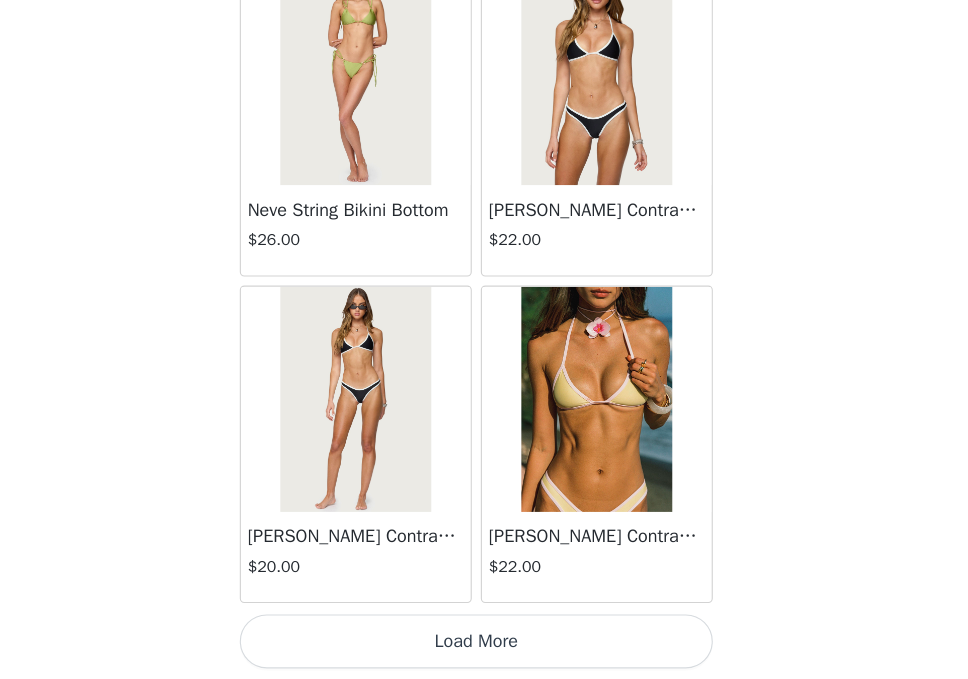 click on "Load More" at bounding box center [484, 645] 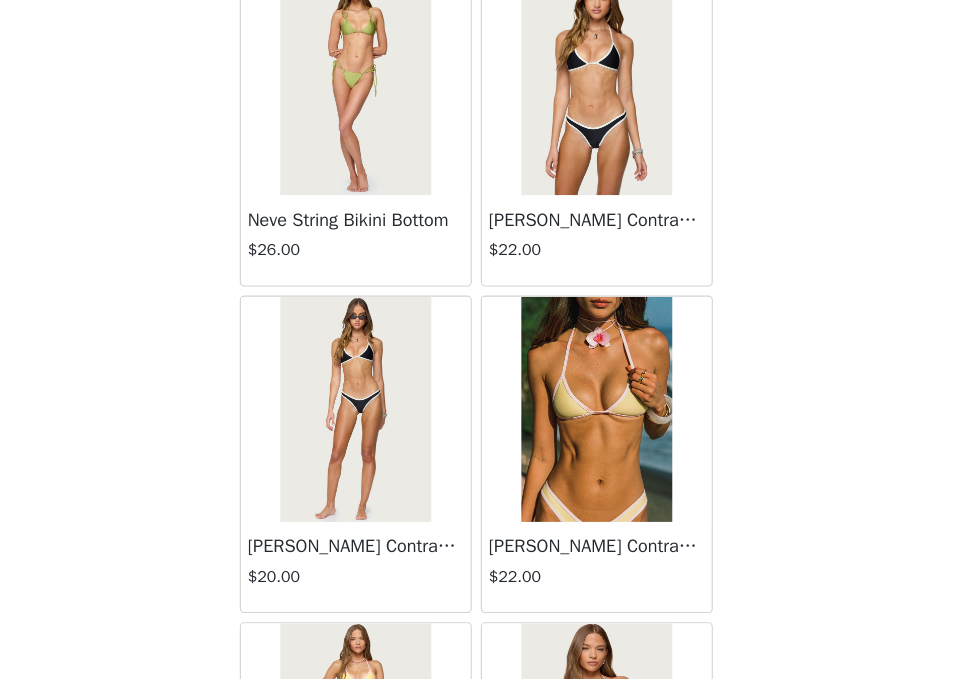 scroll, scrollTop: 11081, scrollLeft: 0, axis: vertical 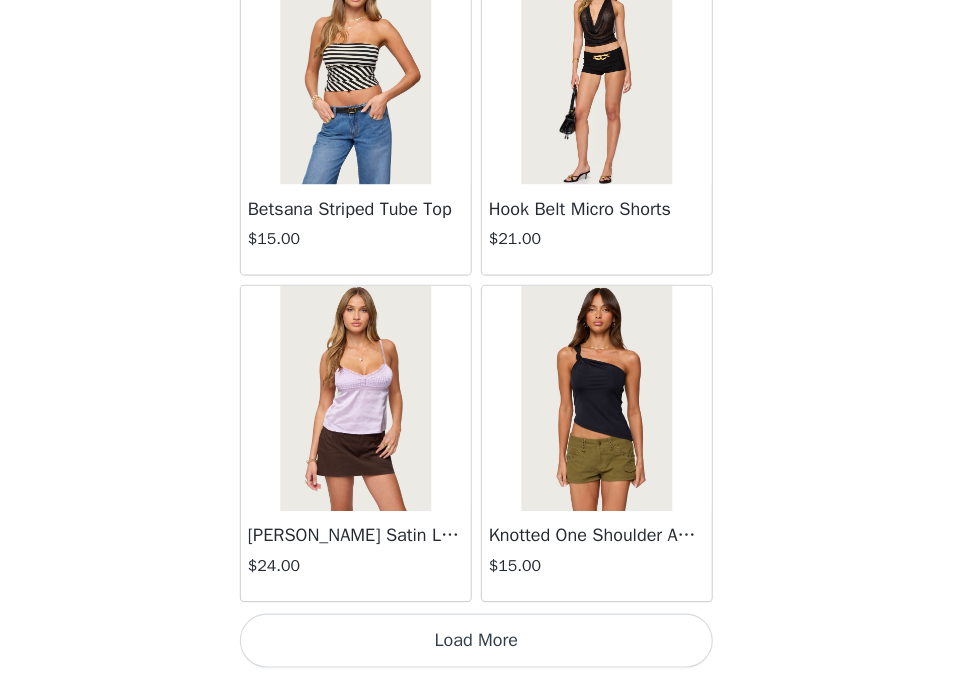 click on "Load More" at bounding box center [484, 645] 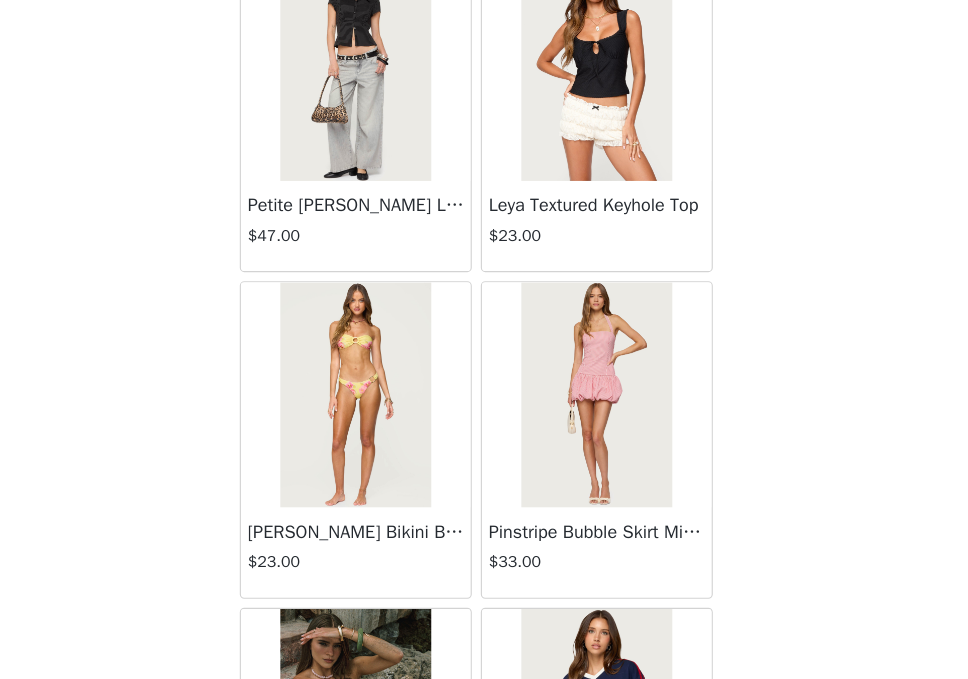 scroll, scrollTop: 16881, scrollLeft: 0, axis: vertical 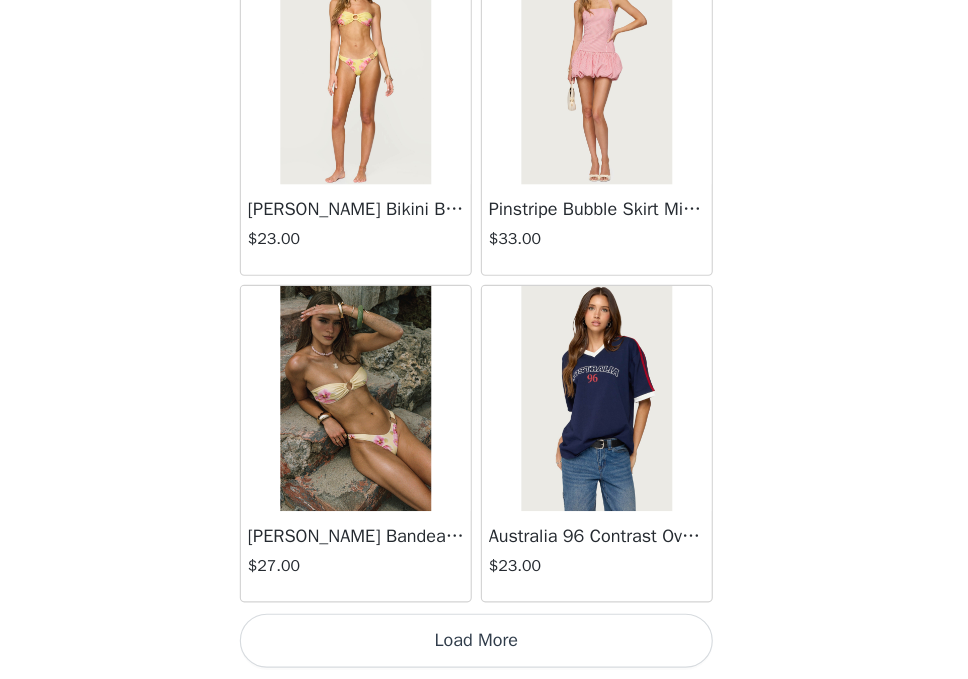 click on "Load More" at bounding box center (484, 645) 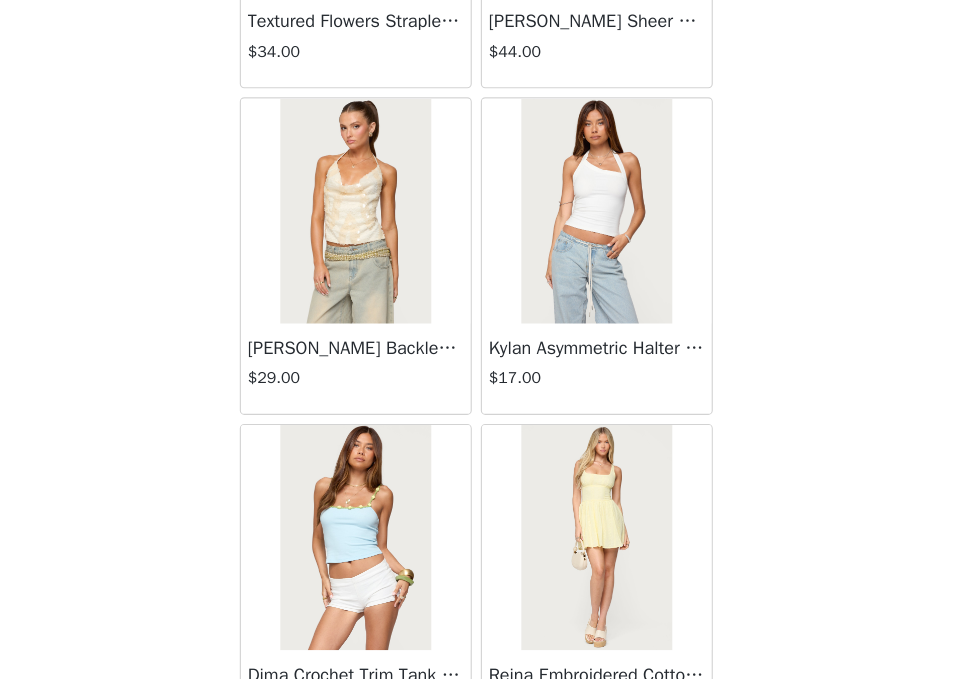 scroll, scrollTop: 19781, scrollLeft: 0, axis: vertical 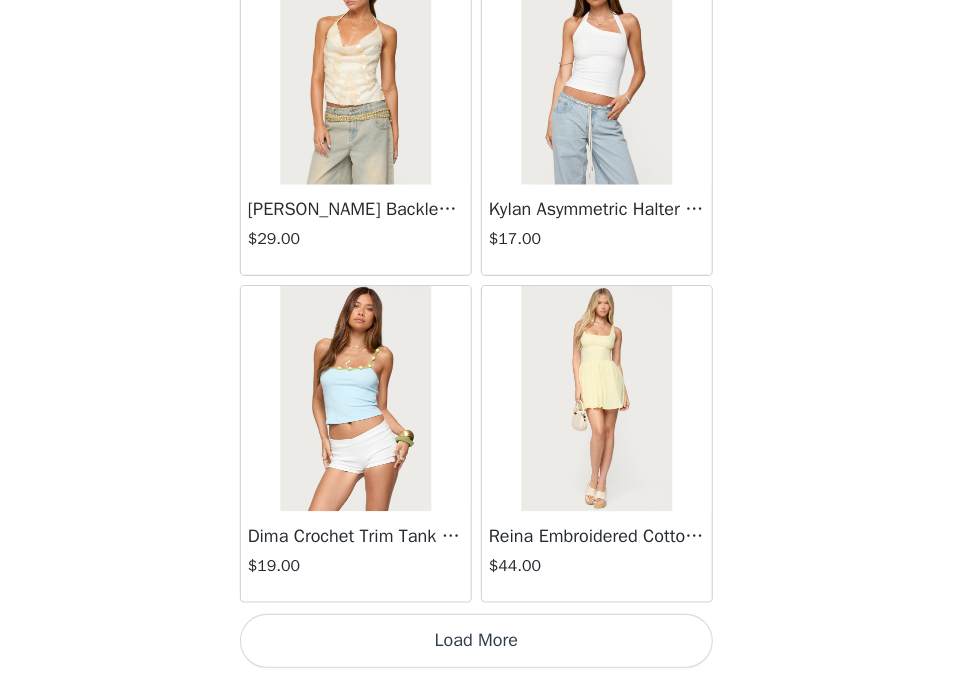 click on "Load More" at bounding box center (484, 645) 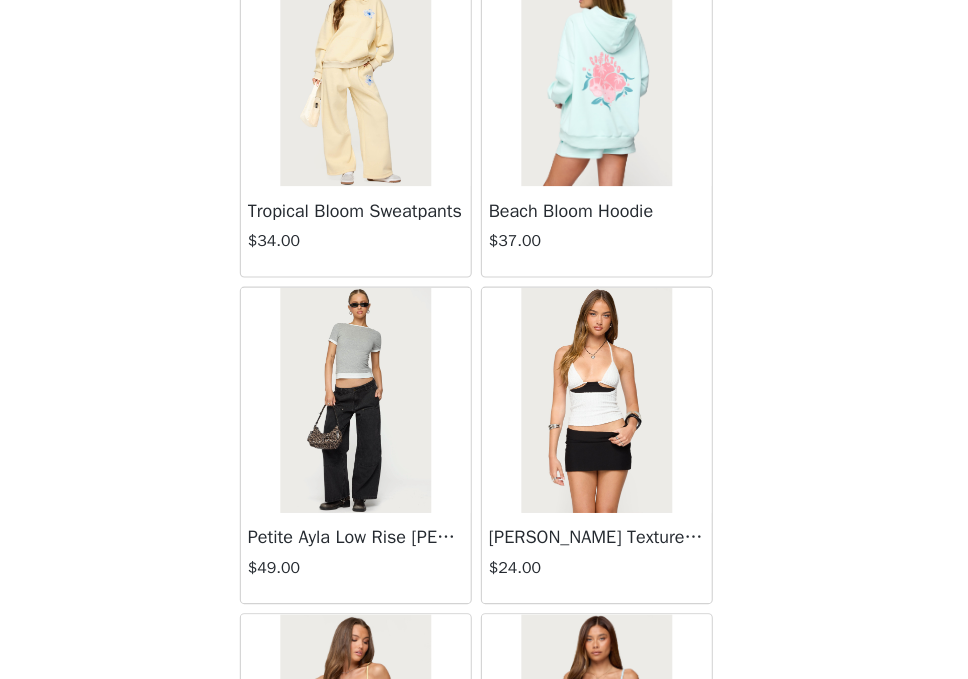 scroll, scrollTop: 22681, scrollLeft: 0, axis: vertical 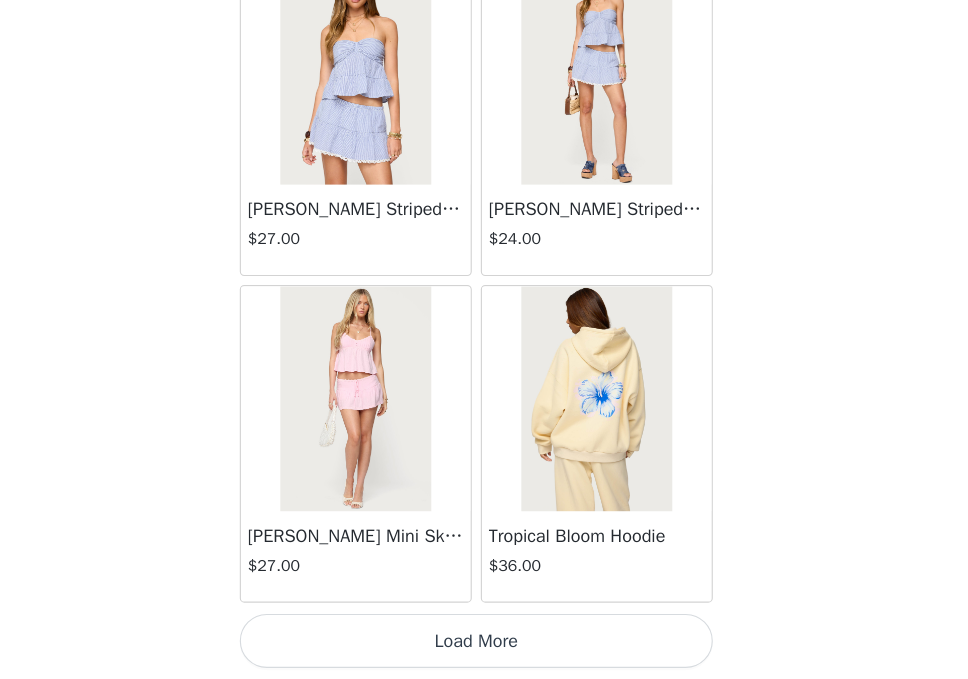 click on "Load More" at bounding box center [484, 645] 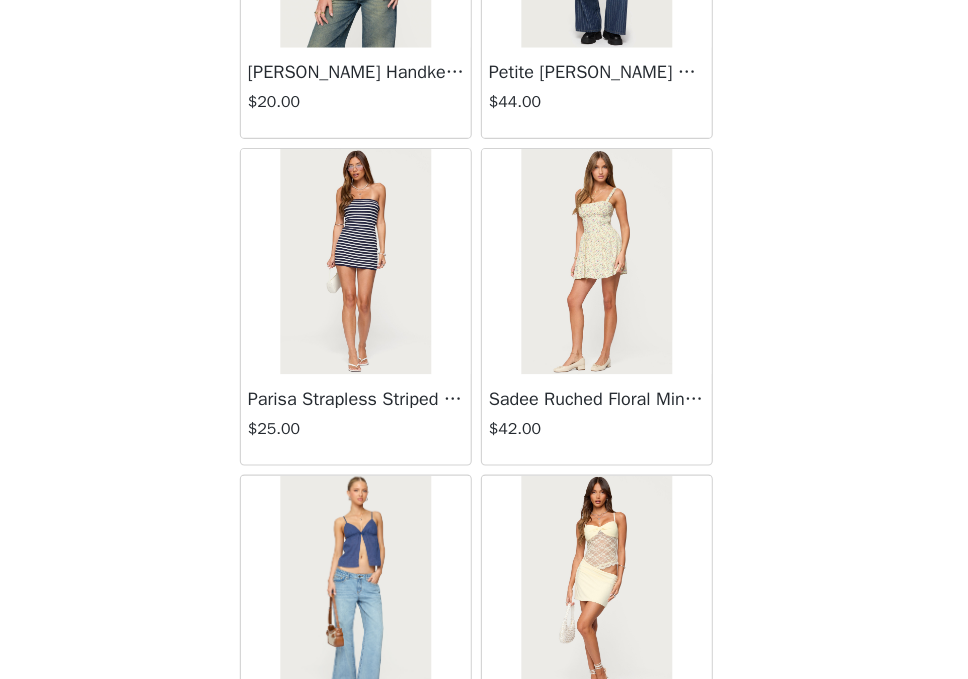 scroll, scrollTop: 25581, scrollLeft: 0, axis: vertical 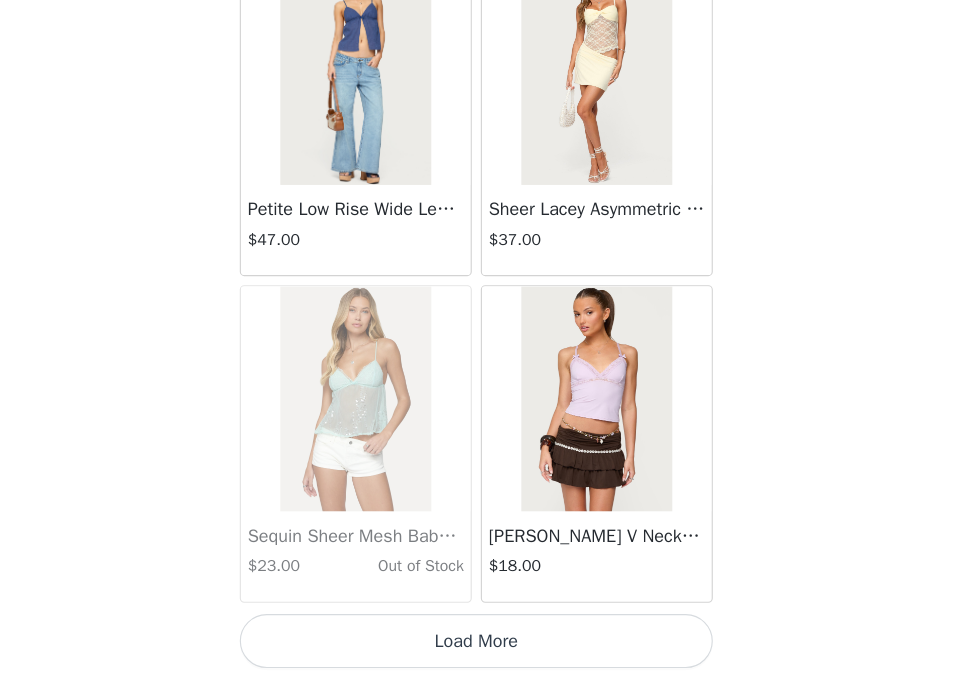click on "Load More" at bounding box center (484, 645) 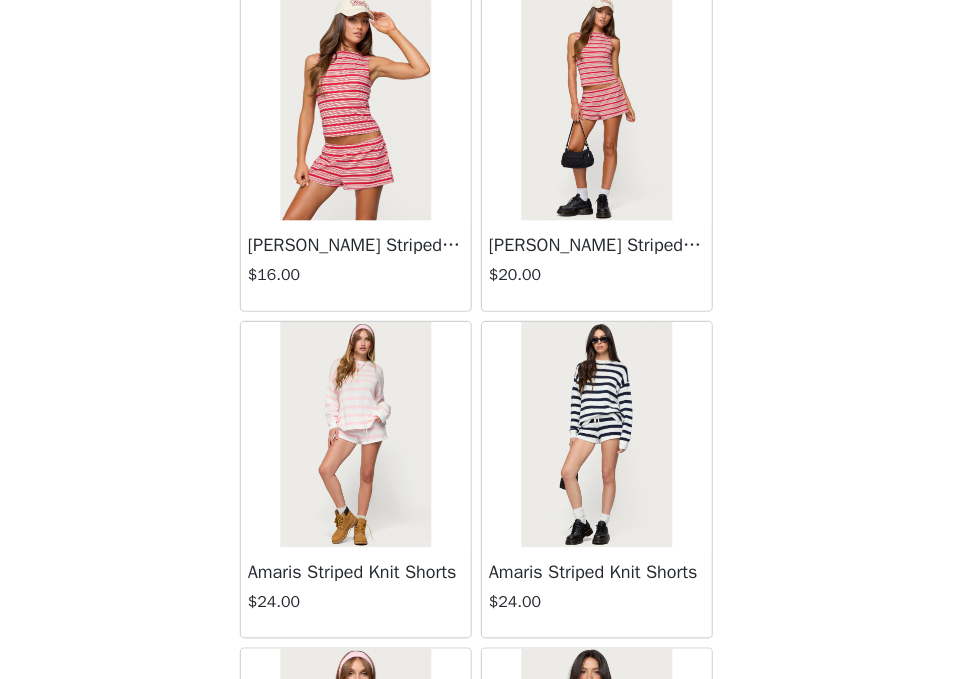 scroll, scrollTop: 28481, scrollLeft: 0, axis: vertical 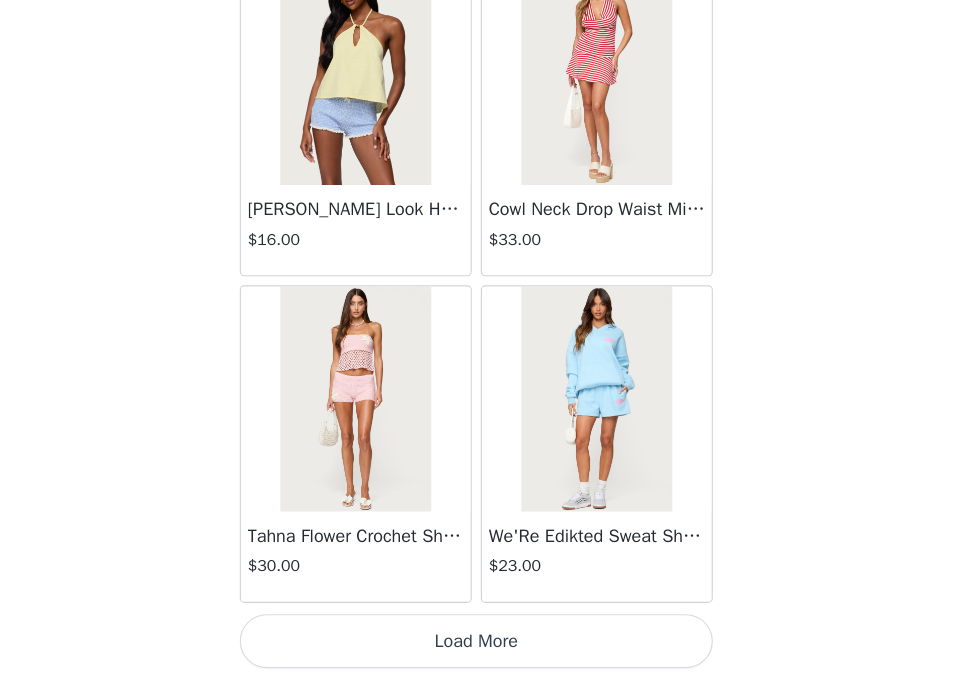 click on "Load More" at bounding box center [484, 645] 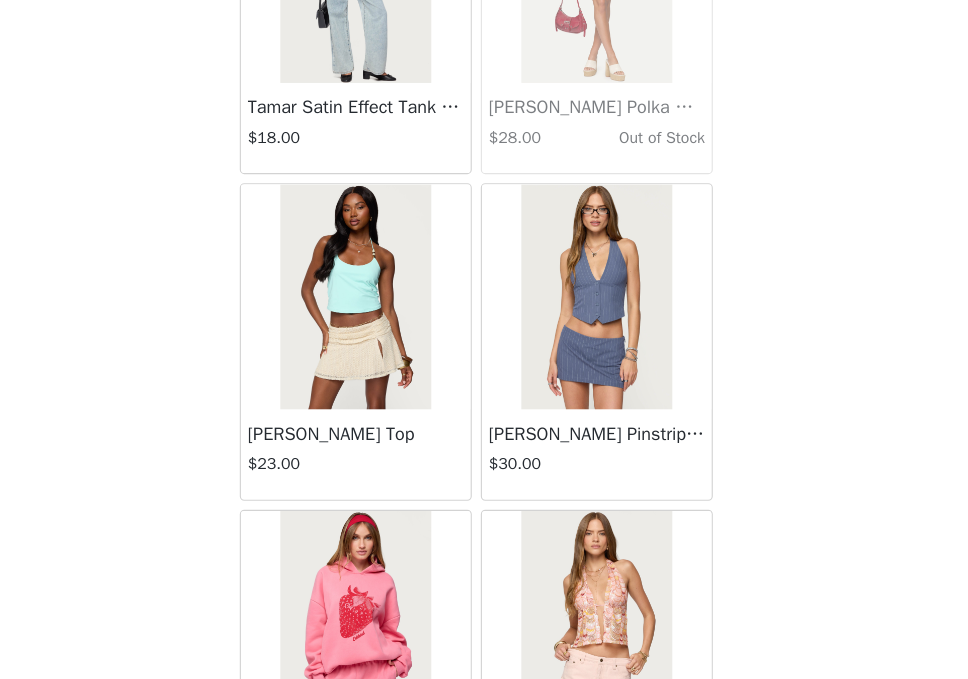 scroll, scrollTop: 31381, scrollLeft: 0, axis: vertical 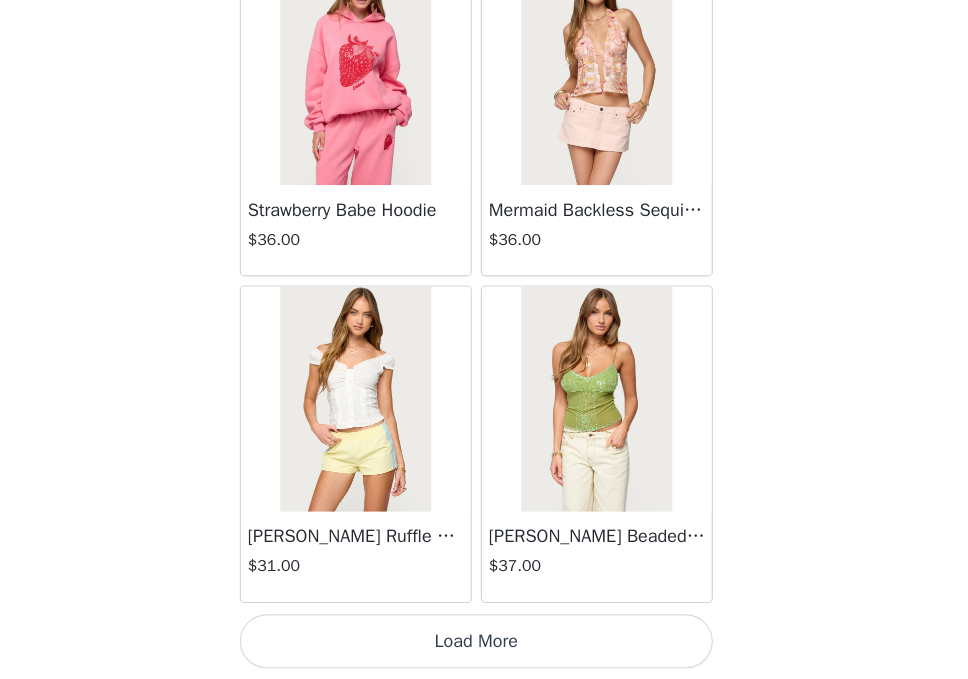 click on "Load More" at bounding box center (484, 645) 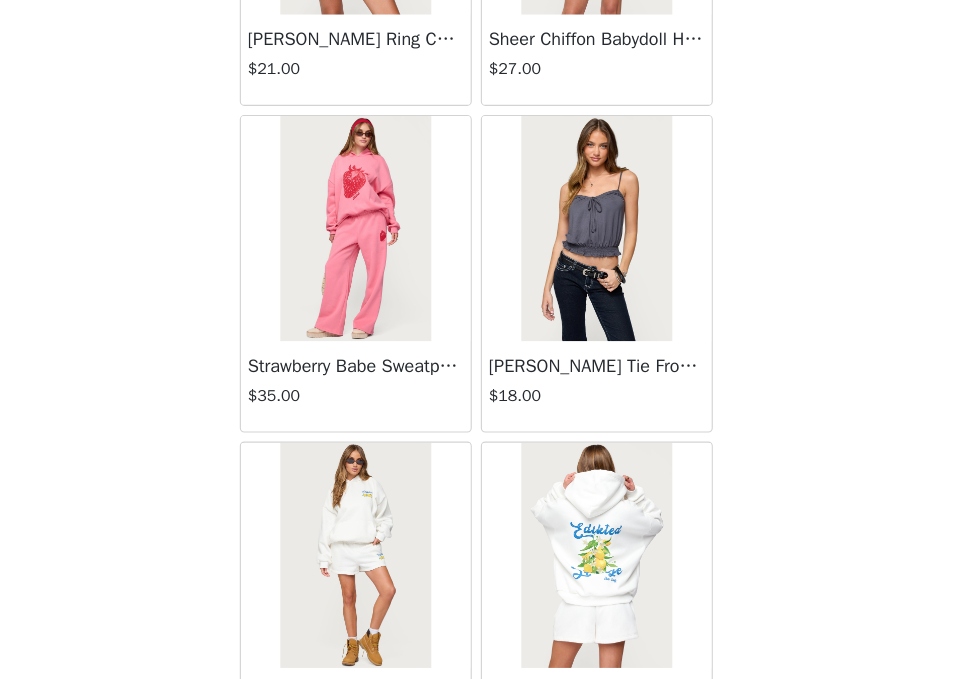 scroll, scrollTop: 34281, scrollLeft: 0, axis: vertical 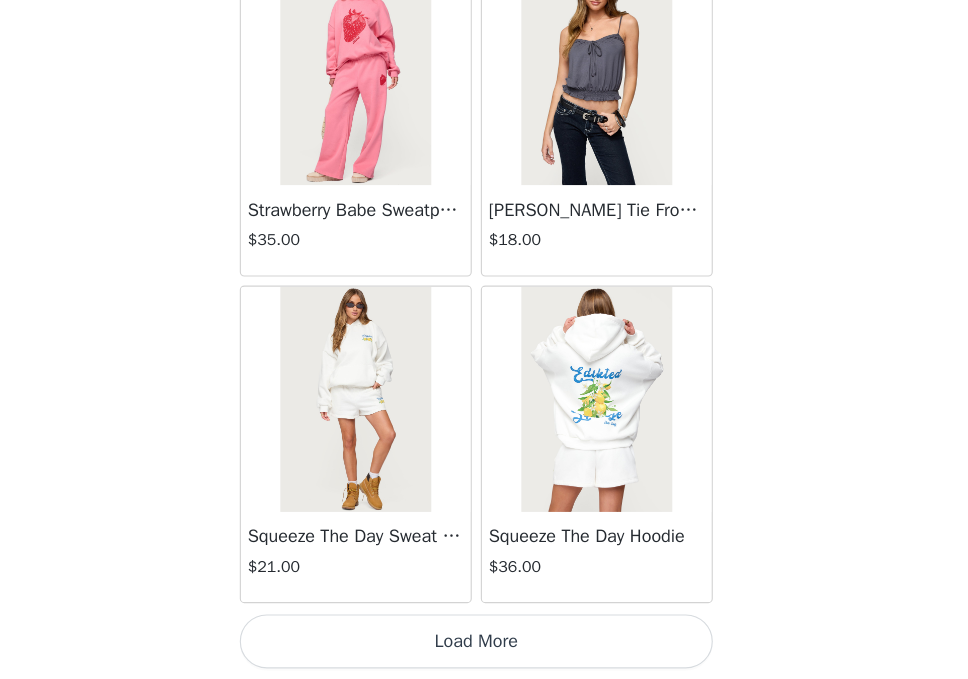 click on "Load More" at bounding box center [484, 645] 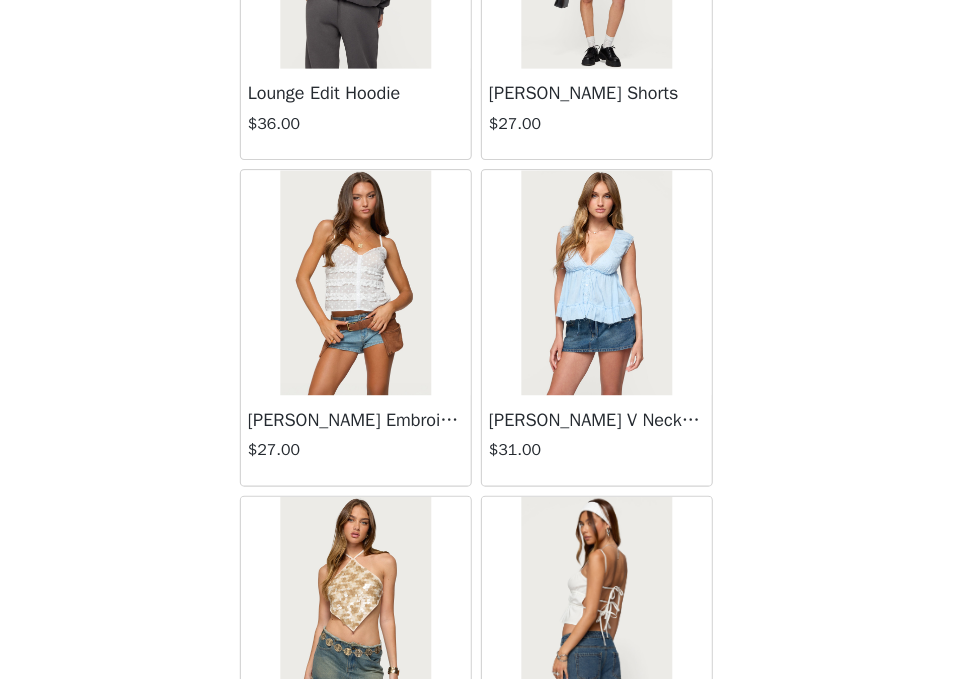 scroll, scrollTop: 37181, scrollLeft: 0, axis: vertical 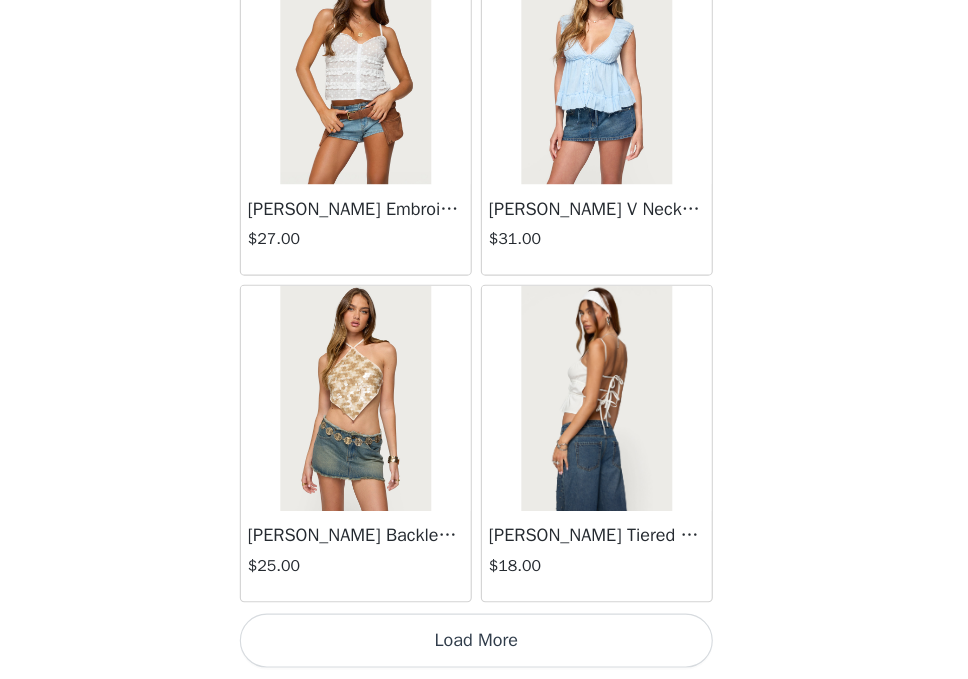 click at bounding box center (590, 430) 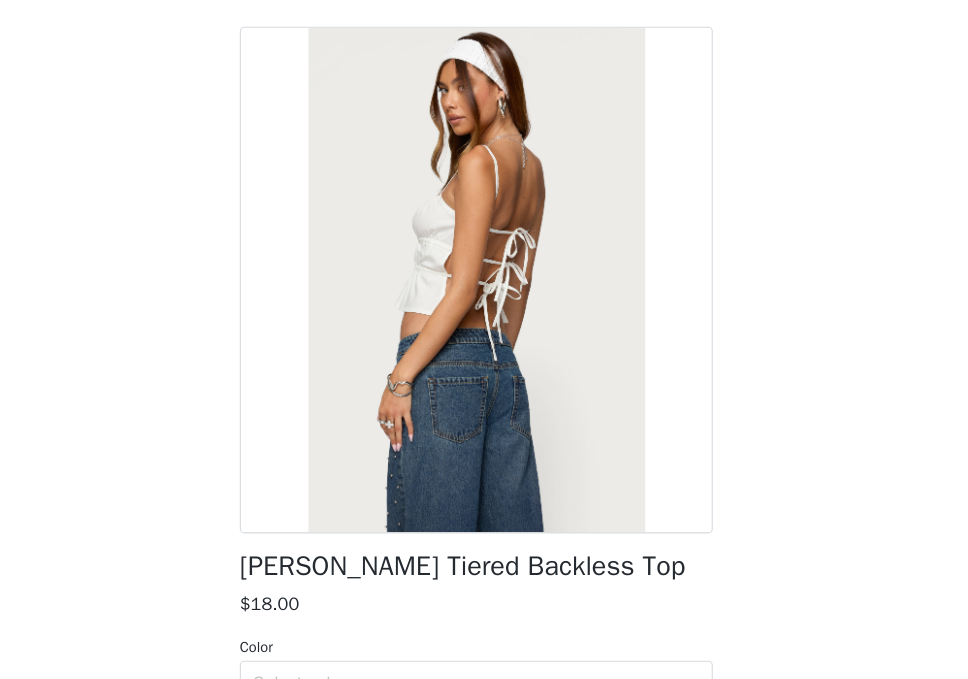 scroll, scrollTop: 294, scrollLeft: 0, axis: vertical 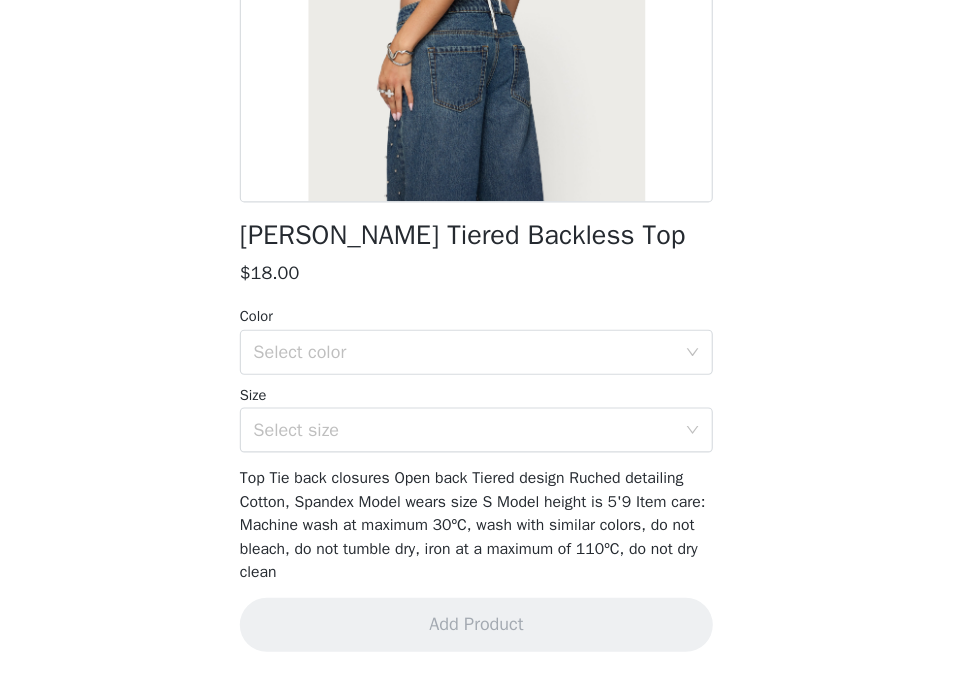 click on "Color   Select color Size   Select size" at bounding box center (484, 412) 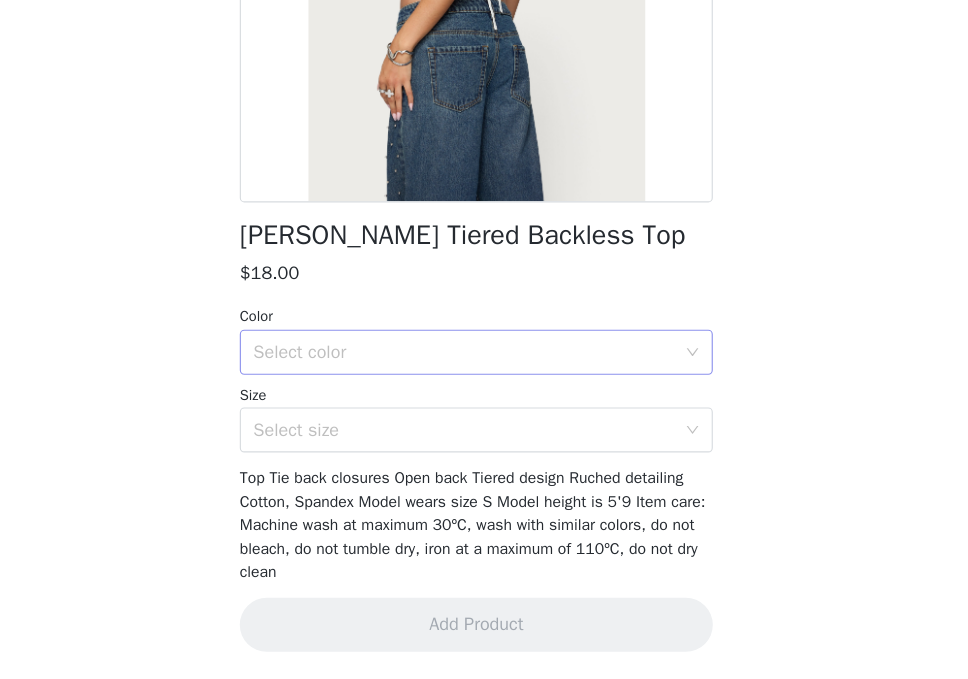 click on "Select color" at bounding box center [473, 389] 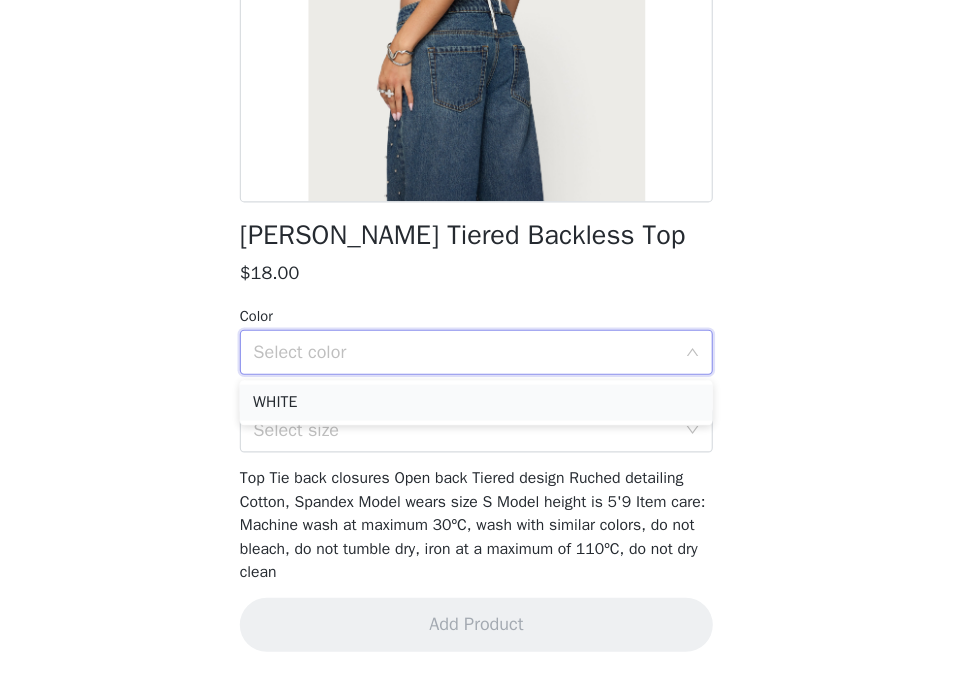 click on "WHITE" at bounding box center (484, 433) 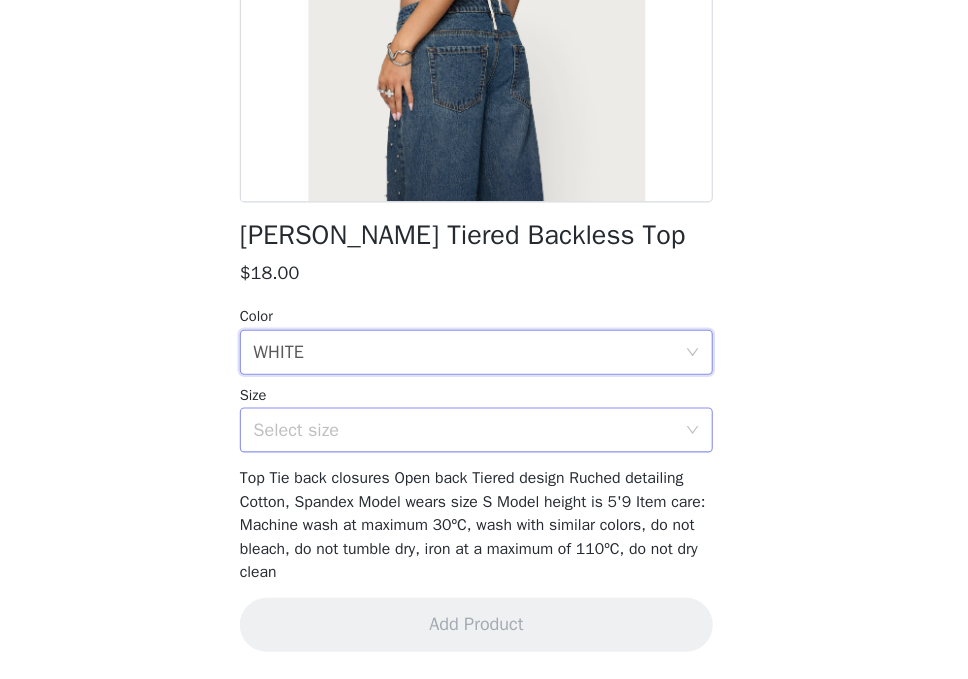 click on "Select size" at bounding box center (473, 458) 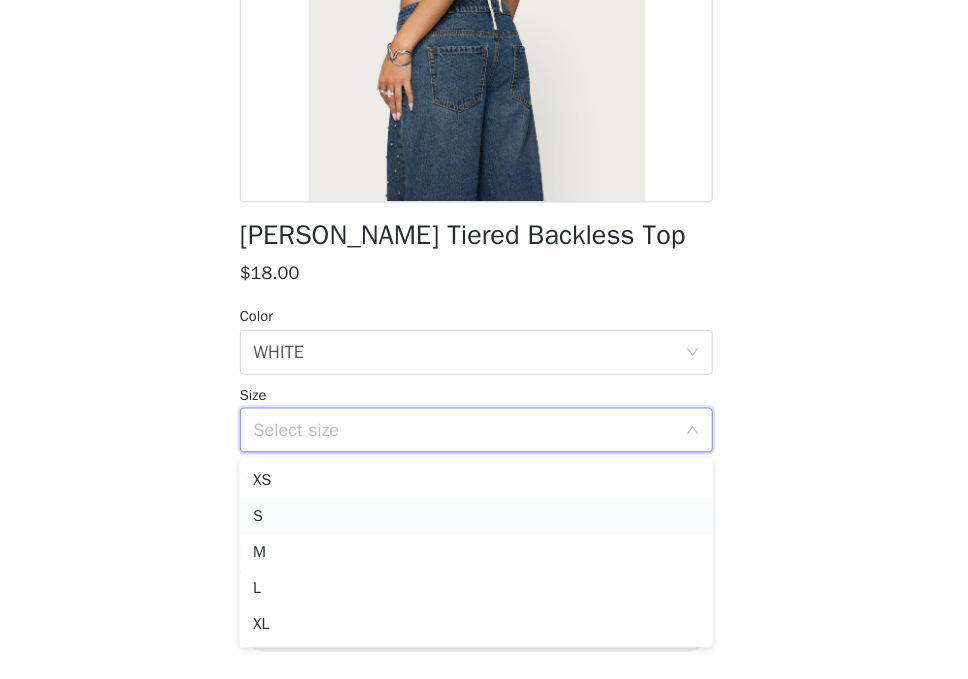 click on "S" at bounding box center [484, 534] 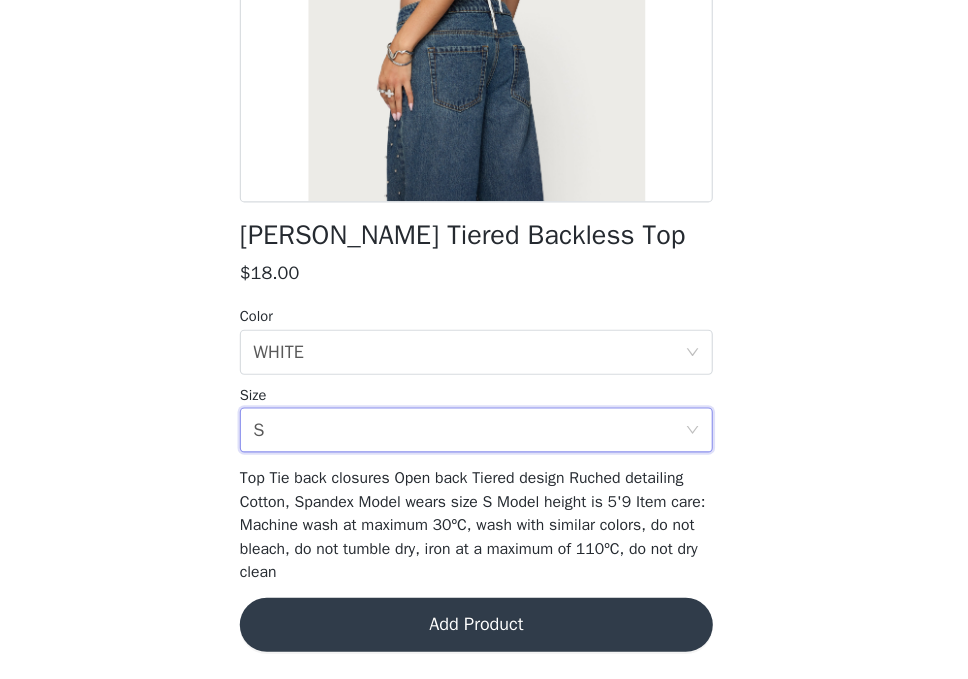 click on "Add Product" at bounding box center (484, 631) 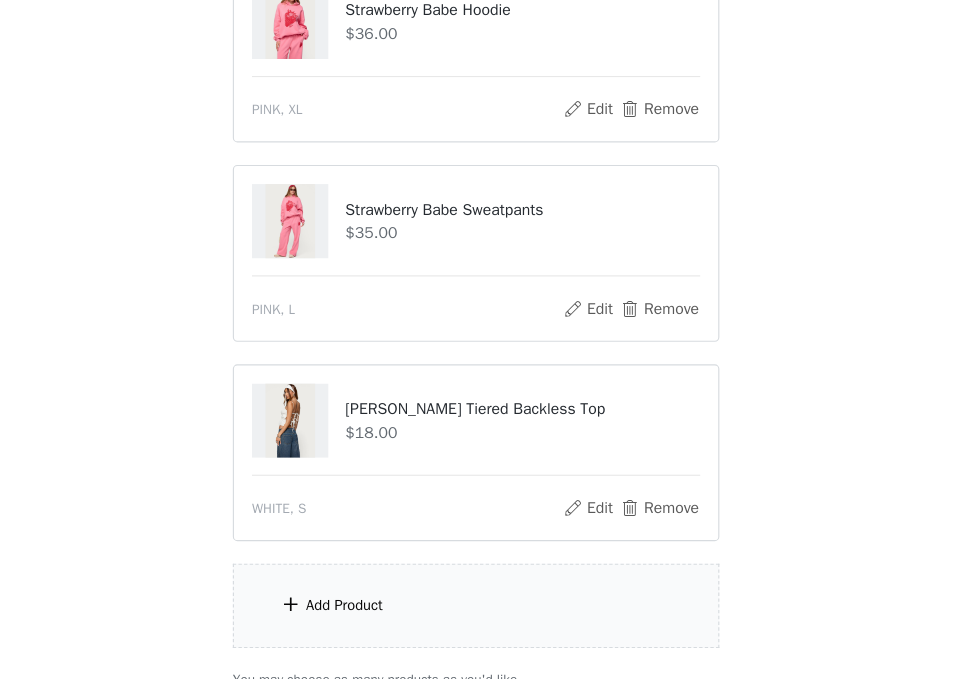 click on "Add Product" at bounding box center (484, 613) 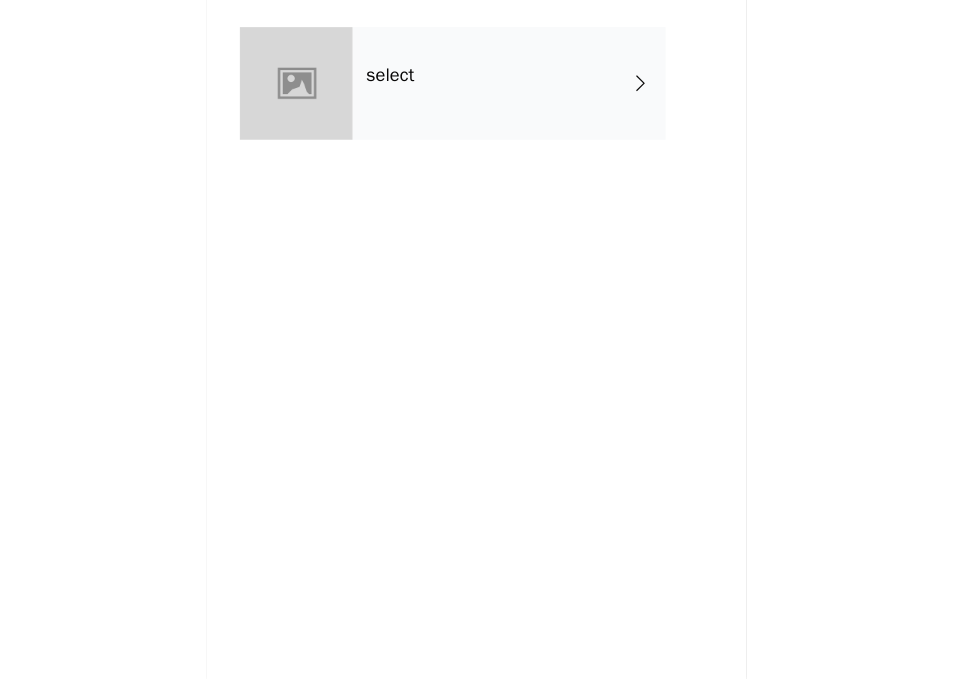 click on "select" at bounding box center [513, 150] 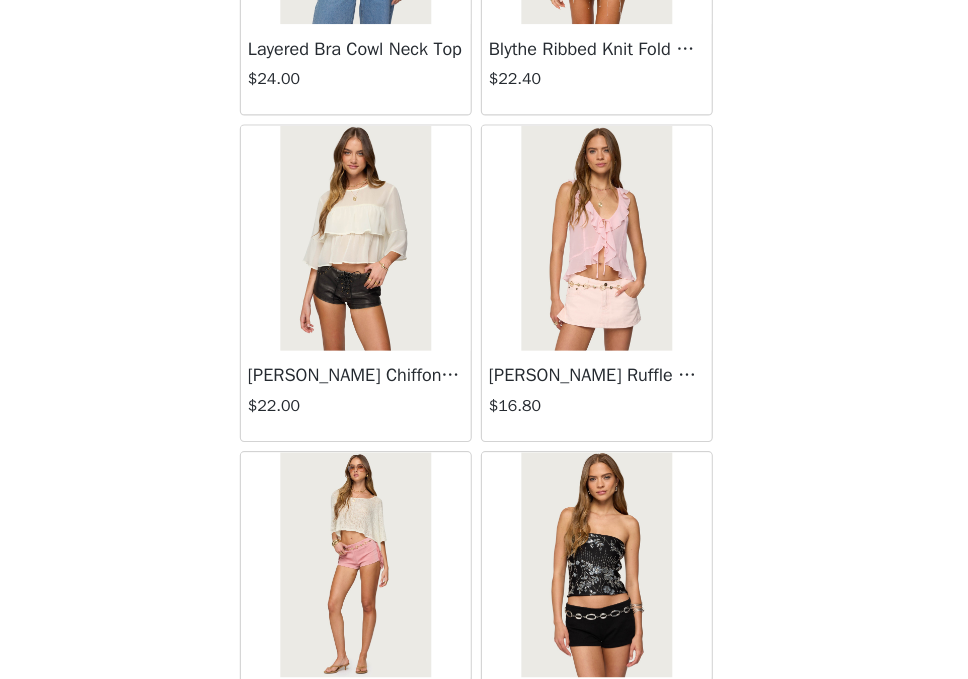 scroll, scrollTop: 2381, scrollLeft: 0, axis: vertical 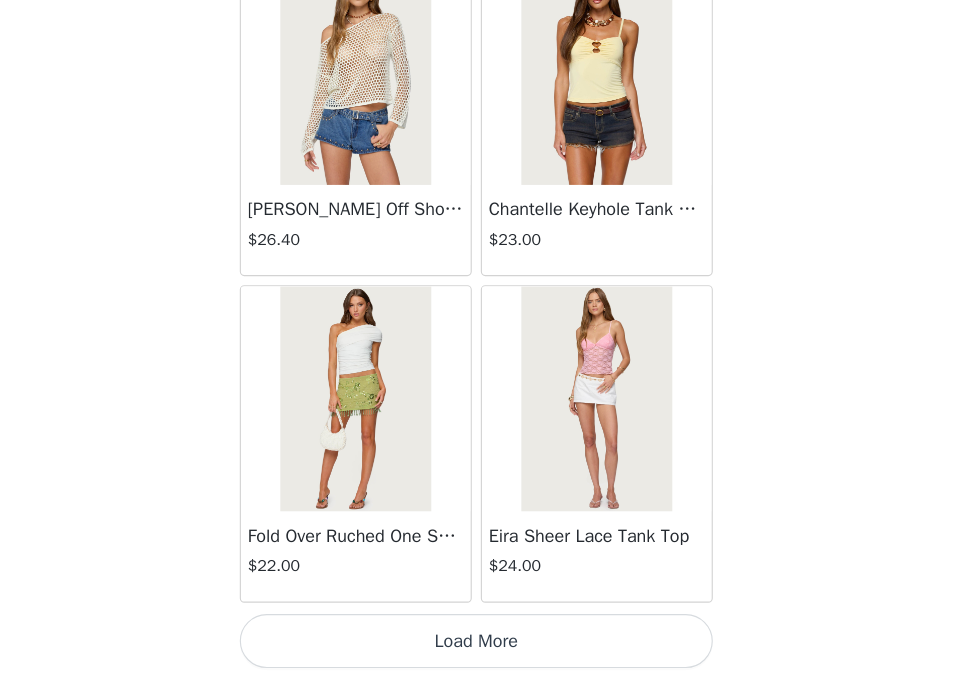 click on "Load More" at bounding box center (484, 645) 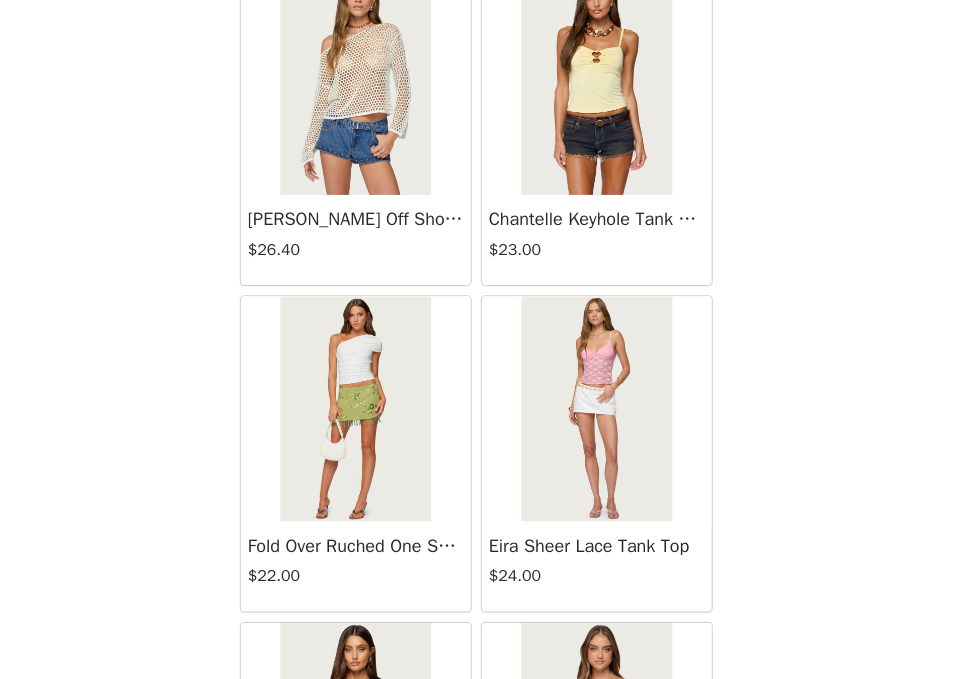 scroll, scrollTop: 2381, scrollLeft: 0, axis: vertical 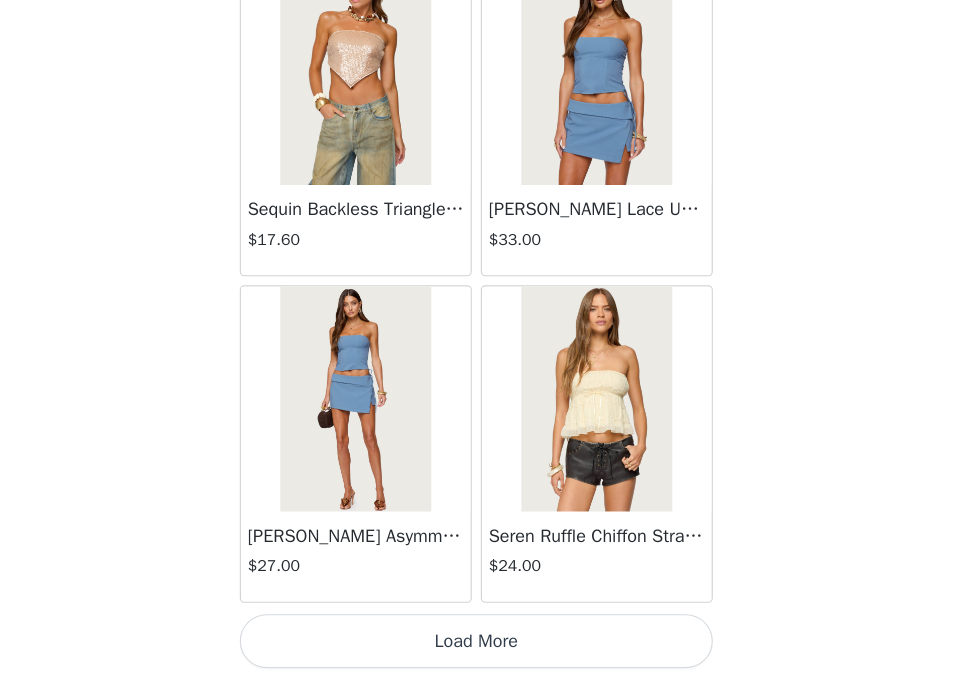 click on "Load More" at bounding box center [484, 645] 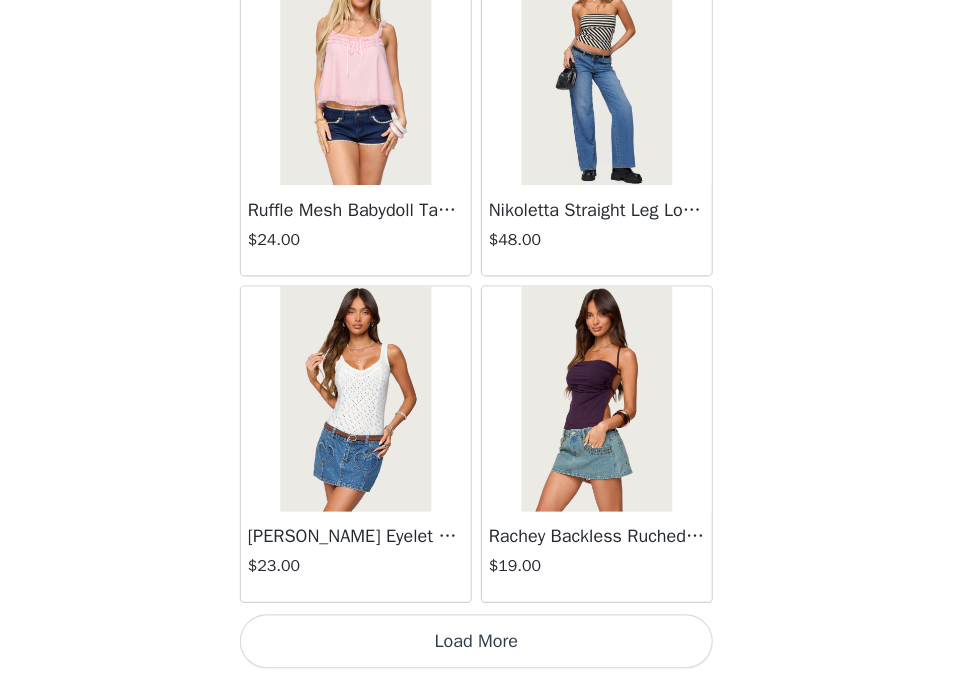 click on "Load More" at bounding box center [484, 645] 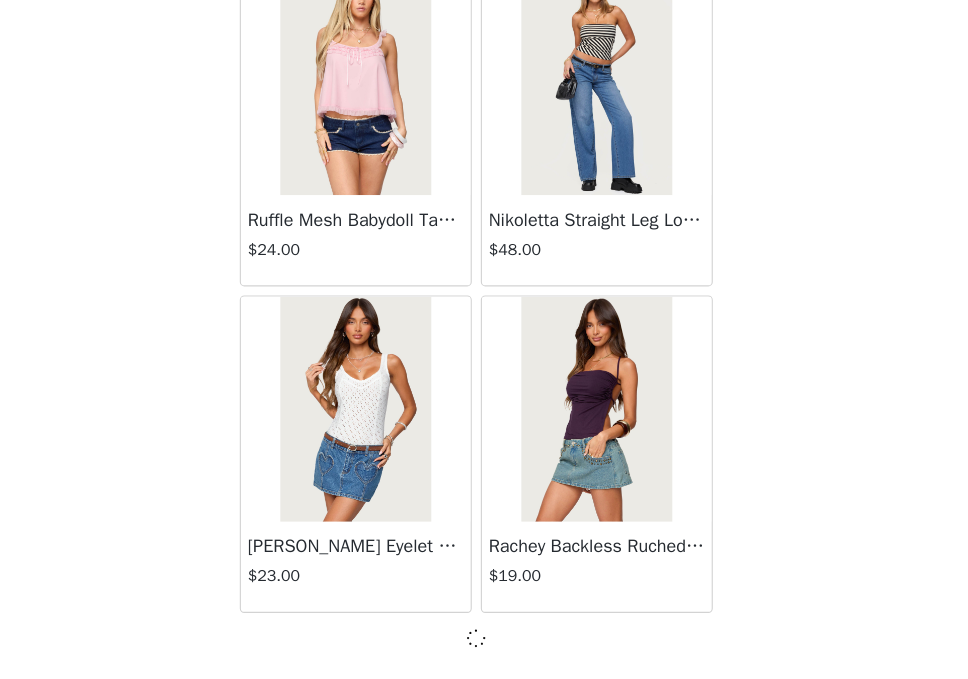 scroll, scrollTop: 8172, scrollLeft: 0, axis: vertical 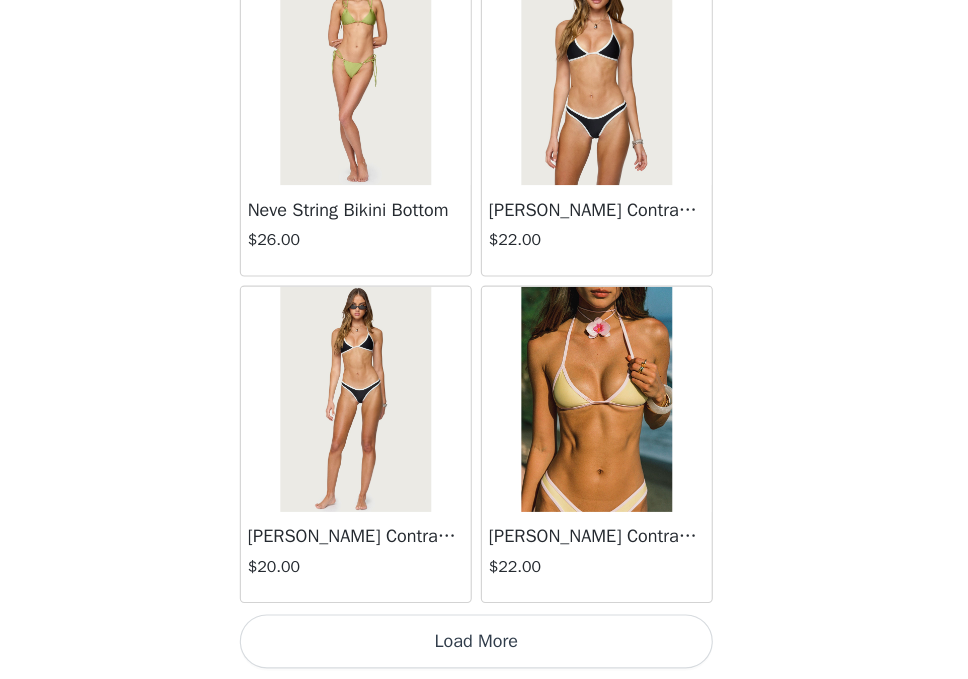 click on "Load More" at bounding box center (484, 645) 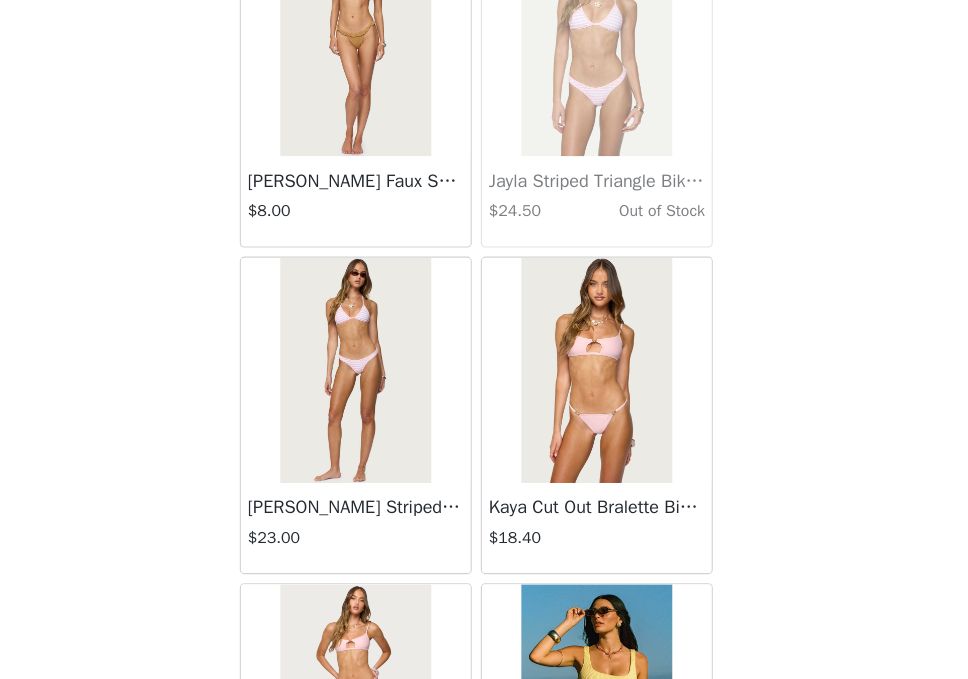scroll, scrollTop: 13981, scrollLeft: 0, axis: vertical 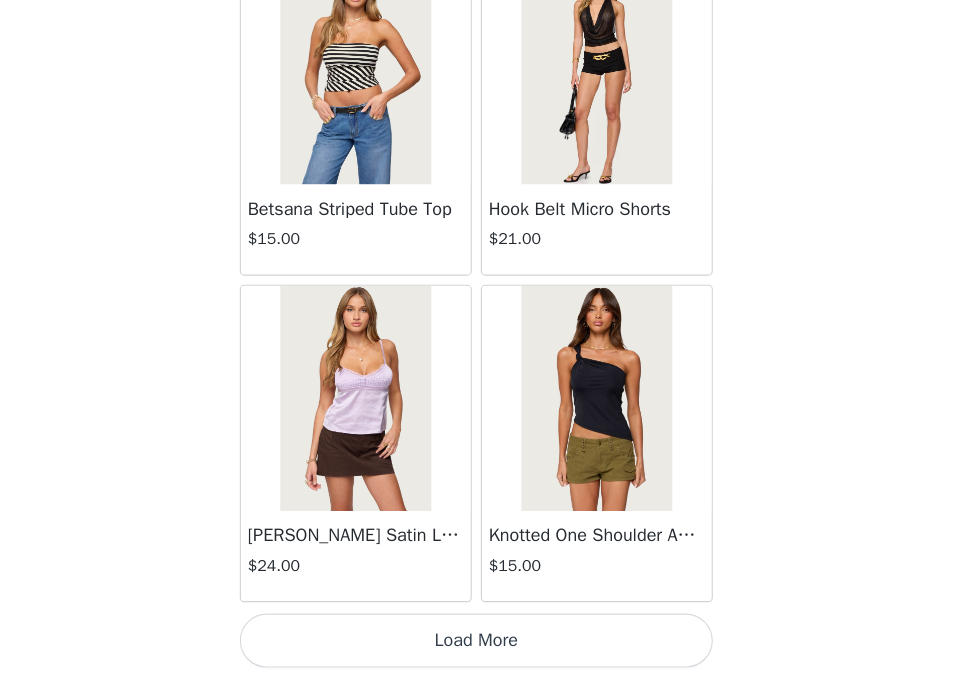 click on "Load More" at bounding box center [484, 645] 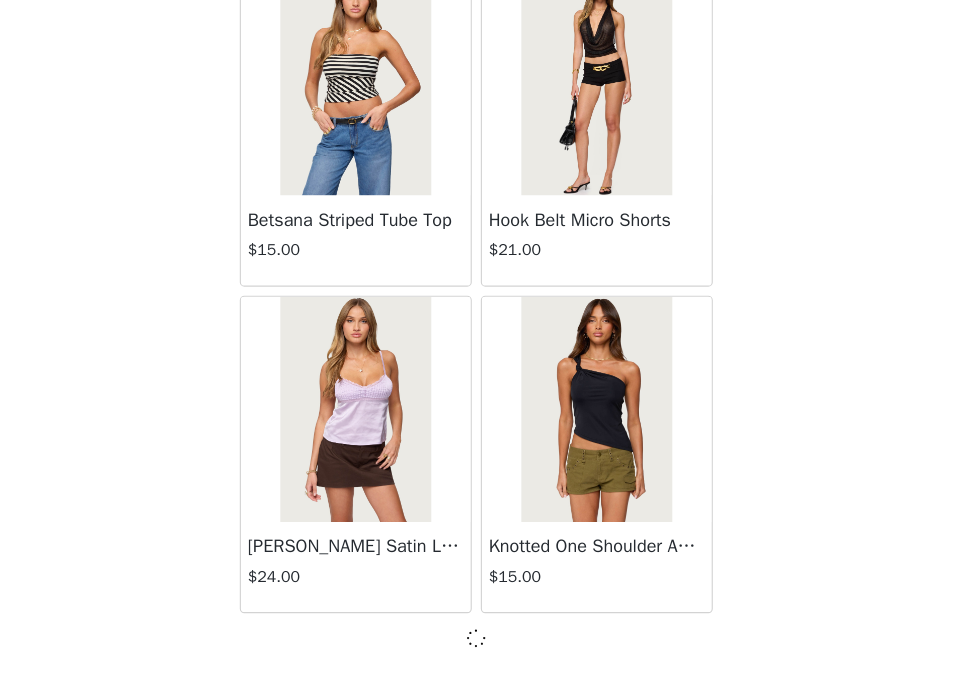 scroll, scrollTop: 13981, scrollLeft: 0, axis: vertical 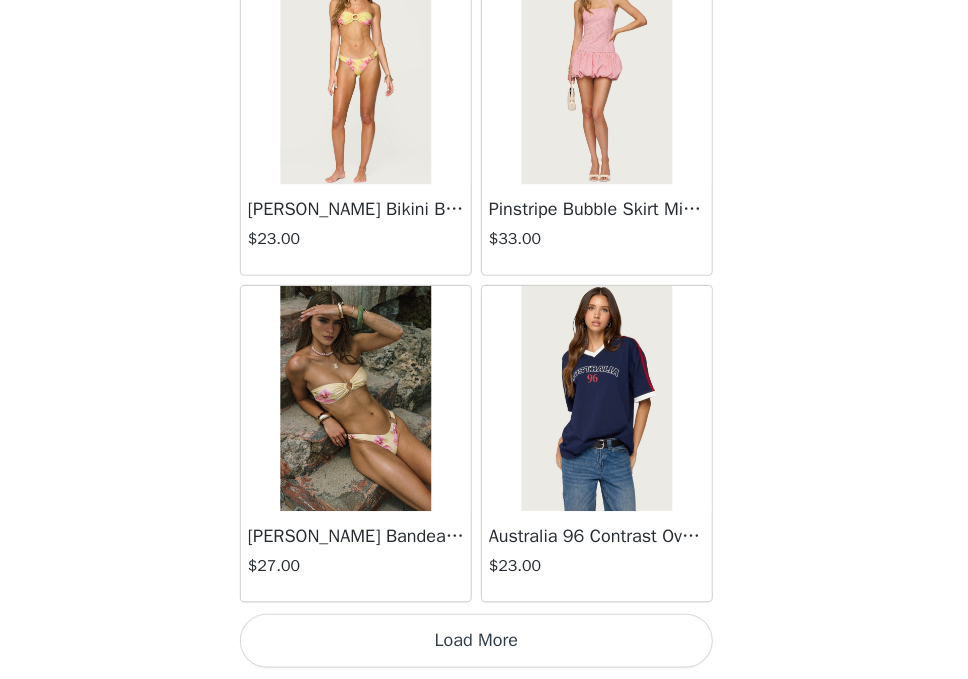 click on "Load More" at bounding box center [484, 645] 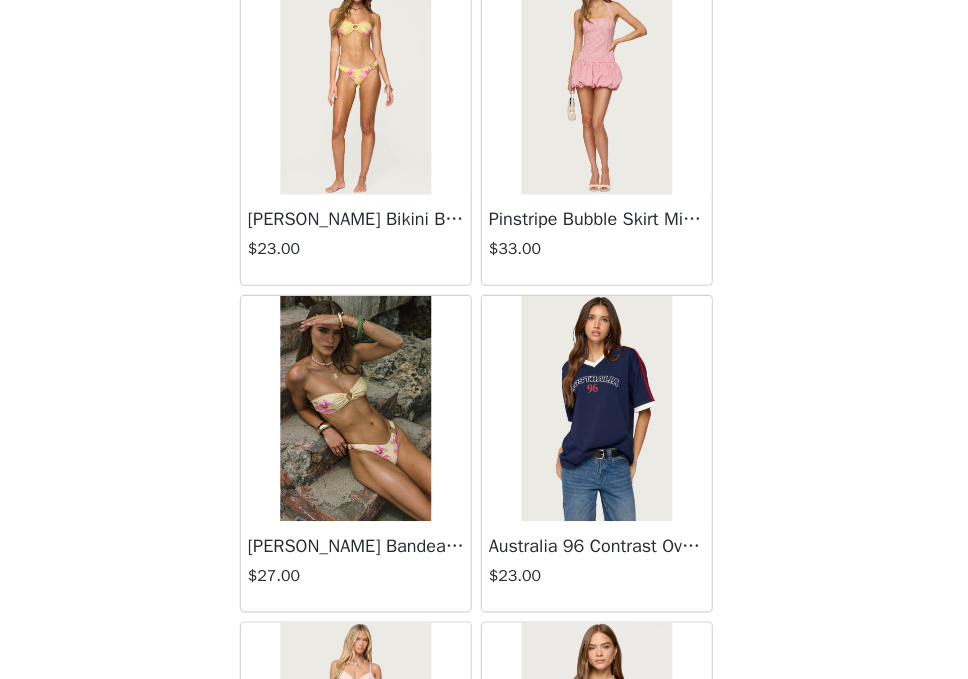 scroll, scrollTop: 16881, scrollLeft: 0, axis: vertical 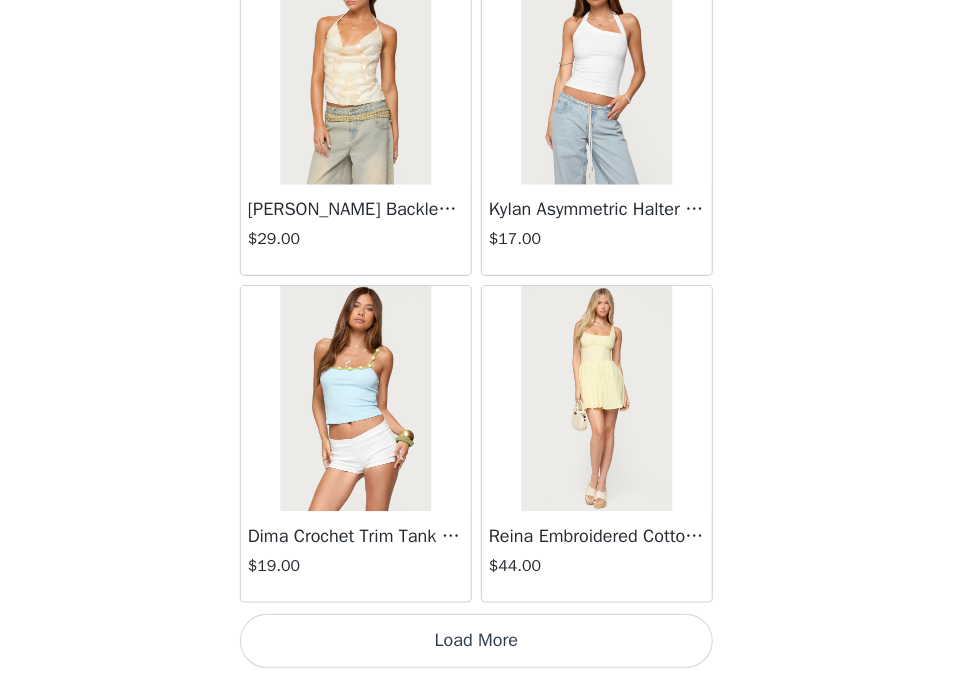 click on "Load More" at bounding box center (484, 645) 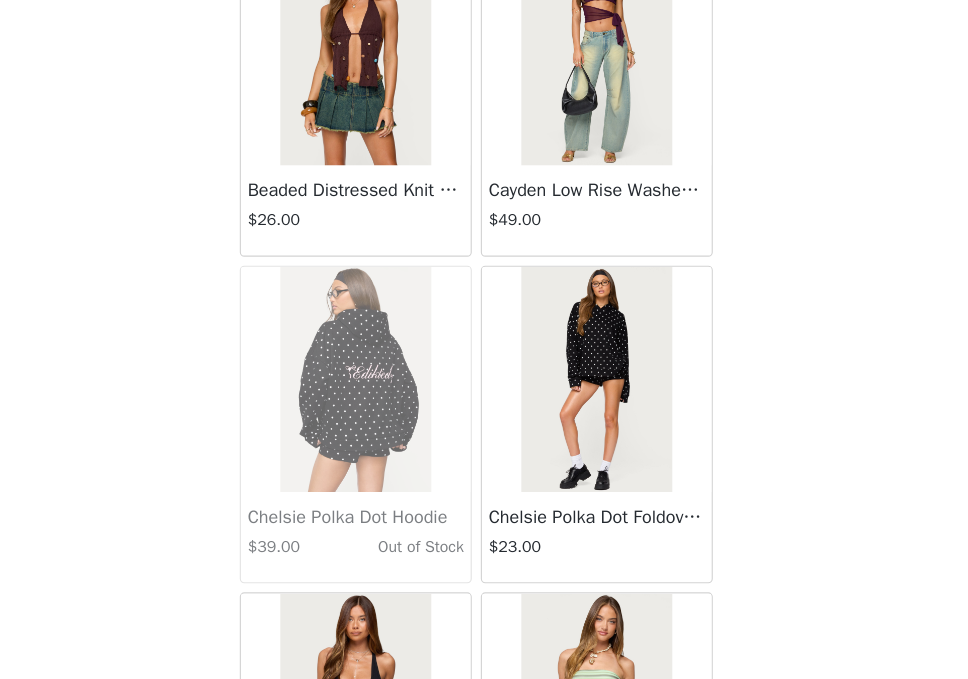 scroll, scrollTop: 22681, scrollLeft: 0, axis: vertical 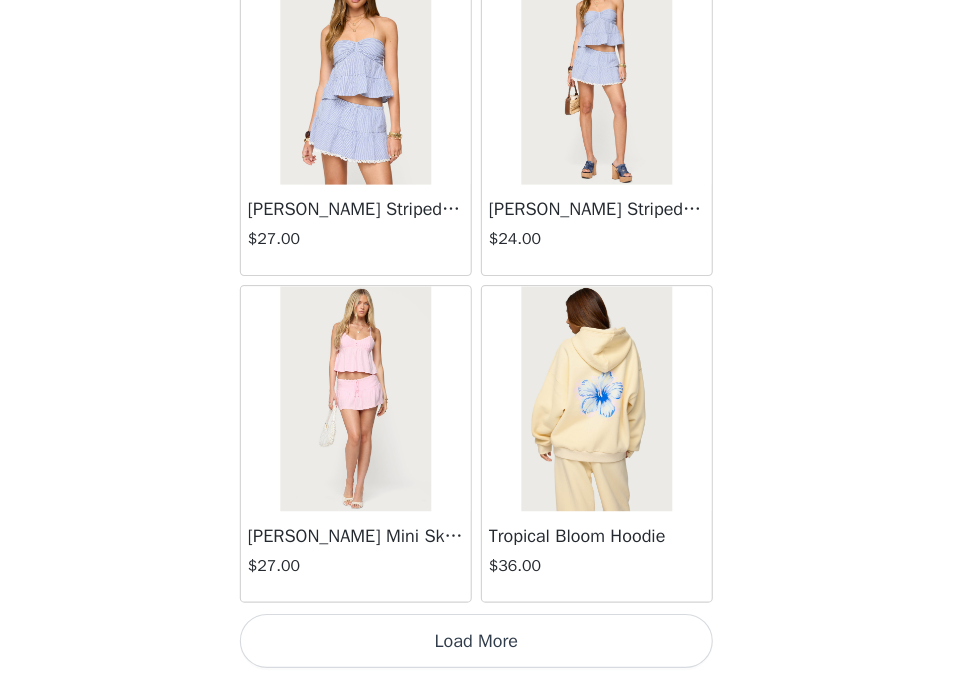 click on "Load More" at bounding box center [484, 645] 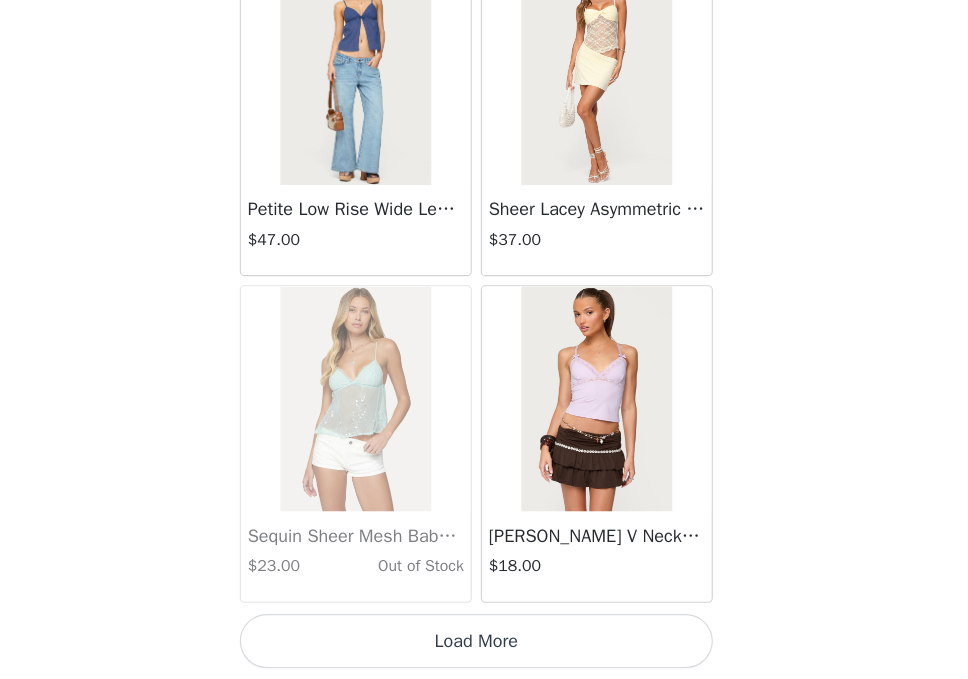 click on "Load More" at bounding box center [484, 645] 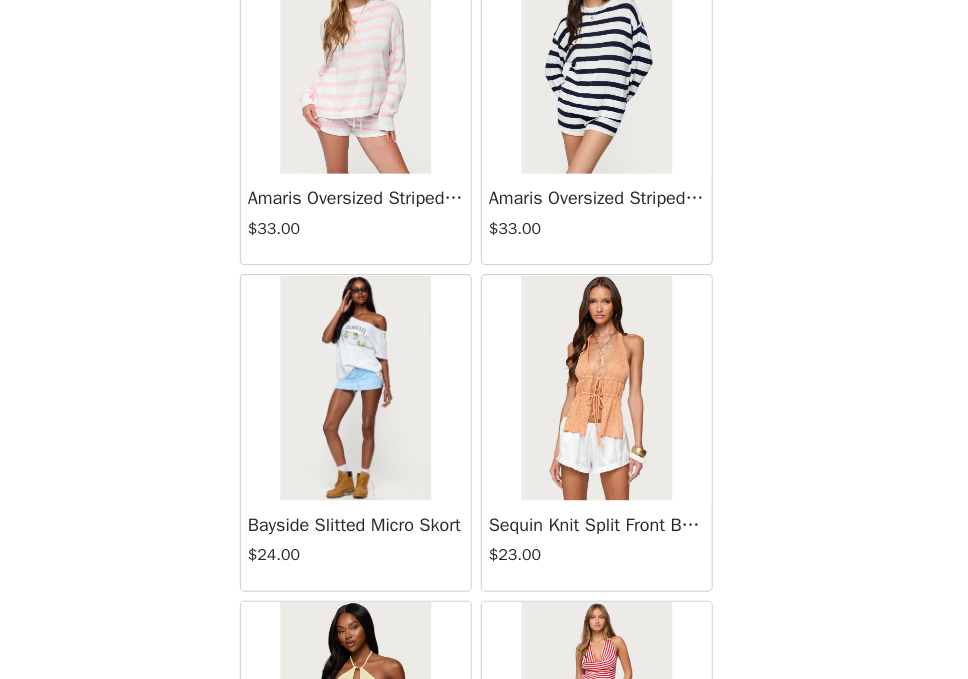 scroll, scrollTop: 28481, scrollLeft: 0, axis: vertical 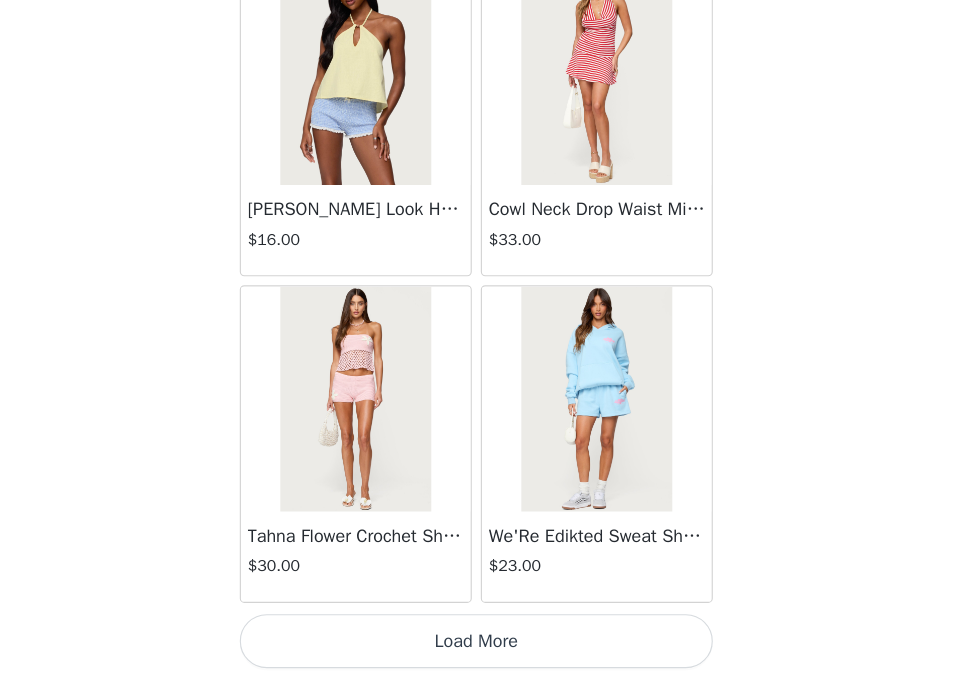 click on "Load More" at bounding box center (484, 645) 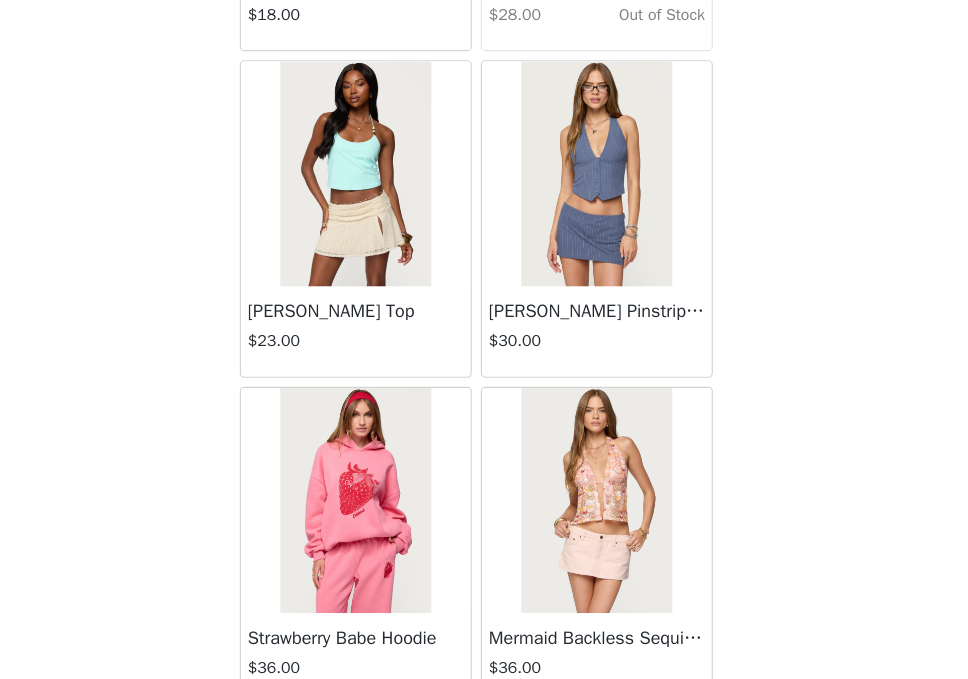 scroll, scrollTop: 31381, scrollLeft: 0, axis: vertical 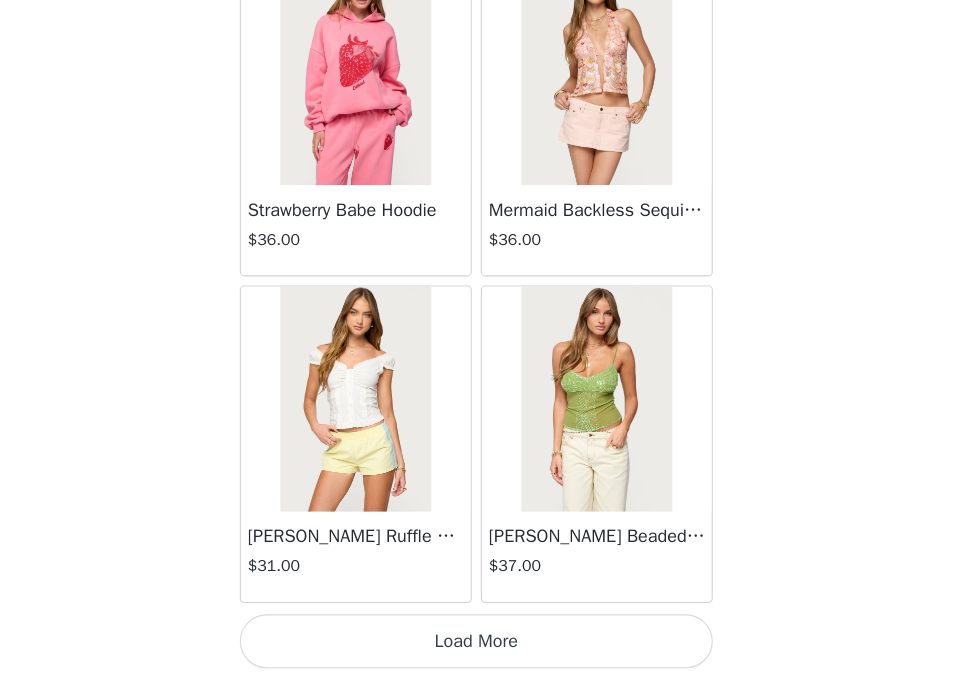 click on "Load More" at bounding box center [484, 645] 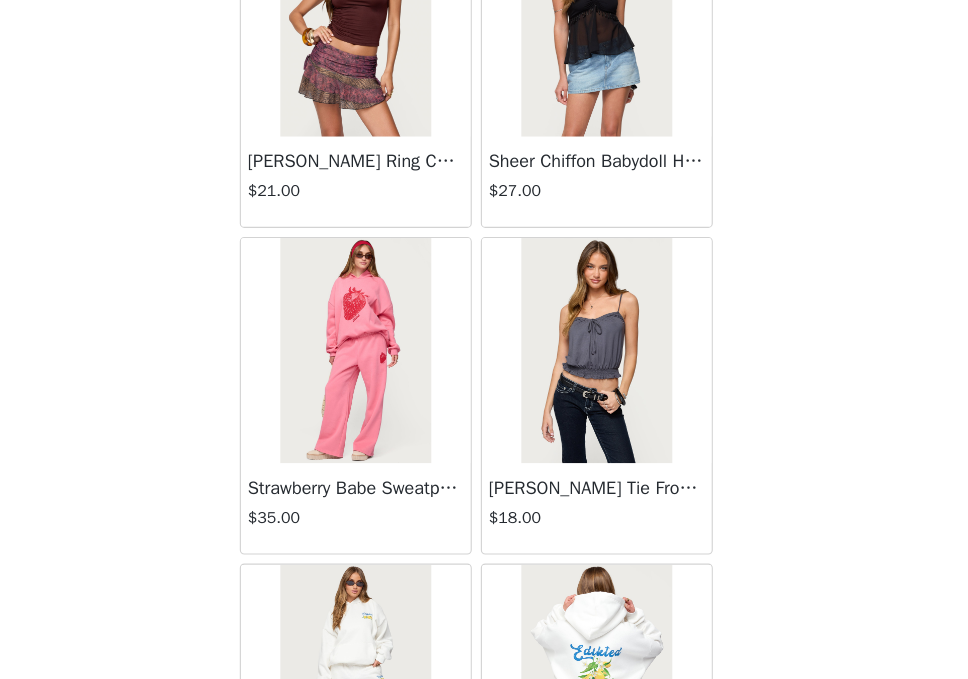 scroll, scrollTop: 34281, scrollLeft: 0, axis: vertical 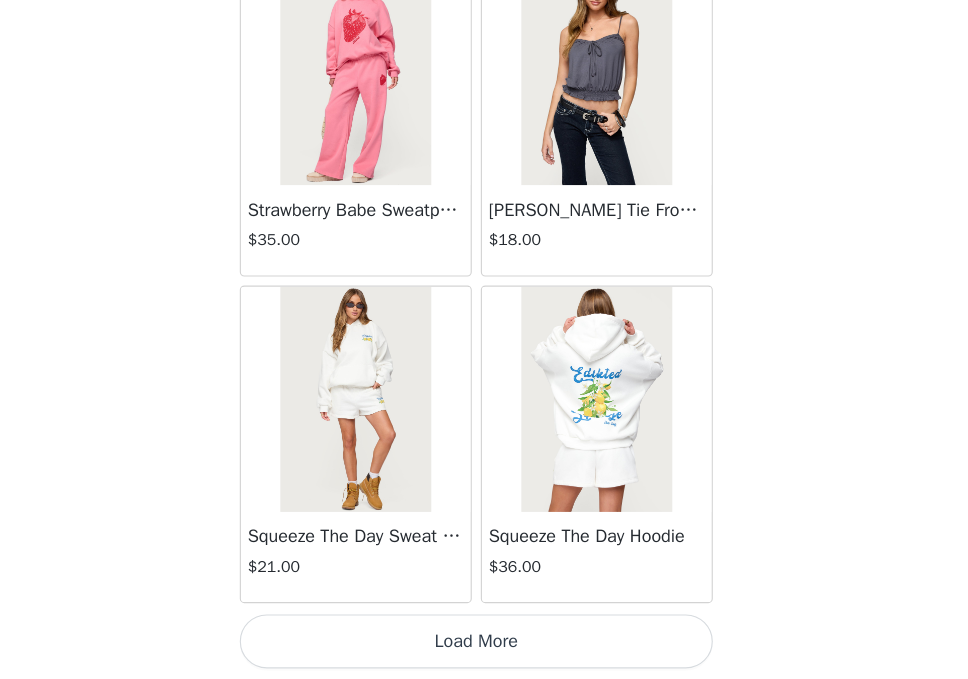 click on "Load More" at bounding box center [484, 645] 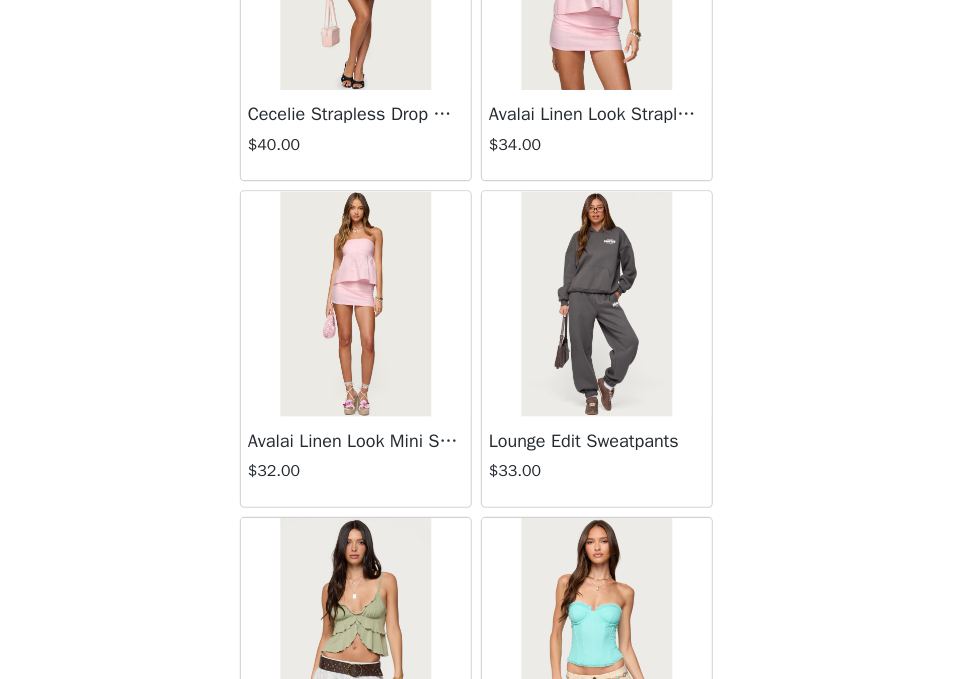scroll, scrollTop: 37181, scrollLeft: 0, axis: vertical 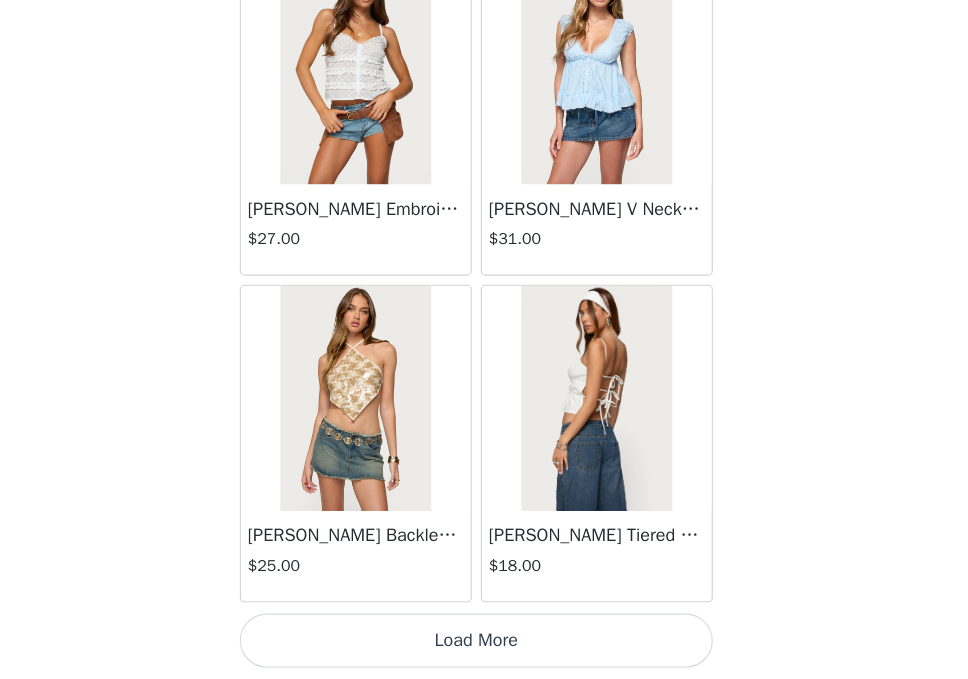 click on "Load More" at bounding box center (484, 645) 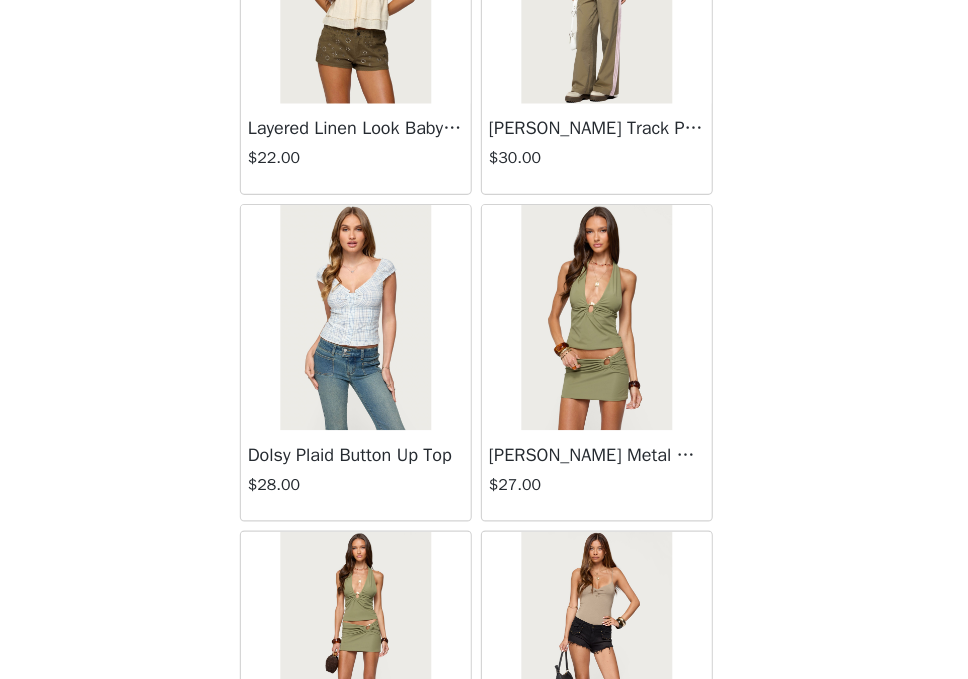 scroll, scrollTop: 37831, scrollLeft: 0, axis: vertical 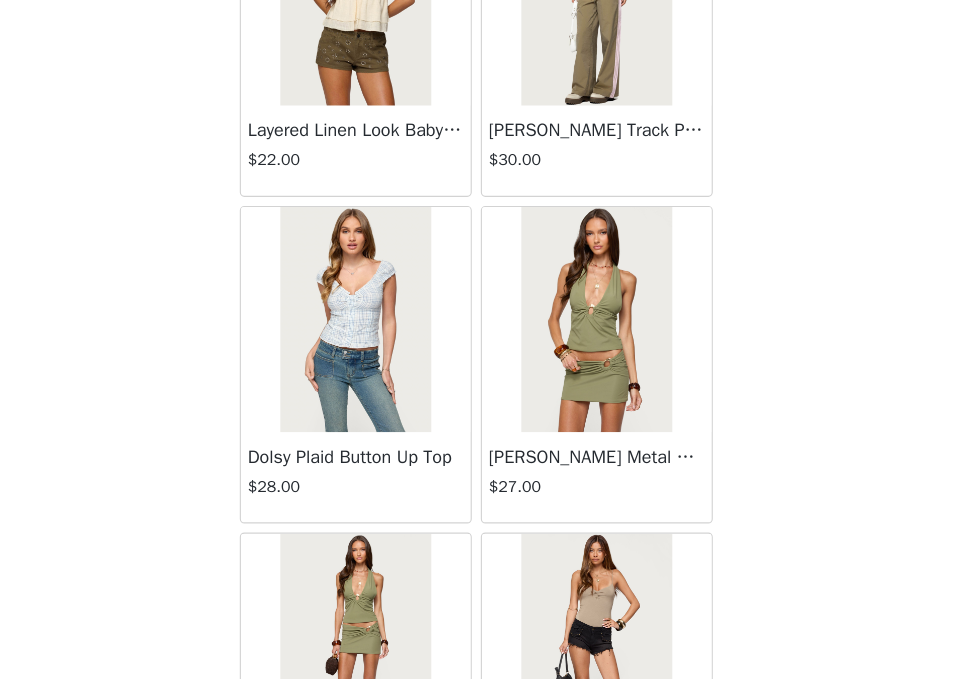 click at bounding box center (376, 360) 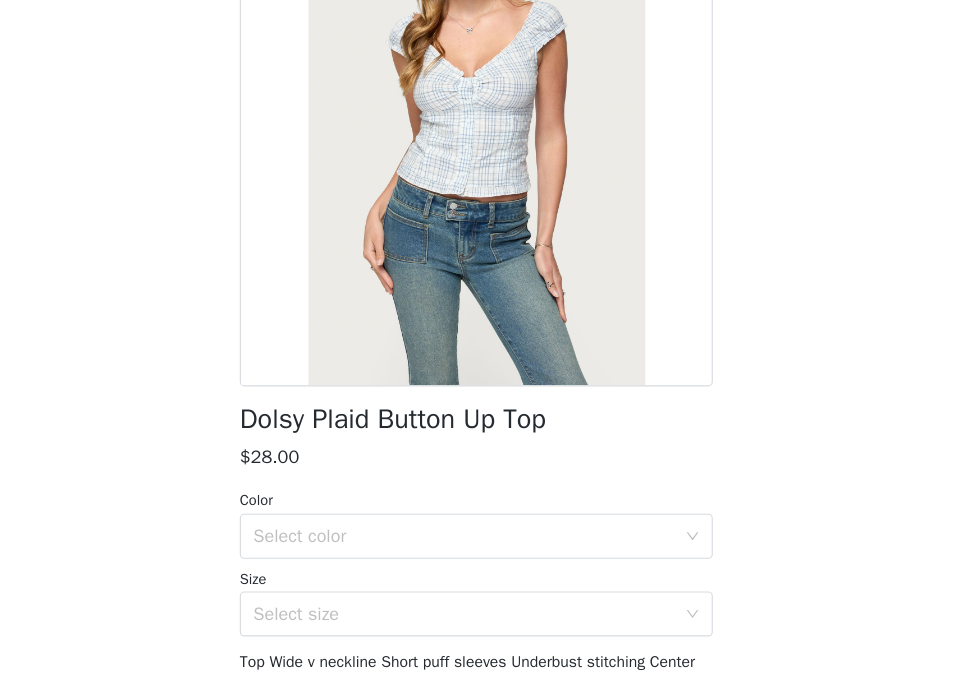 scroll, scrollTop: 188, scrollLeft: 0, axis: vertical 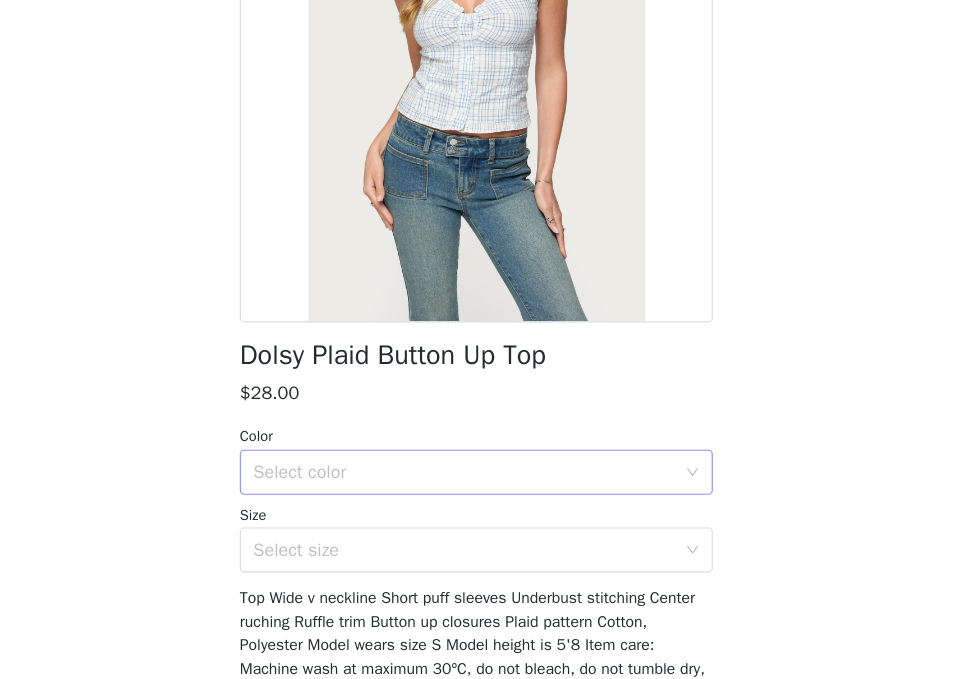 click on "Select color" at bounding box center (473, 495) 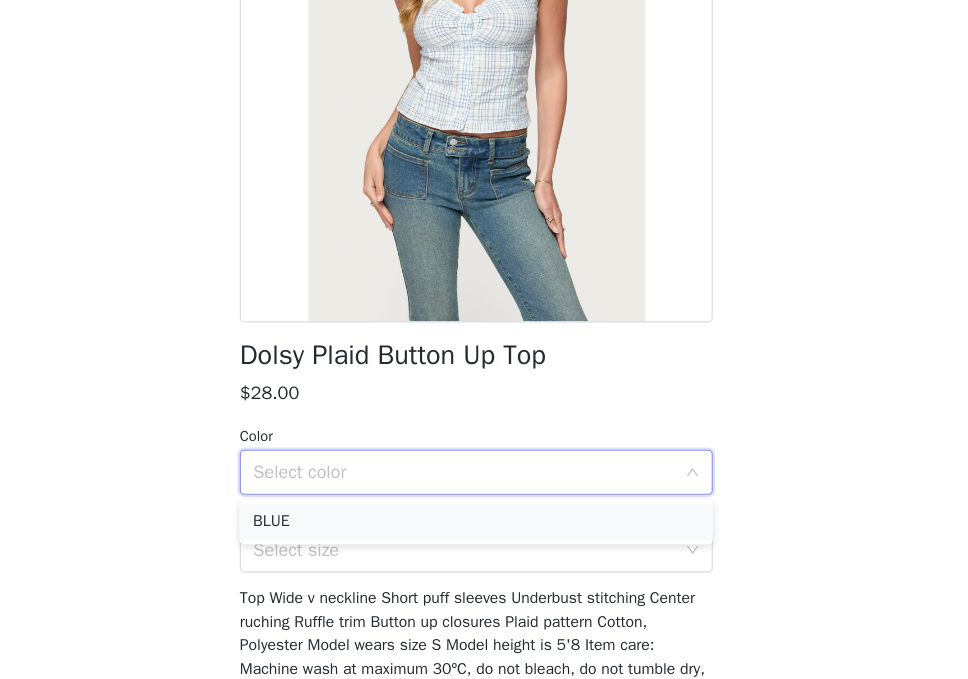 click on "BLUE" at bounding box center [484, 539] 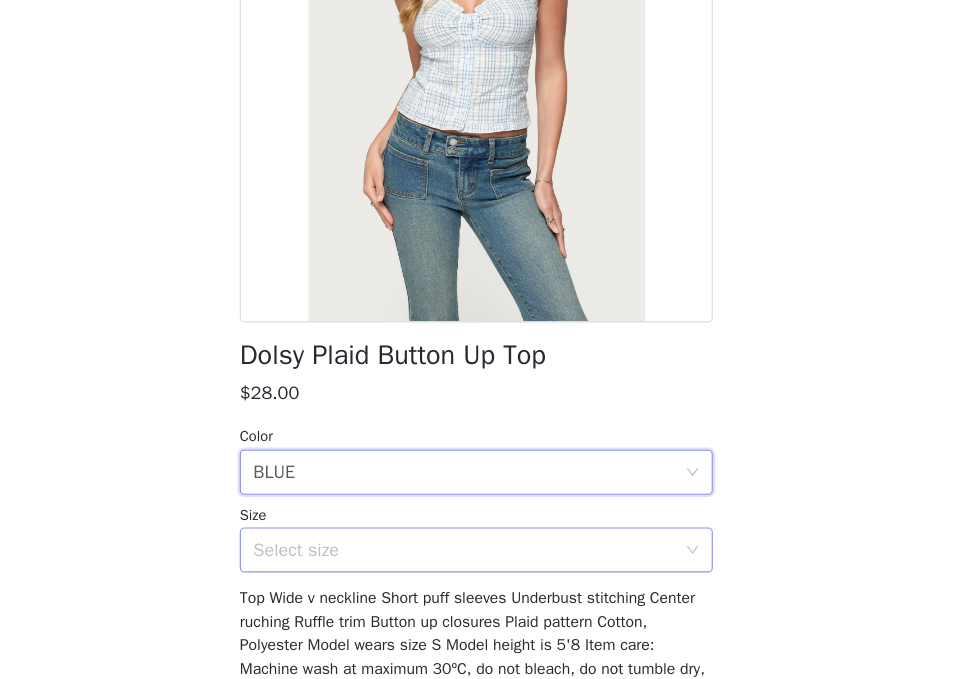 click on "Select size" at bounding box center (477, 564) 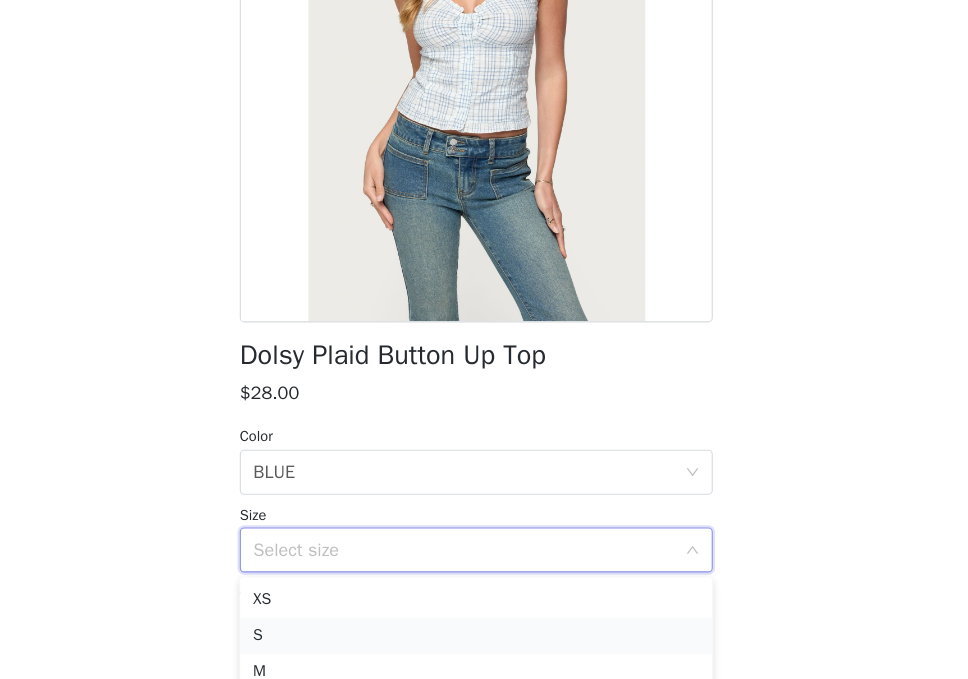 click on "S" at bounding box center [484, 640] 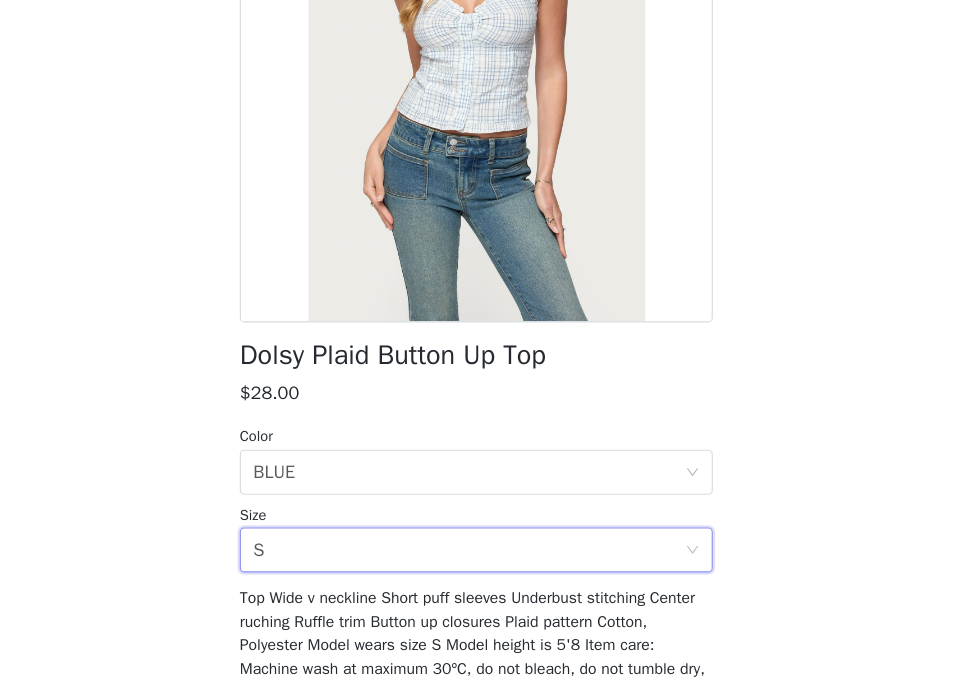 scroll, scrollTop: 294, scrollLeft: 0, axis: vertical 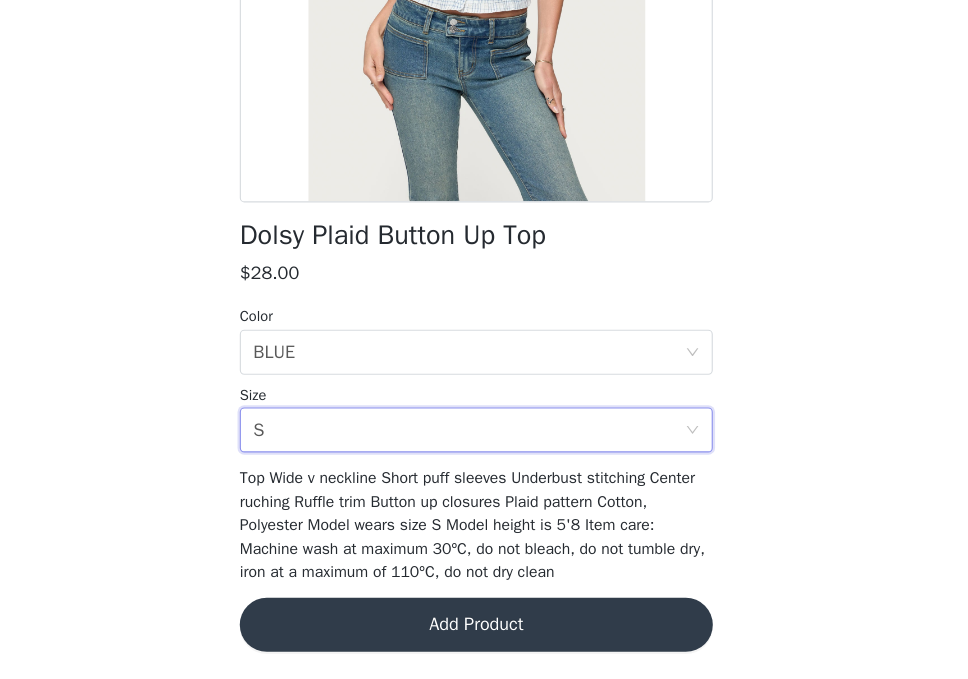 click on "Add Product" at bounding box center [484, 631] 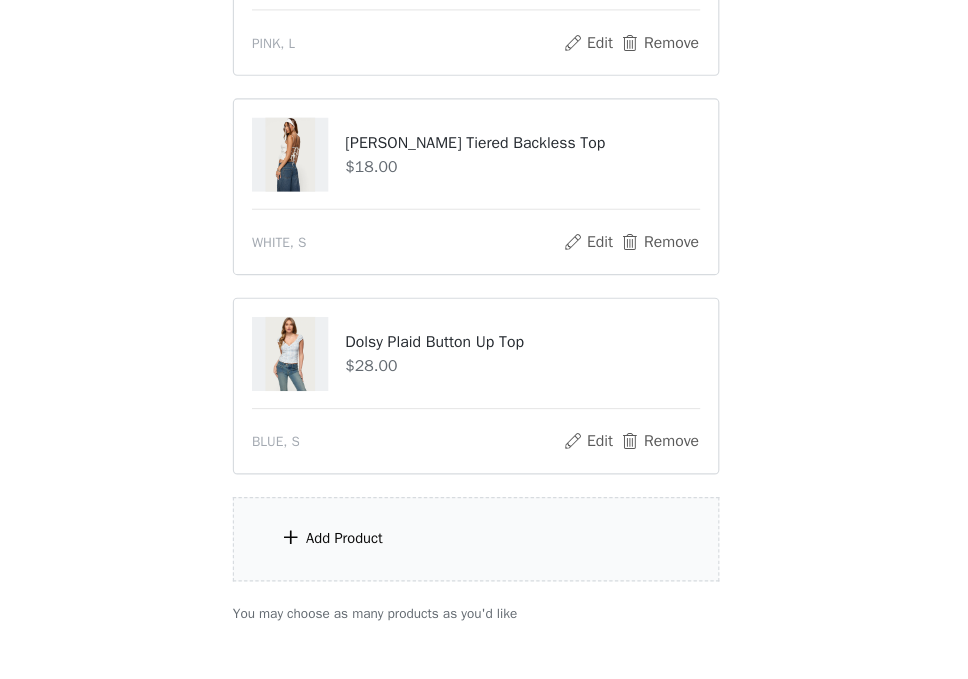 scroll, scrollTop: 2001, scrollLeft: 0, axis: vertical 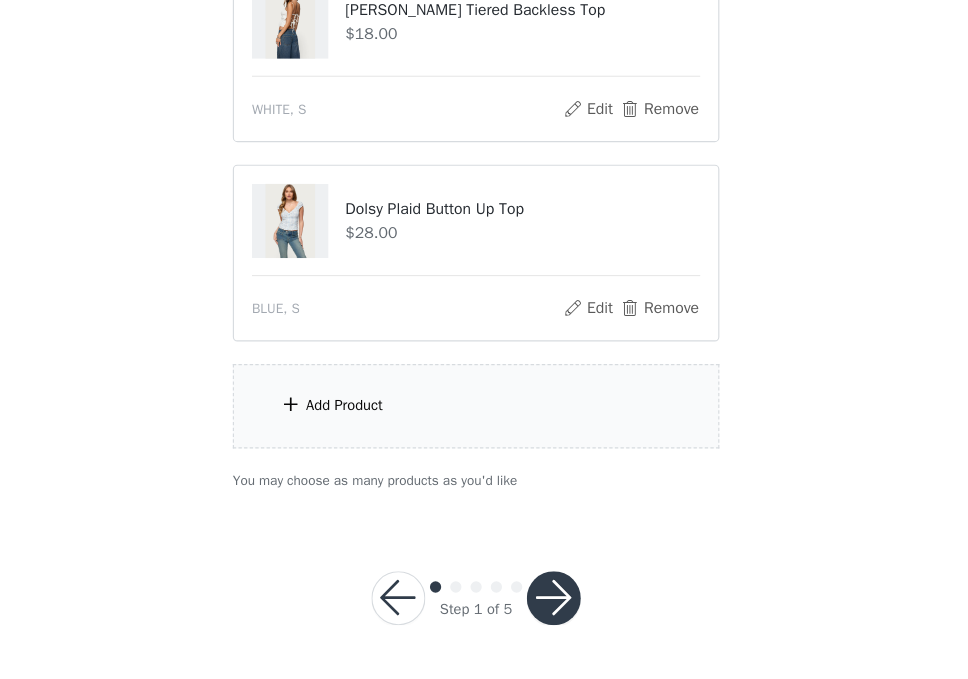 click on "Add Product" at bounding box center [484, 436] 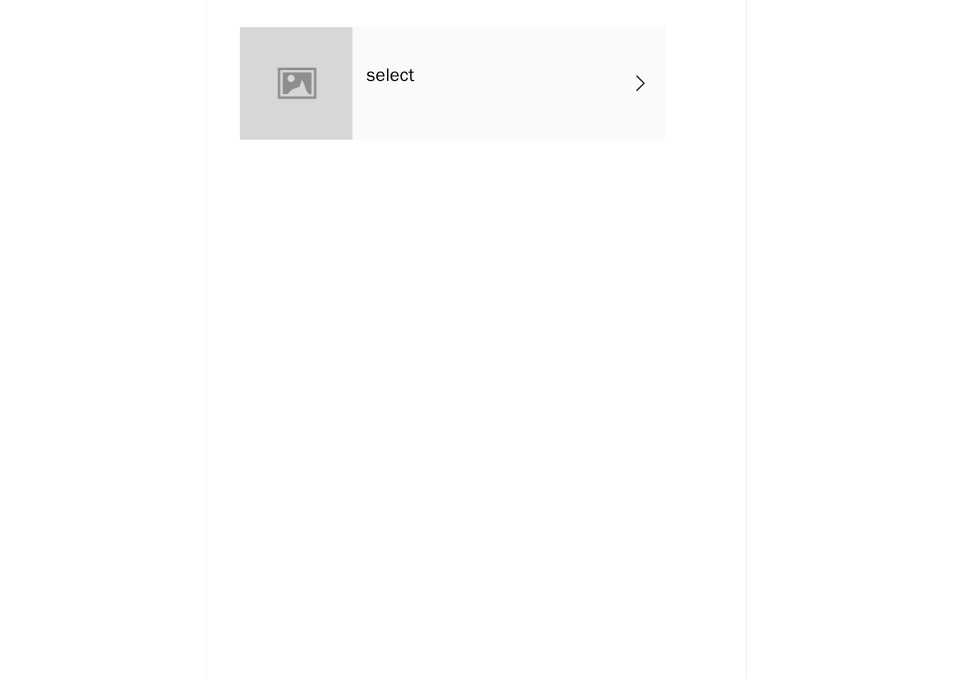 click on "select" at bounding box center [513, 150] 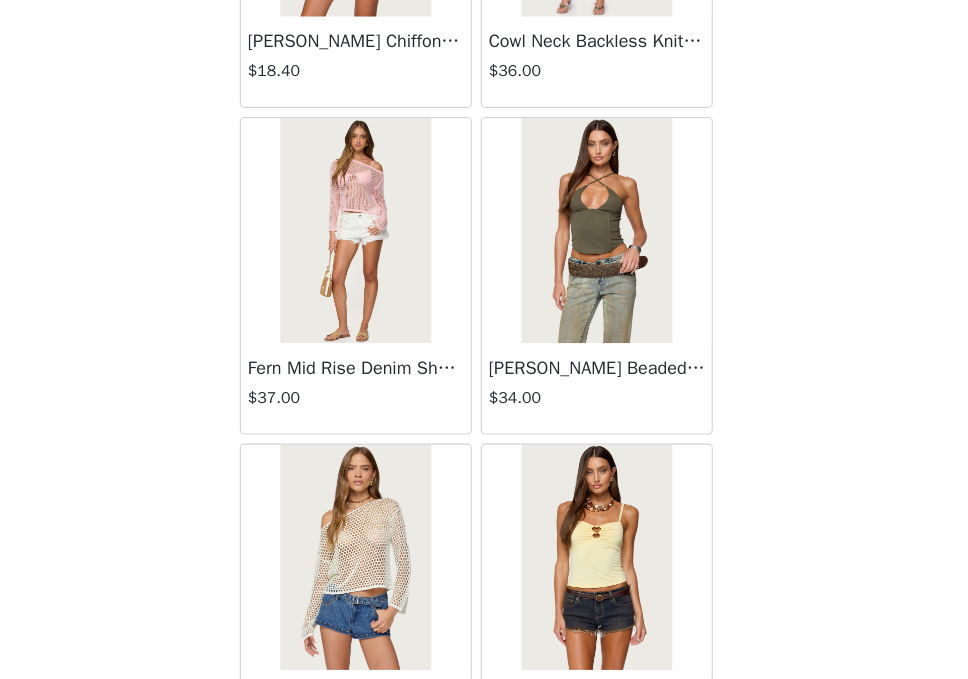 scroll, scrollTop: 2381, scrollLeft: 0, axis: vertical 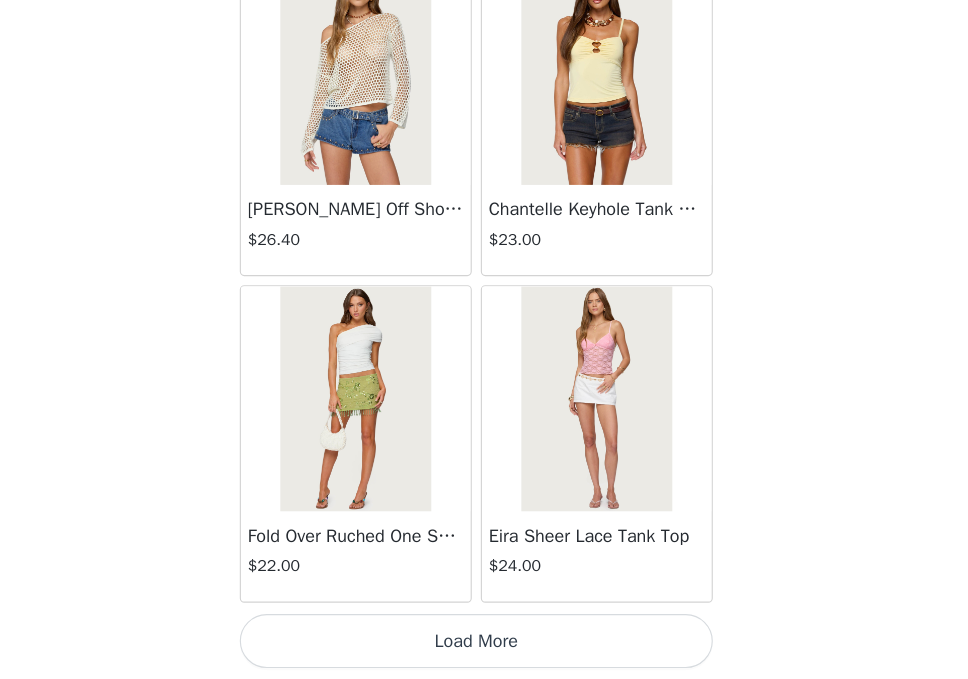click on "Load More" at bounding box center [484, 645] 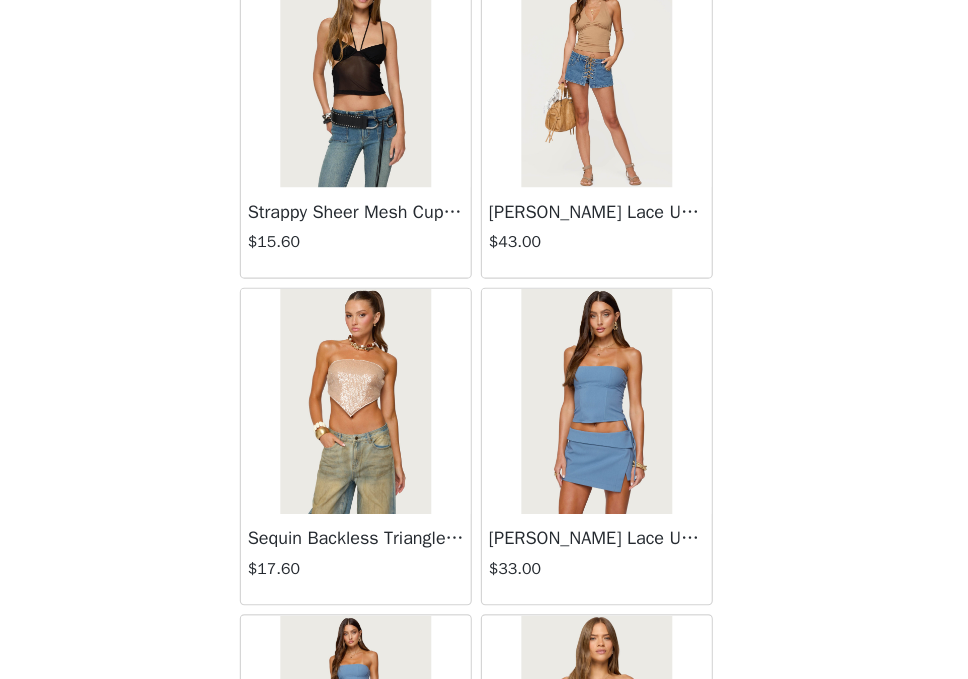 scroll, scrollTop: 5281, scrollLeft: 0, axis: vertical 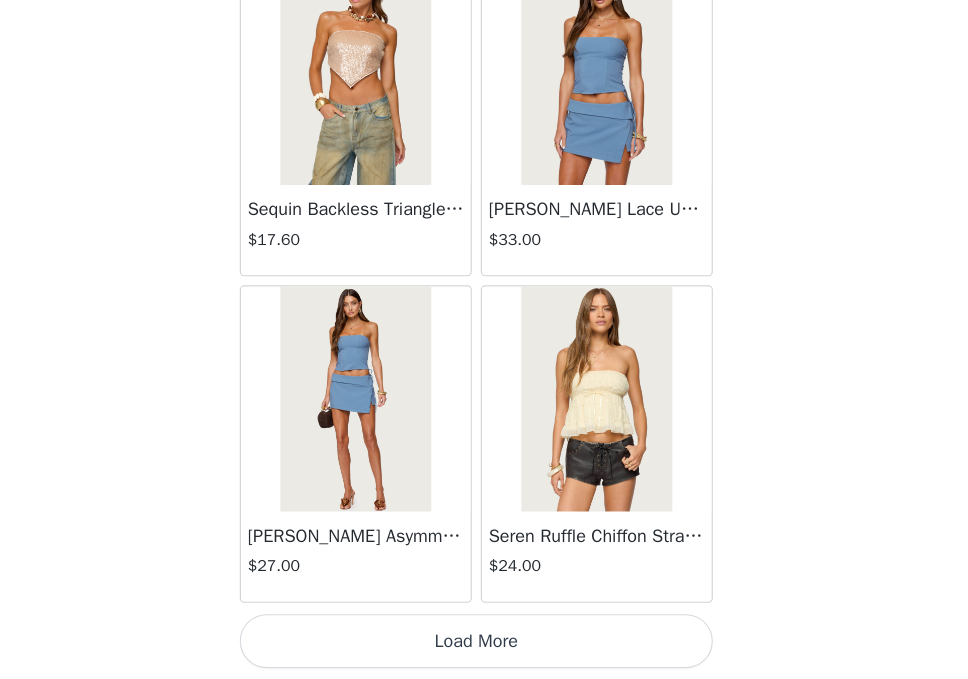 click on "Load More" at bounding box center [484, 645] 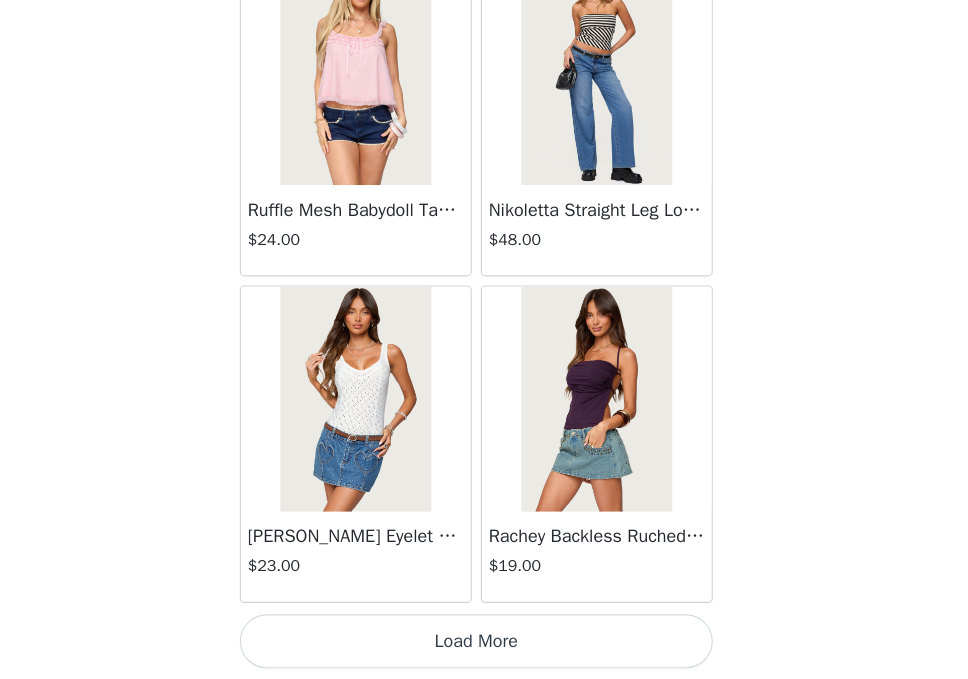 click on "Load More" at bounding box center [484, 645] 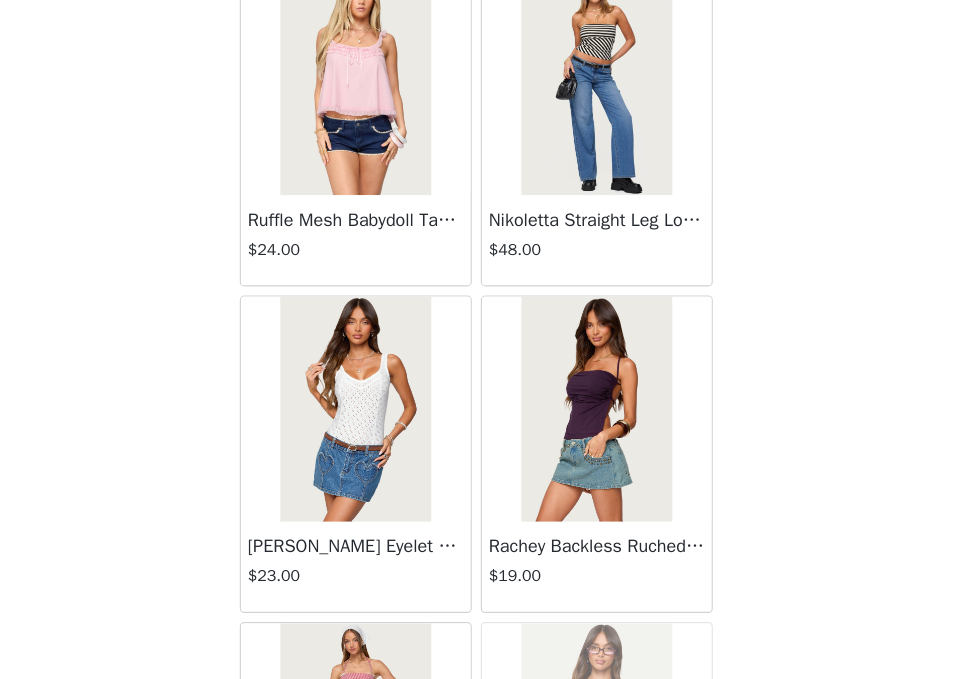 scroll, scrollTop: 8181, scrollLeft: 0, axis: vertical 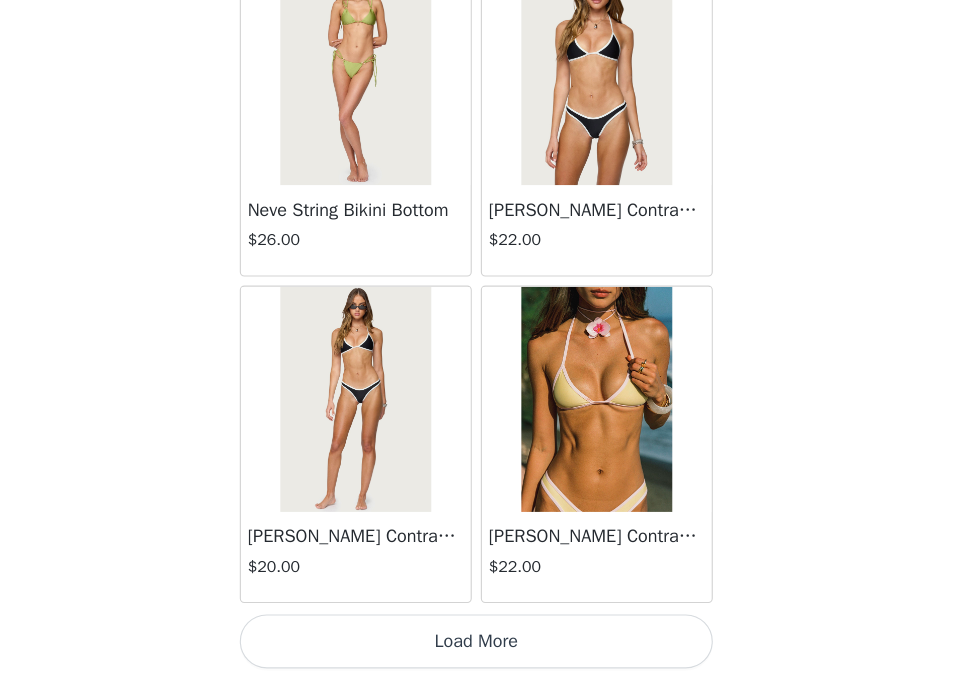 click on "Load More" at bounding box center (484, 645) 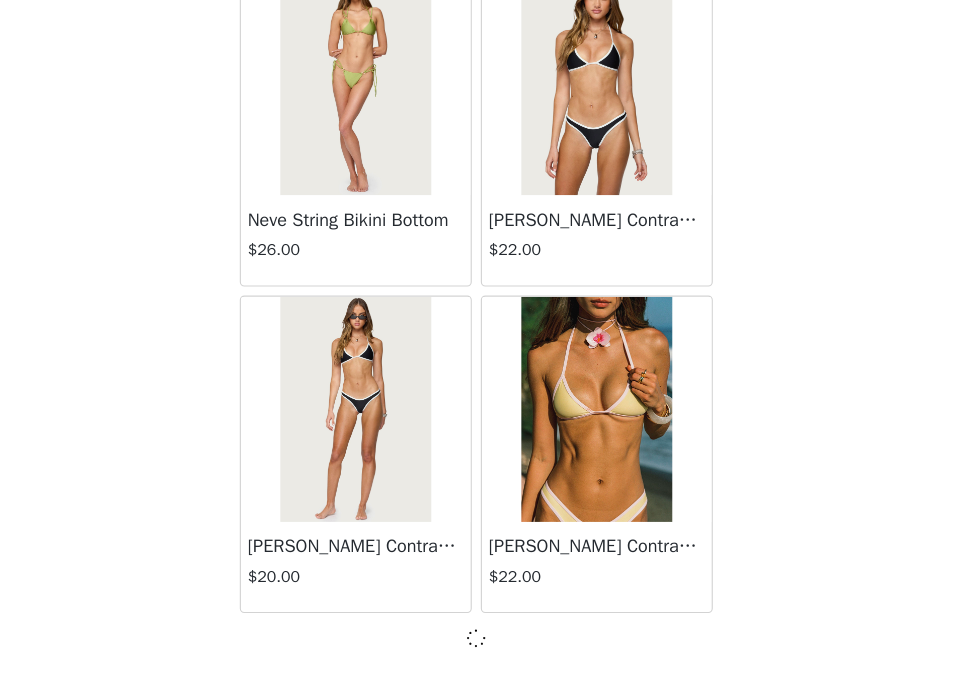 scroll, scrollTop: 11081, scrollLeft: 0, axis: vertical 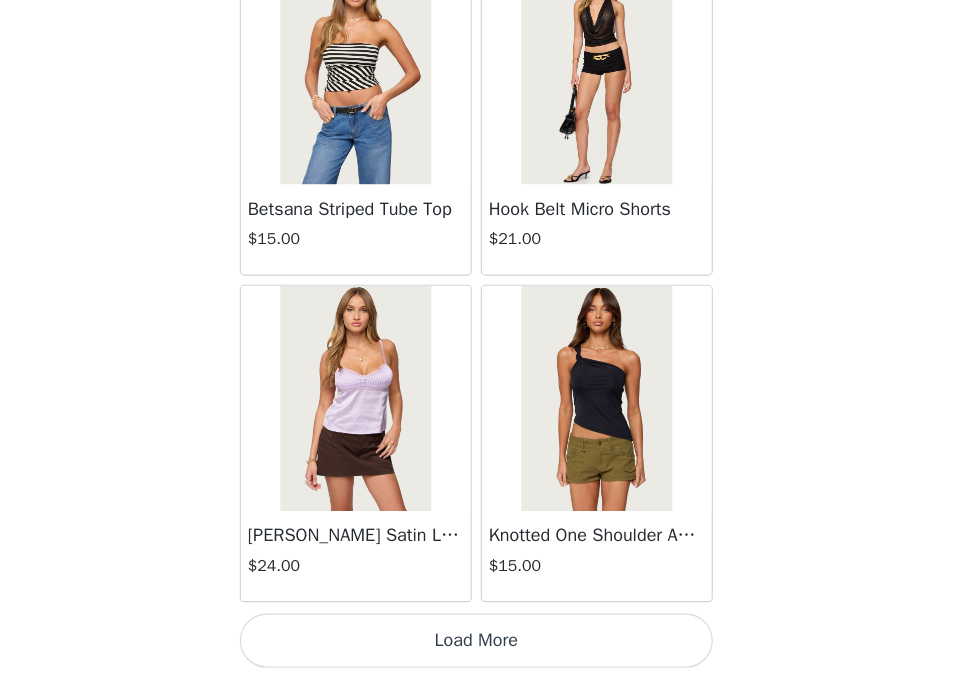 click on "Load More" at bounding box center (484, 645) 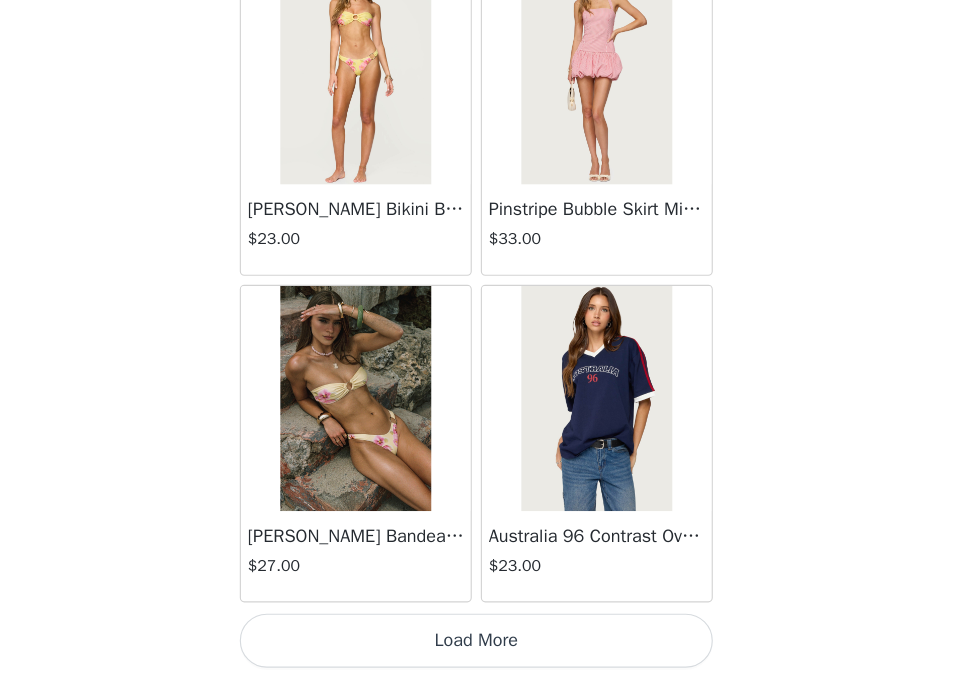 click on "Load More" at bounding box center (484, 645) 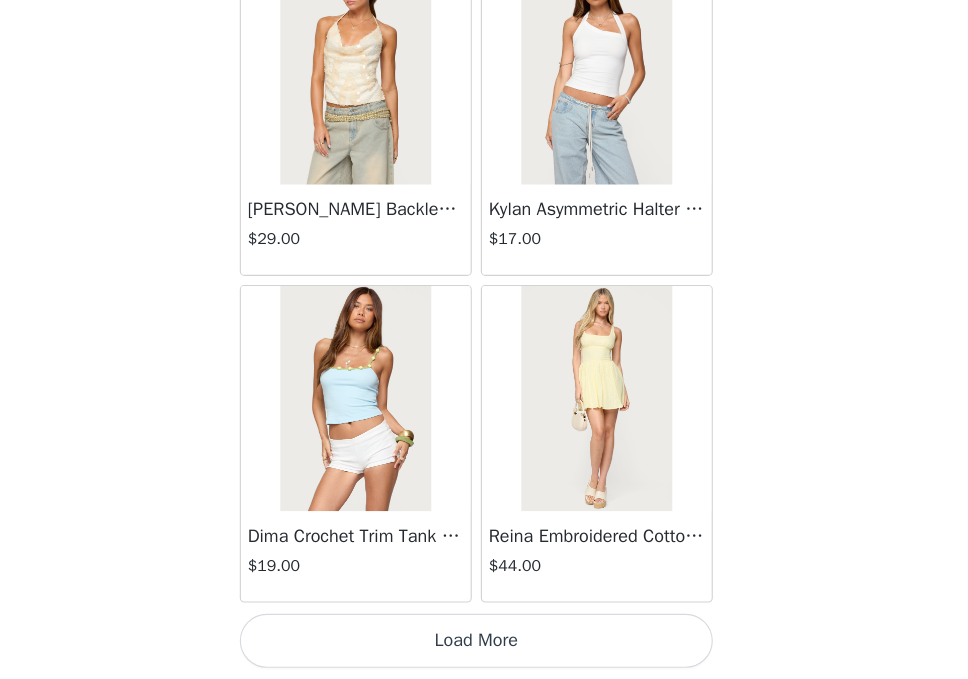 click on "Load More" at bounding box center (484, 645) 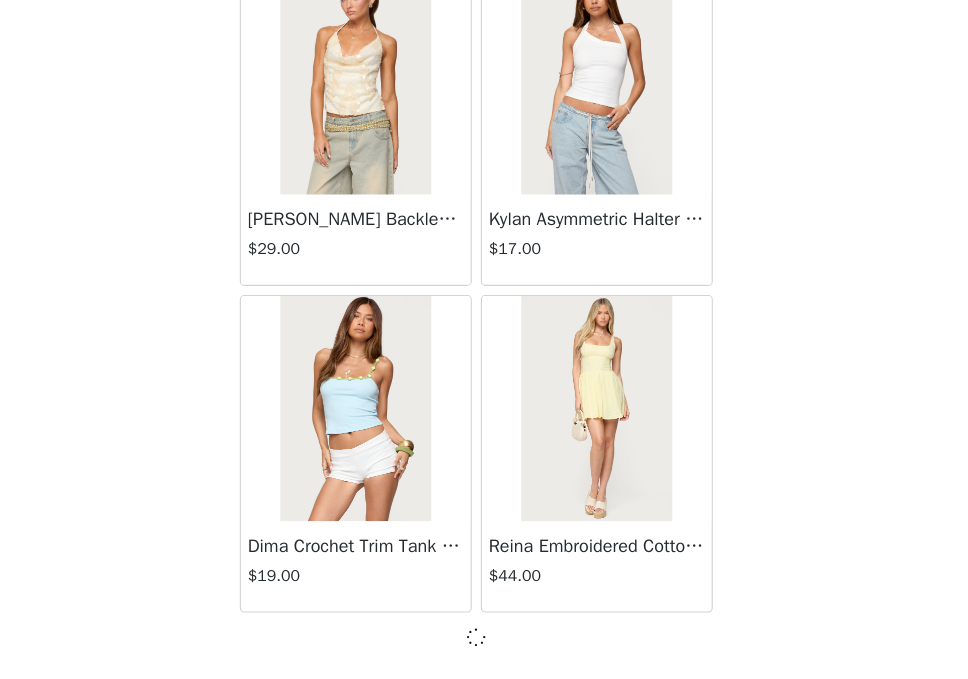 scroll, scrollTop: 19772, scrollLeft: 0, axis: vertical 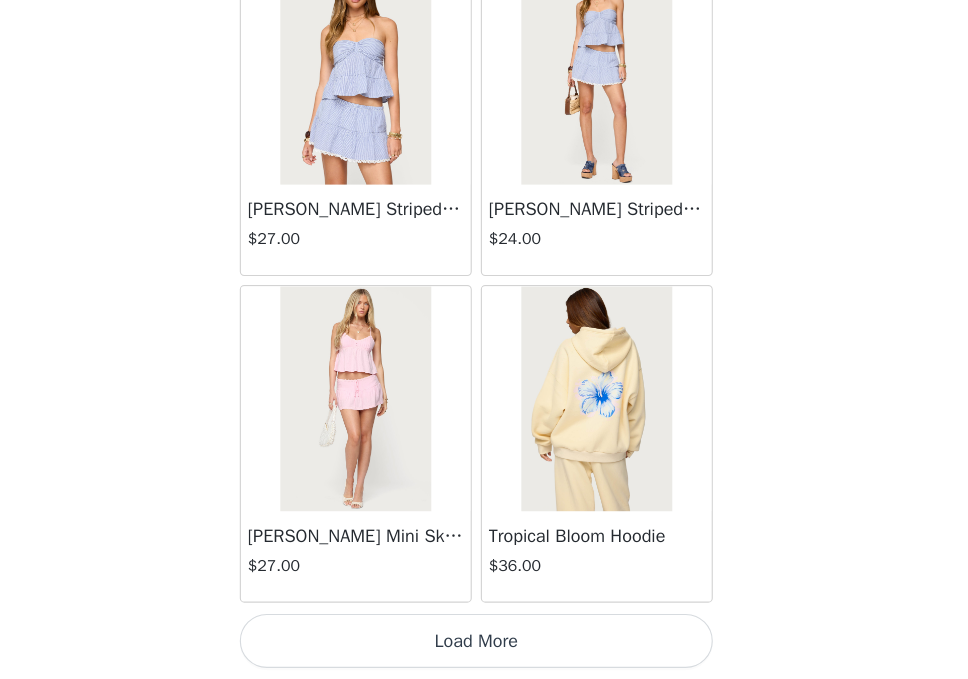 click on "Load More" at bounding box center (484, 645) 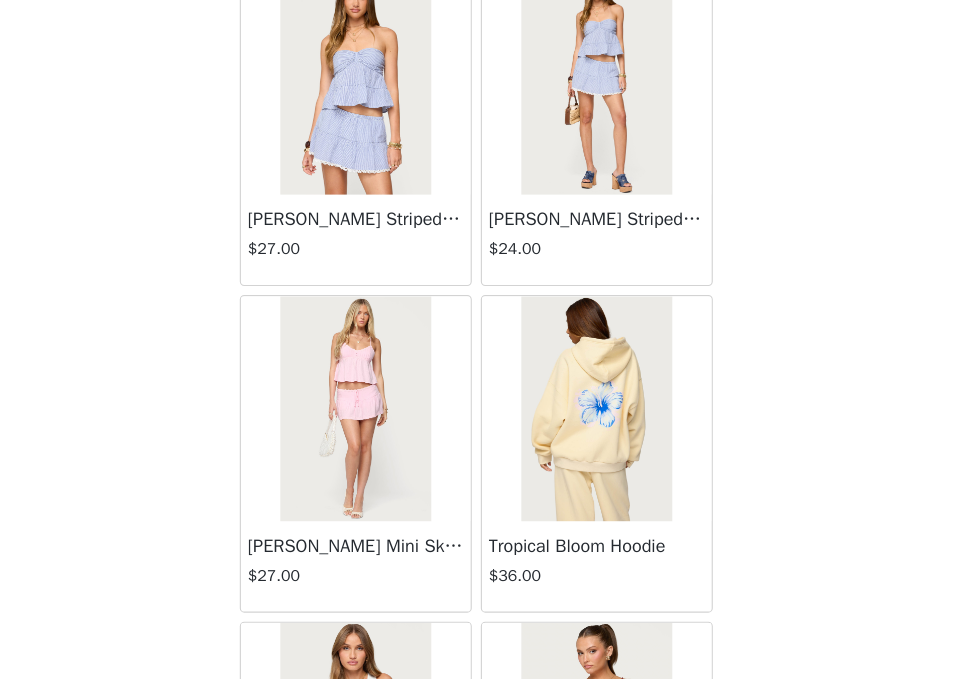 scroll, scrollTop: 22681, scrollLeft: 0, axis: vertical 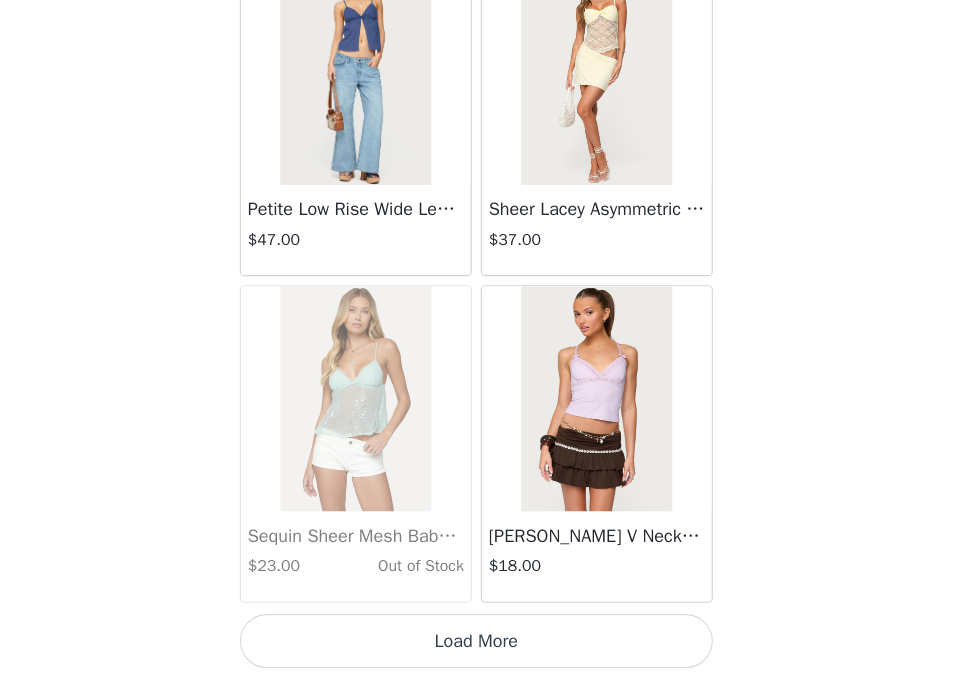 click on "Load More" at bounding box center [484, 645] 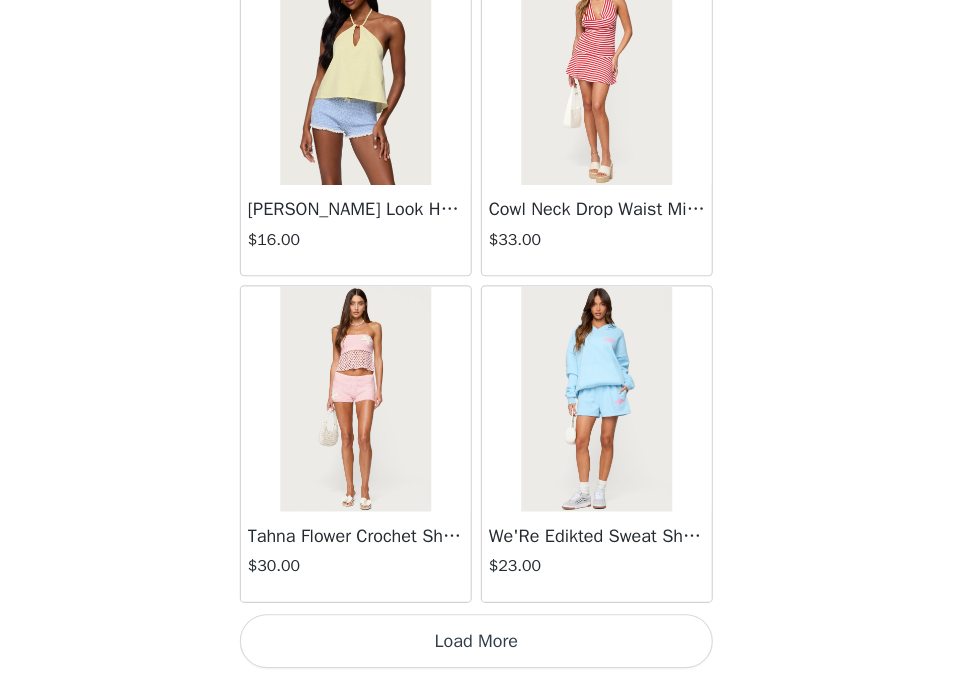 click on "Load More" at bounding box center [484, 645] 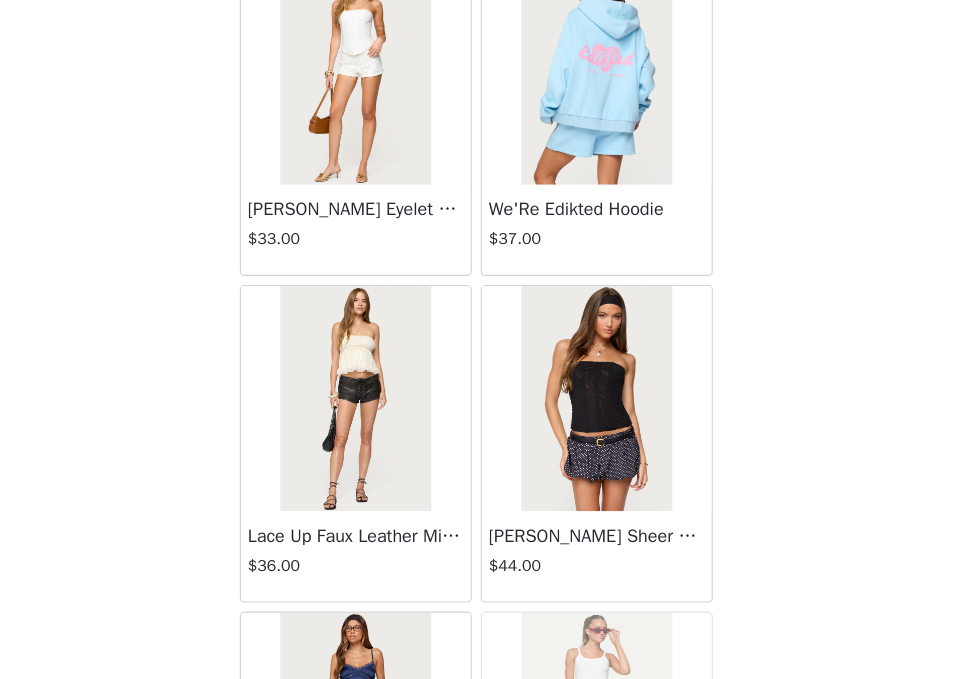 scroll, scrollTop: 31381, scrollLeft: 0, axis: vertical 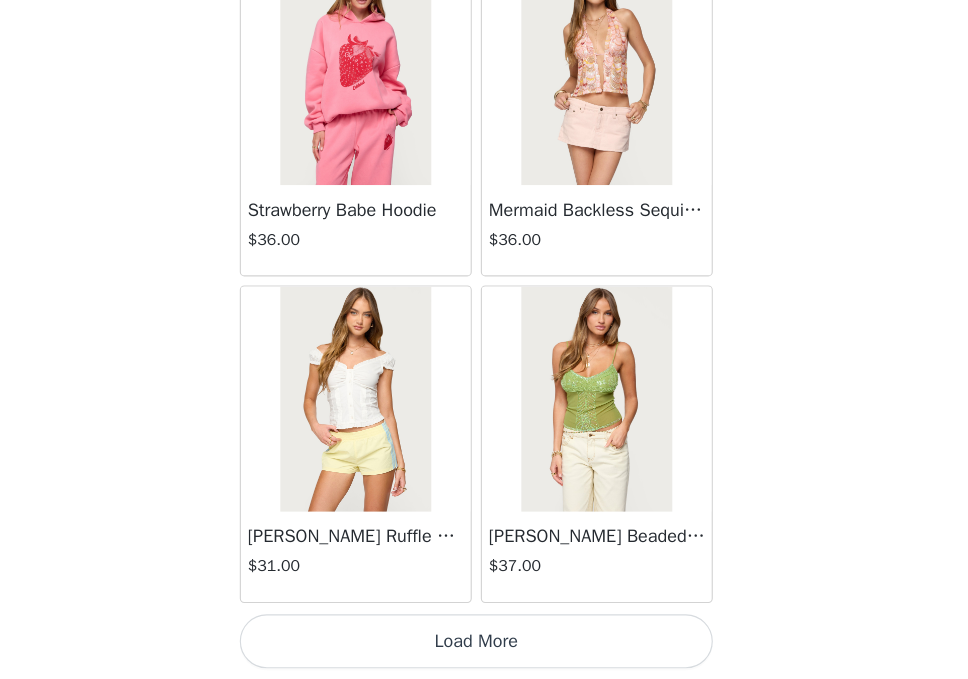 click on "Load More" at bounding box center (484, 645) 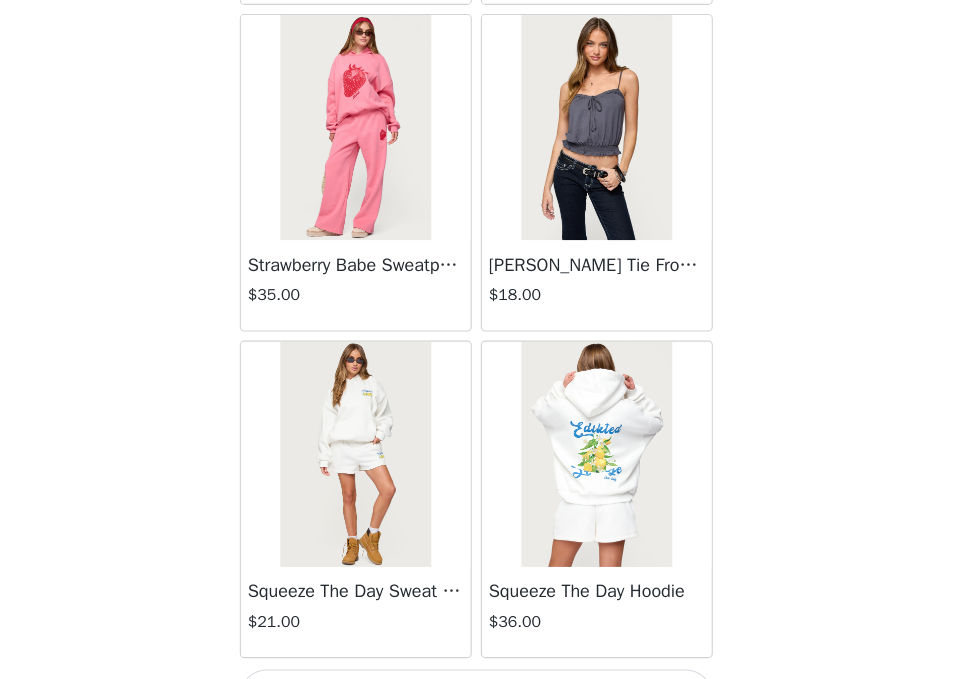 scroll, scrollTop: 34281, scrollLeft: 0, axis: vertical 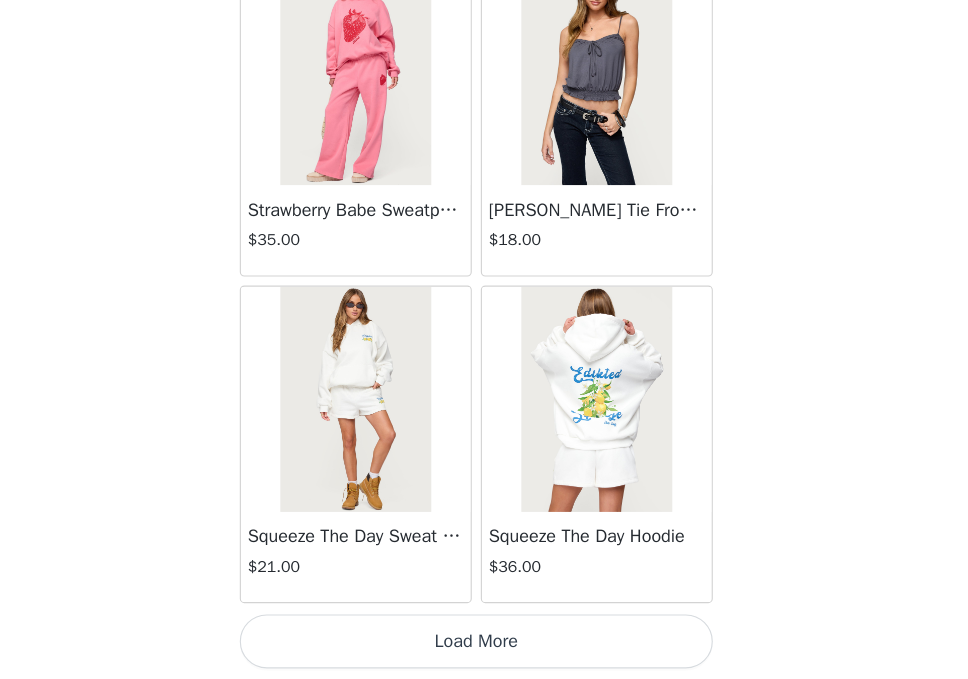 click on "Load More" at bounding box center [484, 645] 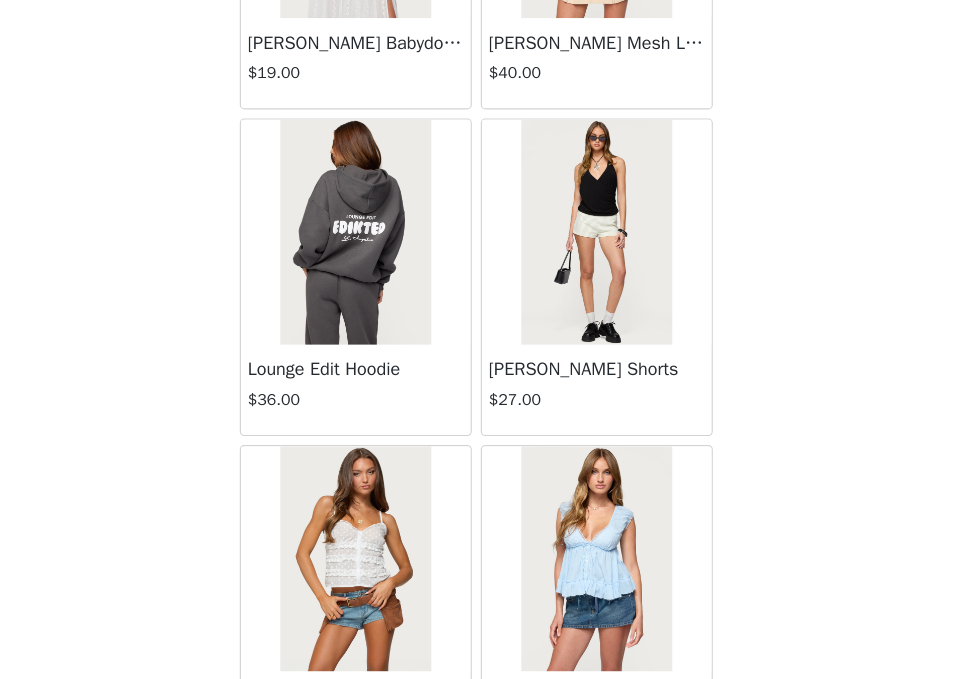 scroll, scrollTop: 37181, scrollLeft: 0, axis: vertical 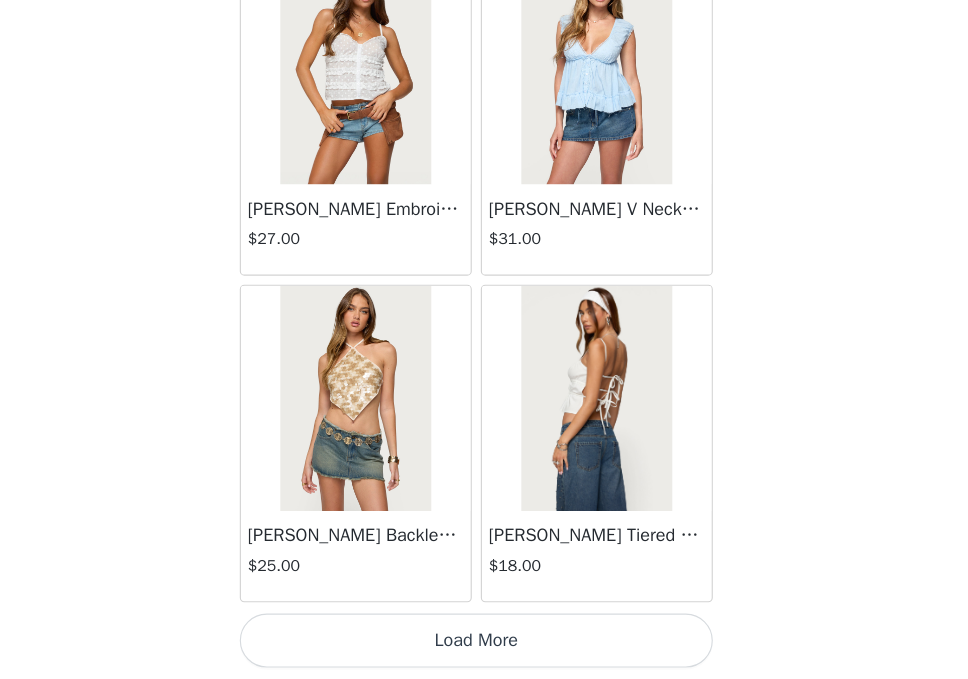 click on "Load More" at bounding box center [484, 645] 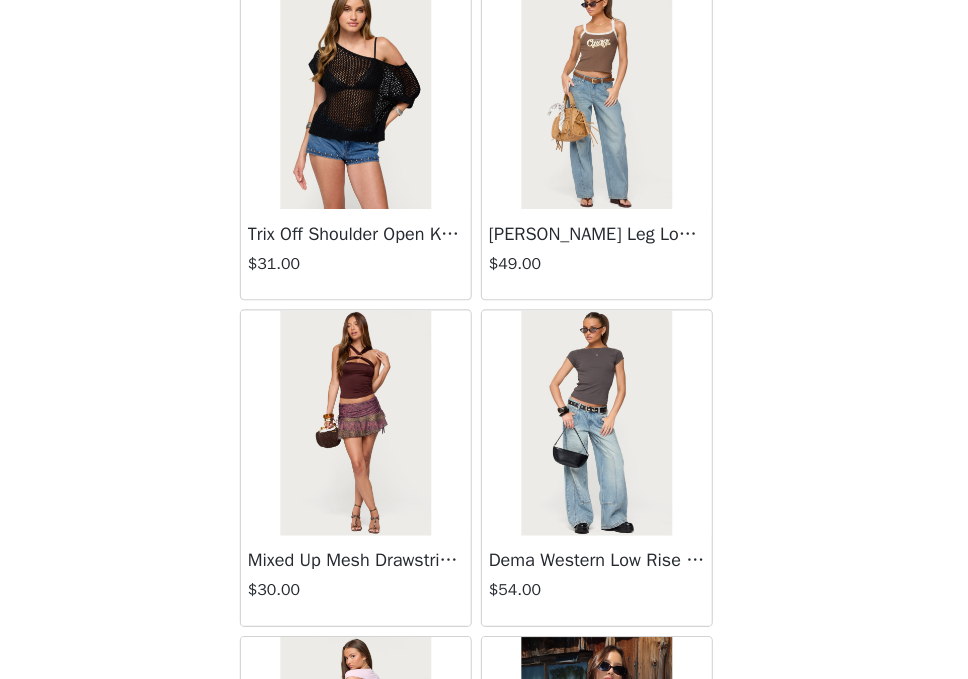 scroll, scrollTop: 38897, scrollLeft: 0, axis: vertical 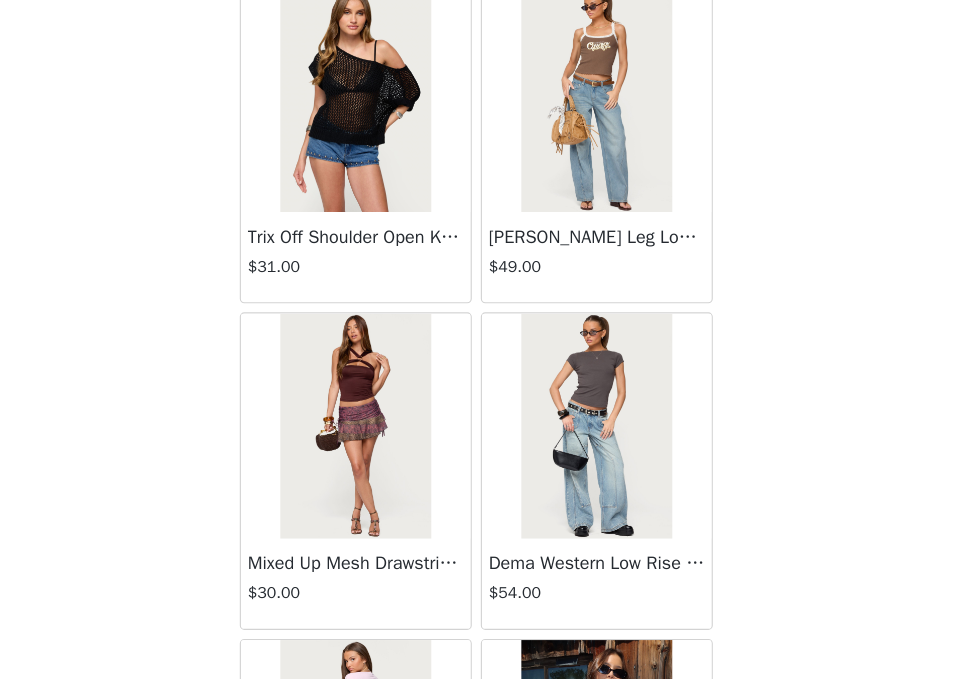 click at bounding box center (590, 454) 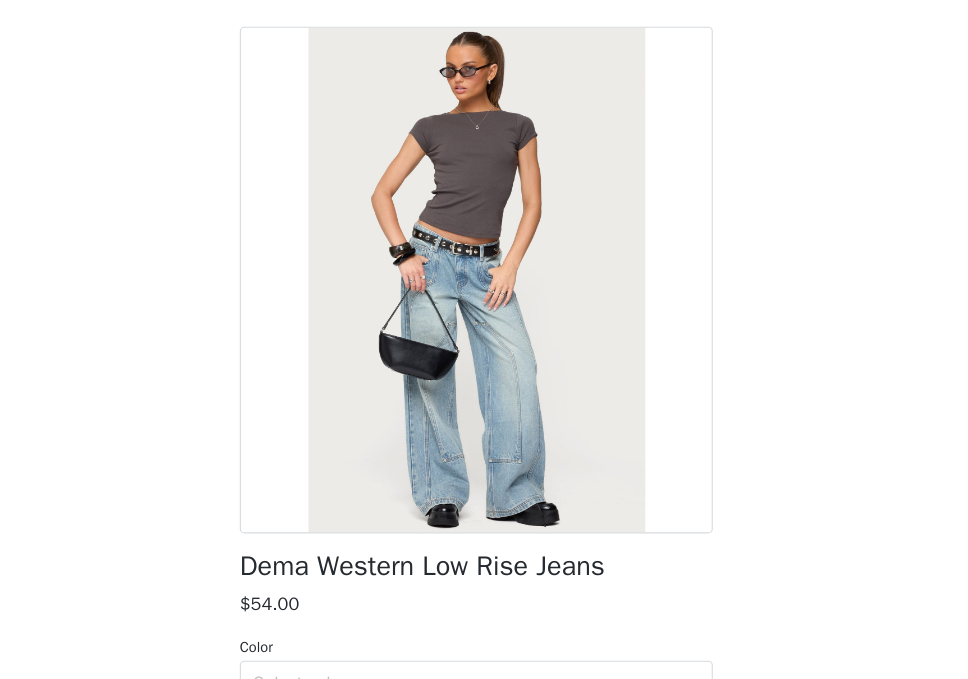 scroll, scrollTop: 273, scrollLeft: 0, axis: vertical 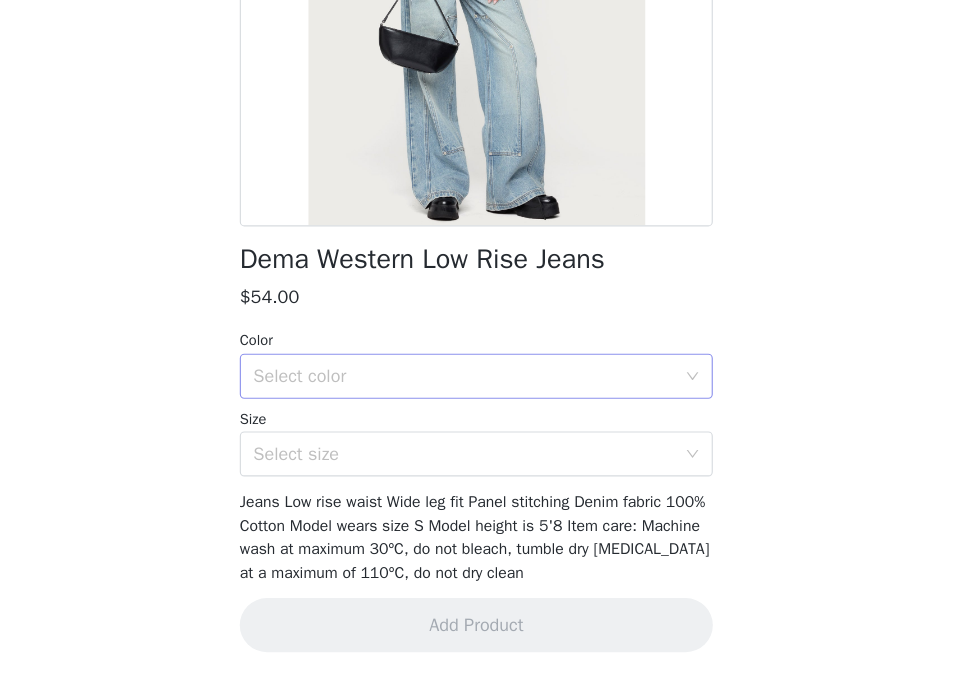 click on "Select color" at bounding box center [477, 410] 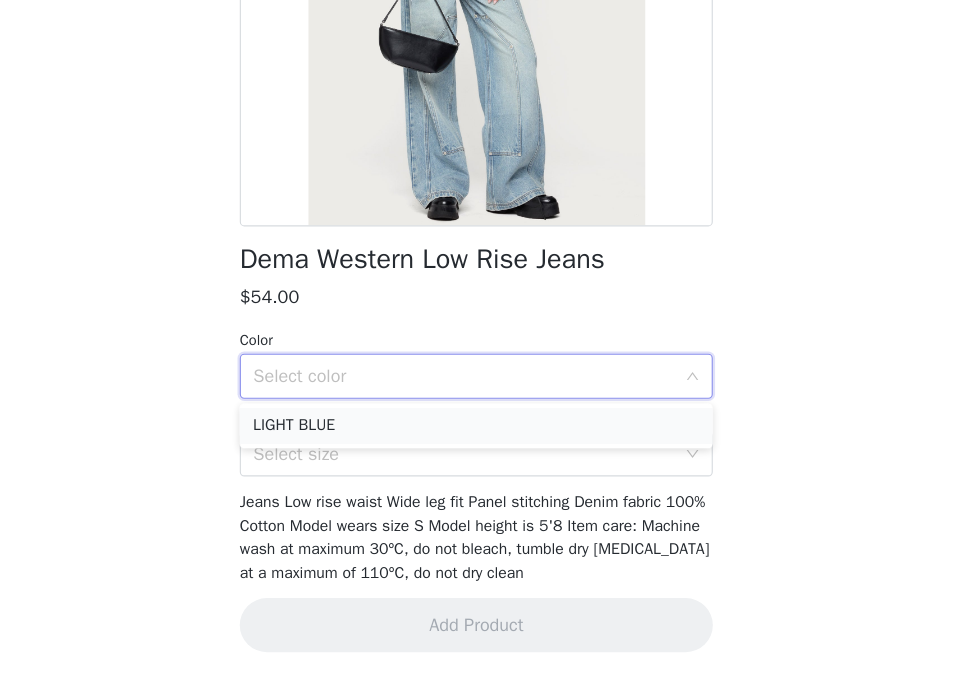 click on "LIGHT BLUE" at bounding box center [484, 454] 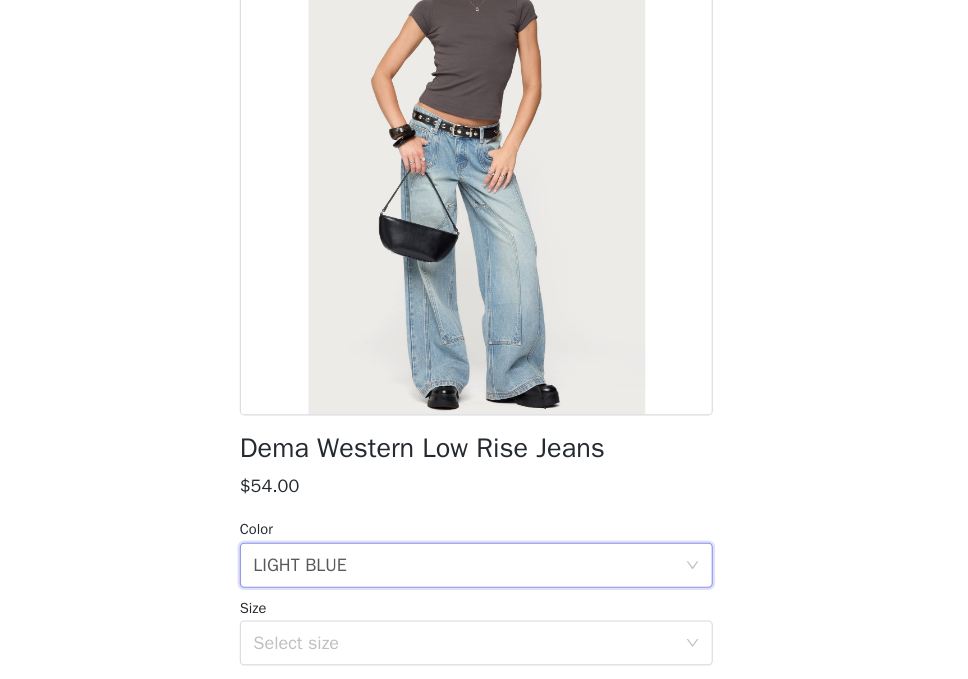 scroll, scrollTop: 102, scrollLeft: 0, axis: vertical 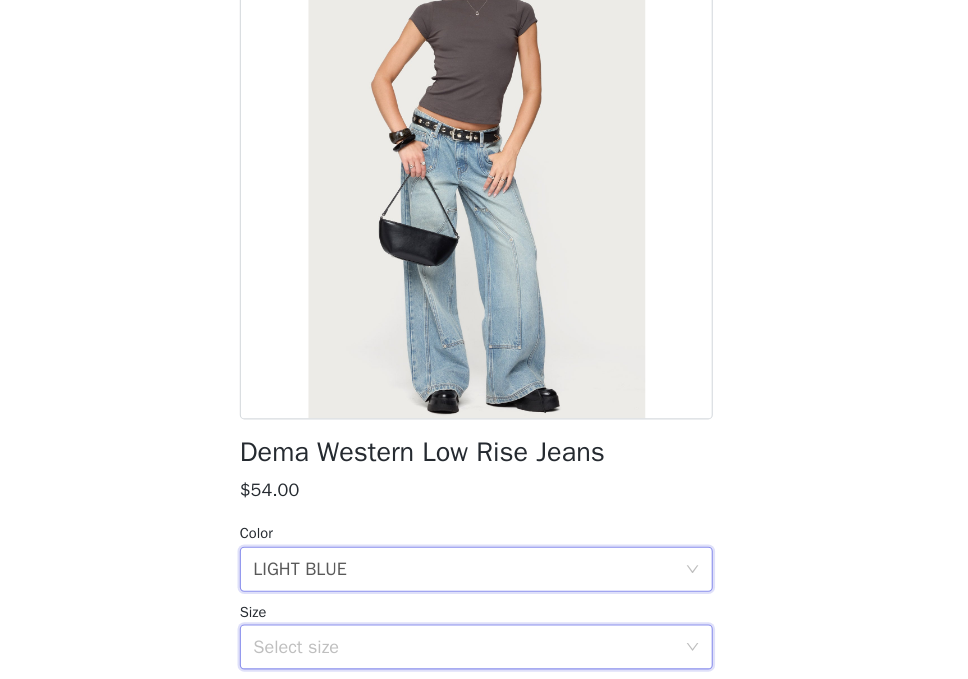 click on "Select size" at bounding box center [477, 650] 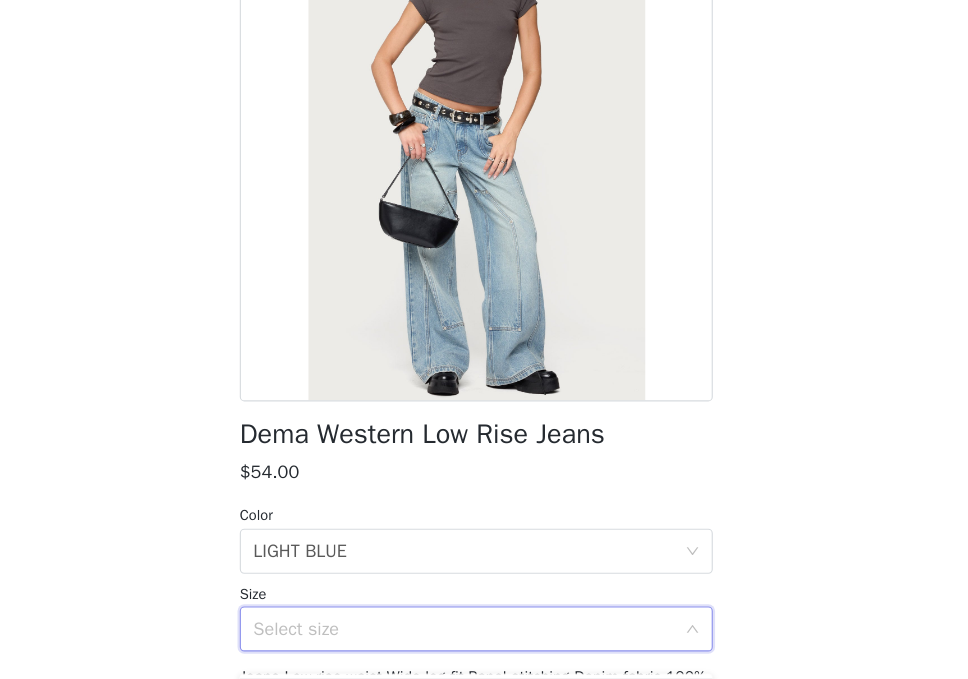 scroll, scrollTop: 117, scrollLeft: 0, axis: vertical 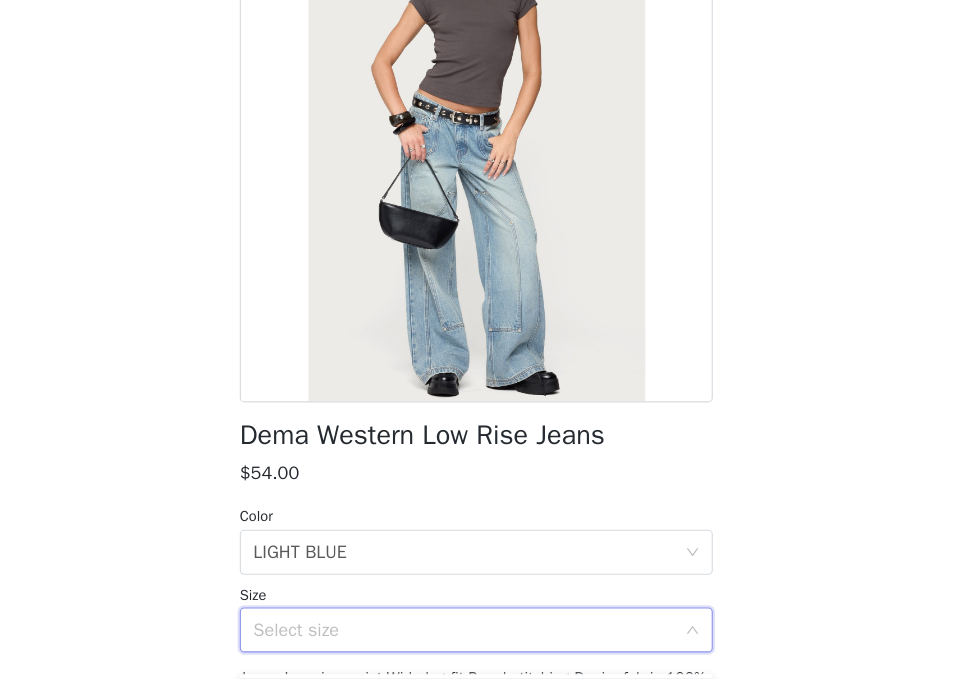click on "Dema Western Low Rise Jeans       $54.00         Color   Select color LIGHT BLUE Size   Select size   Jeans Low rise waist Wide leg fit Panel stitching Denim fabric 100% Cotton Model wears size S Model height is 5'8 Item care: Machine wash at maximum 30ºC, do not bleach, tumble dry [MEDICAL_DATA] at a maximum of 110ºC, do not dry clean   Add Product" at bounding box center [484, 409] 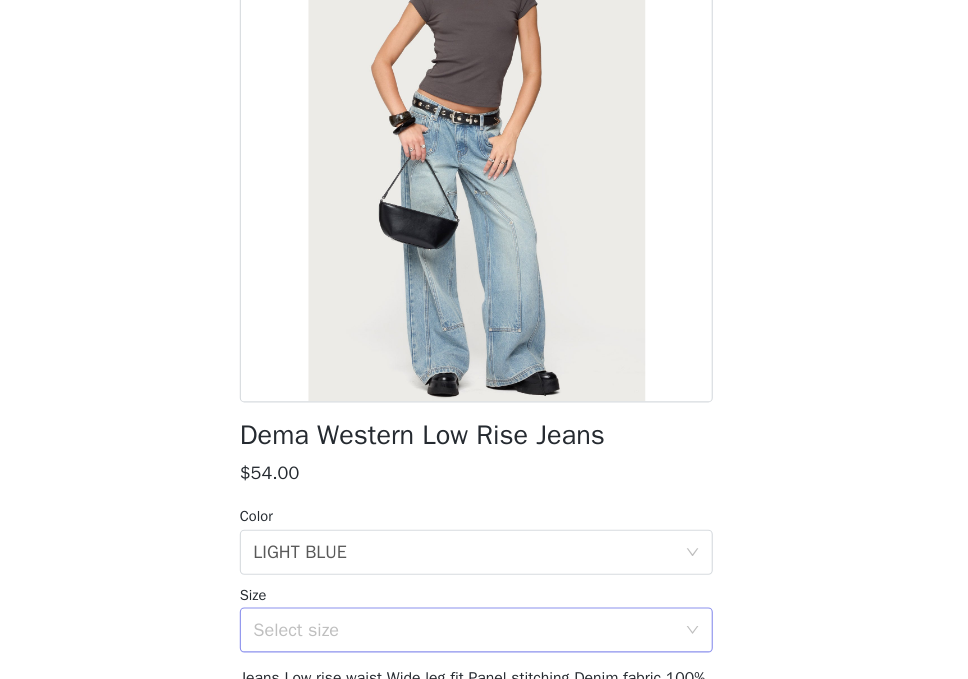 click on "Select size" at bounding box center (473, 635) 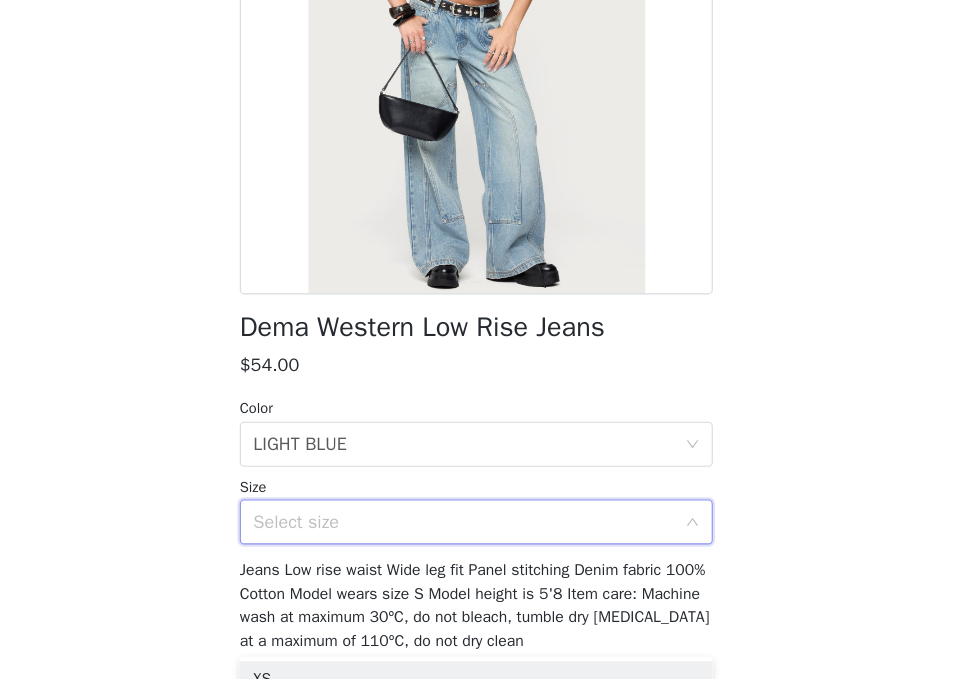 scroll, scrollTop: 273, scrollLeft: 0, axis: vertical 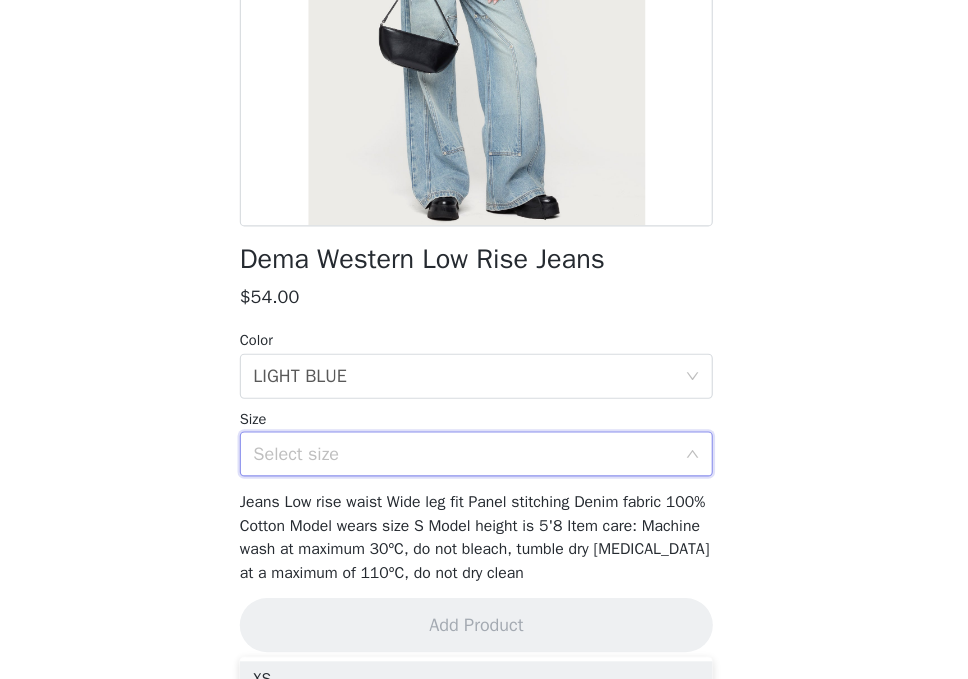 click on "Select size" at bounding box center [473, 479] 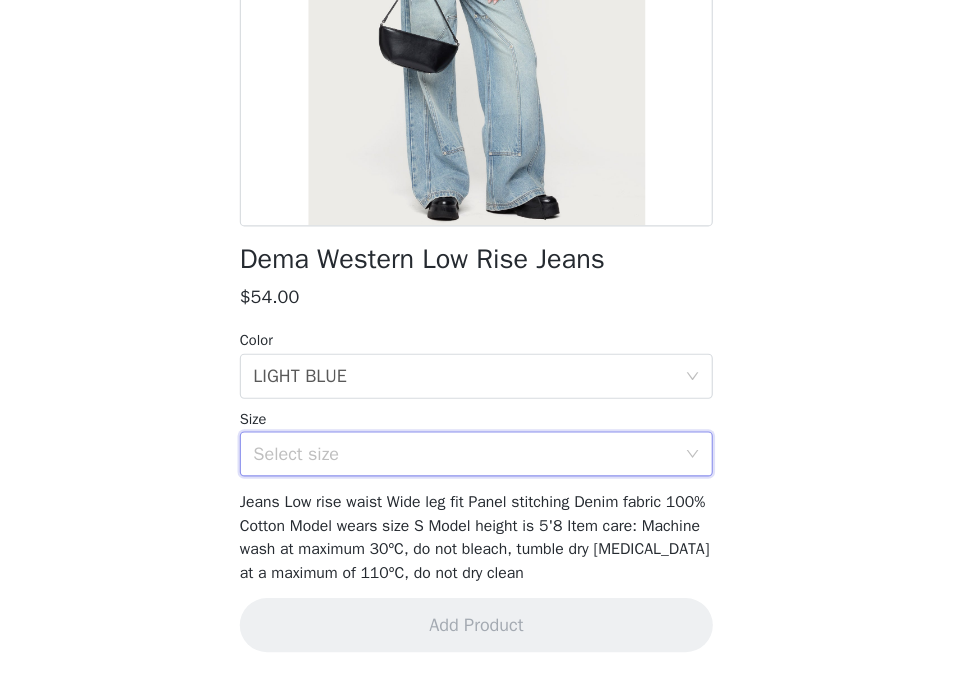 click 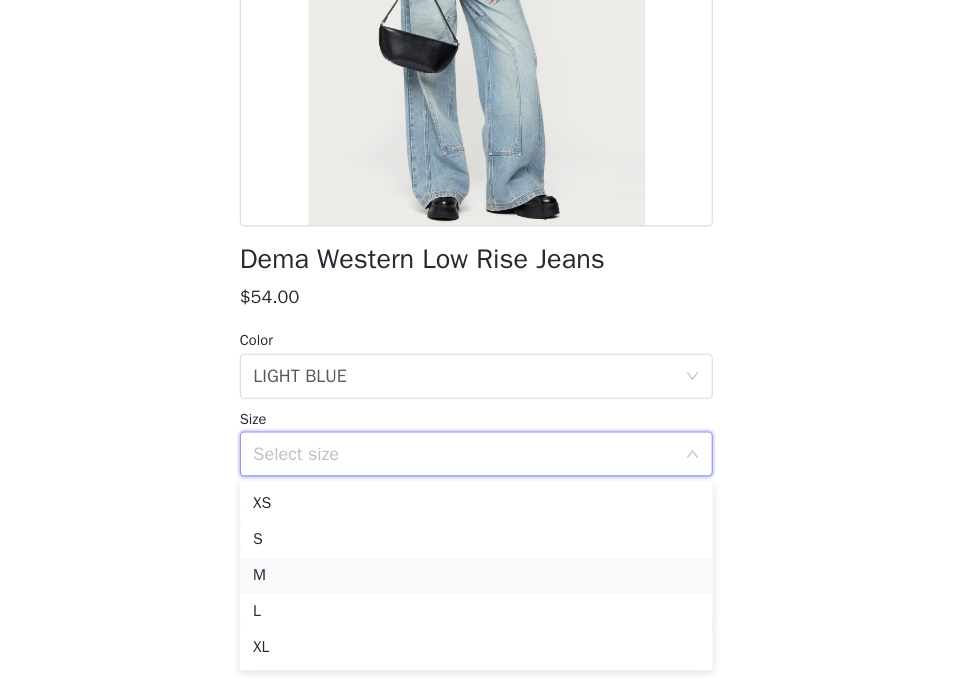 click on "M" at bounding box center [484, 587] 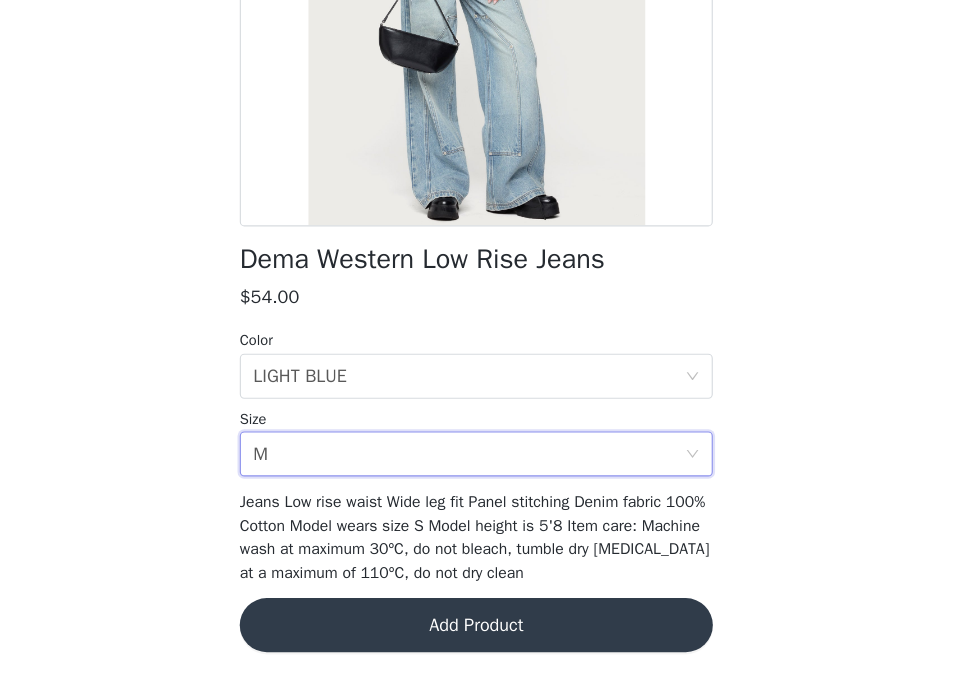 click on "Add Product" at bounding box center (484, 631) 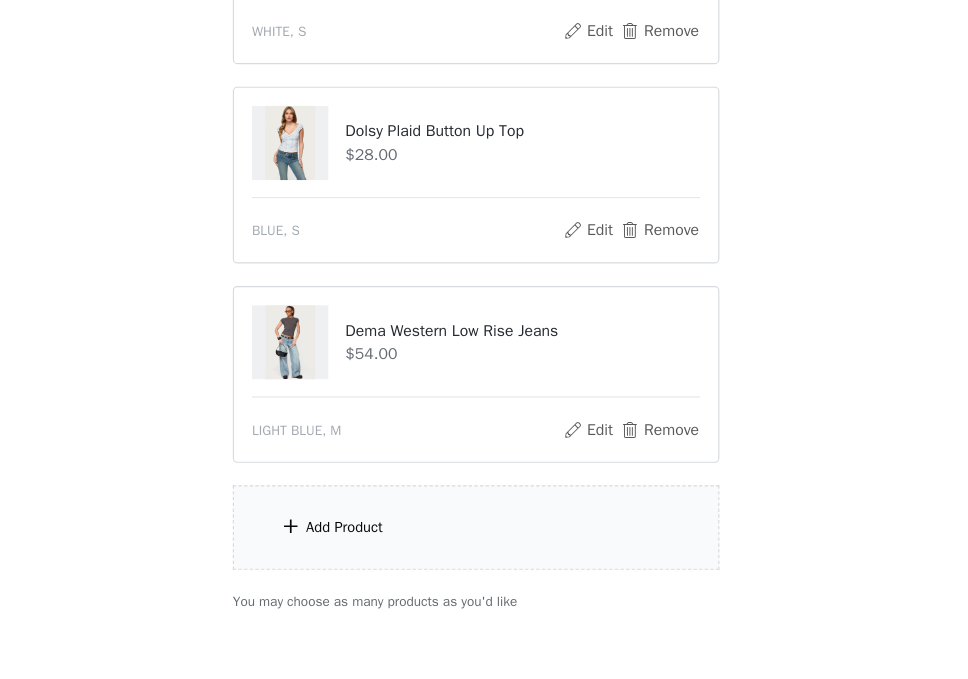 scroll, scrollTop: 2178, scrollLeft: 0, axis: vertical 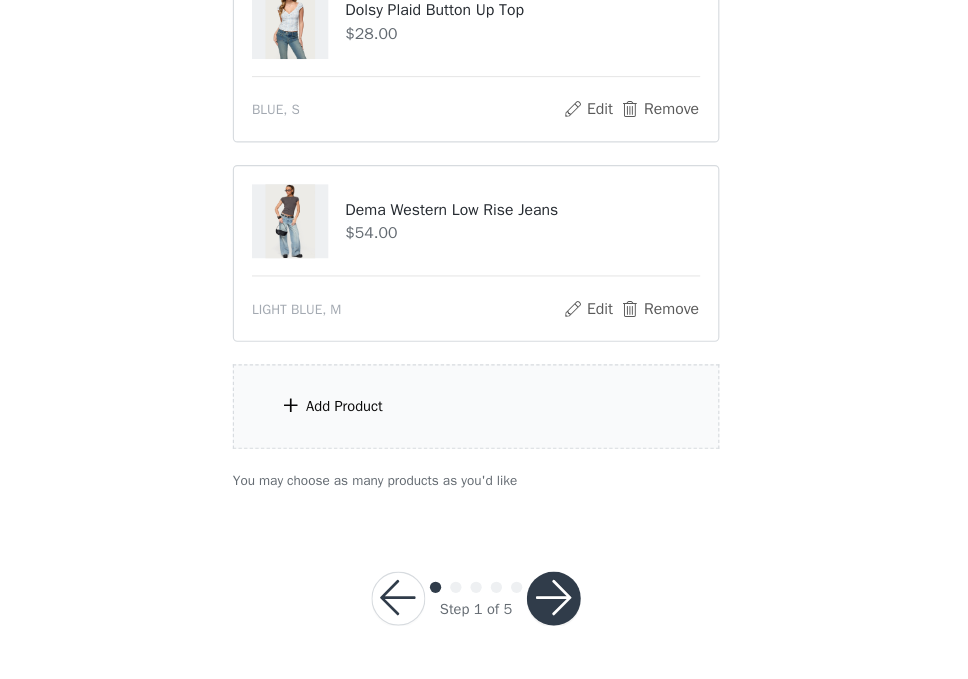 click on "Add Product" at bounding box center (484, 436) 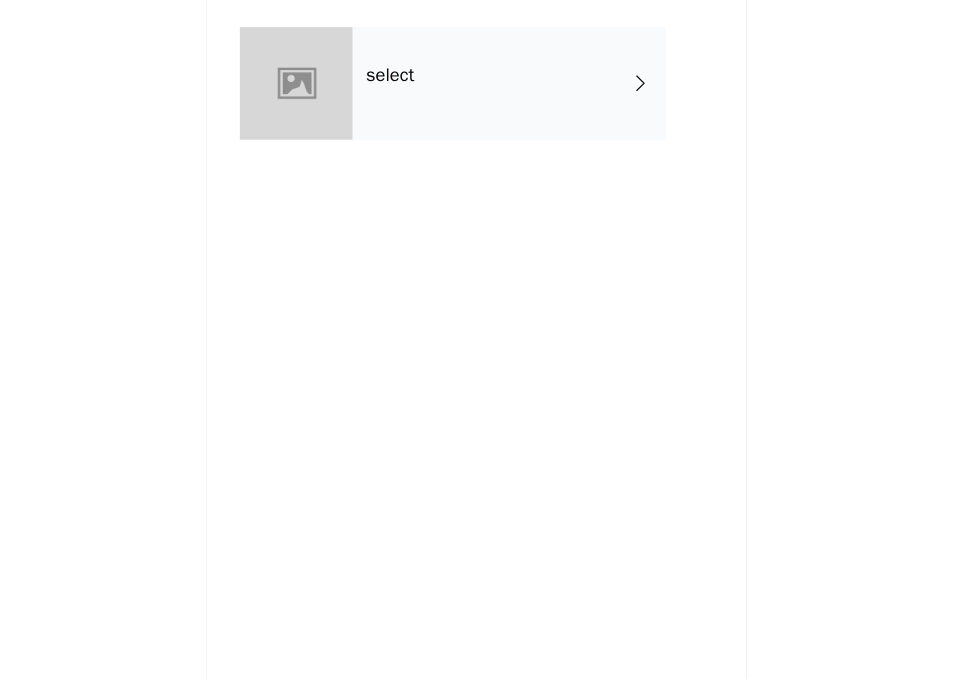 click on "select" at bounding box center (513, 150) 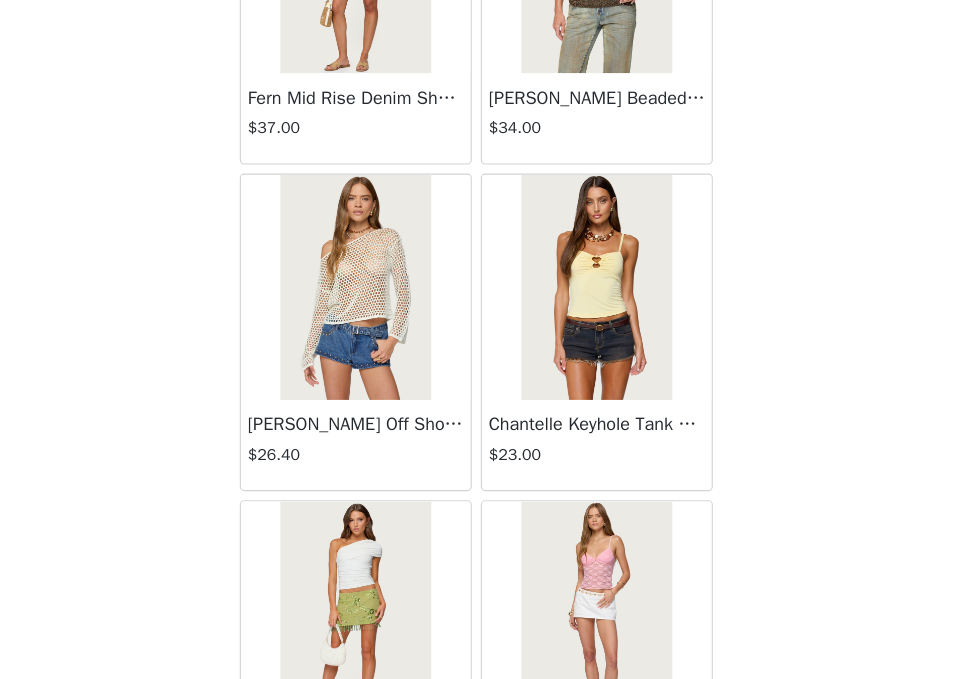 scroll, scrollTop: 2381, scrollLeft: 0, axis: vertical 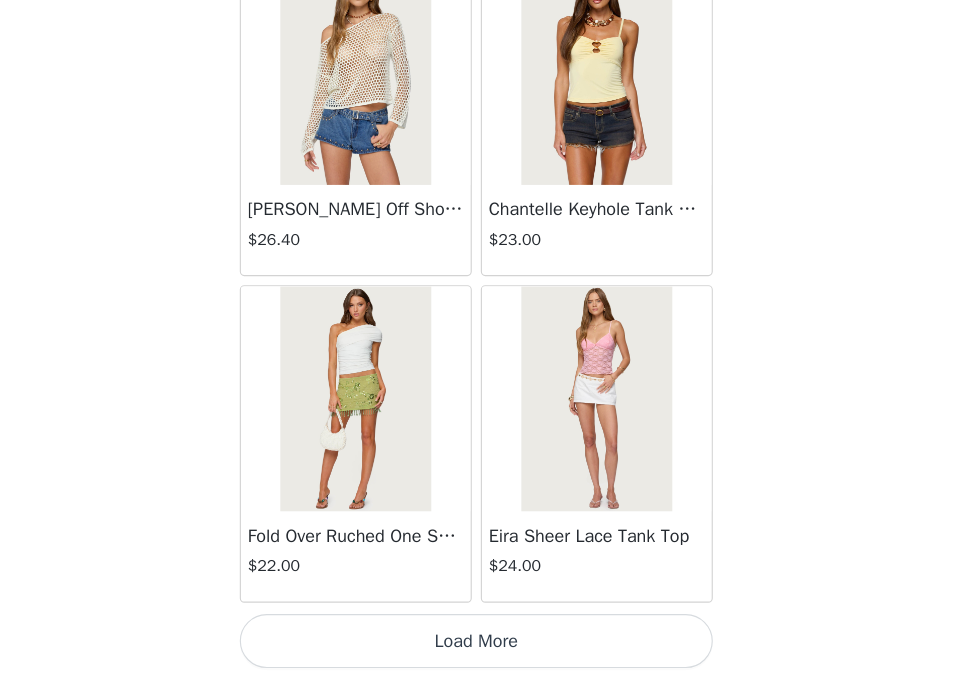 click on "Load More" at bounding box center [484, 645] 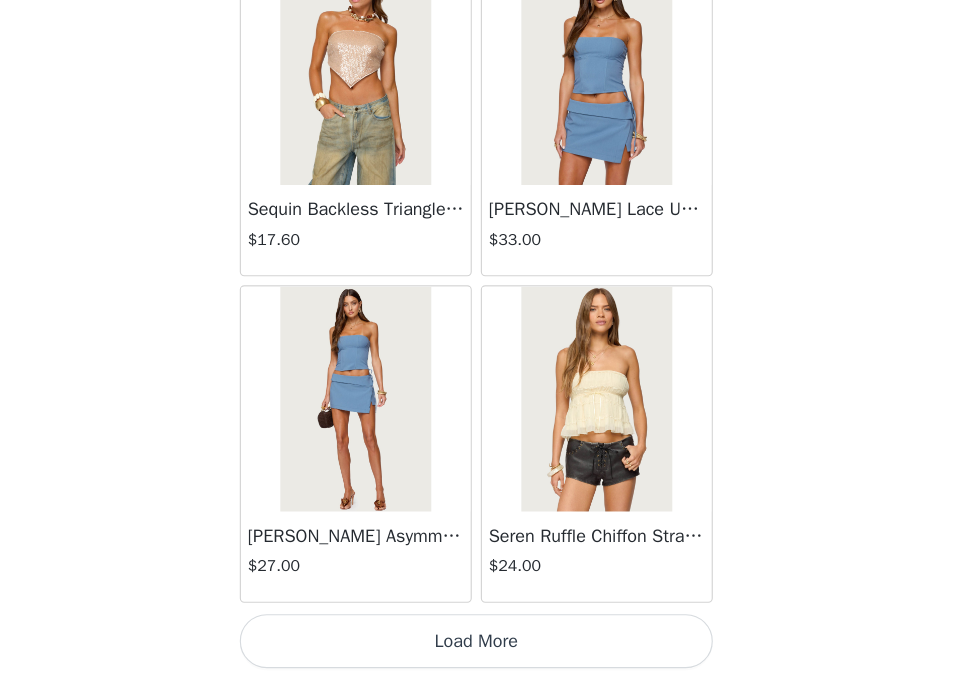 click on "Load More" at bounding box center [484, 645] 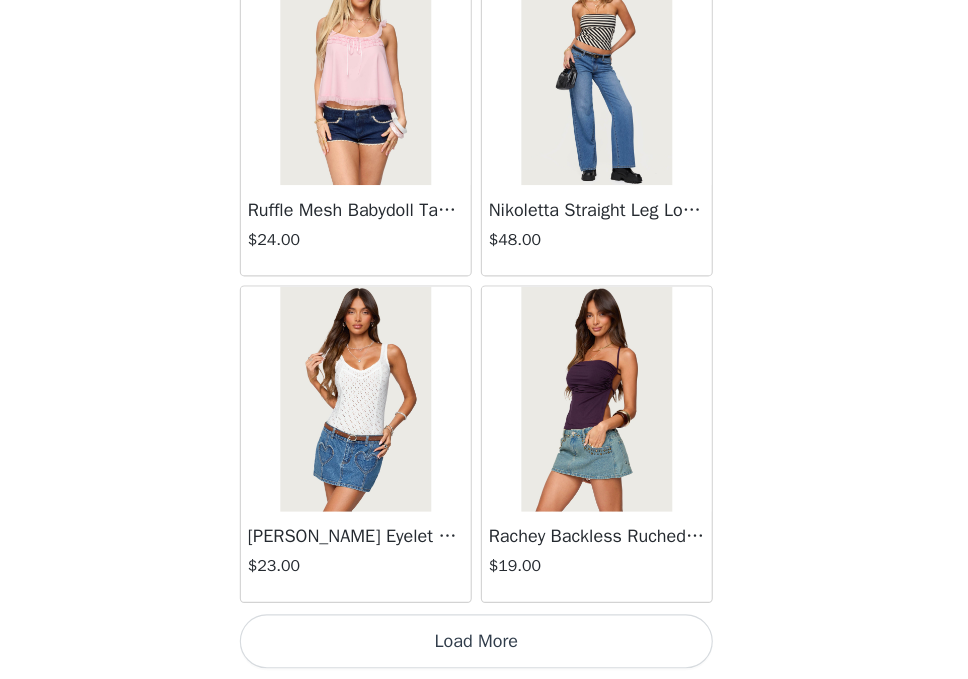 click on "Load More" at bounding box center [484, 645] 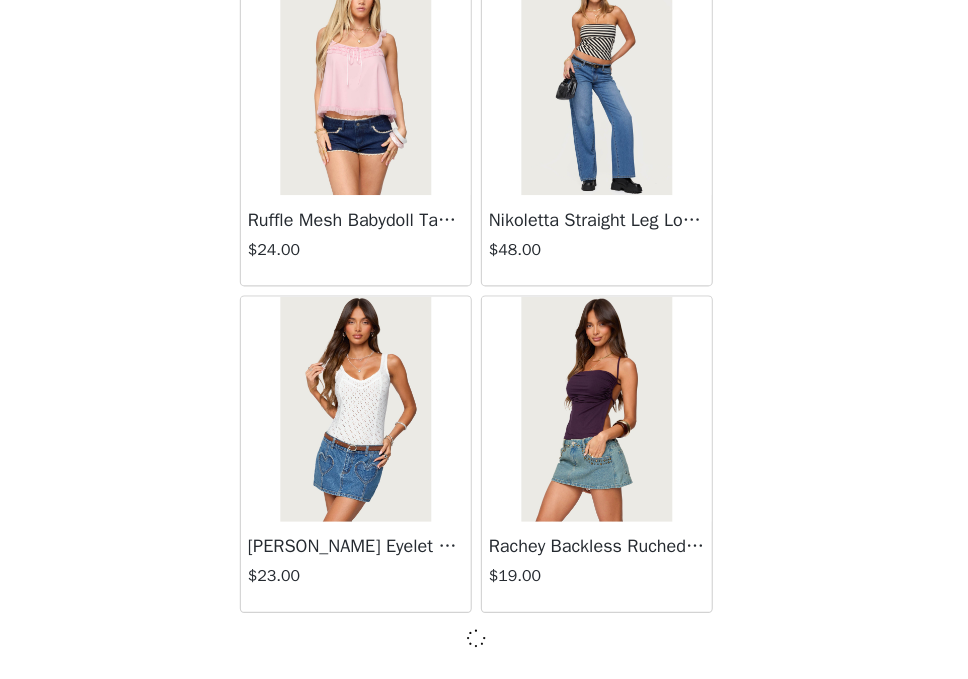 scroll, scrollTop: 8172, scrollLeft: 0, axis: vertical 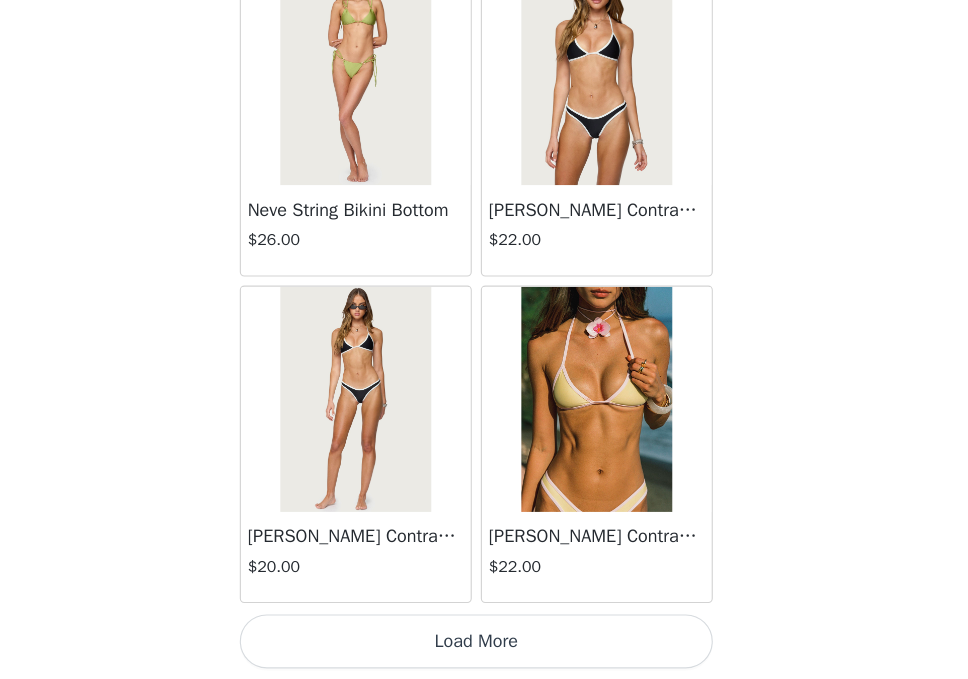 click on "Load More" at bounding box center (484, 645) 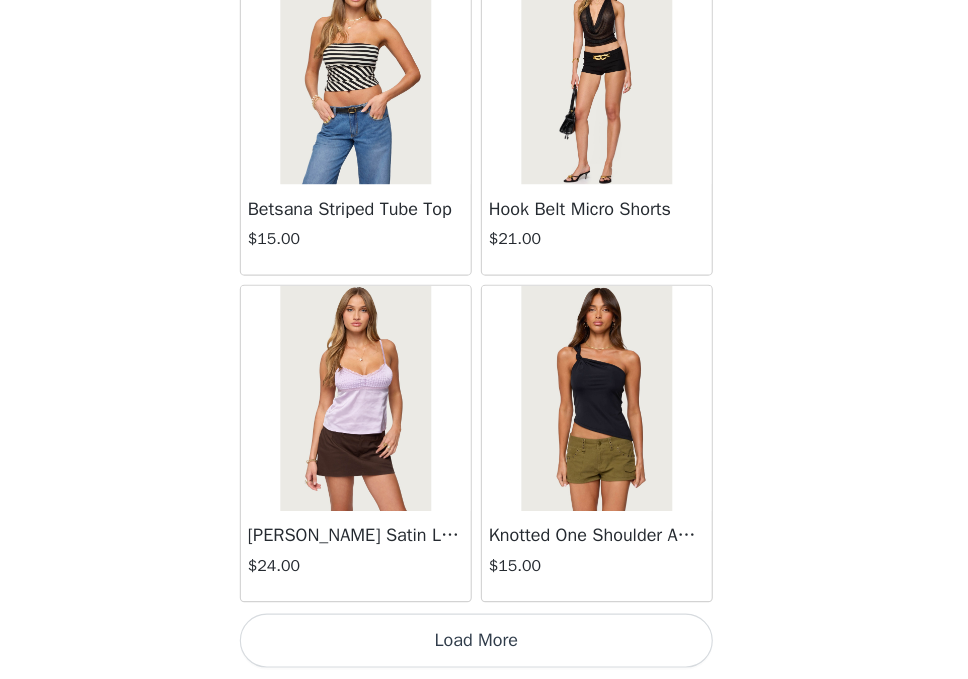 click on "Load More" at bounding box center [484, 645] 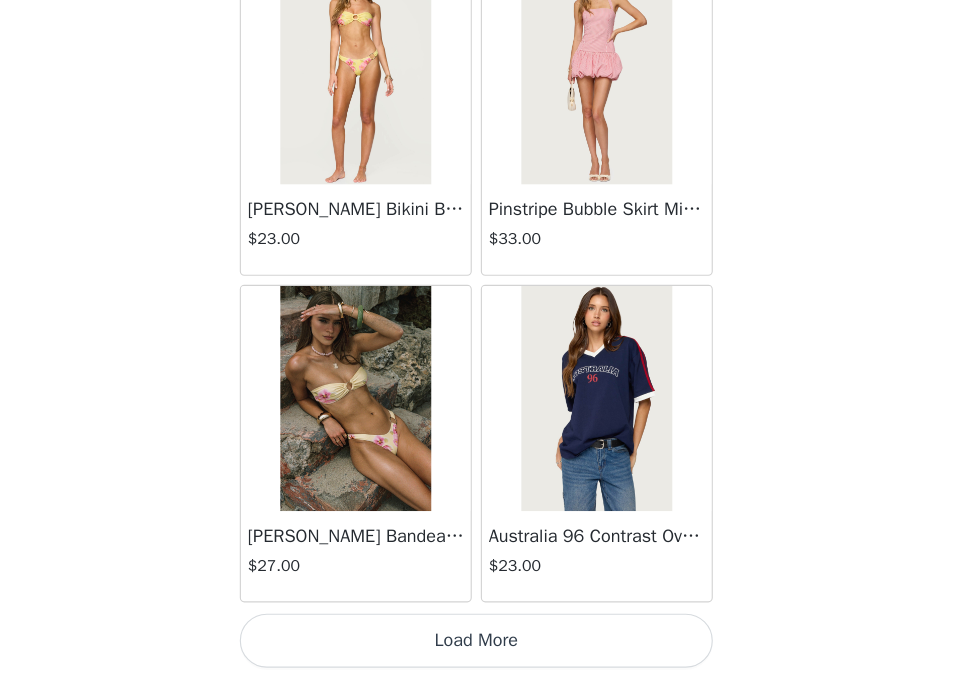 click on "Load More" at bounding box center (484, 645) 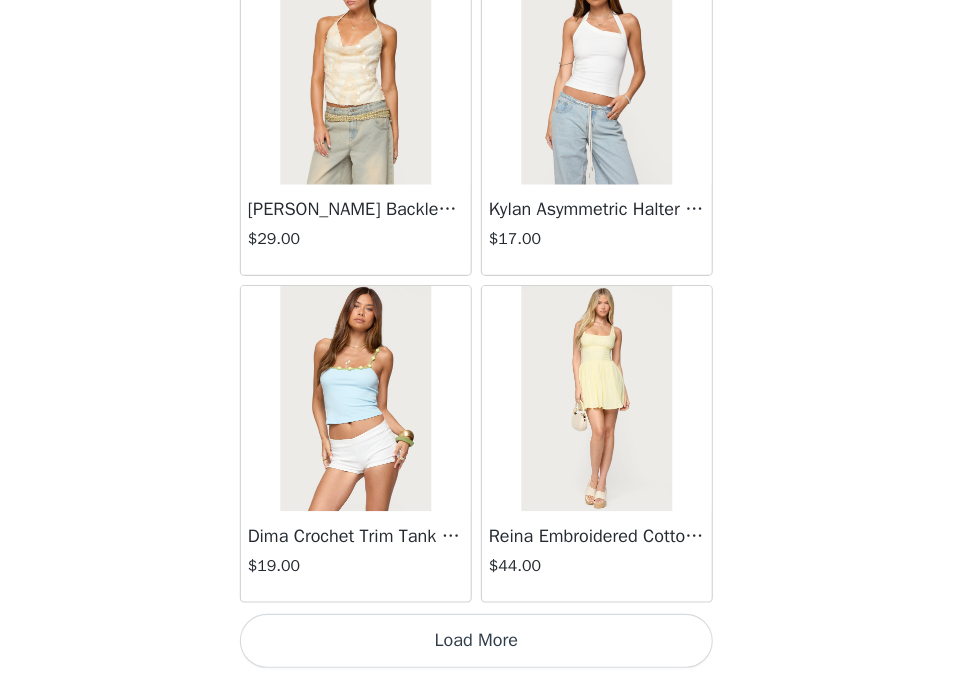 click on "Load More" at bounding box center [484, 645] 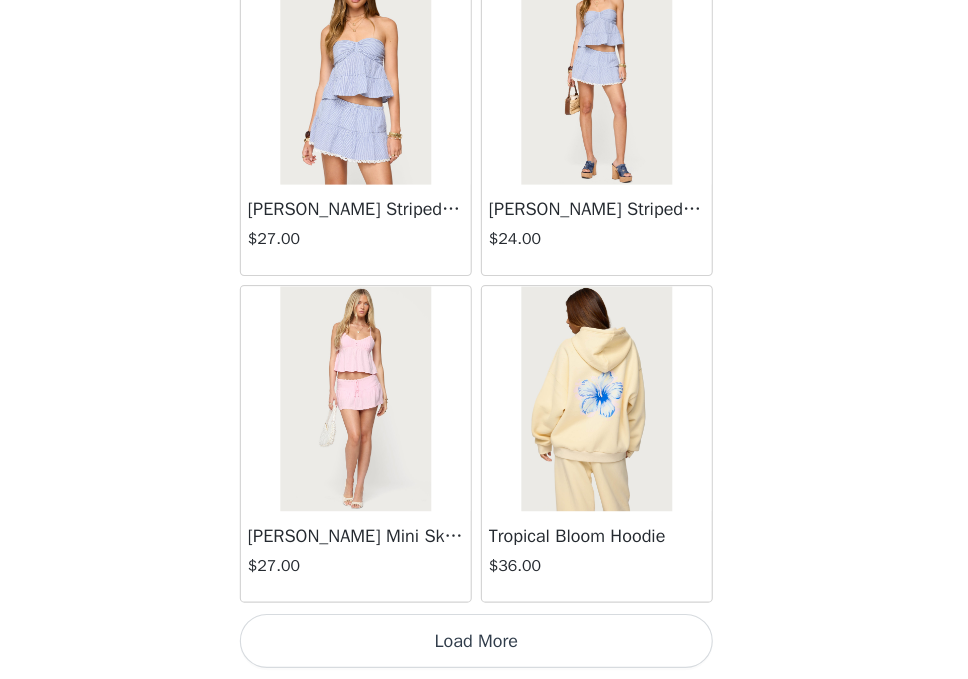 click on "Load More" at bounding box center (484, 645) 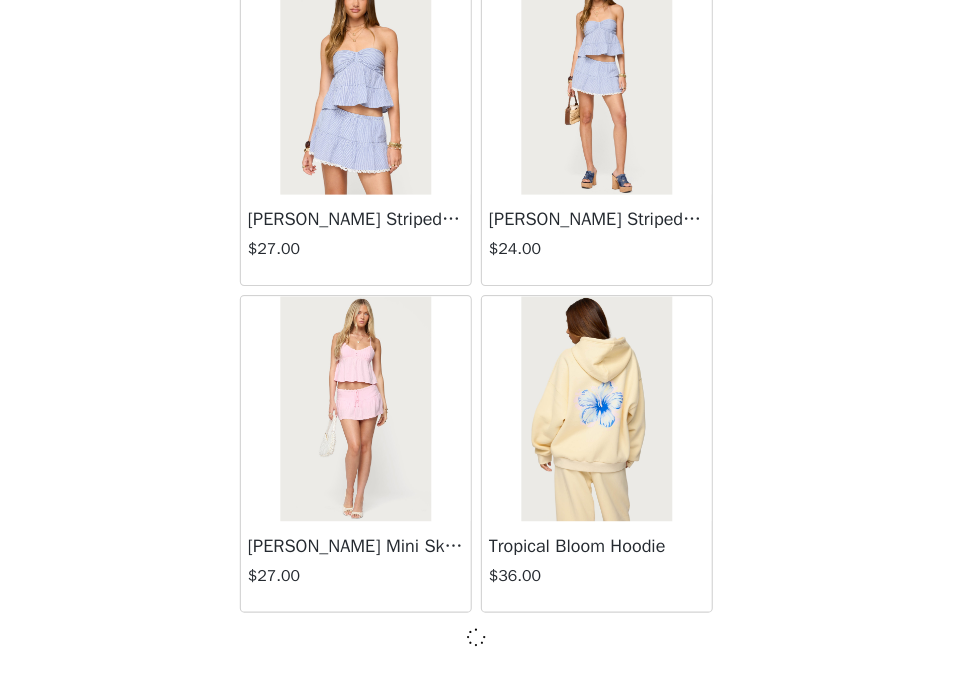scroll, scrollTop: 22672, scrollLeft: 0, axis: vertical 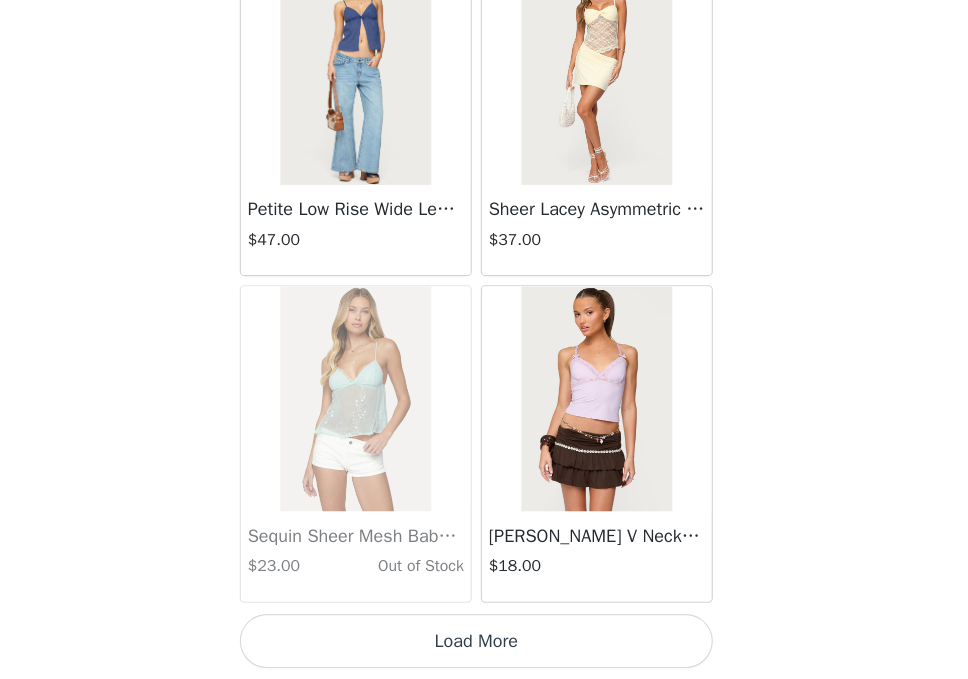 click on "Load More" at bounding box center (484, 645) 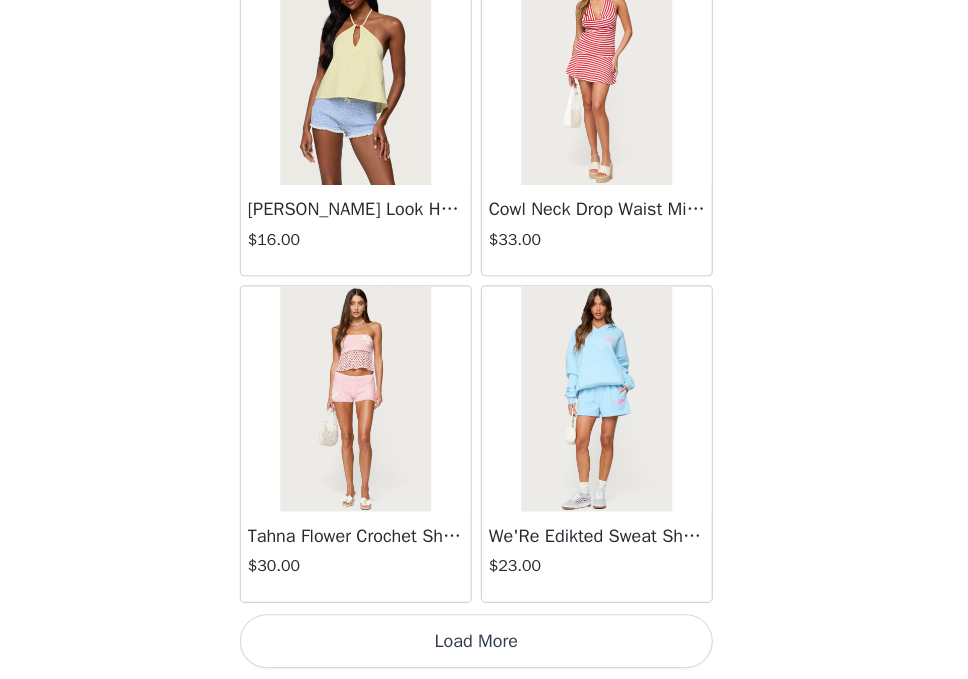click on "Load More" at bounding box center [484, 645] 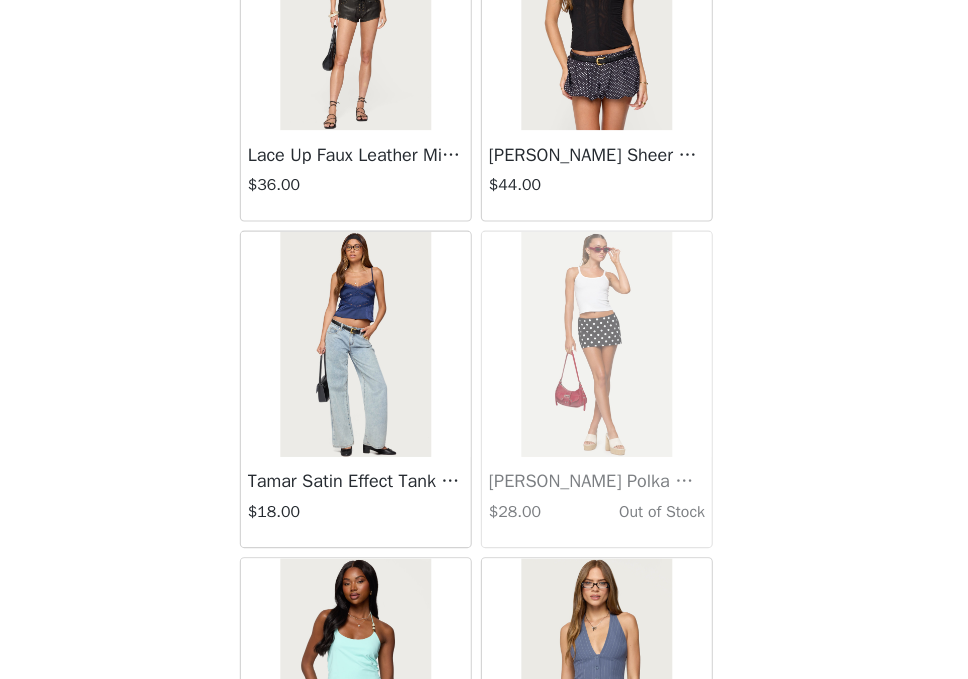 scroll, scrollTop: 31381, scrollLeft: 0, axis: vertical 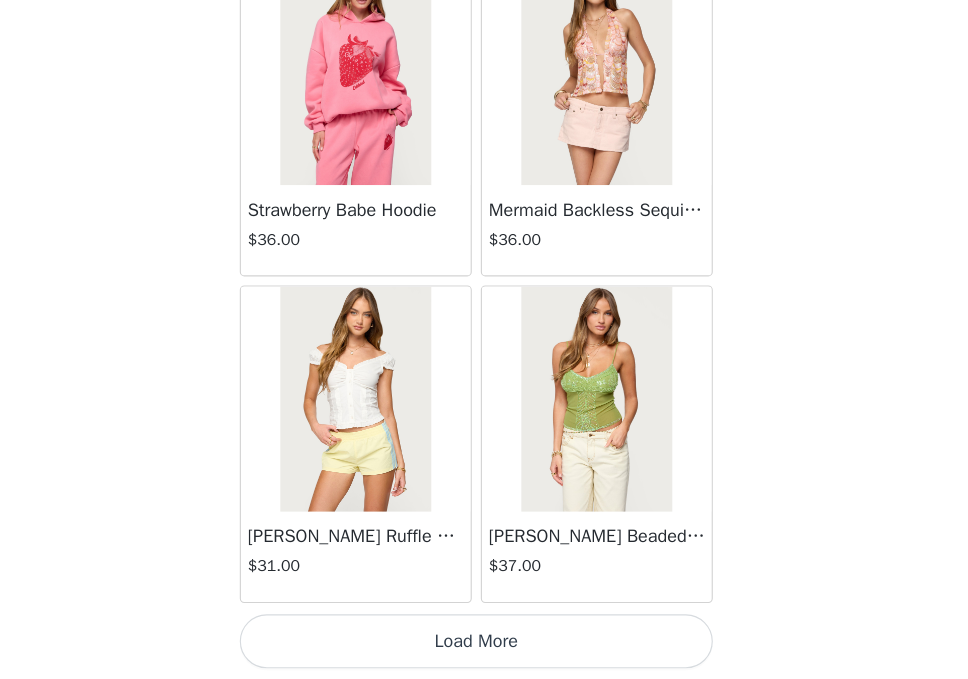click on "Load More" at bounding box center [484, 645] 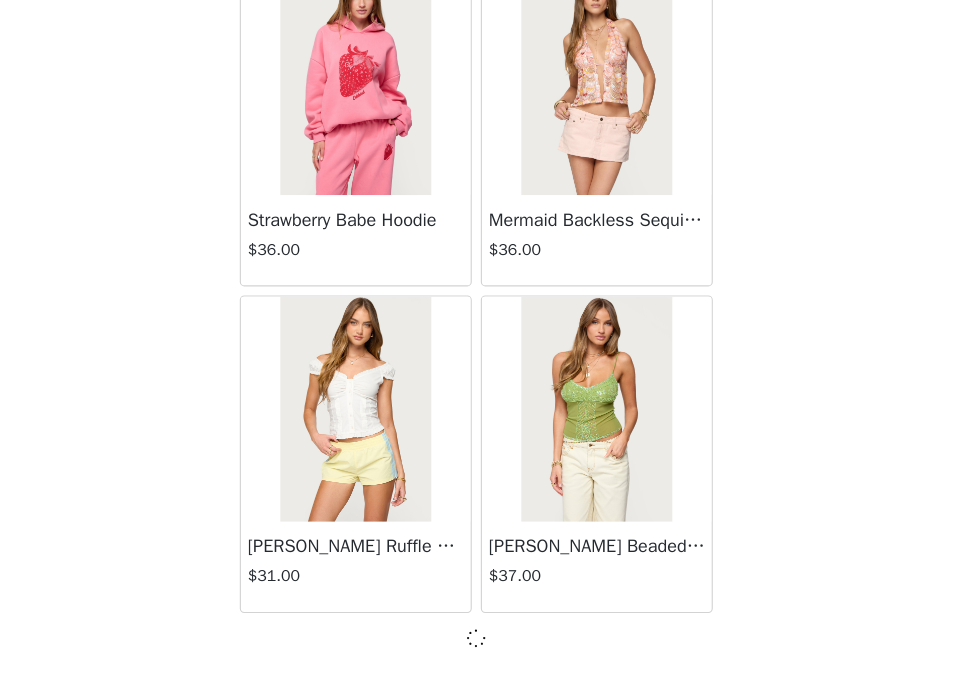 scroll, scrollTop: 31372, scrollLeft: 0, axis: vertical 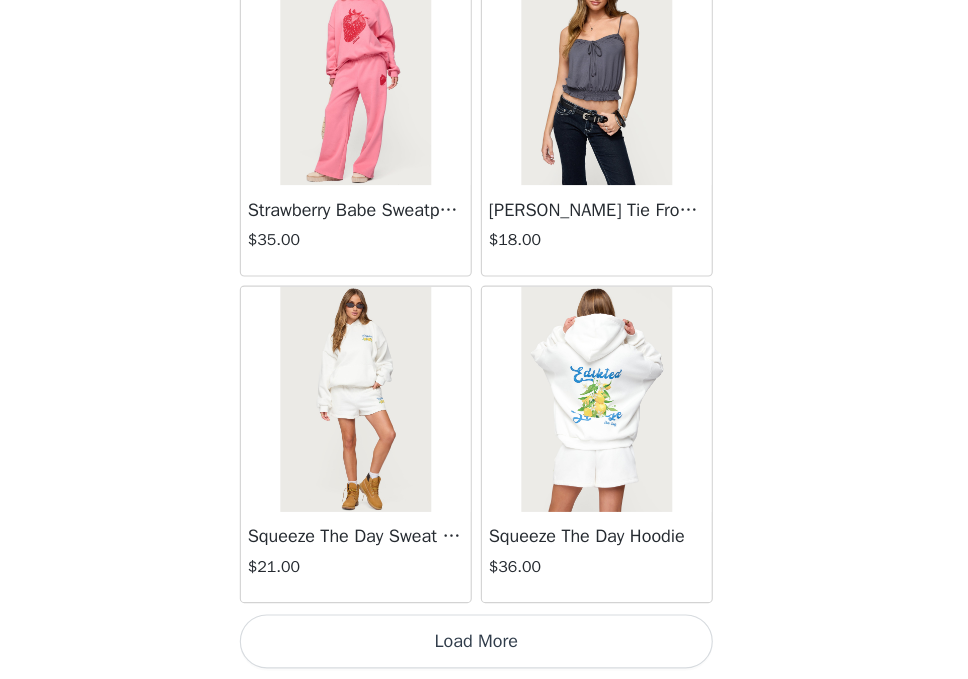 click on "Load More" at bounding box center [484, 645] 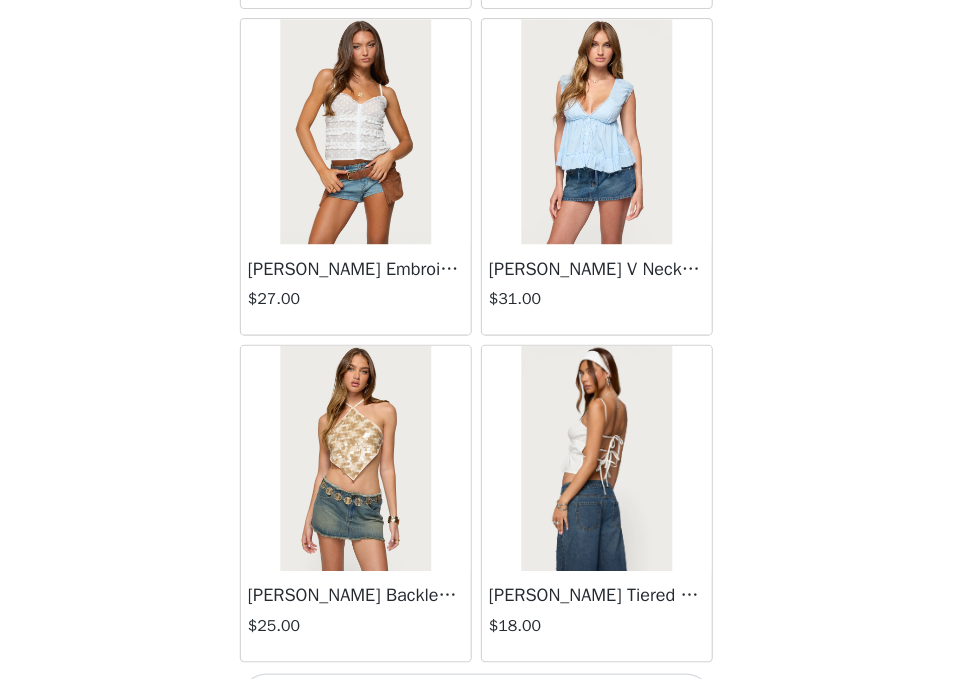 scroll, scrollTop: 37181, scrollLeft: 0, axis: vertical 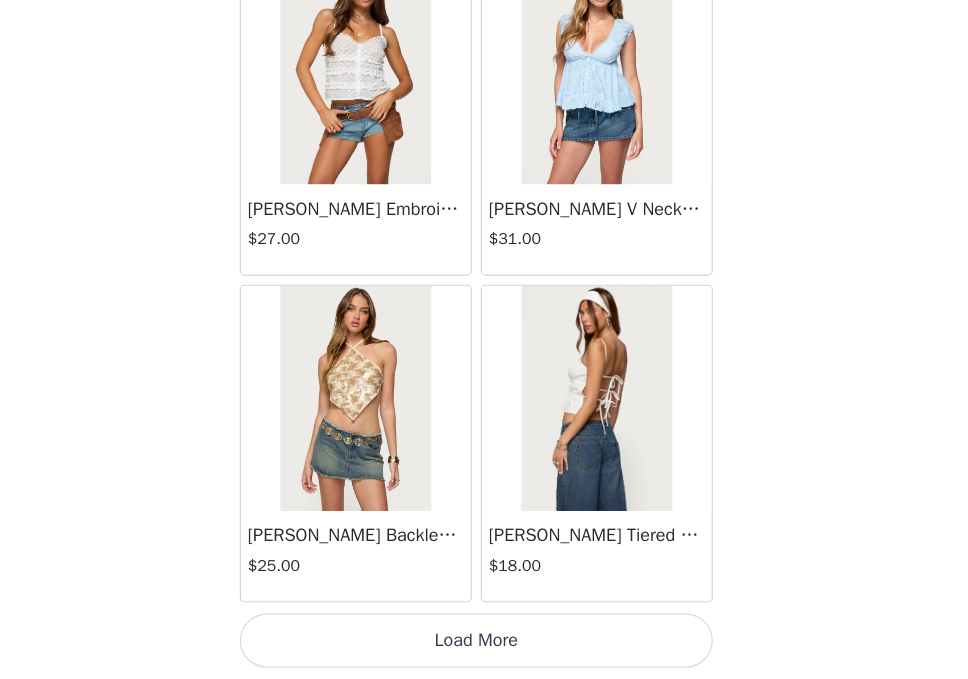 click on "Load More" at bounding box center (484, 645) 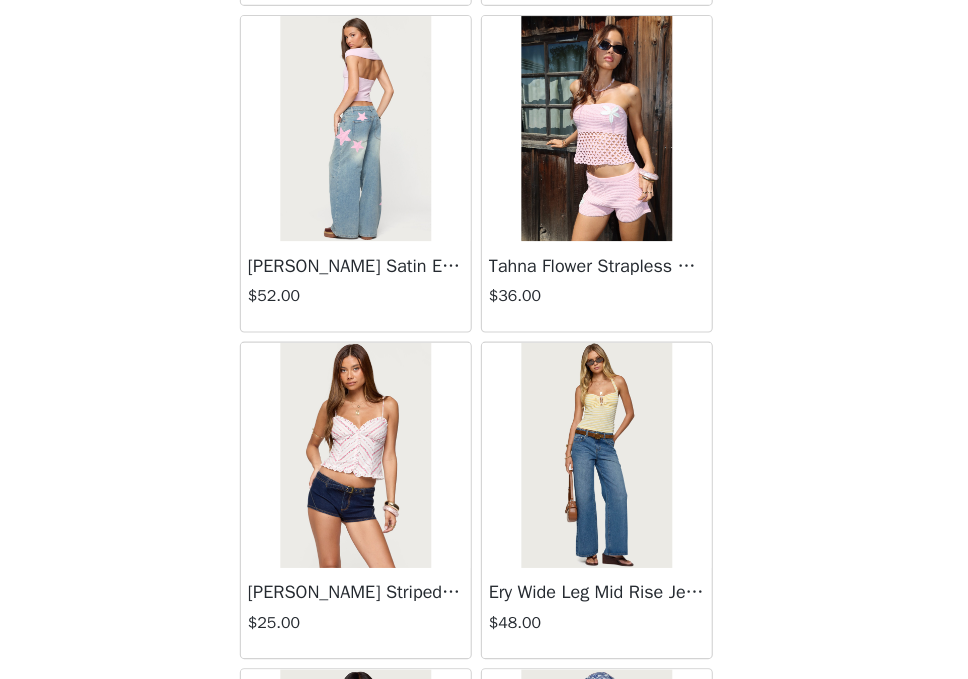 scroll, scrollTop: 40081, scrollLeft: 0, axis: vertical 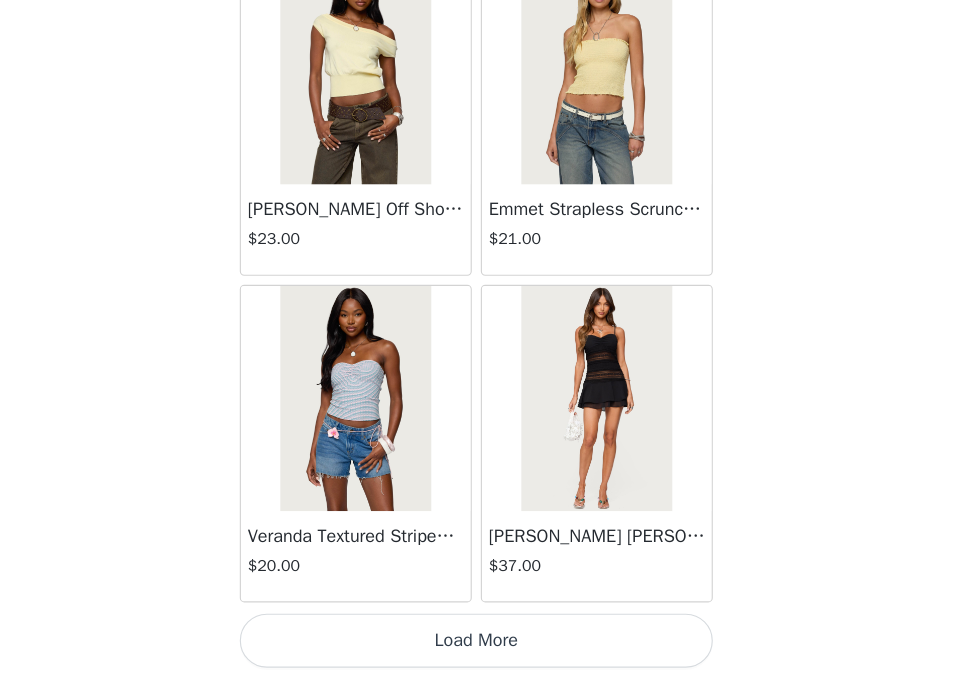 click on "Load More" at bounding box center [484, 645] 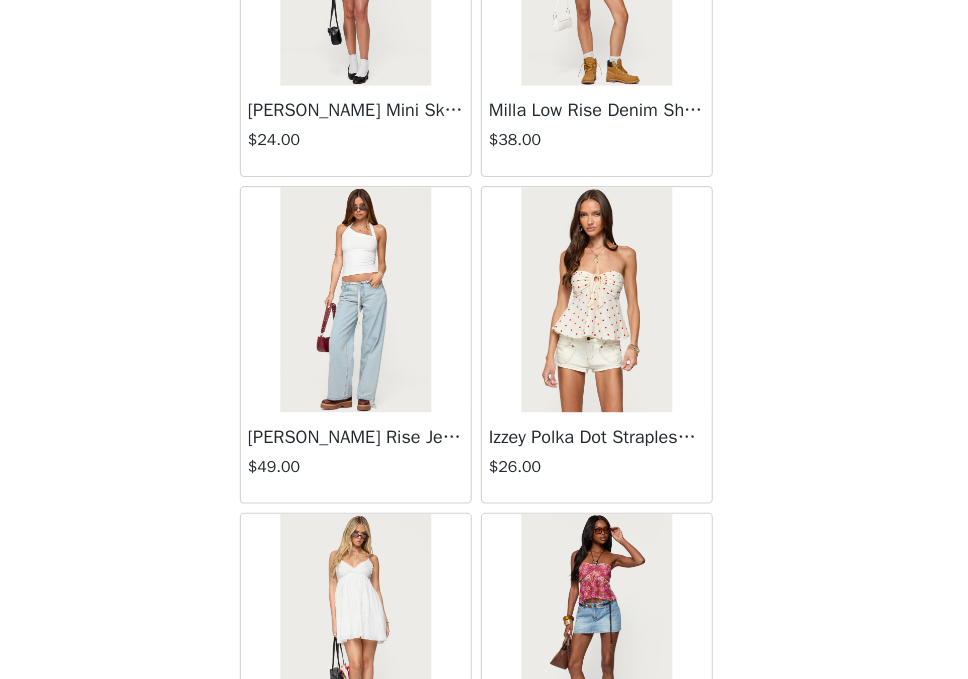 scroll, scrollTop: 40764, scrollLeft: 0, axis: vertical 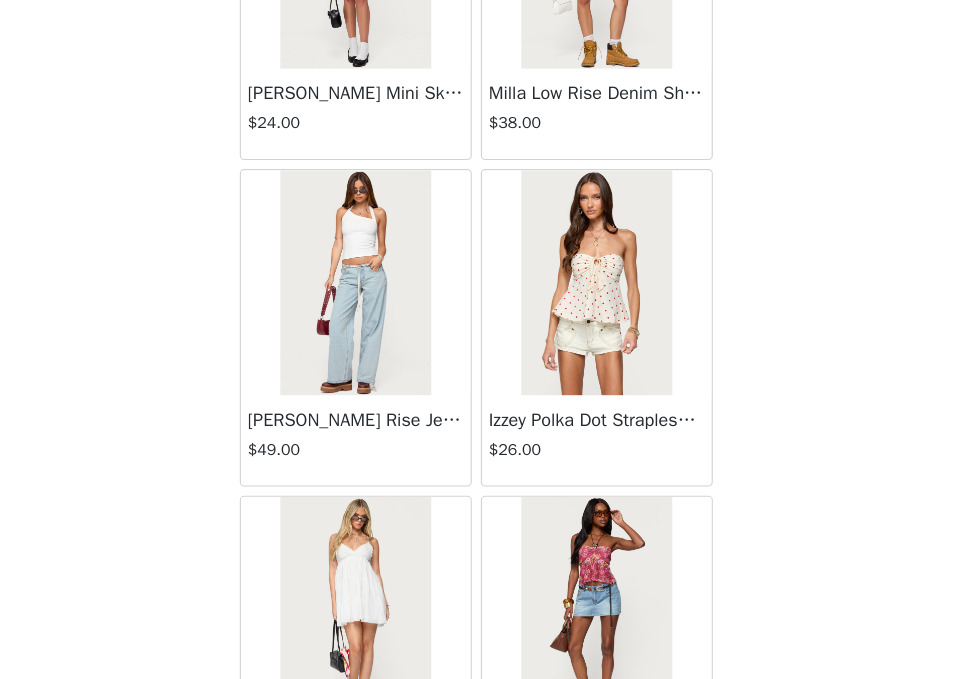click at bounding box center [590, 327] 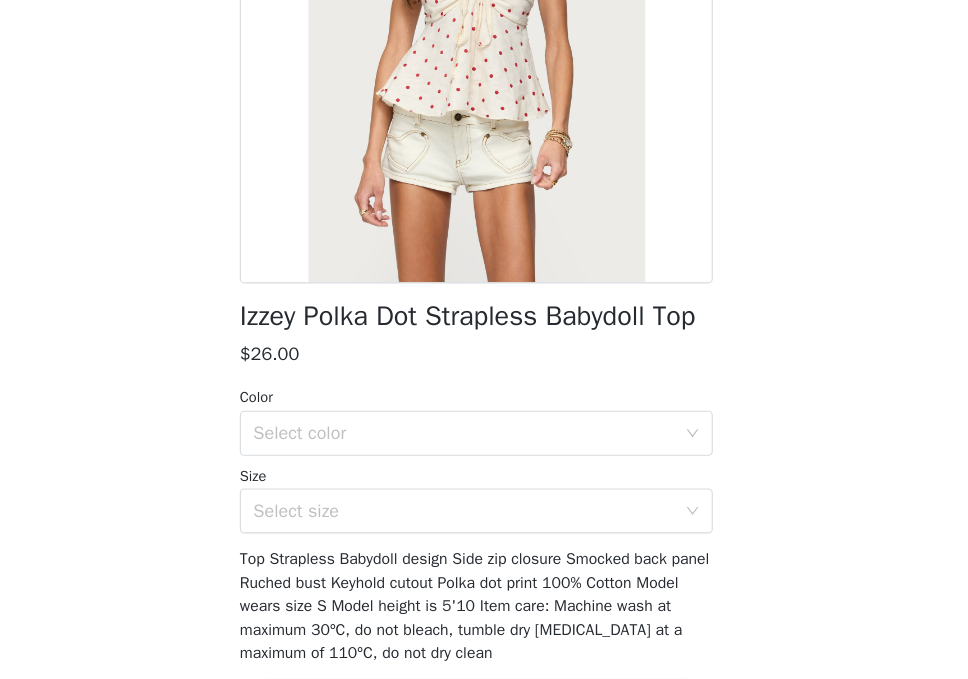 scroll, scrollTop: 294, scrollLeft: 0, axis: vertical 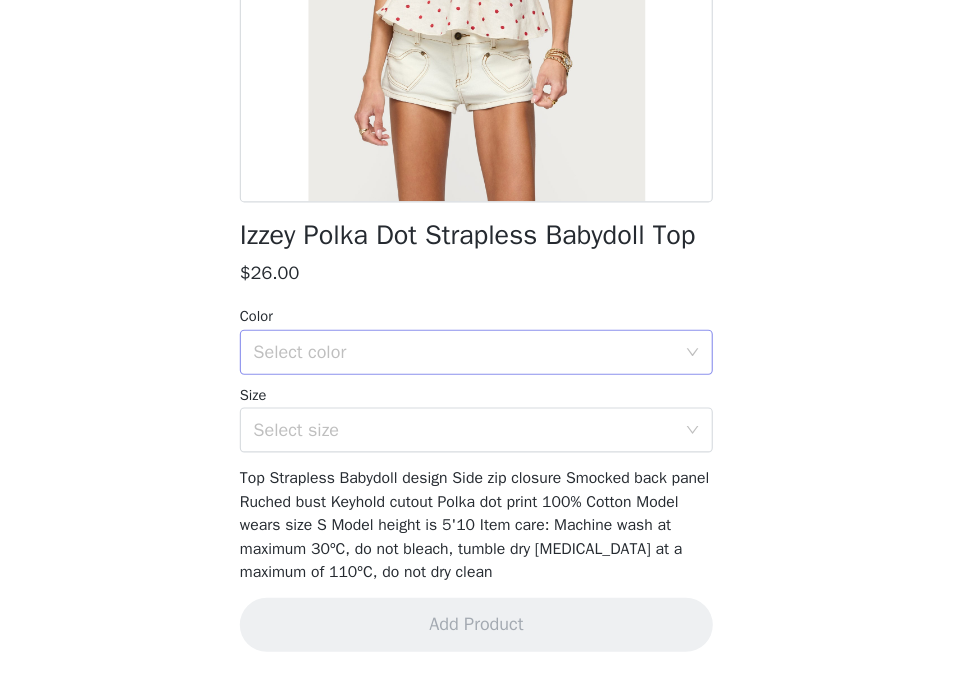 click on "Select color" at bounding box center (477, 389) 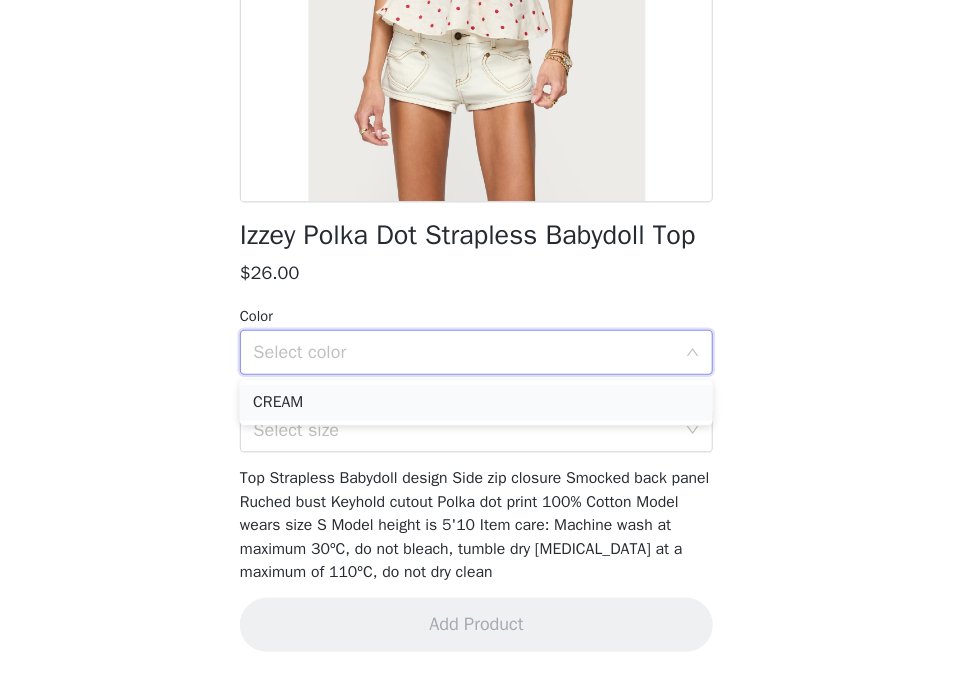 click on "CREAM" at bounding box center (484, 433) 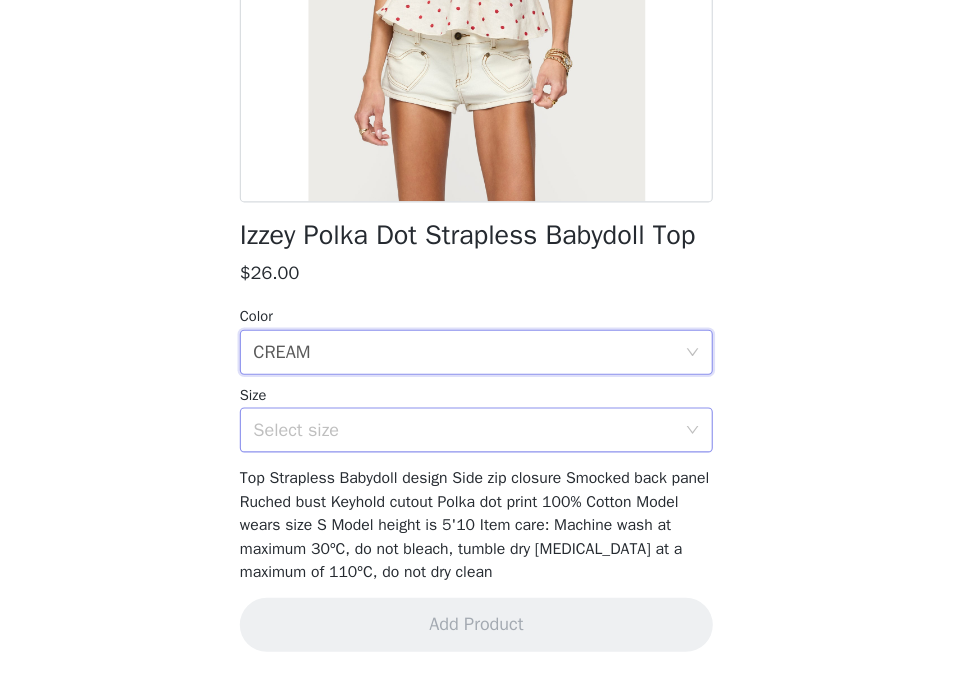 click on "Select size" at bounding box center [473, 458] 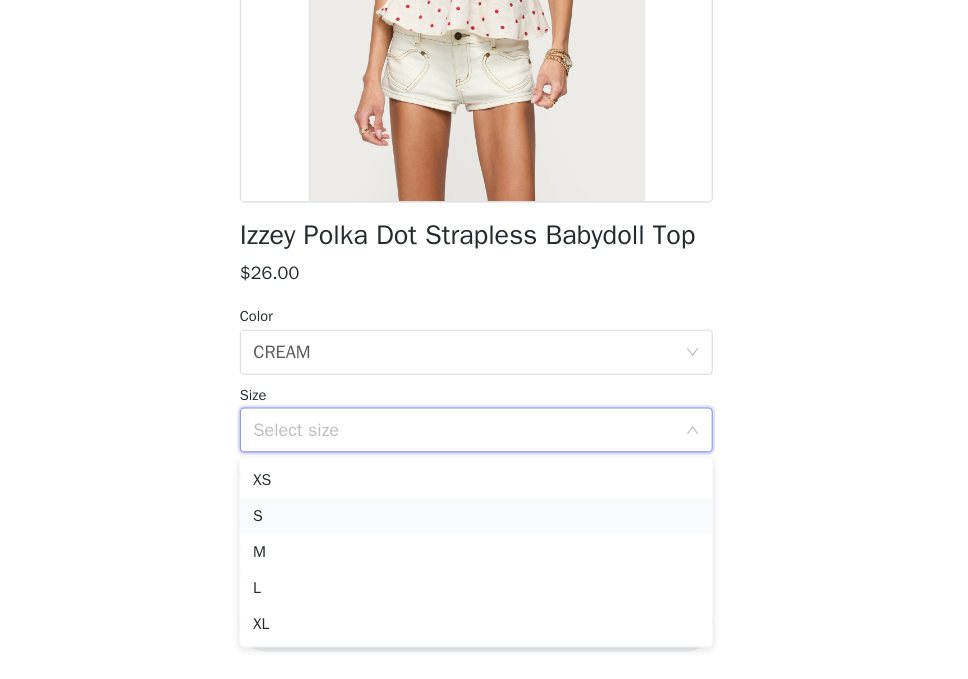 click on "S" at bounding box center (484, 534) 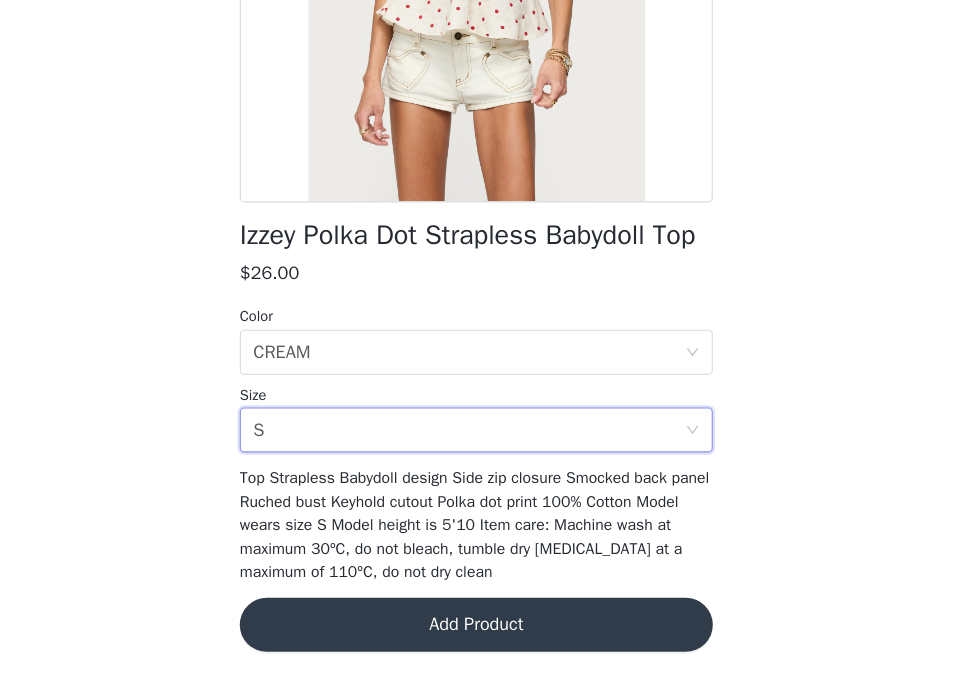 click on "Add Product" at bounding box center (484, 631) 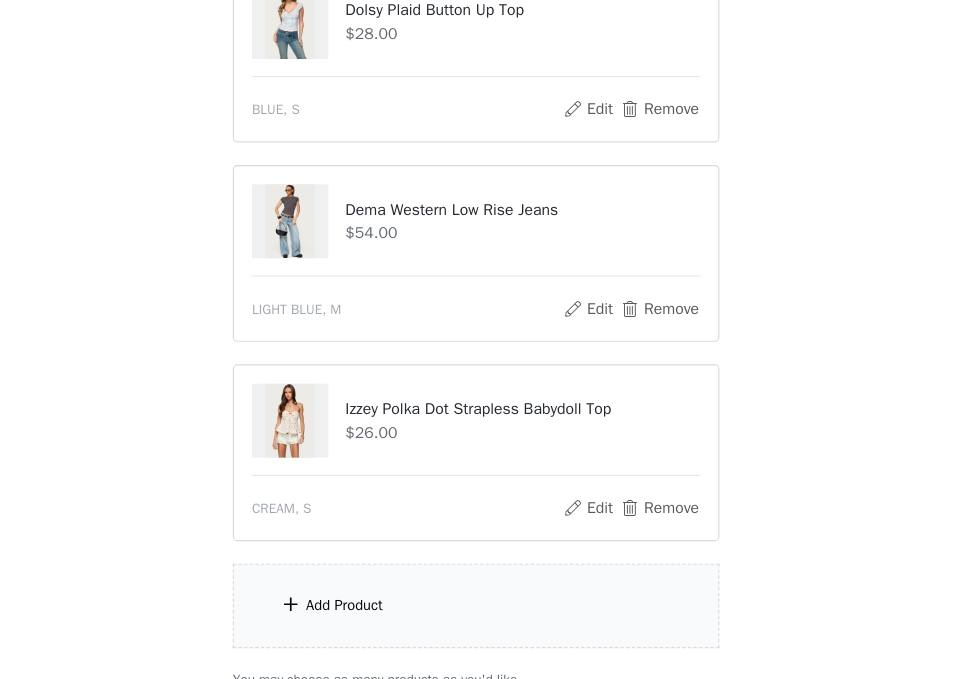 click on "Add Product" at bounding box center [484, 613] 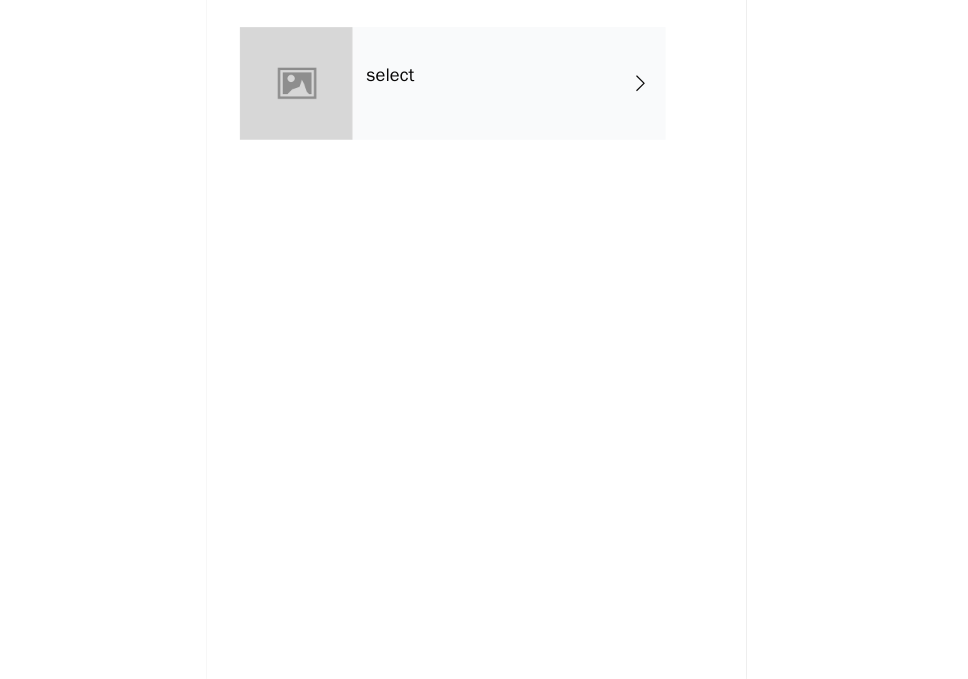 scroll, scrollTop: 2316, scrollLeft: 0, axis: vertical 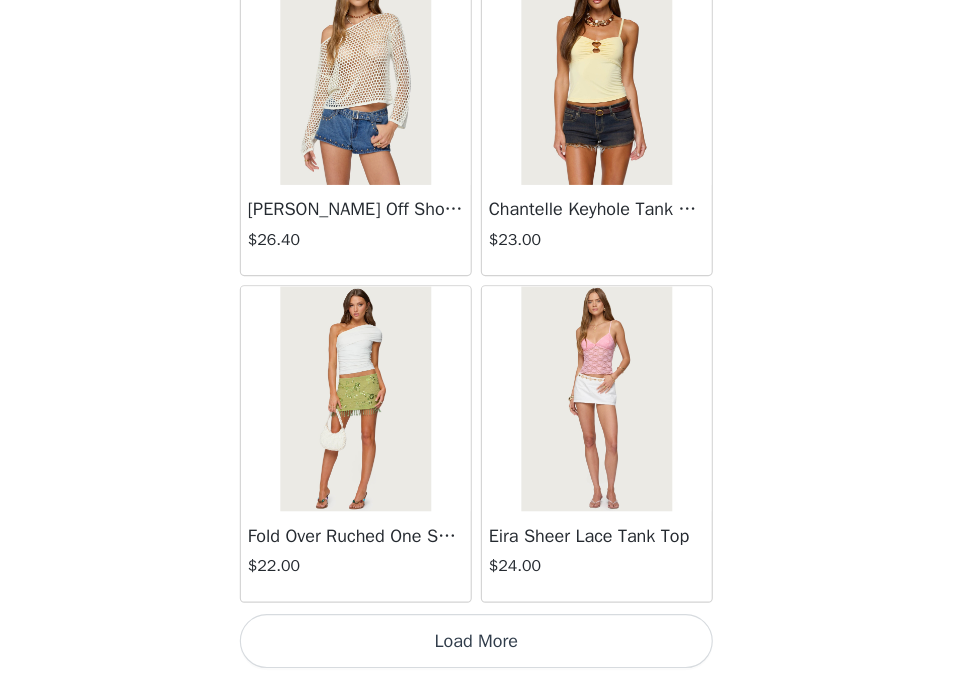 click on "Load More" at bounding box center [484, 645] 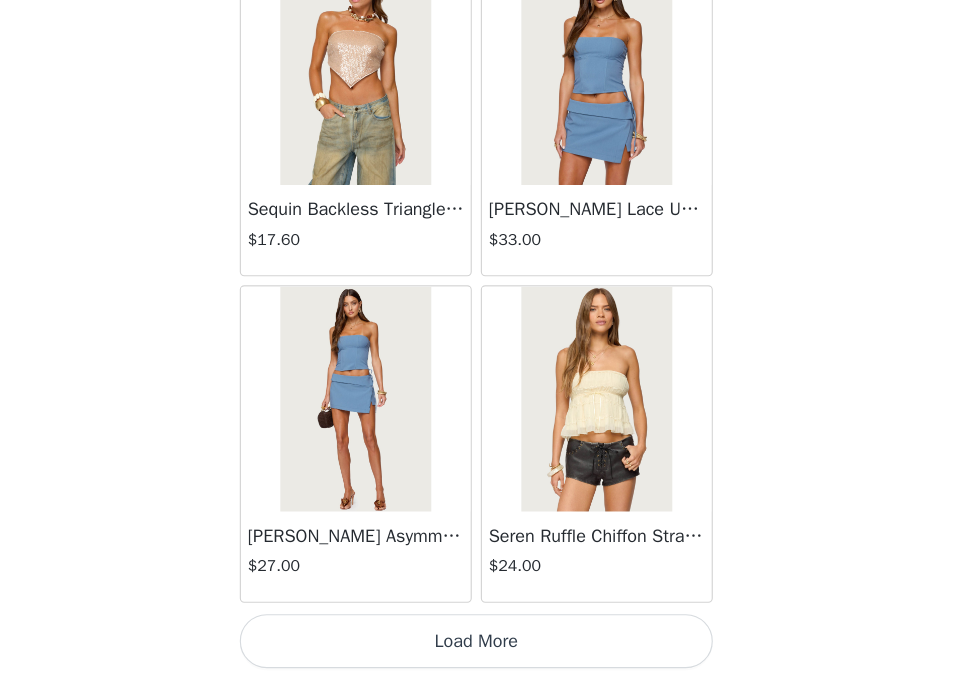 click on "Load More" at bounding box center [484, 645] 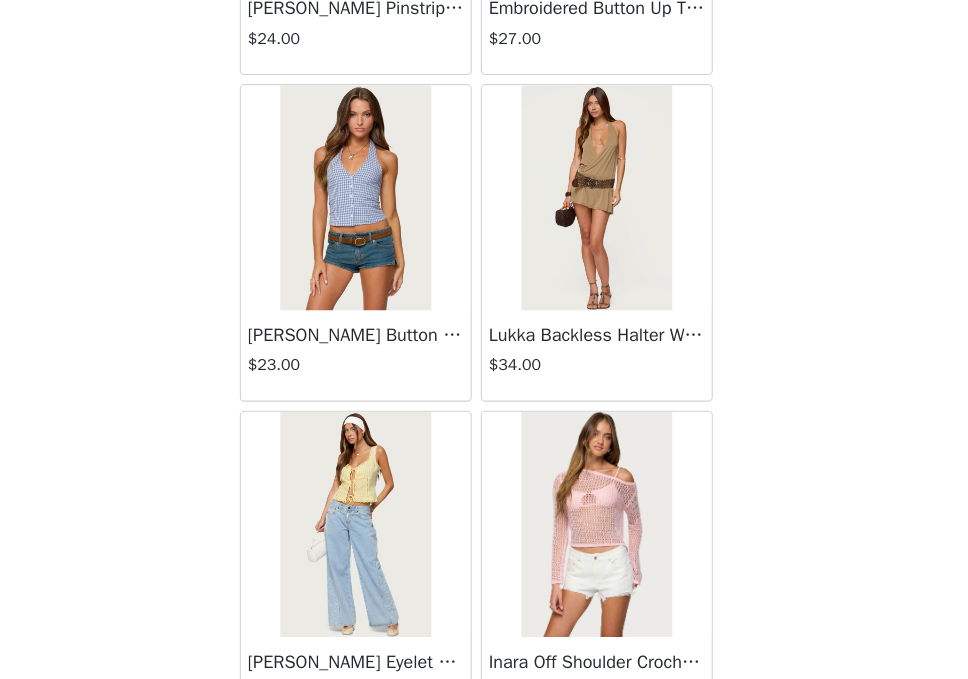 scroll, scrollTop: 8181, scrollLeft: 0, axis: vertical 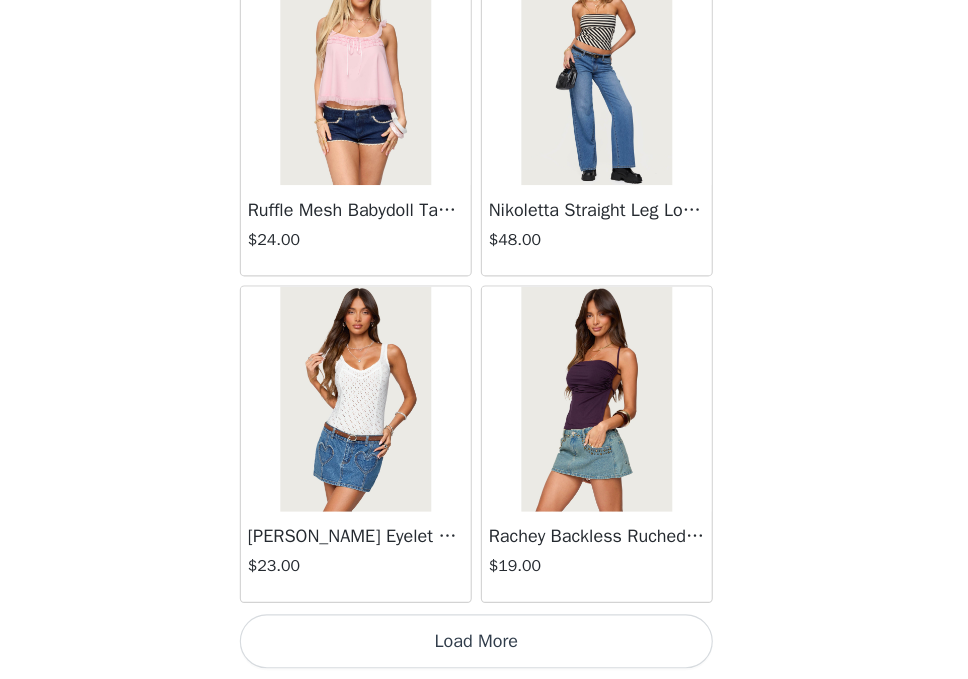 click on "Load More" at bounding box center (484, 645) 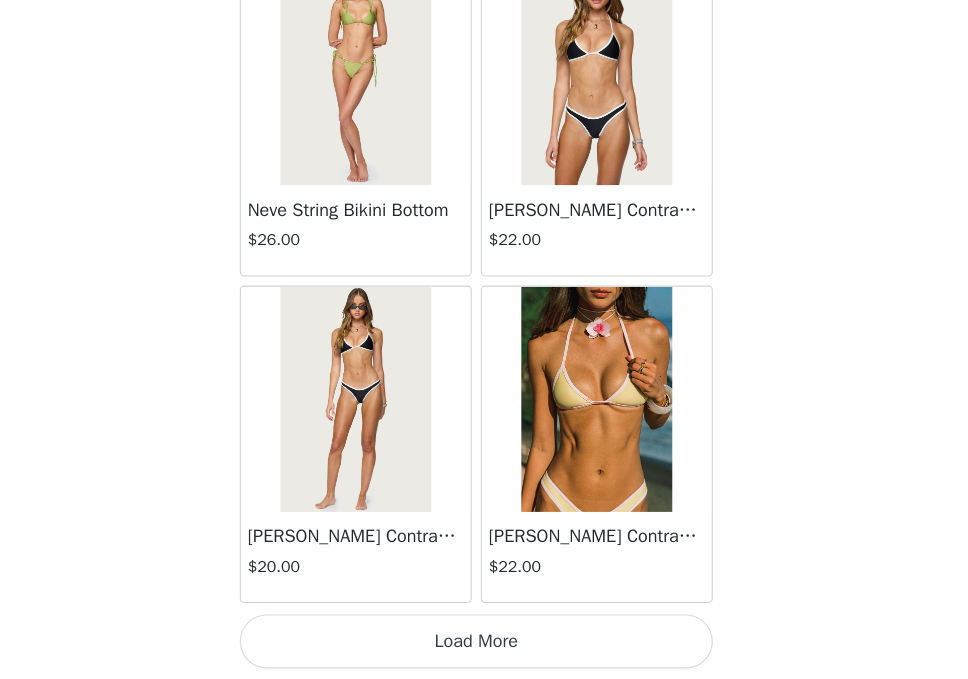 click on "Load More" at bounding box center [484, 645] 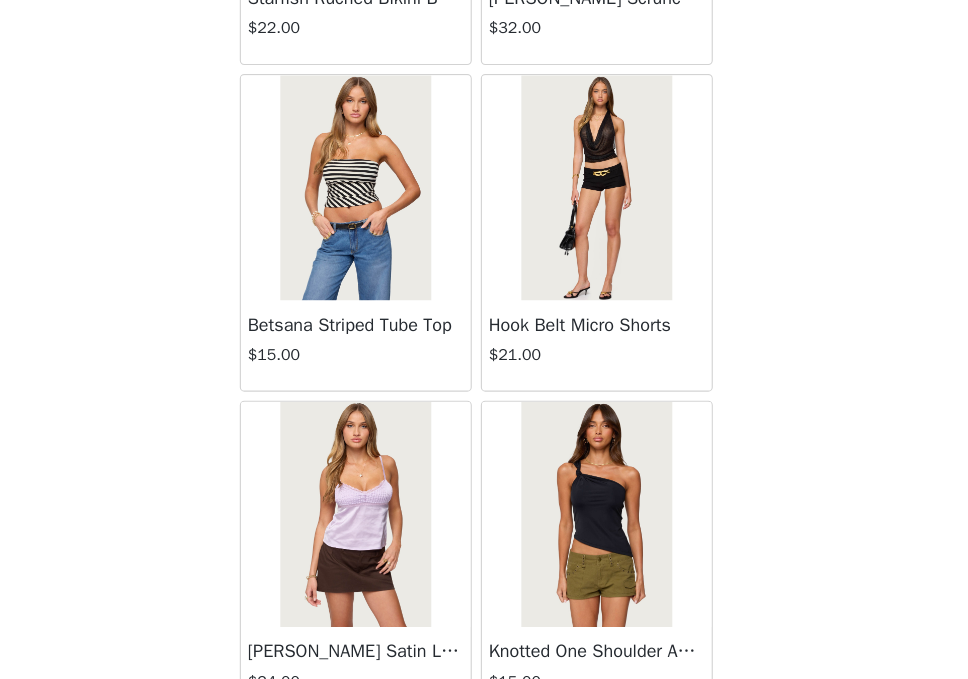 scroll, scrollTop: 13981, scrollLeft: 0, axis: vertical 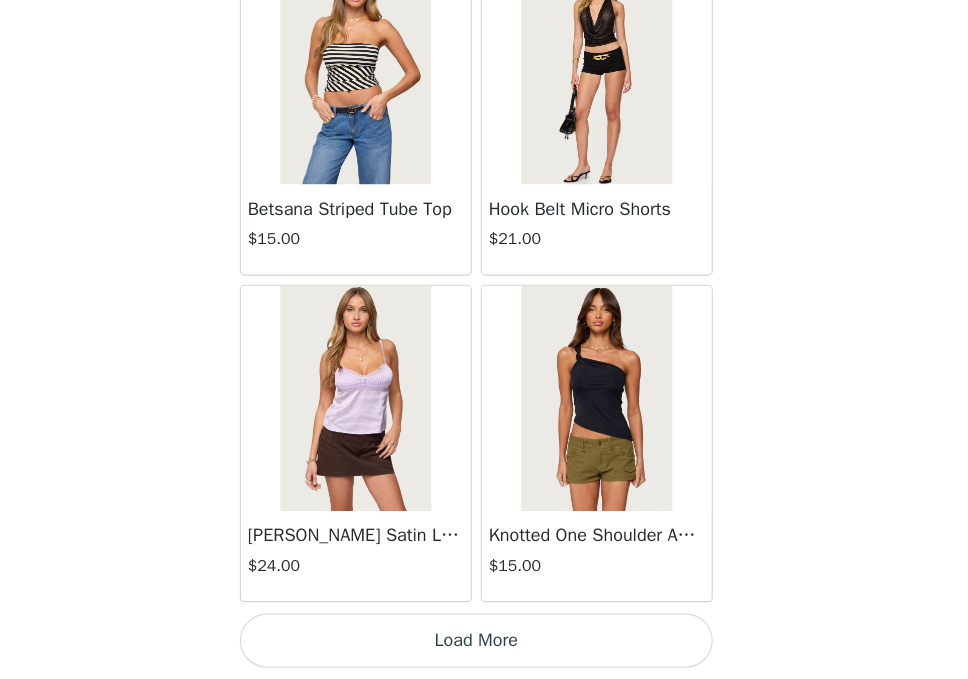 click on "Load More" at bounding box center [484, 645] 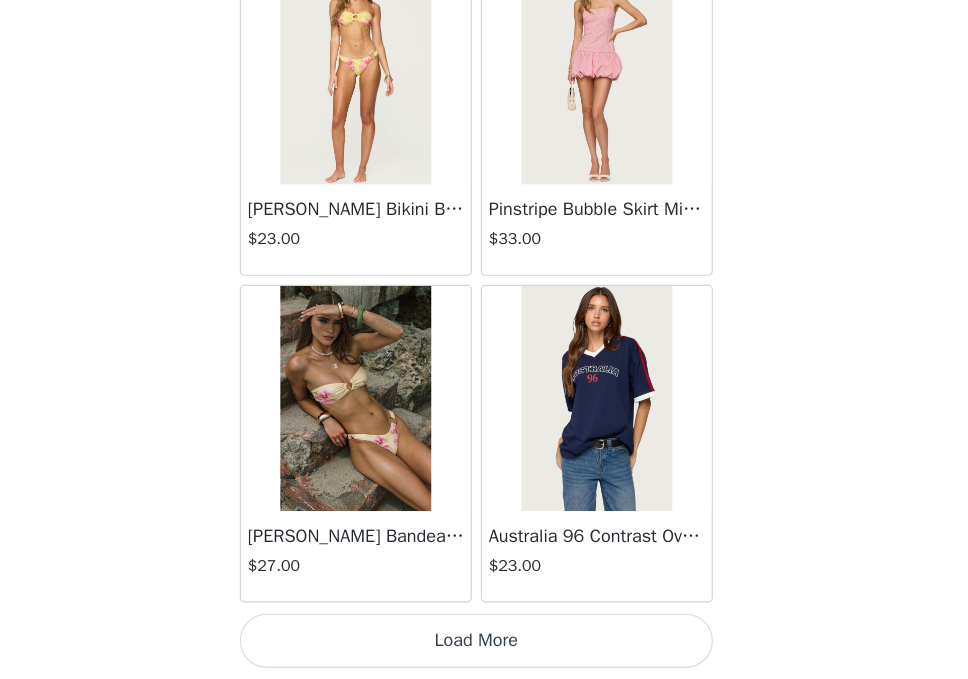 click on "Load More" at bounding box center (484, 645) 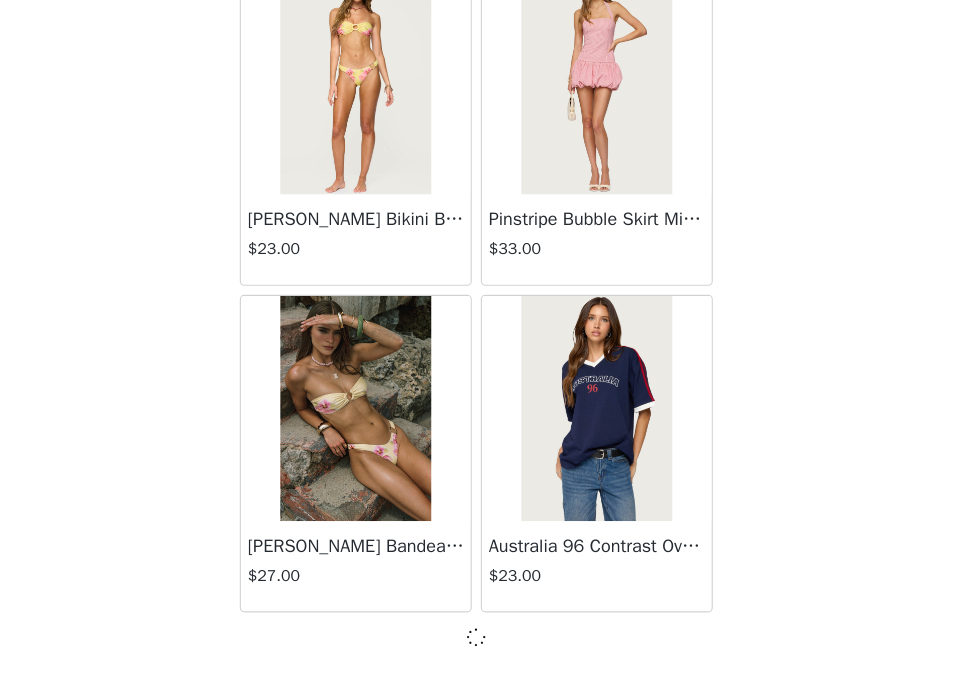 scroll, scrollTop: 16872, scrollLeft: 0, axis: vertical 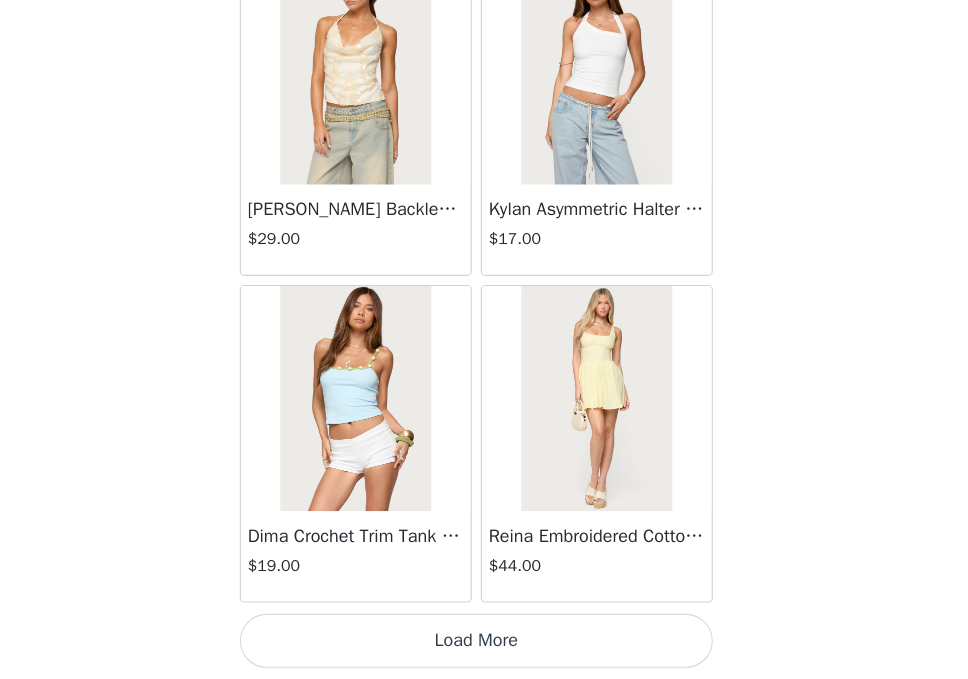 click on "Load More" at bounding box center [484, 645] 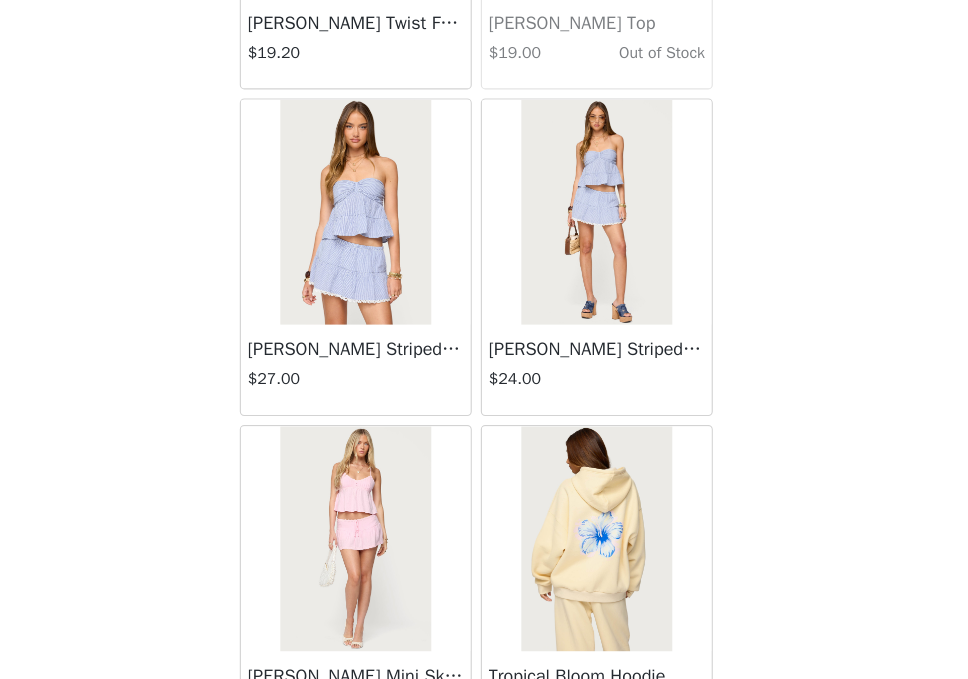 scroll, scrollTop: 22681, scrollLeft: 0, axis: vertical 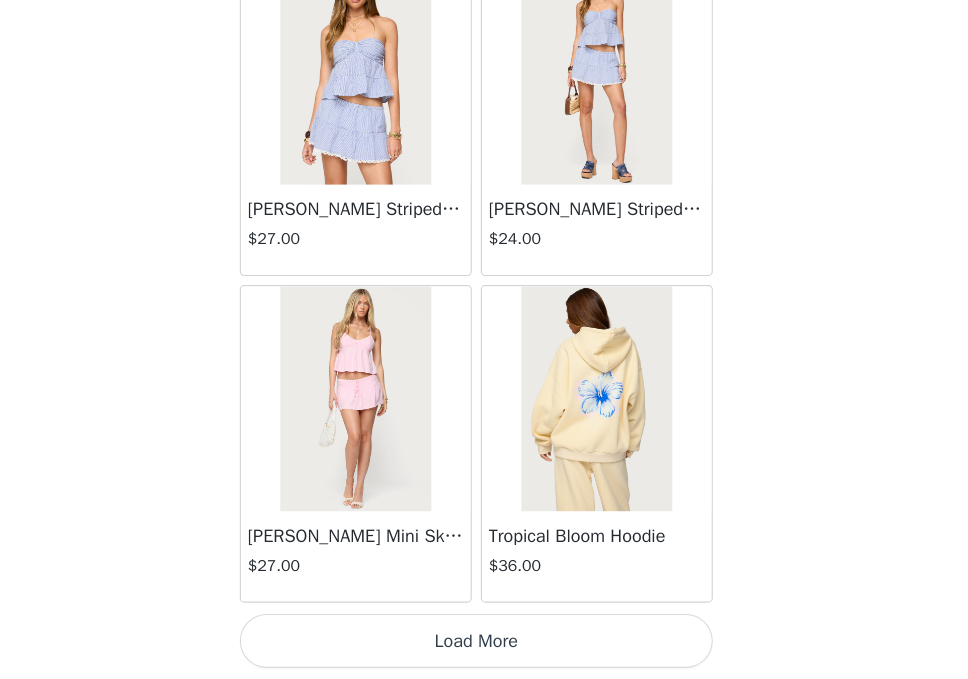 click on "Load More" at bounding box center (484, 645) 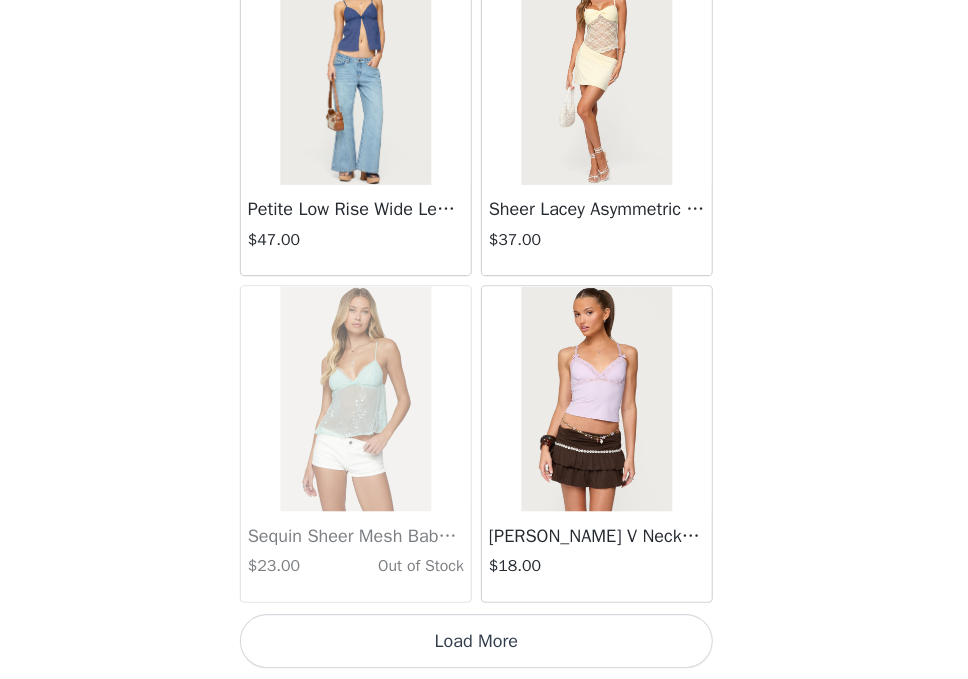 click on "Load More" at bounding box center [484, 645] 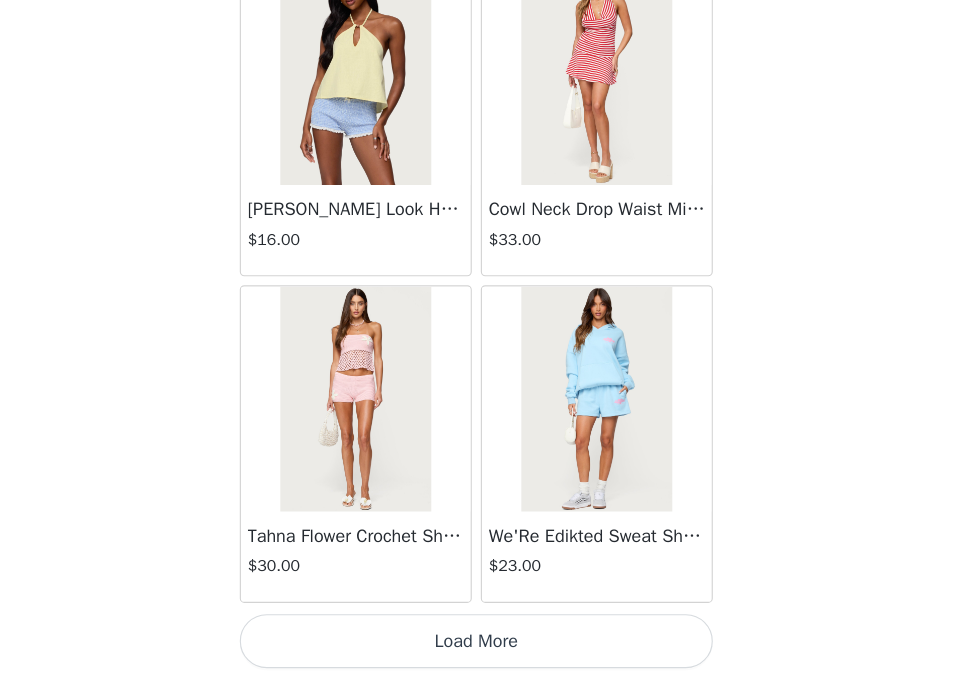click on "Load More" at bounding box center (484, 645) 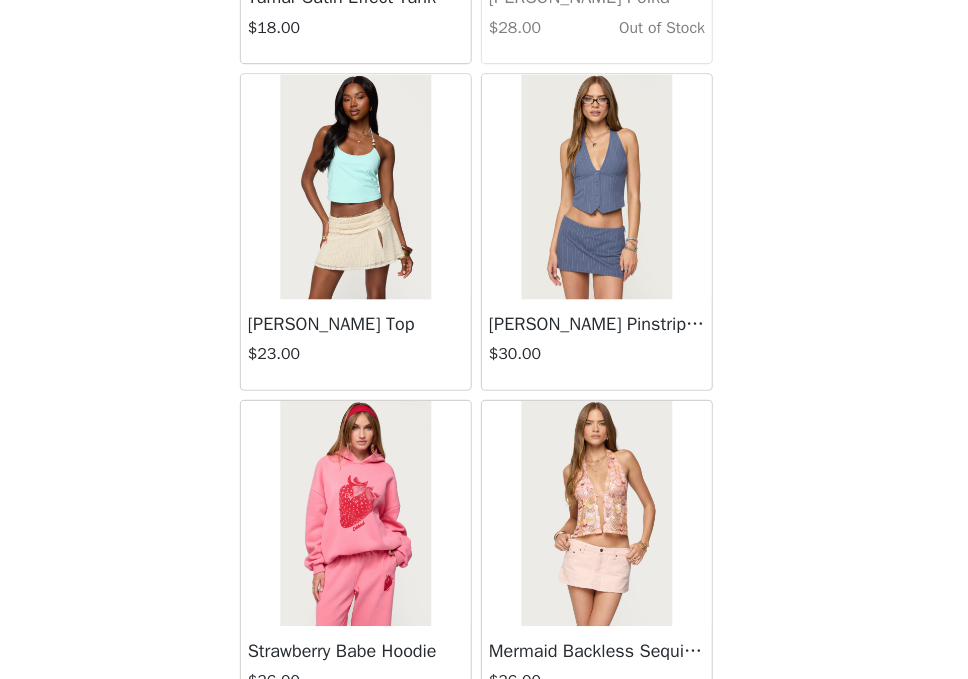 scroll, scrollTop: 31381, scrollLeft: 0, axis: vertical 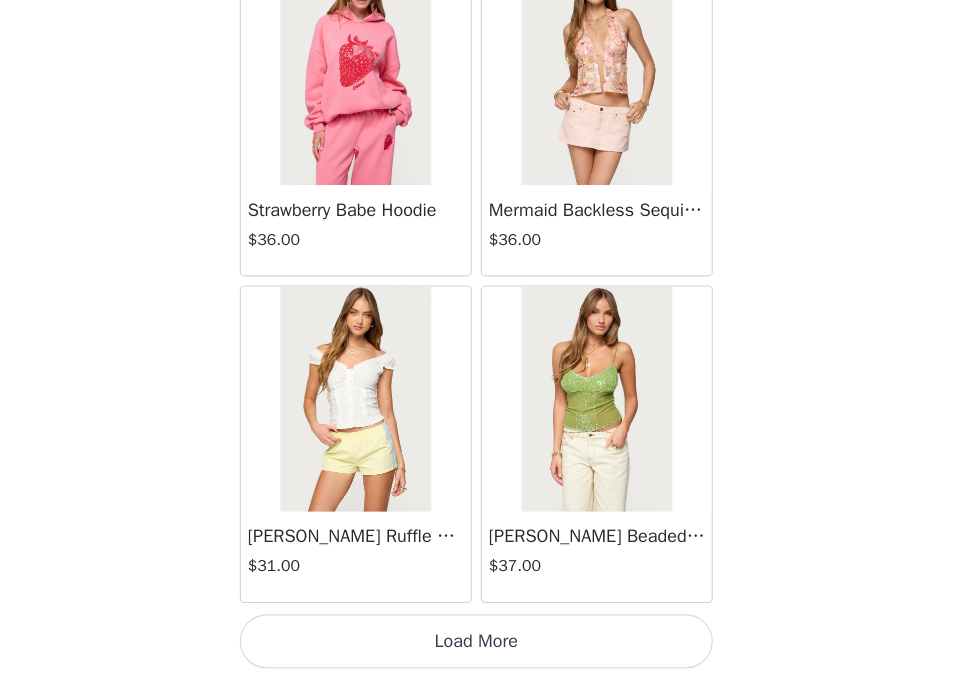 click on "Load More" at bounding box center (484, 645) 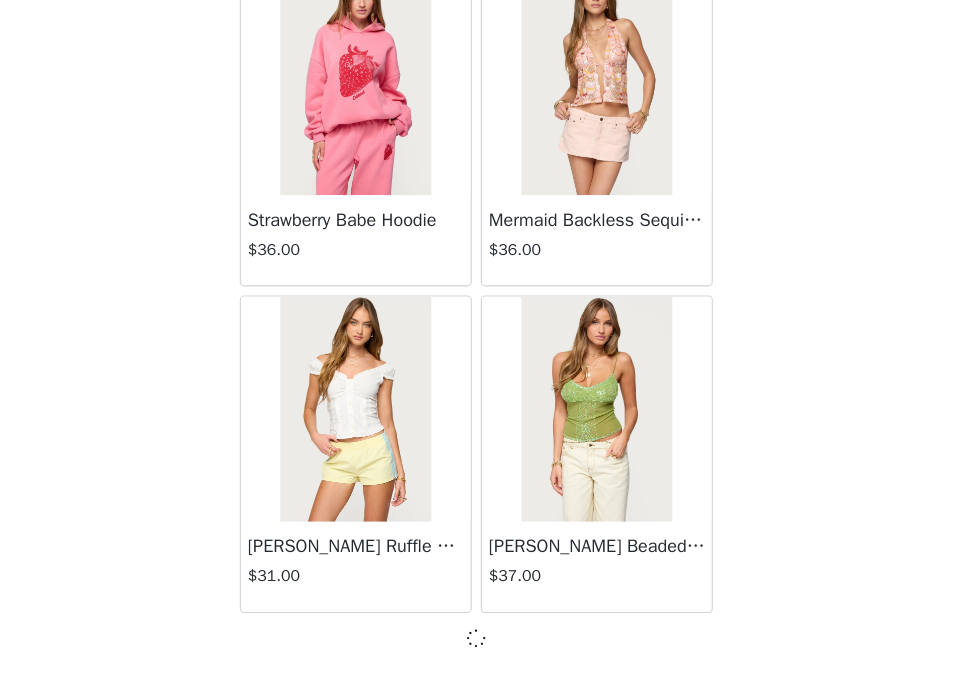 scroll, scrollTop: 31372, scrollLeft: 0, axis: vertical 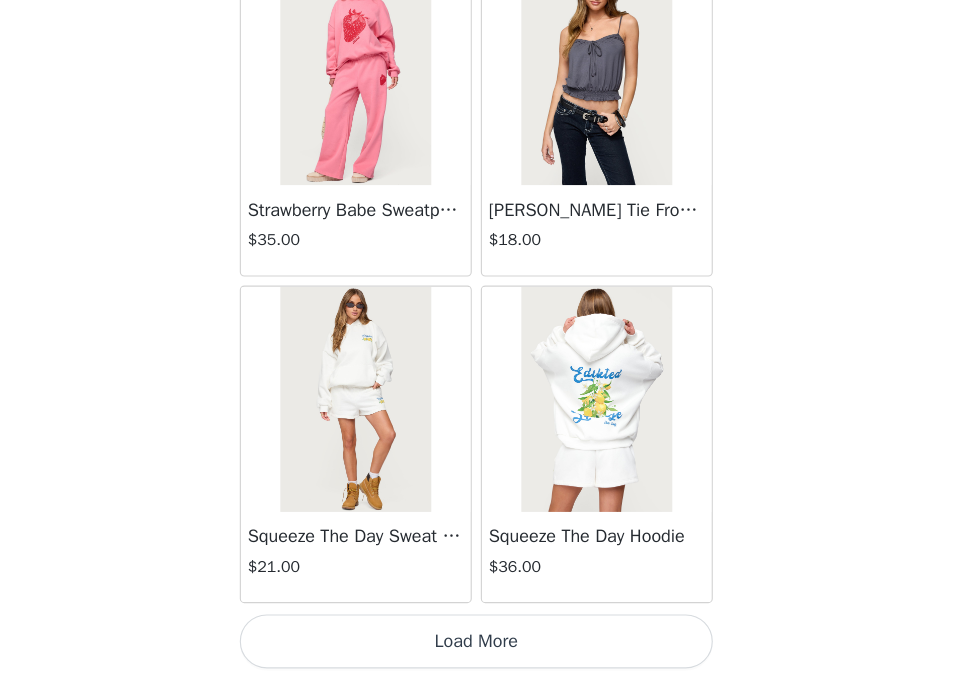 click on "Load More" at bounding box center (484, 645) 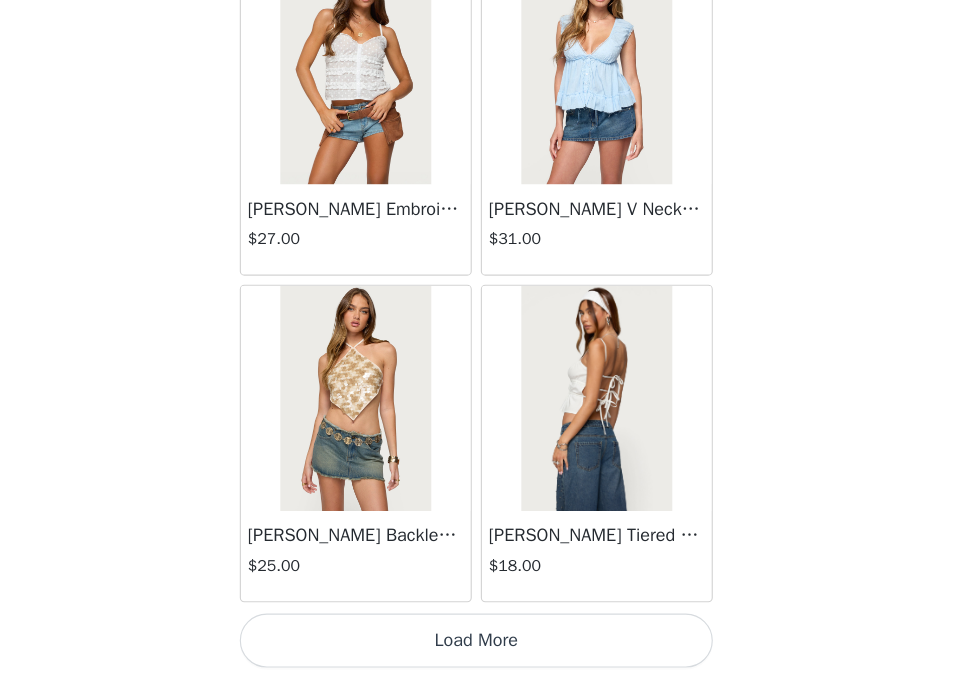 click on "Load More" at bounding box center (484, 645) 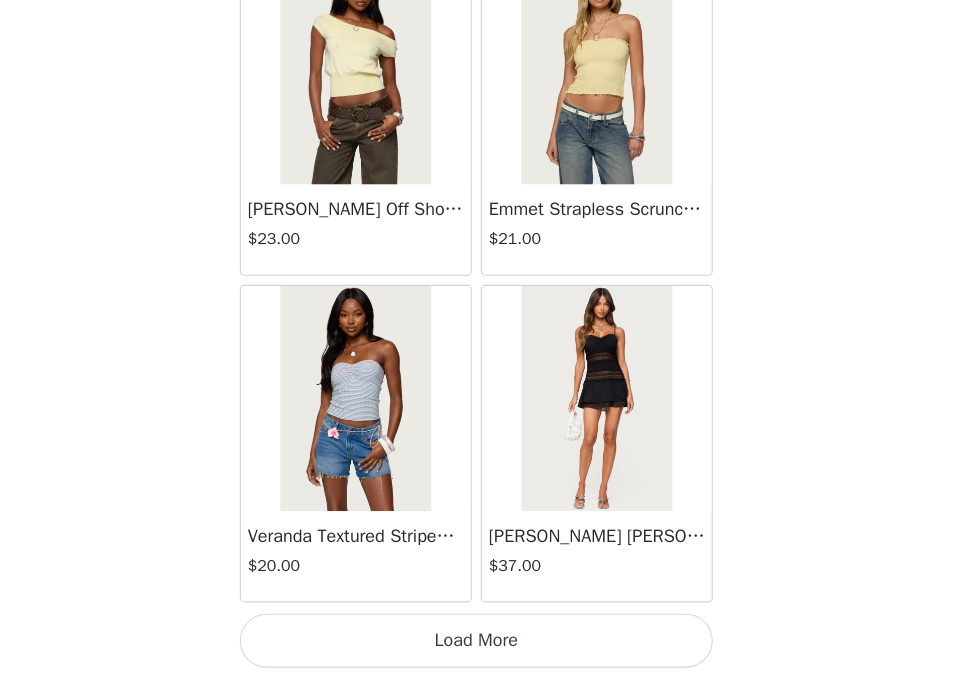 click on "Load More" at bounding box center (484, 645) 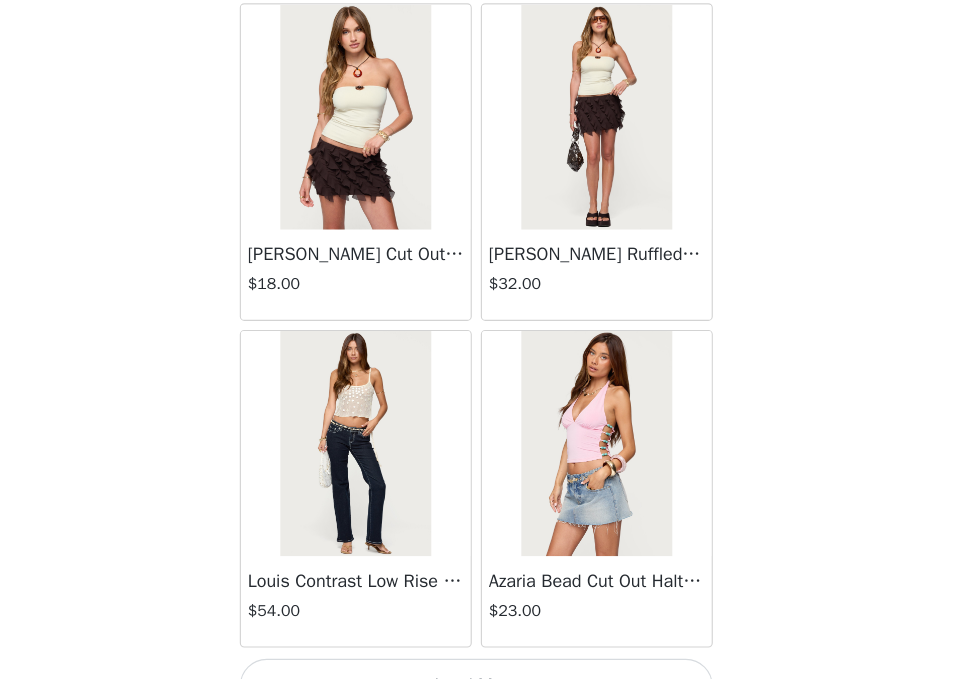 scroll, scrollTop: 42981, scrollLeft: 0, axis: vertical 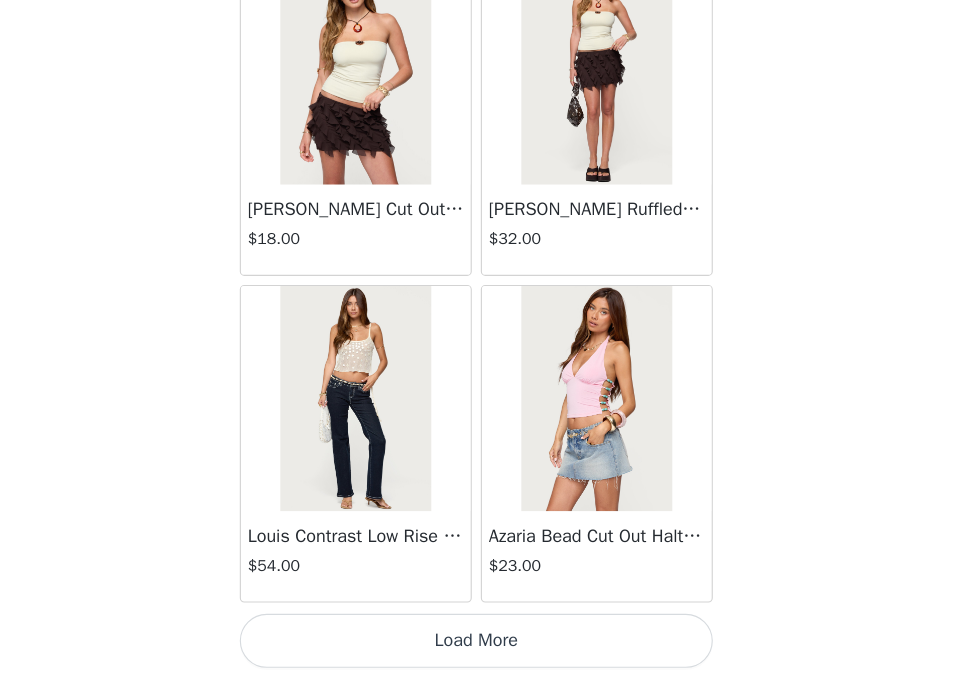 click on "Load More" at bounding box center (484, 645) 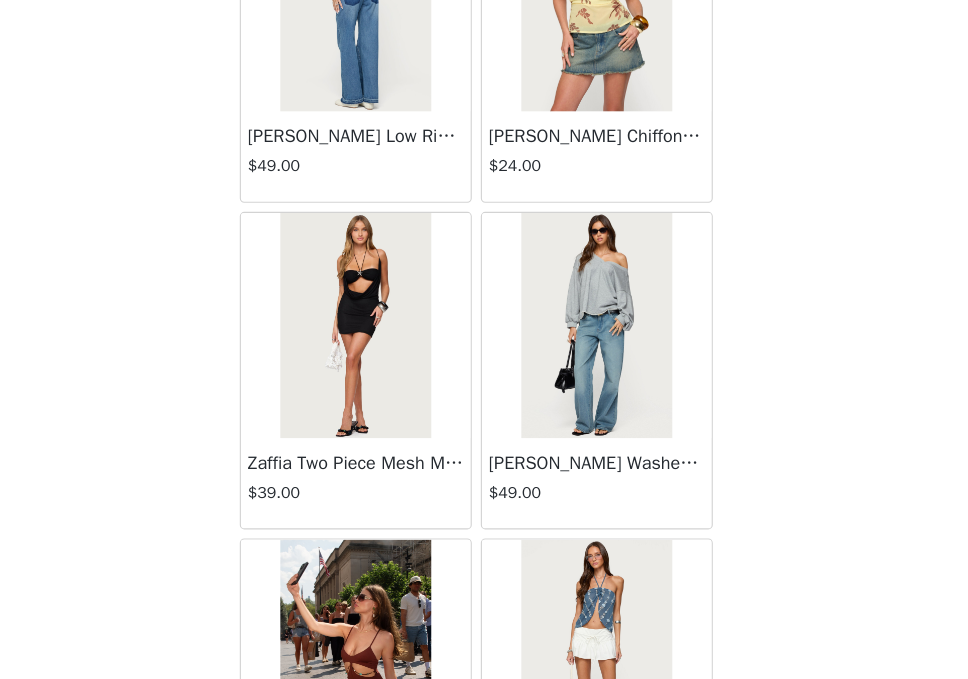 scroll, scrollTop: 45881, scrollLeft: 0, axis: vertical 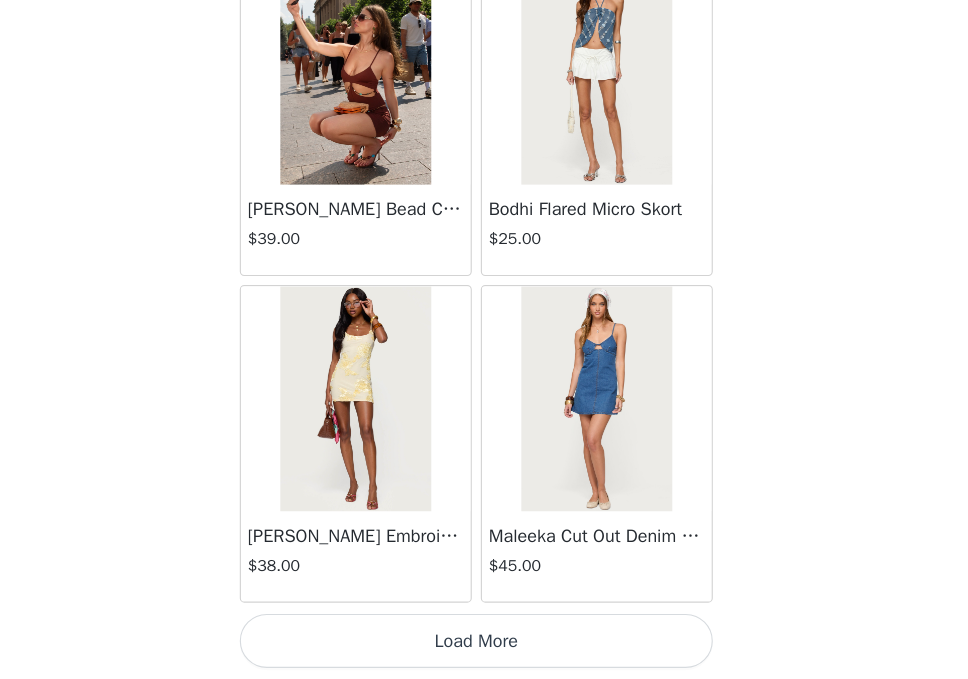 click on "Load More" at bounding box center [484, 645] 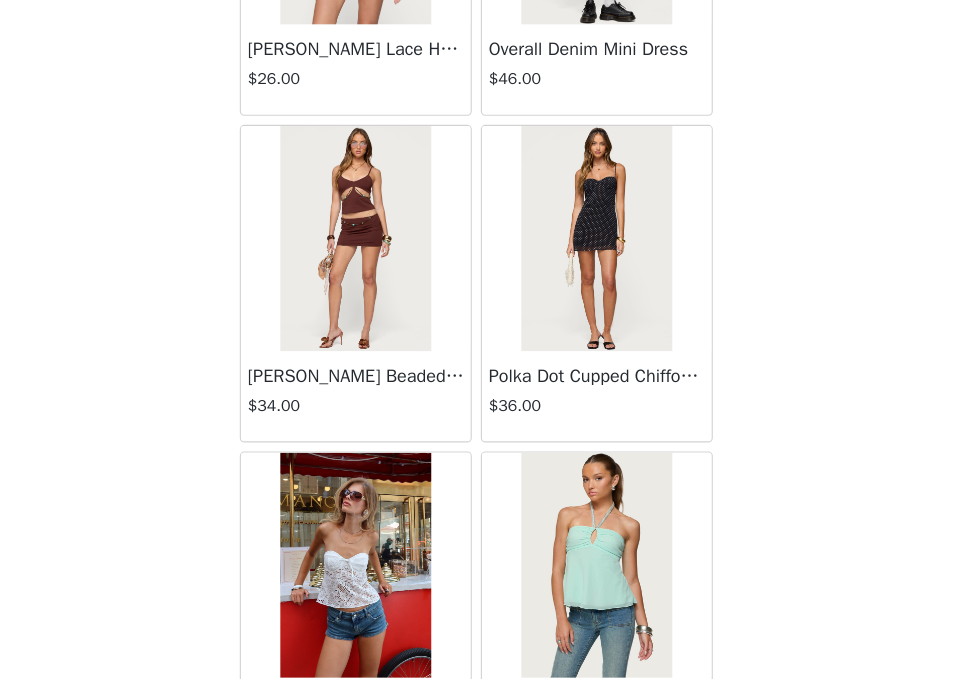 scroll, scrollTop: 41663, scrollLeft: 0, axis: vertical 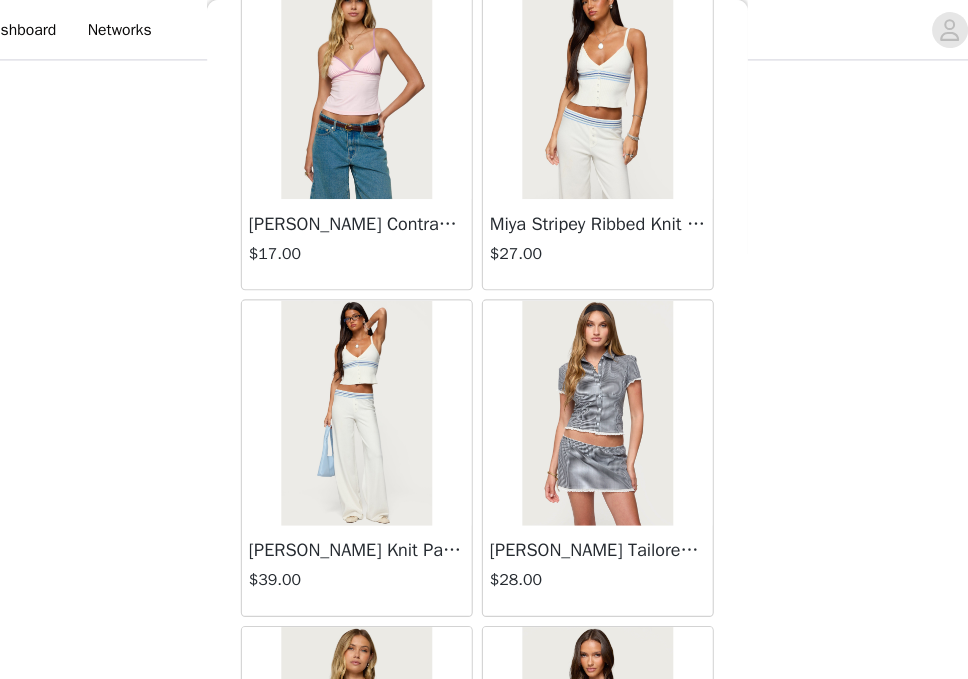 click at bounding box center (376, 77) 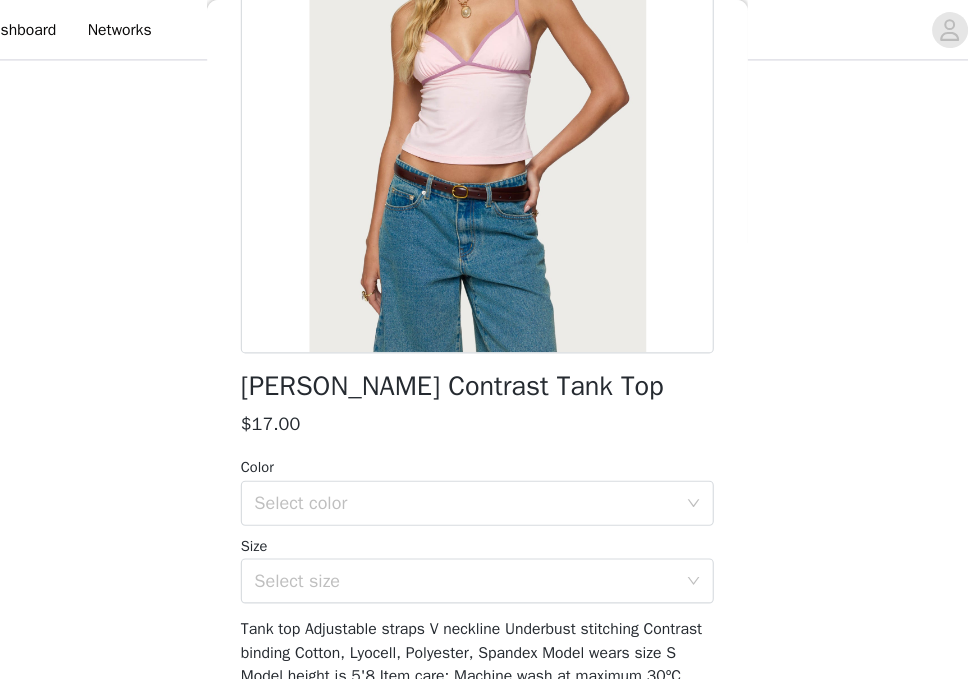 scroll, scrollTop: 277, scrollLeft: 0, axis: vertical 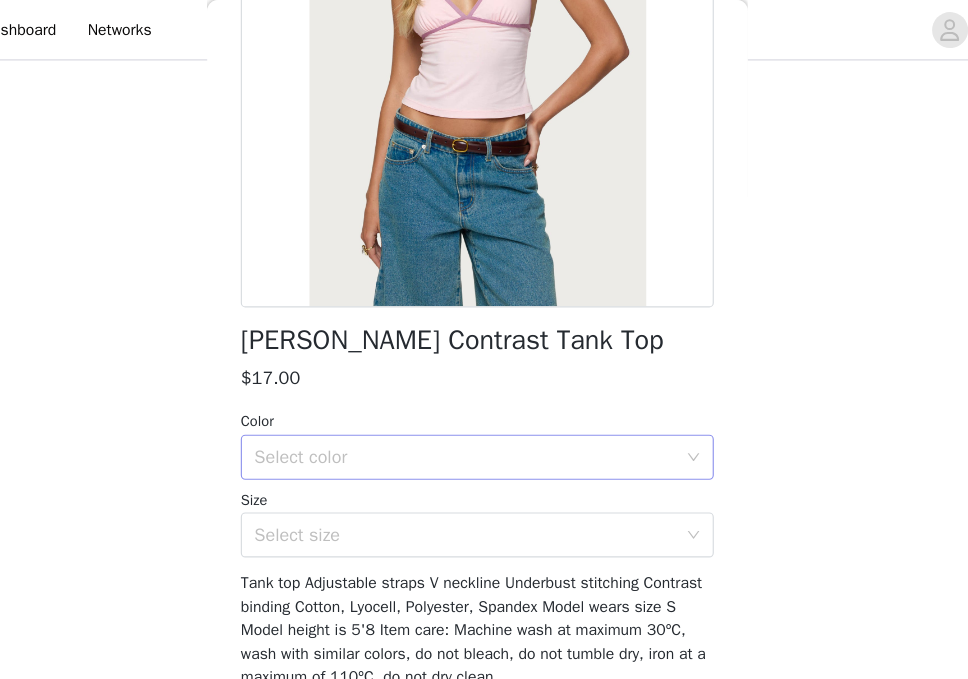 click on "Select color" at bounding box center (477, 406) 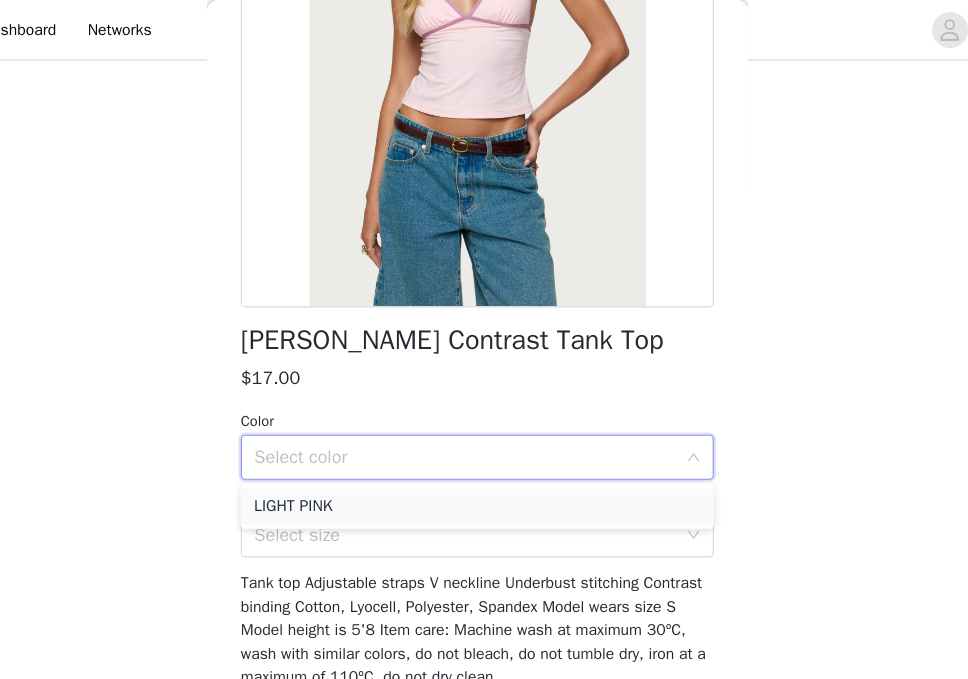 click on "LIGHT PINK" at bounding box center [484, 450] 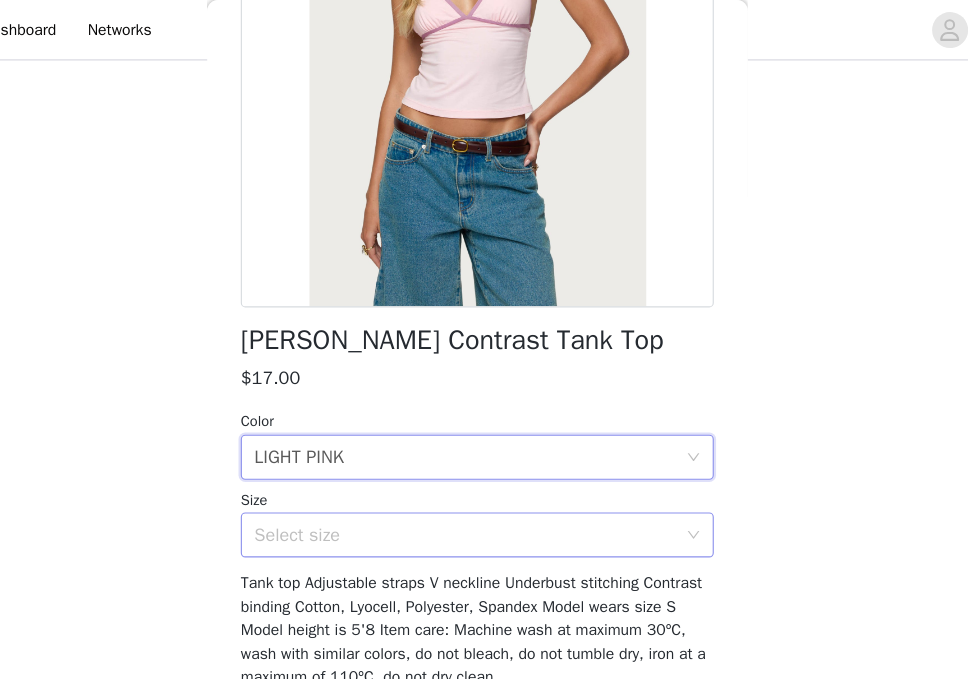 click on "Select size" at bounding box center [473, 475] 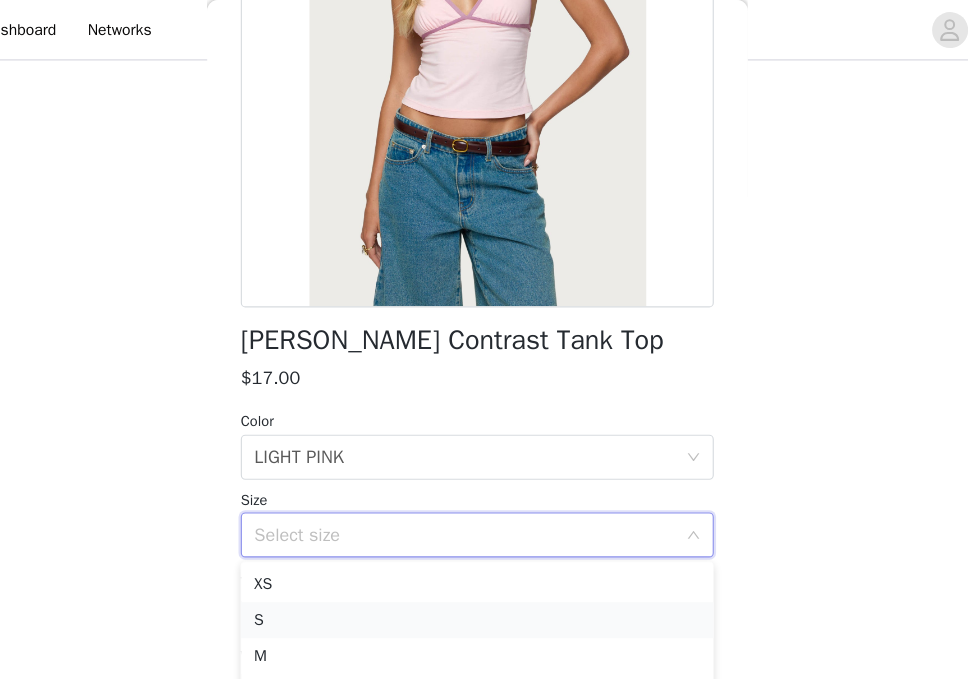 click on "S" at bounding box center (484, 551) 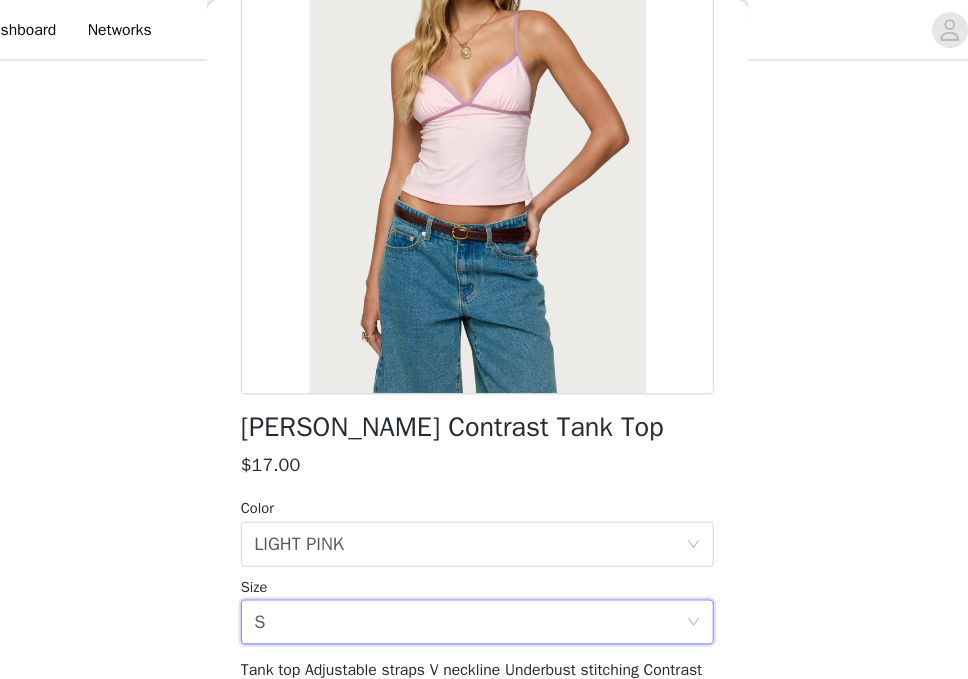 scroll, scrollTop: 294, scrollLeft: 0, axis: vertical 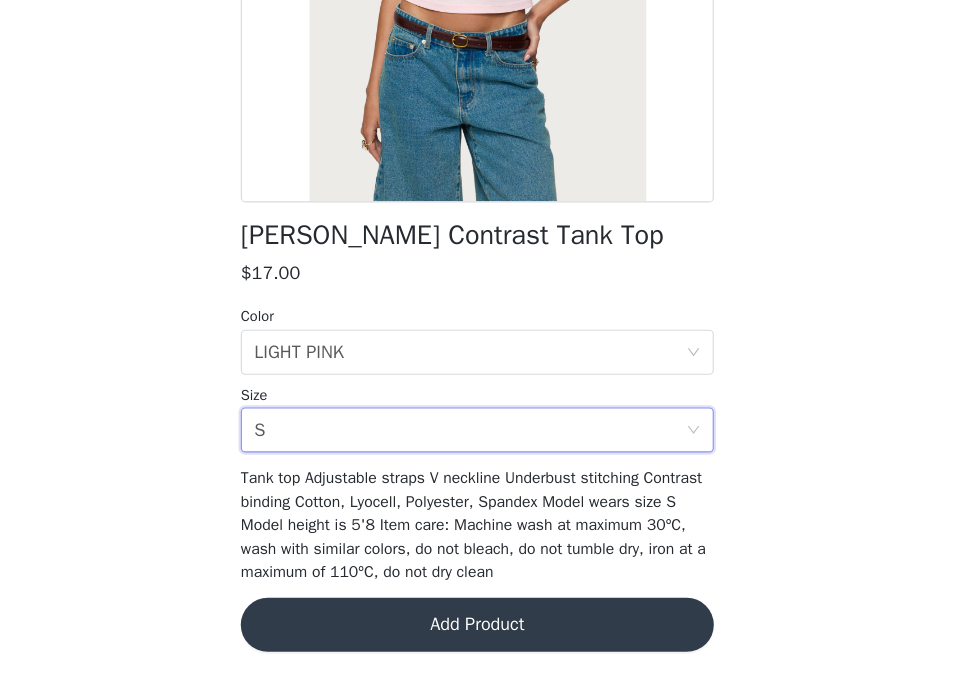click on "Add Product" at bounding box center (484, 631) 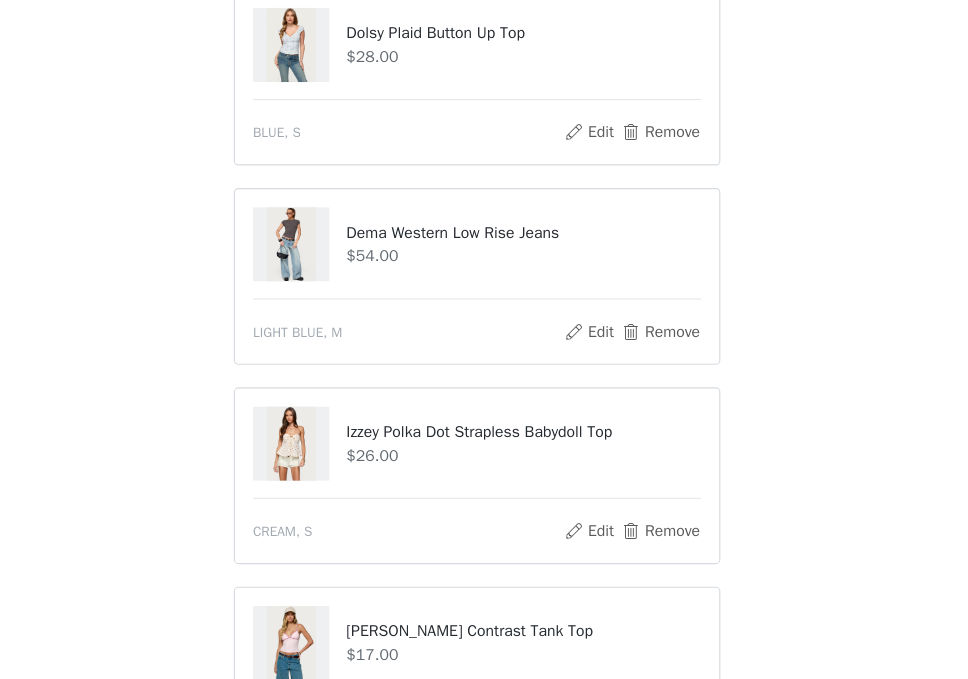 scroll, scrollTop: 2532, scrollLeft: 0, axis: vertical 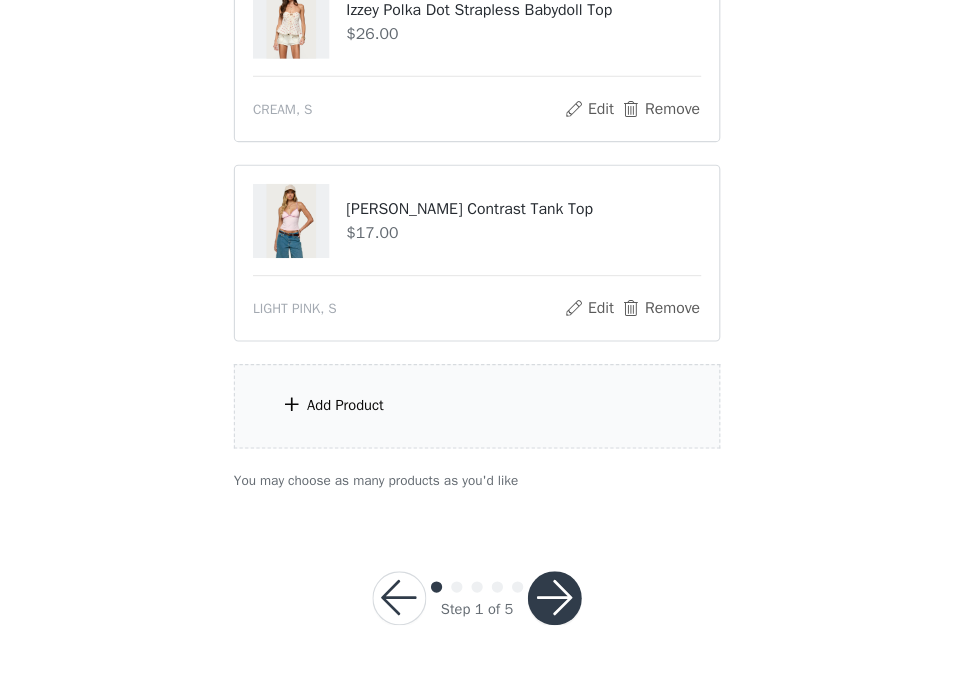 click on "Add Product" at bounding box center [484, 436] 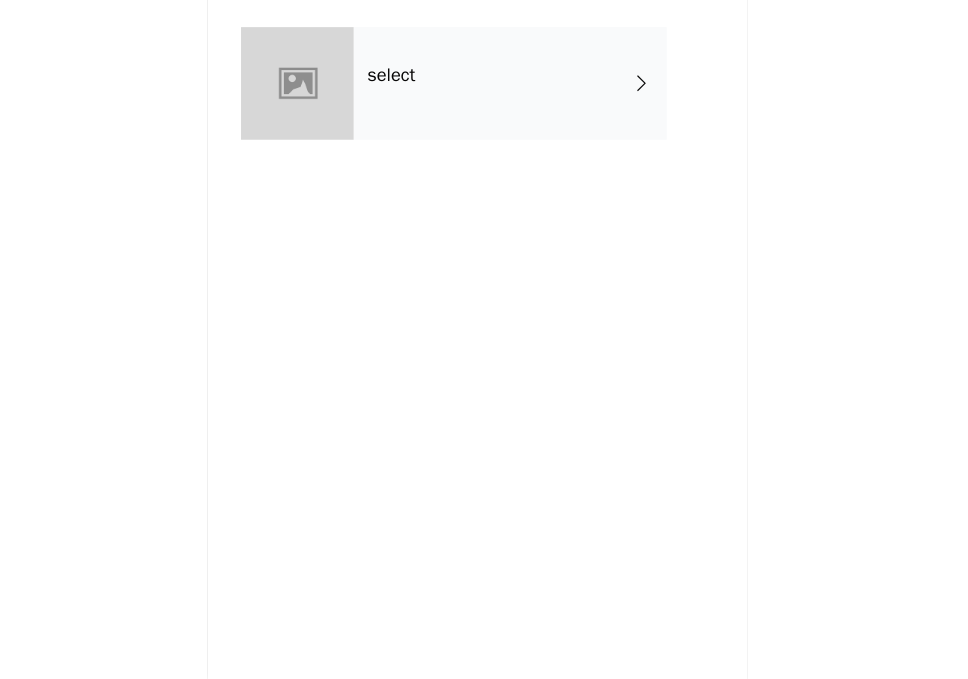 click on "select" at bounding box center (513, 150) 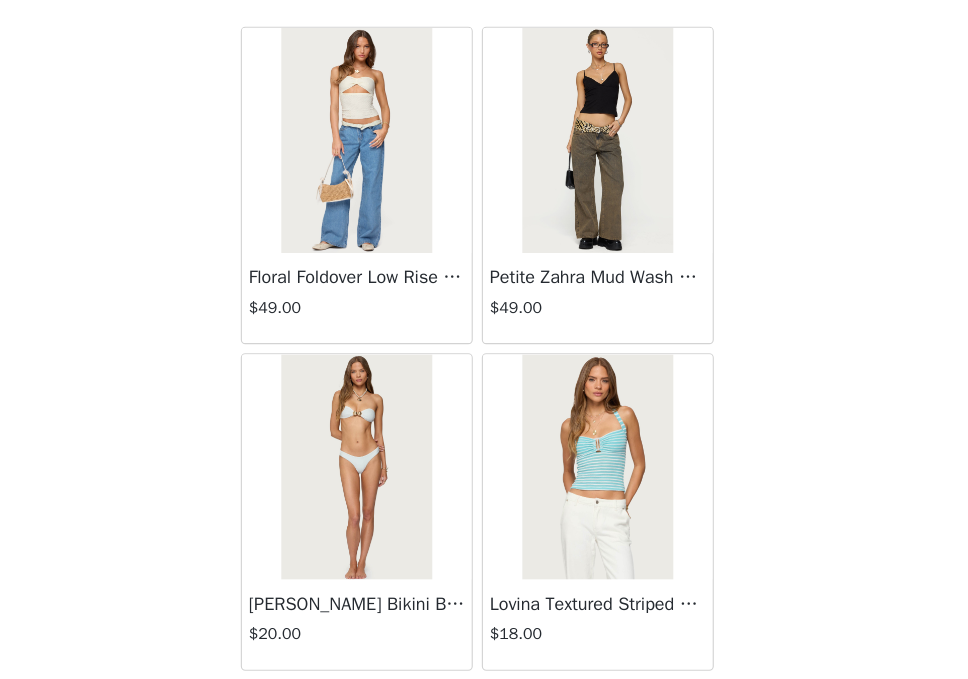 scroll, scrollTop: 2531, scrollLeft: 0, axis: vertical 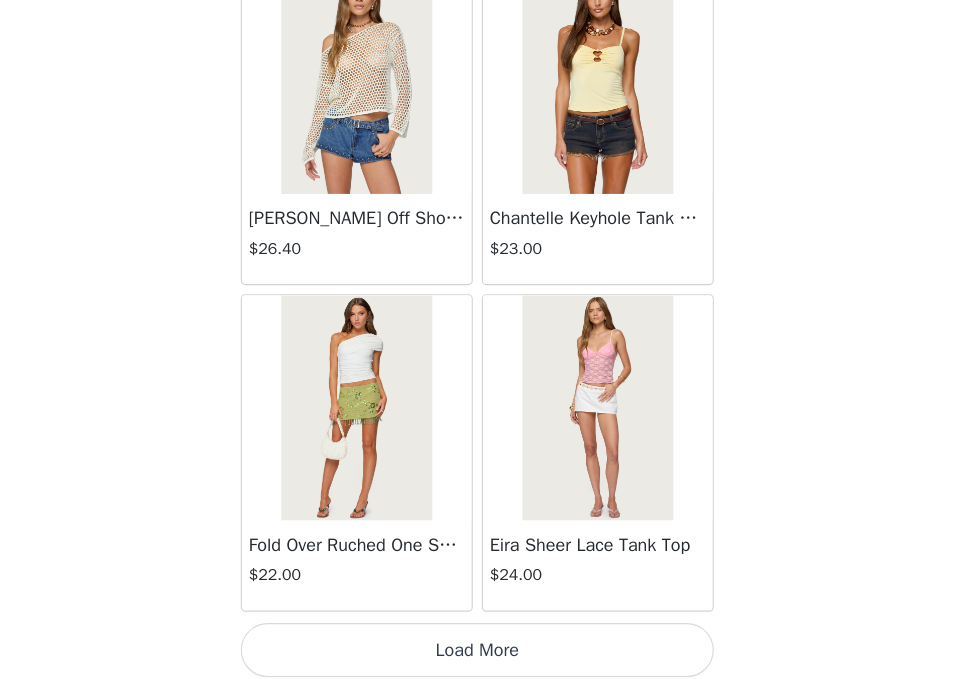 click on "Load More" at bounding box center (484, 645) 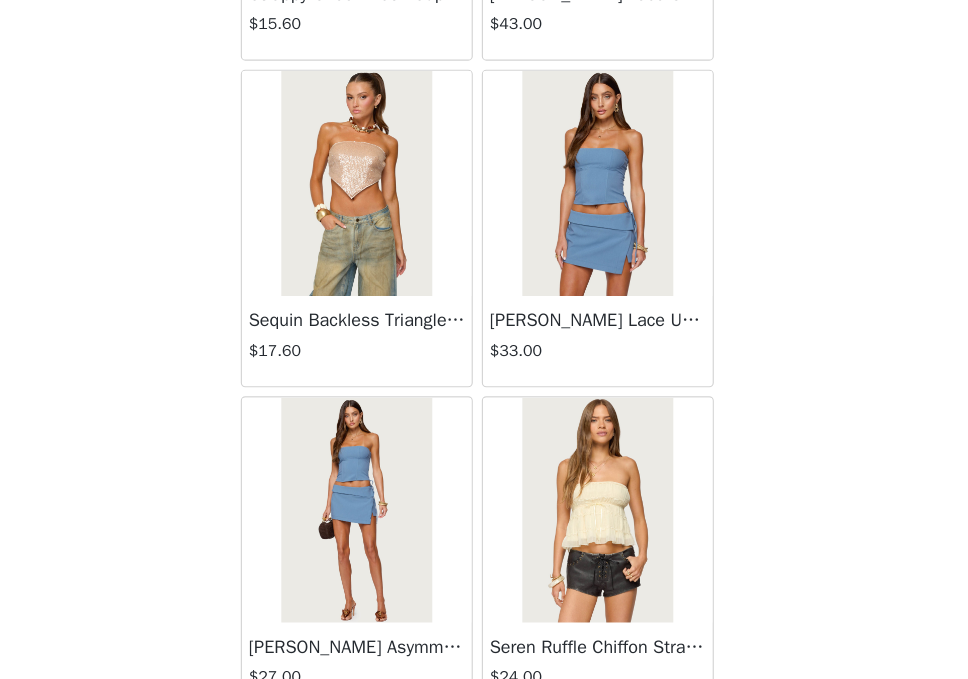 scroll, scrollTop: 5281, scrollLeft: 0, axis: vertical 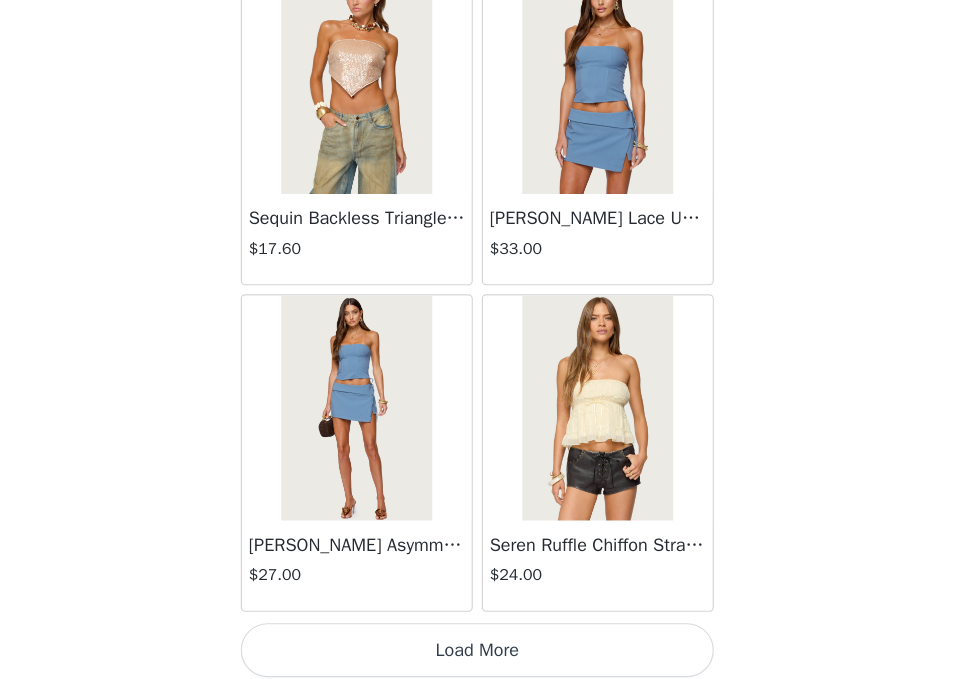 click on "Load More" at bounding box center (484, 645) 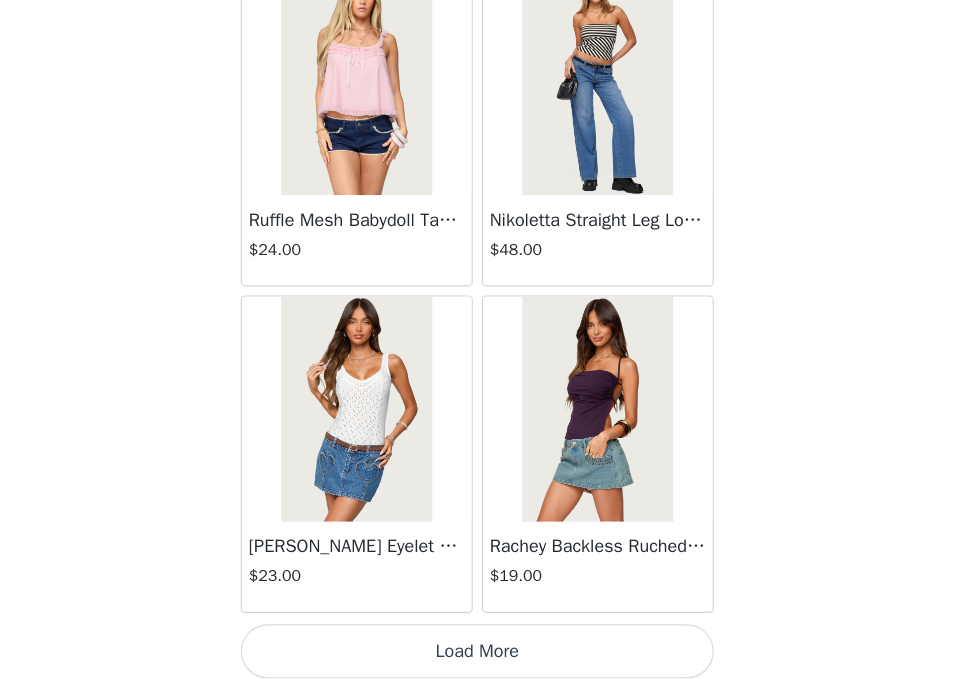 scroll, scrollTop: 8181, scrollLeft: 0, axis: vertical 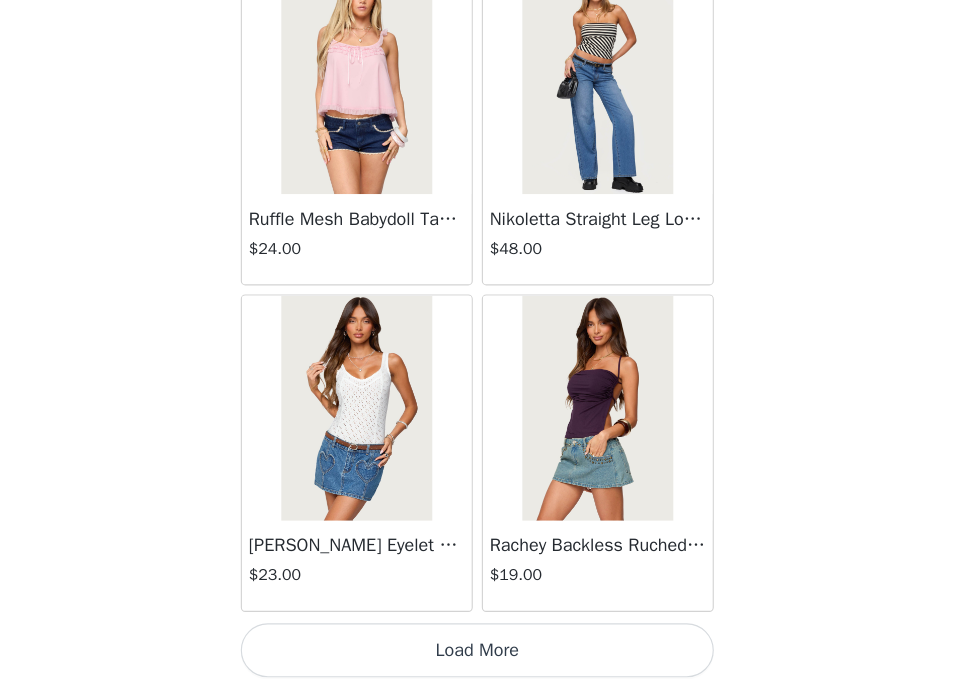 click on "Load More" at bounding box center [484, 645] 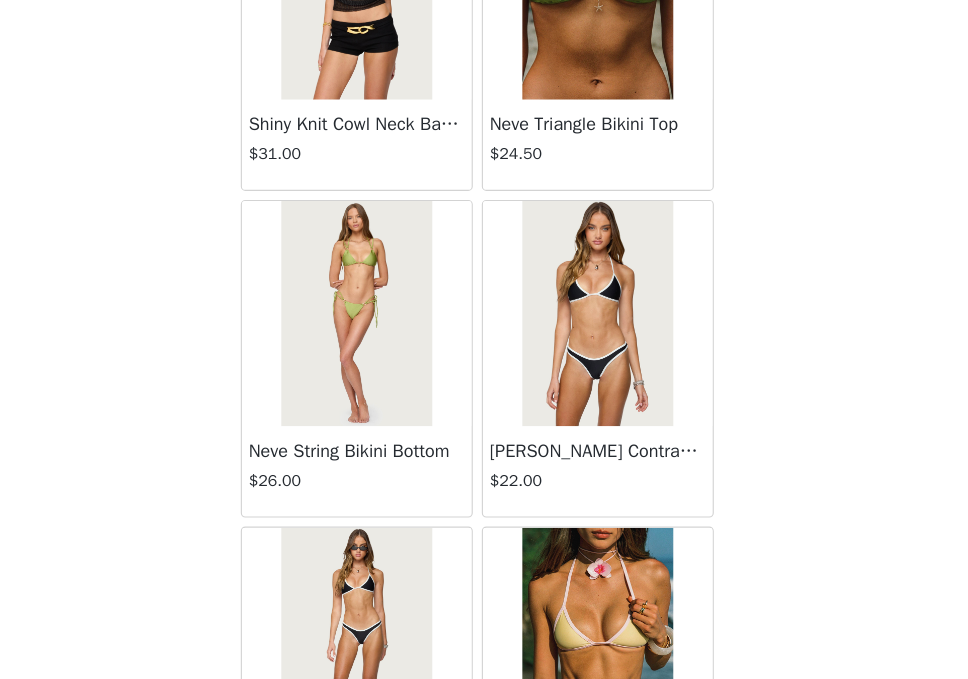 scroll, scrollTop: 11081, scrollLeft: 0, axis: vertical 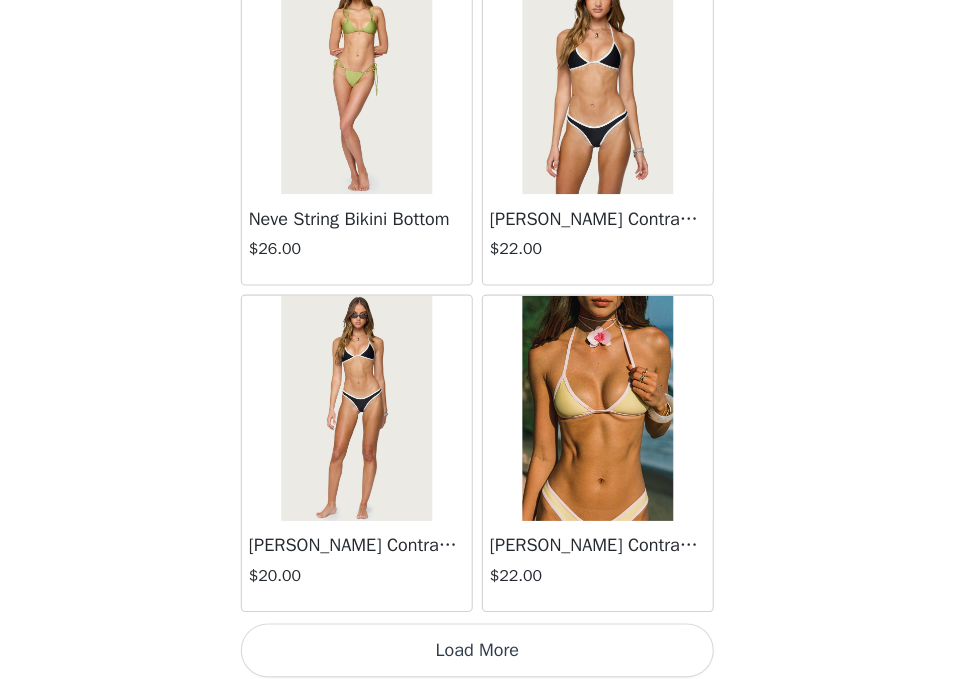 click on "Load More" at bounding box center [484, 645] 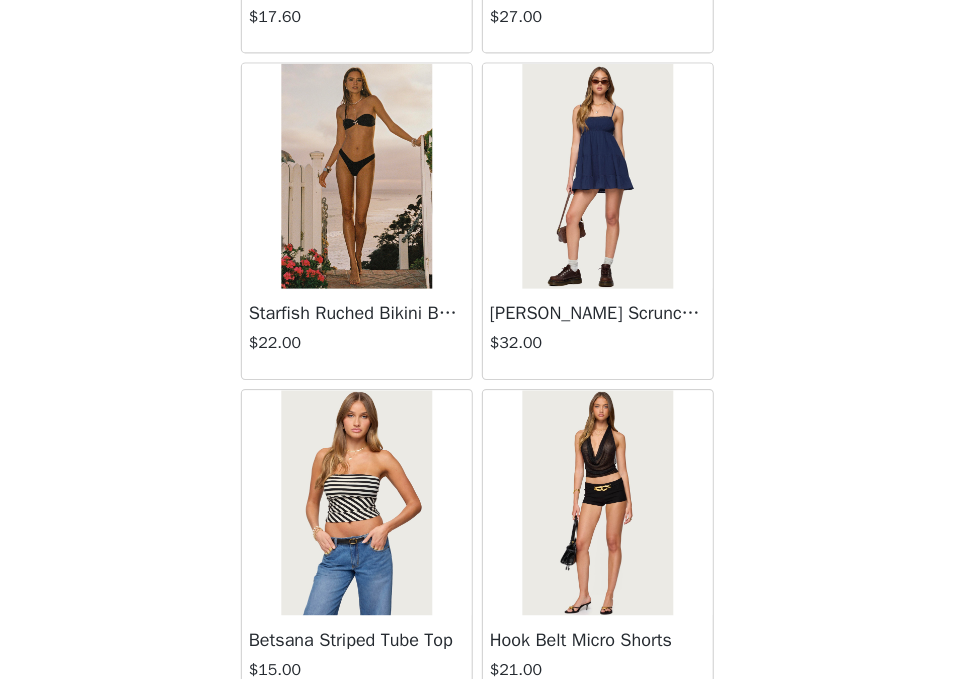 scroll, scrollTop: 13981, scrollLeft: 0, axis: vertical 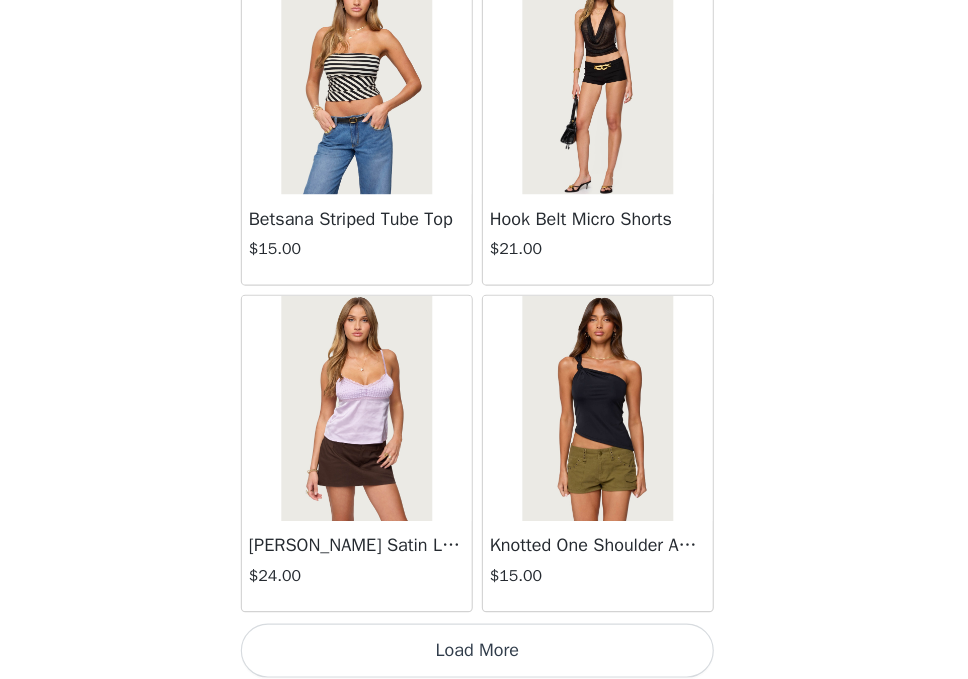 click on "Load More" at bounding box center (484, 645) 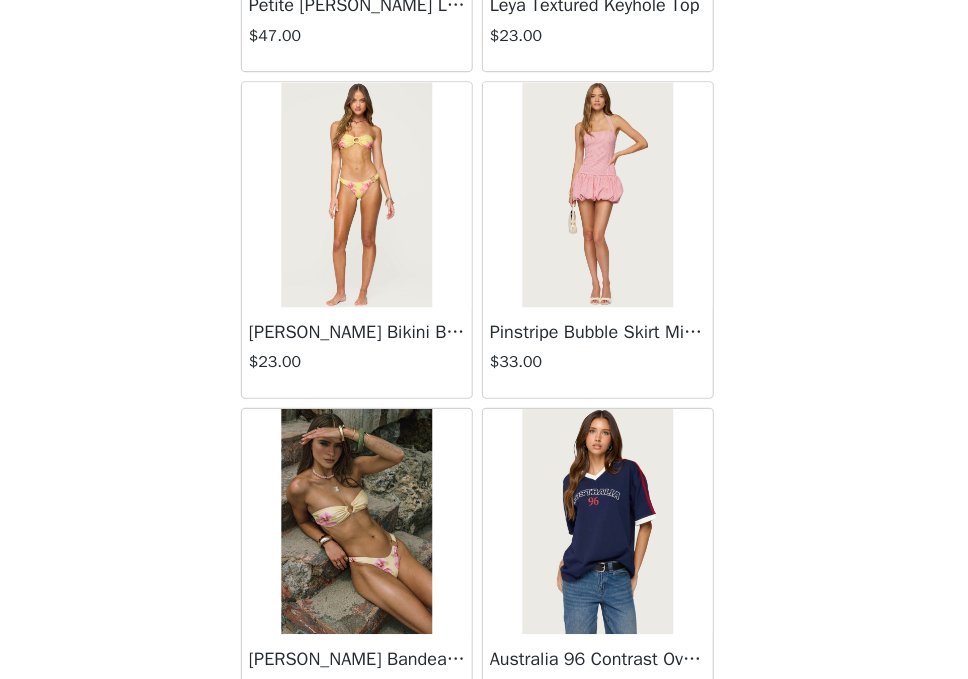 scroll, scrollTop: 16881, scrollLeft: 0, axis: vertical 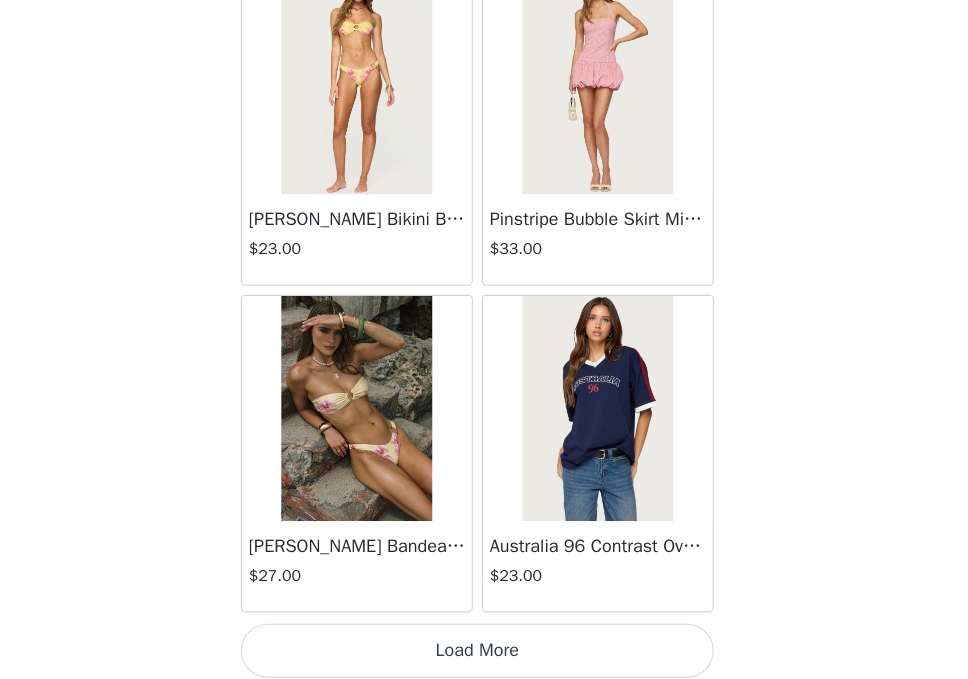 click on "Load More" at bounding box center [484, 645] 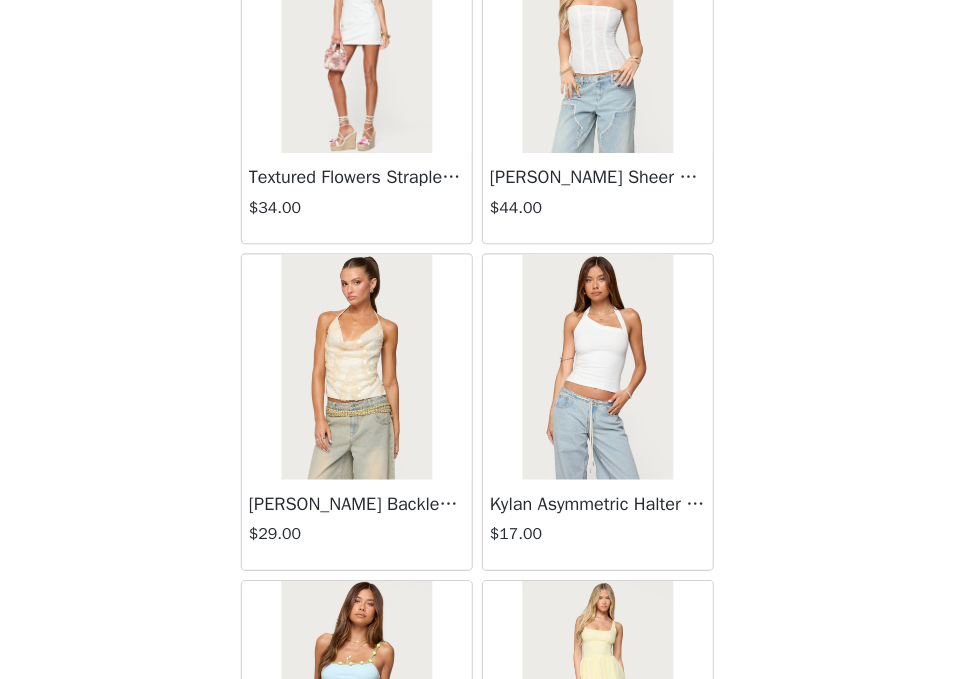 scroll, scrollTop: 19781, scrollLeft: 0, axis: vertical 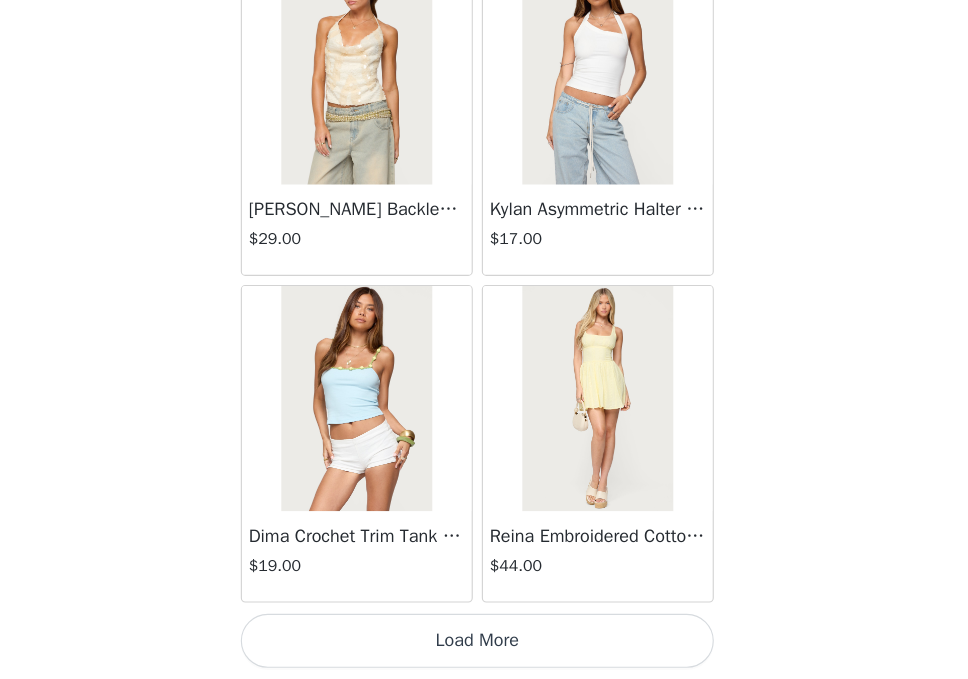 click on "Load More" at bounding box center [484, 645] 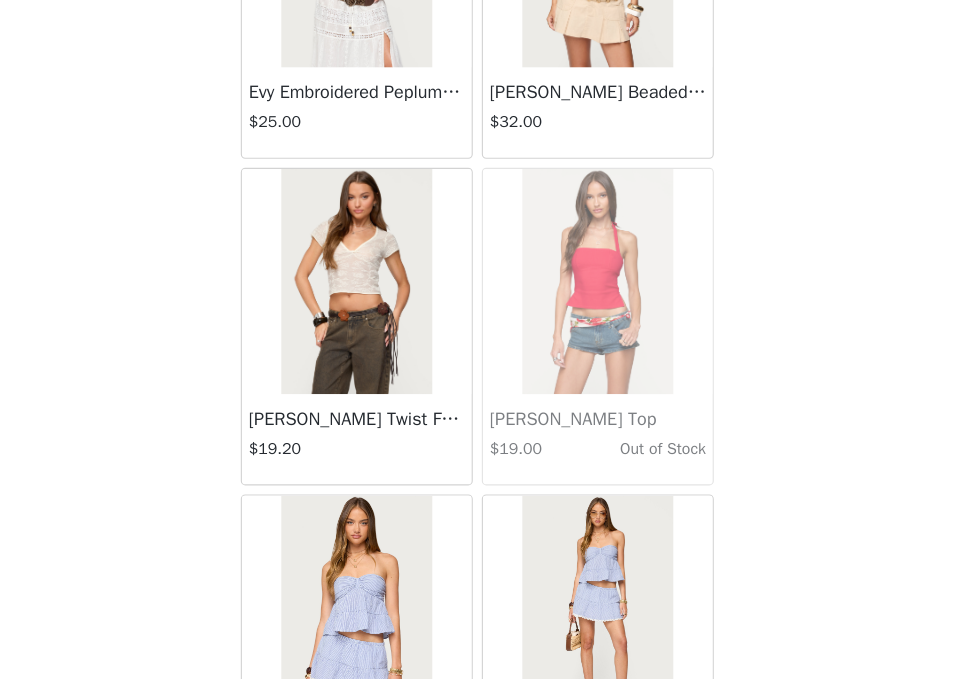 scroll, scrollTop: 22681, scrollLeft: 0, axis: vertical 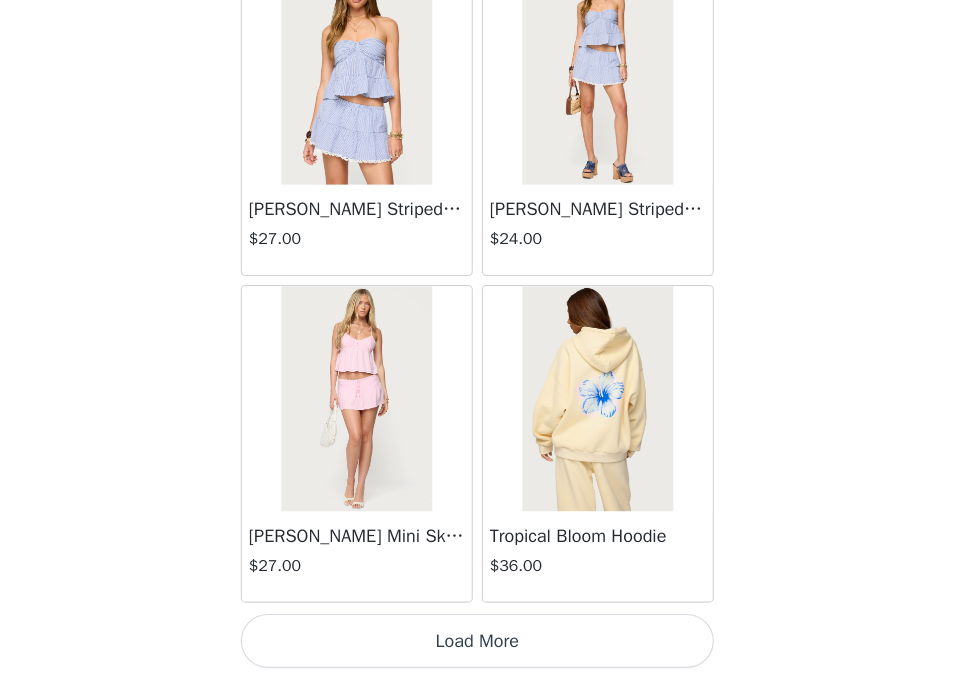 click on "Load More" at bounding box center (484, 645) 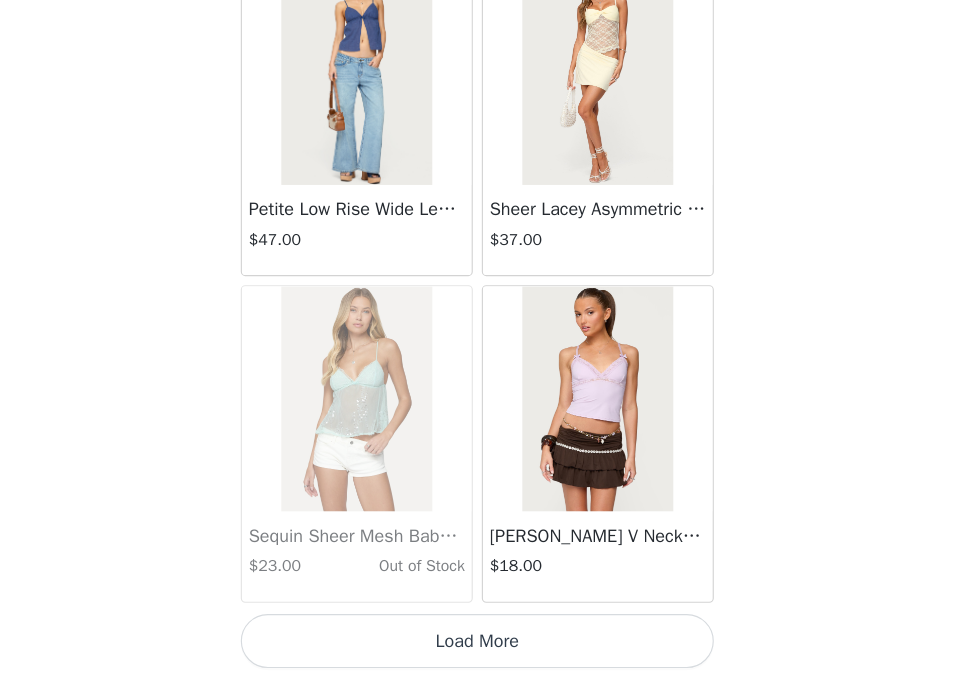 click on "Load More" at bounding box center (484, 645) 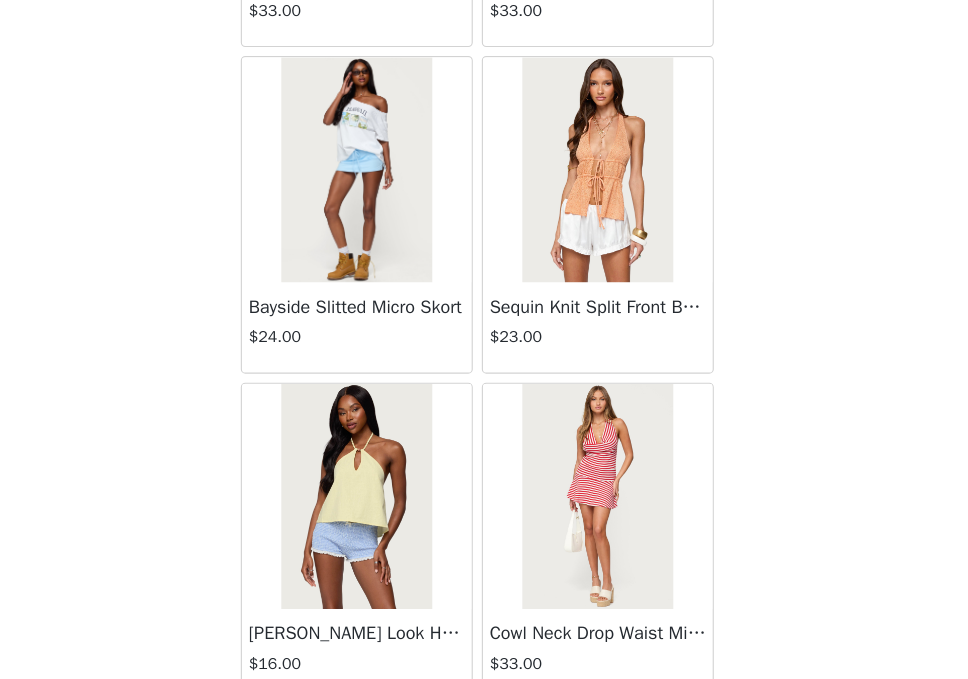 scroll, scrollTop: 28481, scrollLeft: 0, axis: vertical 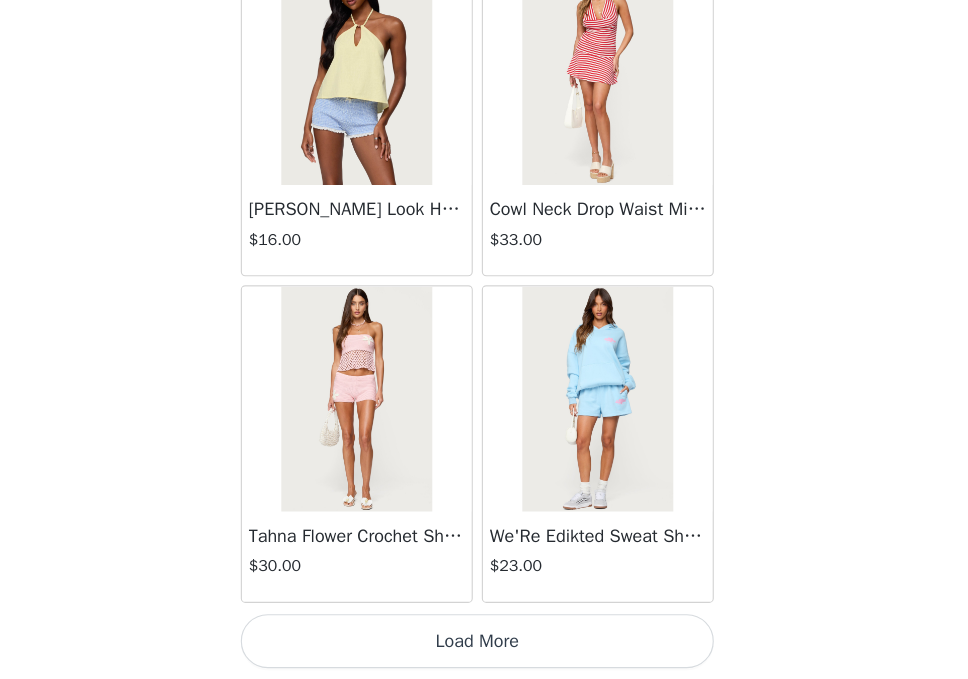 click on "Load More" at bounding box center (484, 645) 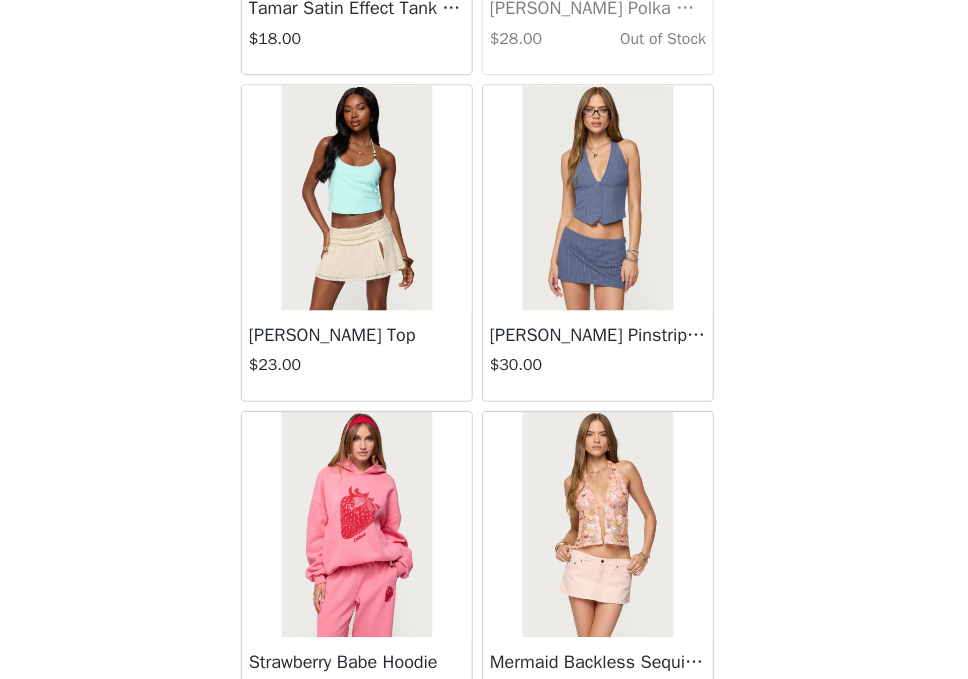 scroll, scrollTop: 31381, scrollLeft: 0, axis: vertical 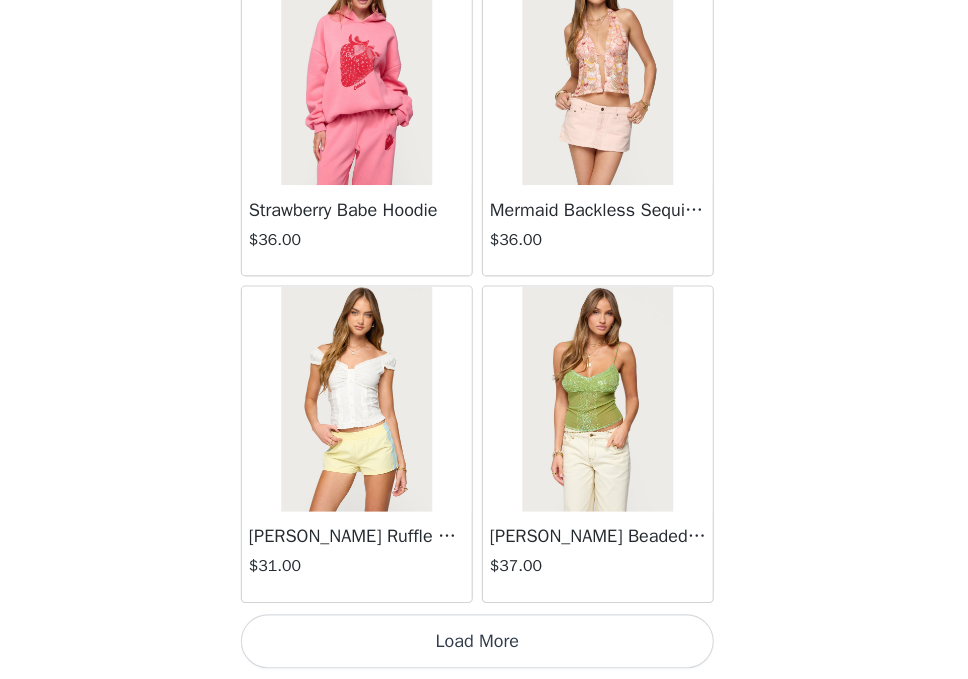 click on "Load More" at bounding box center [484, 645] 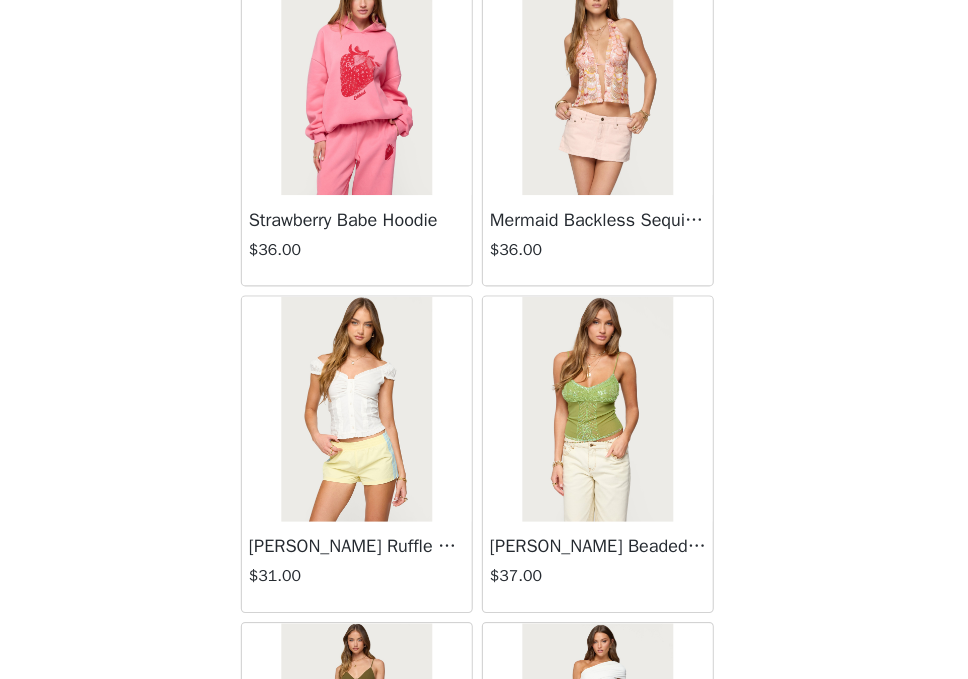 scroll, scrollTop: 31381, scrollLeft: 0, axis: vertical 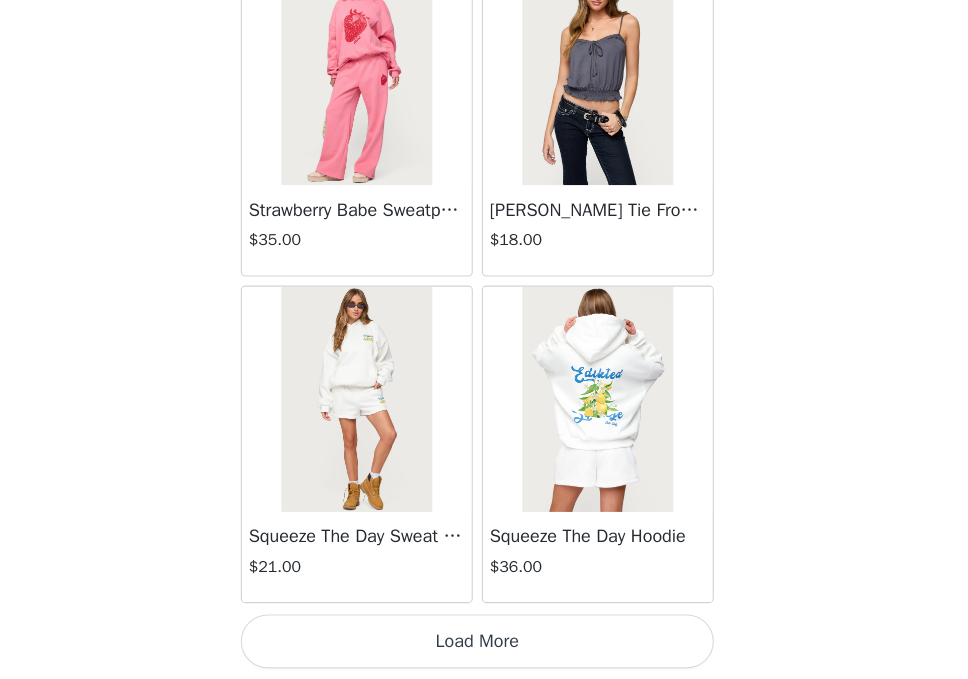 click on "Load More" at bounding box center [484, 645] 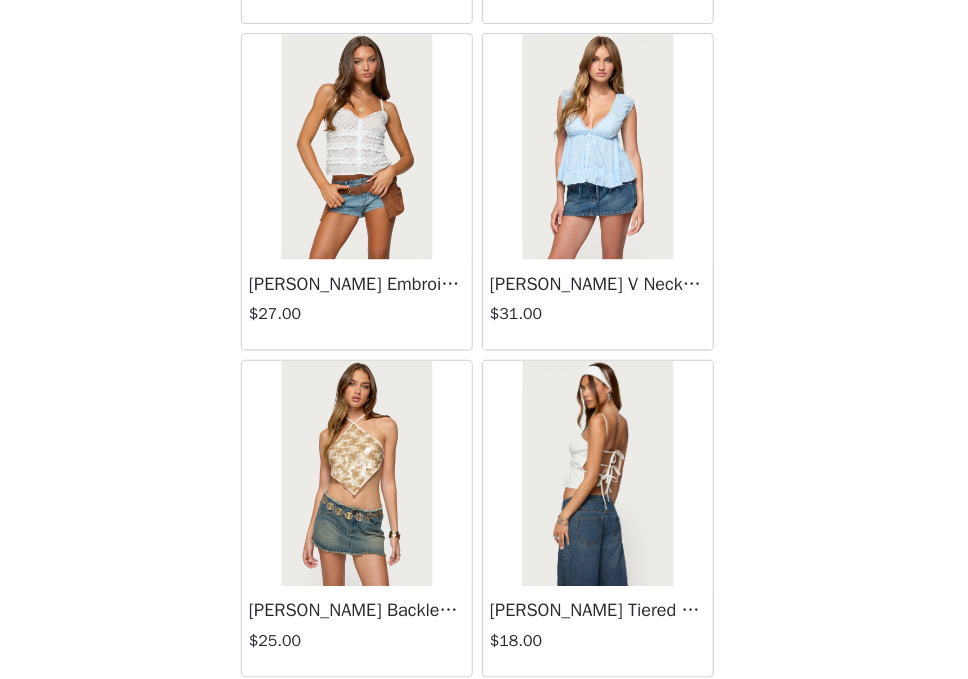 scroll, scrollTop: 37181, scrollLeft: 0, axis: vertical 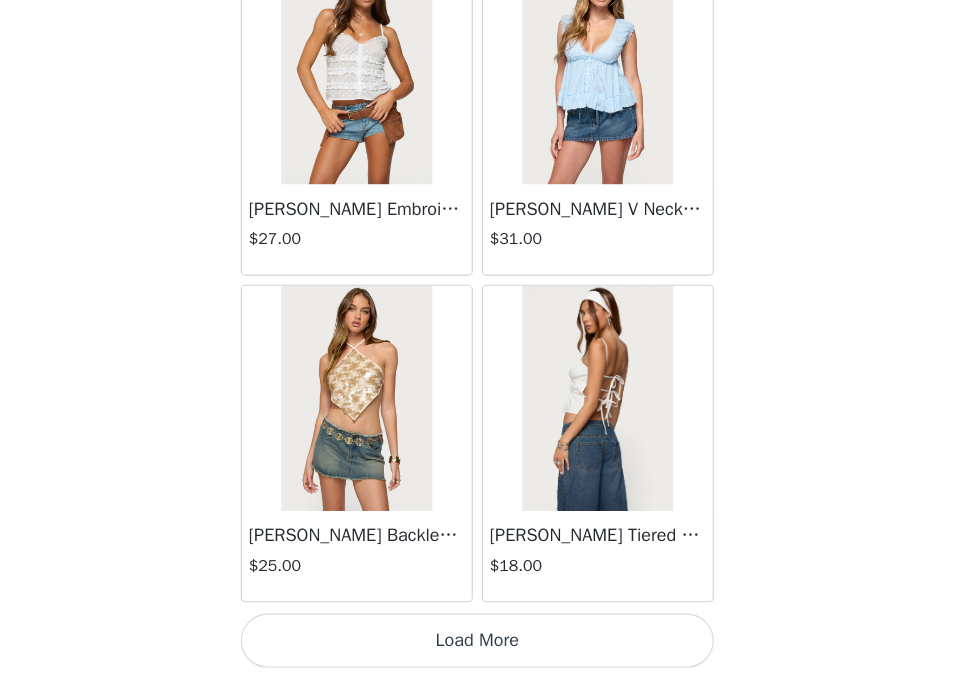 click on "Load More" at bounding box center (484, 645) 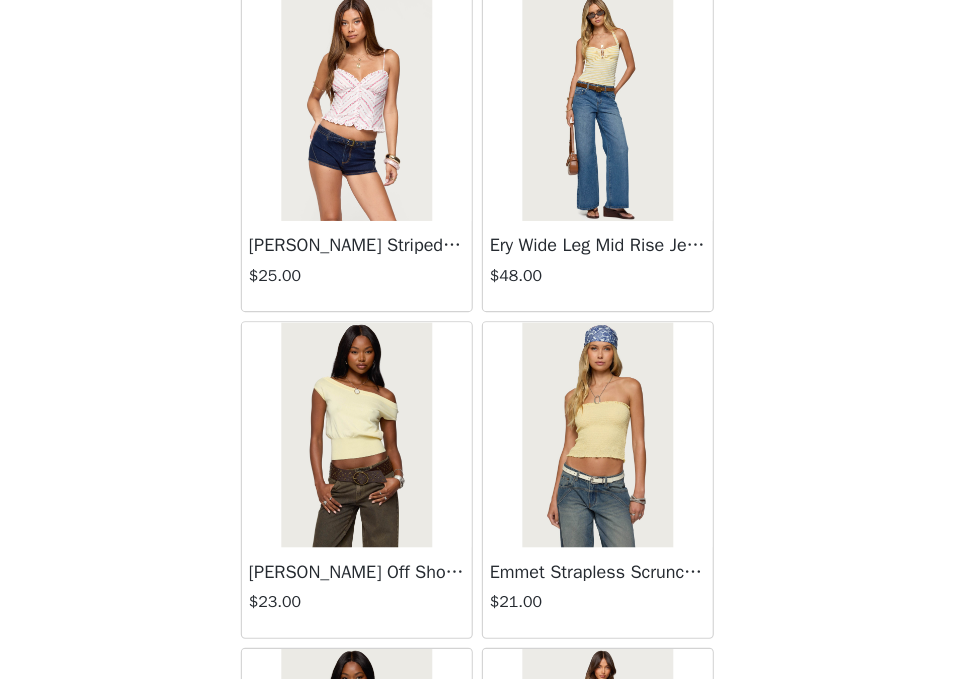 scroll, scrollTop: 39758, scrollLeft: 0, axis: vertical 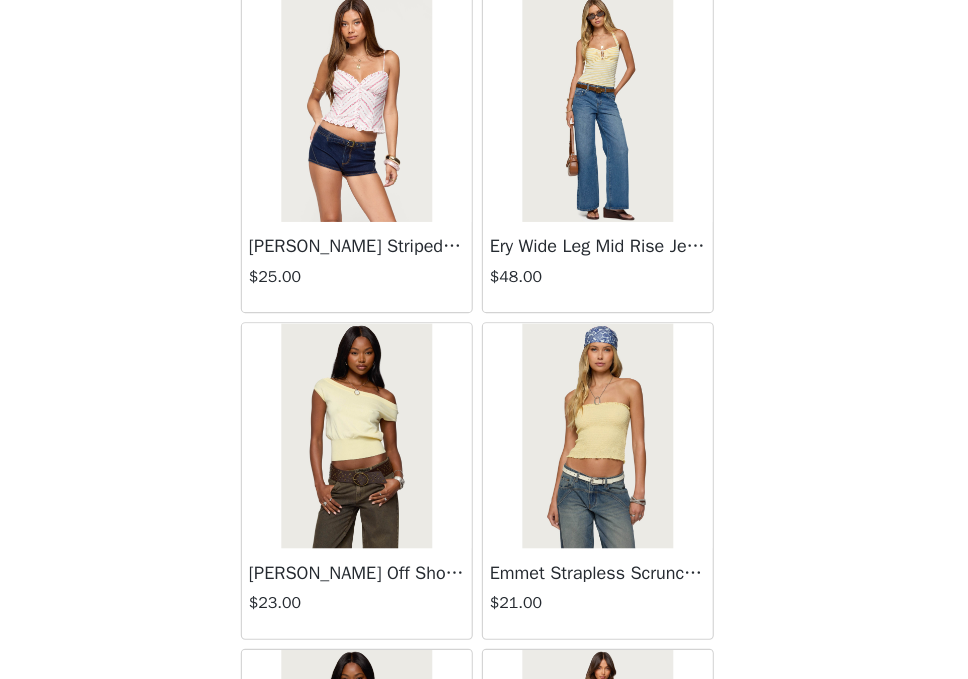 click at bounding box center [590, 173] 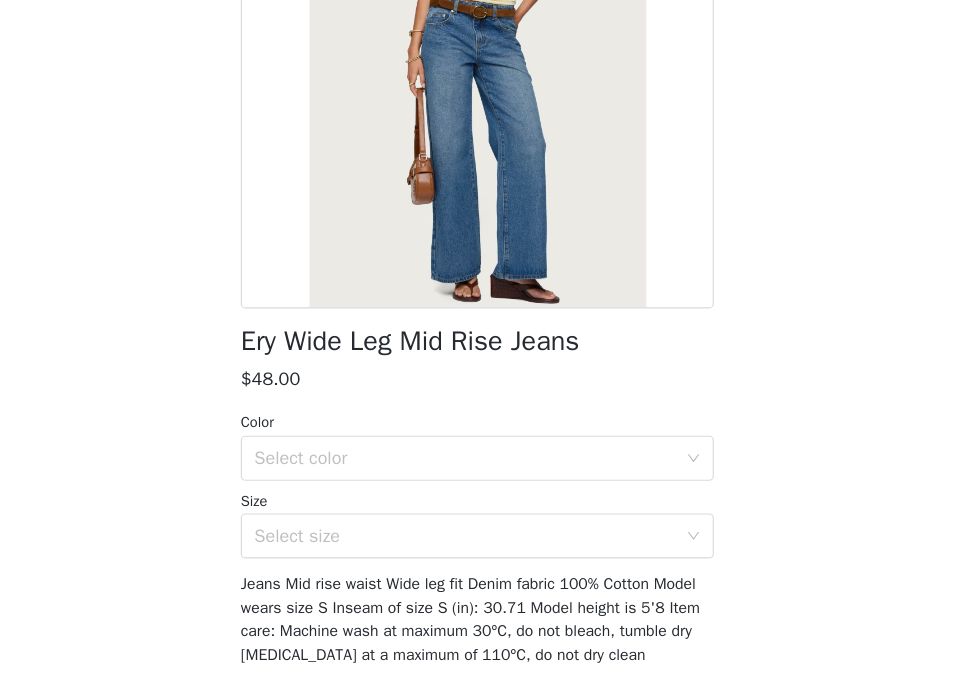 scroll, scrollTop: 203, scrollLeft: 0, axis: vertical 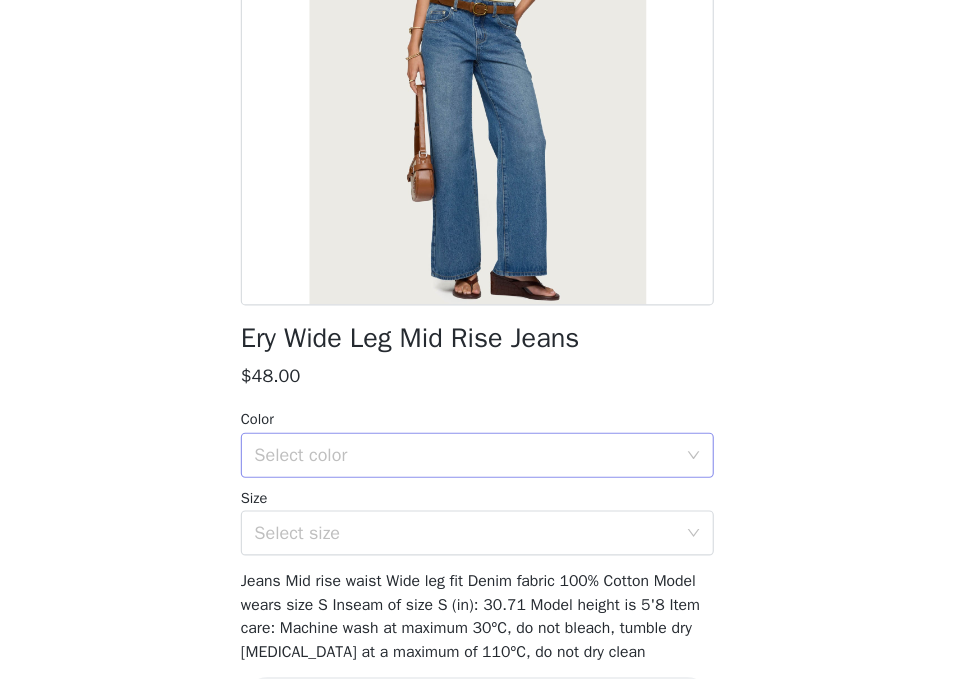 click on "Select color" at bounding box center [477, 480] 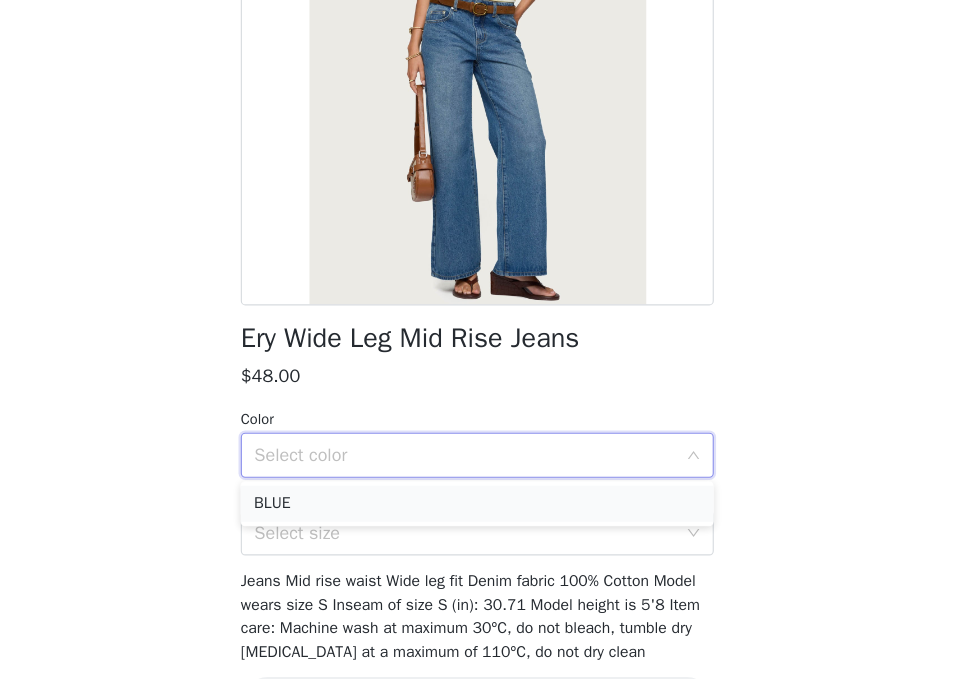 click on "BLUE" at bounding box center [484, 523] 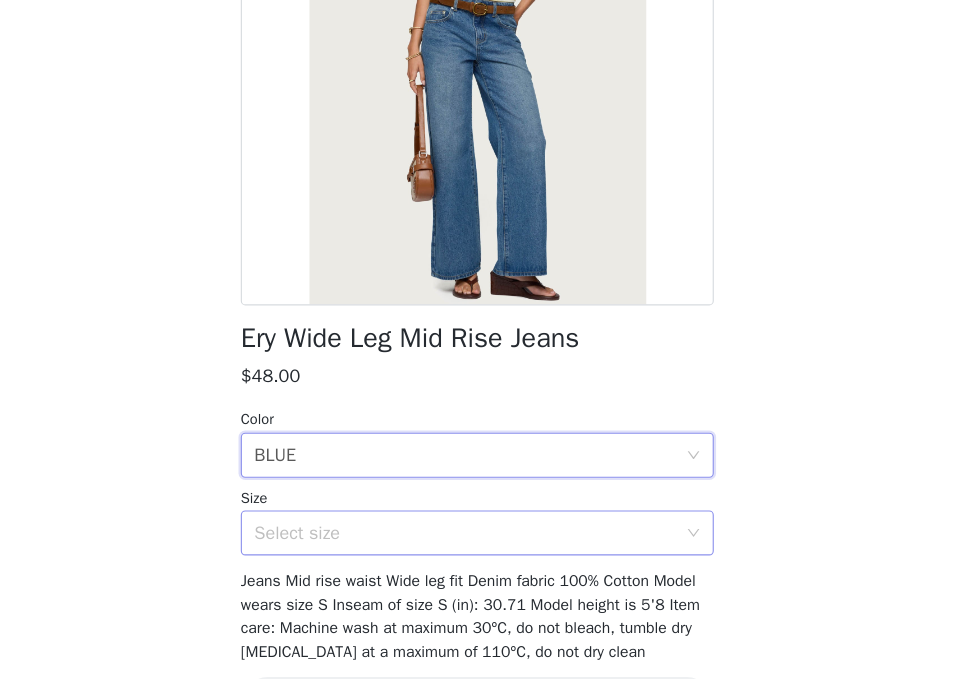 click on "Select size" at bounding box center [473, 549] 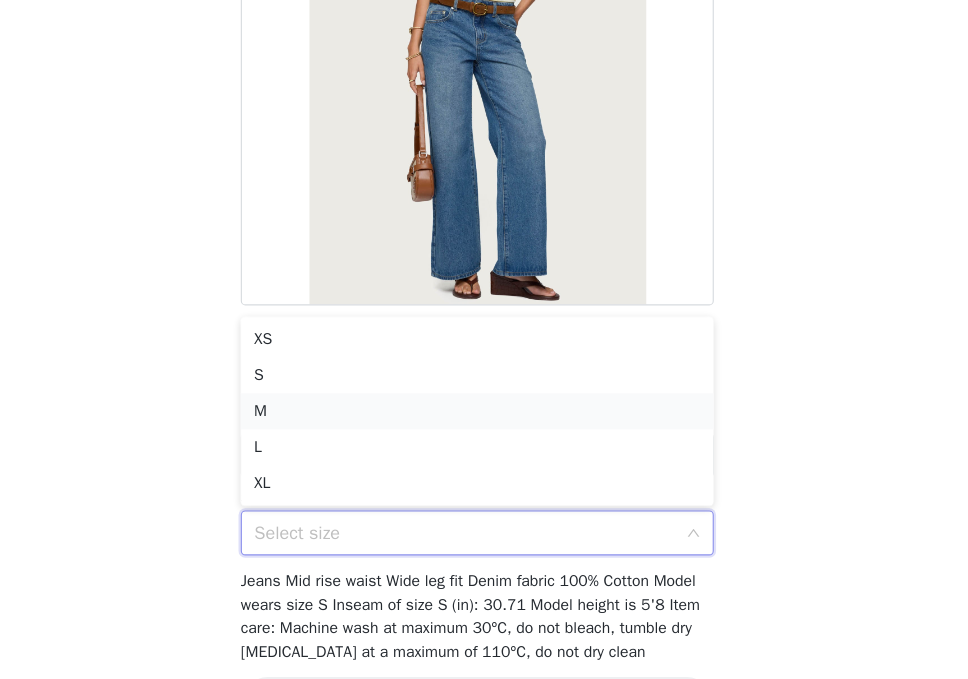 click on "M" at bounding box center [484, 441] 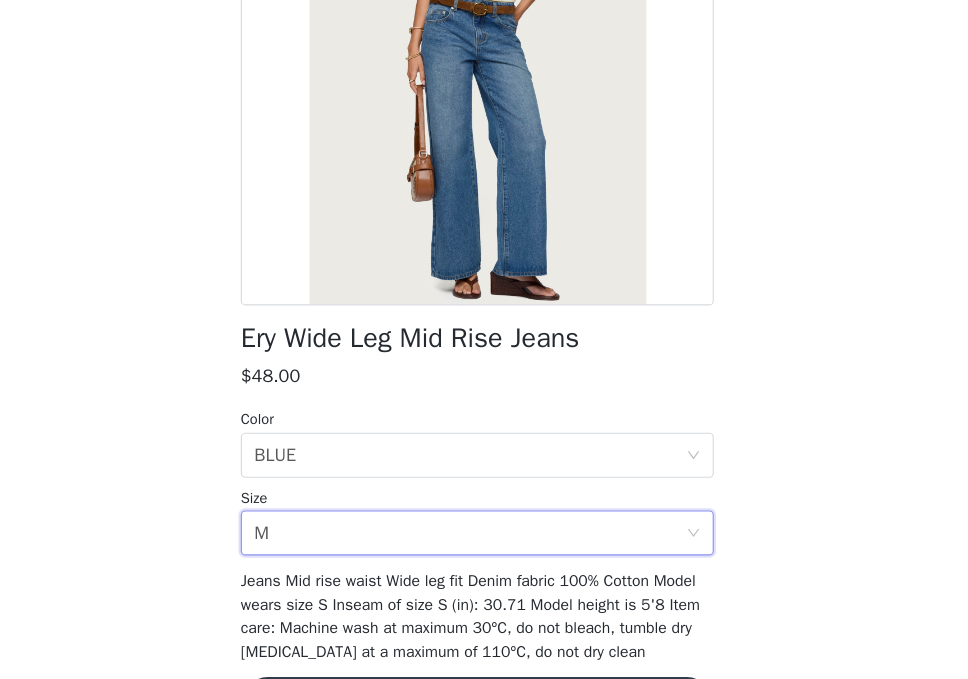 scroll, scrollTop: 273, scrollLeft: 0, axis: vertical 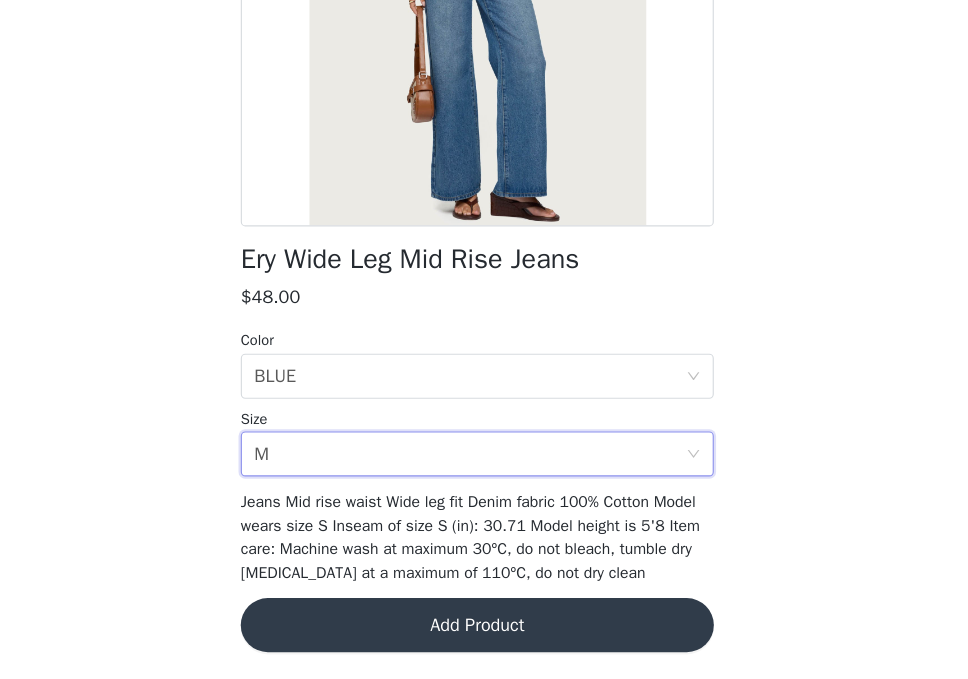 click on "Add Product" at bounding box center (484, 631) 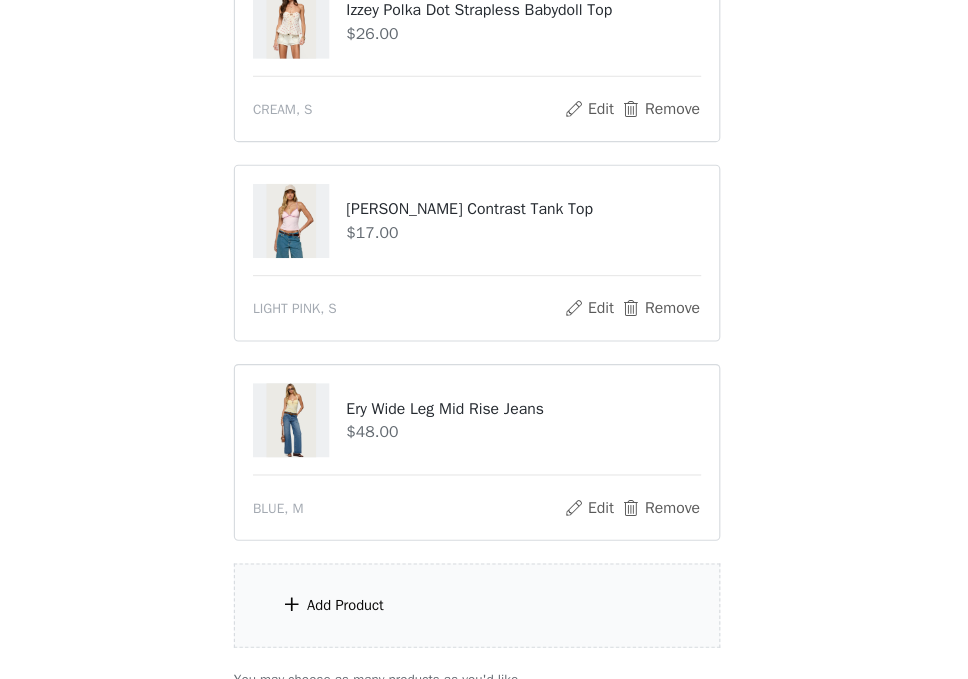 click on "Add Product" at bounding box center [484, 613] 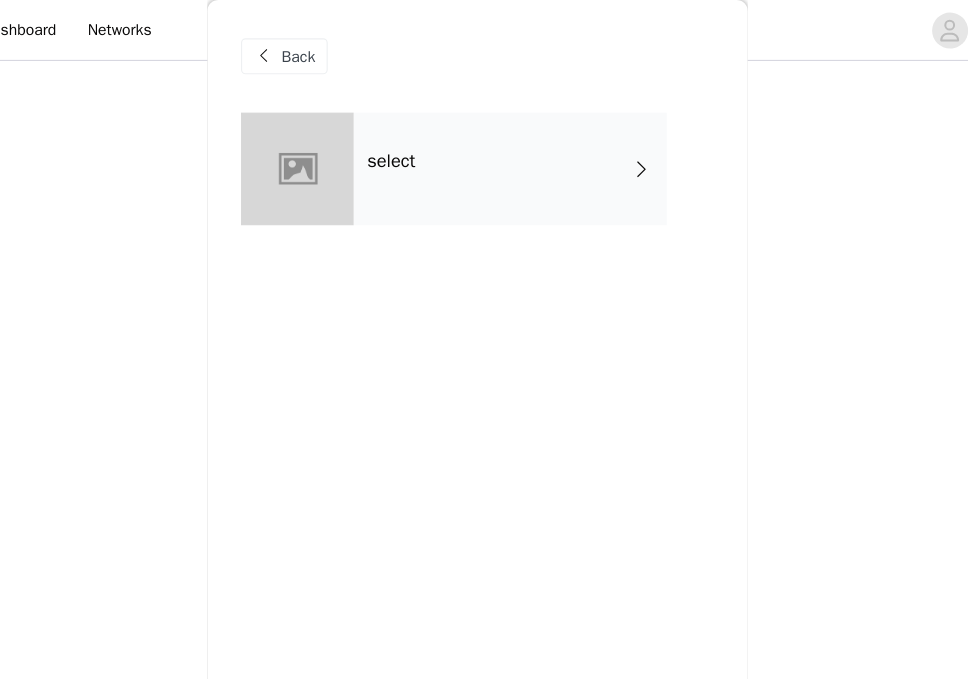 scroll, scrollTop: 2394, scrollLeft: 0, axis: vertical 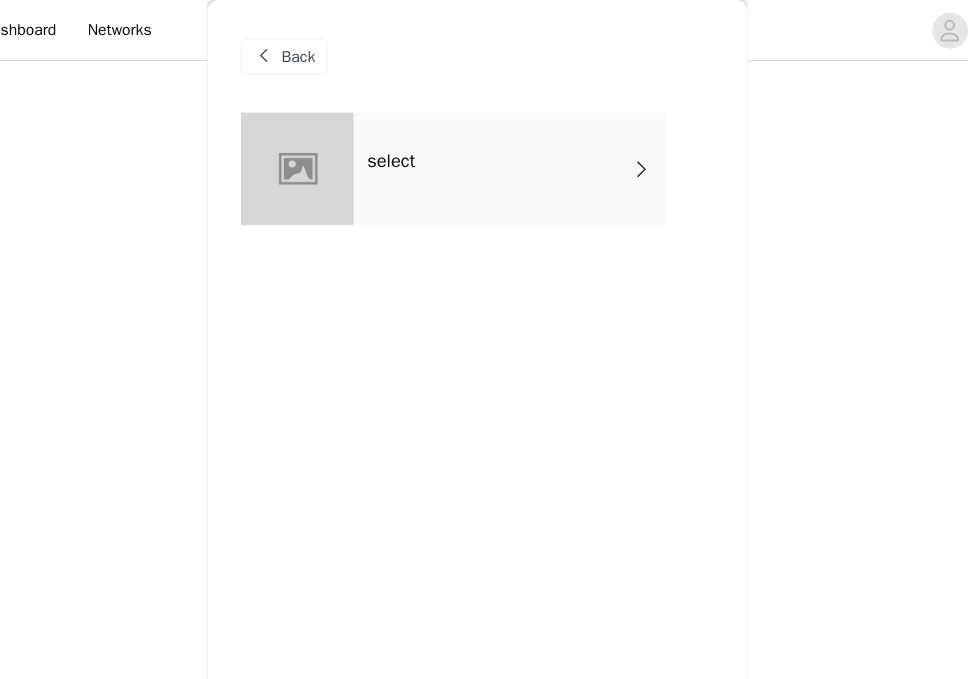 click on "select" at bounding box center [513, 150] 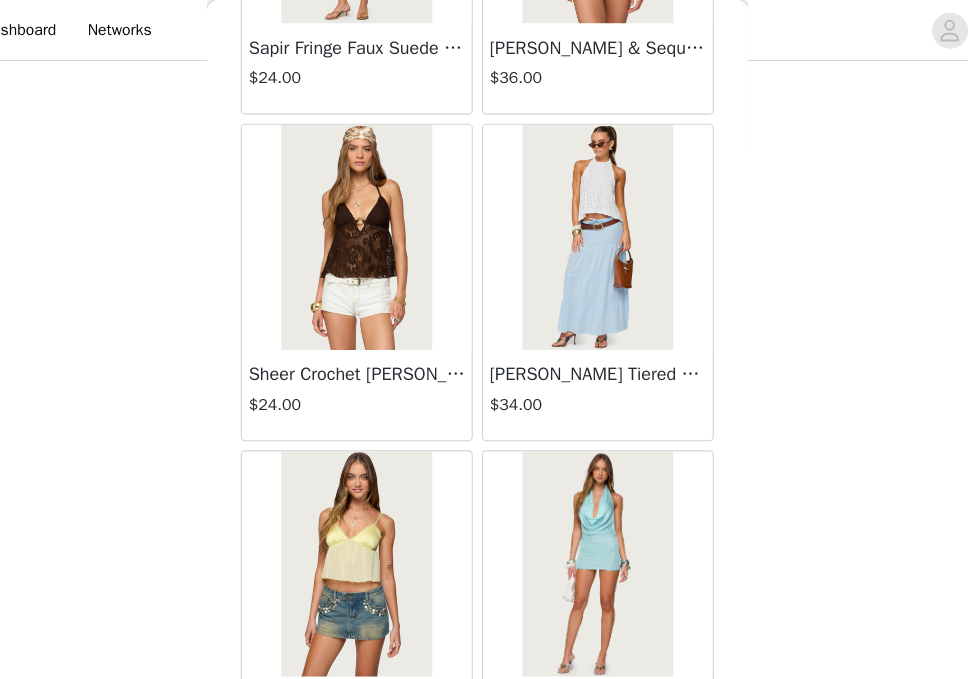 scroll, scrollTop: 2381, scrollLeft: 0, axis: vertical 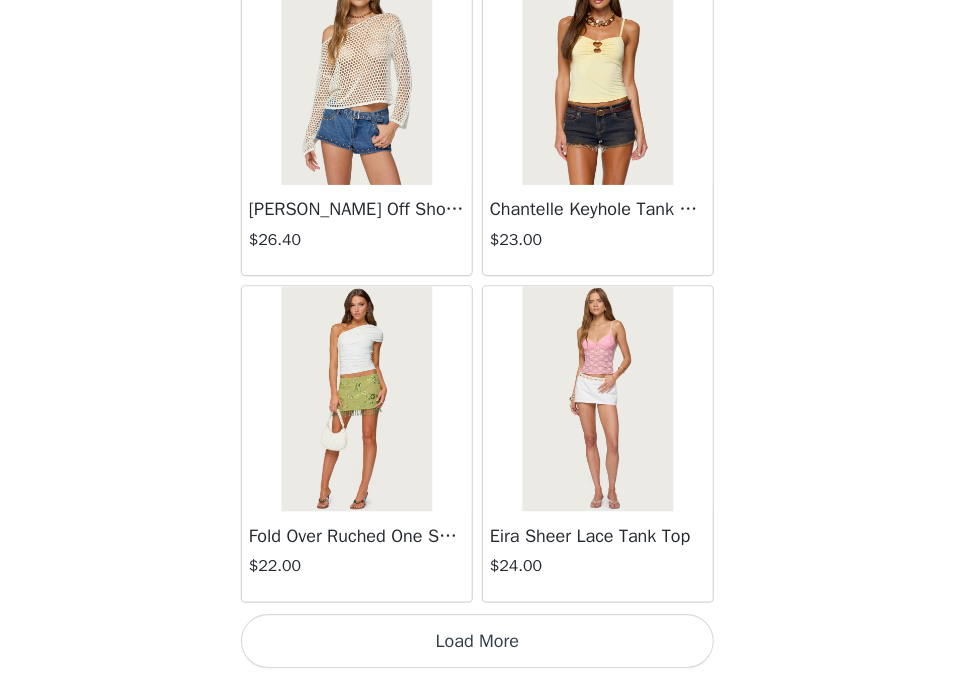 click on "Load More" at bounding box center [484, 645] 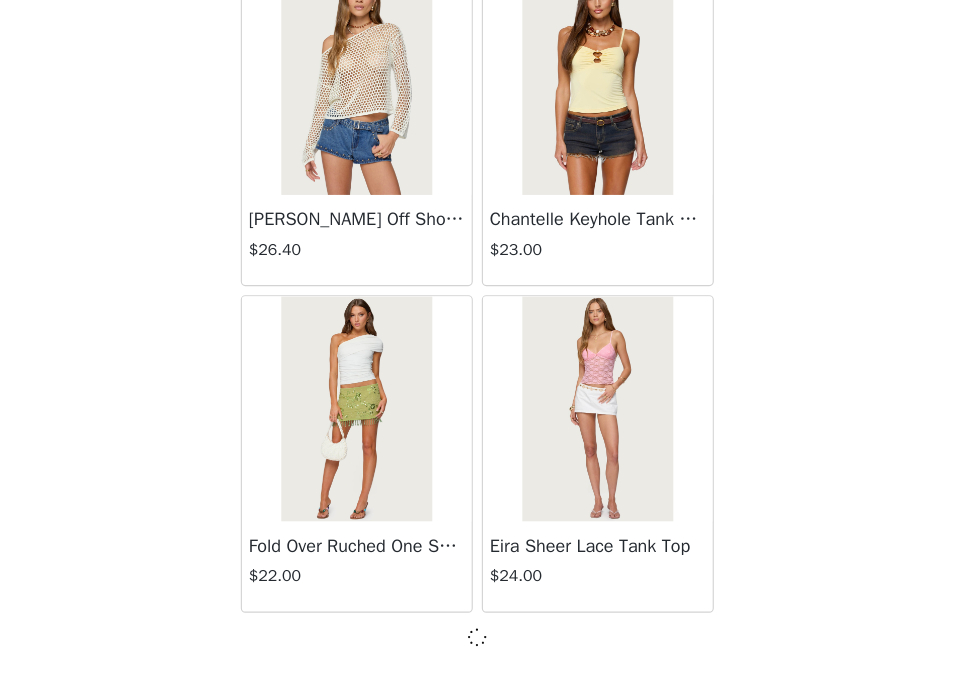 scroll, scrollTop: 2381, scrollLeft: 0, axis: vertical 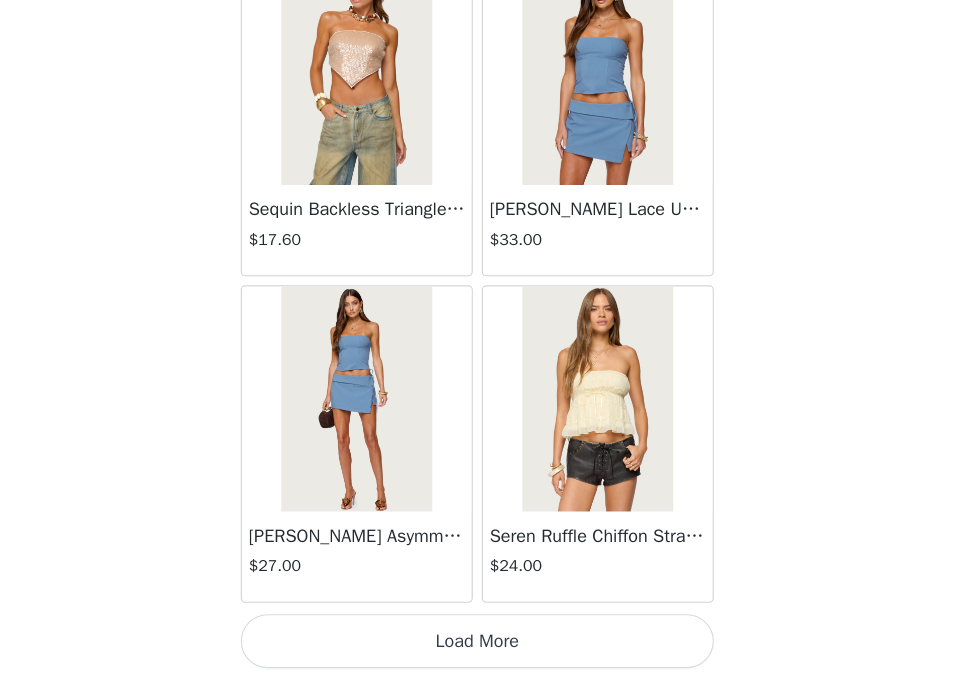 click on "Load More" at bounding box center (484, 645) 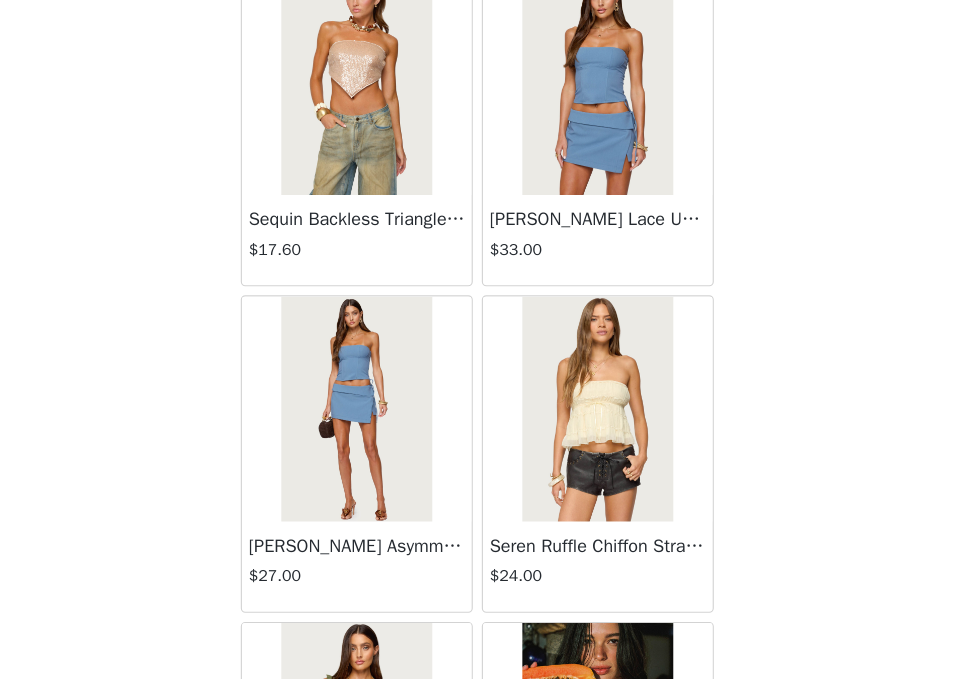 scroll, scrollTop: 5281, scrollLeft: 0, axis: vertical 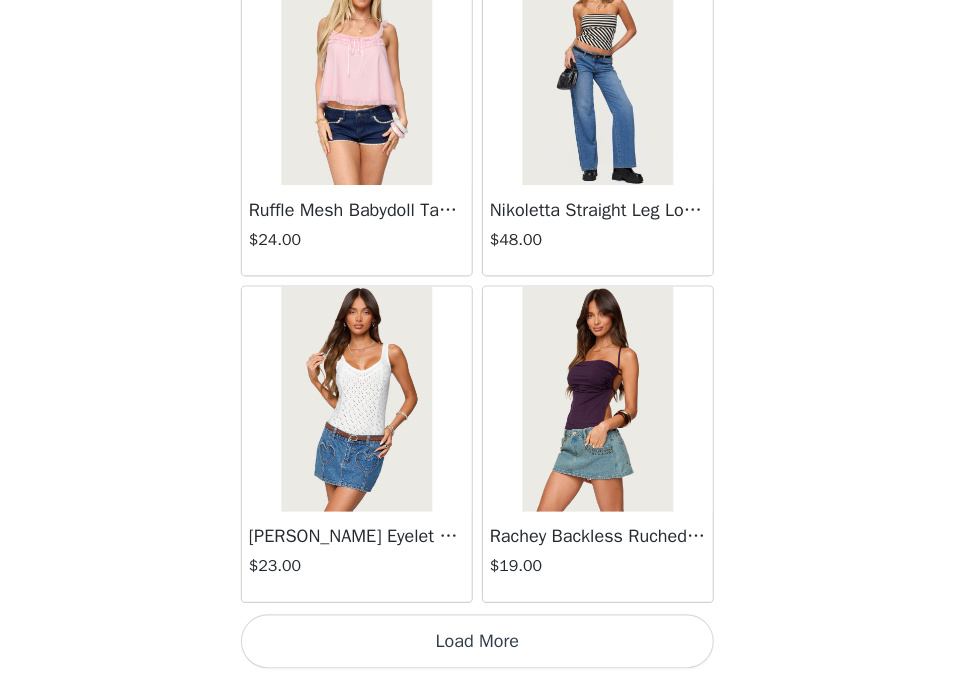 click on "Load More" at bounding box center [484, 645] 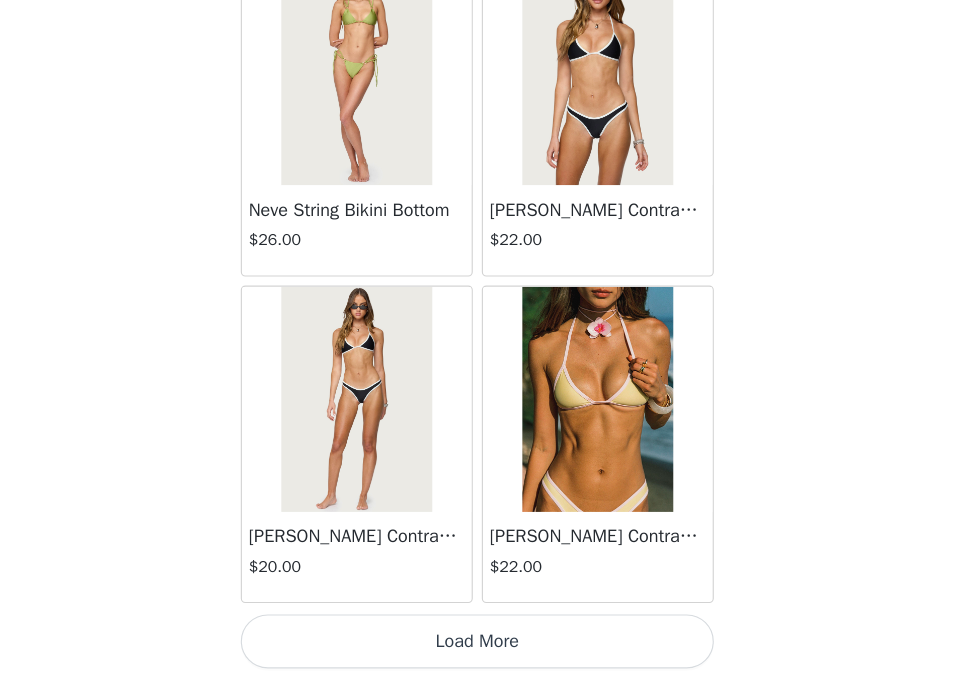 click on "Load More" at bounding box center [484, 645] 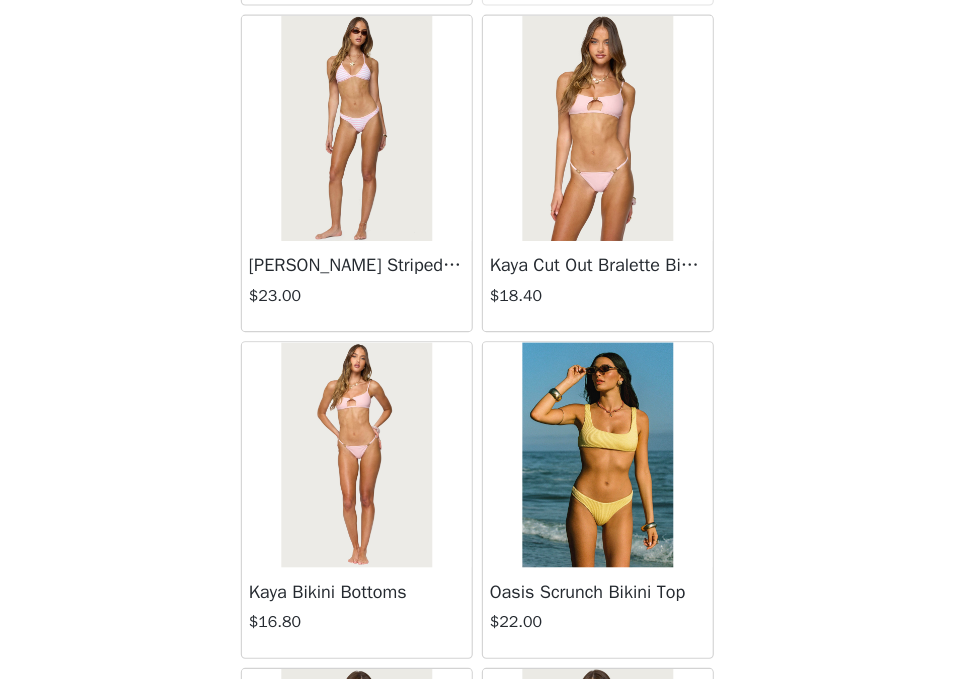 scroll, scrollTop: 13981, scrollLeft: 0, axis: vertical 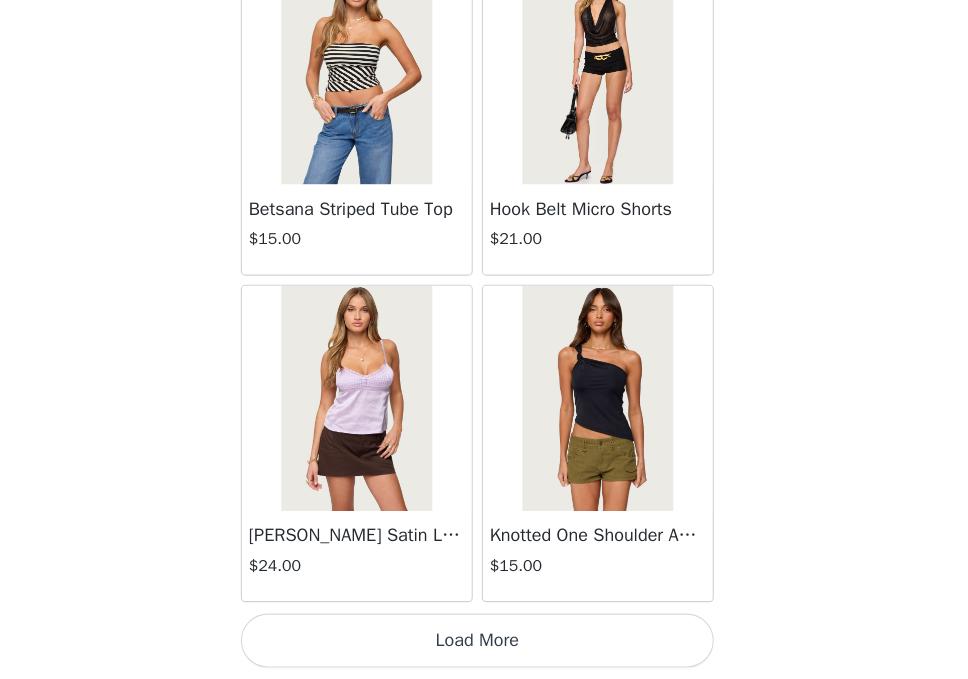 click on "Load More" at bounding box center (484, 645) 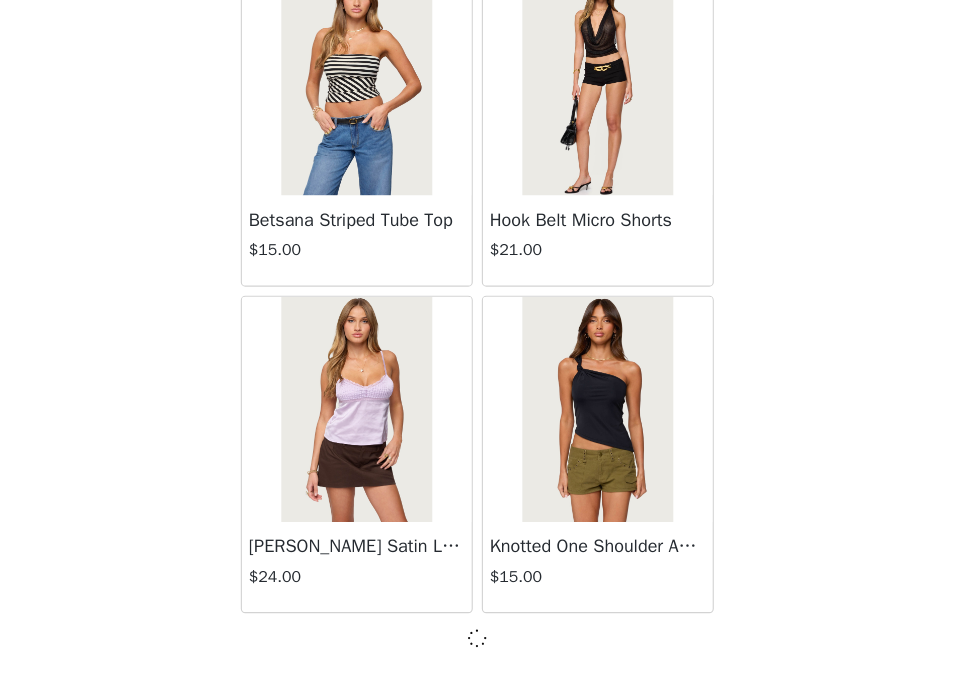 scroll, scrollTop: 13981, scrollLeft: 0, axis: vertical 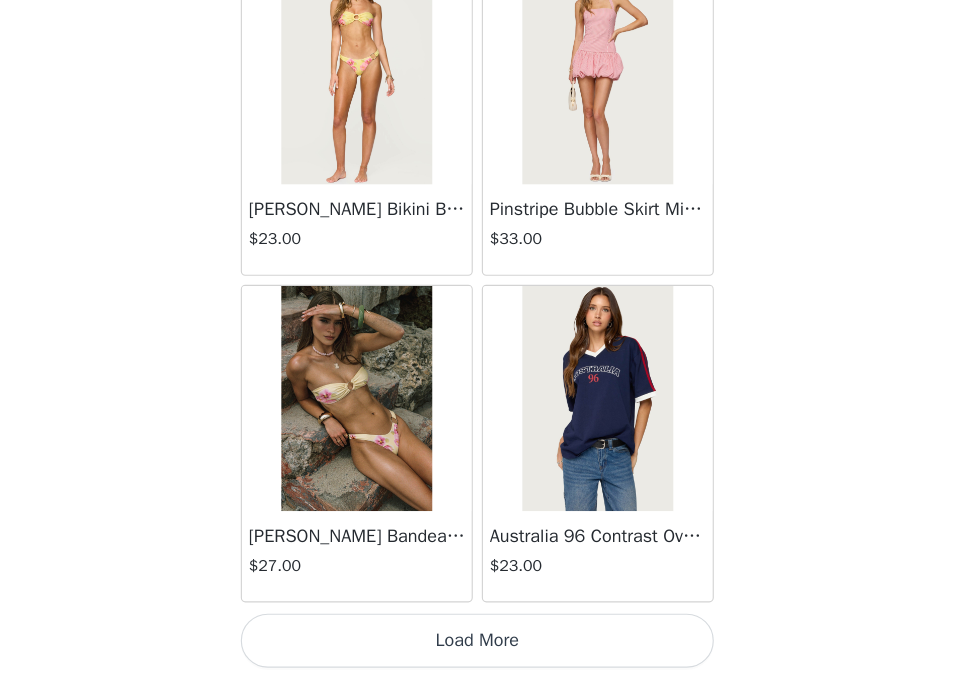 click on "Load More" at bounding box center [484, 645] 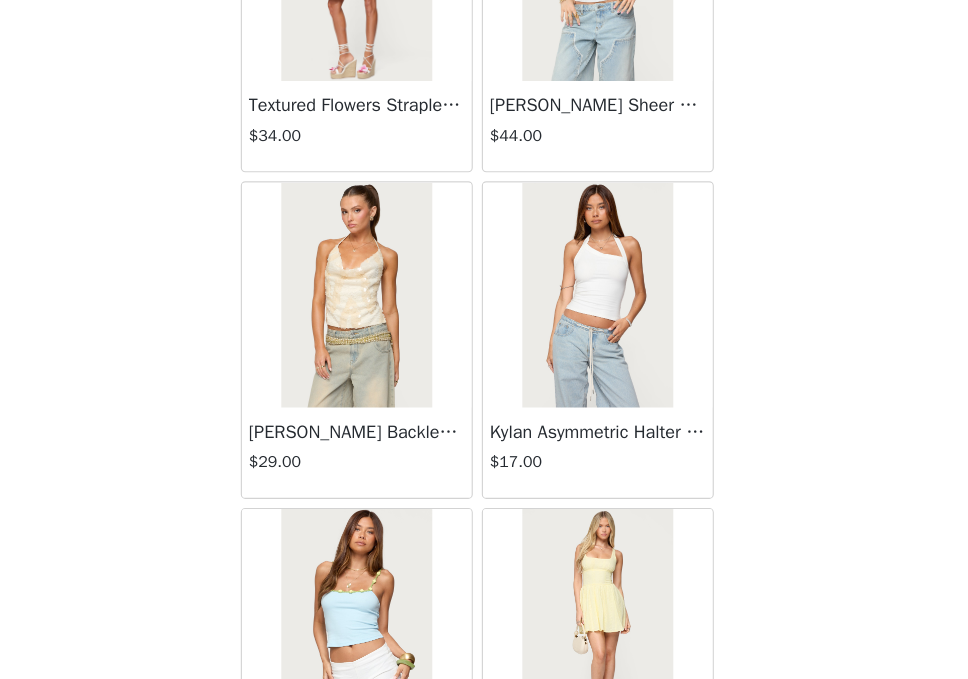 scroll, scrollTop: 19781, scrollLeft: 0, axis: vertical 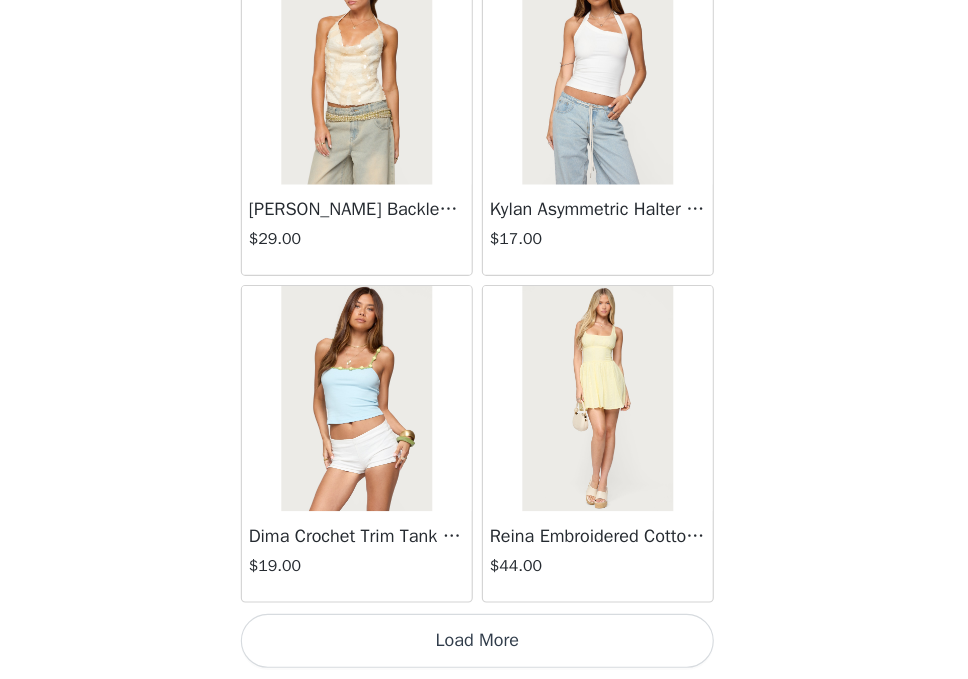 click on "Load More" at bounding box center [484, 645] 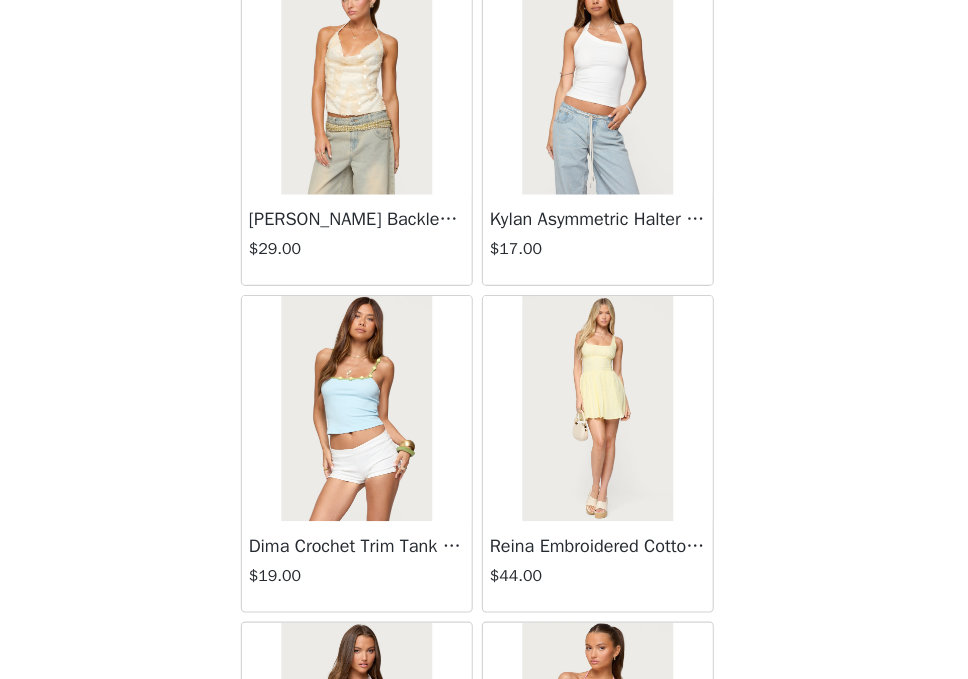 scroll, scrollTop: 19781, scrollLeft: 0, axis: vertical 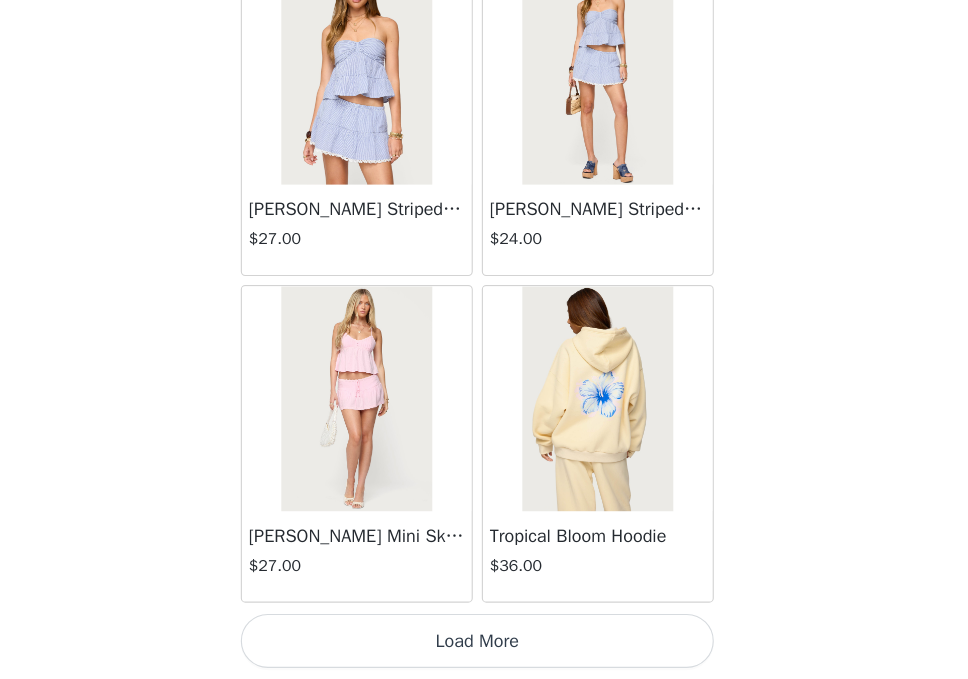 click on "Load More" at bounding box center (484, 645) 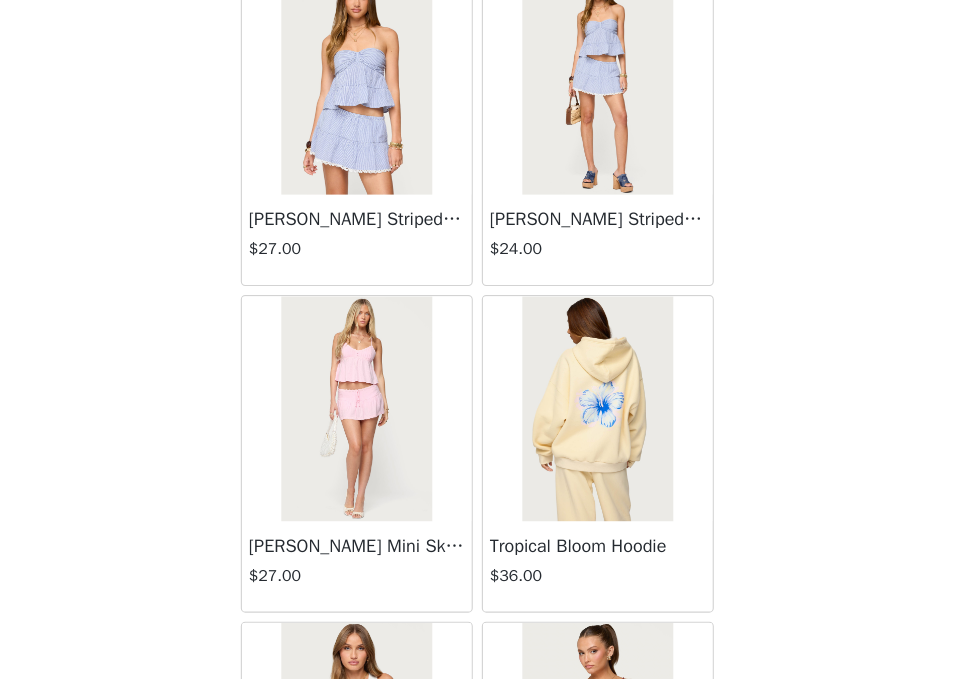 scroll, scrollTop: 22681, scrollLeft: 0, axis: vertical 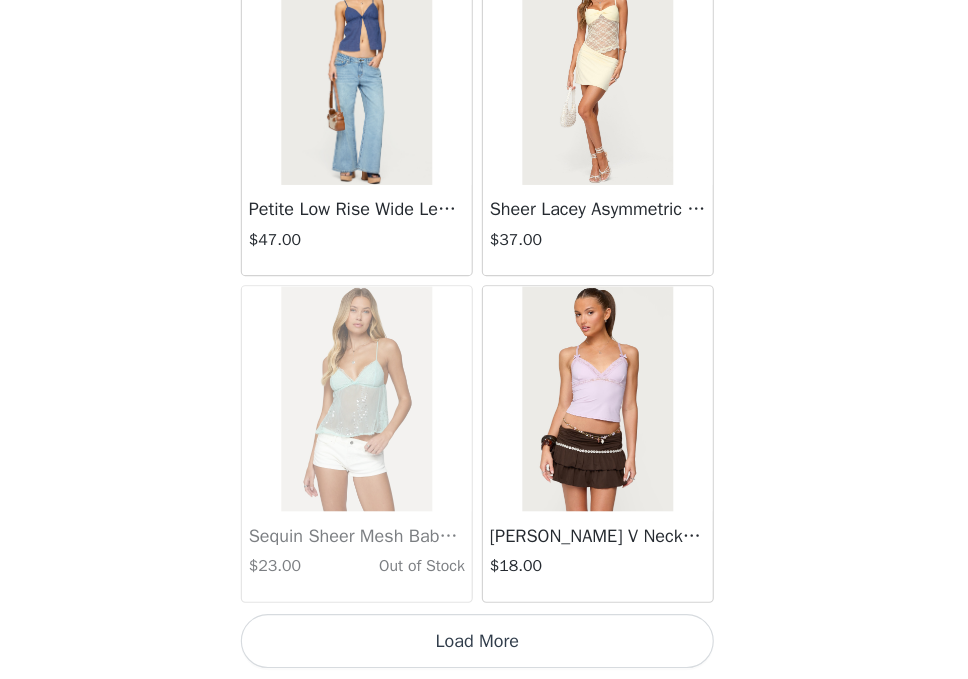 click on "Load More" at bounding box center (484, 645) 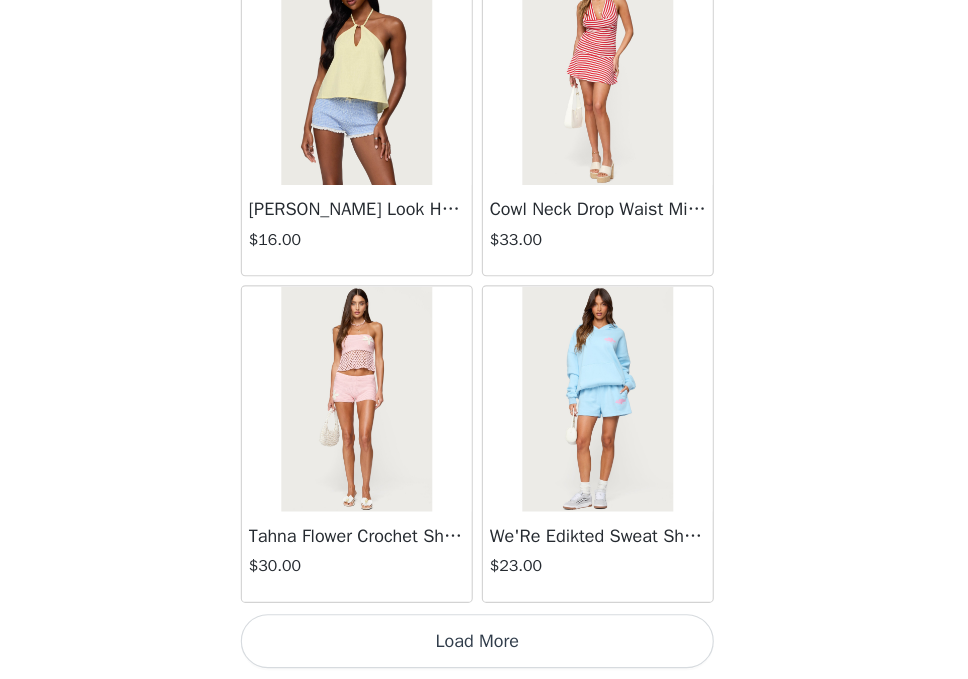 click on "Load More" at bounding box center [484, 645] 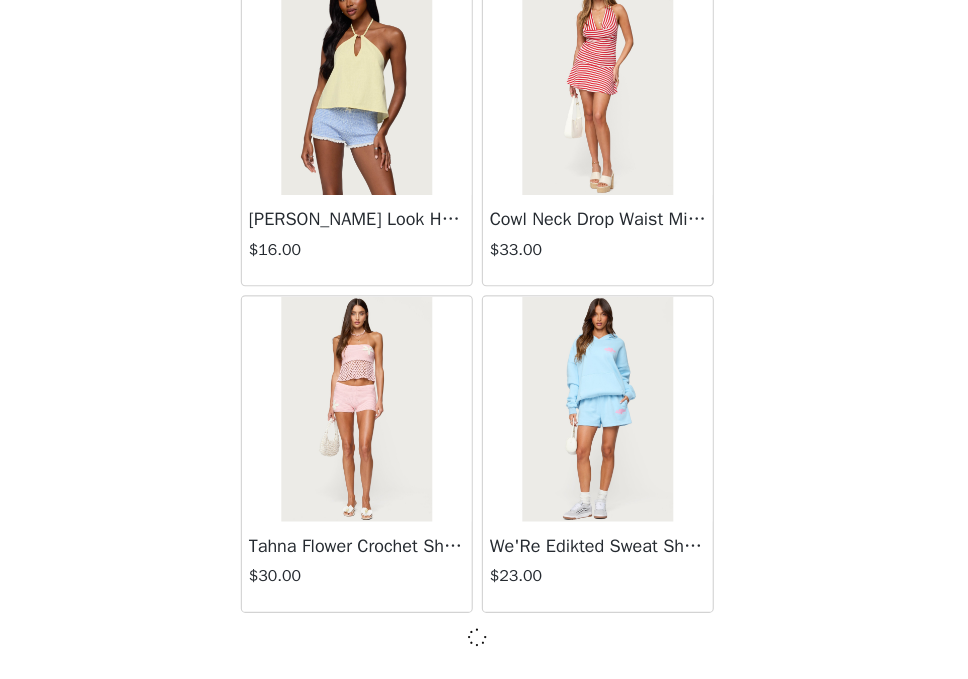 scroll, scrollTop: 28472, scrollLeft: 0, axis: vertical 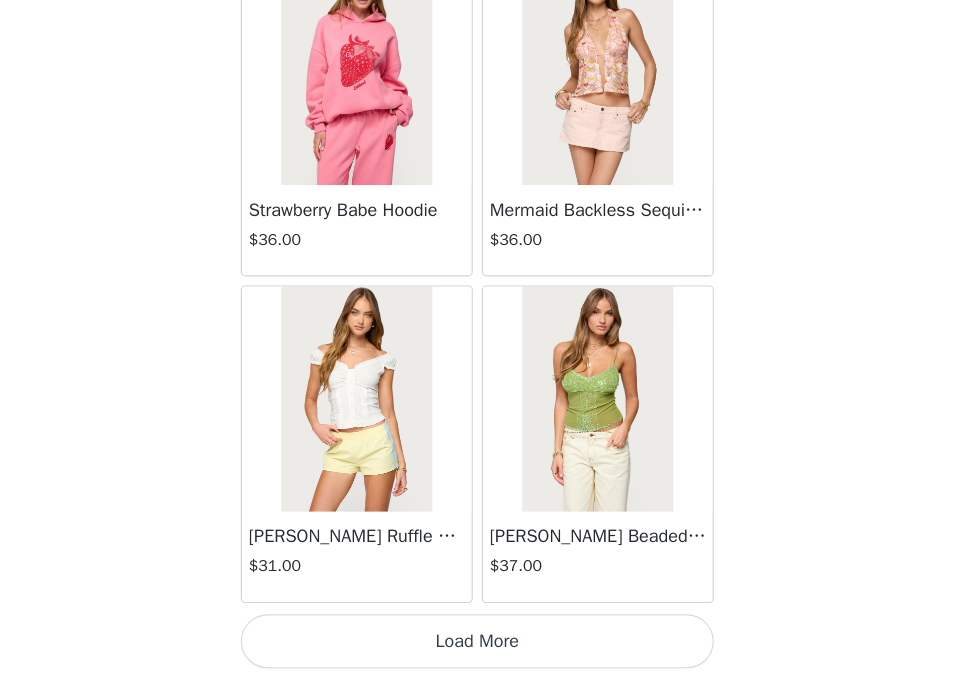 click on "Load More" at bounding box center (484, 645) 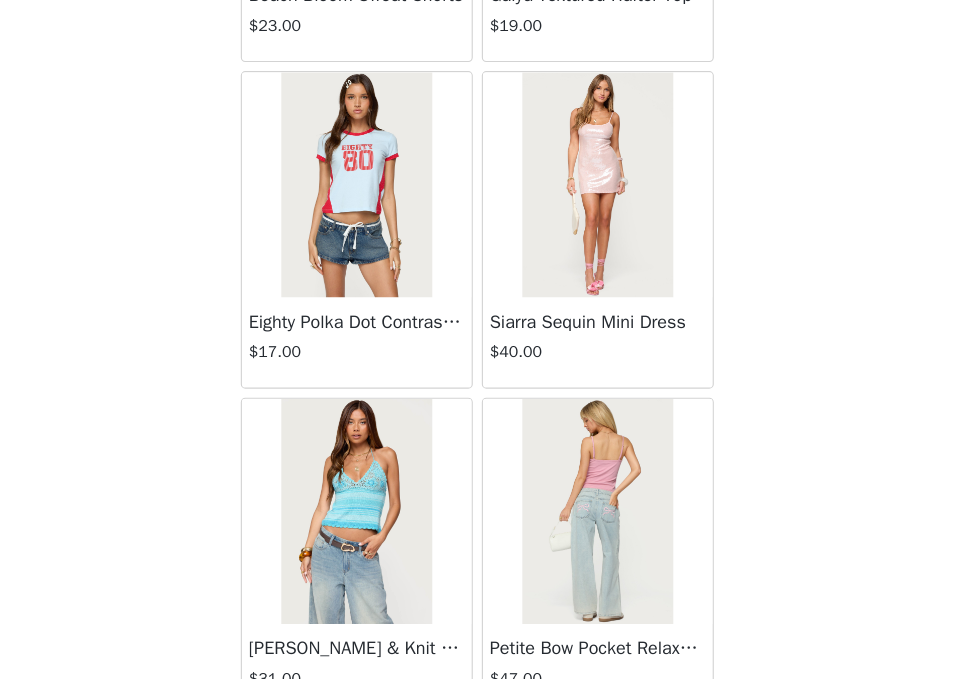 scroll, scrollTop: 34281, scrollLeft: 0, axis: vertical 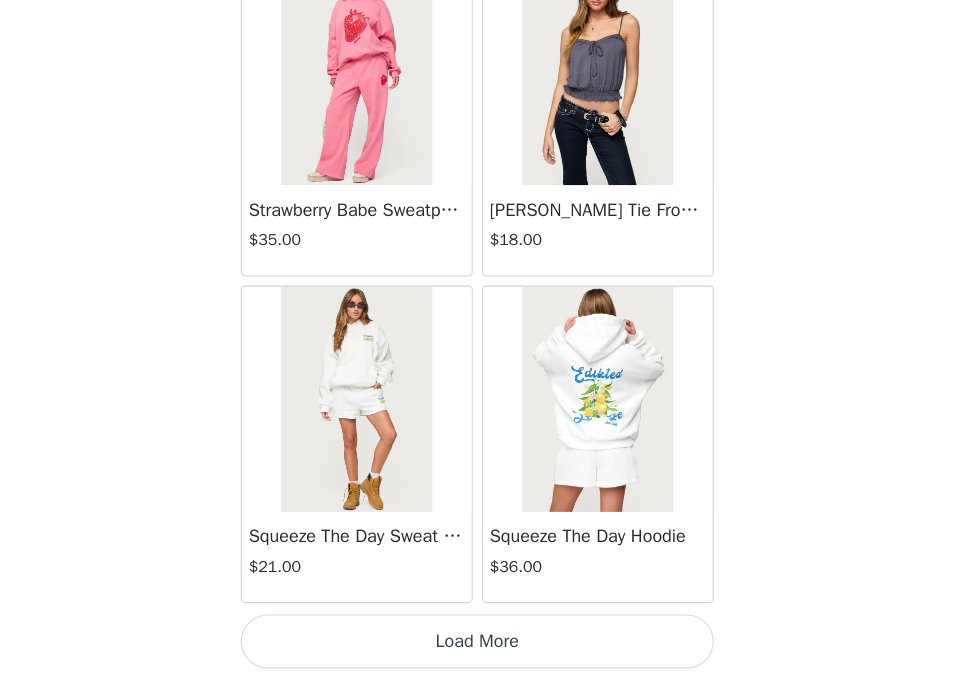 click on "Load More" at bounding box center [484, 645] 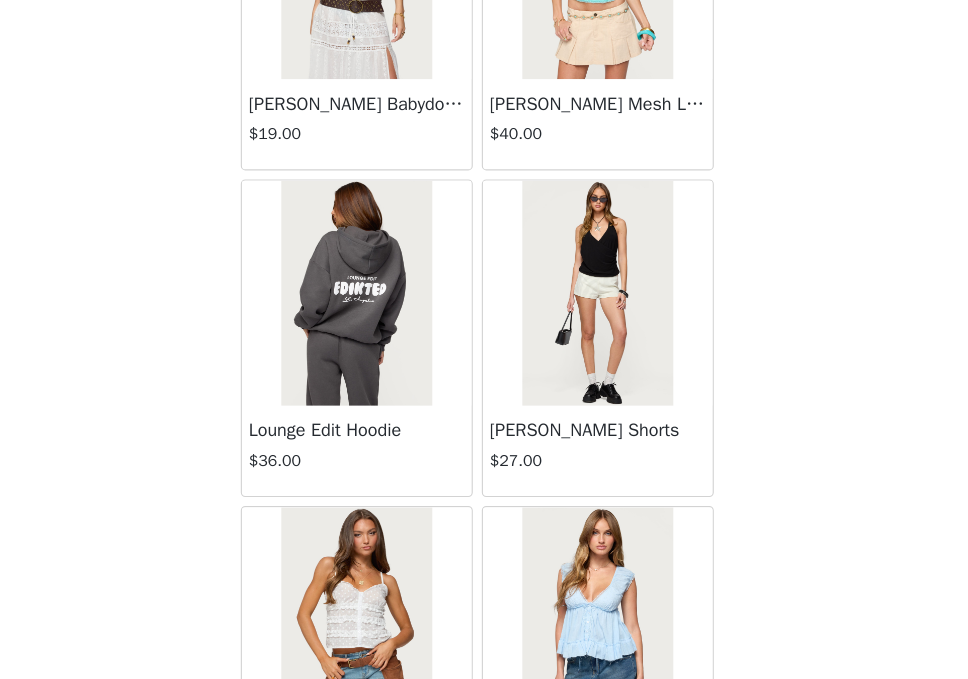 scroll, scrollTop: 37181, scrollLeft: 0, axis: vertical 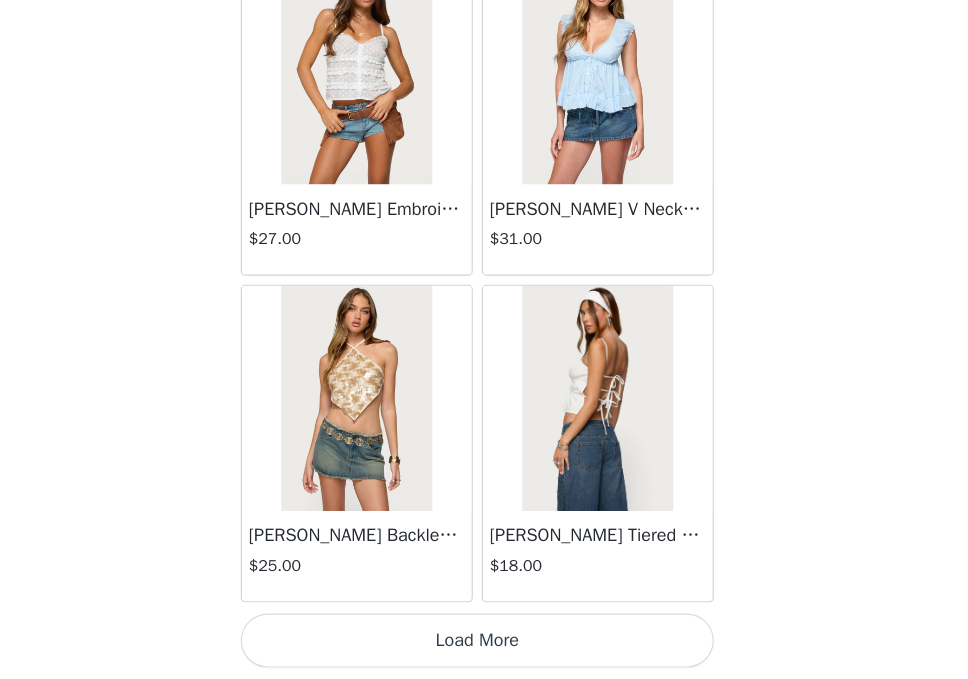 click on "Load More" at bounding box center (484, 645) 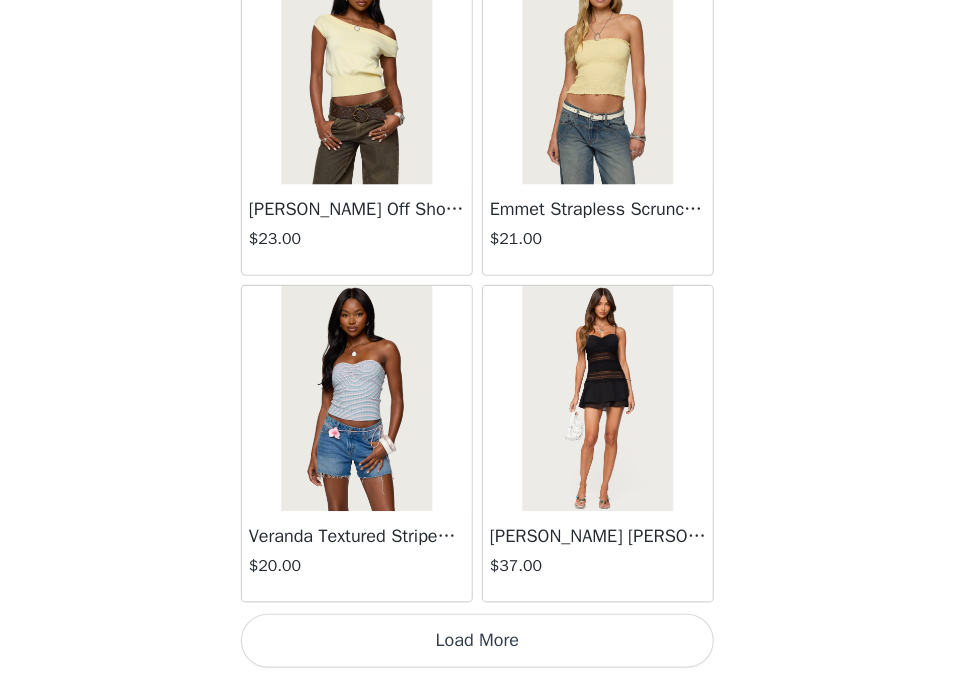 click on "Load More" at bounding box center (484, 645) 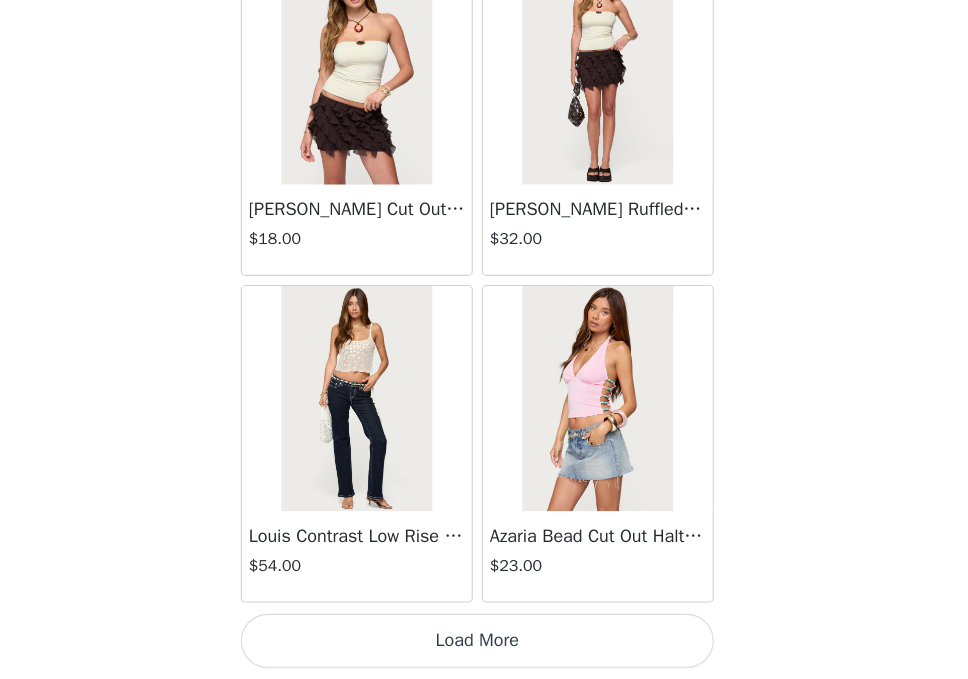 click on "Load More" at bounding box center [484, 645] 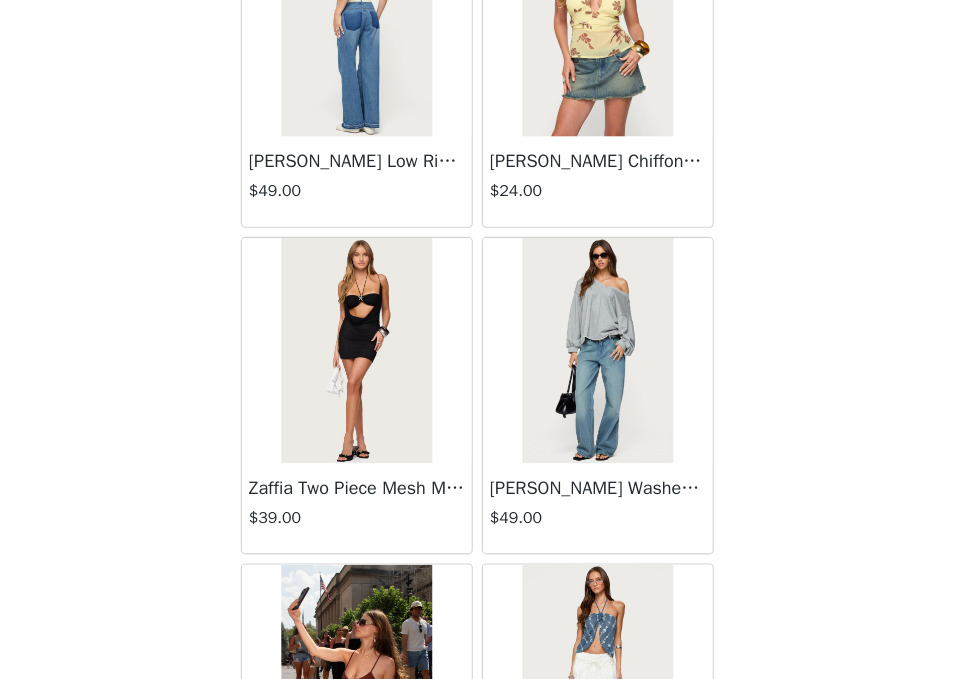 scroll, scrollTop: 45881, scrollLeft: 0, axis: vertical 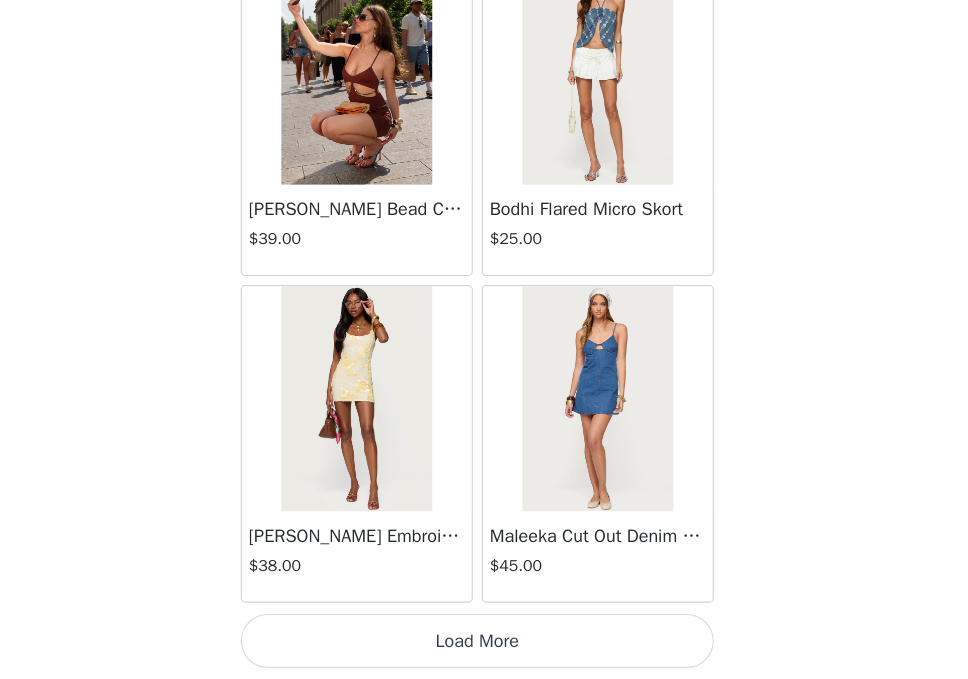 click on "Load More" at bounding box center (484, 645) 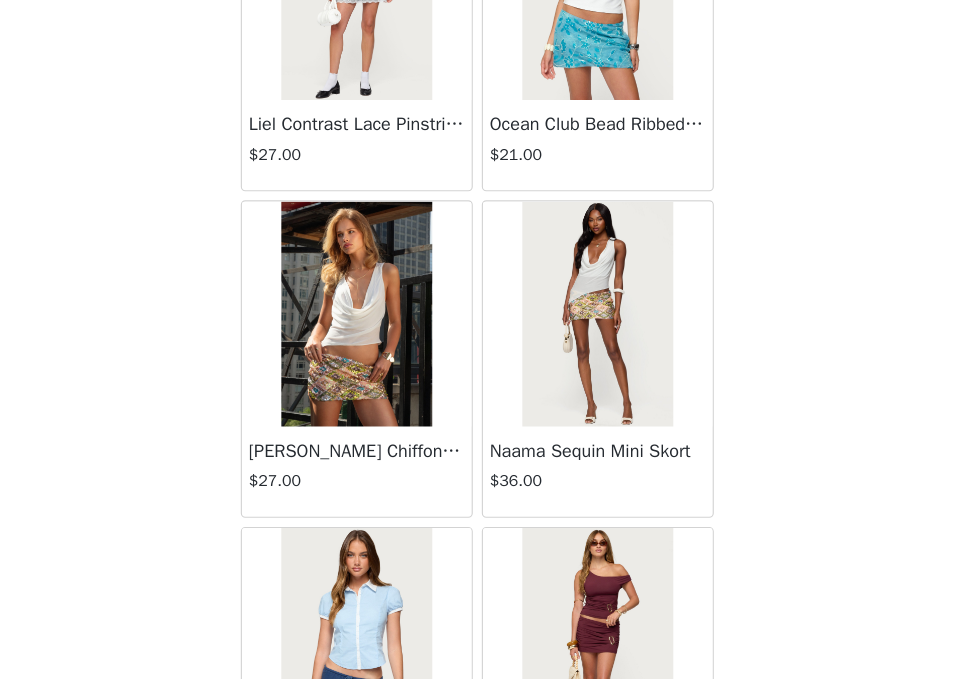 scroll, scrollTop: 46535, scrollLeft: 0, axis: vertical 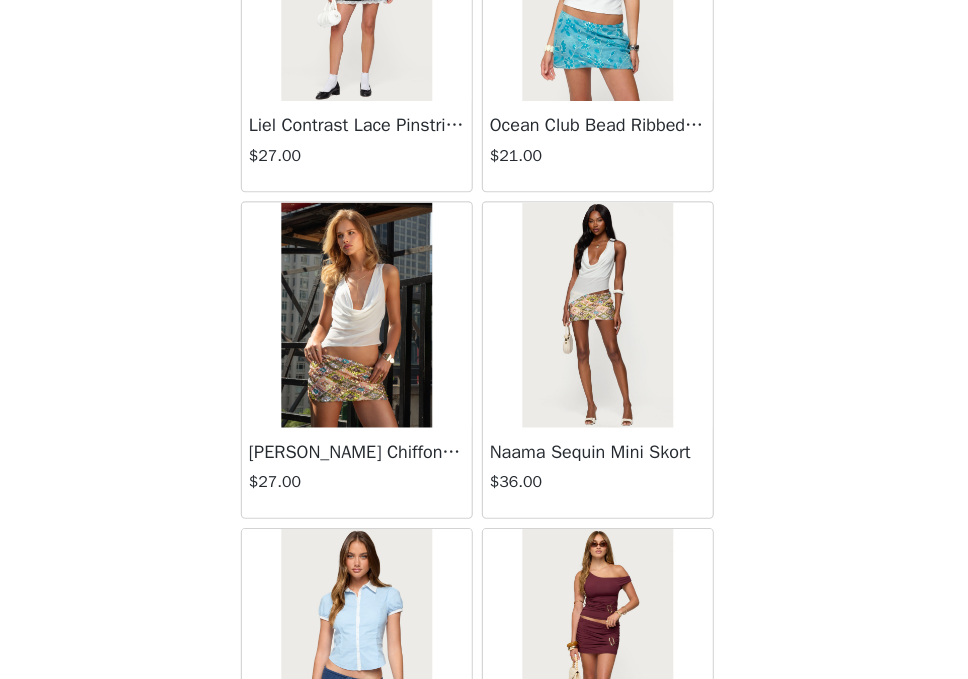 click at bounding box center [376, 356] 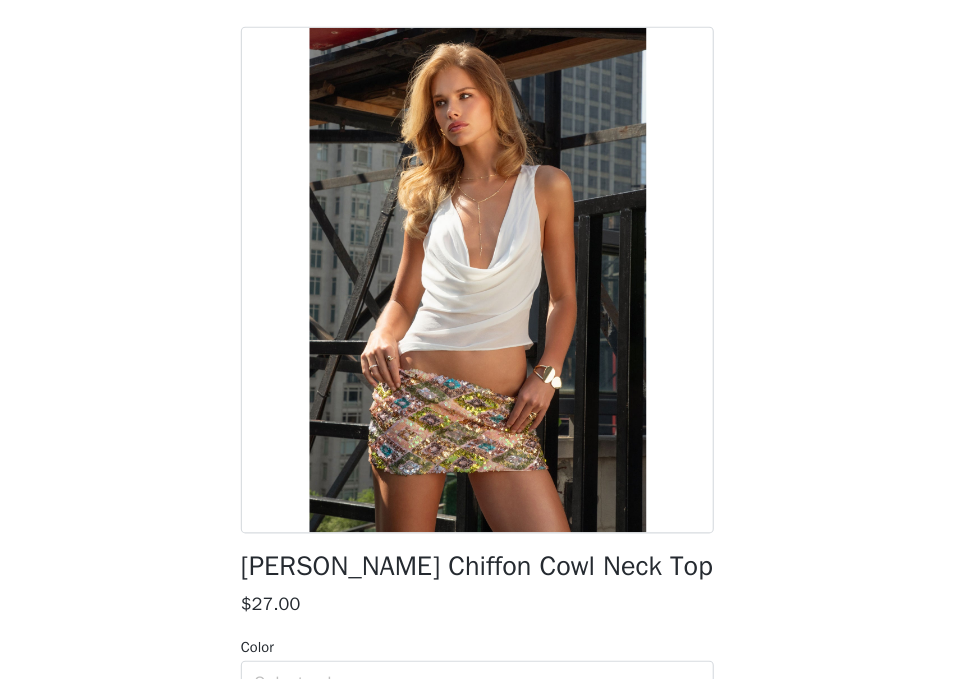scroll, scrollTop: 300, scrollLeft: 0, axis: vertical 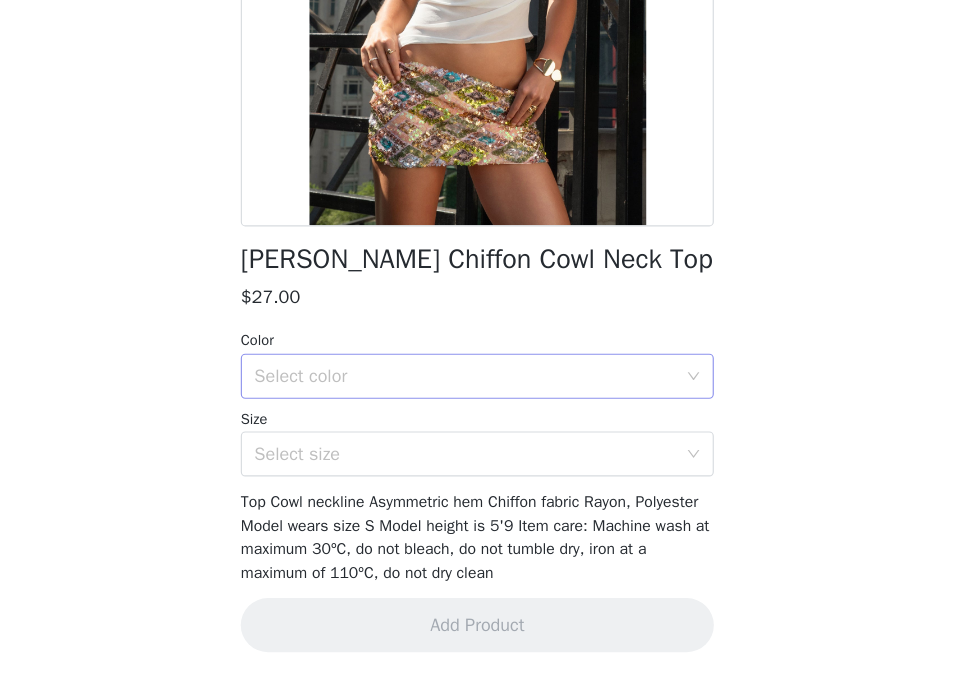 click on "Select color" at bounding box center [473, 410] 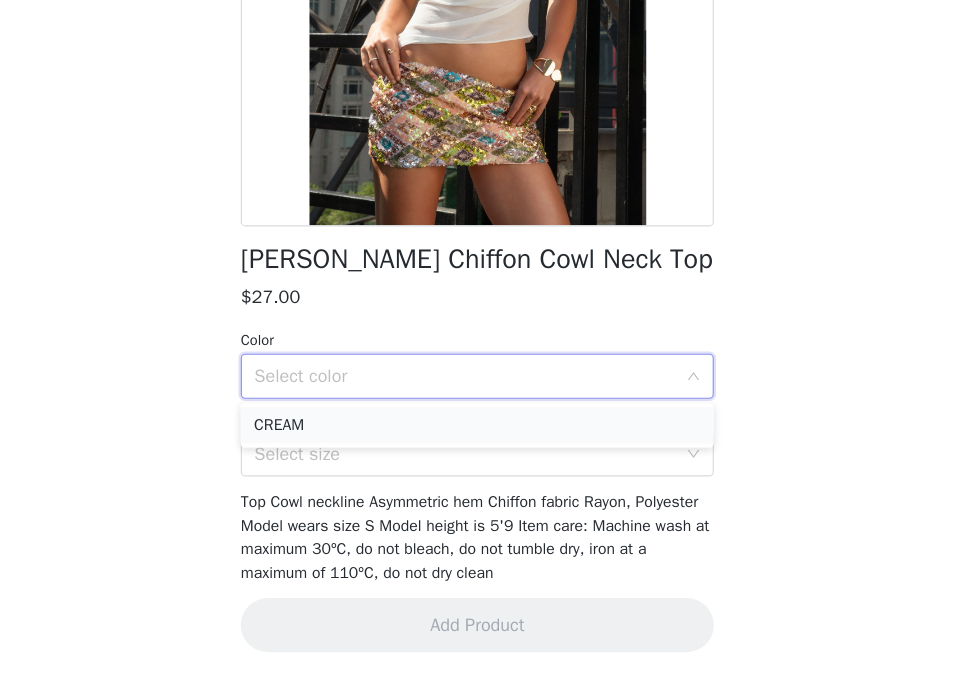 click on "CREAM" at bounding box center (484, 454) 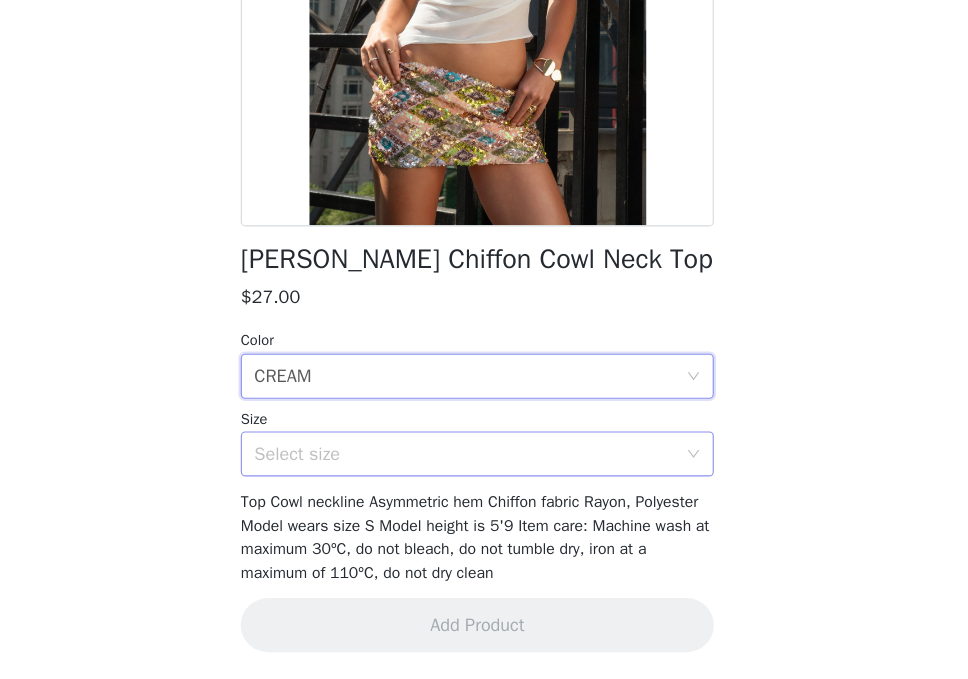 click on "Select size" at bounding box center [477, 479] 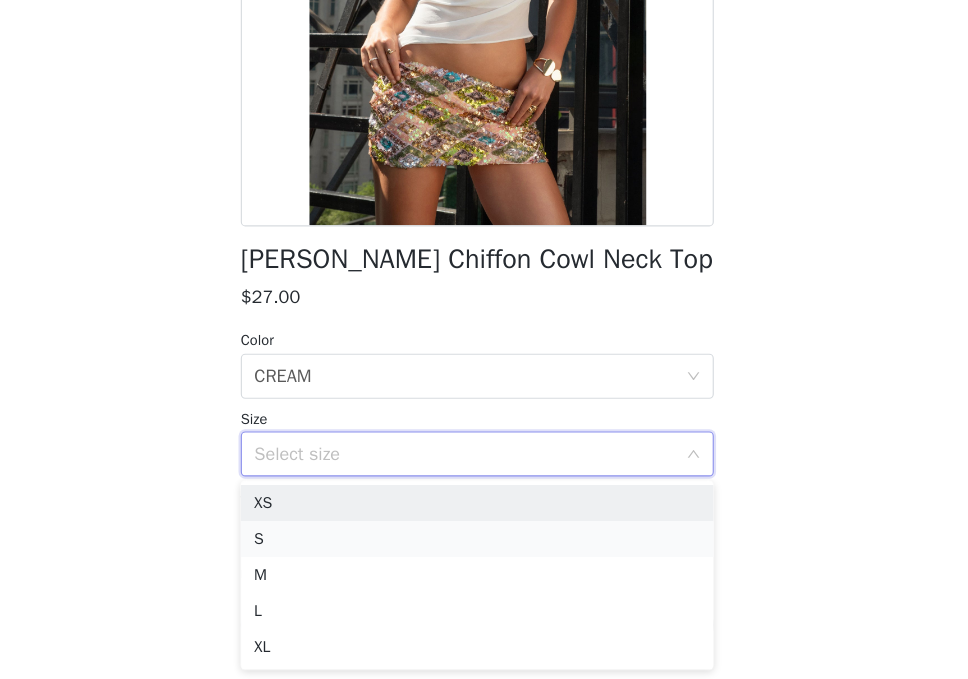 click on "S" at bounding box center (484, 555) 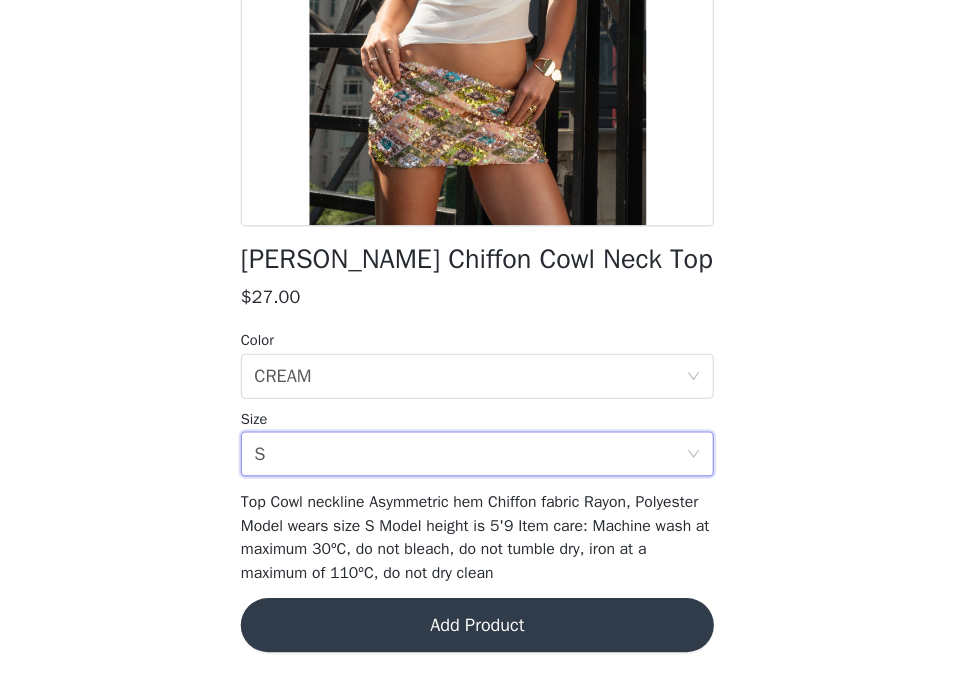 click on "Add Product" at bounding box center (484, 631) 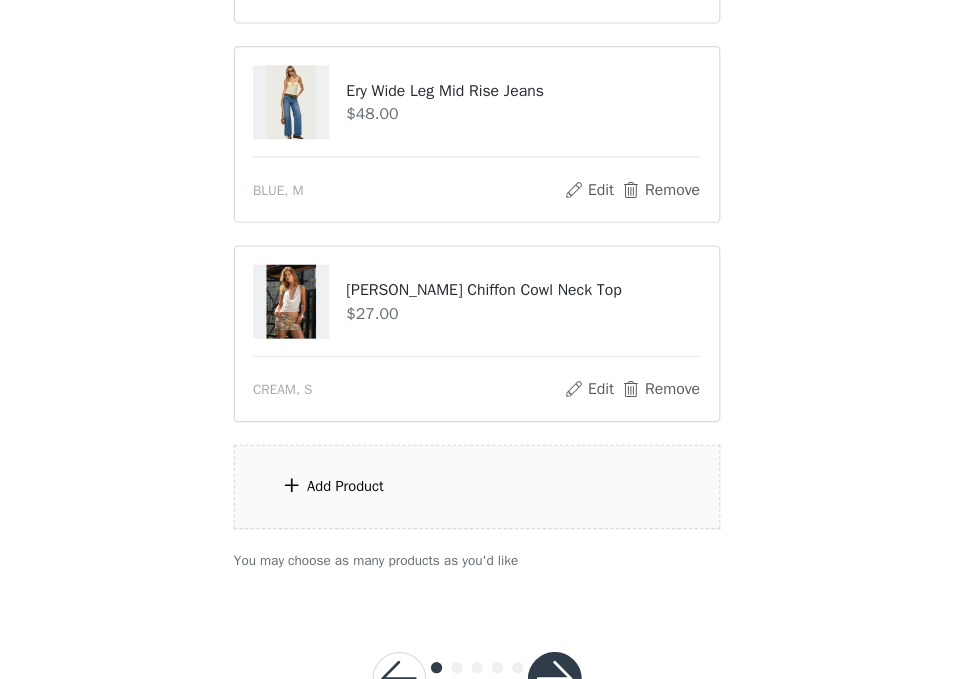 scroll, scrollTop: 2886, scrollLeft: 0, axis: vertical 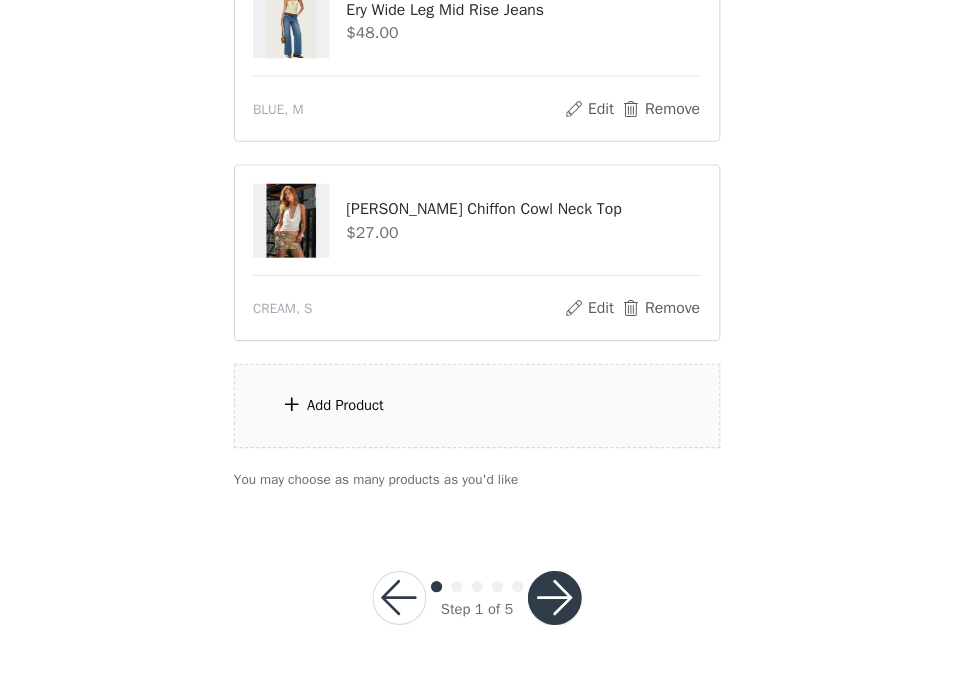 click on "Add Product" at bounding box center (484, 436) 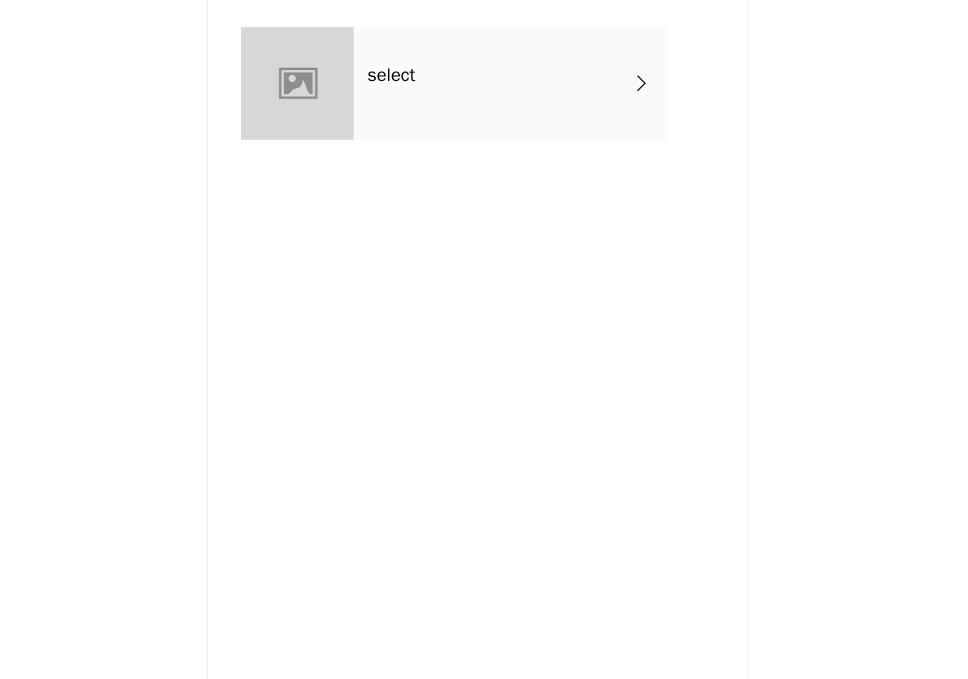 click on "select" at bounding box center (513, 150) 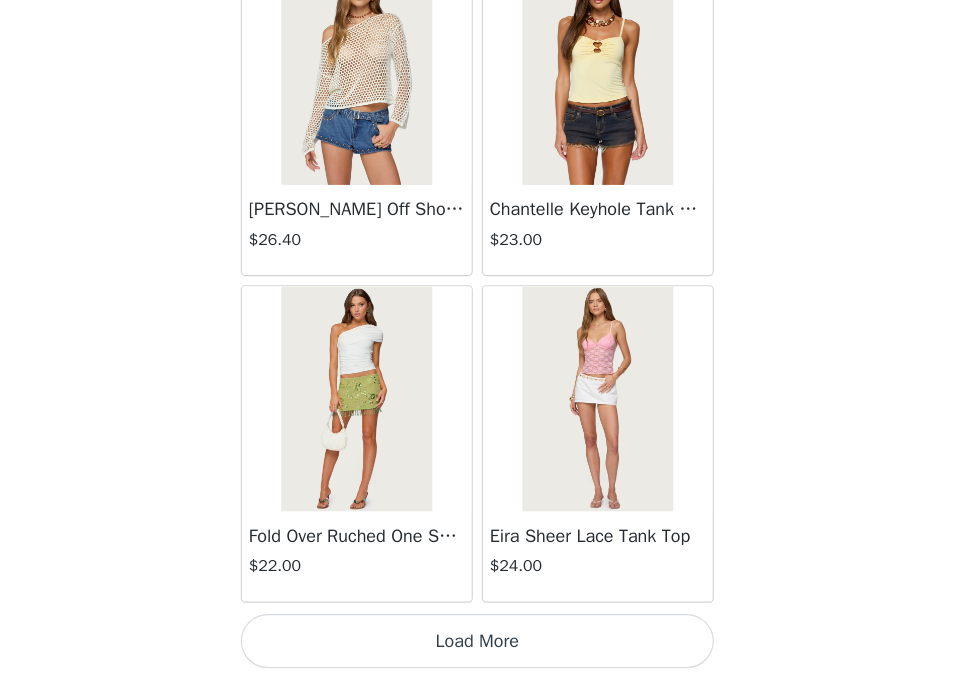 click on "Load More" at bounding box center (484, 645) 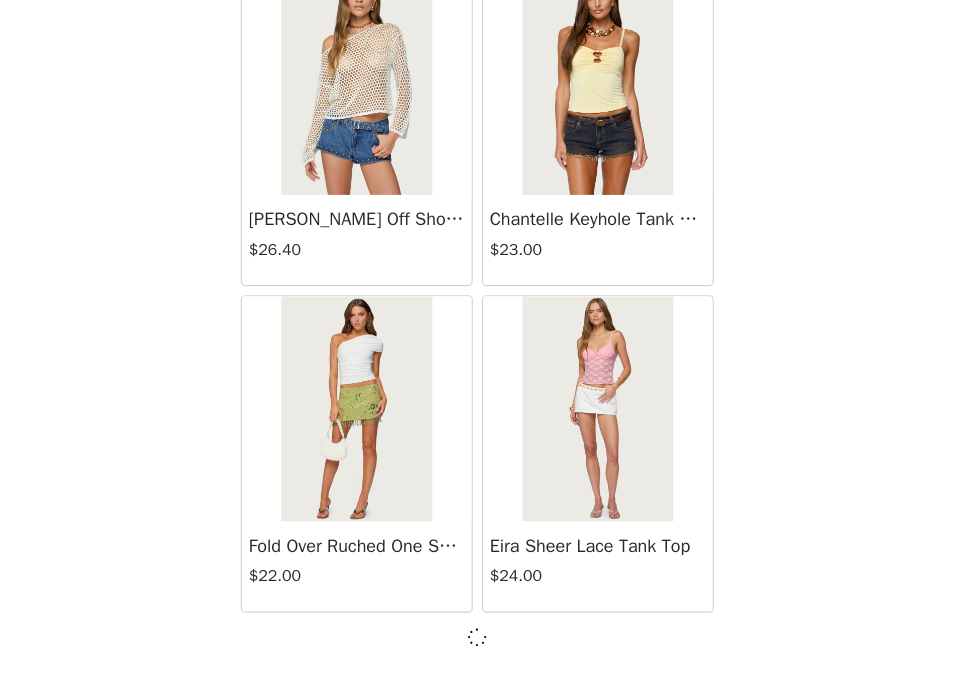 scroll, scrollTop: 2372, scrollLeft: 0, axis: vertical 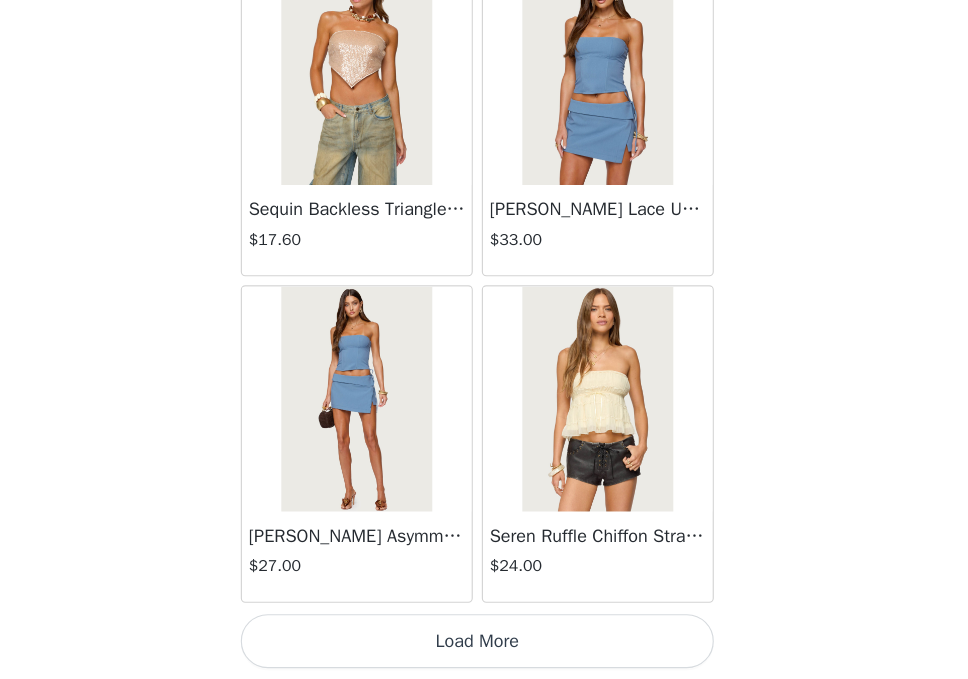 click on "Load More" at bounding box center [484, 645] 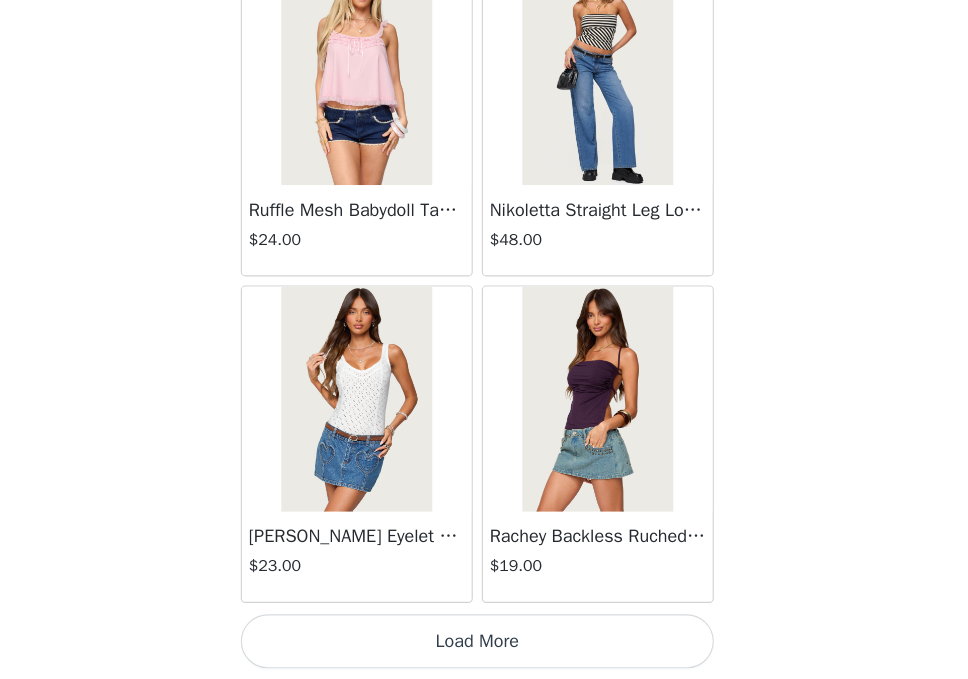 click on "Load More" at bounding box center (484, 645) 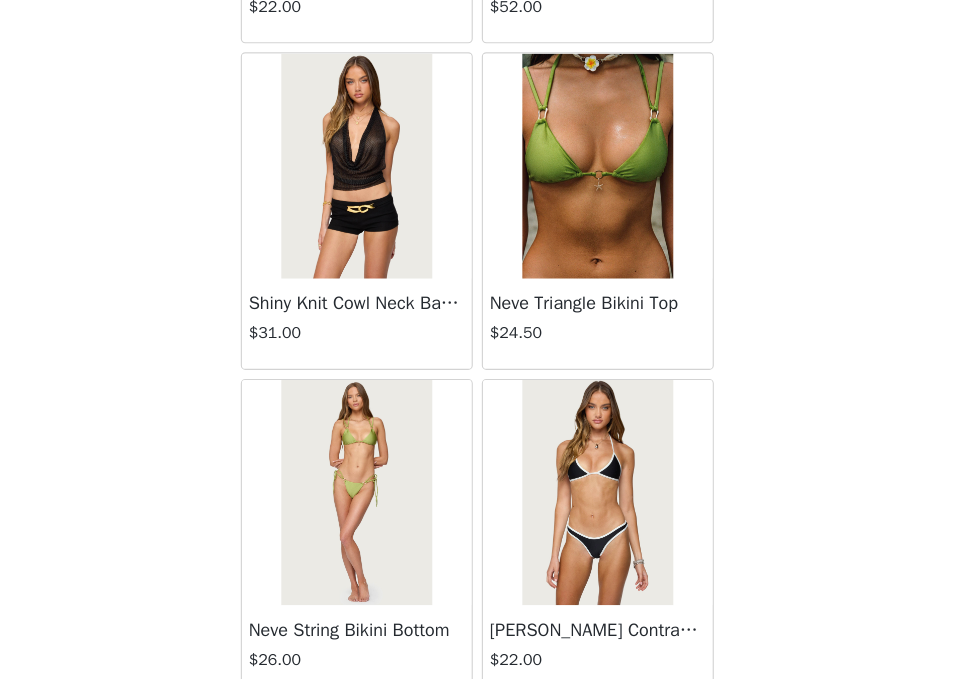 scroll, scrollTop: 11081, scrollLeft: 0, axis: vertical 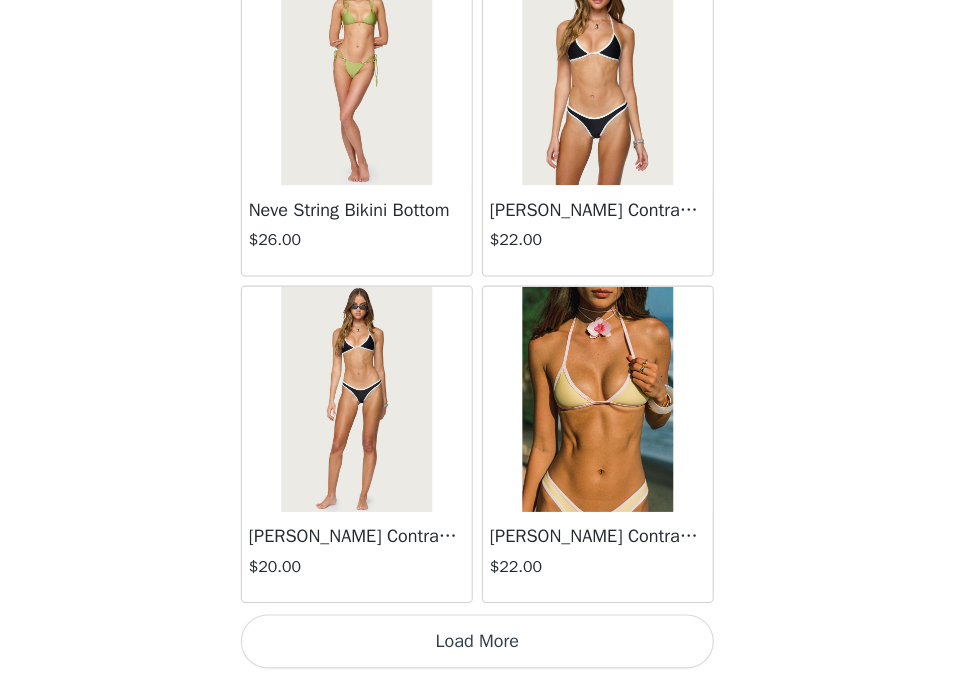 click on "Load More" at bounding box center (484, 645) 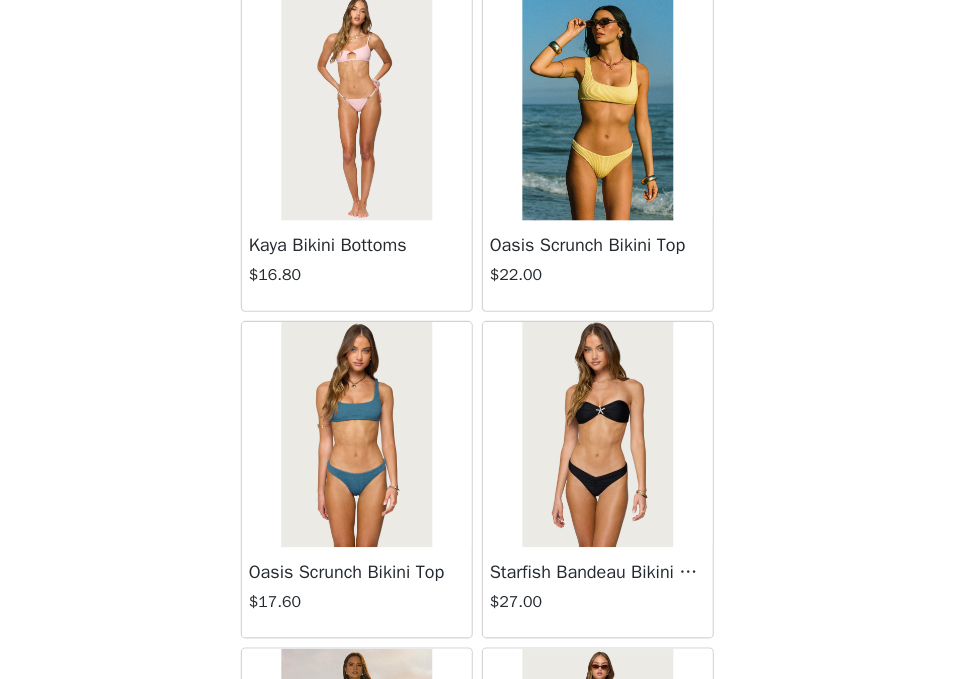 scroll, scrollTop: 13981, scrollLeft: 0, axis: vertical 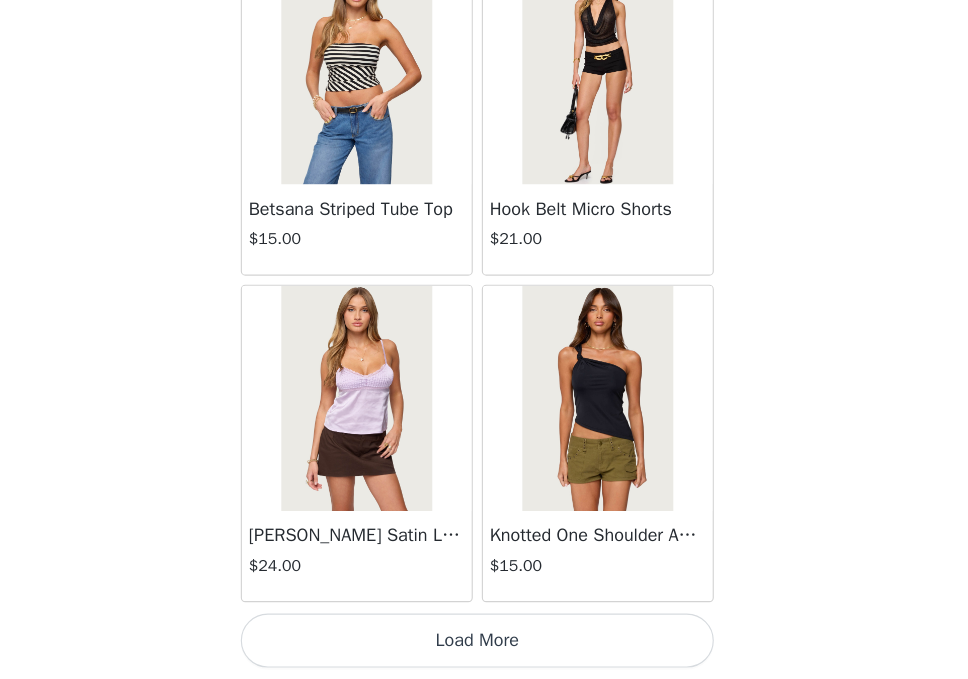 click on "Load More" at bounding box center (484, 645) 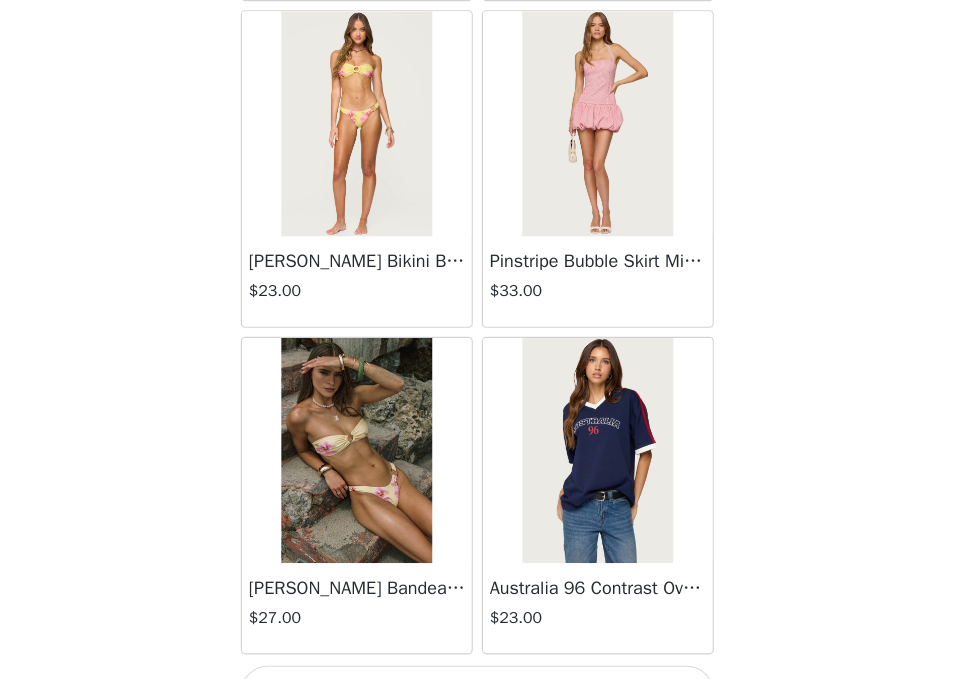 scroll, scrollTop: 16881, scrollLeft: 0, axis: vertical 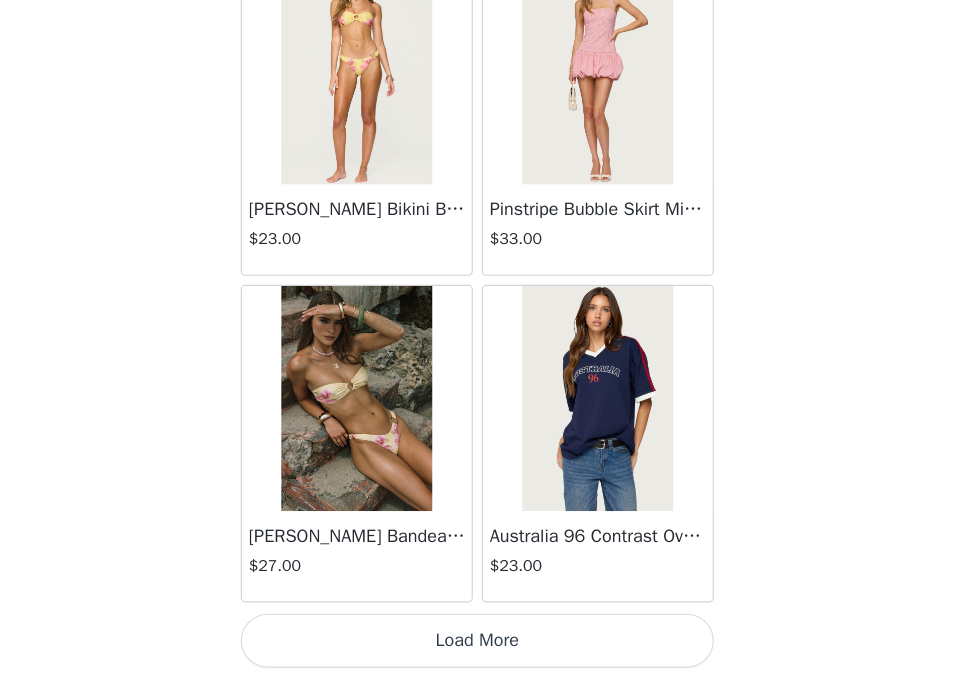 click on "Load More" at bounding box center [484, 645] 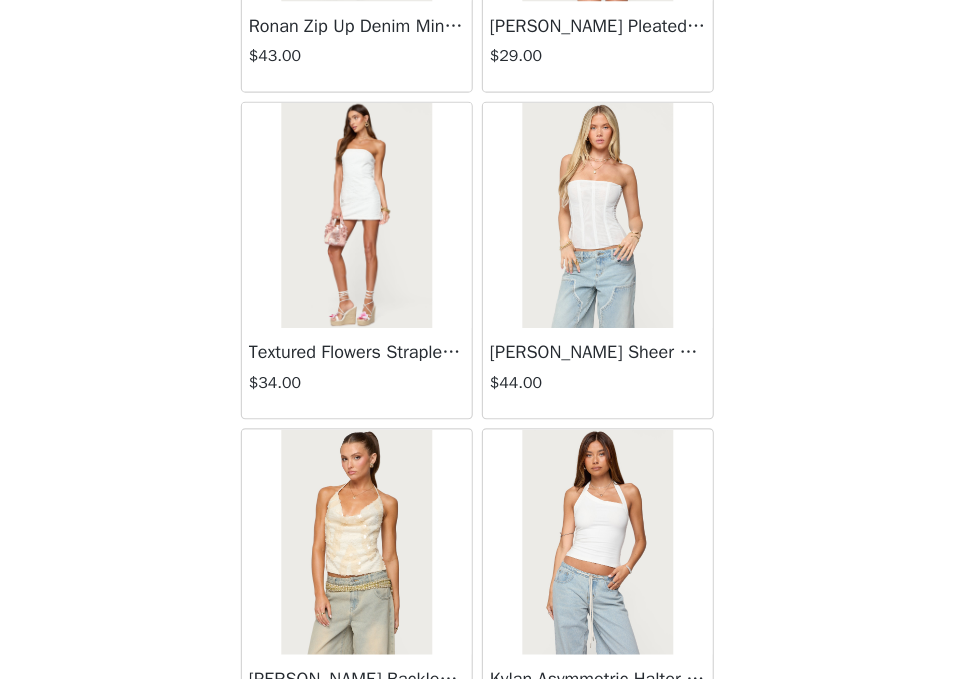 scroll, scrollTop: 19781, scrollLeft: 0, axis: vertical 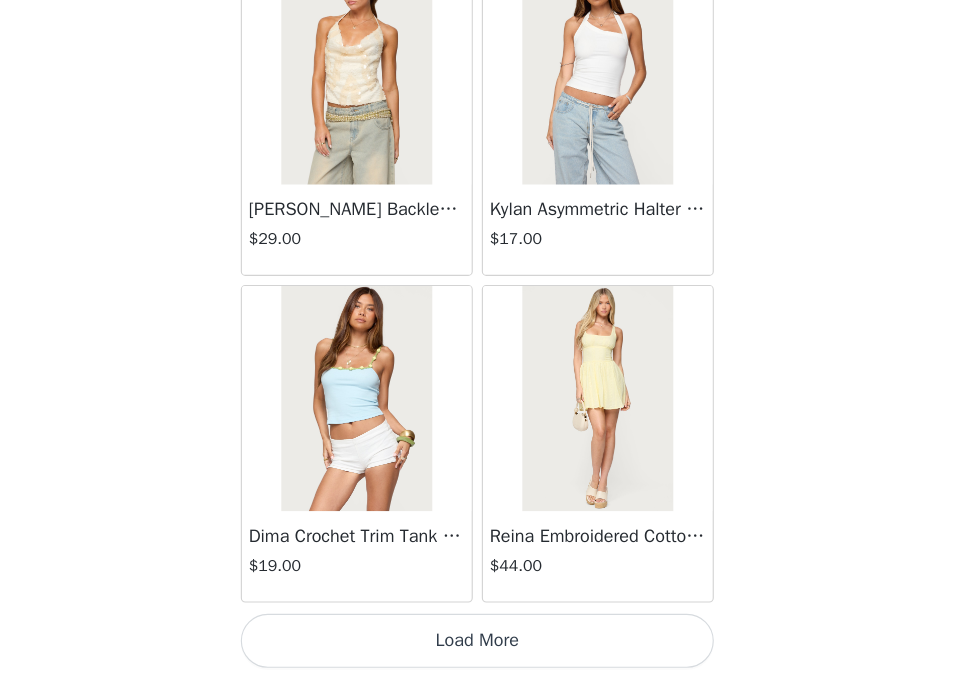 click on "Load More" at bounding box center [484, 645] 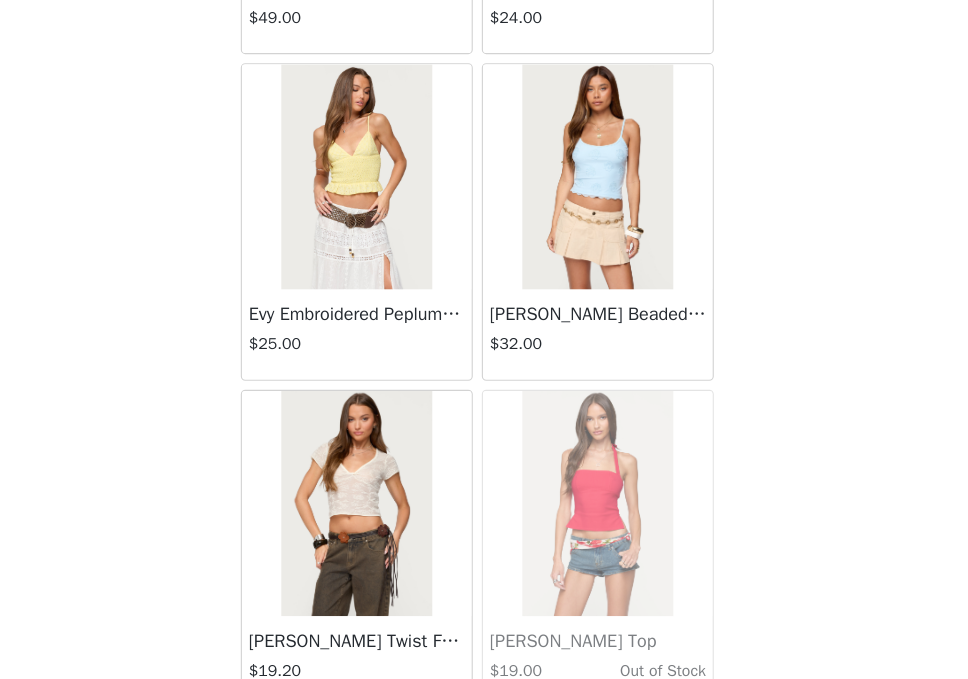 scroll, scrollTop: 22681, scrollLeft: 0, axis: vertical 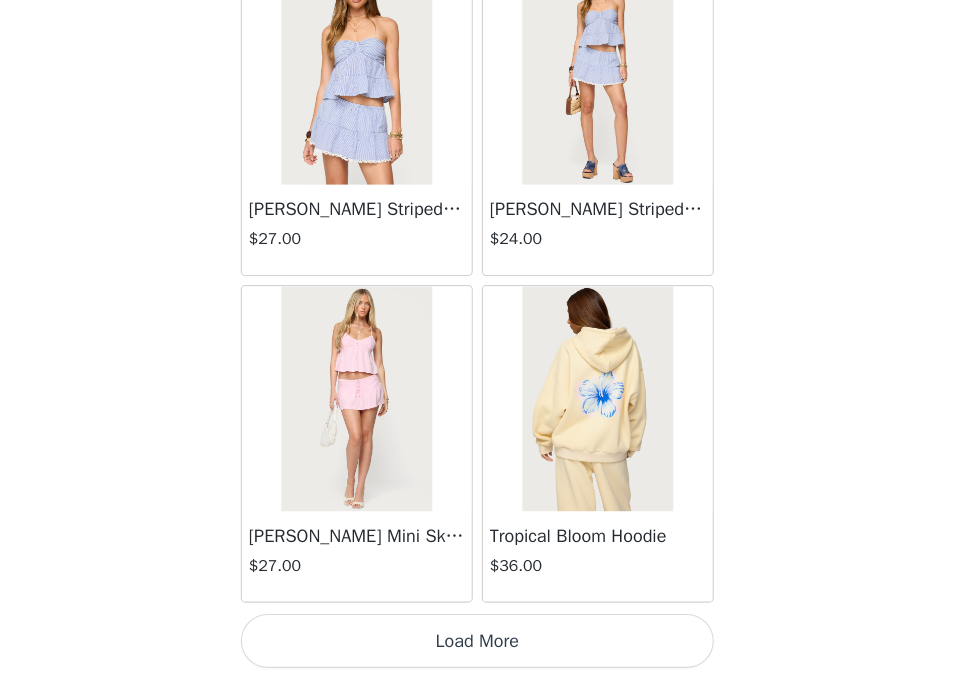 click on "Load More" at bounding box center (484, 645) 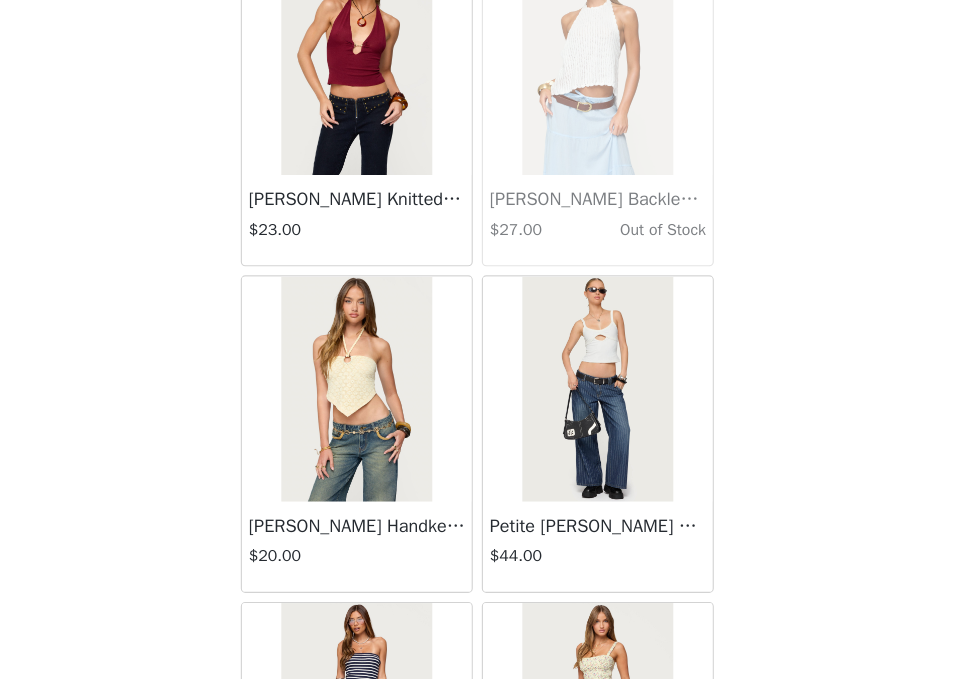 scroll, scrollTop: 25581, scrollLeft: 0, axis: vertical 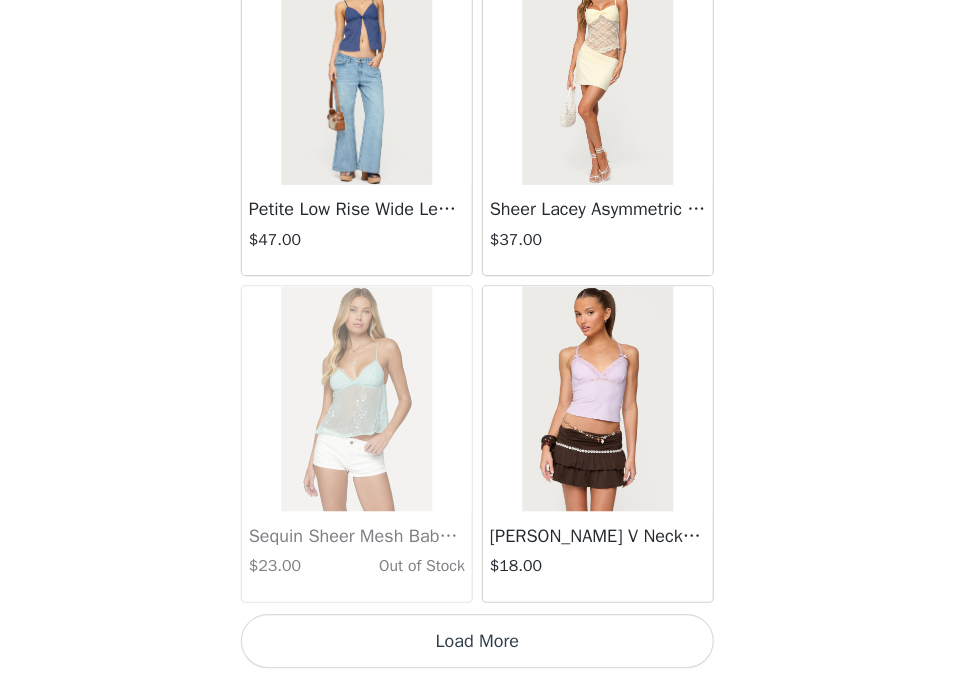 click on "Load More" at bounding box center [484, 645] 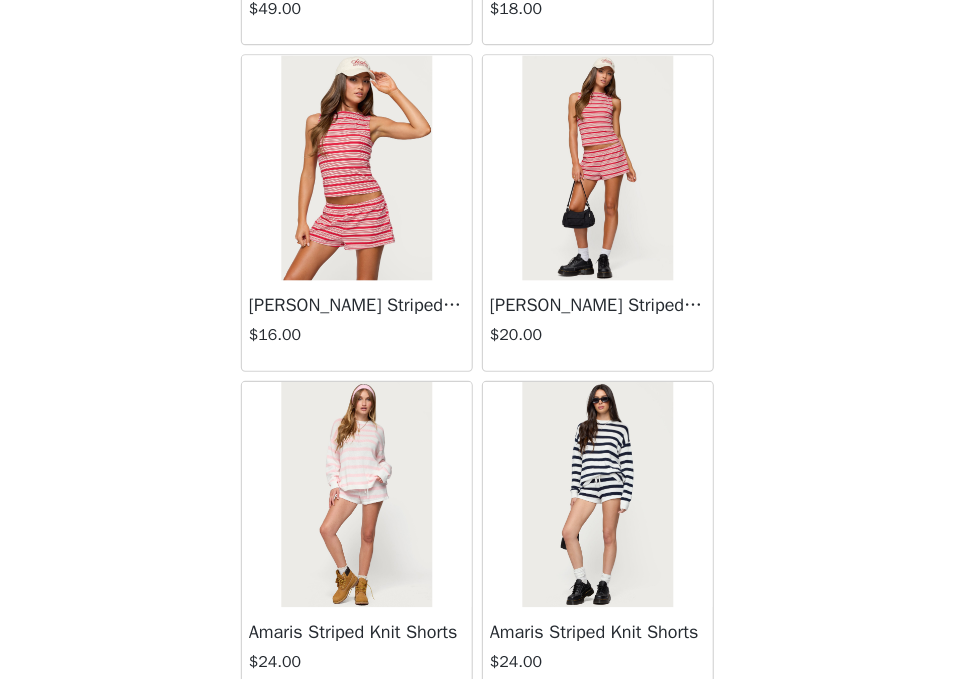 scroll, scrollTop: 28481, scrollLeft: 0, axis: vertical 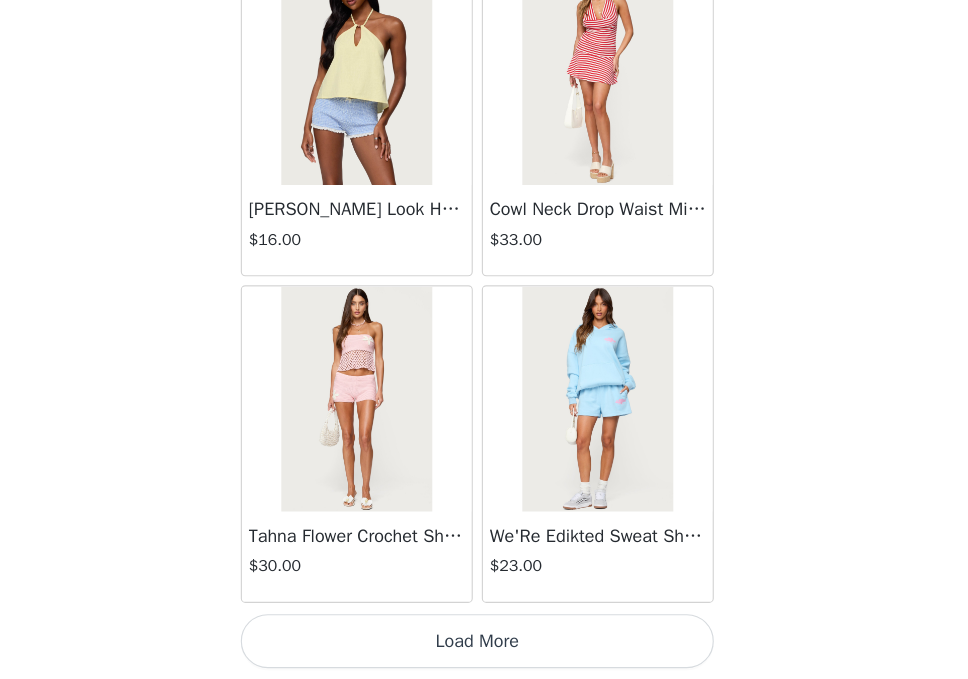 click on "Load More" at bounding box center [484, 645] 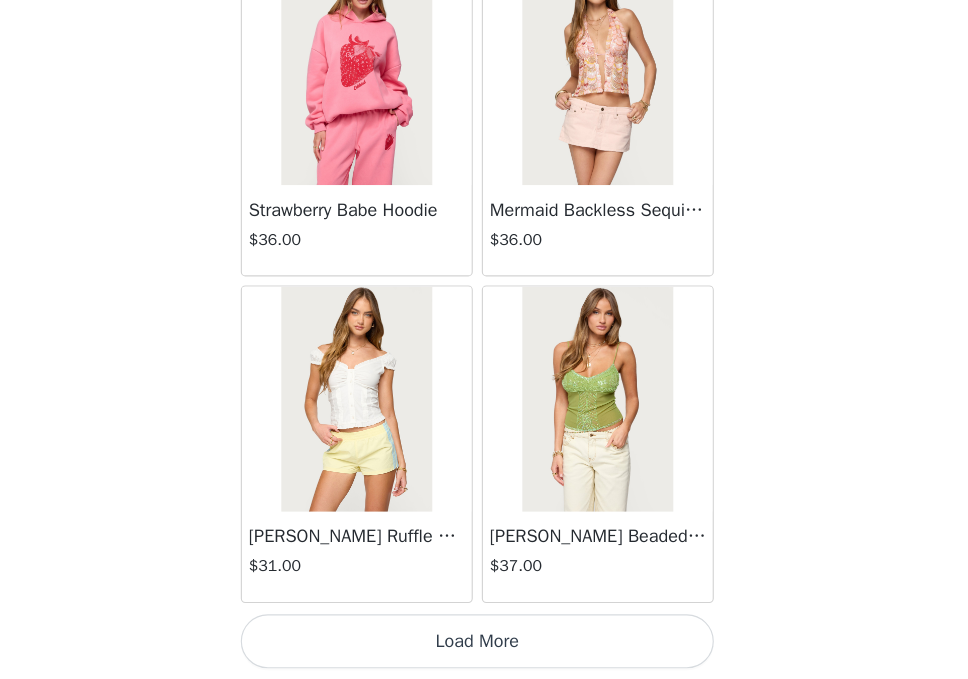 click on "Load More" at bounding box center (484, 645) 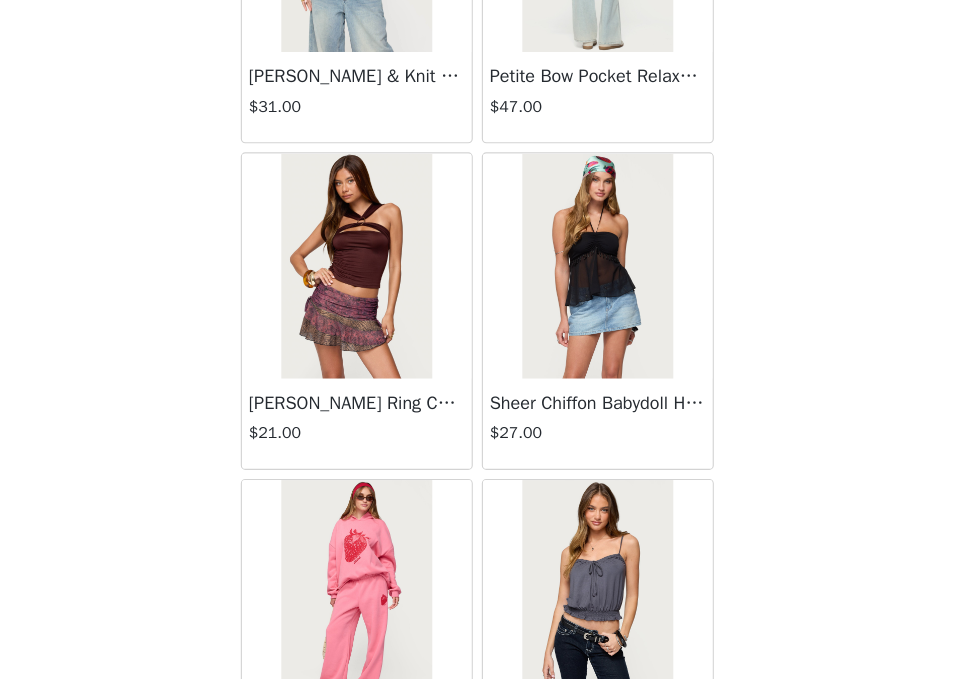 scroll, scrollTop: 34281, scrollLeft: 0, axis: vertical 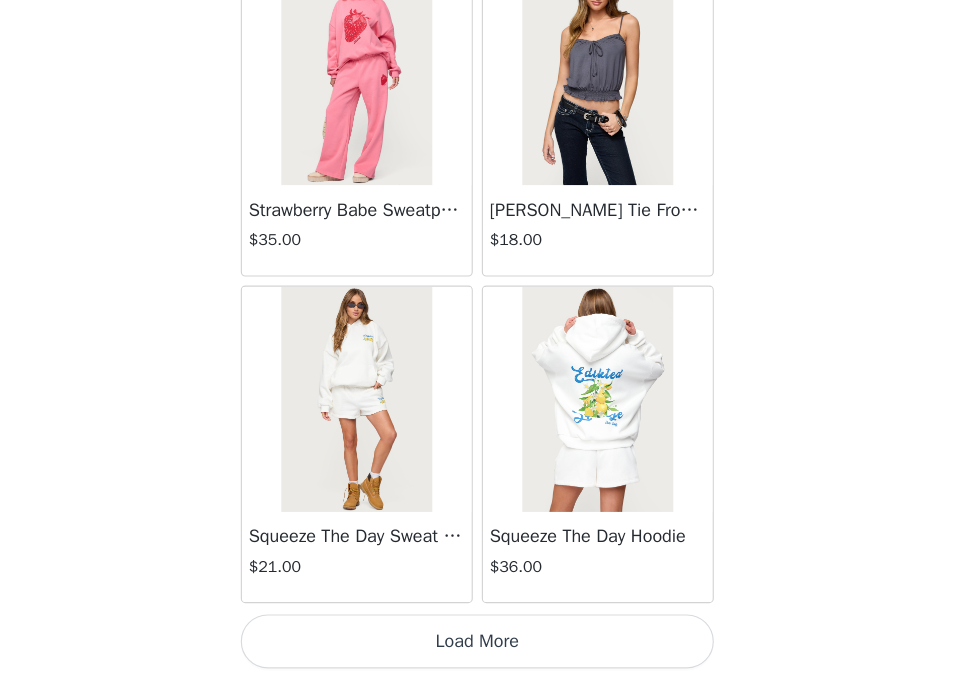 click on "Load More" at bounding box center [484, 645] 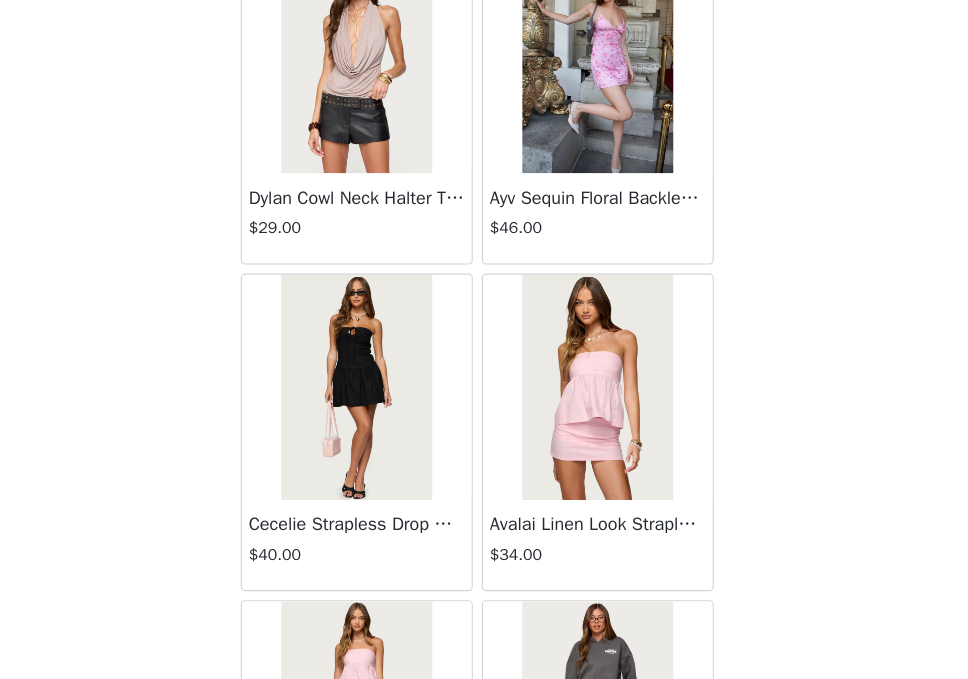 scroll, scrollTop: 37181, scrollLeft: 0, axis: vertical 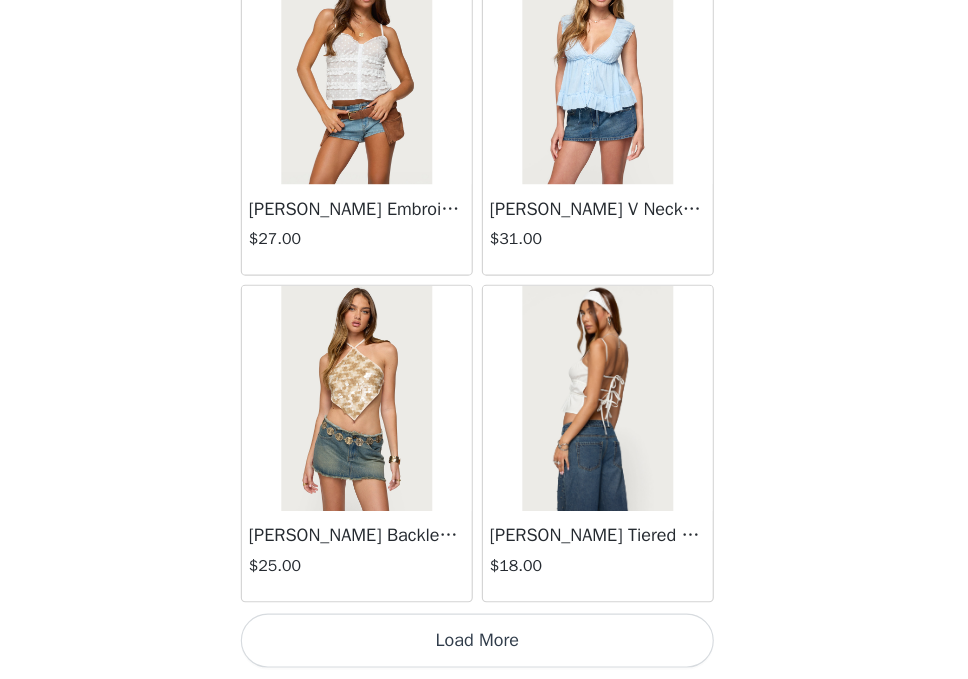click on "Load More" at bounding box center (484, 645) 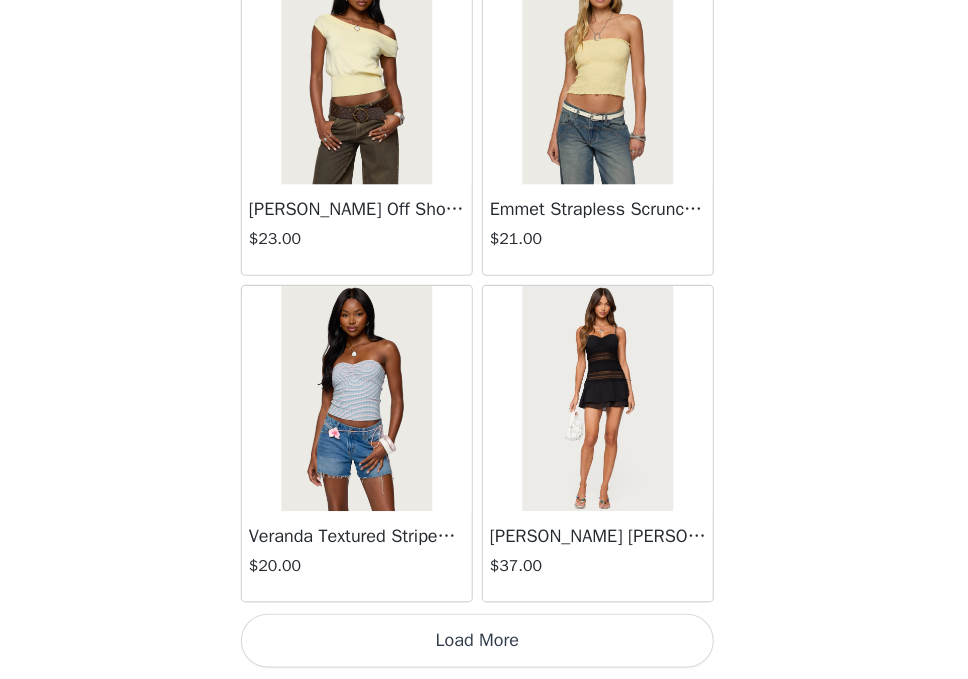 click on "Load More" at bounding box center (484, 645) 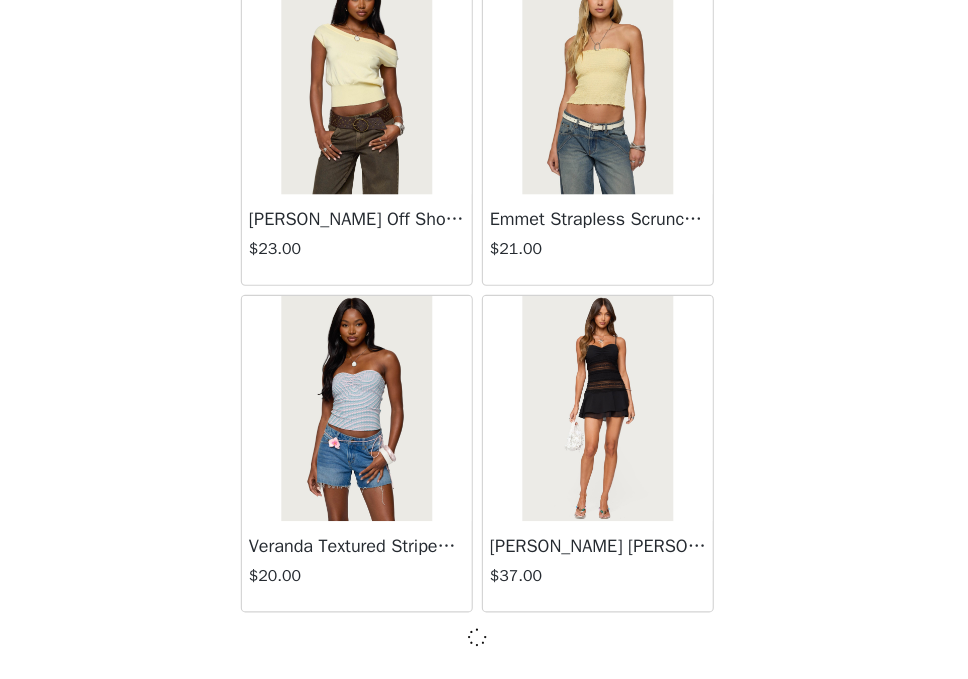 scroll, scrollTop: 40072, scrollLeft: 0, axis: vertical 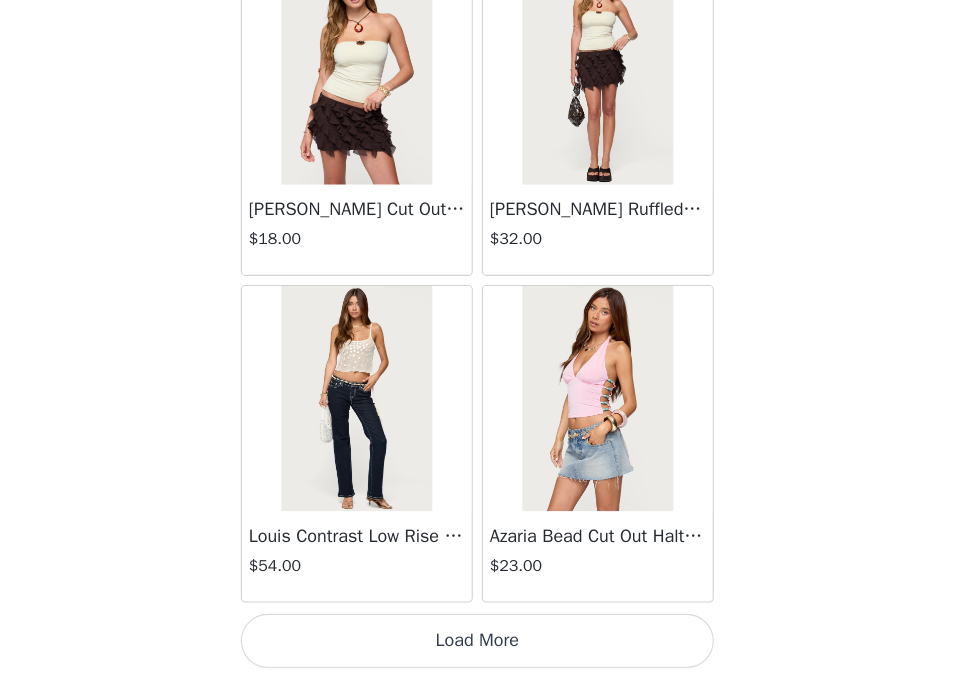 click on "Load More" at bounding box center [484, 645] 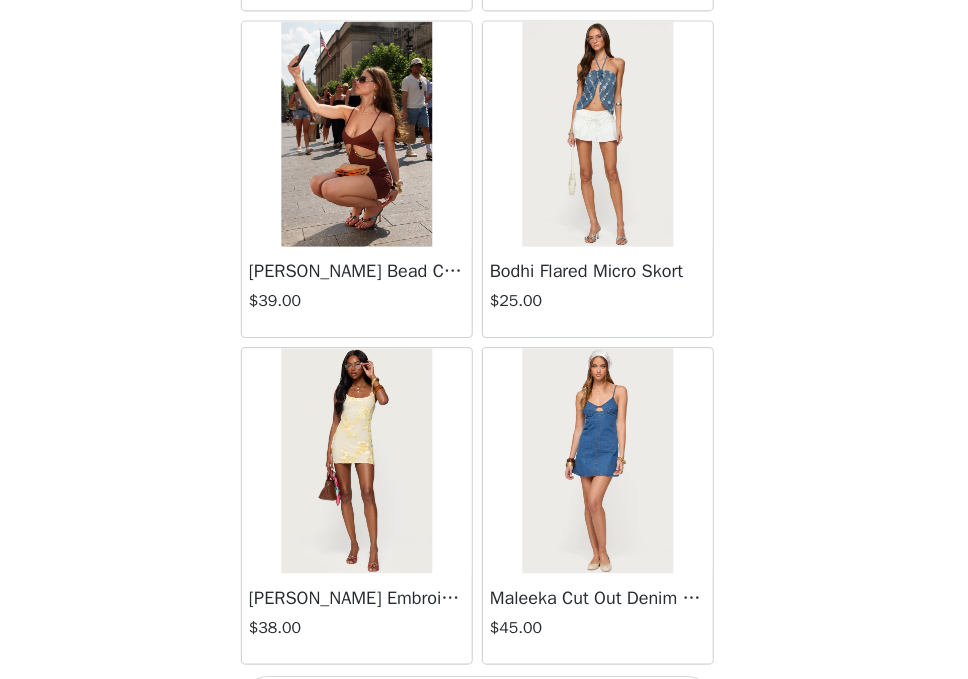 scroll, scrollTop: 45881, scrollLeft: 0, axis: vertical 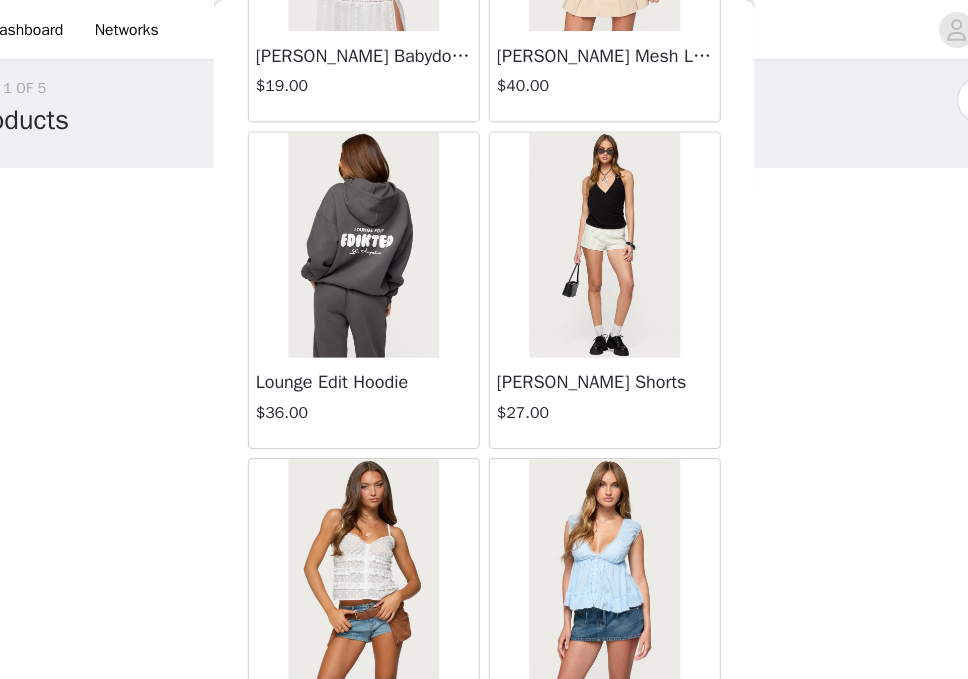 click at bounding box center (590, 218) 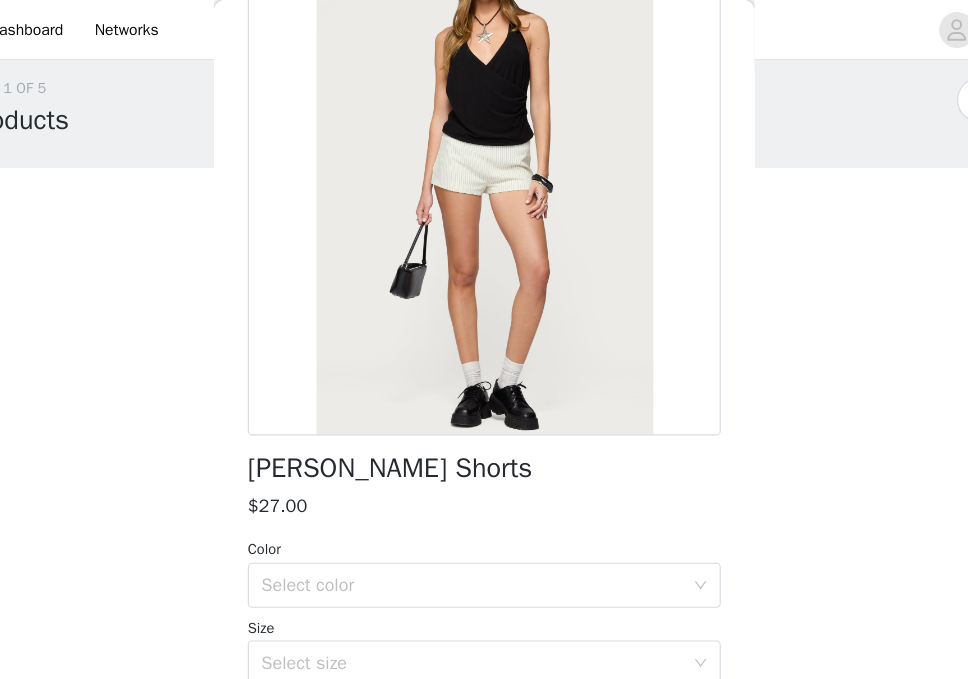 scroll, scrollTop: 273, scrollLeft: 0, axis: vertical 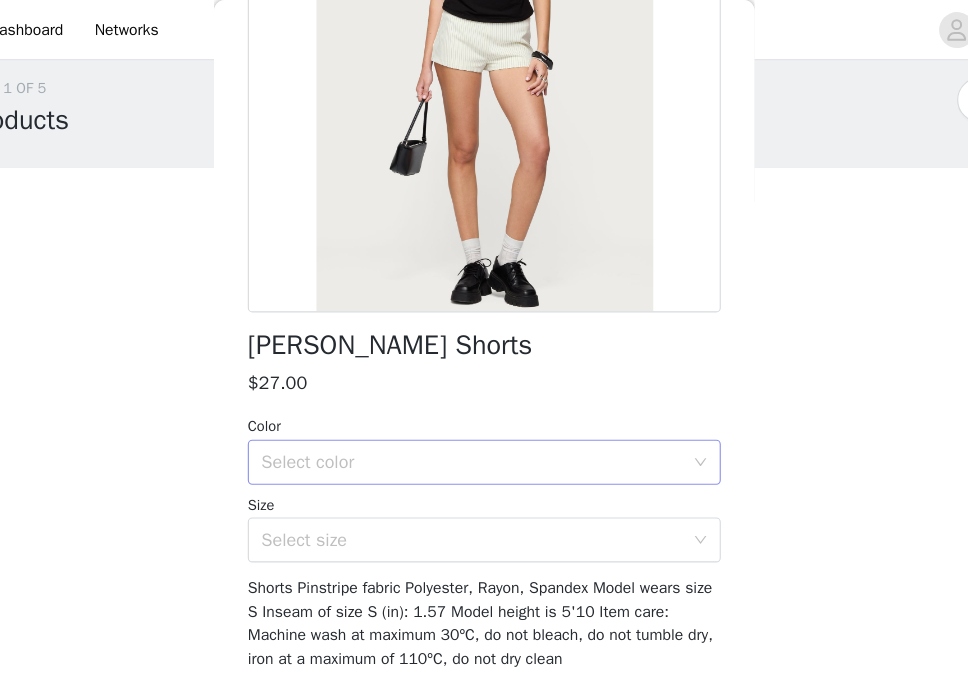 click on "Select color" at bounding box center [473, 410] 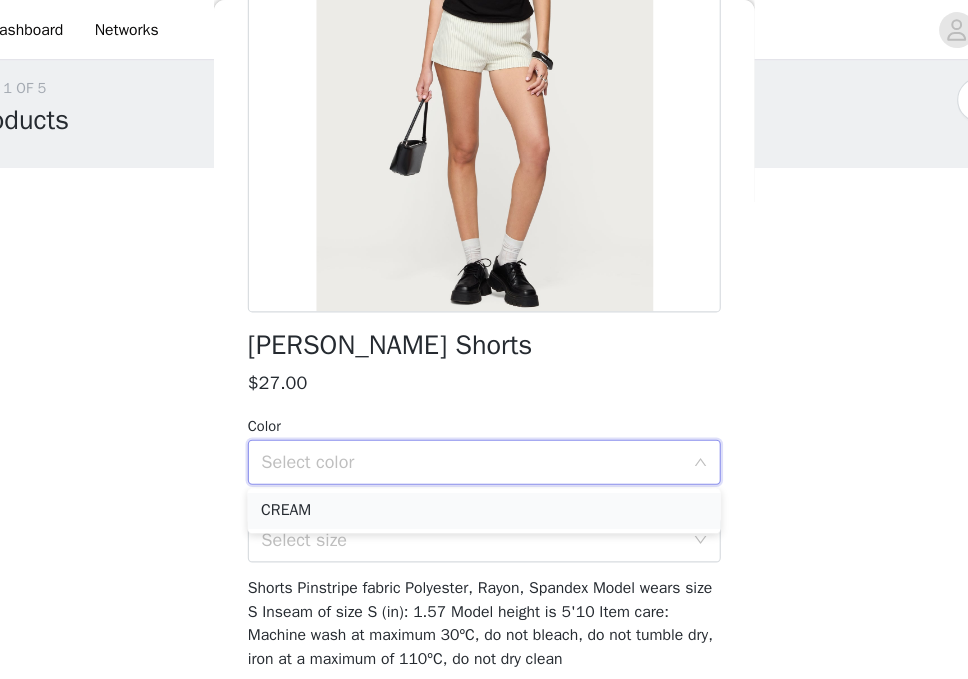 click on "CREAM" at bounding box center [484, 454] 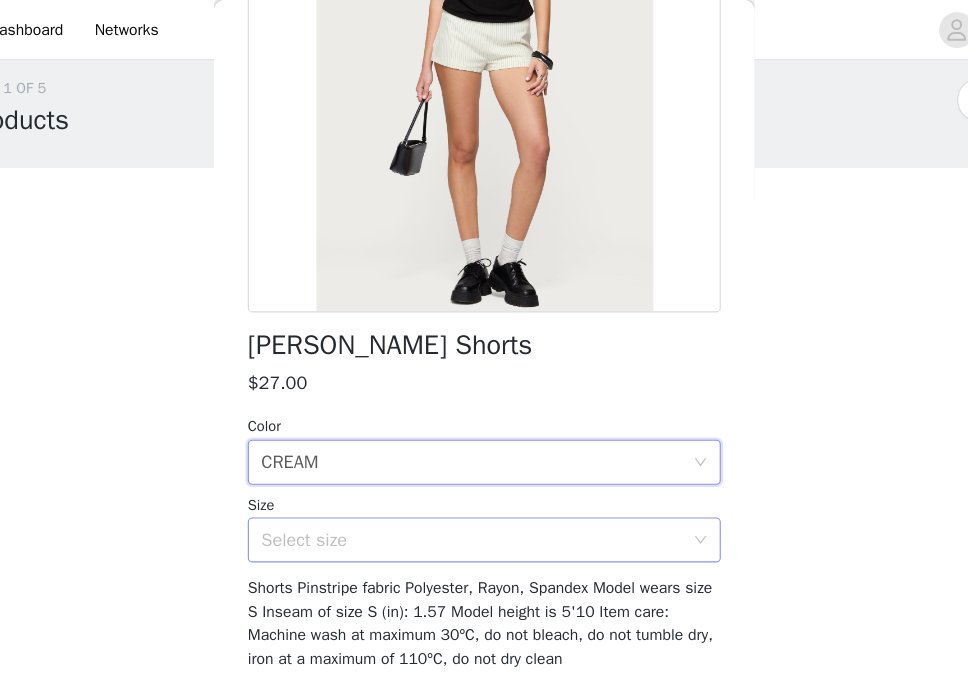 click on "Select size" at bounding box center (477, 479) 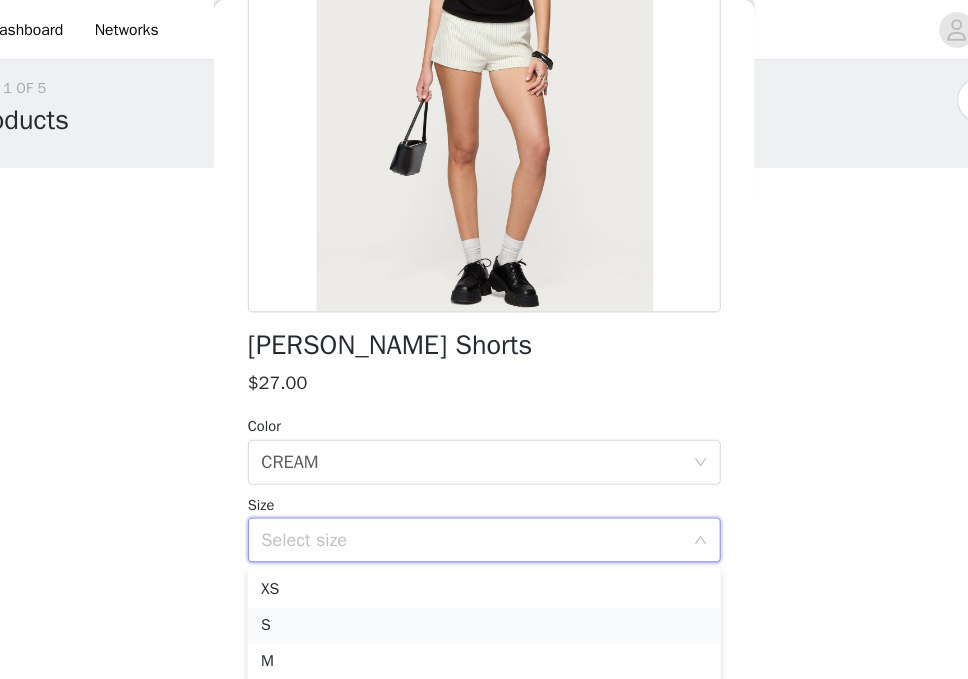 click on "S" at bounding box center [484, 556] 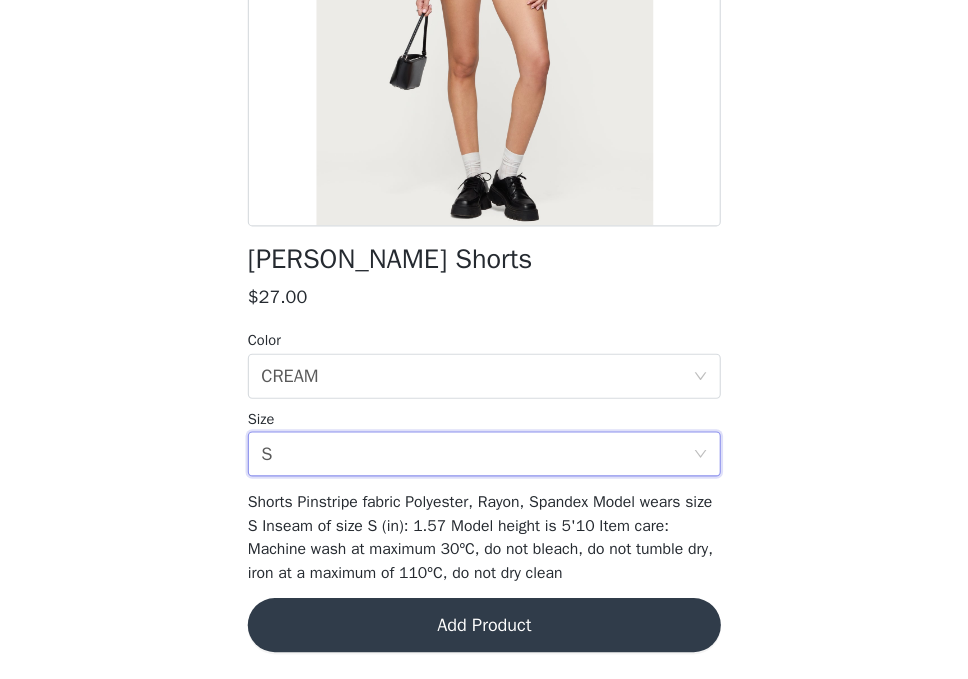 scroll, scrollTop: 292, scrollLeft: 0, axis: vertical 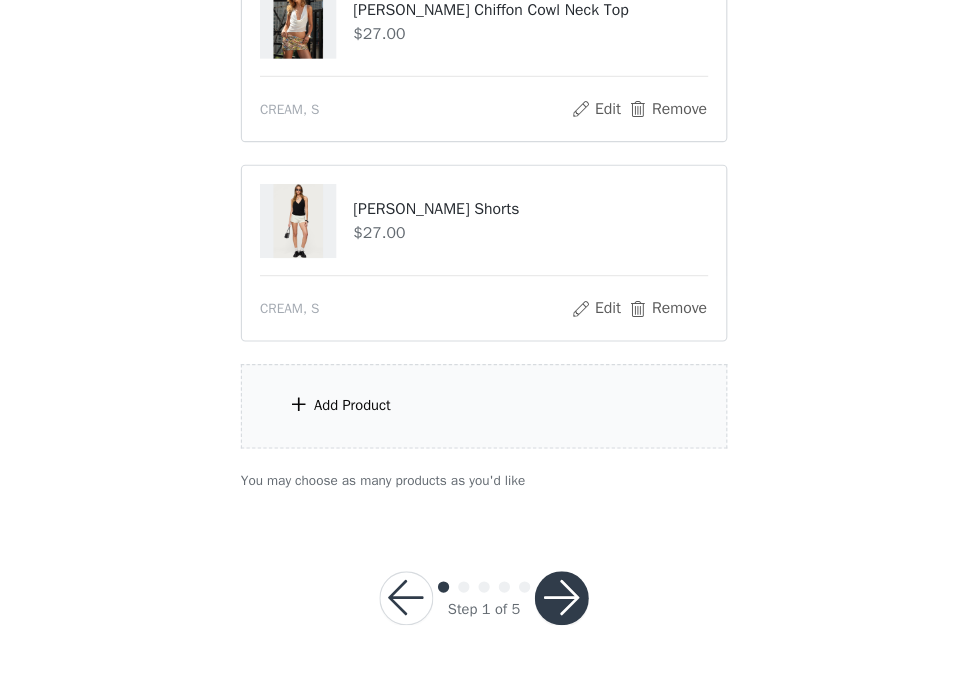 click on "Choose as many products as you'd like, up to $600.00.       18 Selected   Remaining Funds: $53.00         Sheer Crochet Babydoll Halter Top     $24.00       BROWN, S       Edit   Remove     [PERSON_NAME] Crossover Beaded Corset     $34.00       OLIVE, S       Edit   Remove     Oasis Scrunch Bikini Bottom     $22.00       BLUE, S       Edit   Remove     Edikted LA Sweatpants     $34.00       GRAY MELANGE, L       Edit   Remove     Kirsty Crochet Waist Knit Pants     $46.00       BLACK, M       Edit   Remove     Chelsie Polka Dot Foldover Shorts     $23.00       BLACK AND WHITE, S       Edit   Remove     [PERSON_NAME] Mini Skort     $30.00       BROWN, S       Edit   Remove     [PERSON_NAME] Striped Ruched Tank Top     $18.00       BLACK AND WHITE, S       Edit   Remove     Strawberry Babe Hoodie     $36.00       PINK, XL       Edit   Remove     Strawberry Babe Sweatpants     $35.00       PINK, L       Edit   Remove     [PERSON_NAME] Tiered Backless Top     $18.00       WHITE, S       Edit   Remove     Dolsy Plaid Button Up Top" at bounding box center (484, -1183) 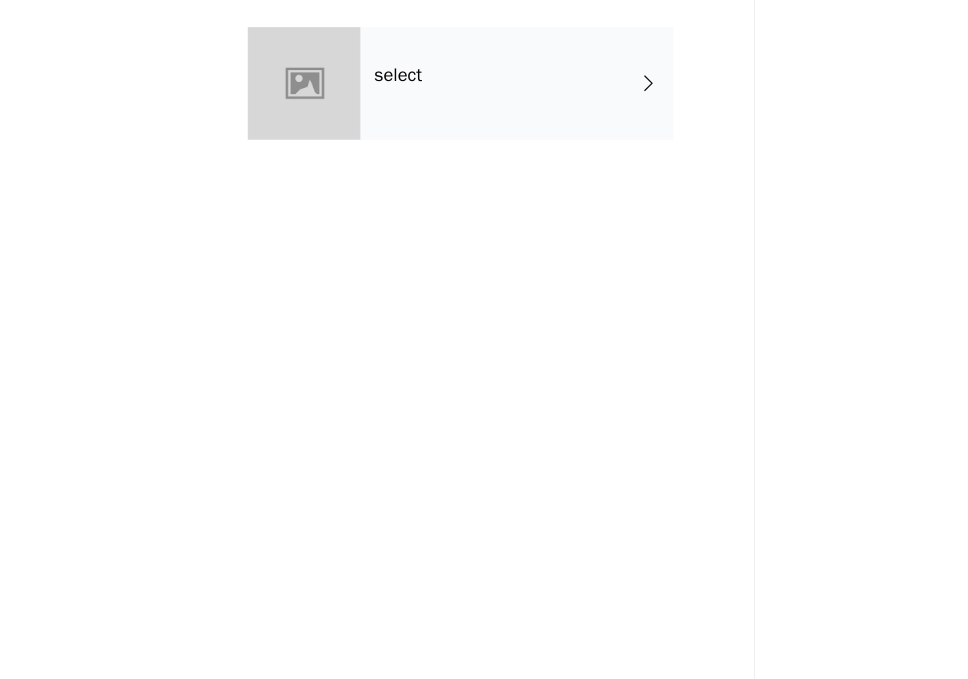 click on "select" at bounding box center (513, 150) 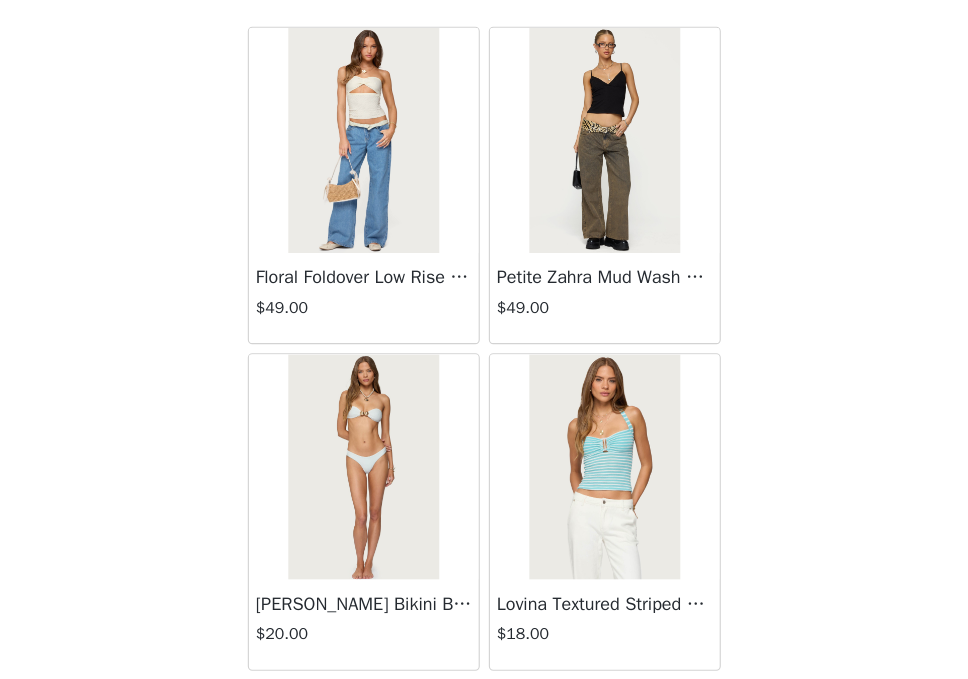 scroll, scrollTop: 3062, scrollLeft: 0, axis: vertical 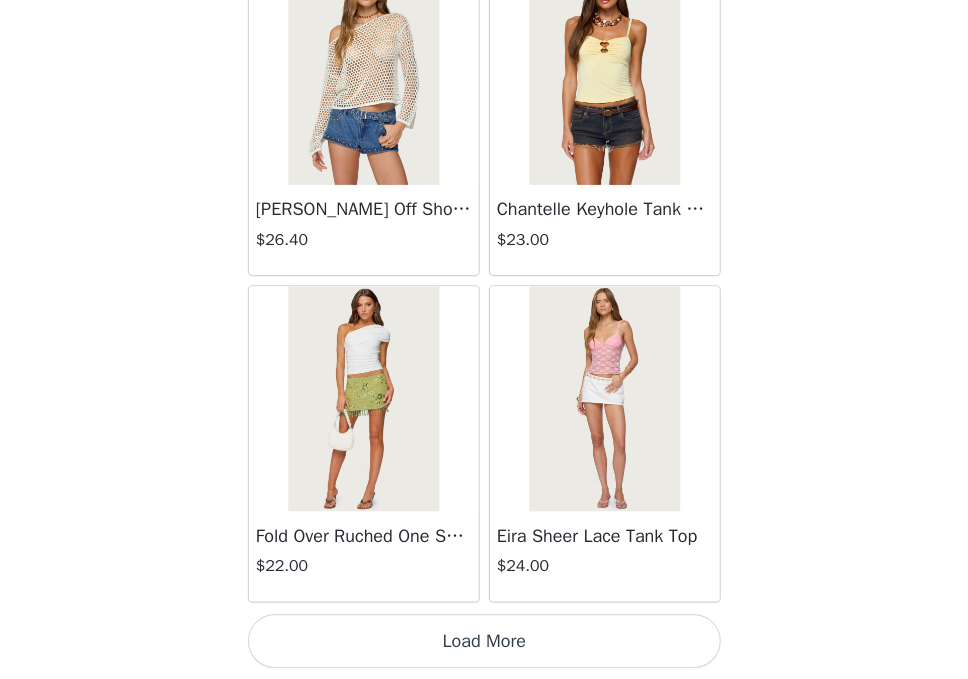 click on "Load More" at bounding box center (484, 645) 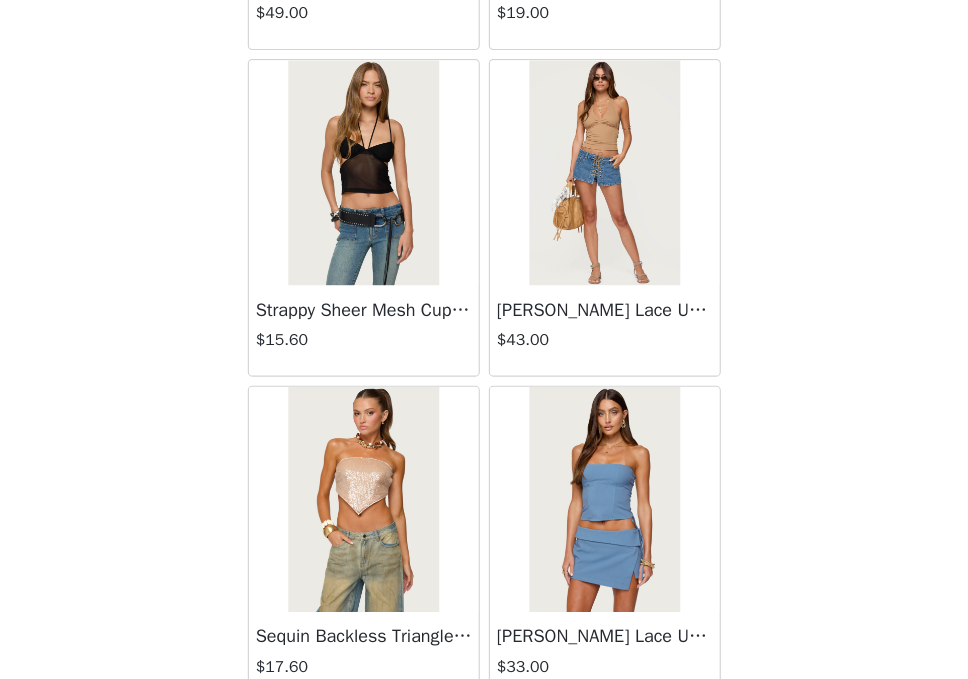 scroll, scrollTop: 5281, scrollLeft: 0, axis: vertical 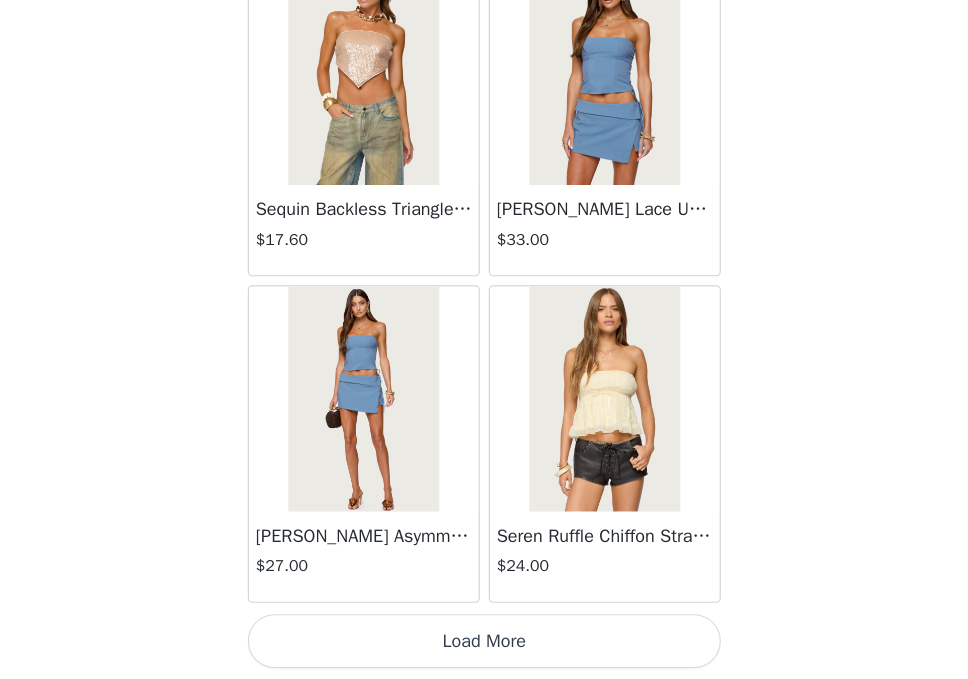 click on "Load More" at bounding box center (484, 645) 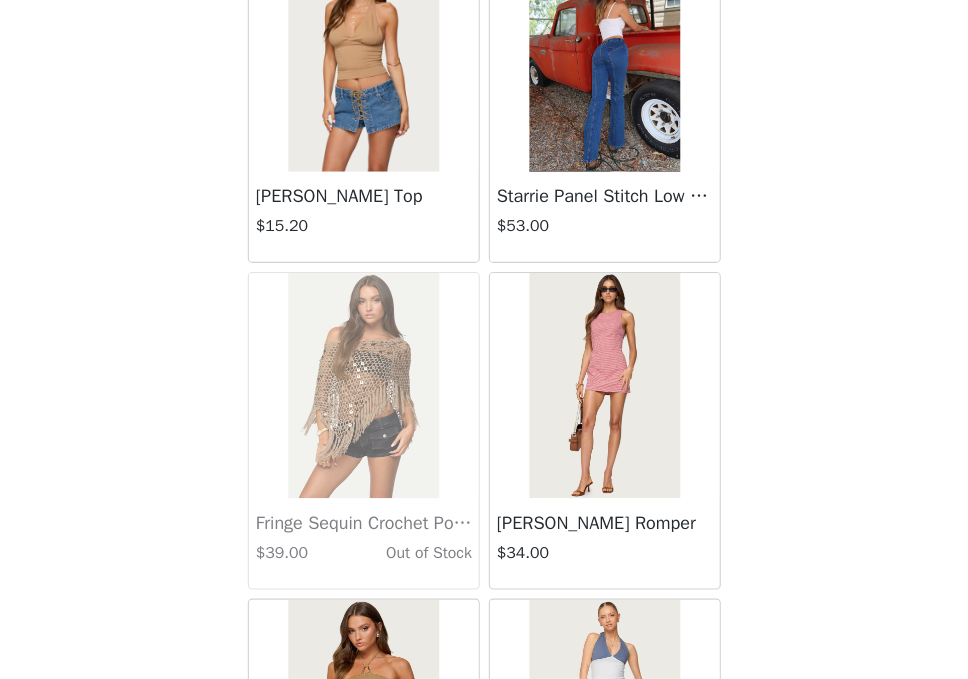 scroll, scrollTop: 8181, scrollLeft: 0, axis: vertical 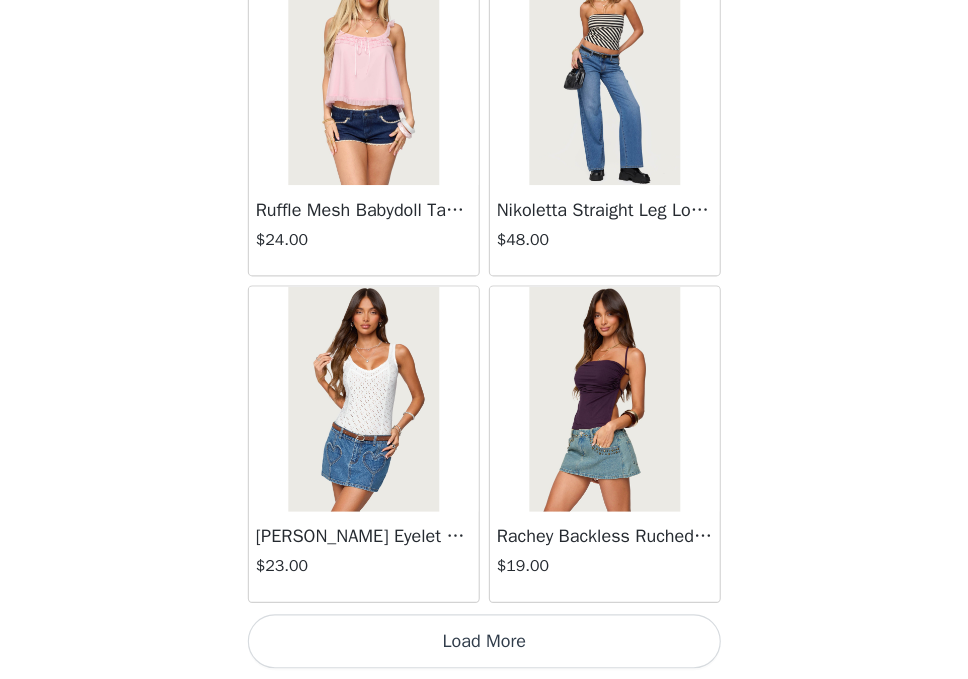 click on "Load More" at bounding box center (484, 645) 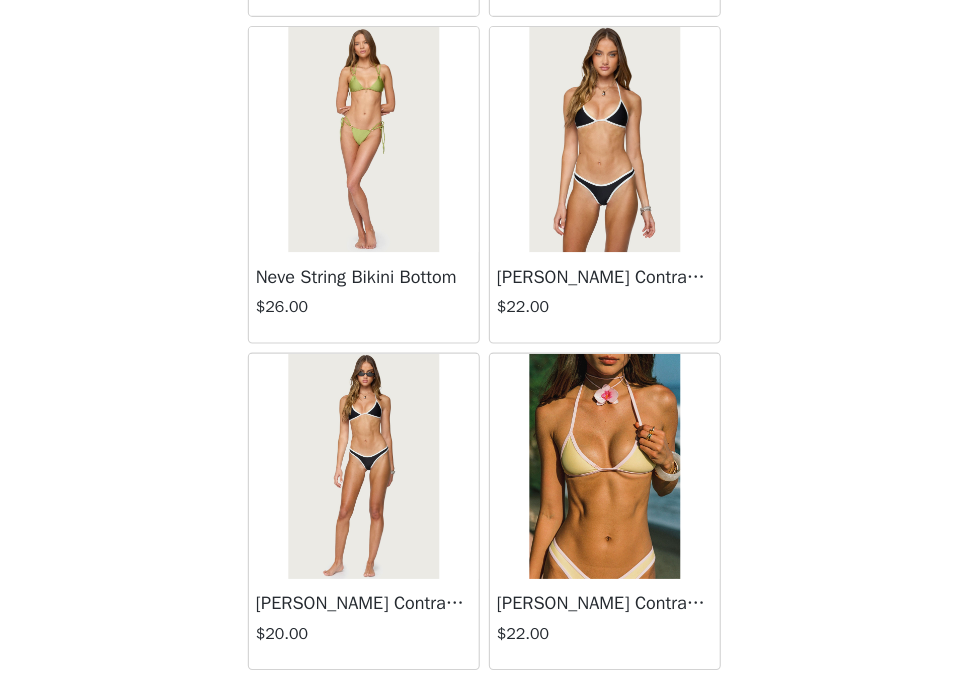 scroll, scrollTop: 11081, scrollLeft: 0, axis: vertical 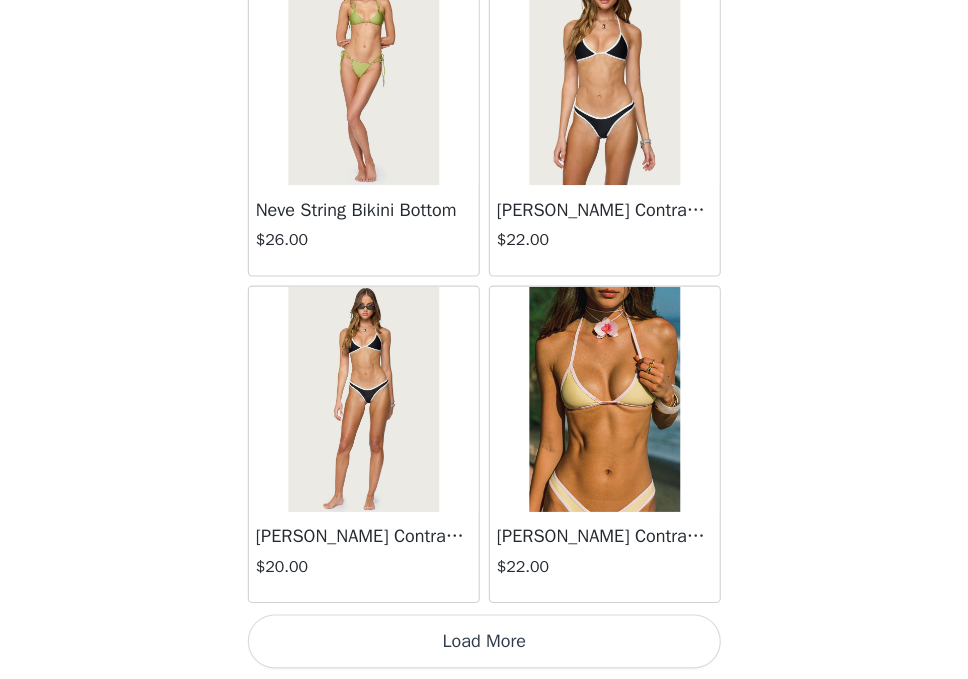 click at bounding box center [590, 430] 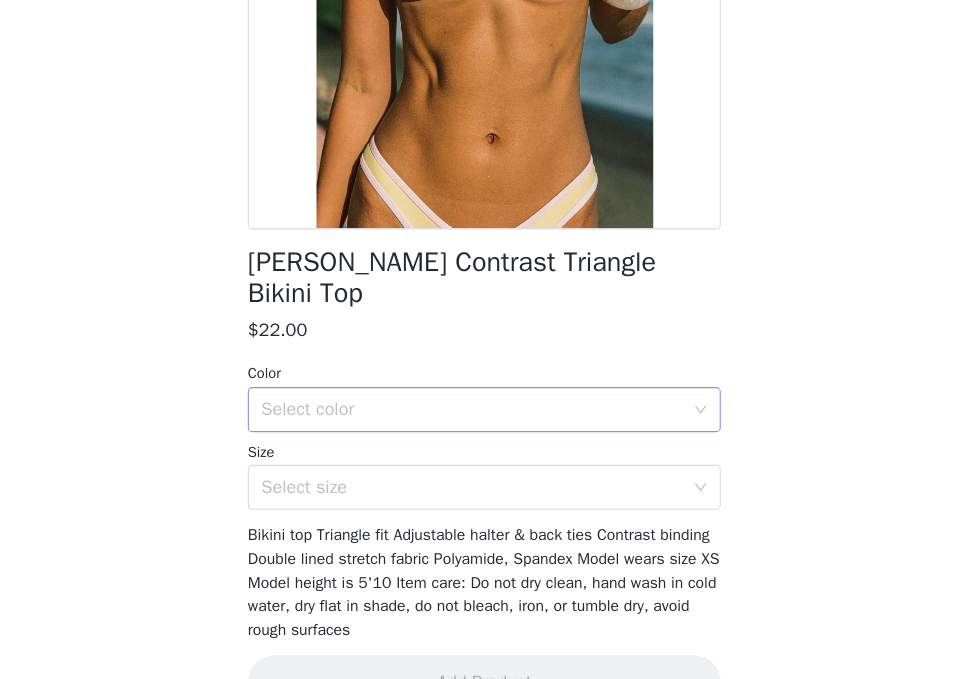scroll, scrollTop: 273, scrollLeft: 0, axis: vertical 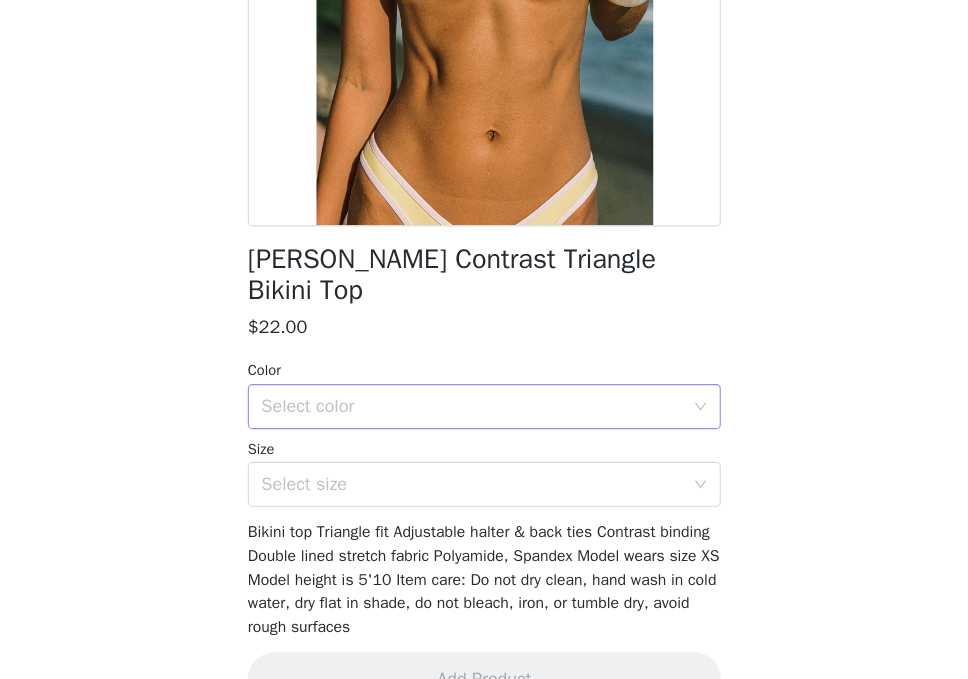 click on "Select color" at bounding box center [473, 437] 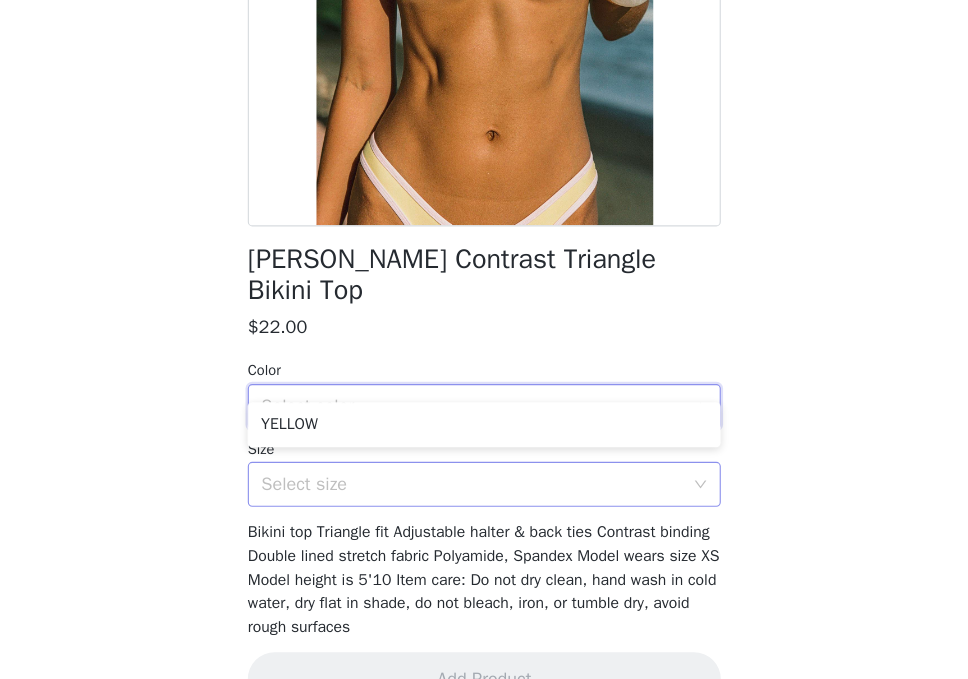 click on "Select size" at bounding box center [473, 506] 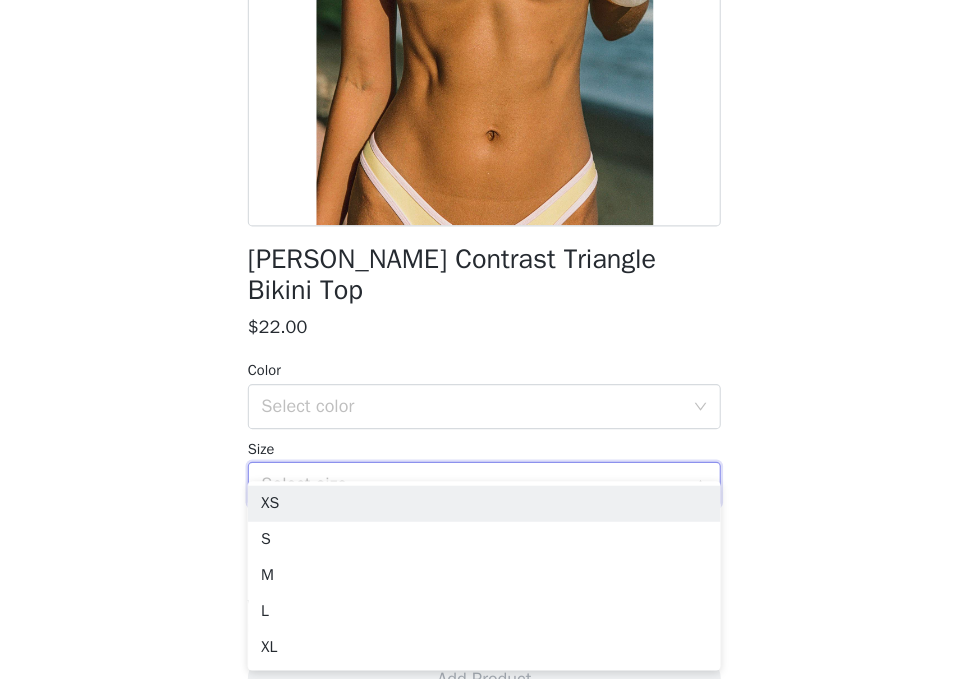 click on "Select size" at bounding box center [477, 506] 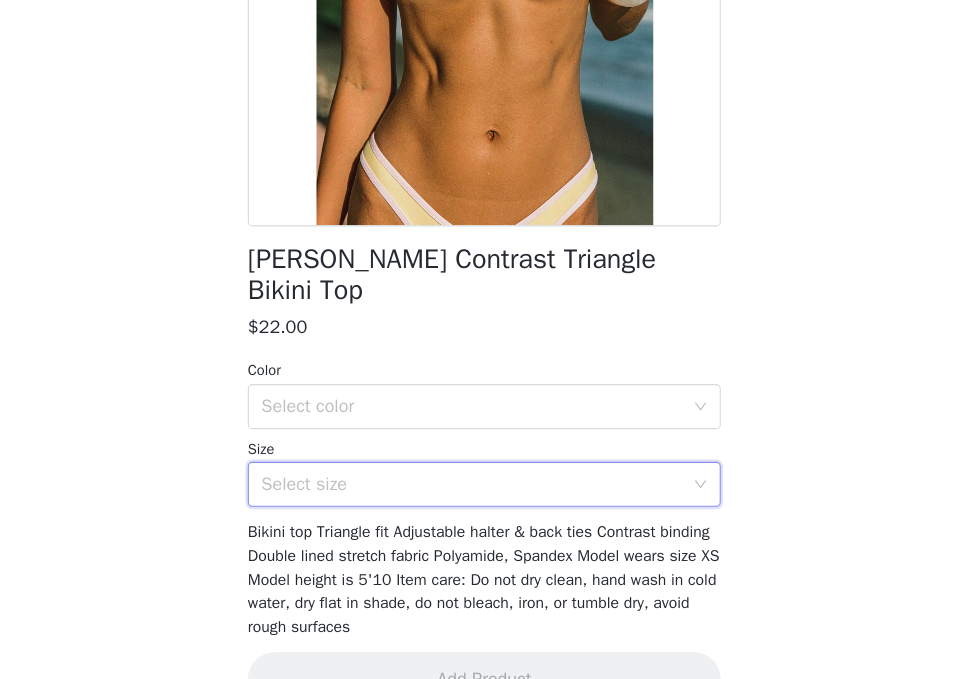 click on "[PERSON_NAME] Contrast Triangle Bikini Top       $22.00         Color   Select color Size   Select size   Bikini top Triangle fit Adjustable halter & back ties Contrast binding Double lined stretch fabric Polyamide, Spandex Model wears size XS Model height is 5'10 Item care: Do not dry clean, hand wash in cold water, dry flat in shade, do not bleach, iron, or tumble dry, avoid rough surfaces   Add Product" at bounding box center [484, 277] 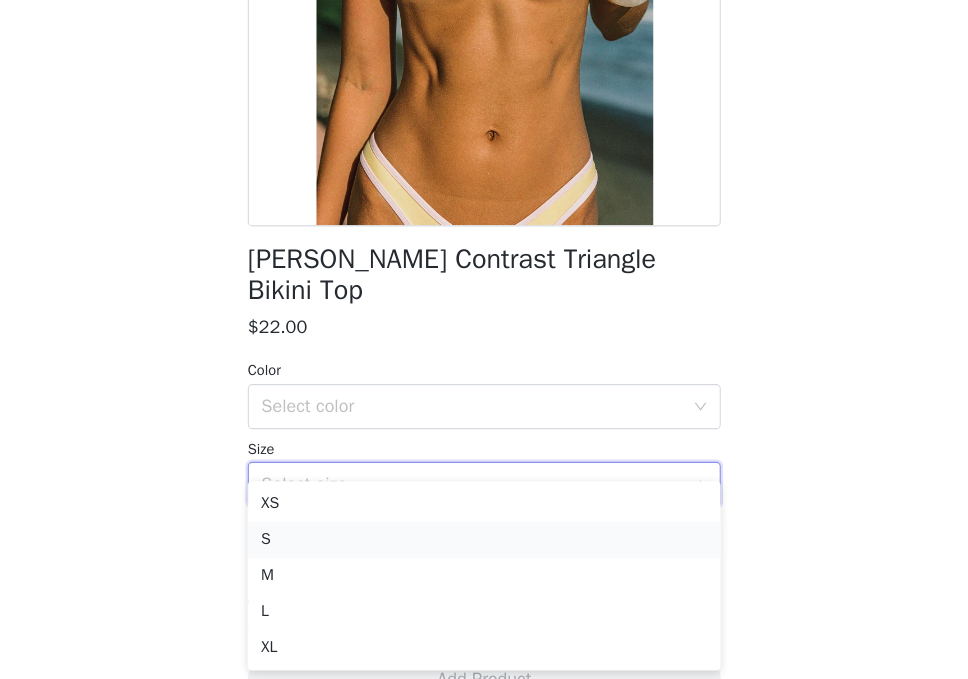 click on "S" at bounding box center (484, 555) 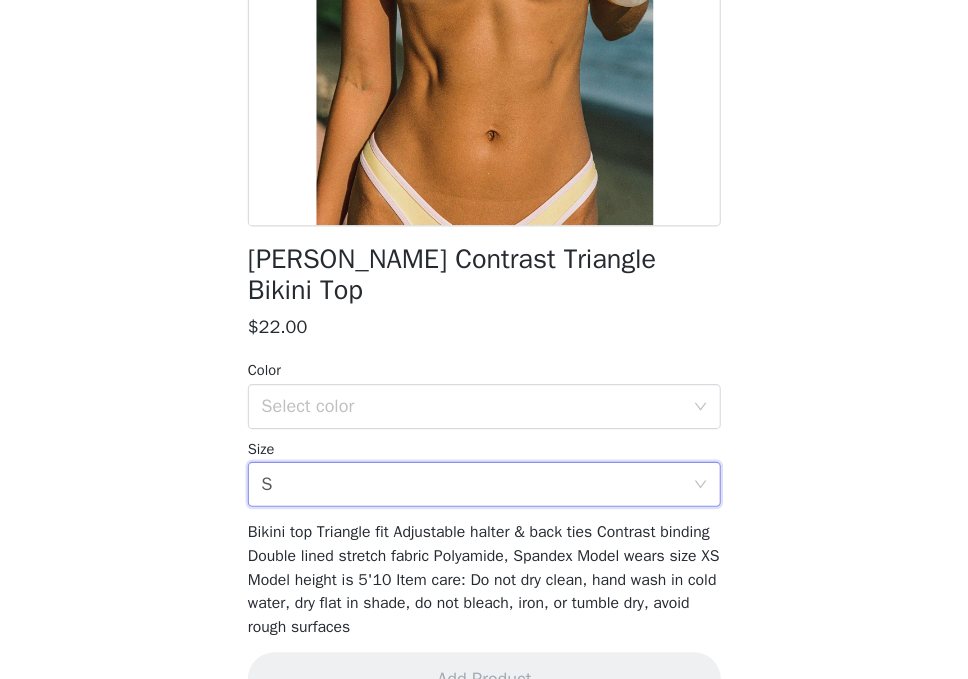 click on "Color   Select color Size   Select size S" at bounding box center (484, 460) 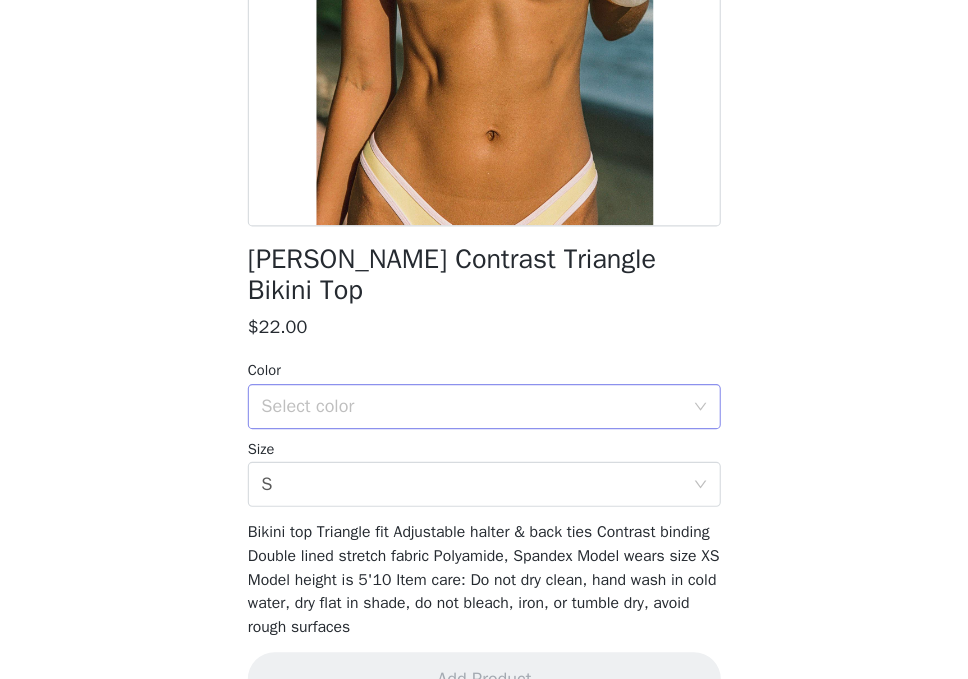 click on "Select color" at bounding box center (473, 437) 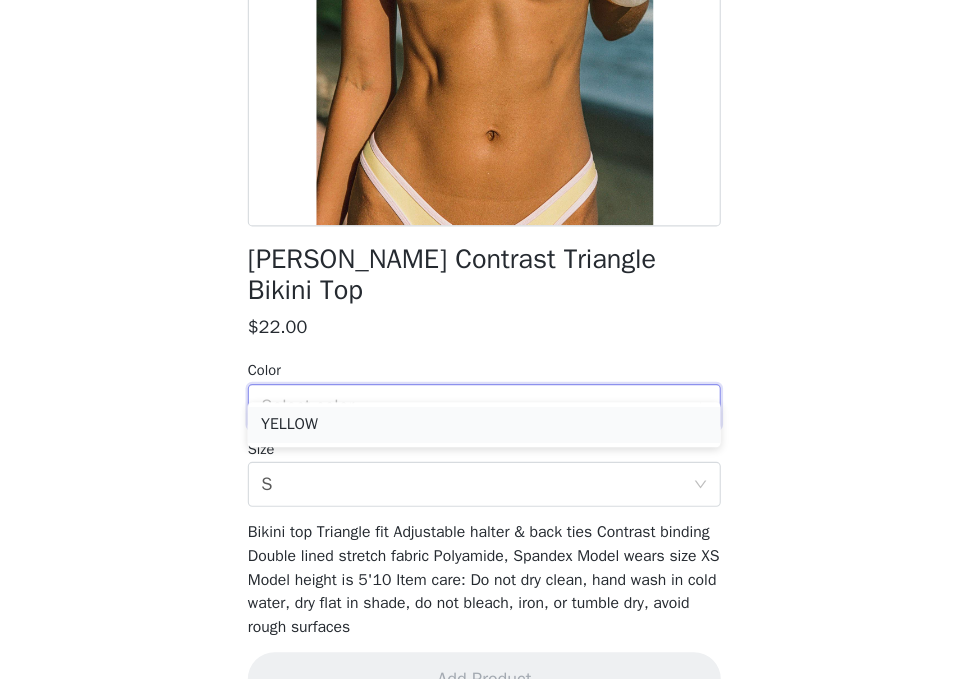 click on "YELLOW" at bounding box center (484, 453) 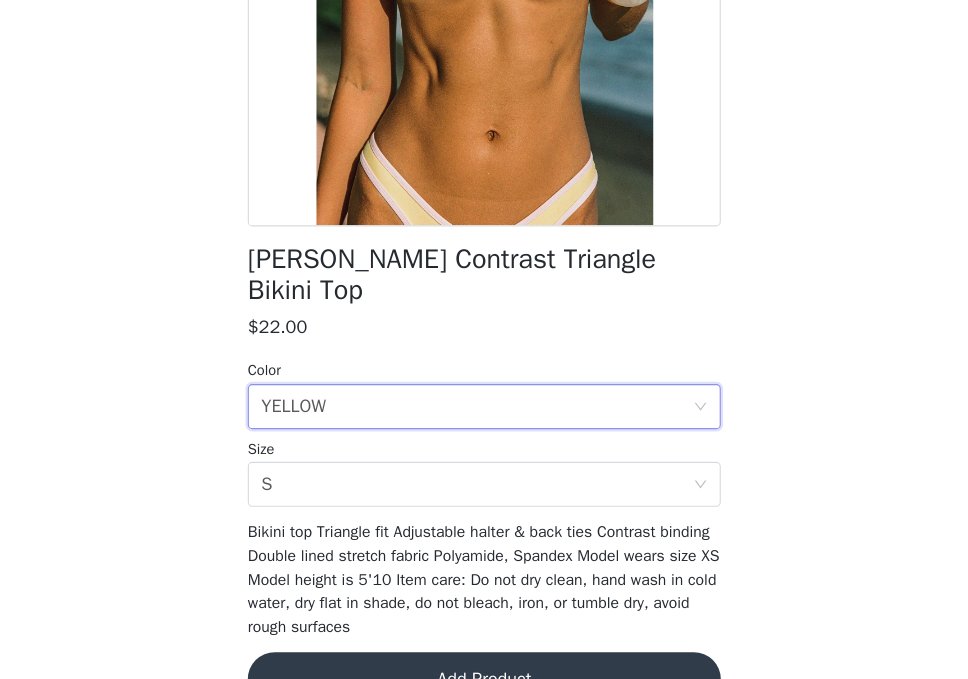 click on "Add Product" at bounding box center [484, 679] 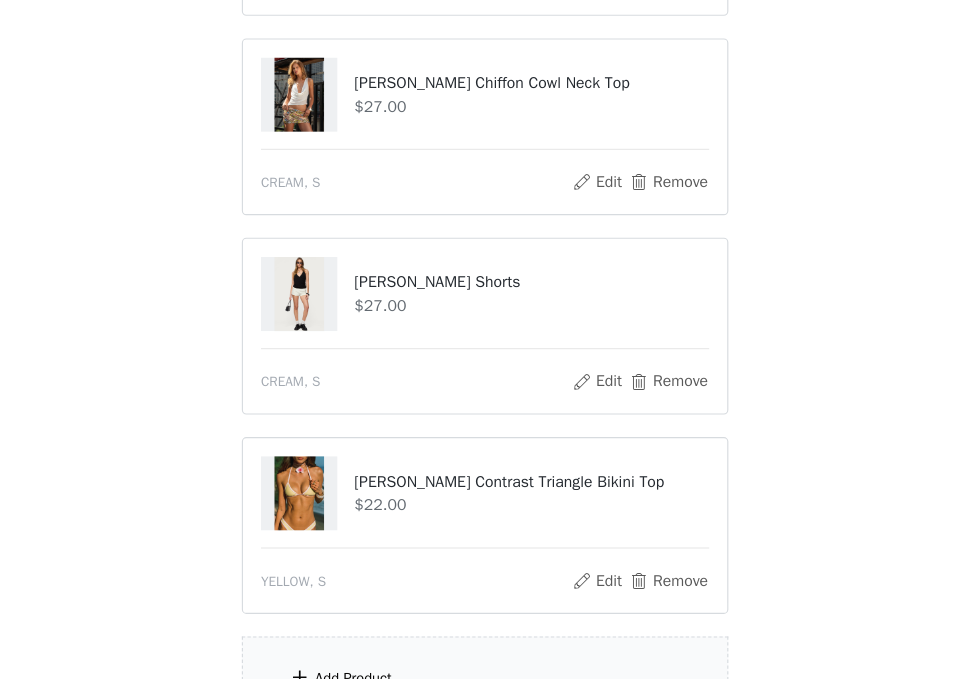 scroll, scrollTop: 3240, scrollLeft: 0, axis: vertical 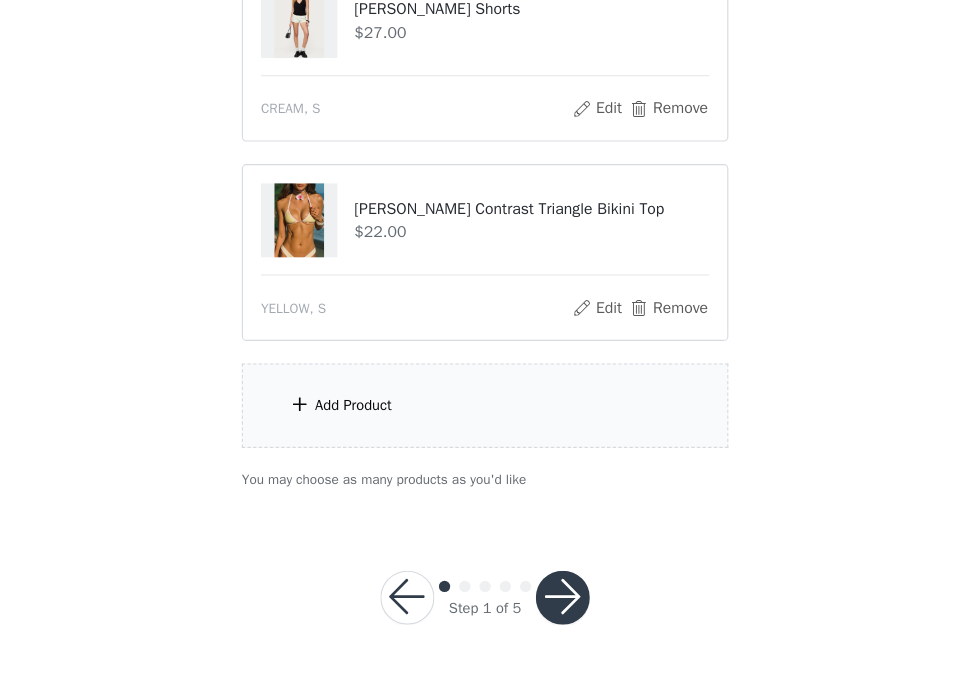click on "Add Product" at bounding box center [484, 436] 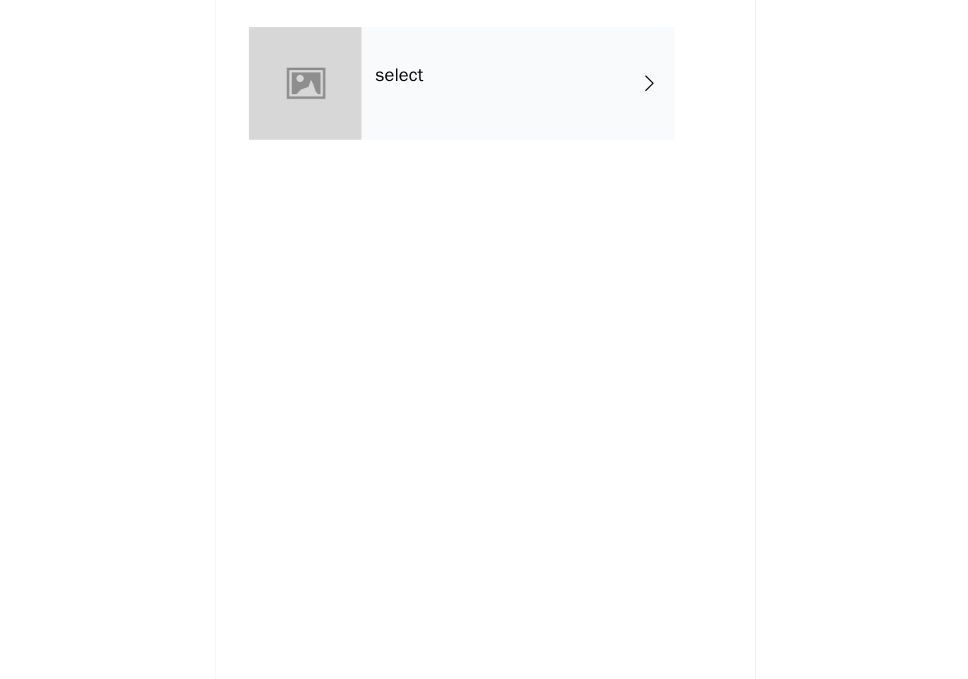 click on "select" at bounding box center (513, 150) 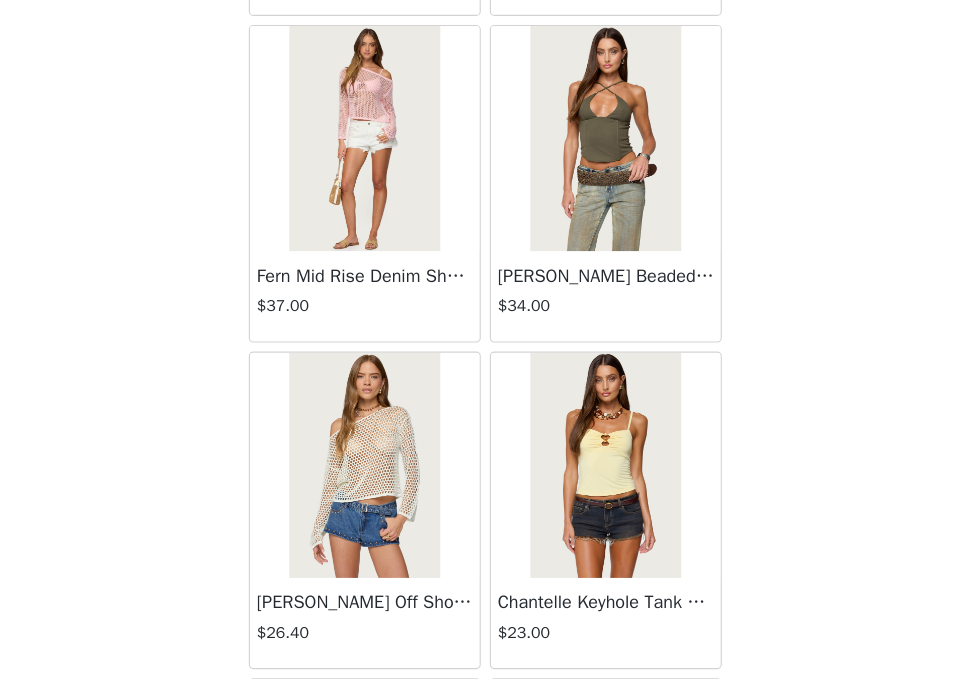 scroll, scrollTop: 2381, scrollLeft: 0, axis: vertical 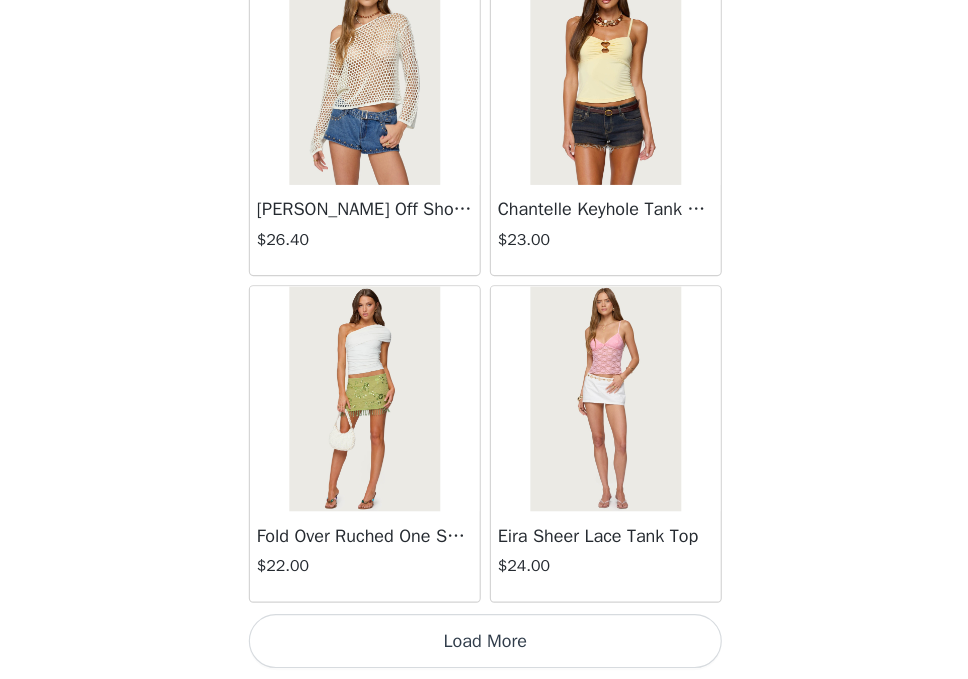click on "Load More" at bounding box center [484, 645] 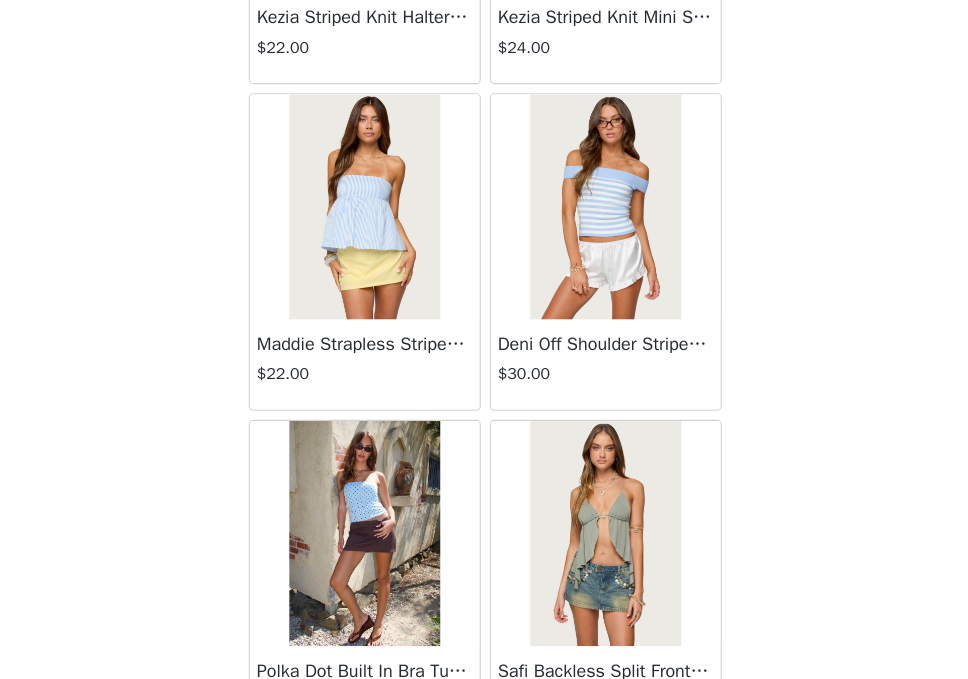 scroll, scrollTop: 5281, scrollLeft: 0, axis: vertical 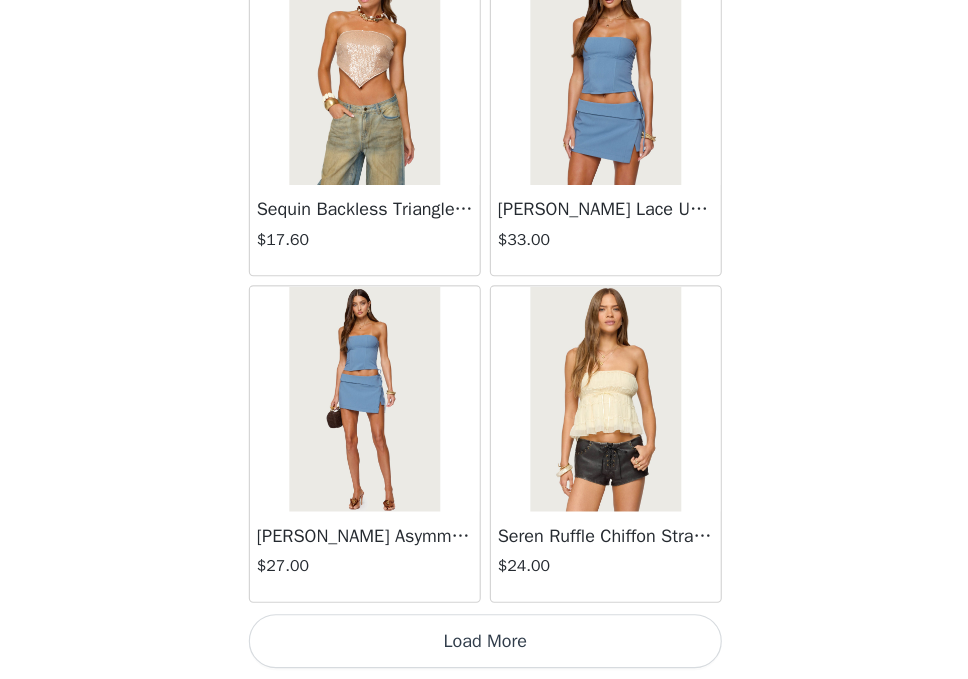 click on "Load More" at bounding box center (484, 645) 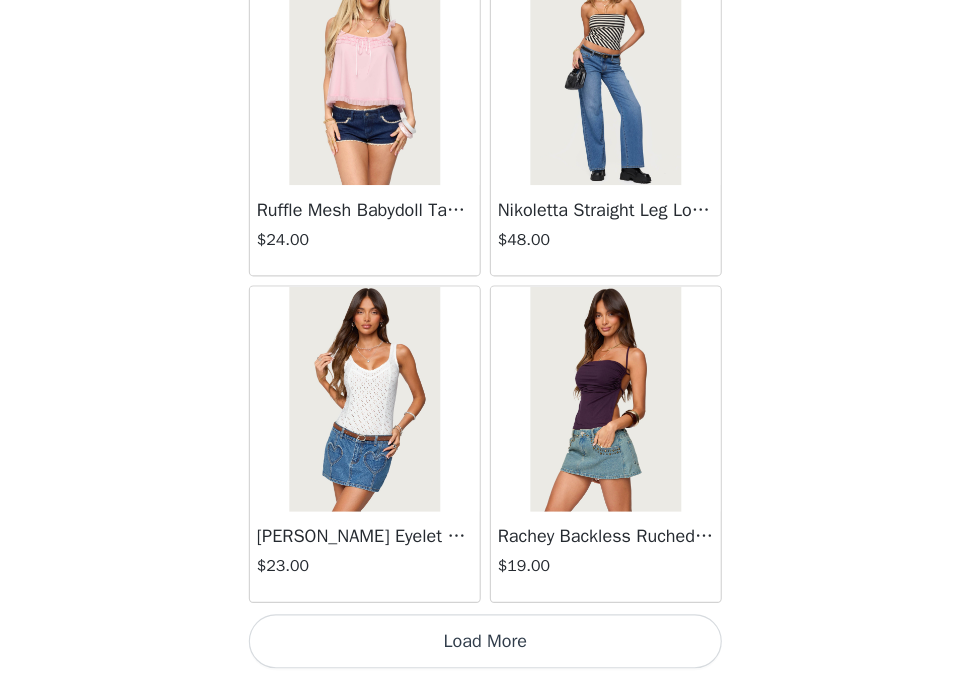click on "Load More" at bounding box center (484, 645) 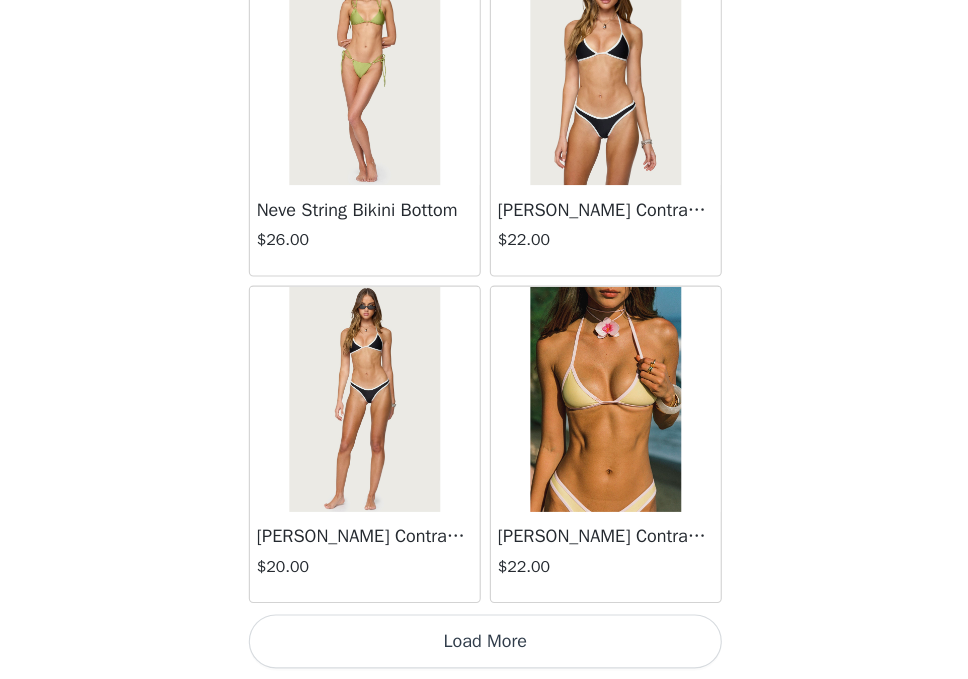 click on "Load More" at bounding box center [484, 645] 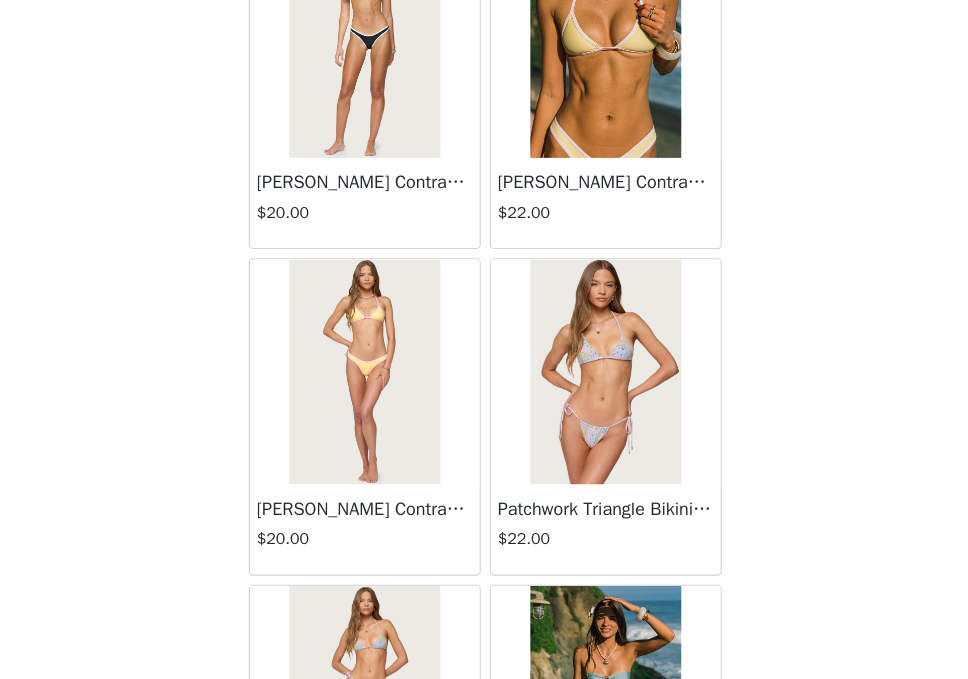 scroll, scrollTop: 11400, scrollLeft: 0, axis: vertical 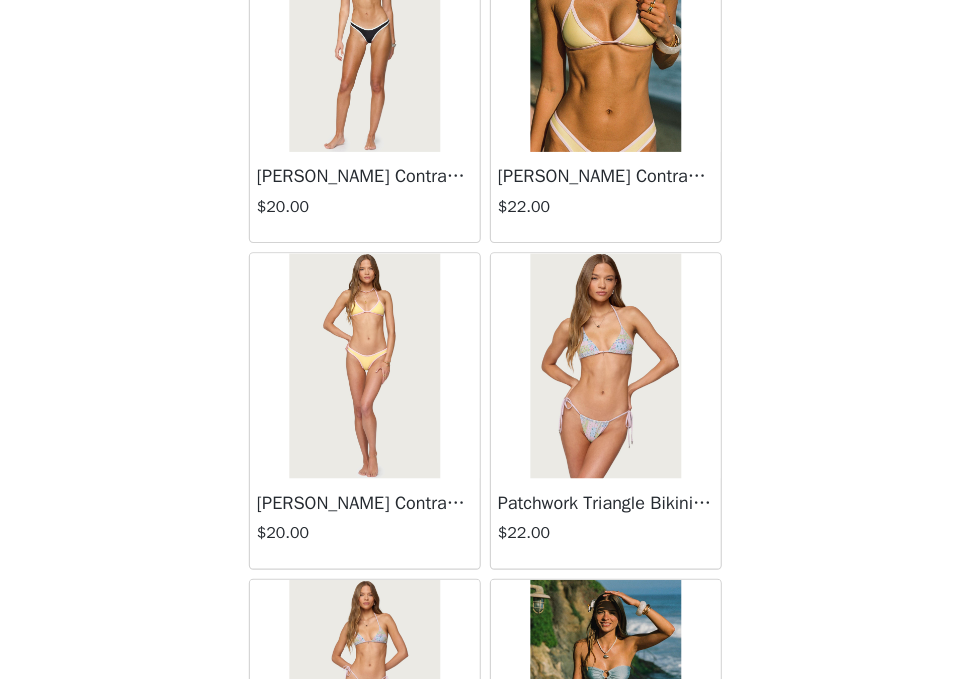 click at bounding box center [376, 401] 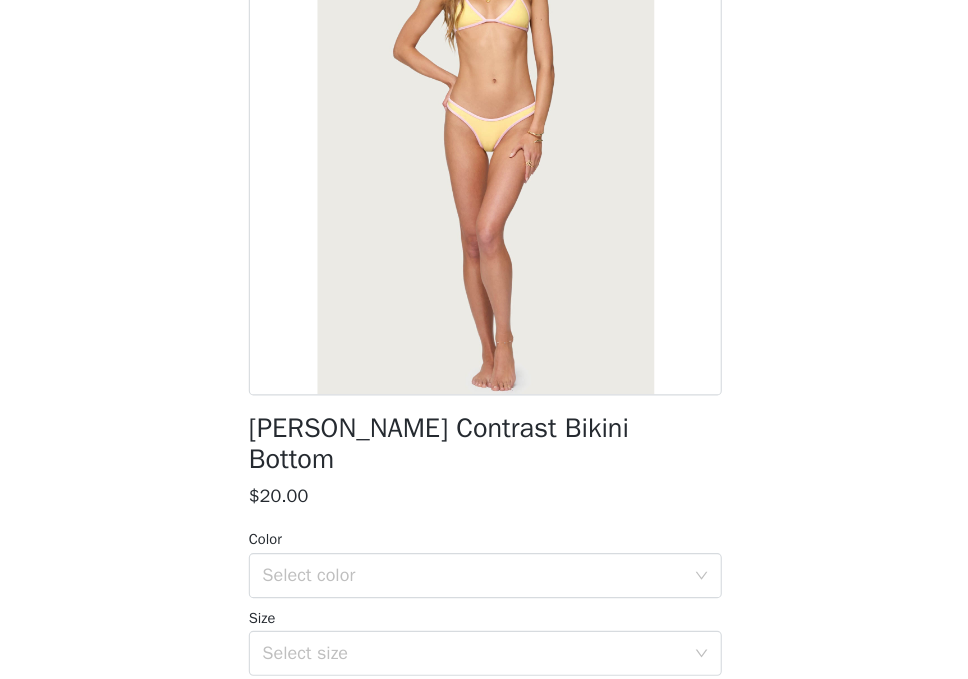 scroll, scrollTop: 173, scrollLeft: 0, axis: vertical 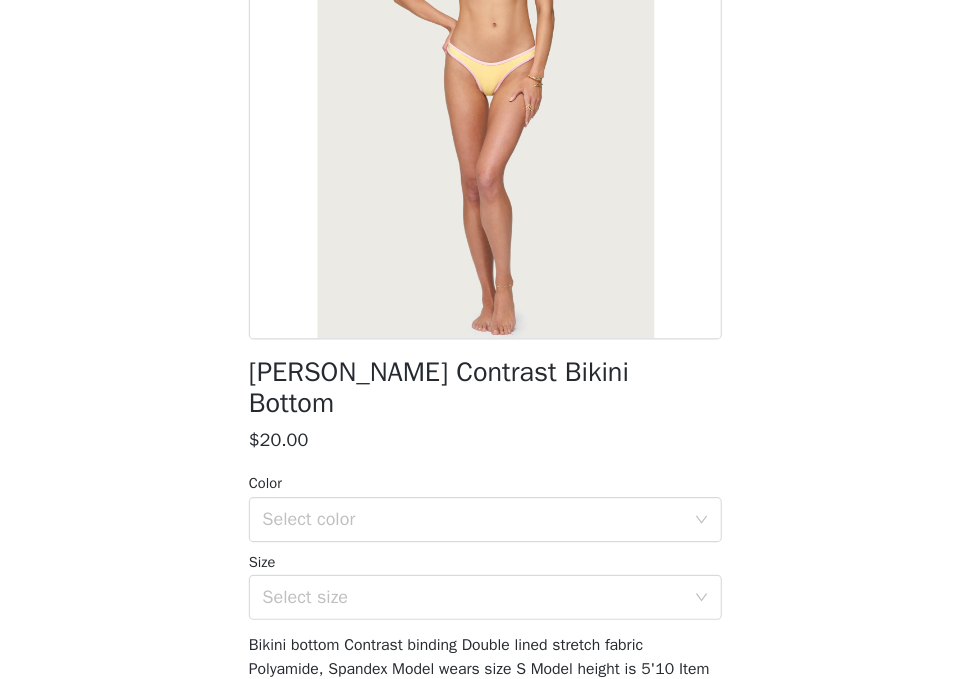 click on "Select color" at bounding box center [473, 537] 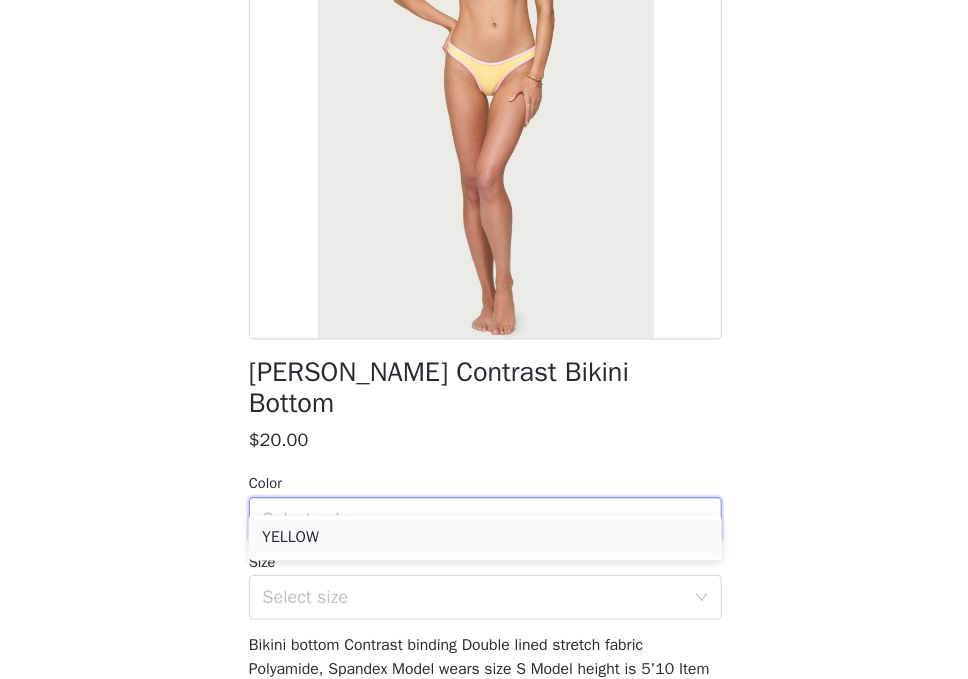 click on "YELLOW" at bounding box center [484, 554] 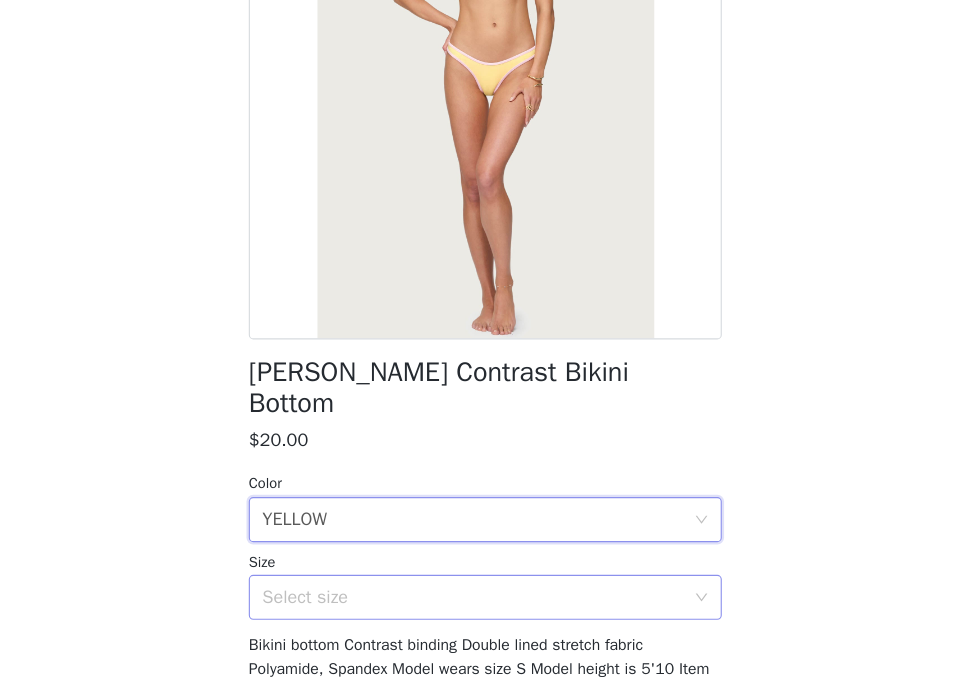click on "Select size" at bounding box center (473, 606) 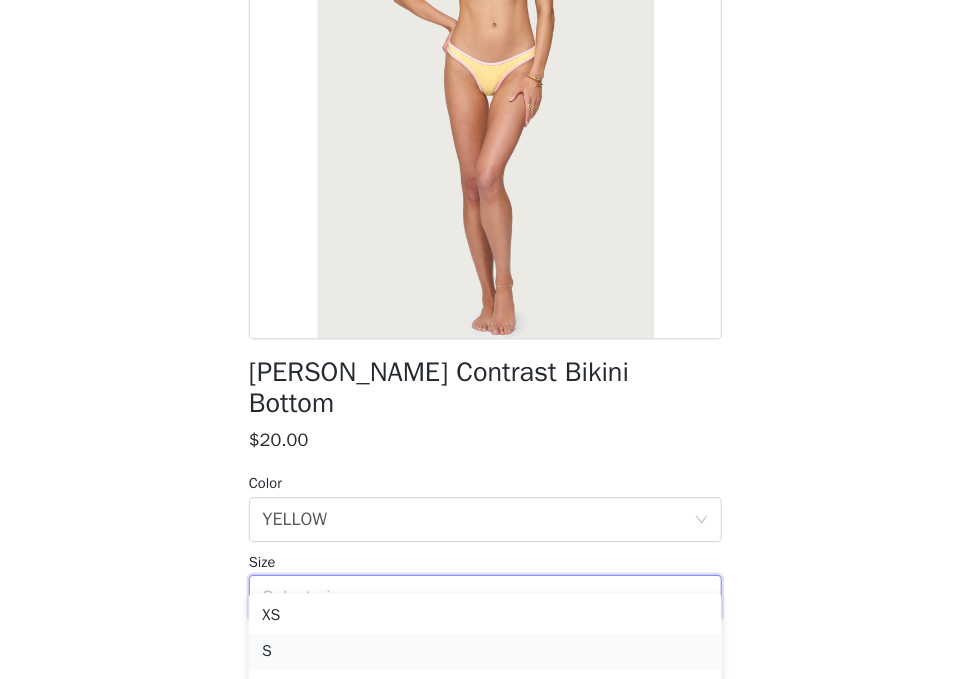 click on "S" at bounding box center [484, 655] 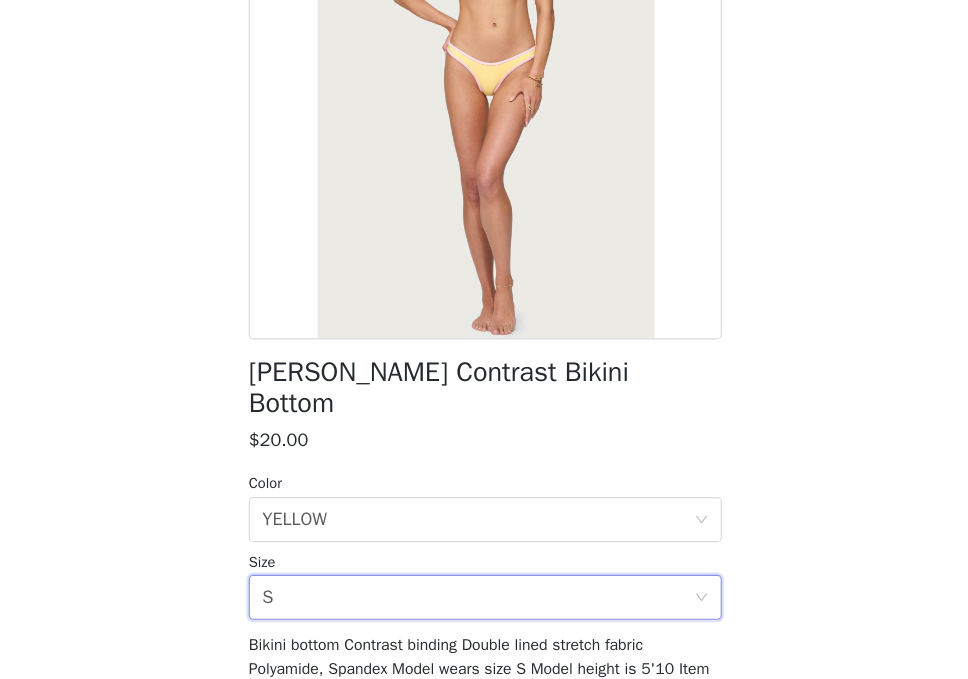 scroll, scrollTop: 273, scrollLeft: 0, axis: vertical 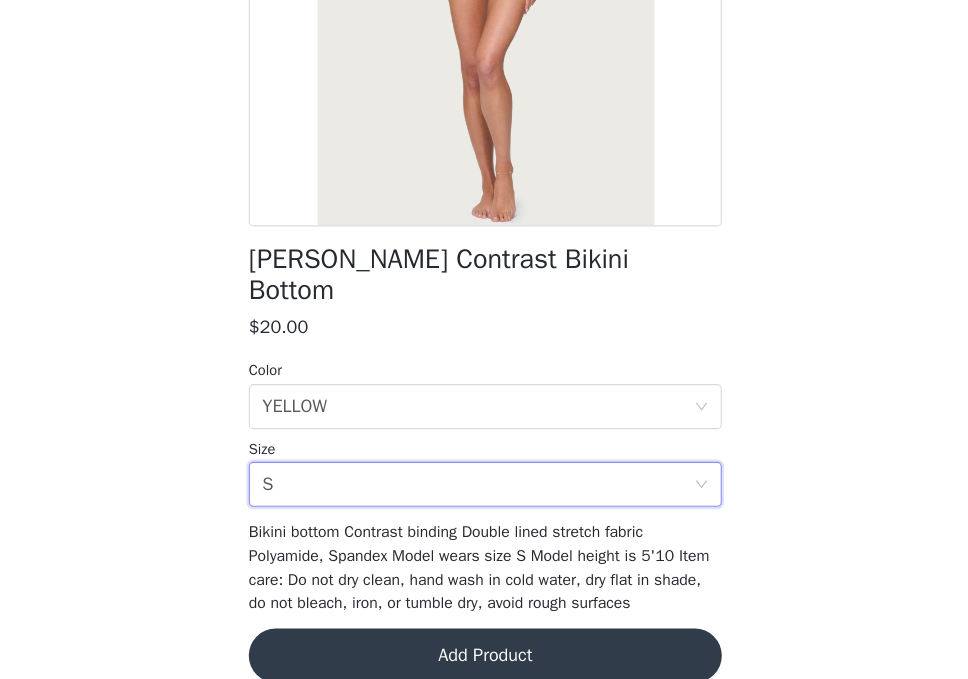 click on "Add Product" at bounding box center [484, 658] 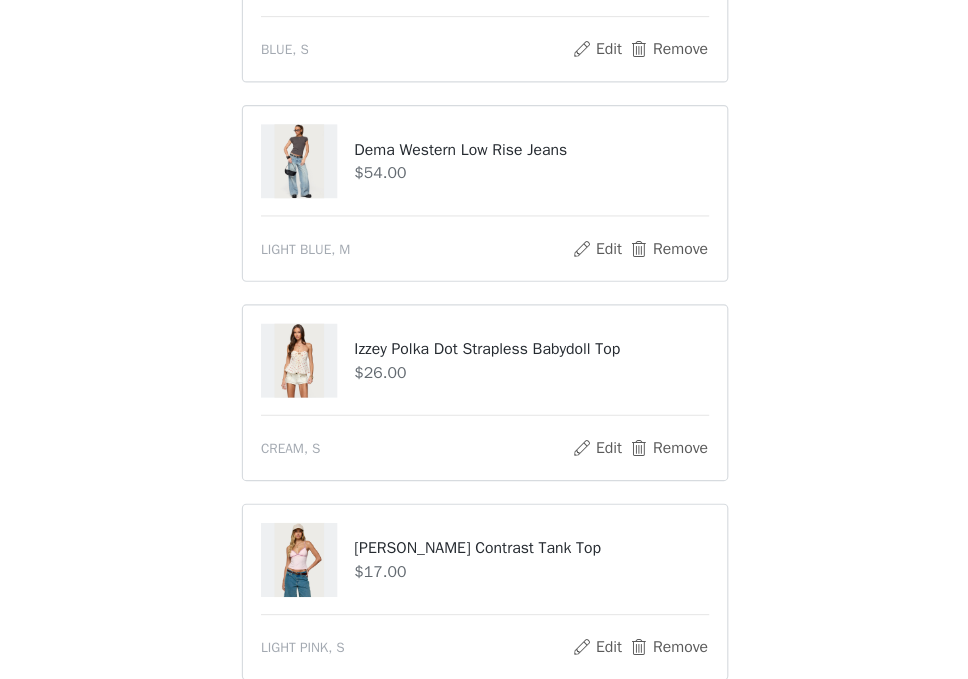 scroll, scrollTop: 2236, scrollLeft: 0, axis: vertical 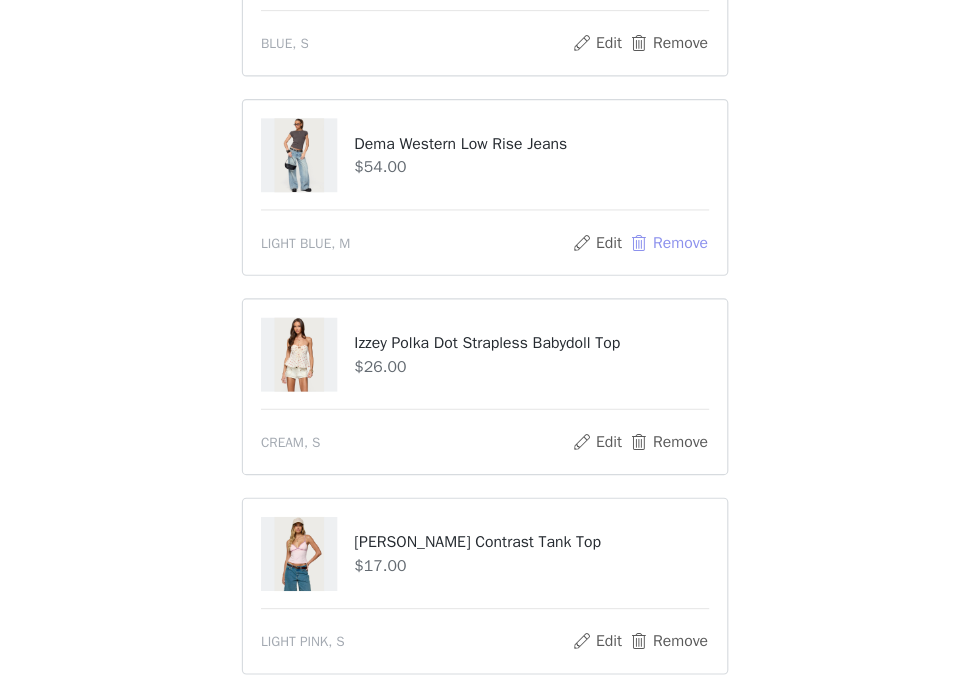 click on "Remove" at bounding box center (647, 292) 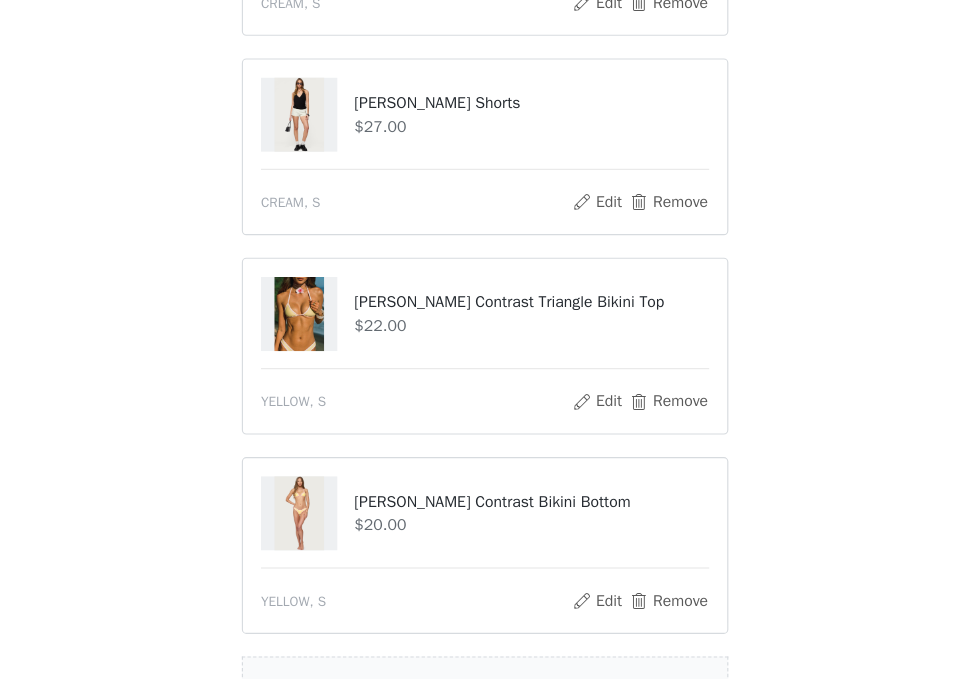 scroll, scrollTop: 3240, scrollLeft: 0, axis: vertical 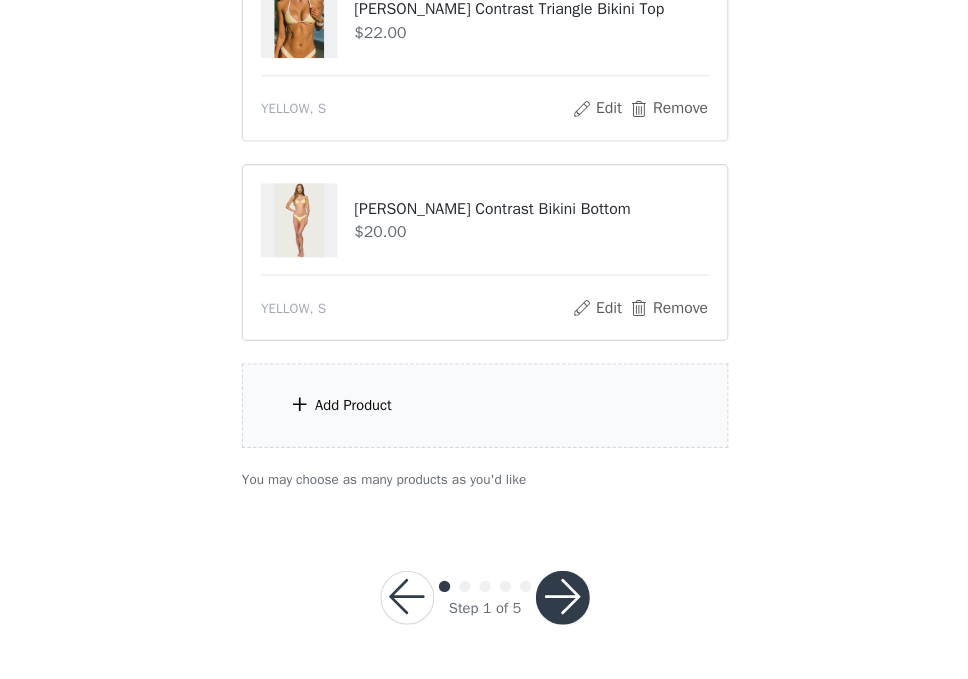 click on "Add Product" at bounding box center (484, 436) 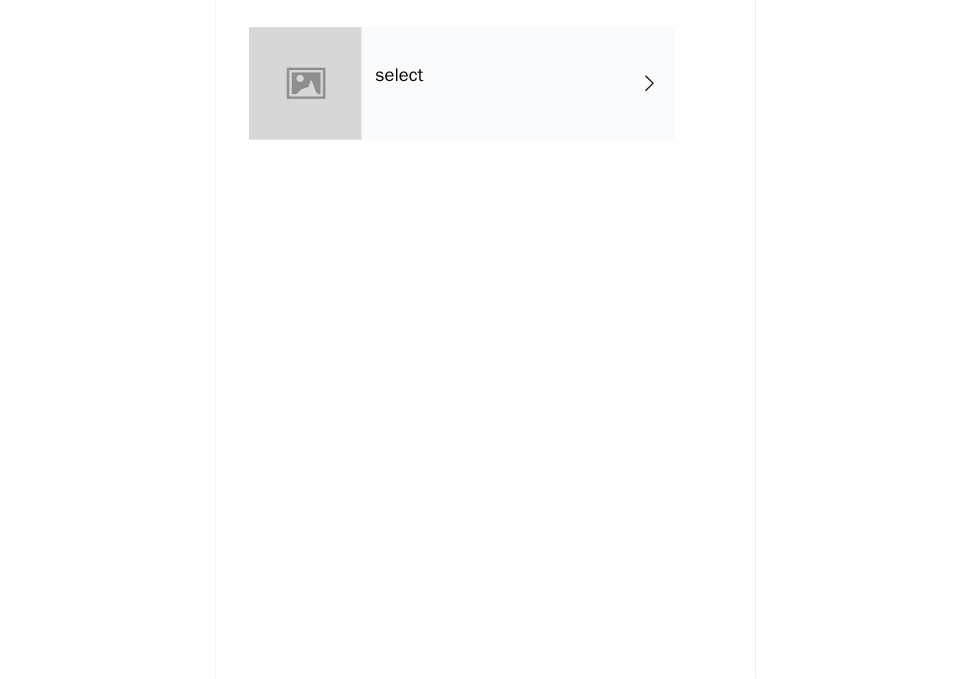click on "select" at bounding box center (513, 150) 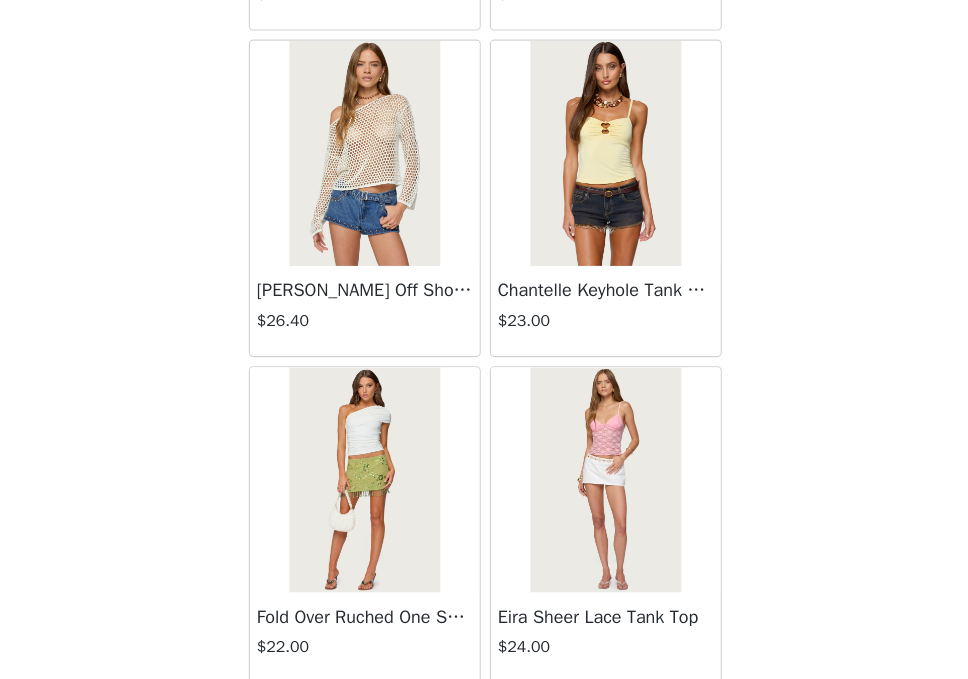 scroll, scrollTop: 2381, scrollLeft: 0, axis: vertical 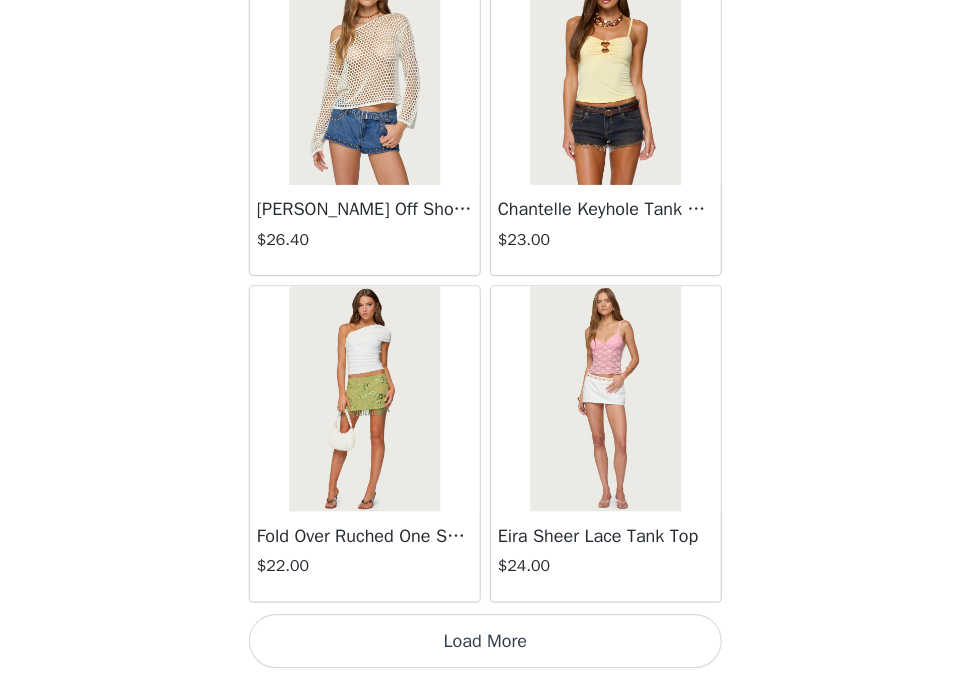 click on "Load More" at bounding box center [484, 645] 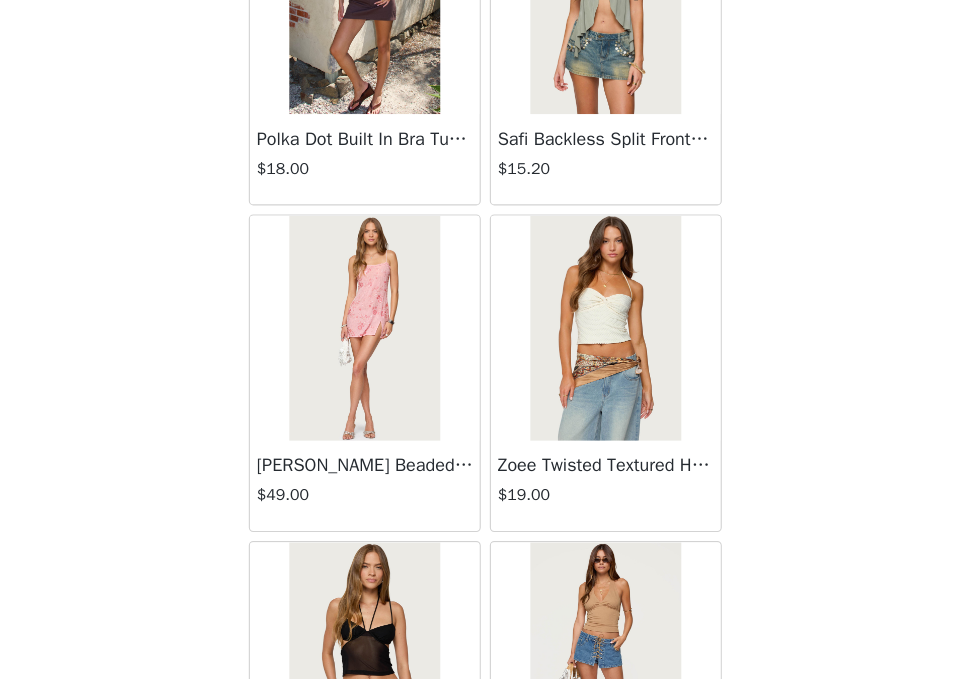 scroll, scrollTop: 5281, scrollLeft: 0, axis: vertical 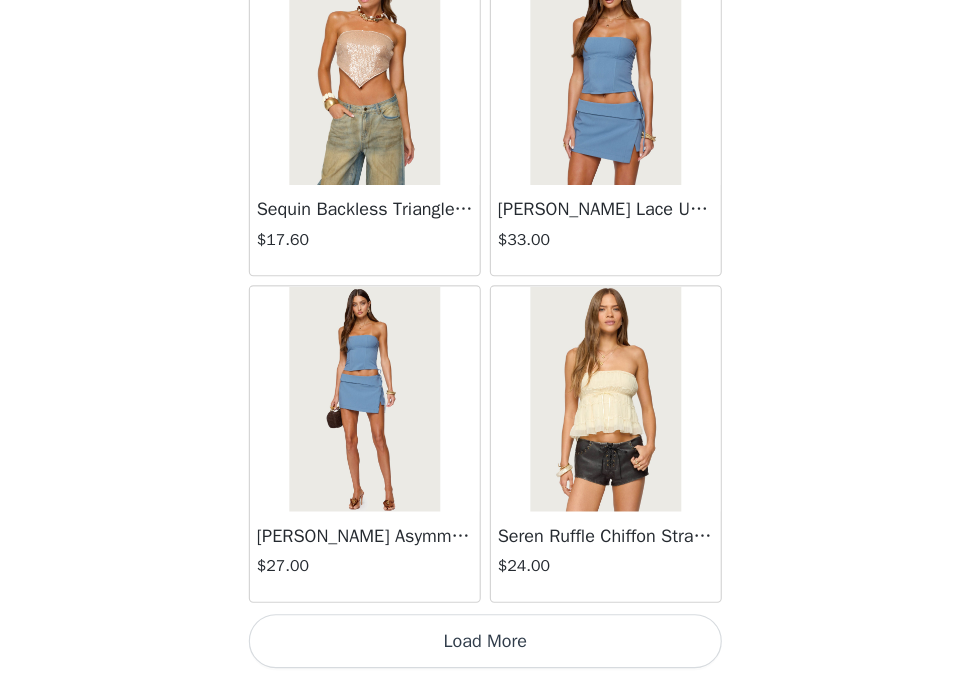 click on "Load More" at bounding box center [484, 645] 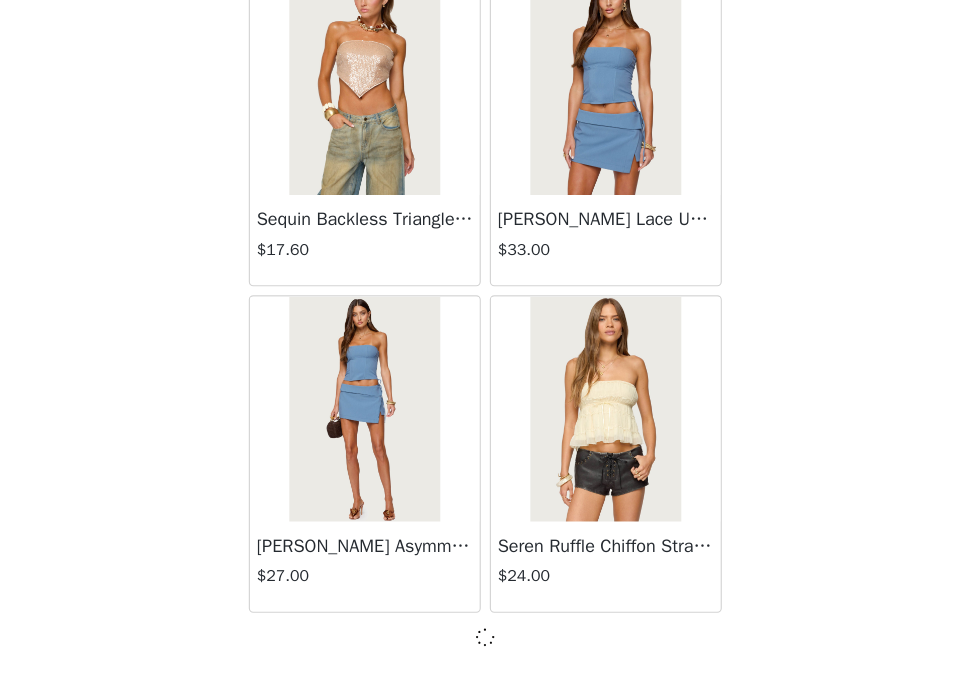 scroll, scrollTop: 5272, scrollLeft: 0, axis: vertical 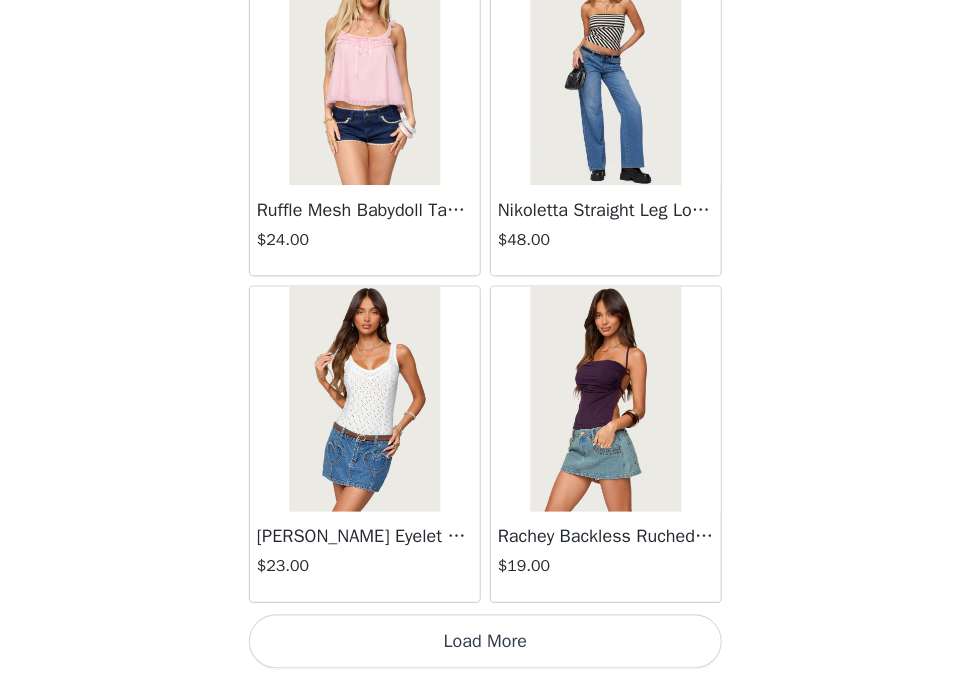 click on "Load More" at bounding box center [484, 645] 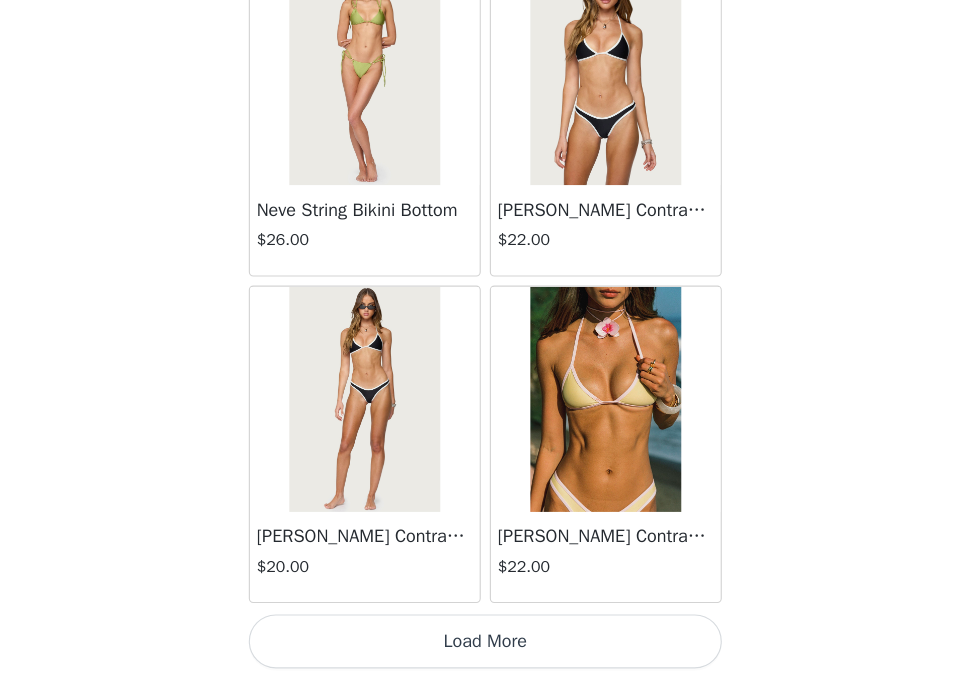 click on "Load More" at bounding box center [484, 645] 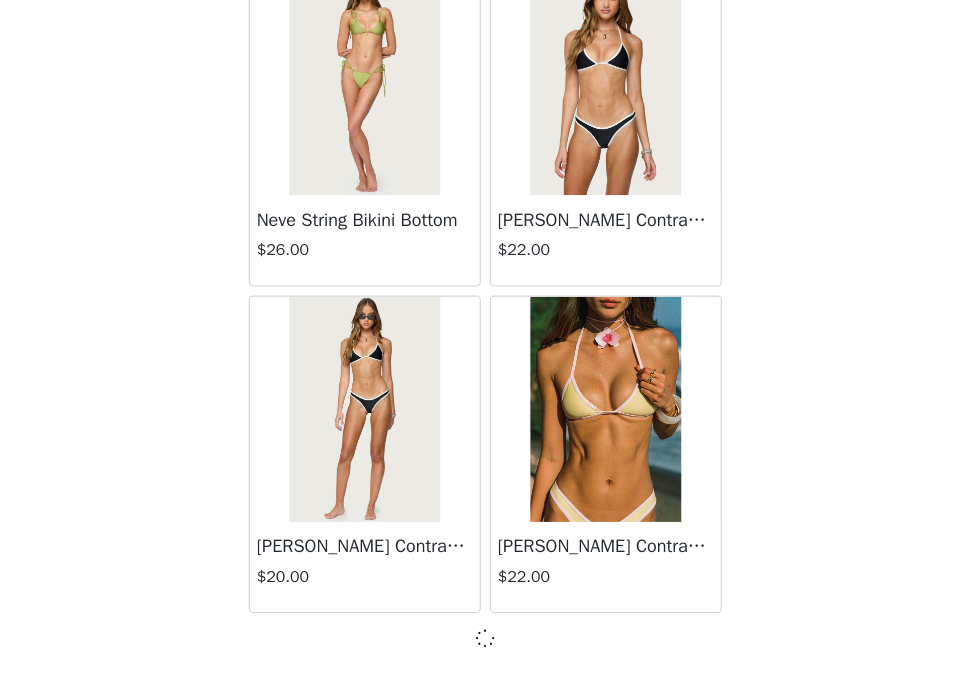 scroll, scrollTop: 11072, scrollLeft: 0, axis: vertical 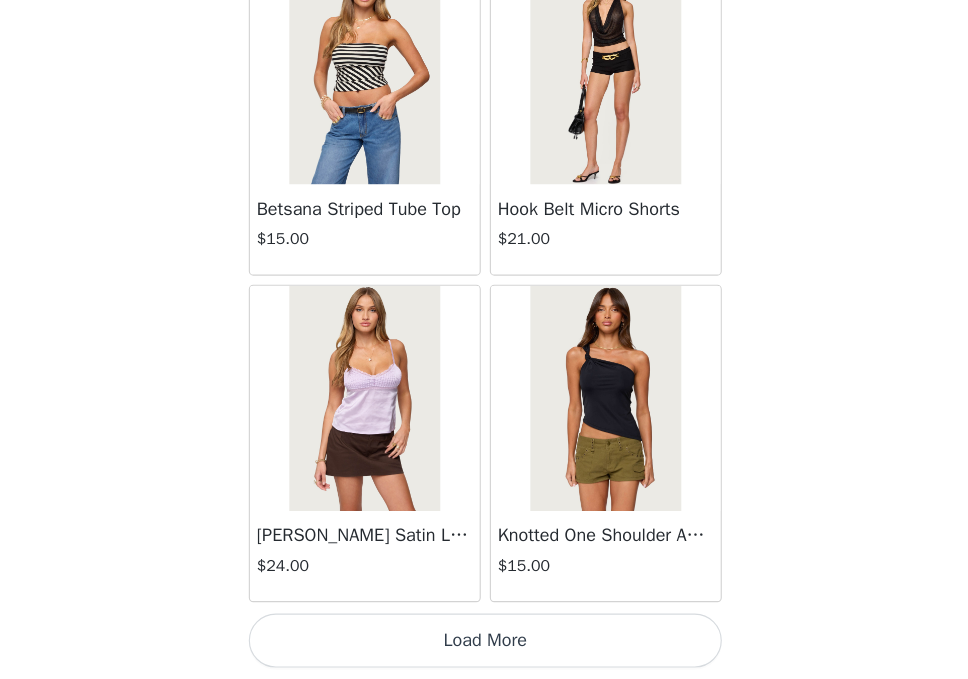 click on "Load More" at bounding box center (484, 645) 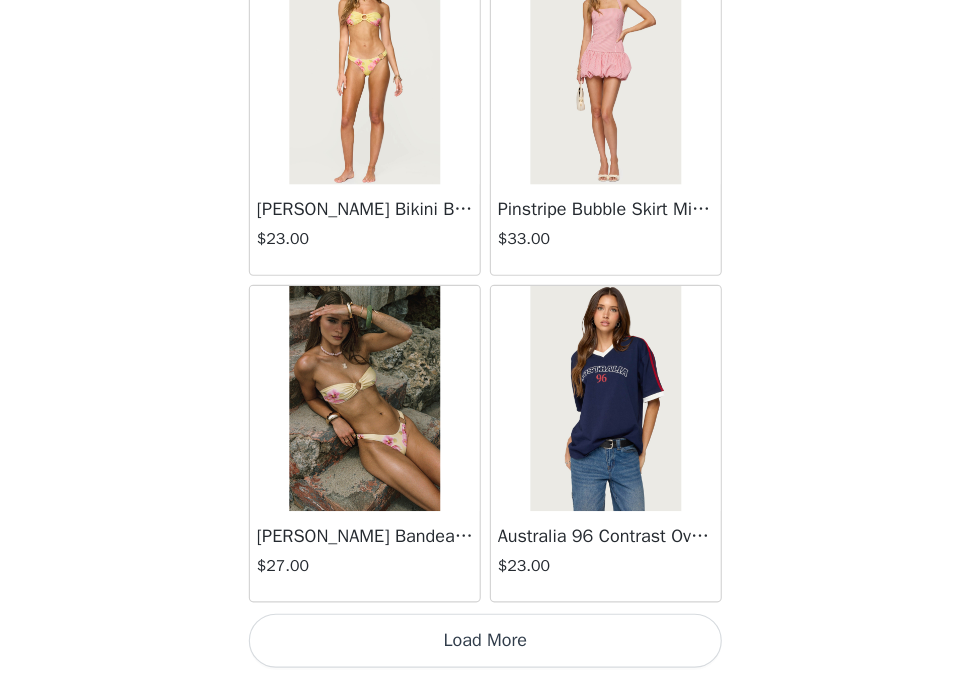 click on "Load More" at bounding box center [484, 645] 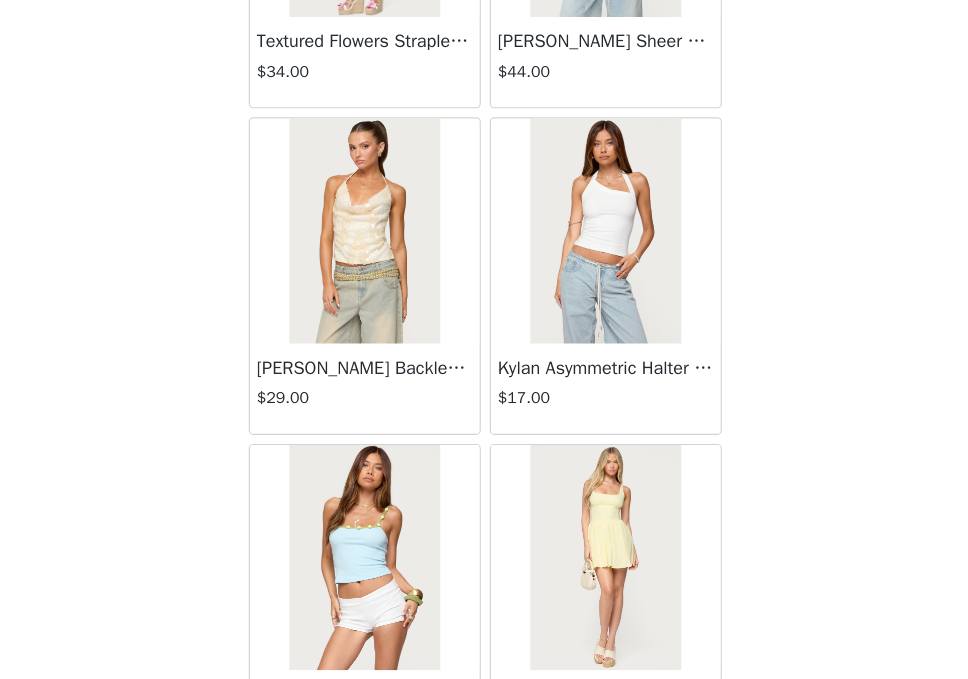 scroll, scrollTop: 19781, scrollLeft: 0, axis: vertical 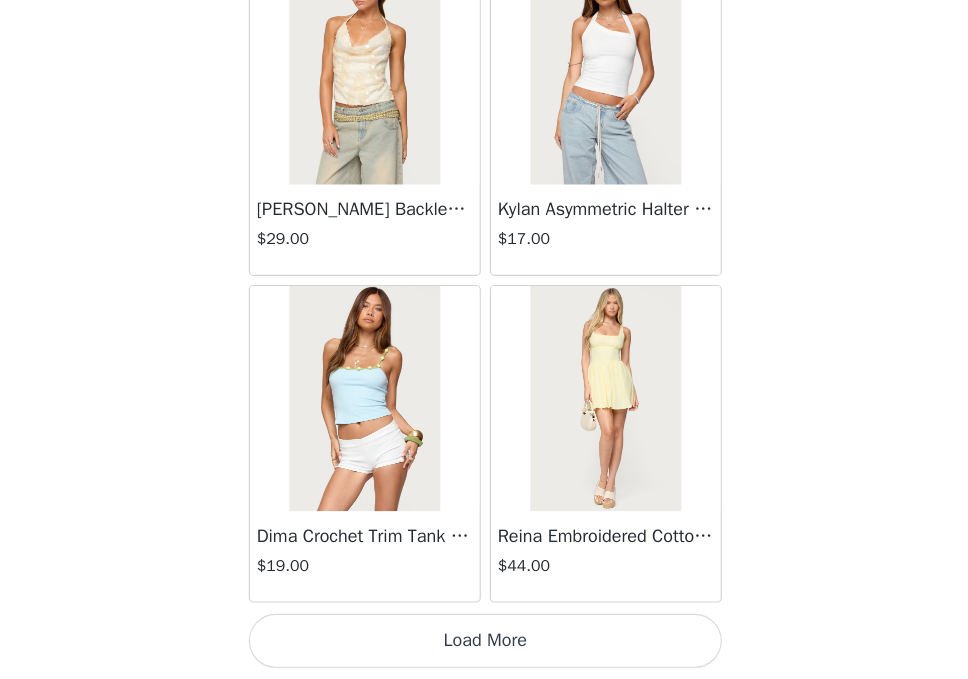 click on "Load More" at bounding box center (484, 645) 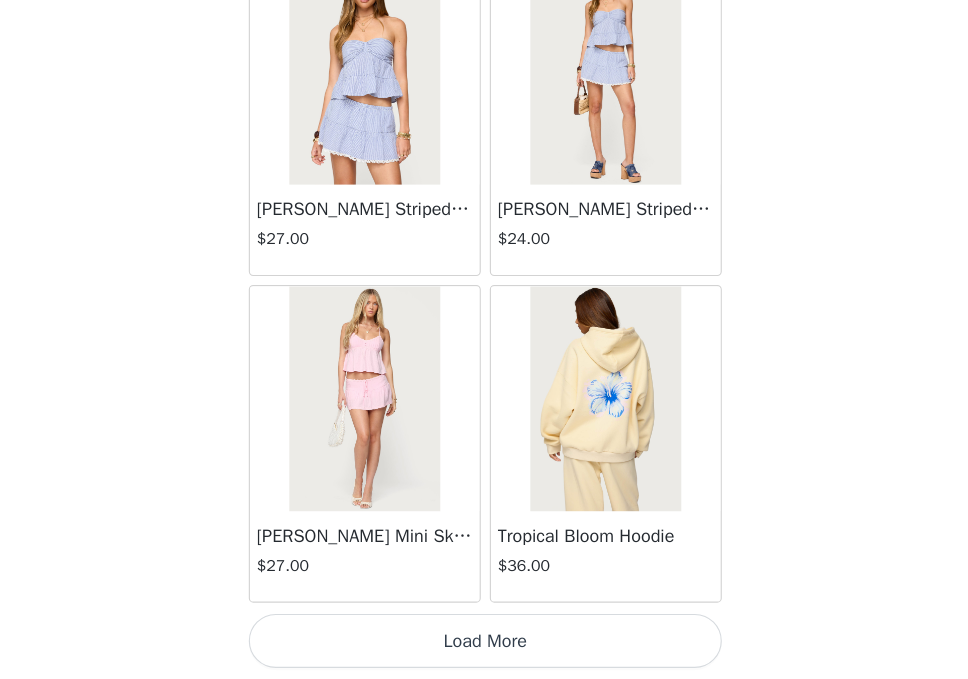 click on "Load More" at bounding box center (484, 645) 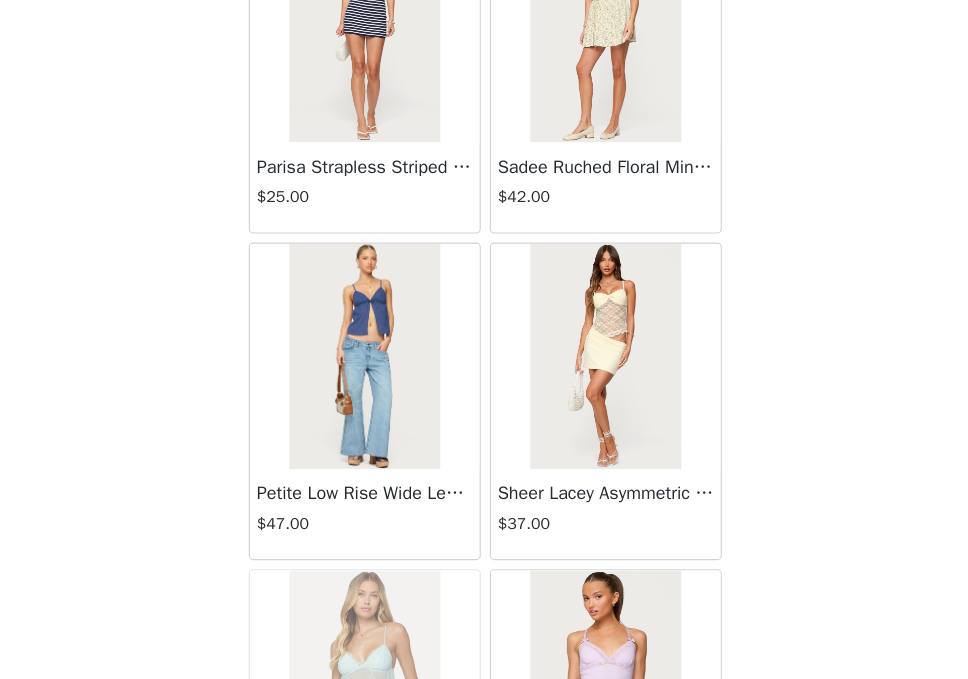 scroll, scrollTop: 25581, scrollLeft: 0, axis: vertical 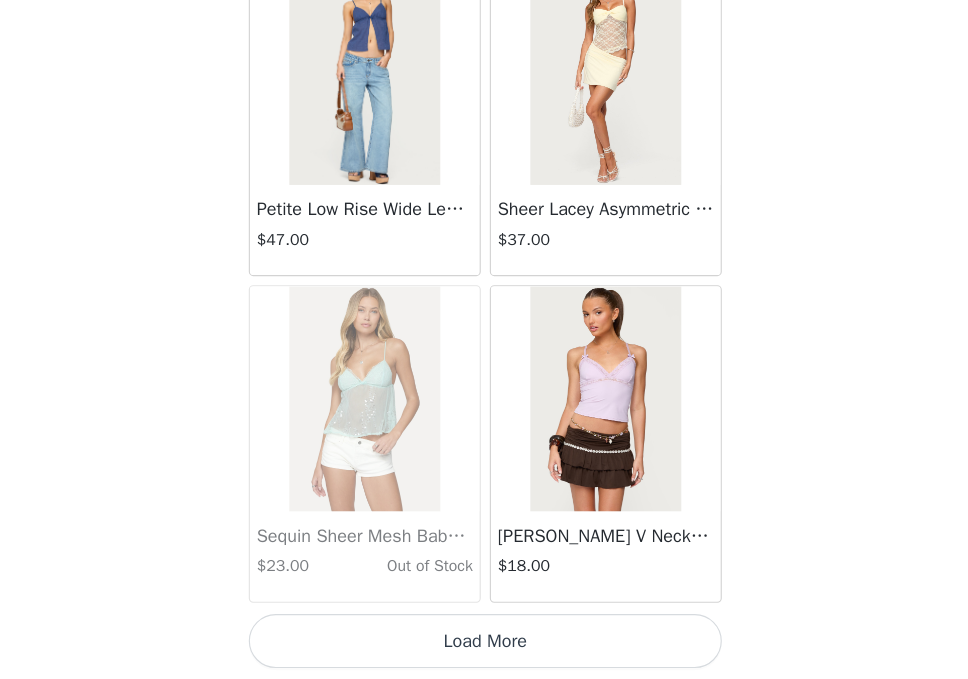 click on "Load More" at bounding box center (484, 645) 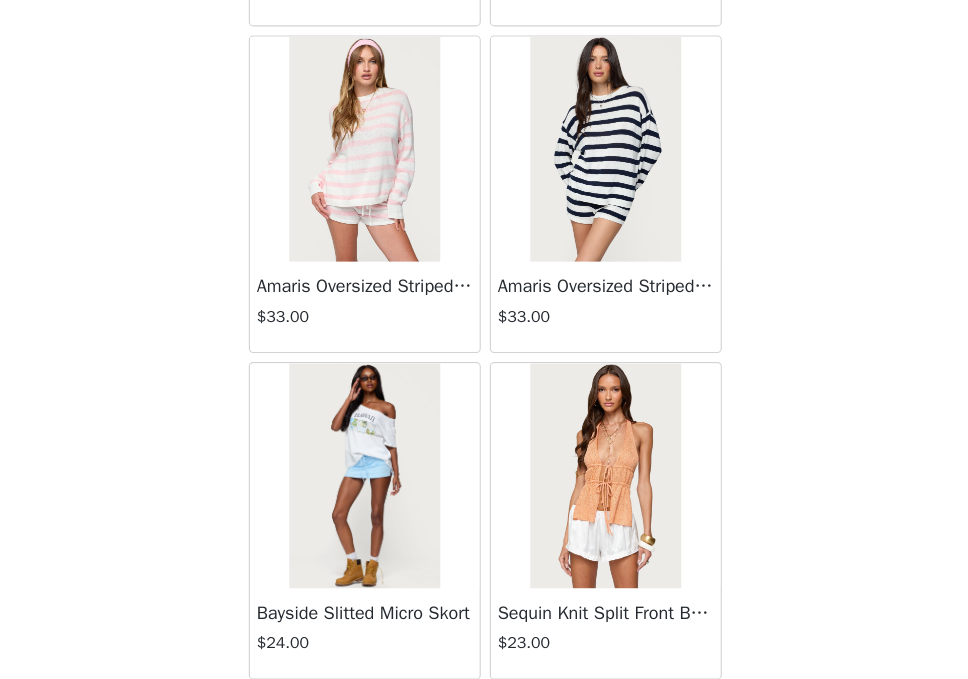 scroll, scrollTop: 28481, scrollLeft: 0, axis: vertical 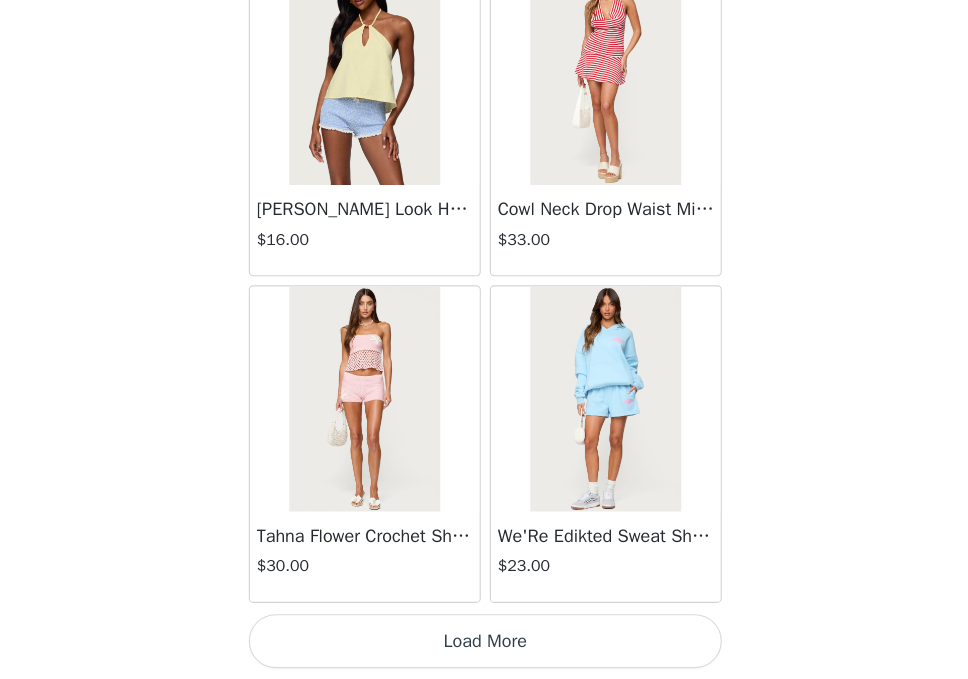 click on "Load More" at bounding box center [484, 645] 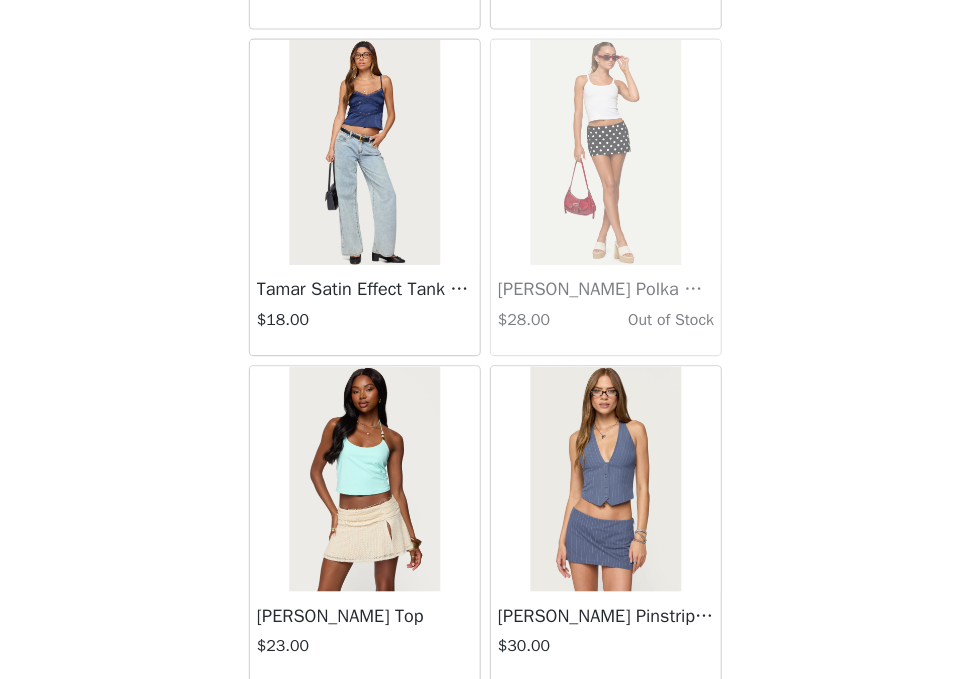scroll, scrollTop: 31381, scrollLeft: 0, axis: vertical 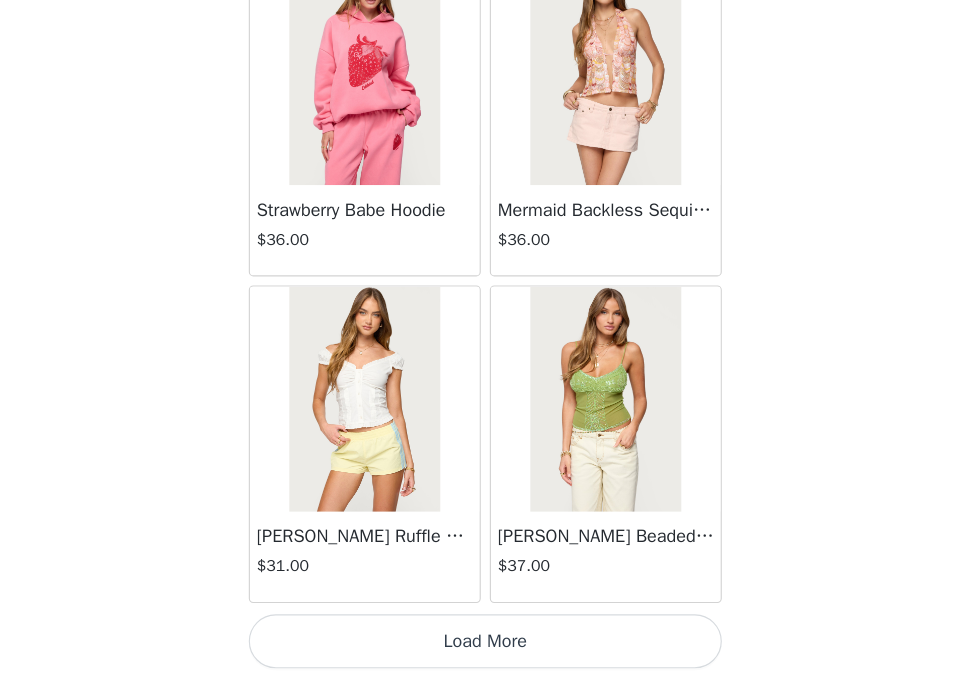 click at bounding box center (590, 430) 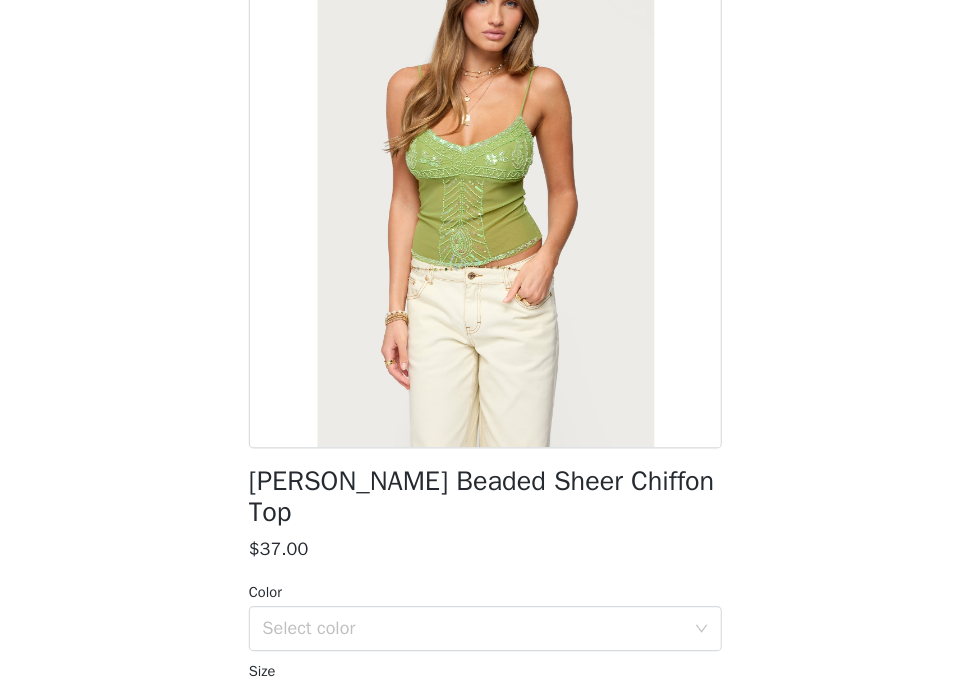 scroll, scrollTop: 273, scrollLeft: 0, axis: vertical 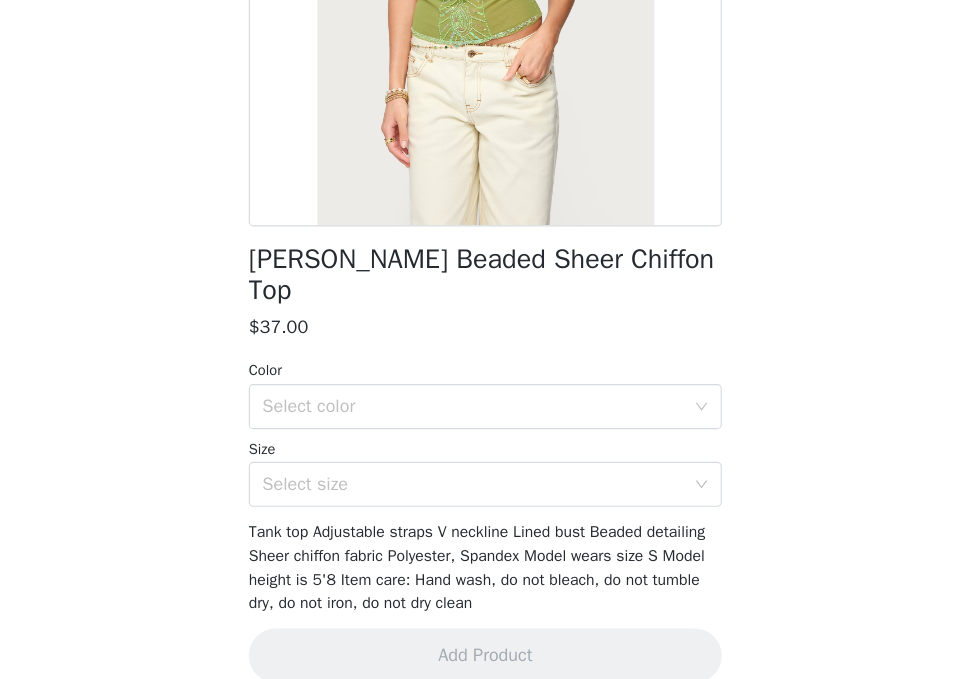 click on "Color" at bounding box center [484, 405] 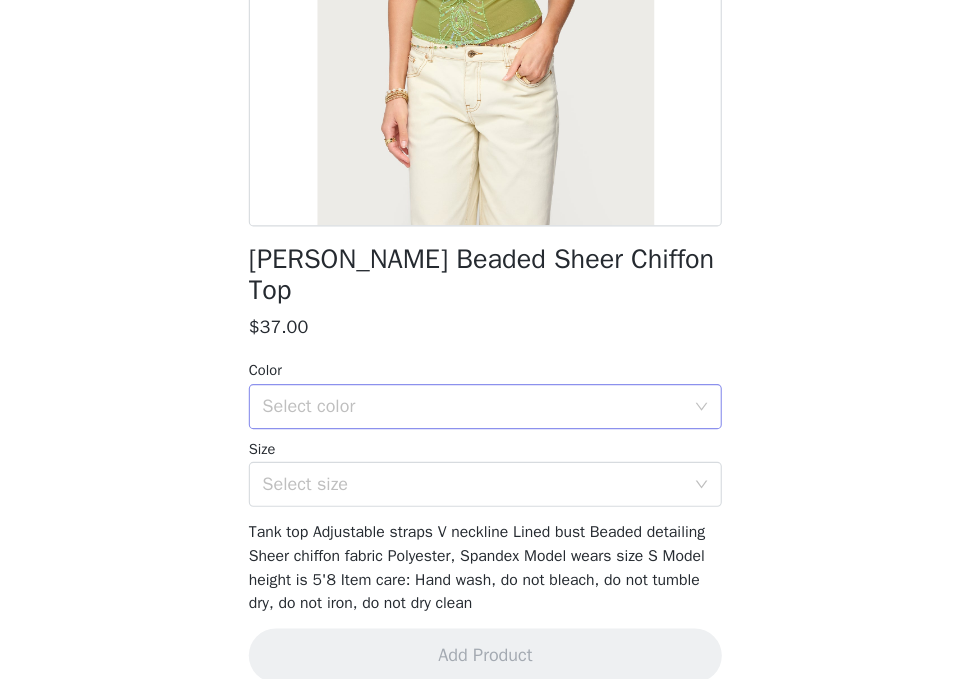 click on "Select color" at bounding box center [473, 437] 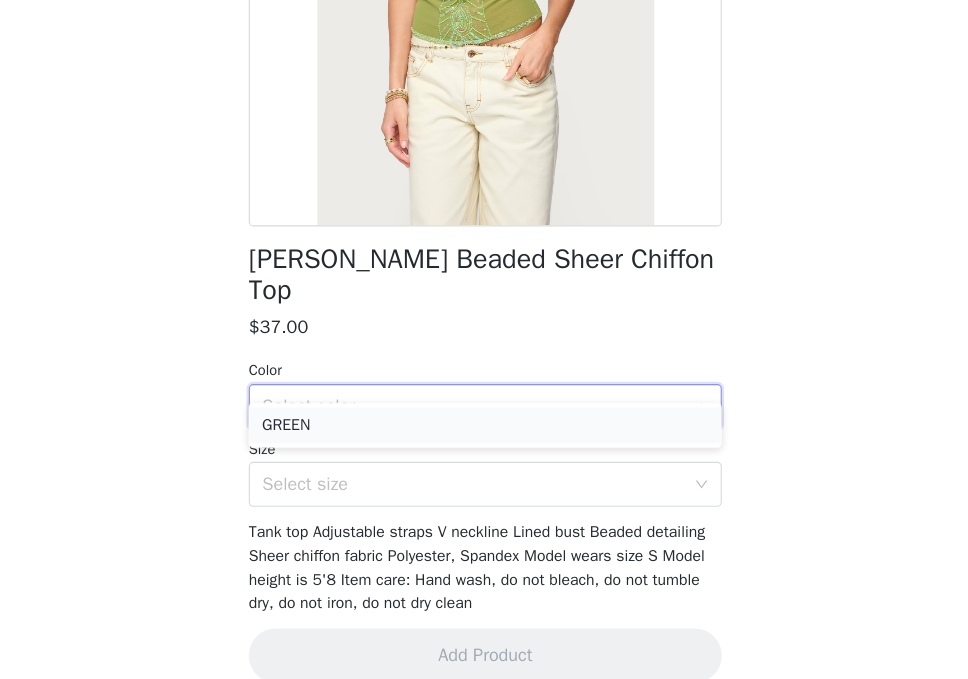 click on "GREEN" at bounding box center [484, 454] 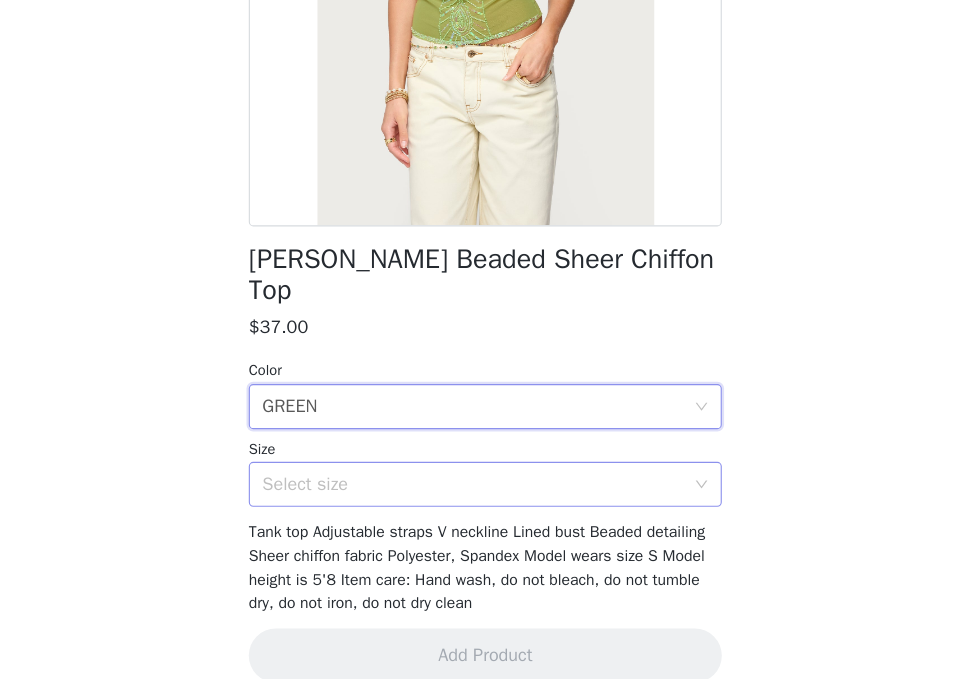 click on "Select size" at bounding box center [473, 506] 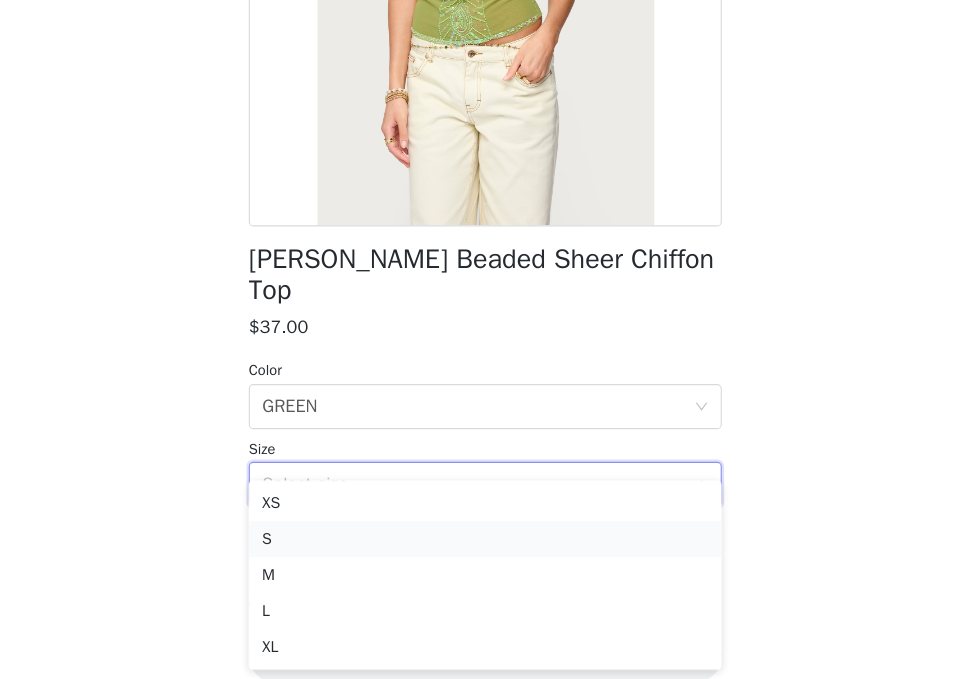 click on "S" at bounding box center (484, 555) 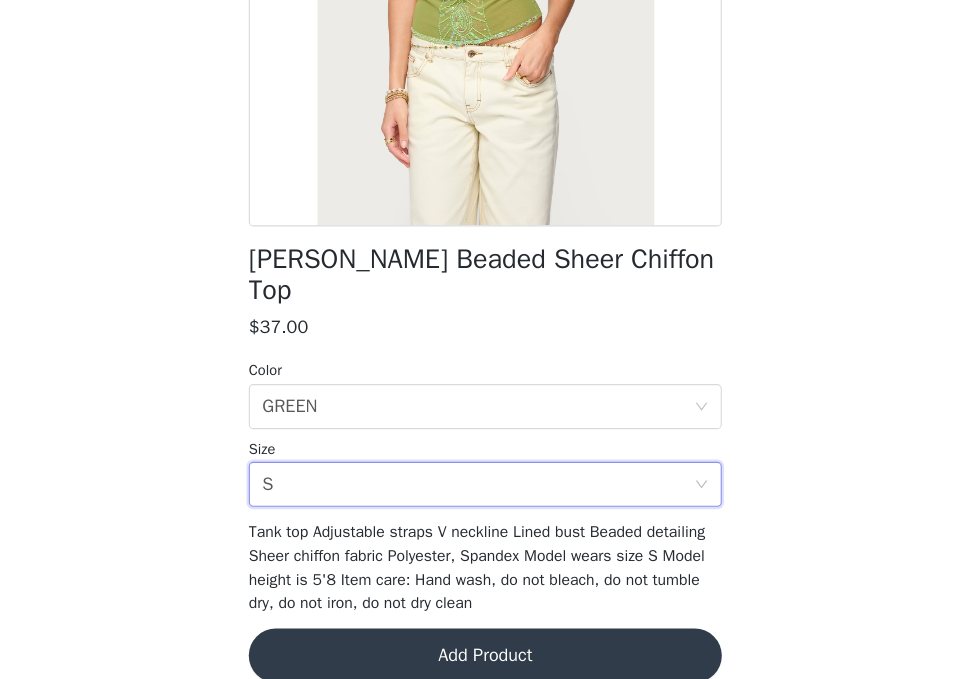 click on "Add Product" at bounding box center [484, 658] 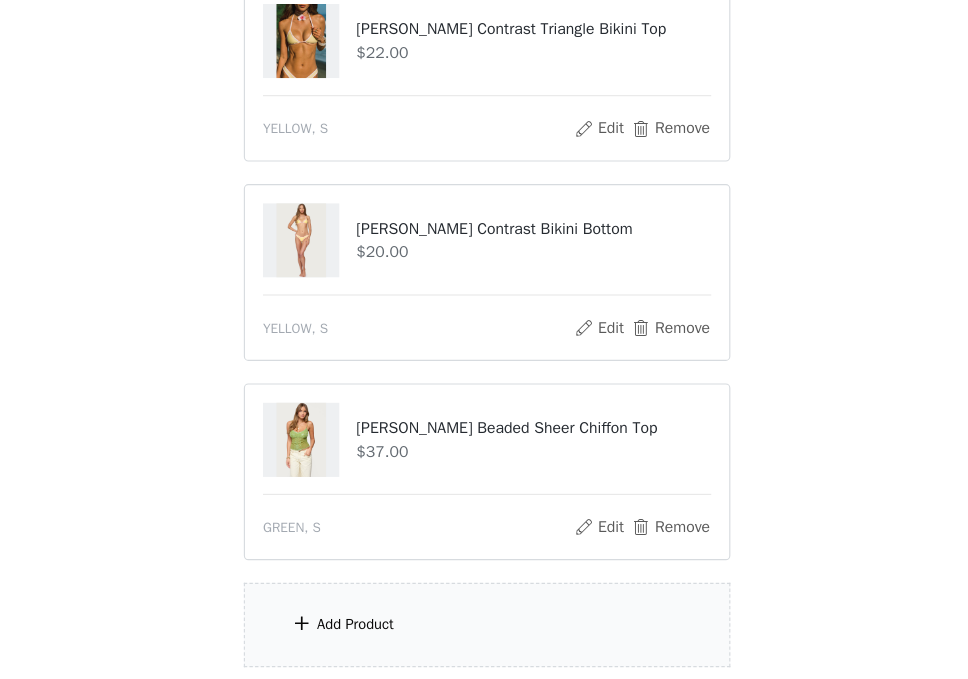 scroll, scrollTop: 3417, scrollLeft: 0, axis: vertical 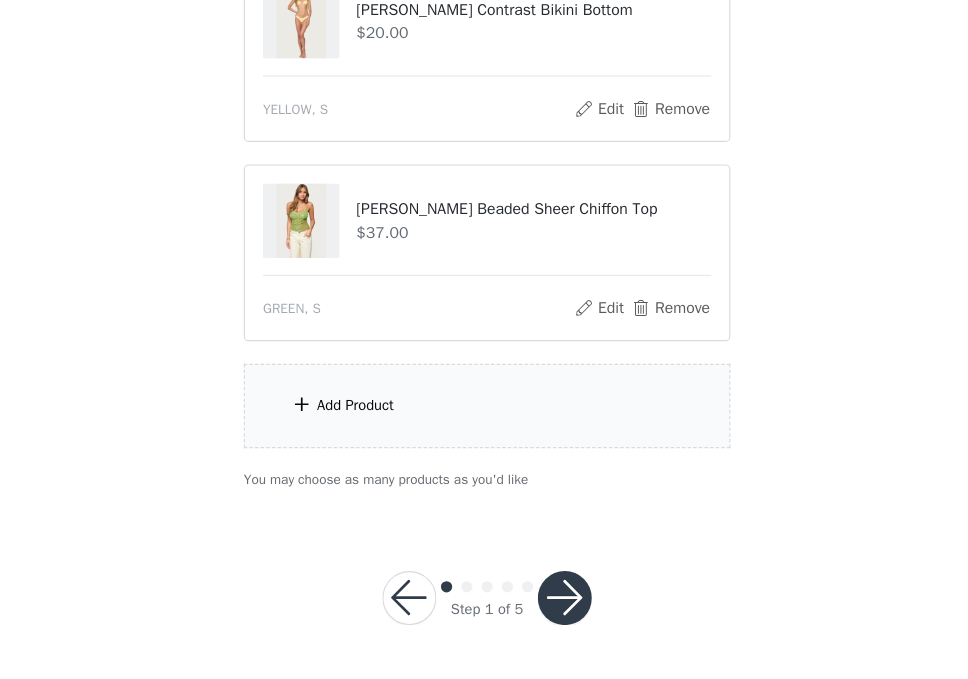 click on "Add Product" at bounding box center [484, 436] 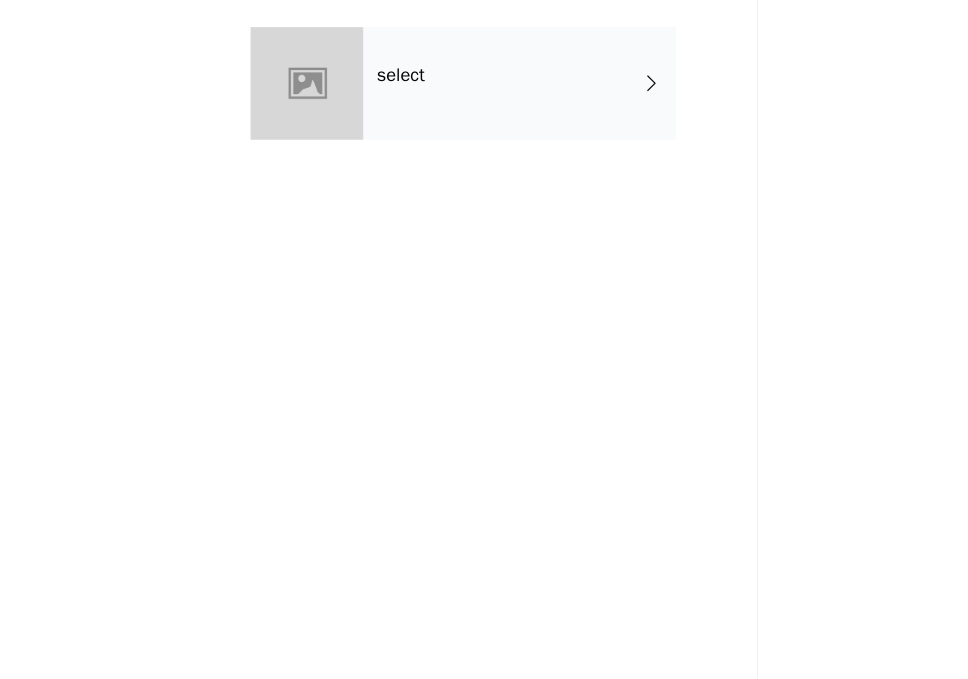 click on "select" at bounding box center (513, 150) 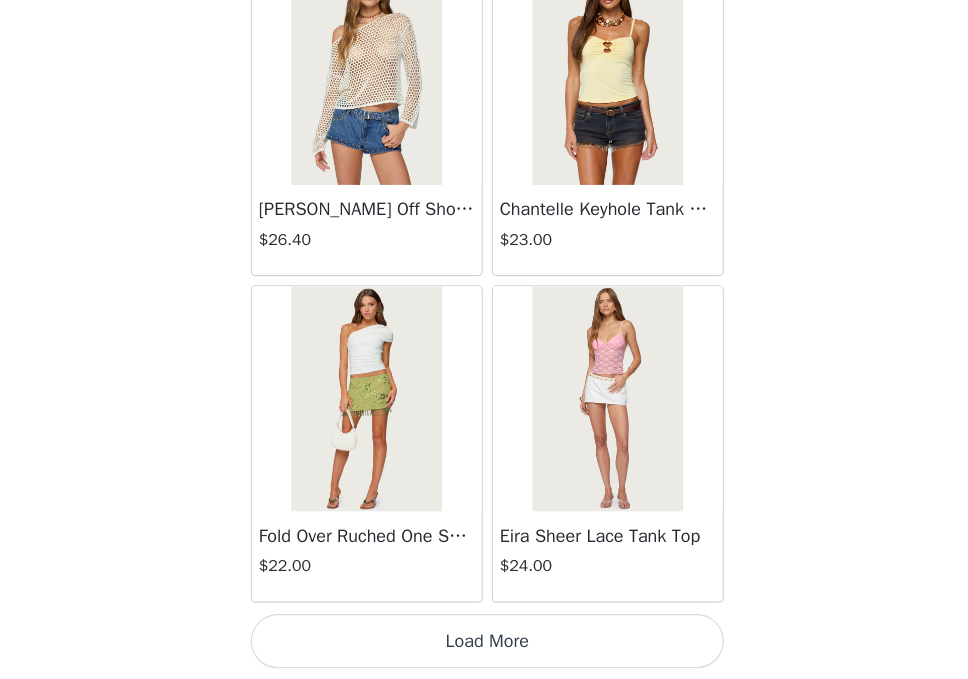 click on "Load More" at bounding box center [484, 645] 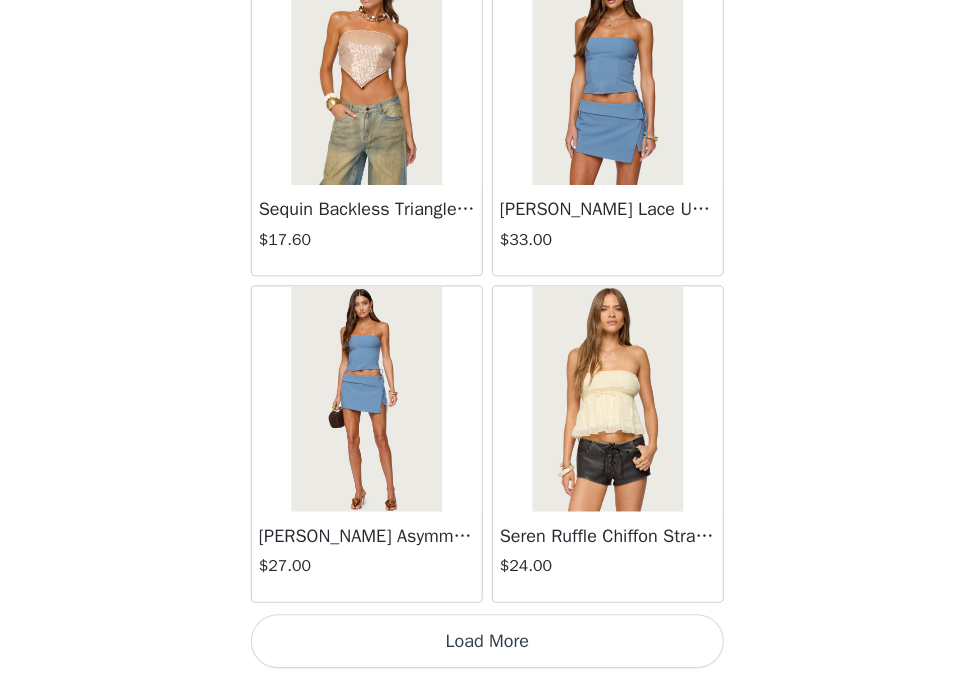 click on "Load More" at bounding box center [484, 645] 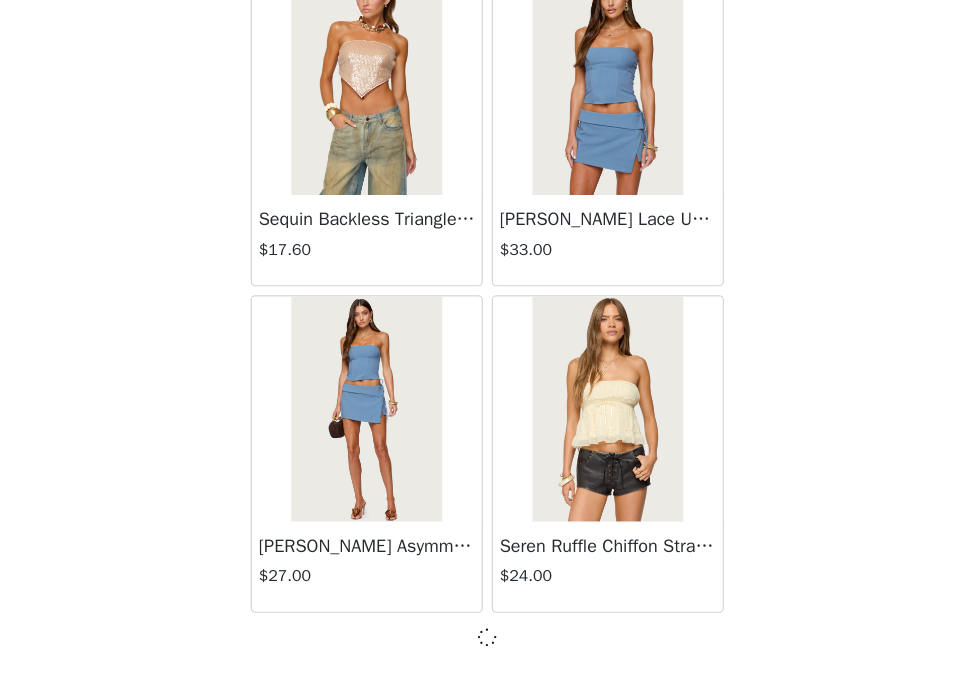 scroll, scrollTop: 5272, scrollLeft: 0, axis: vertical 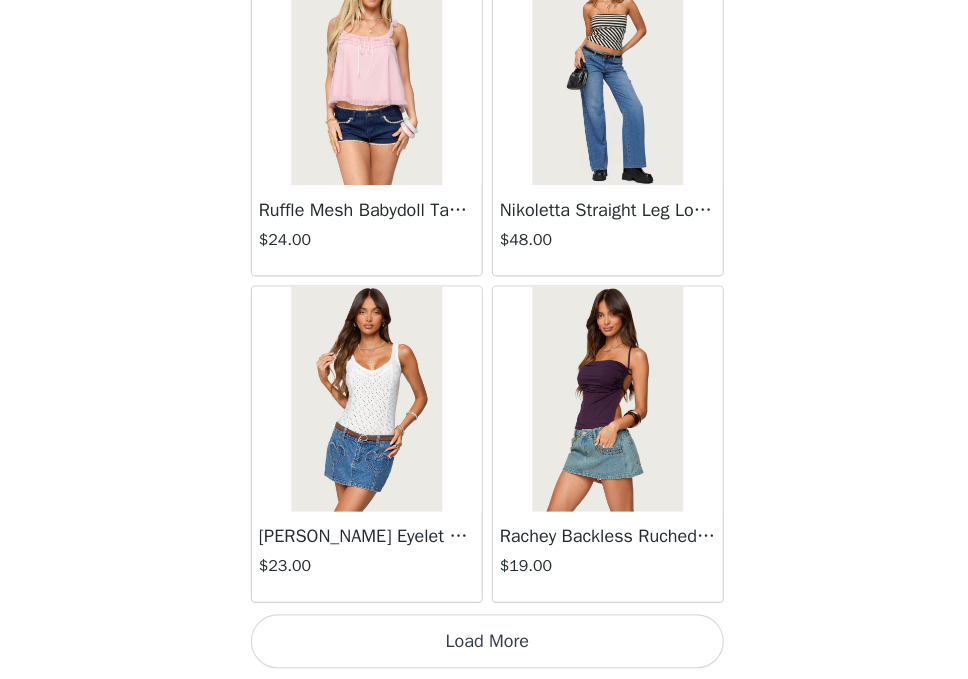 click on "Load More" at bounding box center (484, 645) 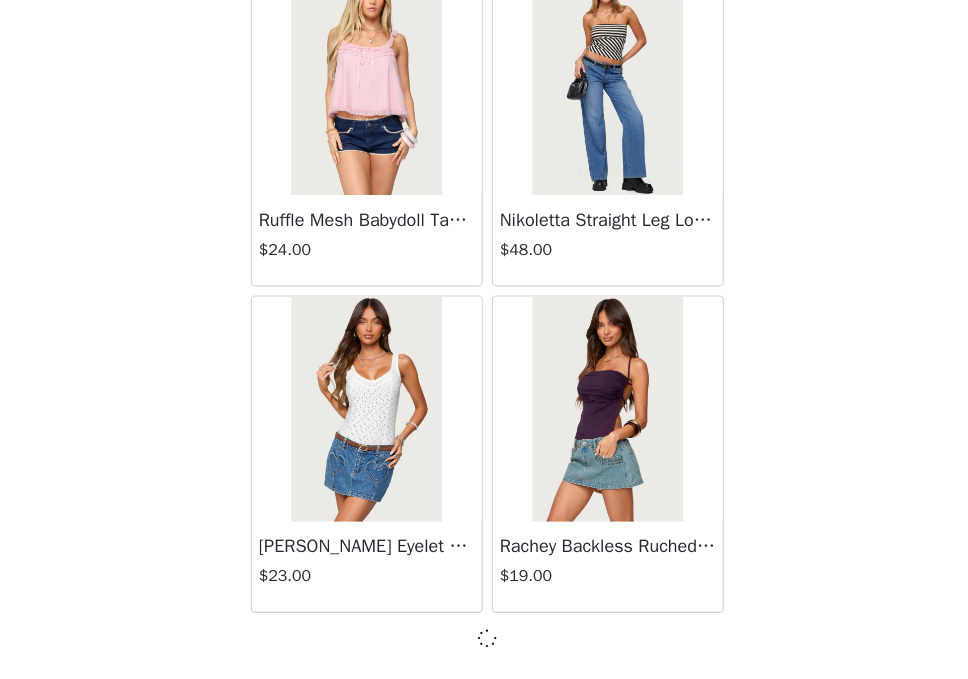 scroll, scrollTop: 8172, scrollLeft: 0, axis: vertical 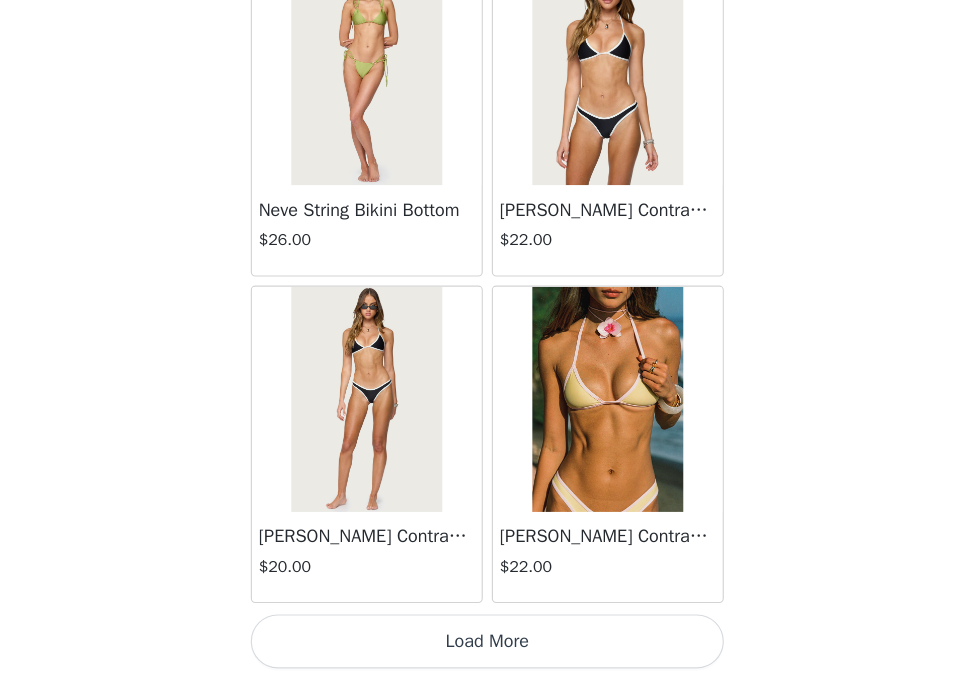 click on "Load More" at bounding box center (484, 645) 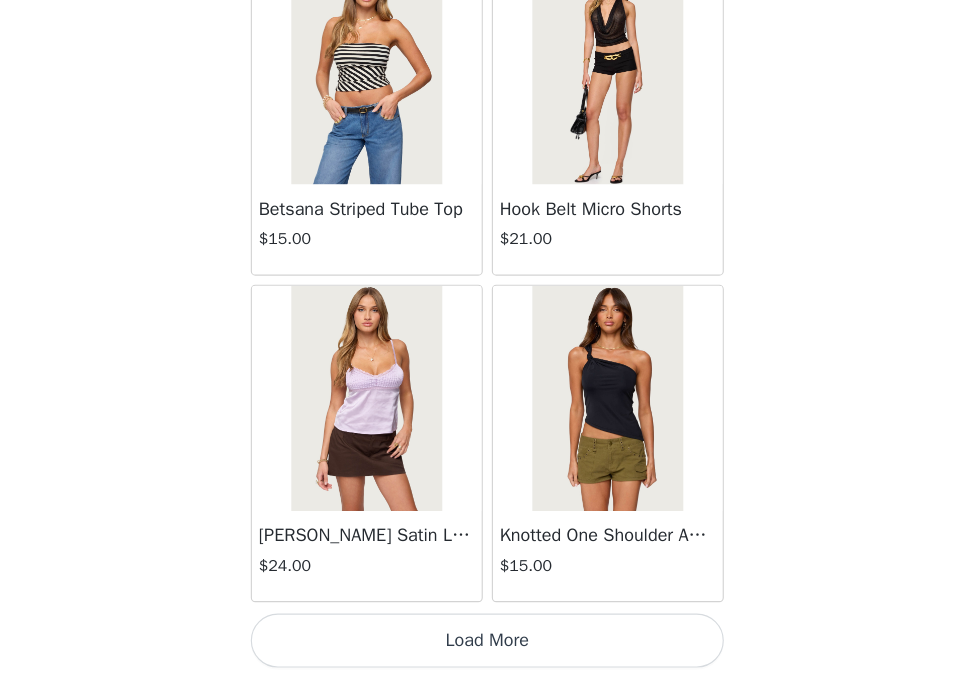 click on "Load More" at bounding box center (484, 645) 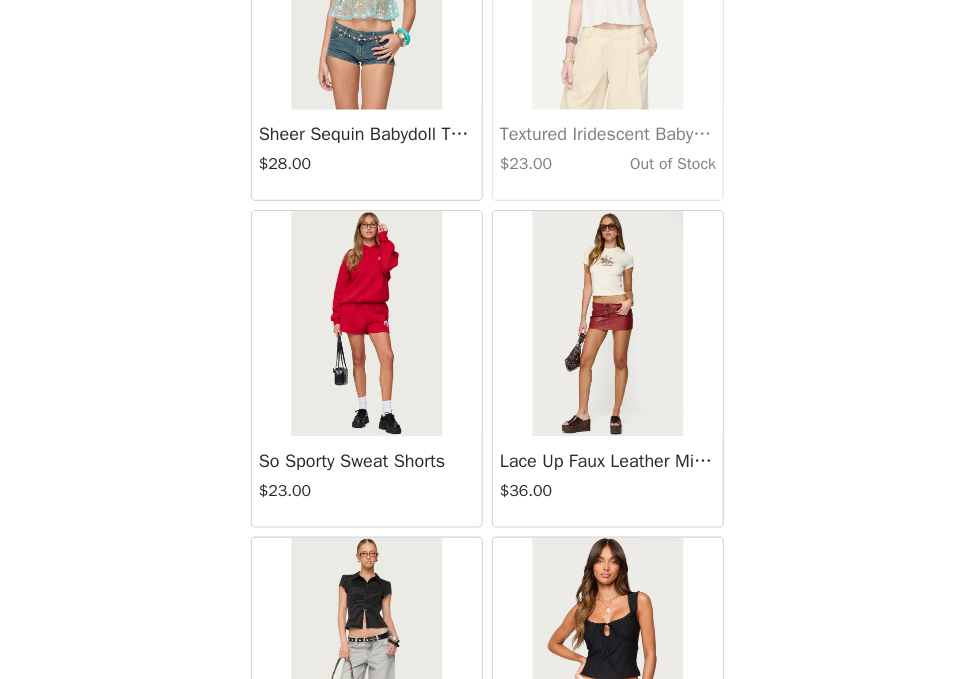 scroll, scrollTop: 16881, scrollLeft: 0, axis: vertical 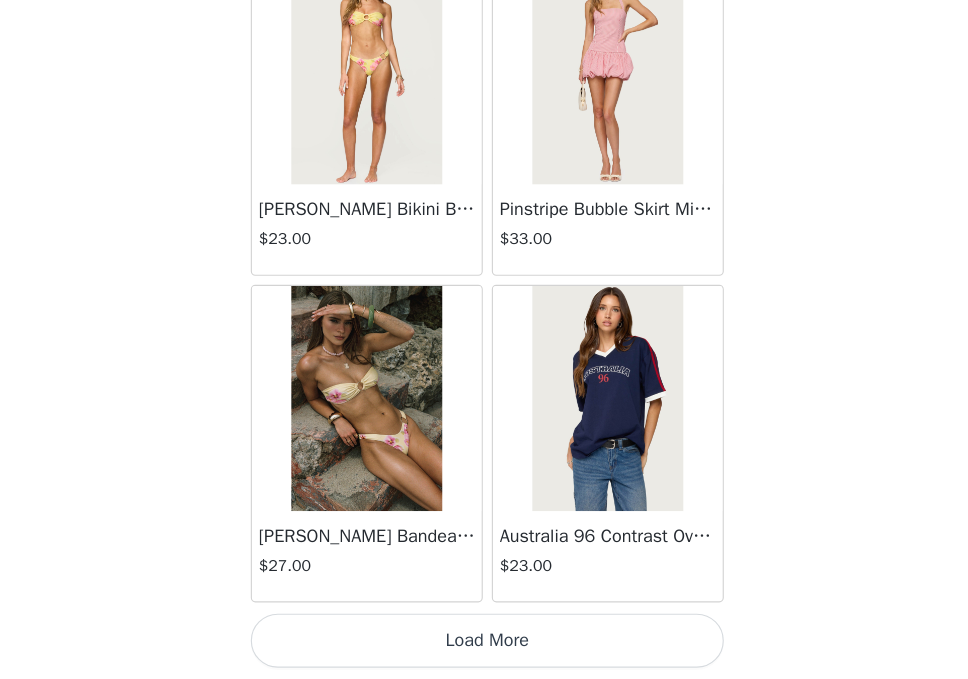 click on "Load More" at bounding box center [484, 645] 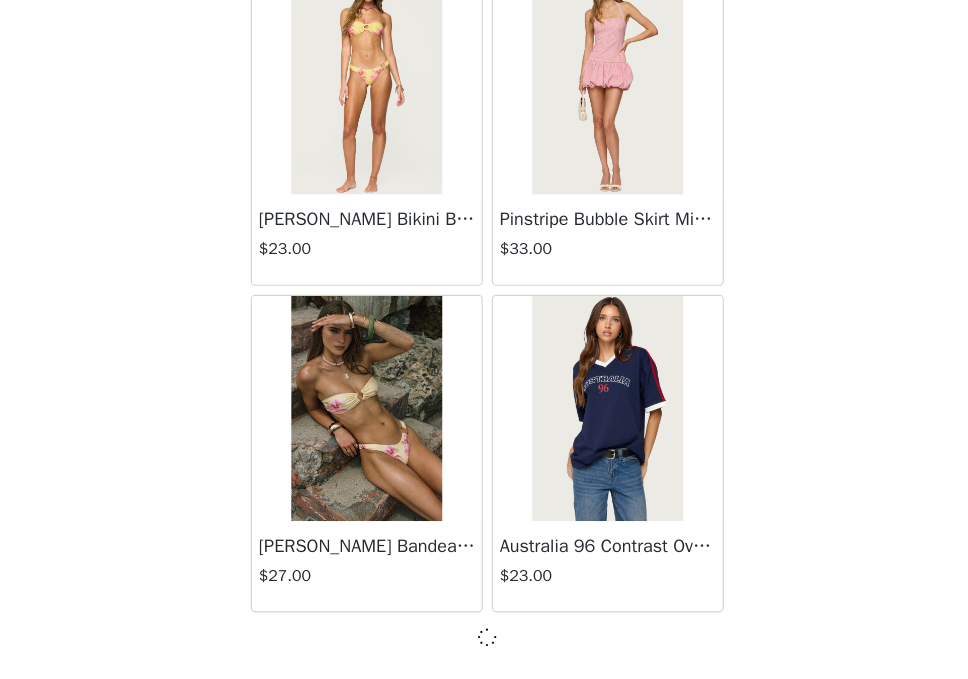 scroll, scrollTop: 16881, scrollLeft: 0, axis: vertical 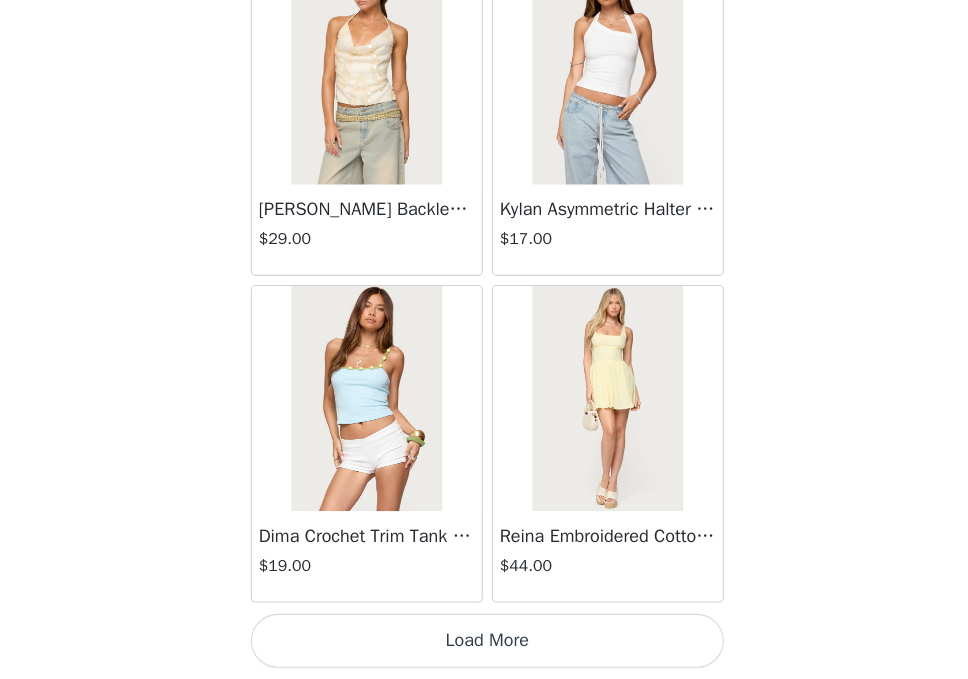 click on "Load More" at bounding box center (484, 645) 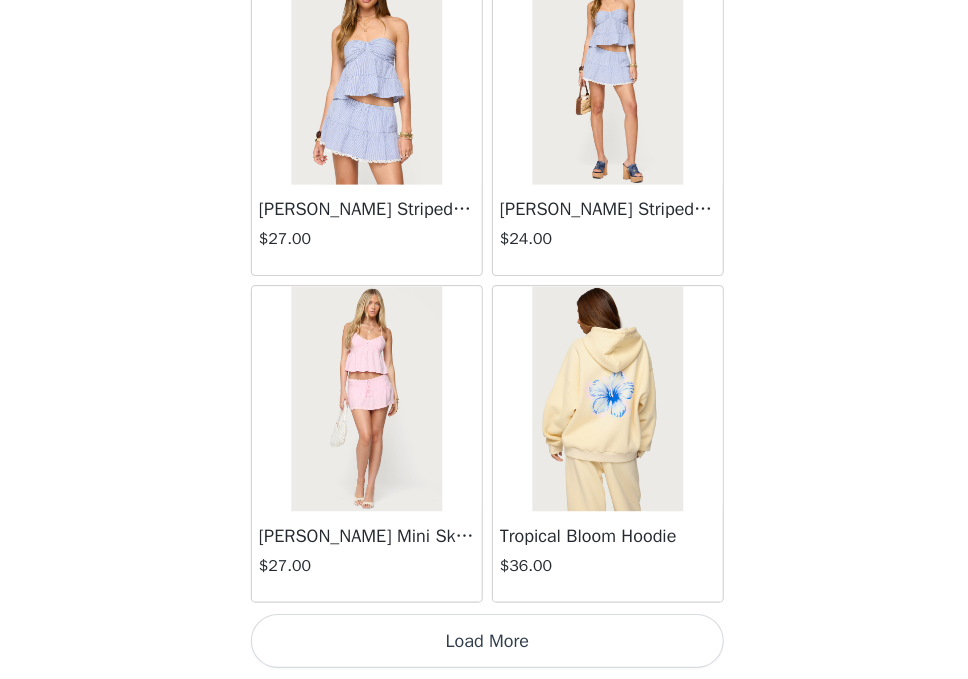 click on "Load More" at bounding box center (484, 645) 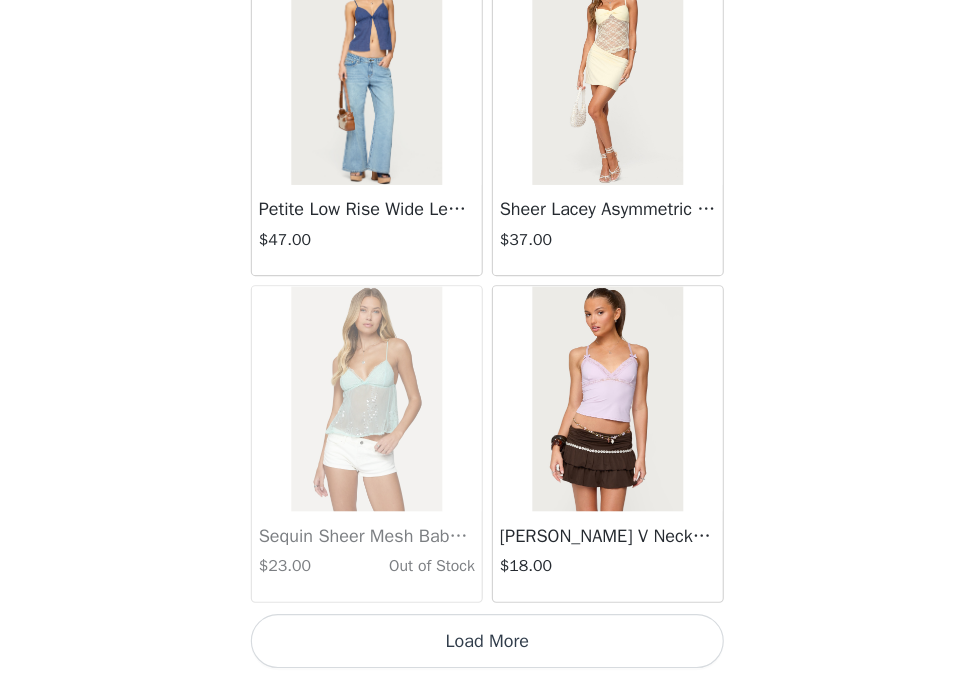 click on "Load More" at bounding box center [484, 645] 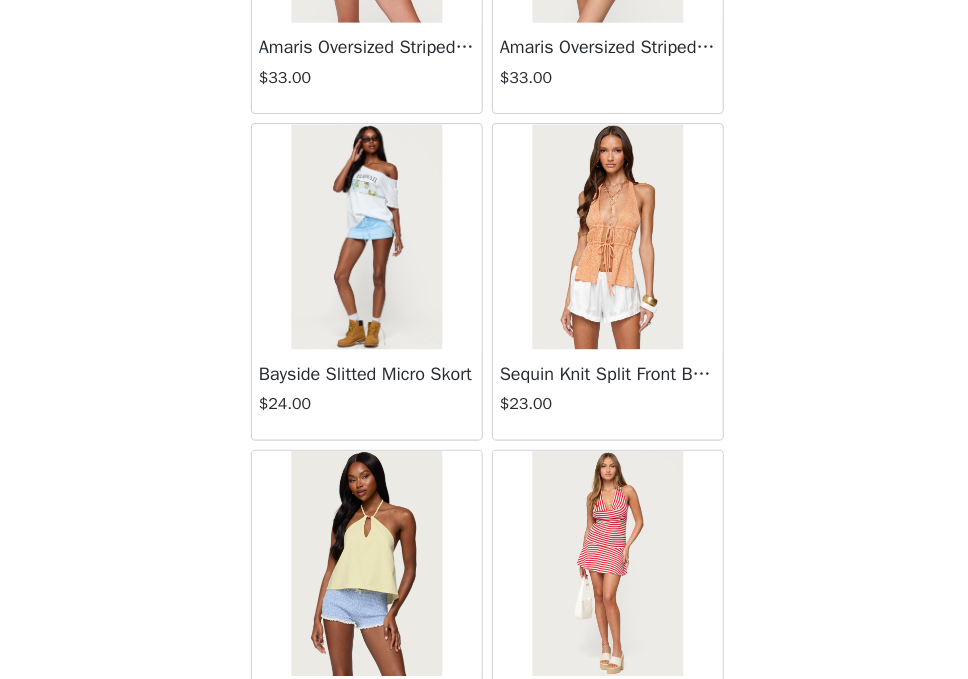 scroll, scrollTop: 28481, scrollLeft: 0, axis: vertical 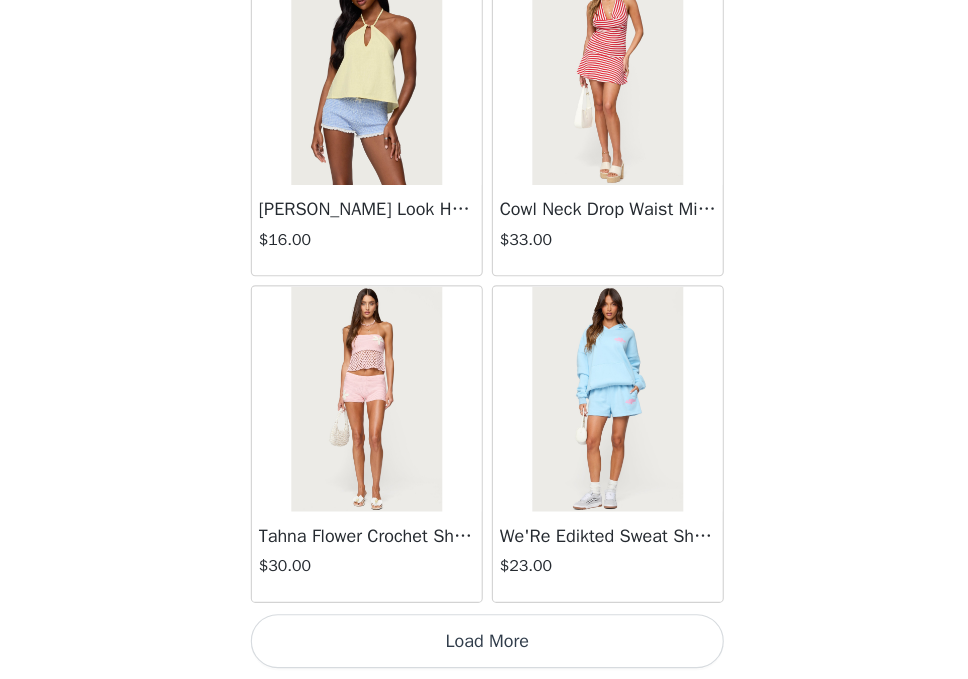 click on "Load More" at bounding box center [484, 645] 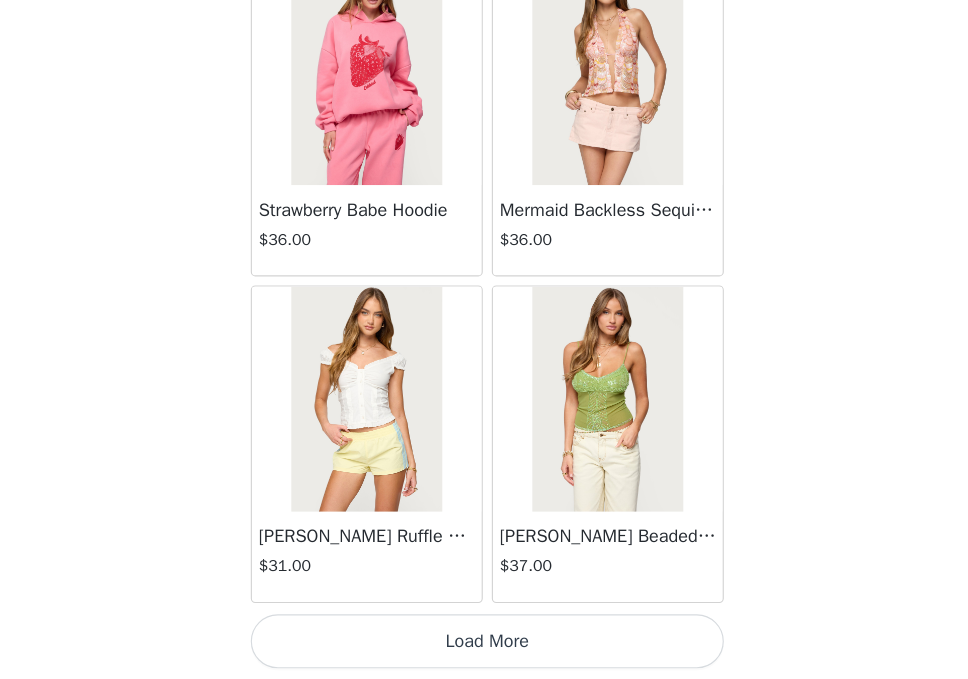 click on "Load More" at bounding box center (484, 645) 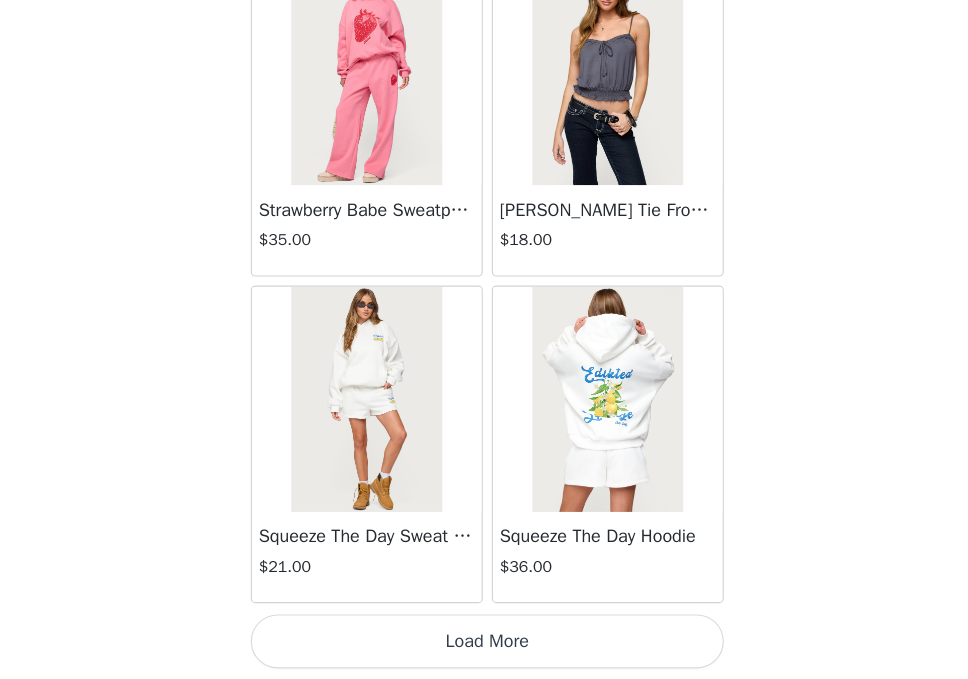 click on "Load More" at bounding box center [484, 645] 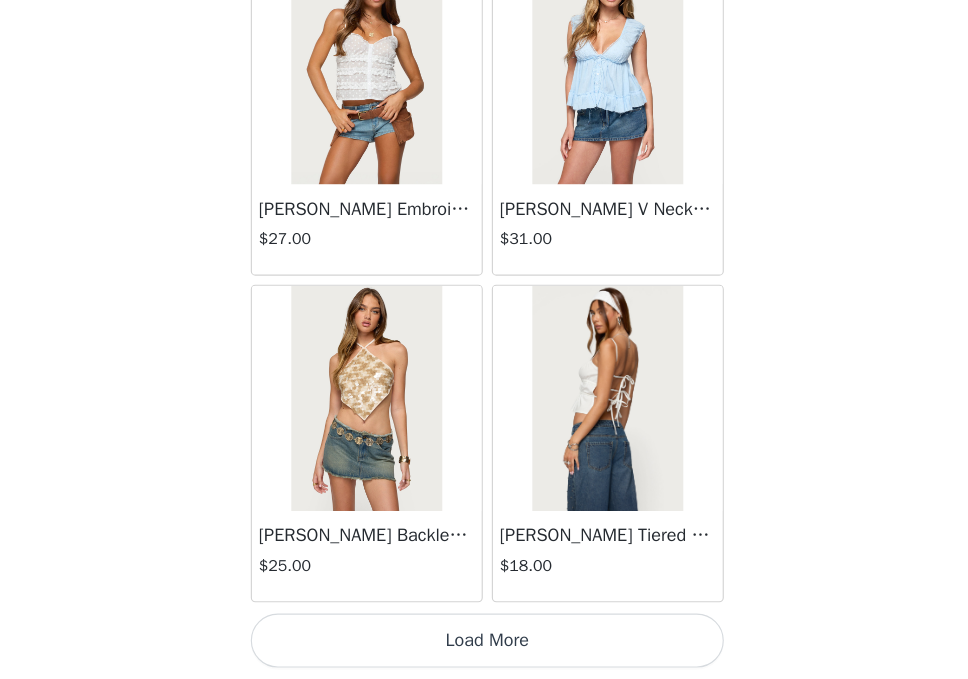 click on "Load More" at bounding box center [484, 645] 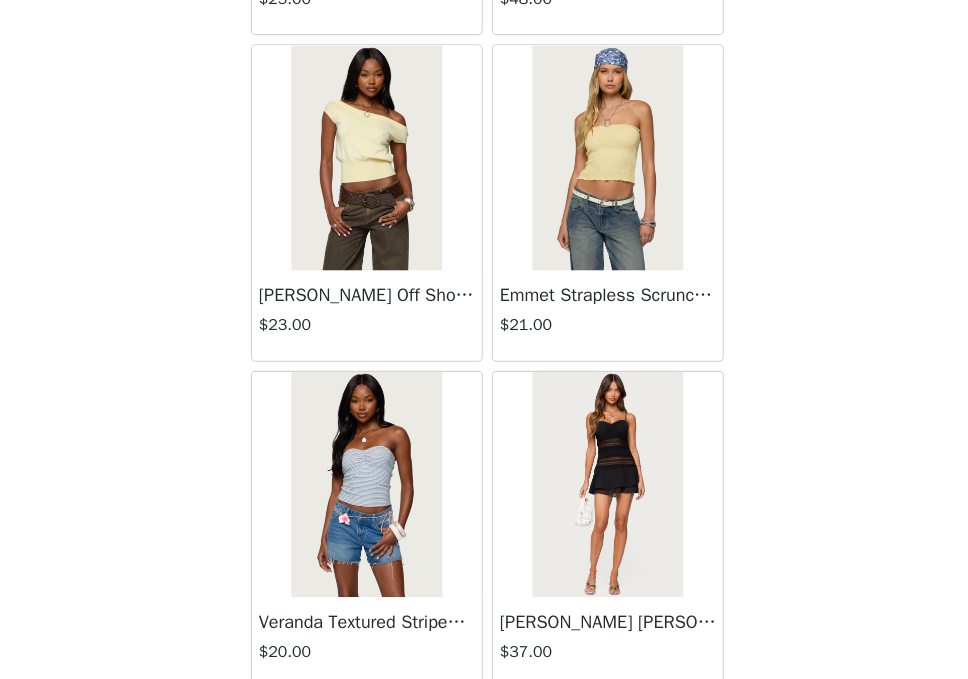 scroll, scrollTop: 40081, scrollLeft: 0, axis: vertical 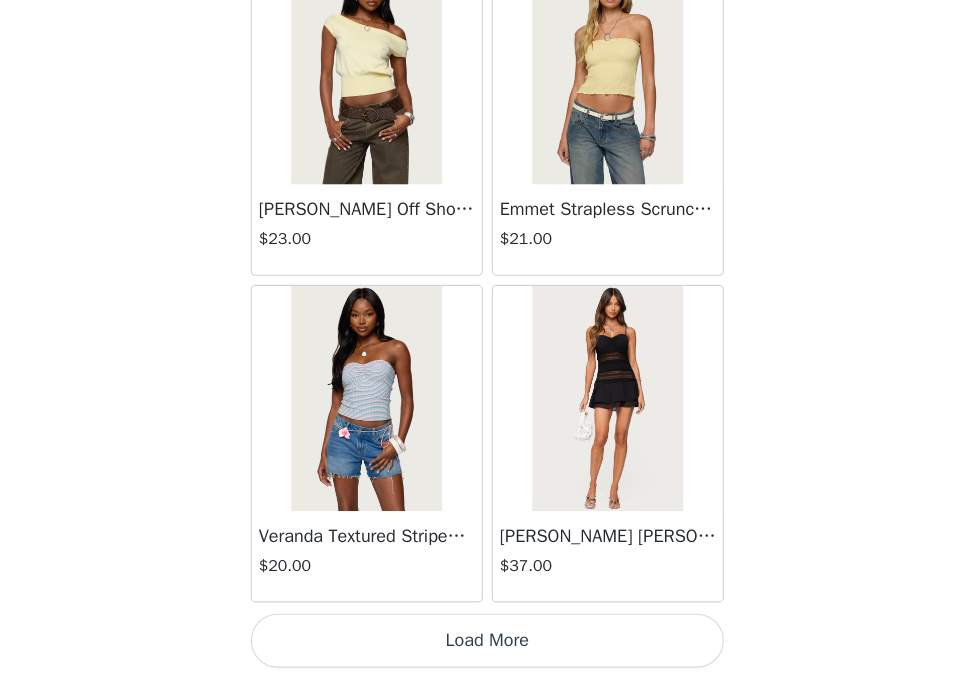 click on "Load More" at bounding box center (484, 645) 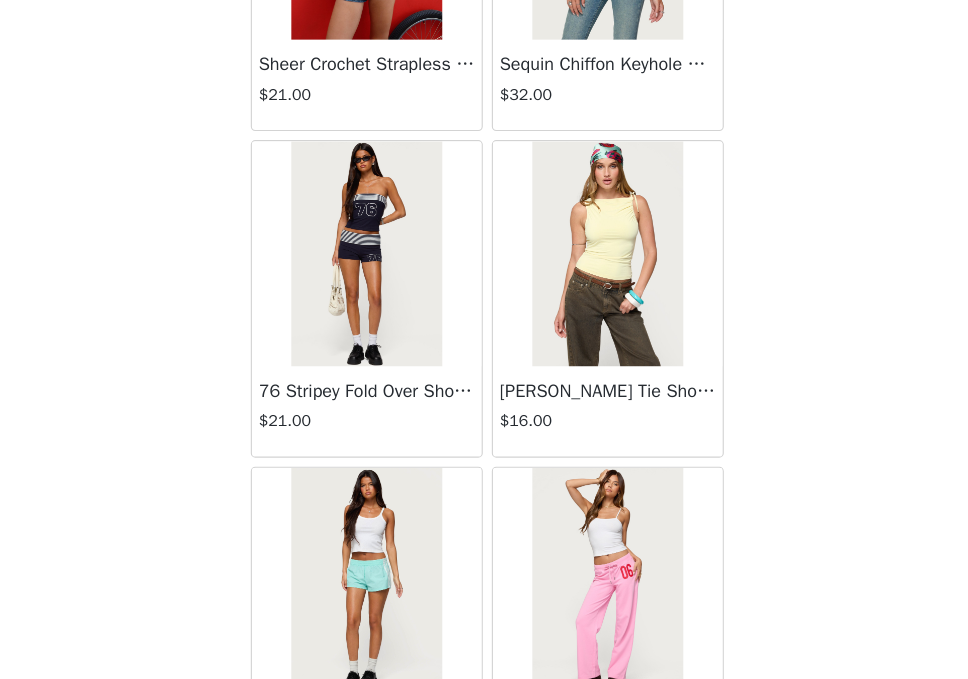 scroll, scrollTop: 42981, scrollLeft: 0, axis: vertical 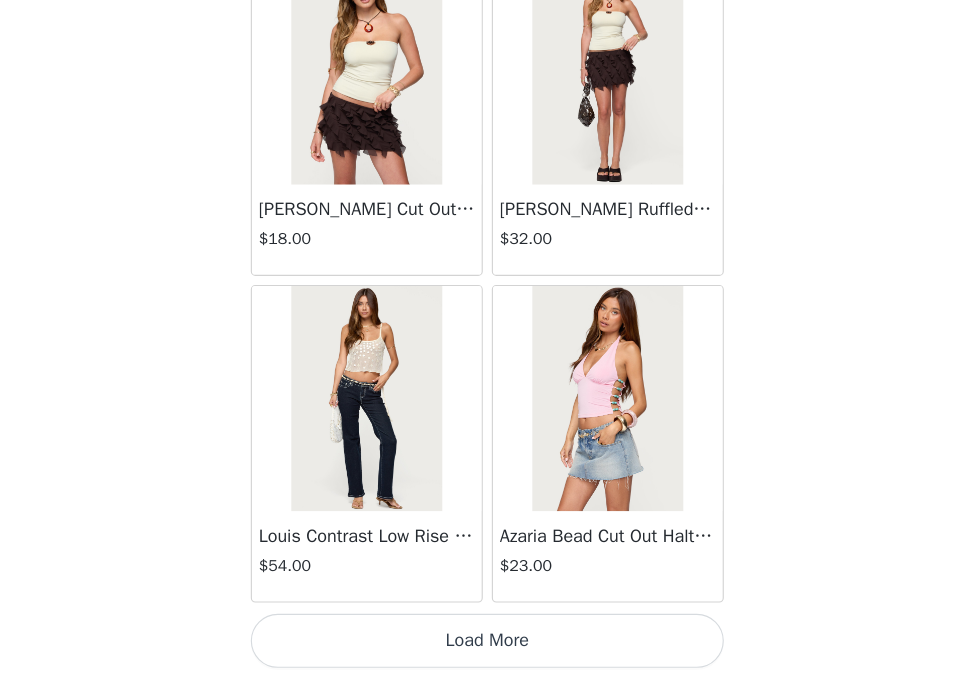 click on "Load More" at bounding box center (484, 645) 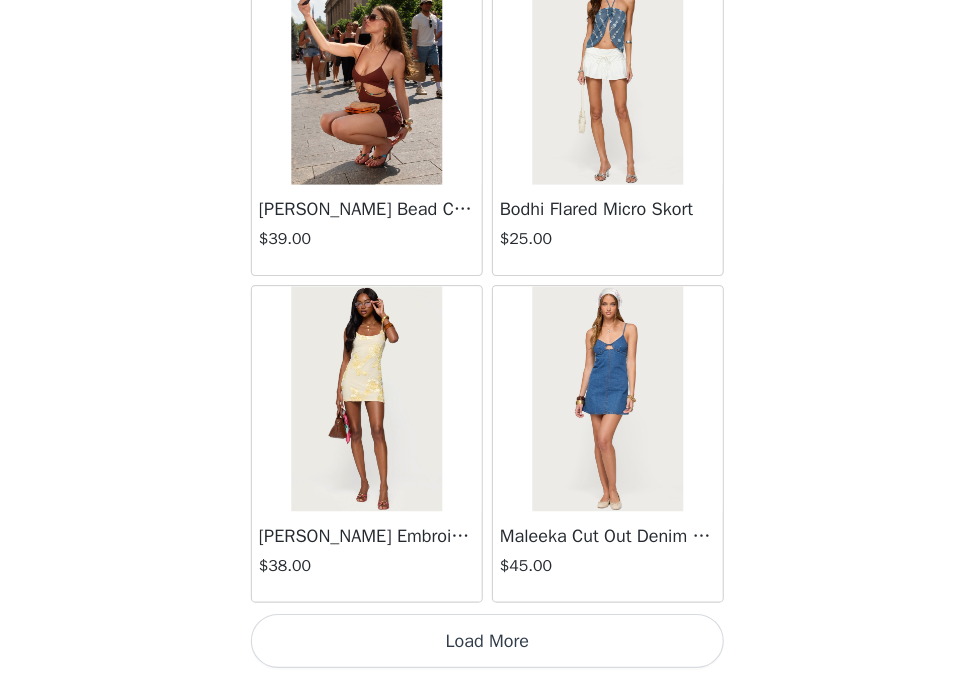 click on "Load More" at bounding box center (484, 645) 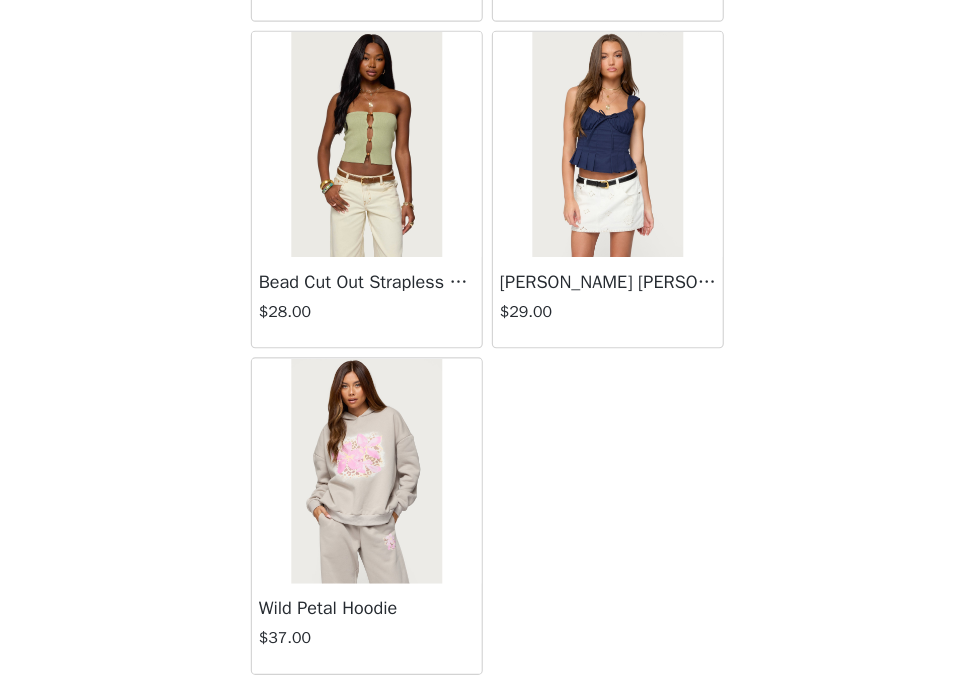 scroll, scrollTop: 0, scrollLeft: 0, axis: both 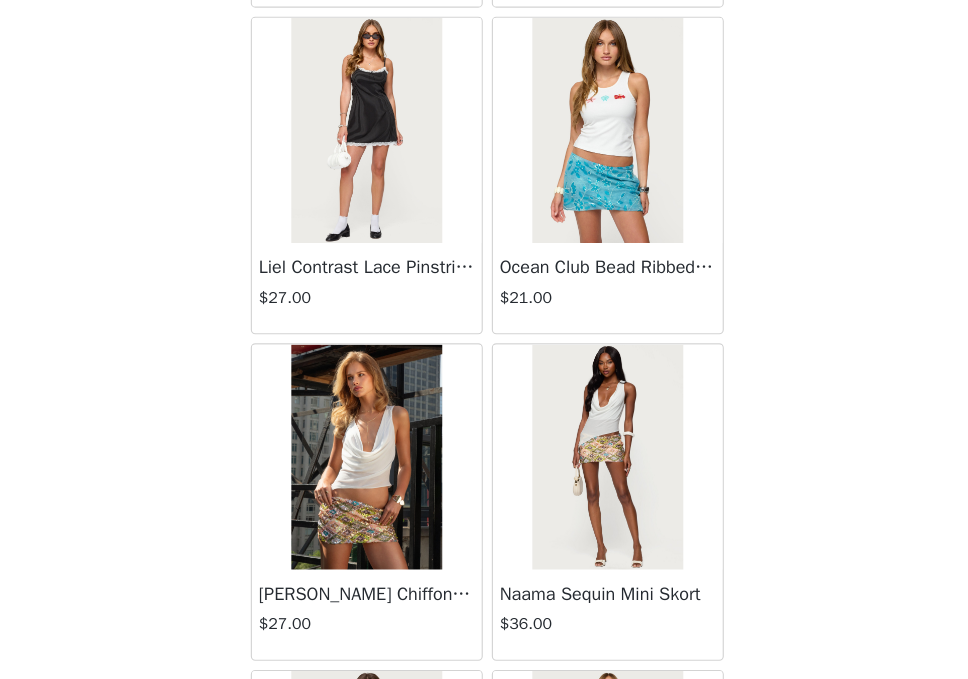 click at bounding box center [376, 192] 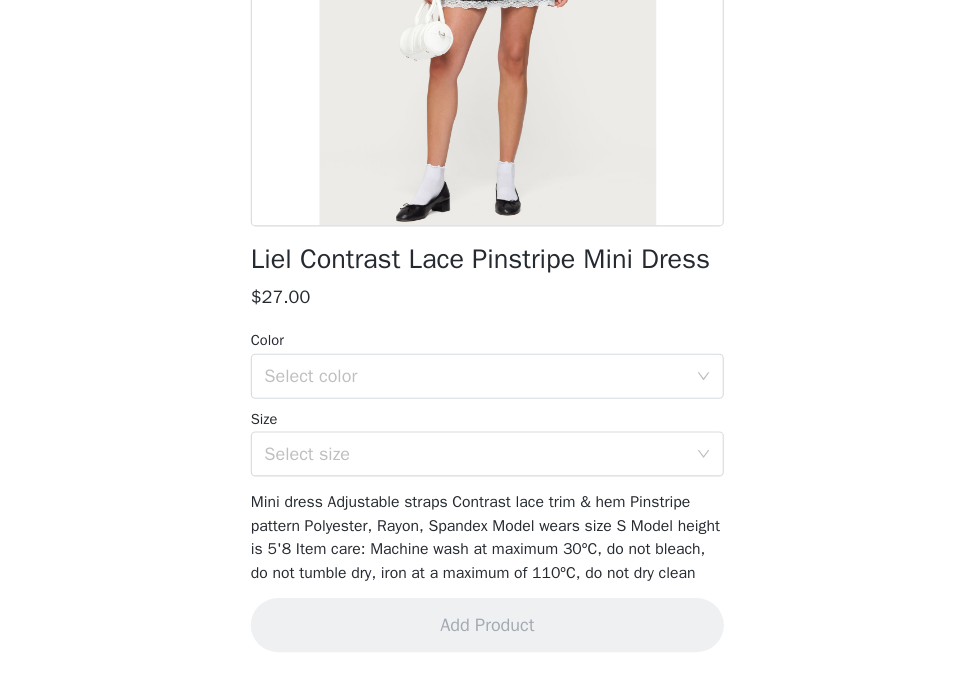 scroll, scrollTop: 291, scrollLeft: 0, axis: vertical 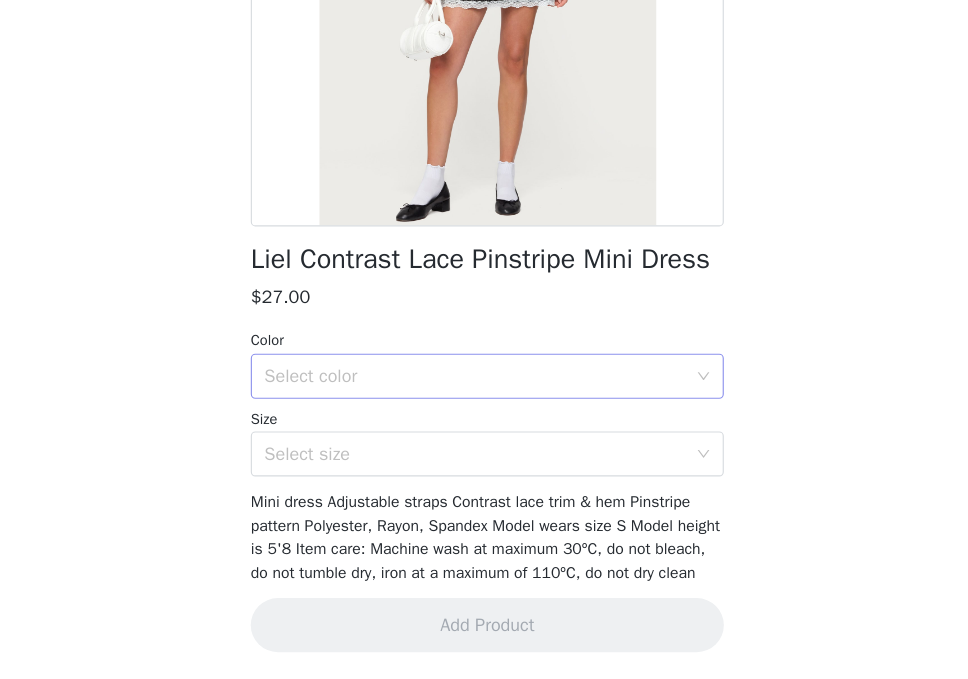 click on "Select color" at bounding box center (477, 410) 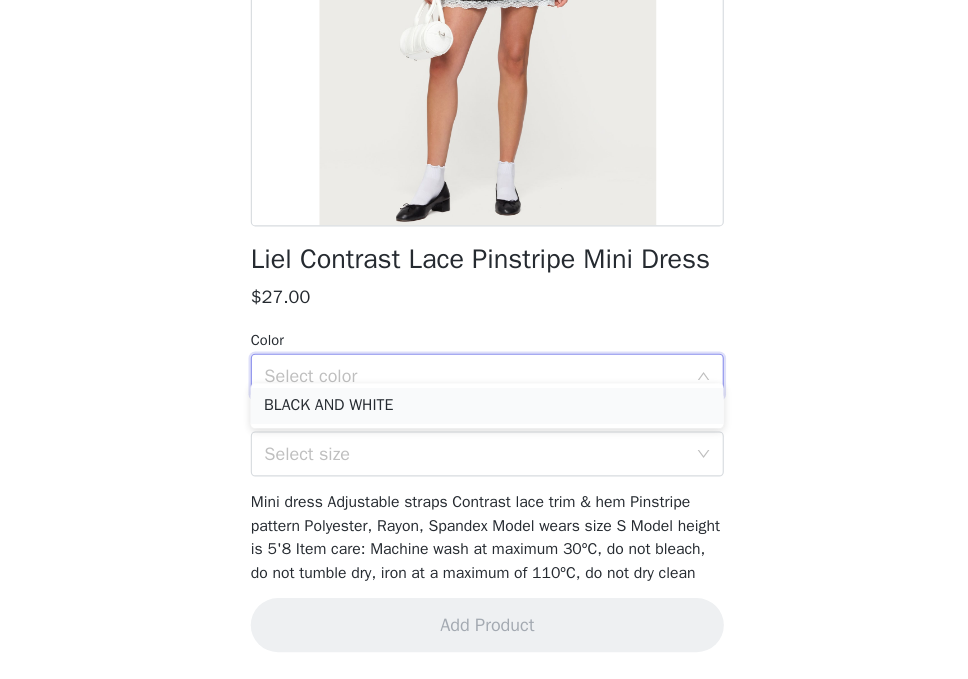 click on "BLACK AND WHITE" at bounding box center (484, 436) 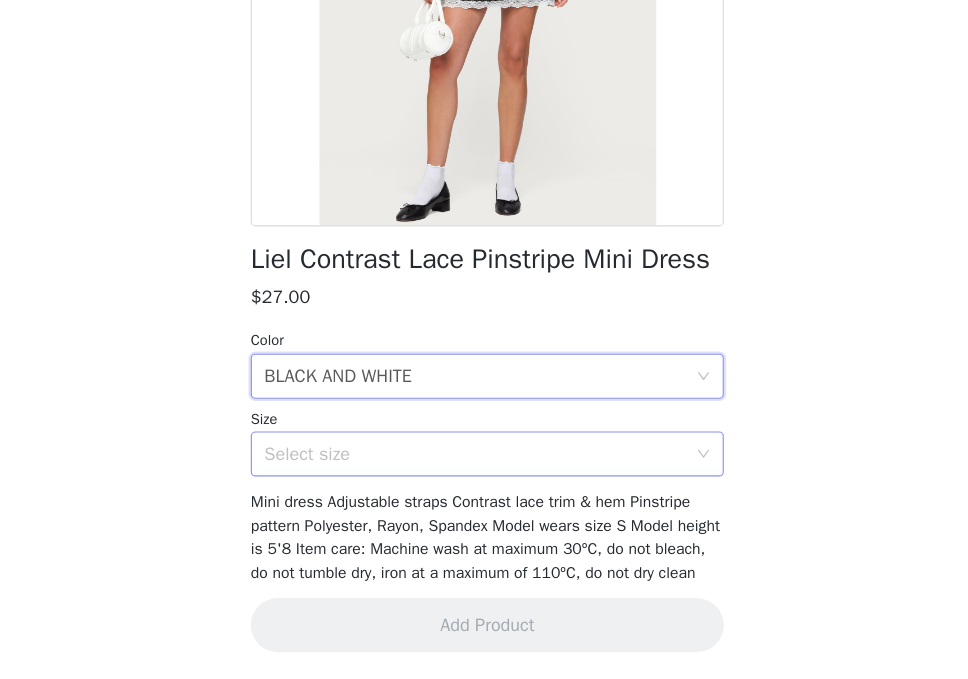 click on "Select size" at bounding box center [473, 479] 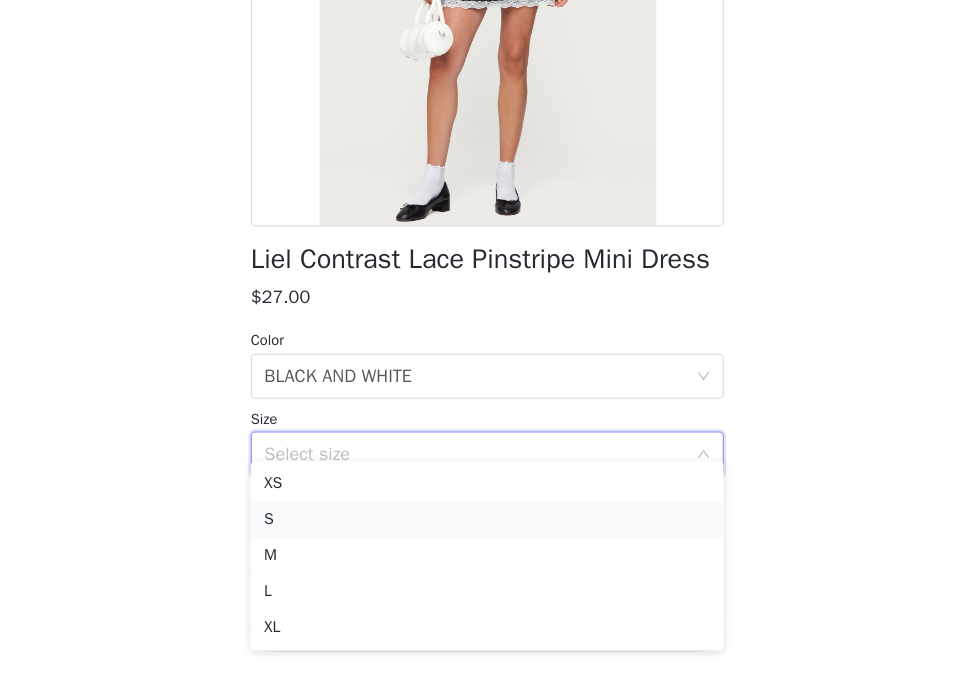 click on "S" at bounding box center (484, 537) 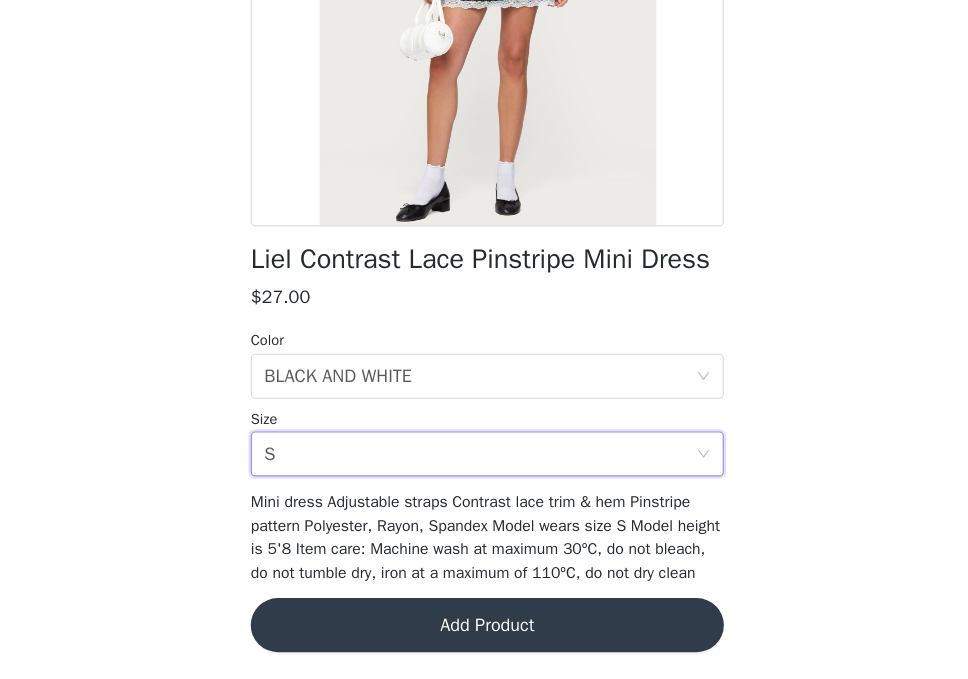 click on "Add Product" at bounding box center (484, 631) 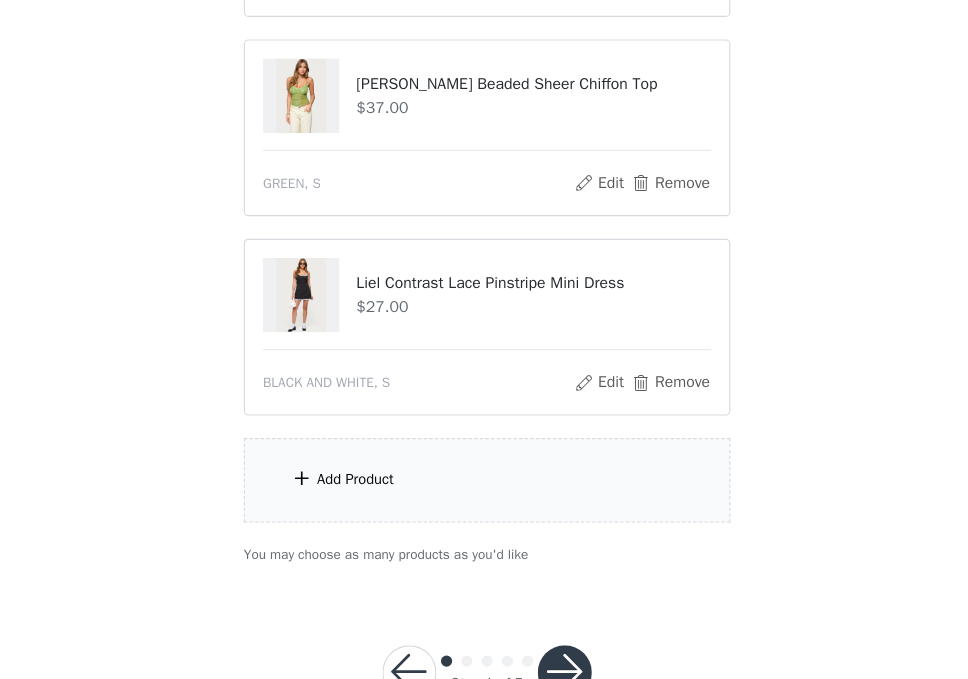 scroll, scrollTop: 3594, scrollLeft: 0, axis: vertical 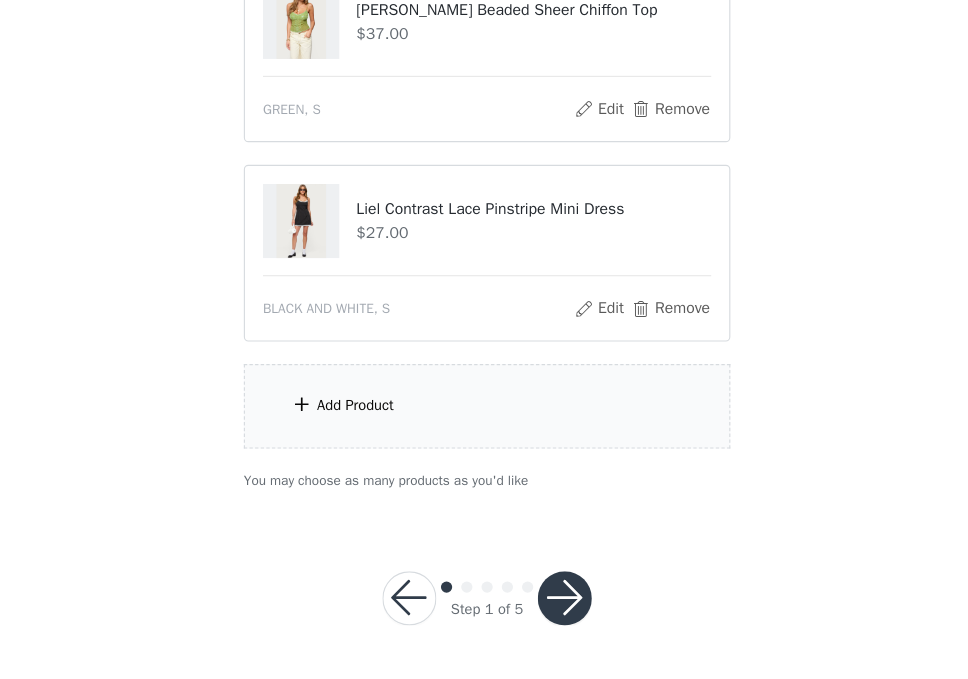click at bounding box center (553, 607) 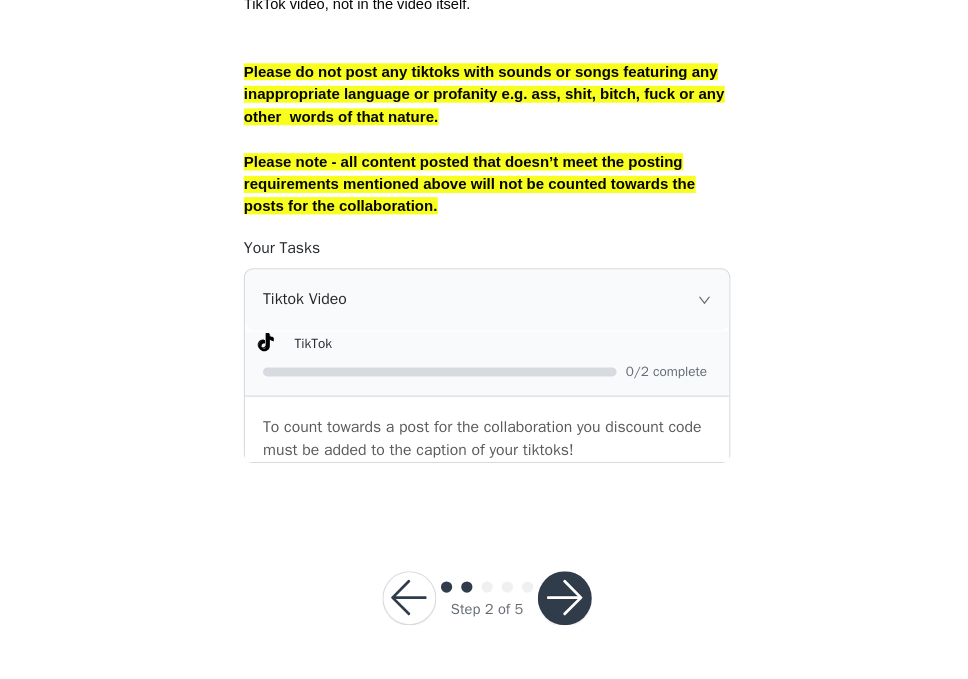 scroll, scrollTop: 716, scrollLeft: 0, axis: vertical 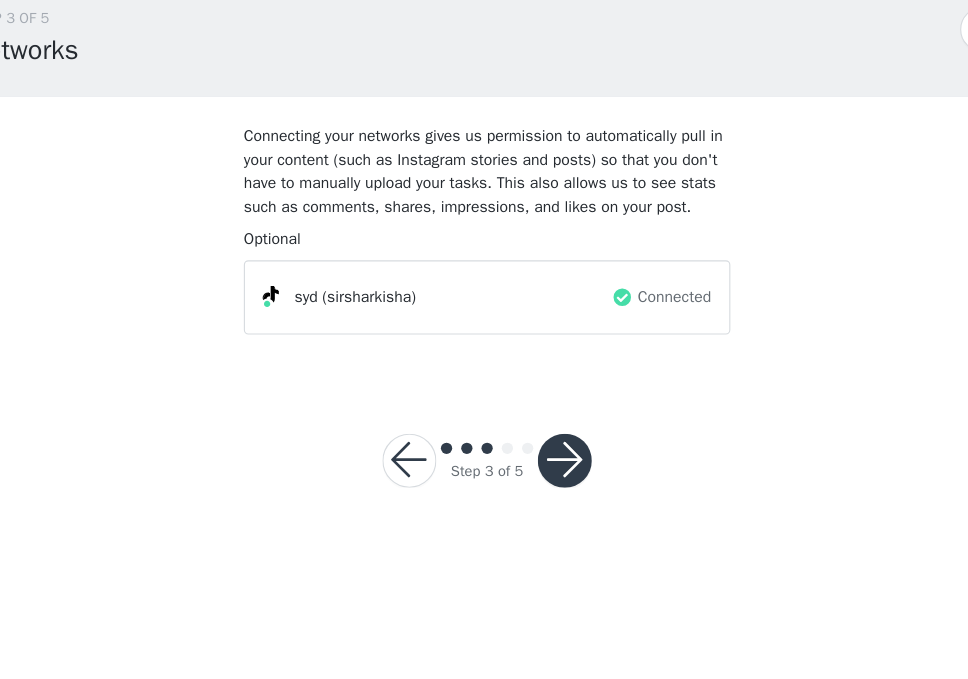click at bounding box center [553, 485] 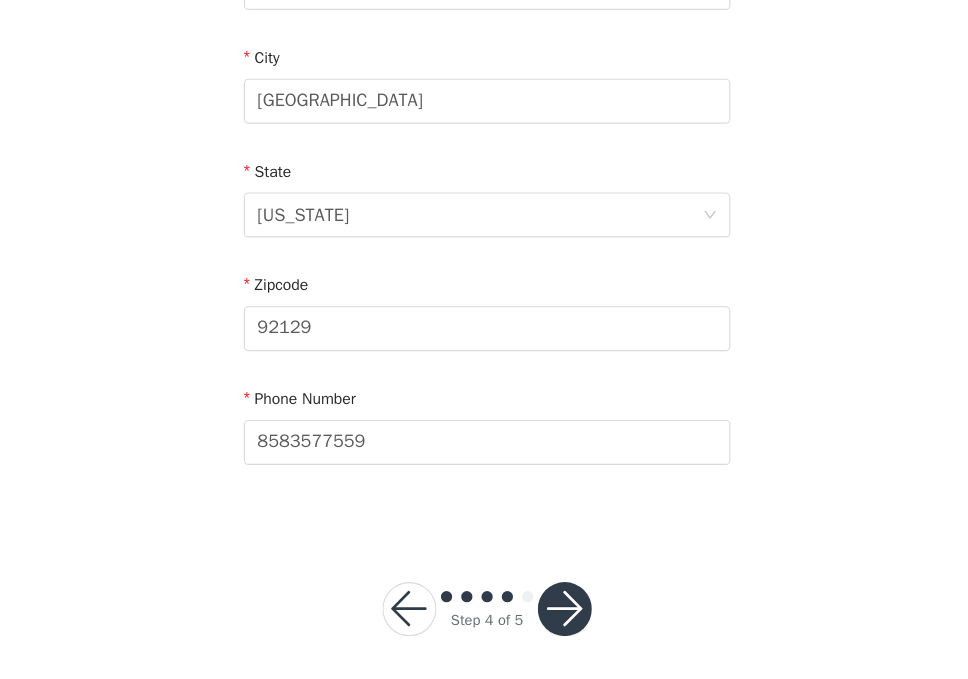 scroll, scrollTop: 684, scrollLeft: 0, axis: vertical 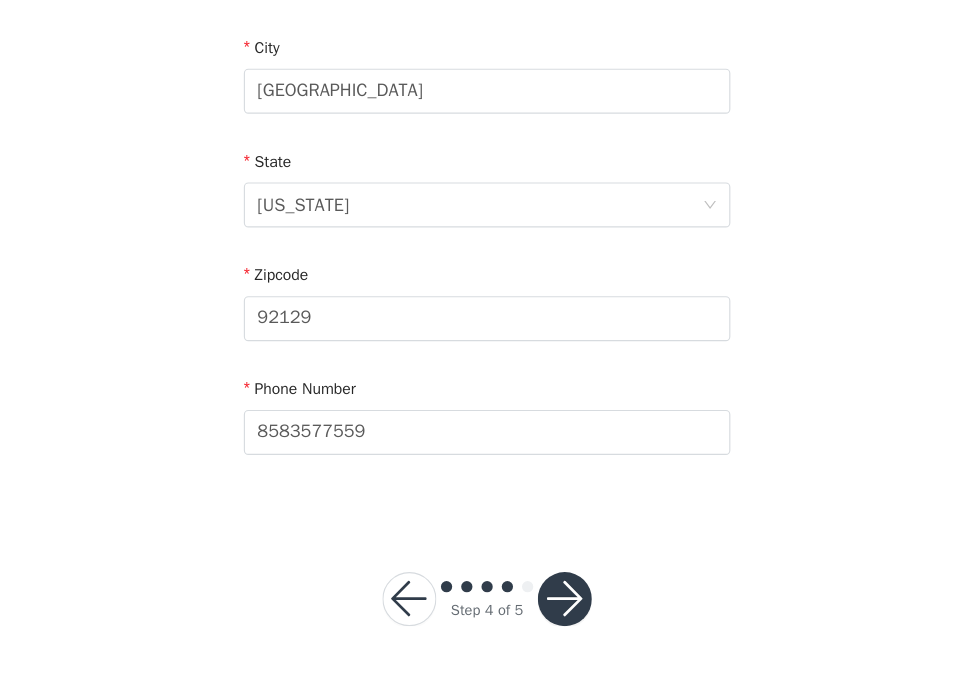 click at bounding box center (553, 608) 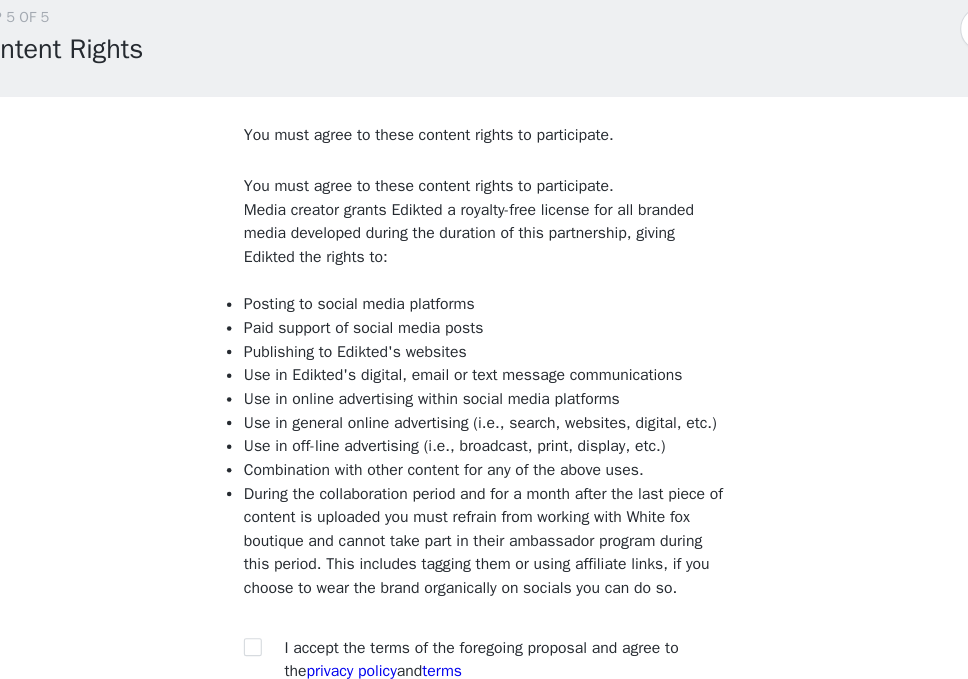 scroll, scrollTop: 245, scrollLeft: 0, axis: vertical 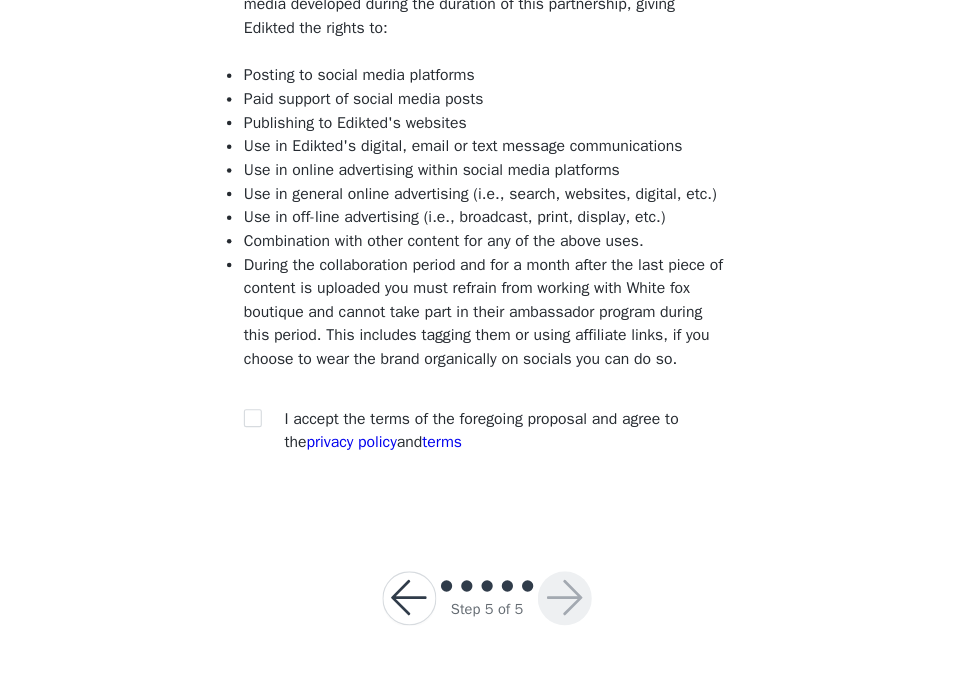 click on "I accept the terms of the foregoing proposal and agree to the
privacy policy
and
terms" at bounding box center (479, 458) 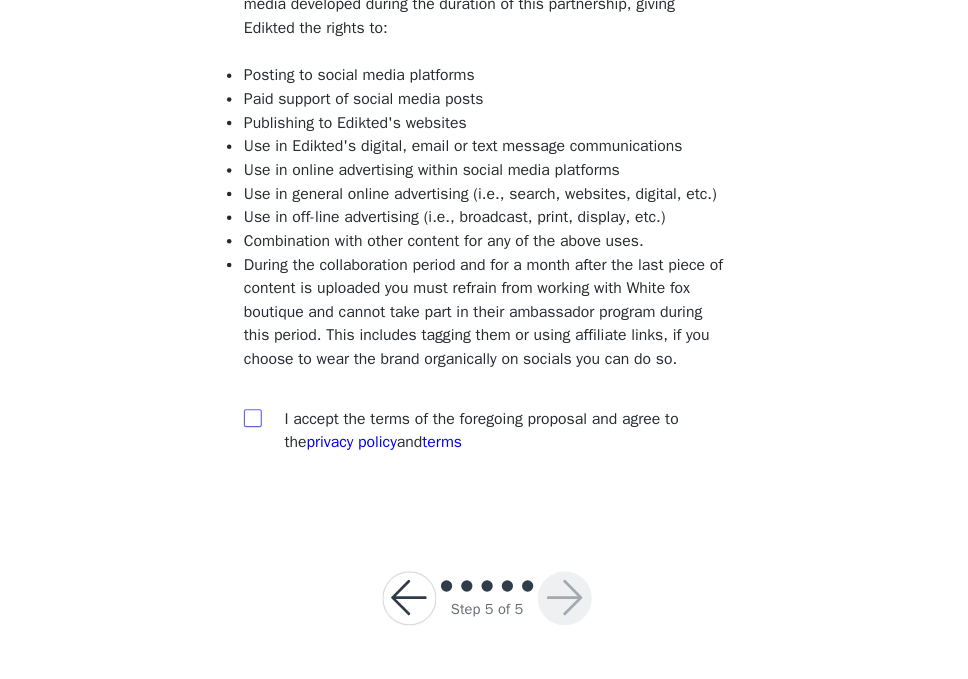 click at bounding box center [276, 447] 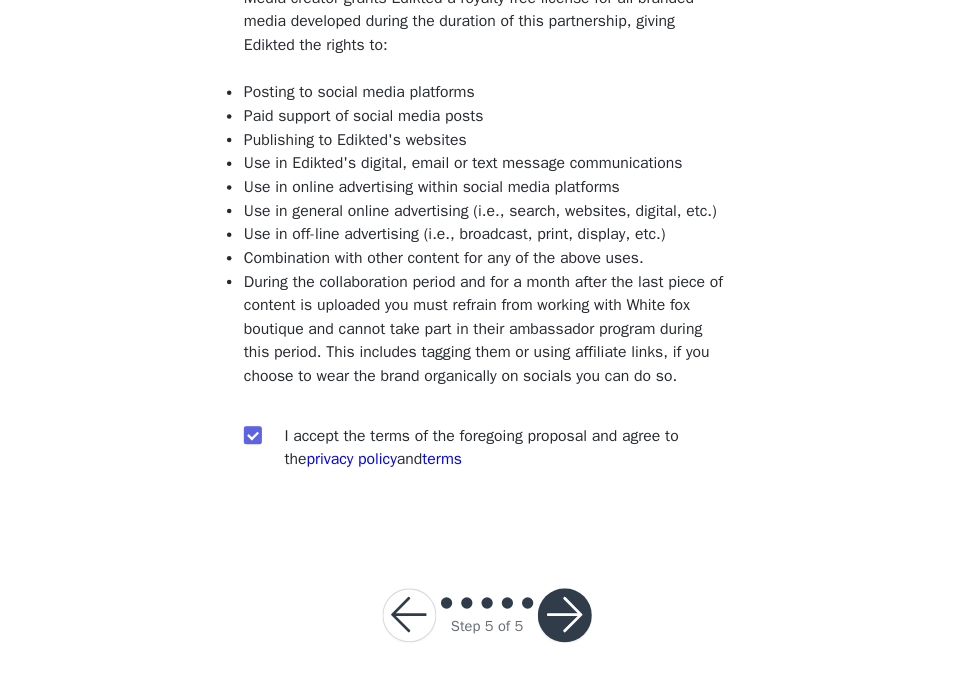 scroll, scrollTop: 245, scrollLeft: 0, axis: vertical 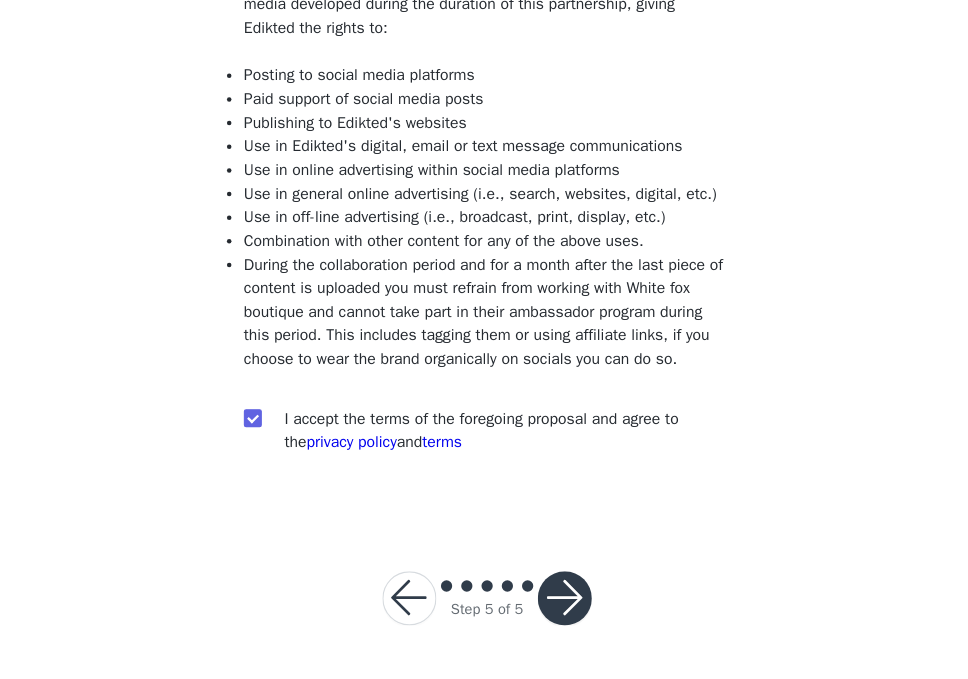 click at bounding box center [553, 607] 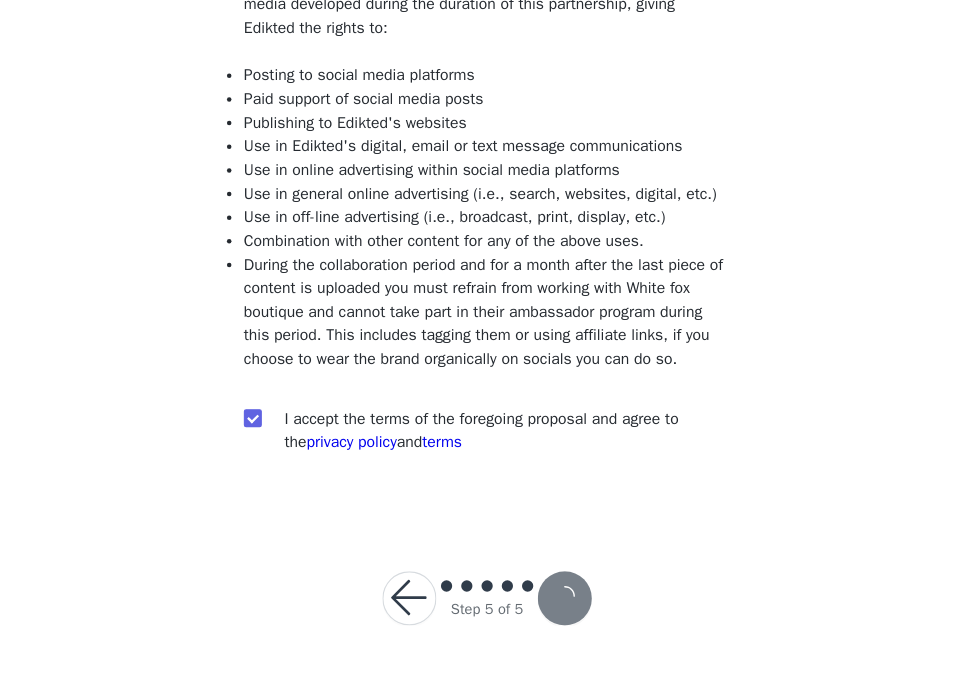 scroll, scrollTop: 3, scrollLeft: 0, axis: vertical 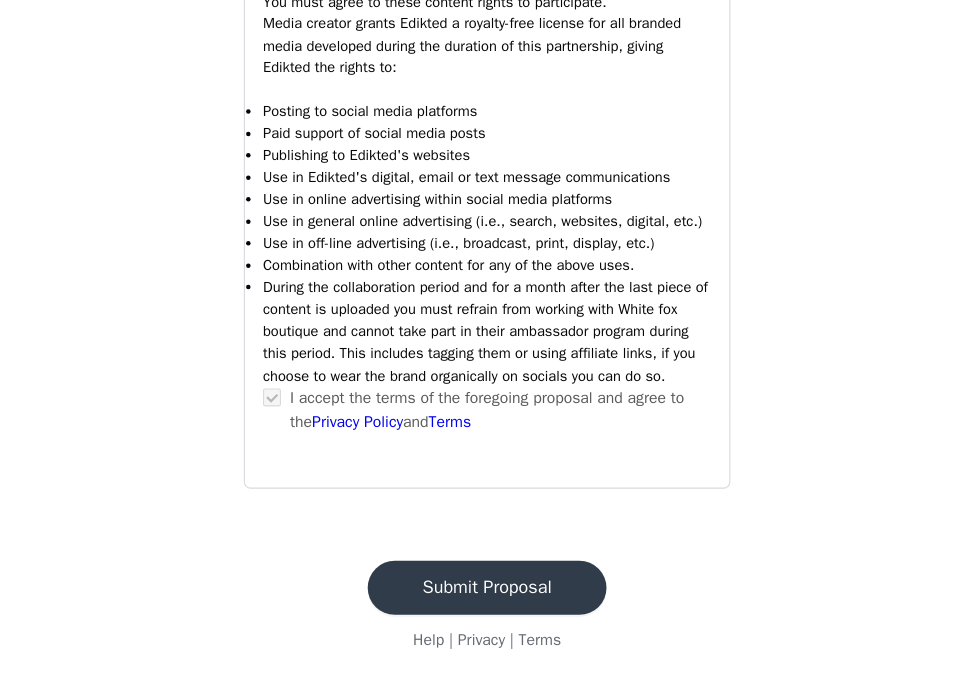 click on "Submit Proposal" at bounding box center [484, 598] 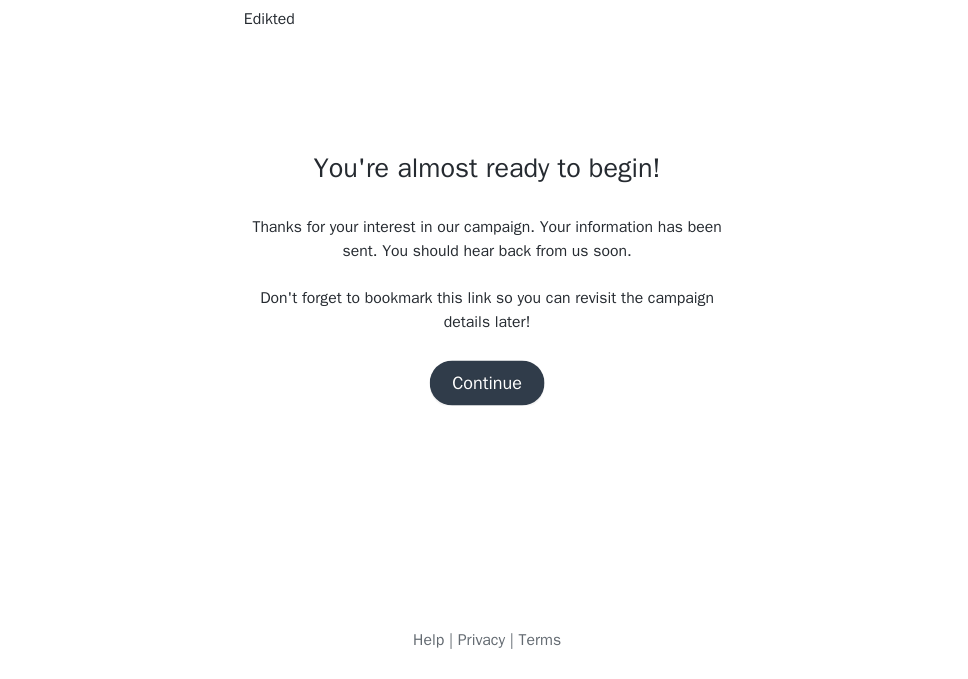 scroll, scrollTop: 0, scrollLeft: 0, axis: both 